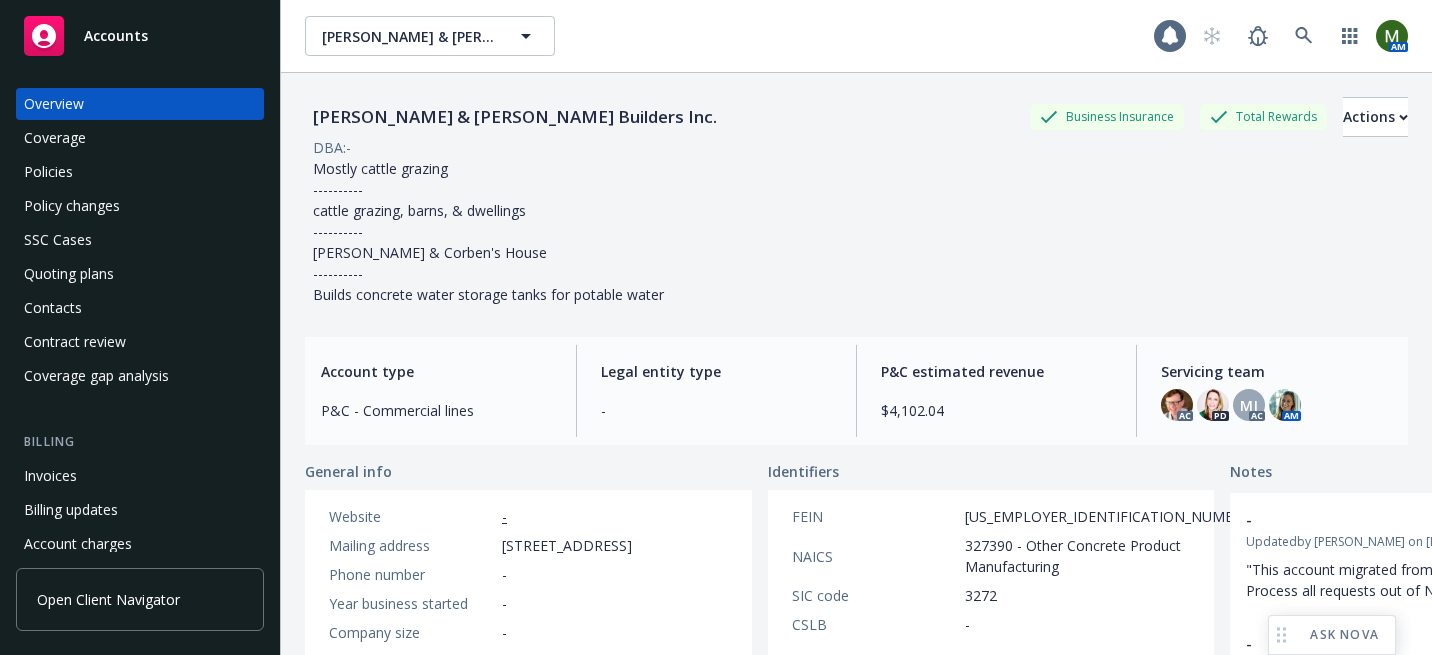 scroll, scrollTop: 0, scrollLeft: 0, axis: both 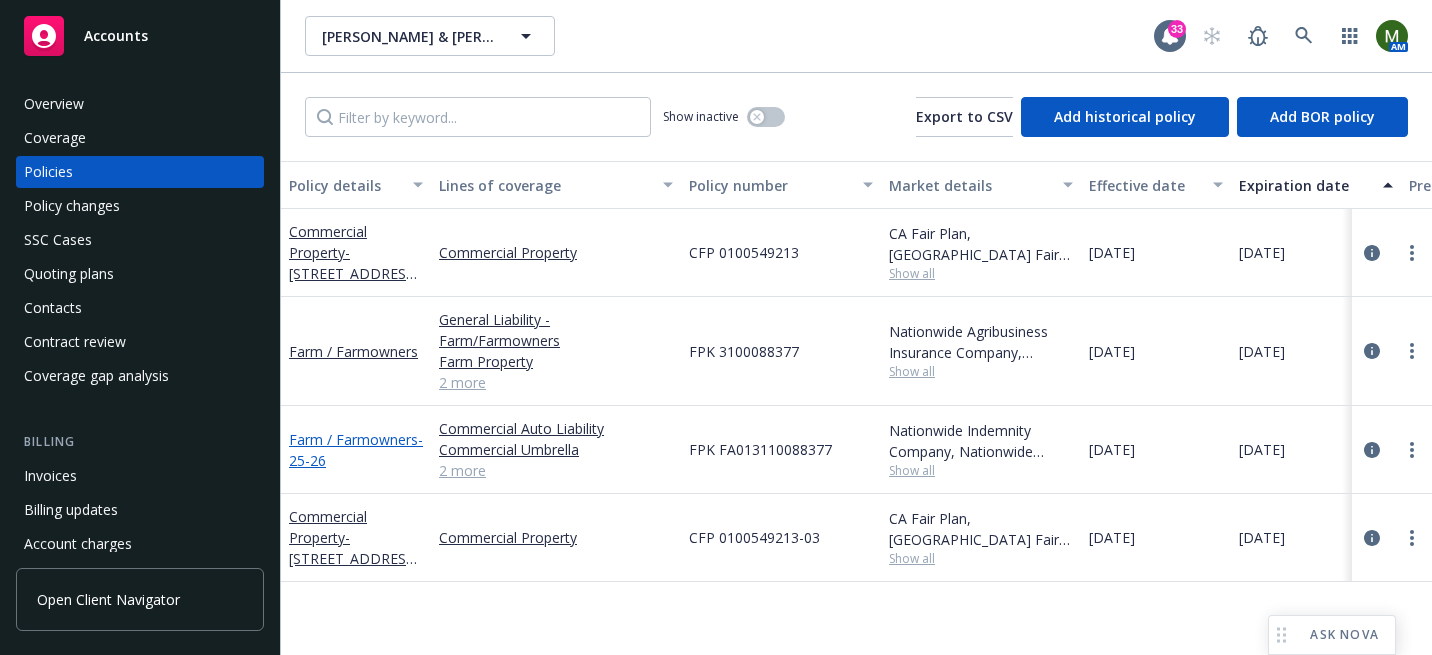 click on "Farm / Farmowners  -  25-26" at bounding box center [356, 450] 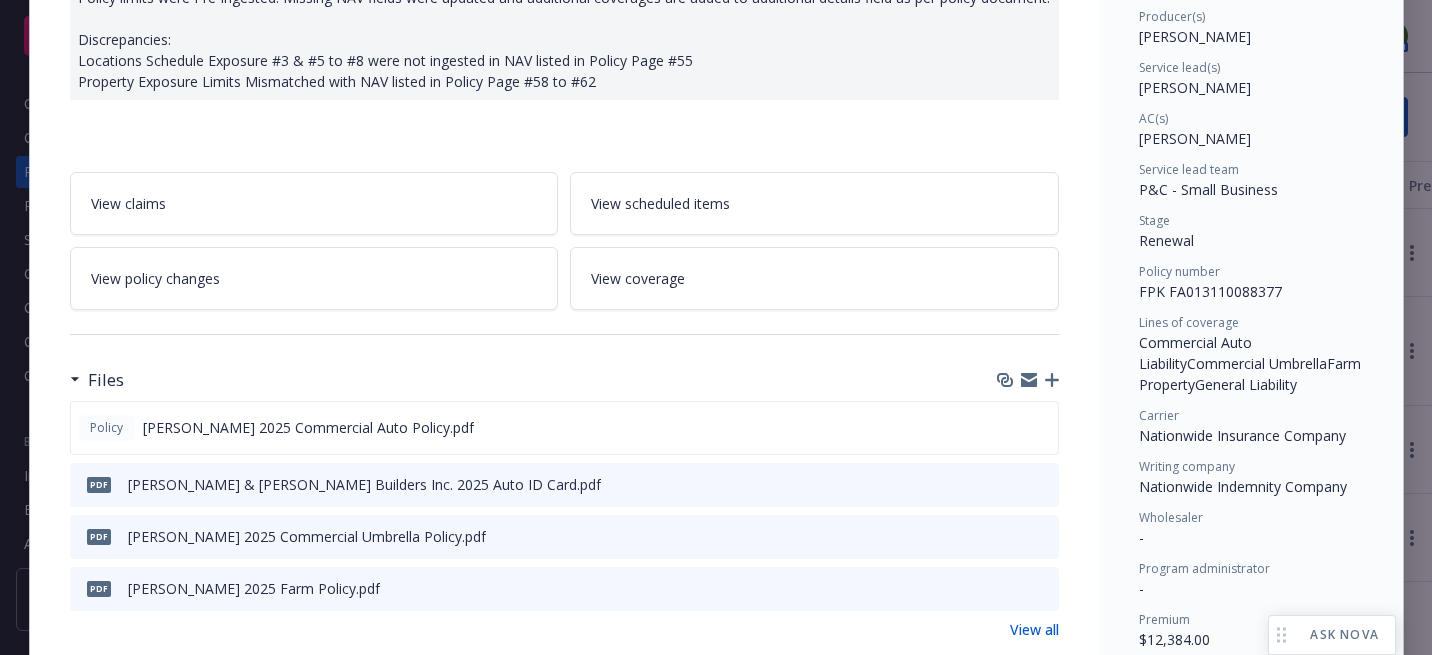 scroll, scrollTop: 263, scrollLeft: 0, axis: vertical 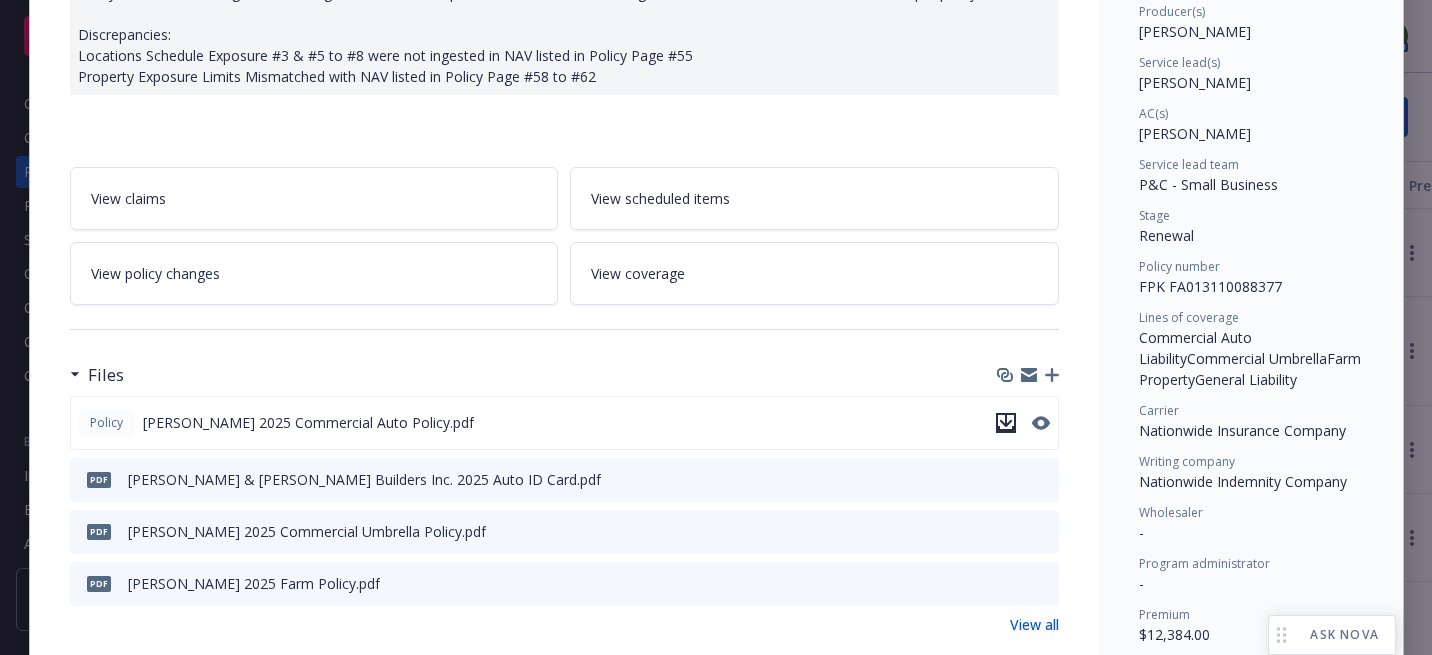 click 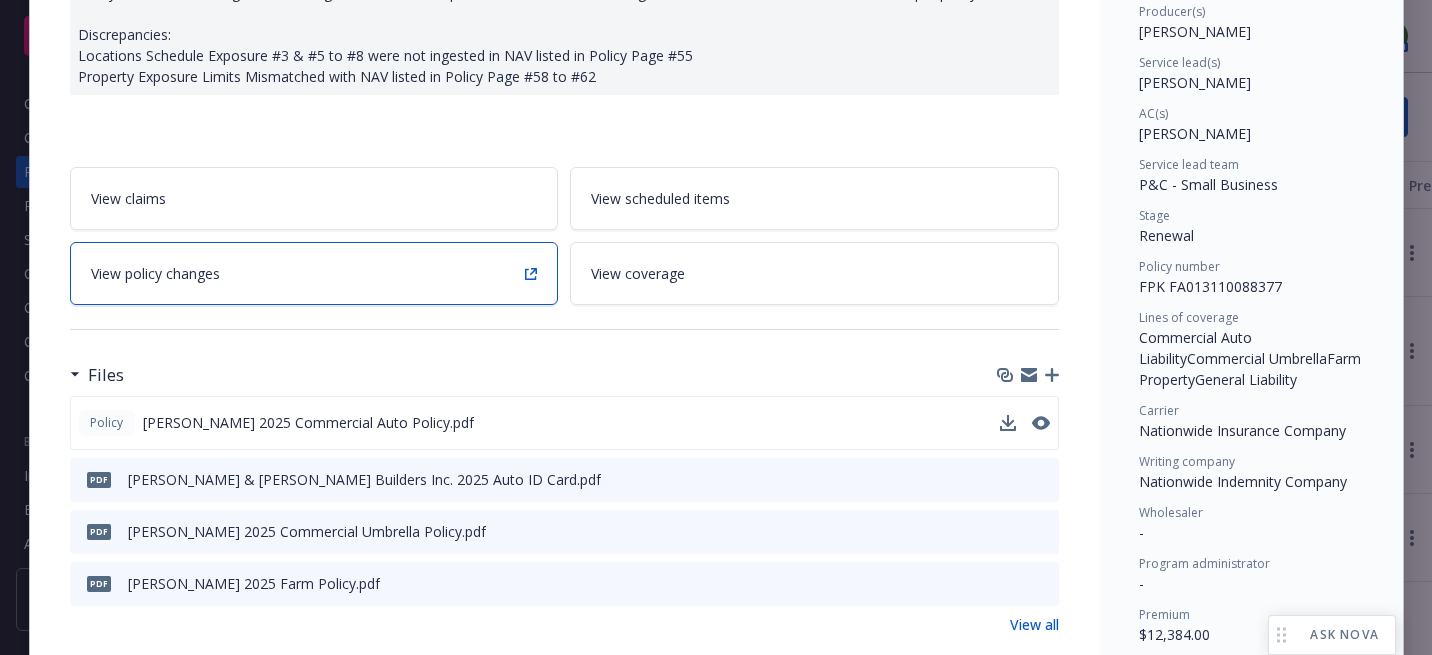 scroll, scrollTop: 0, scrollLeft: 0, axis: both 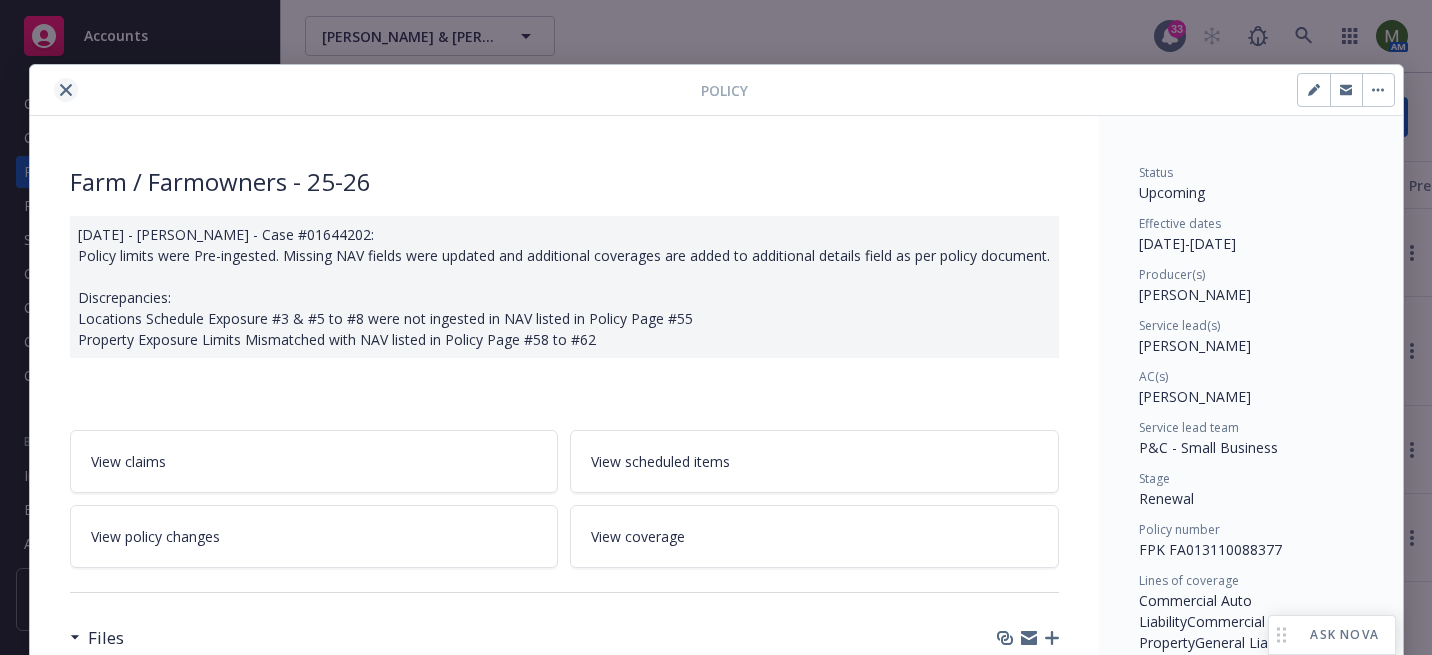 click at bounding box center [66, 90] 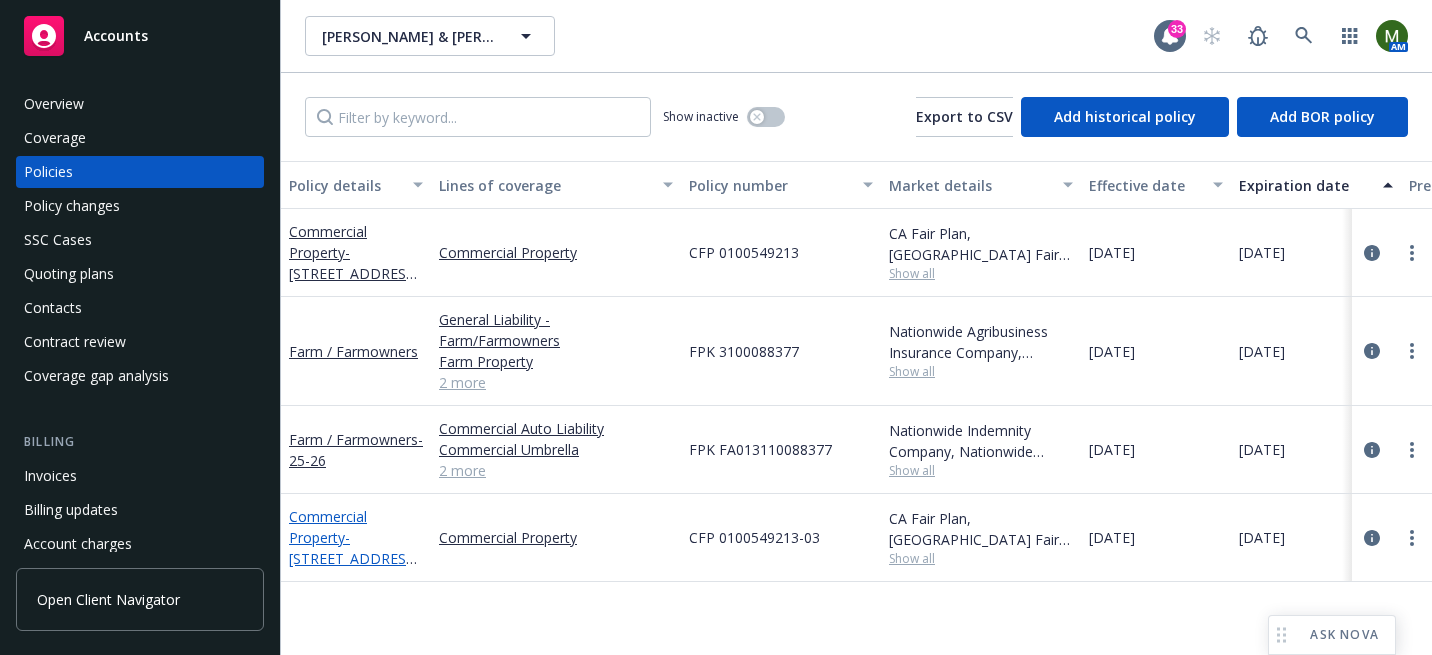 click on "Commercial Property  -  6005 Lichau Rd - Dwelling" at bounding box center [354, 548] 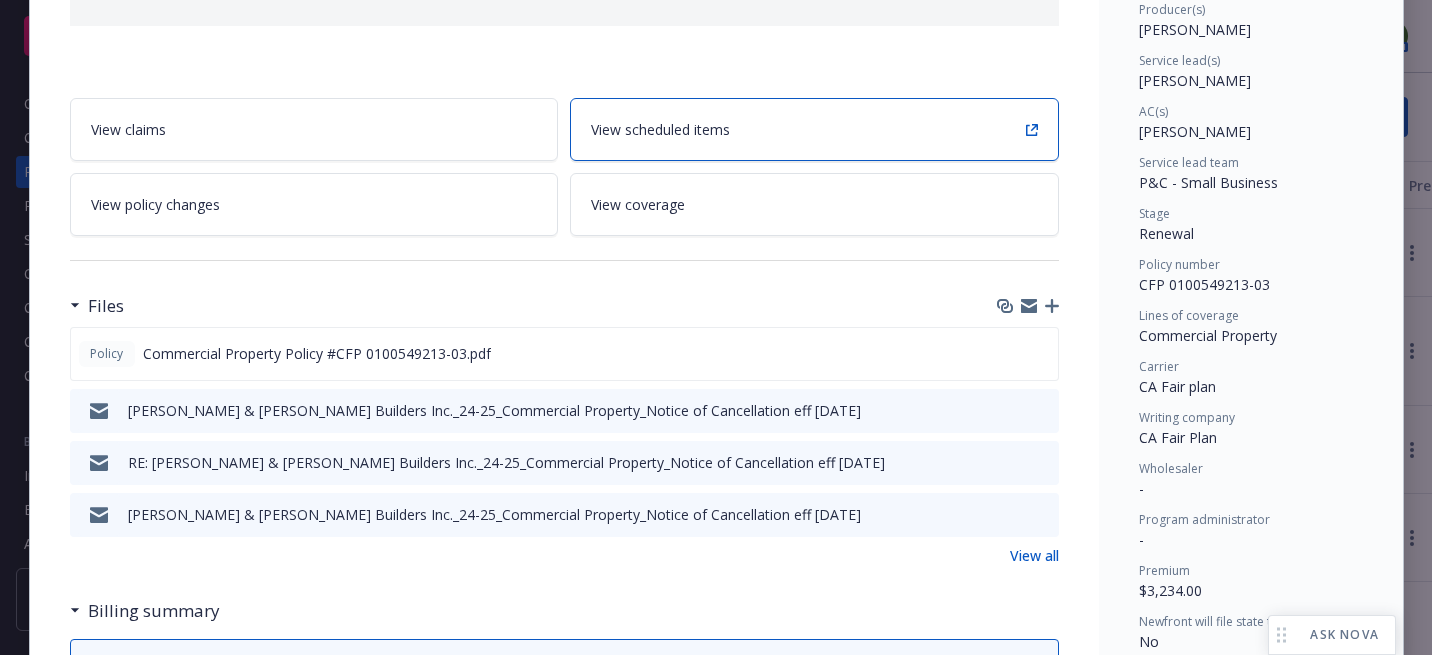 scroll, scrollTop: 267, scrollLeft: 0, axis: vertical 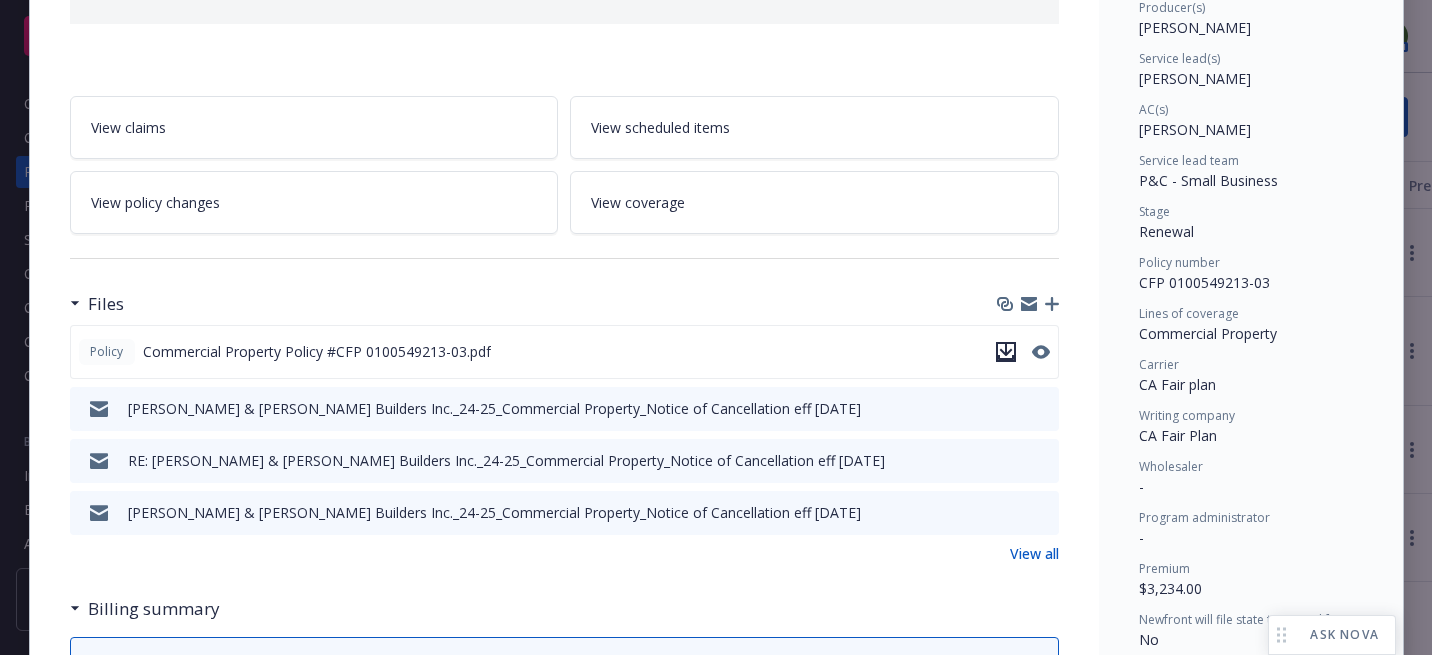click 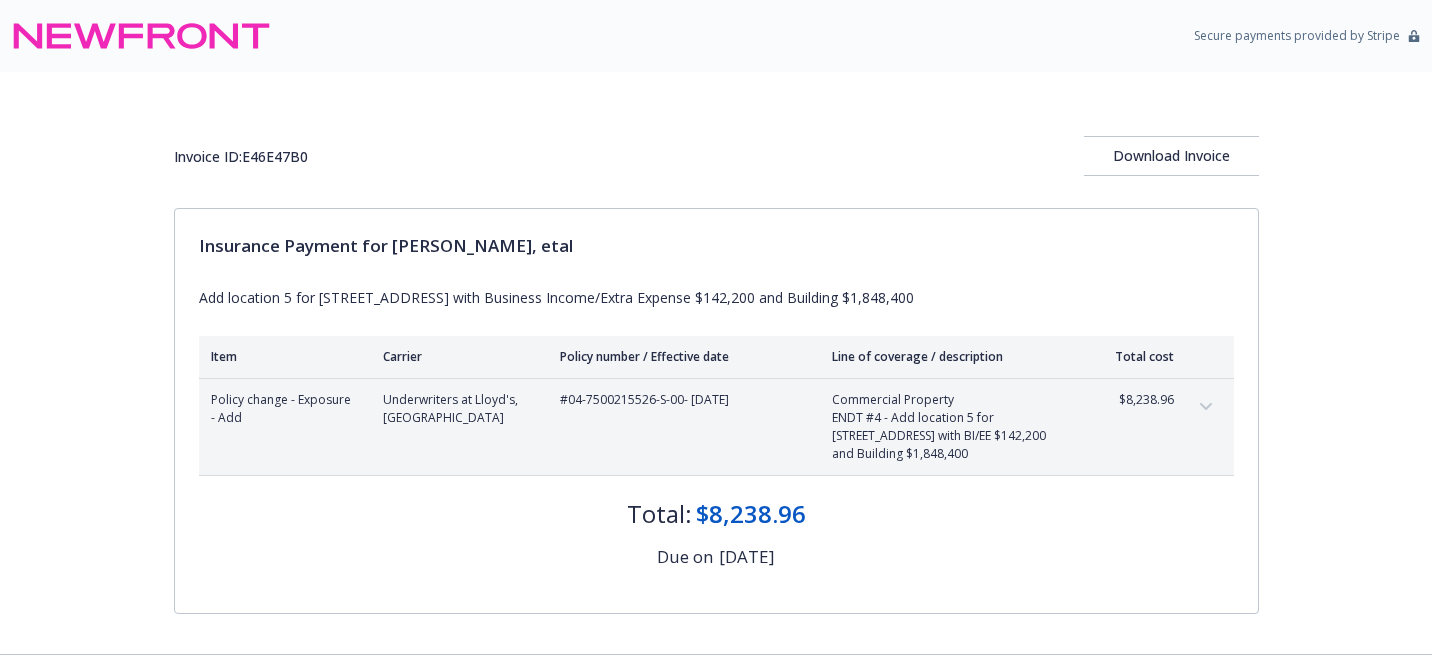 scroll, scrollTop: 0, scrollLeft: 0, axis: both 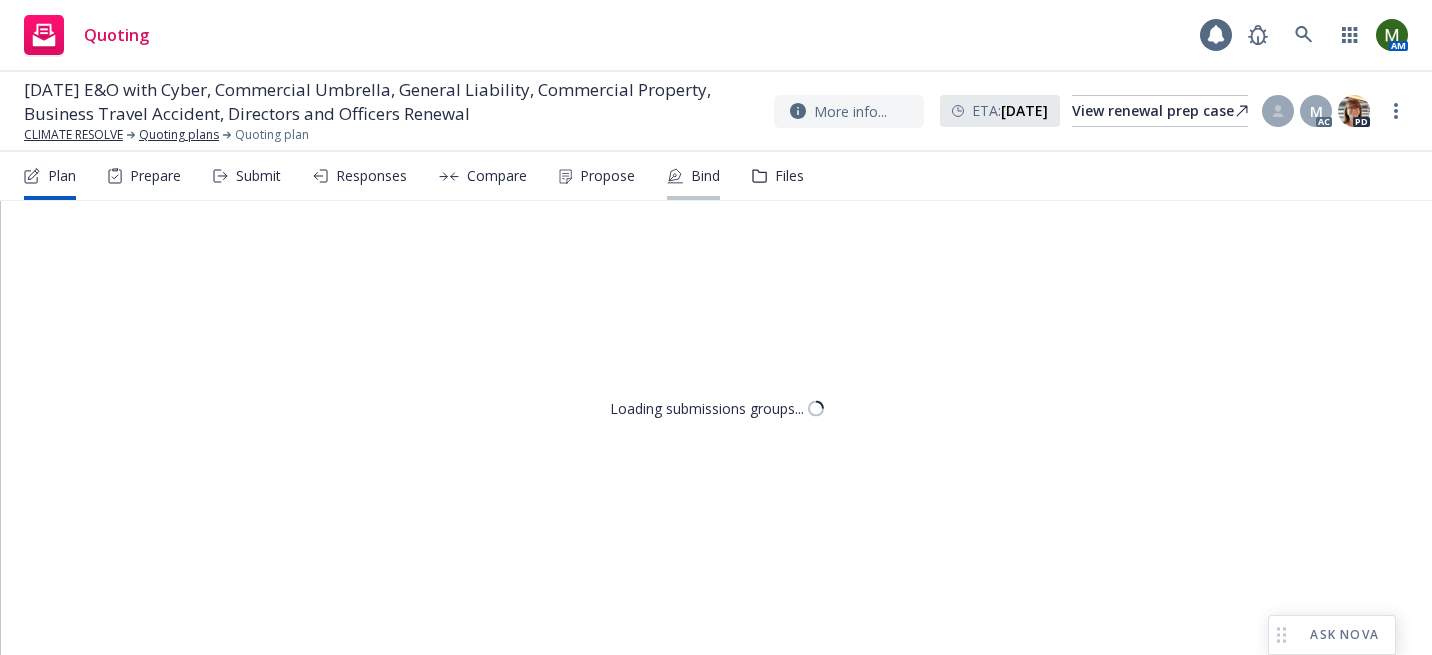 click on "Bind" at bounding box center [705, 176] 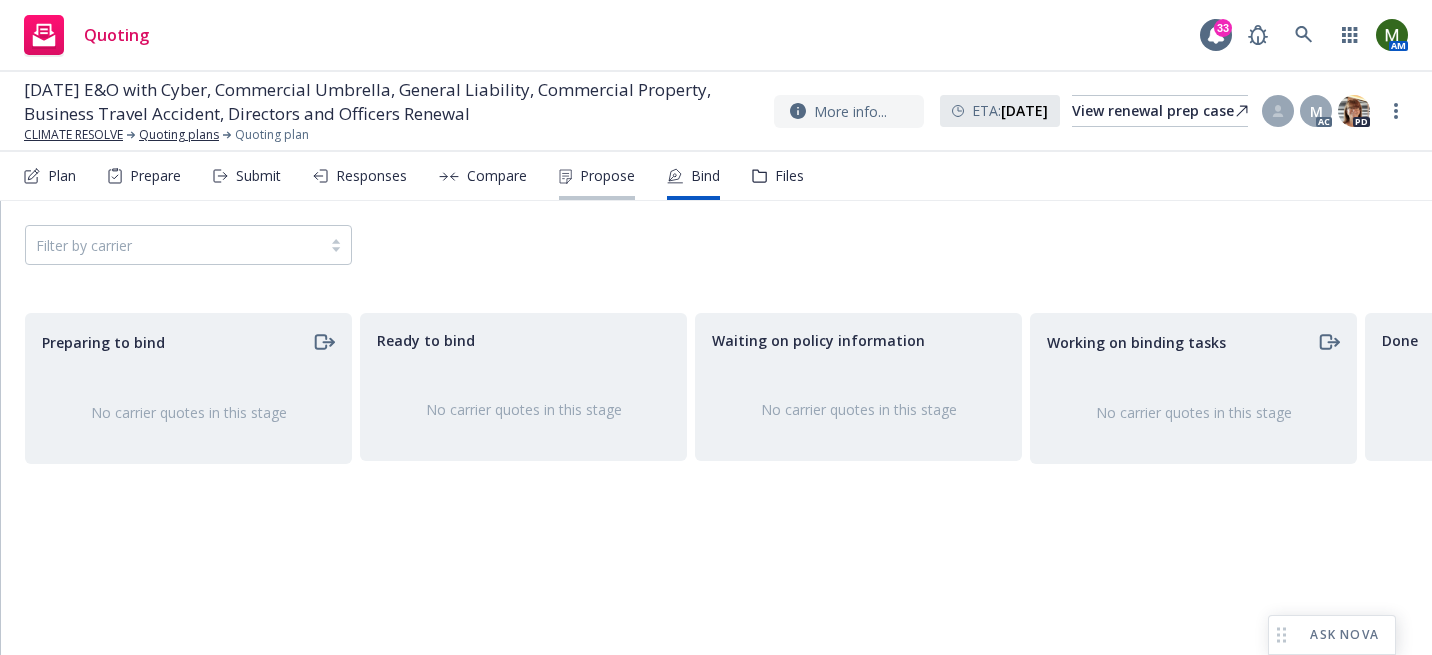click on "Propose" at bounding box center (607, 176) 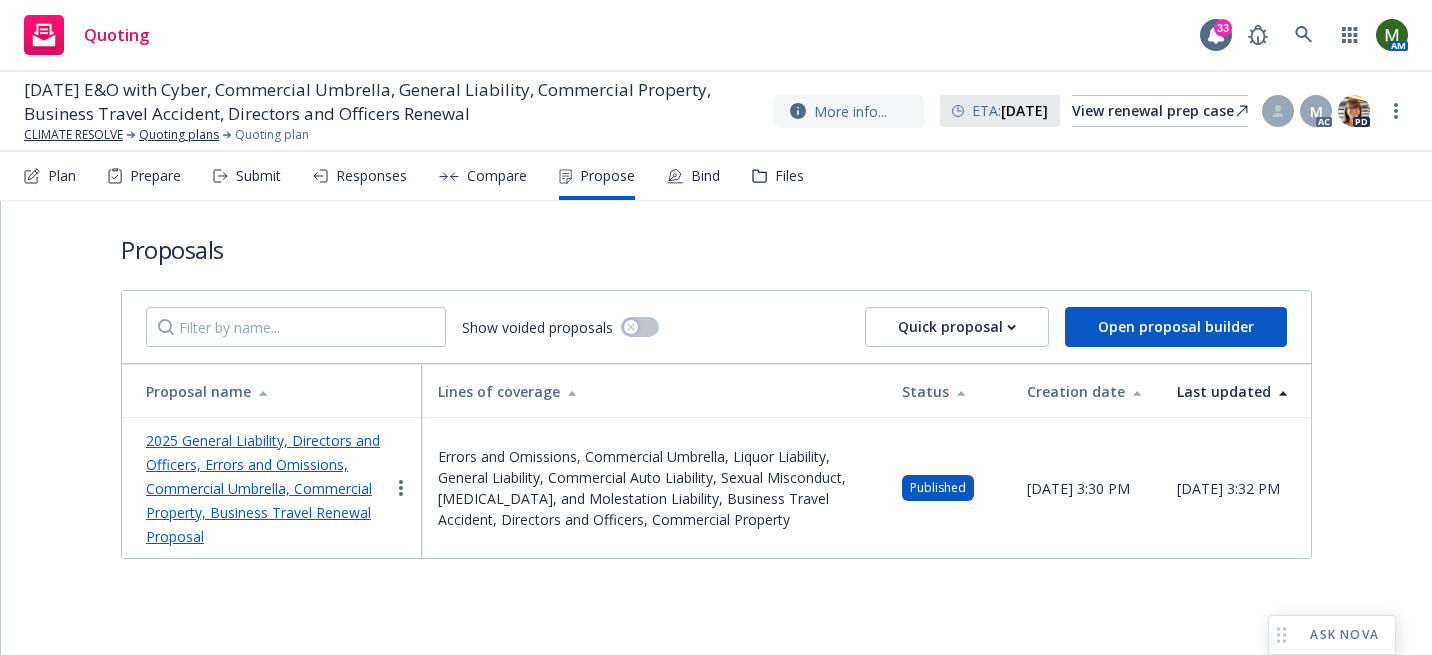 click on "2025 General Liability, Directors and Officers, Errors and Omissions, Commercial Umbrella, Commercial Property, Business Travel Renewal Proposal" at bounding box center (263, 488) 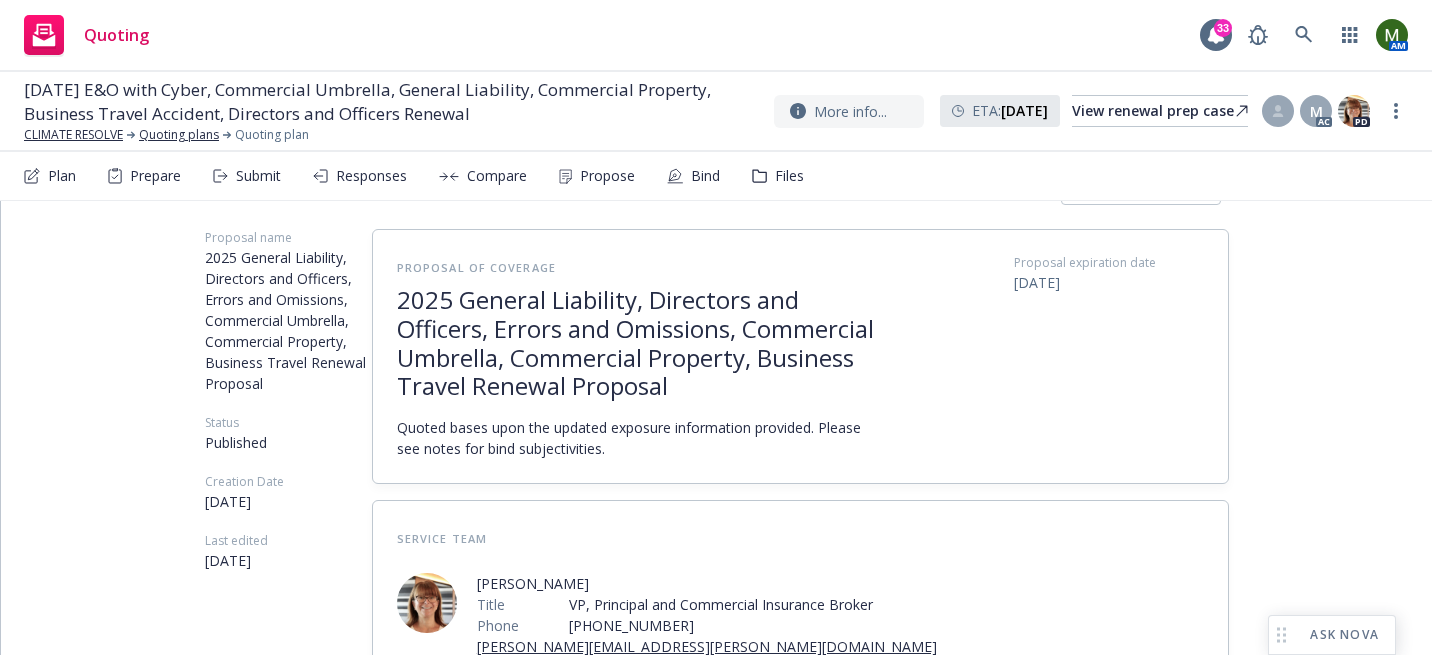 scroll, scrollTop: 0, scrollLeft: 0, axis: both 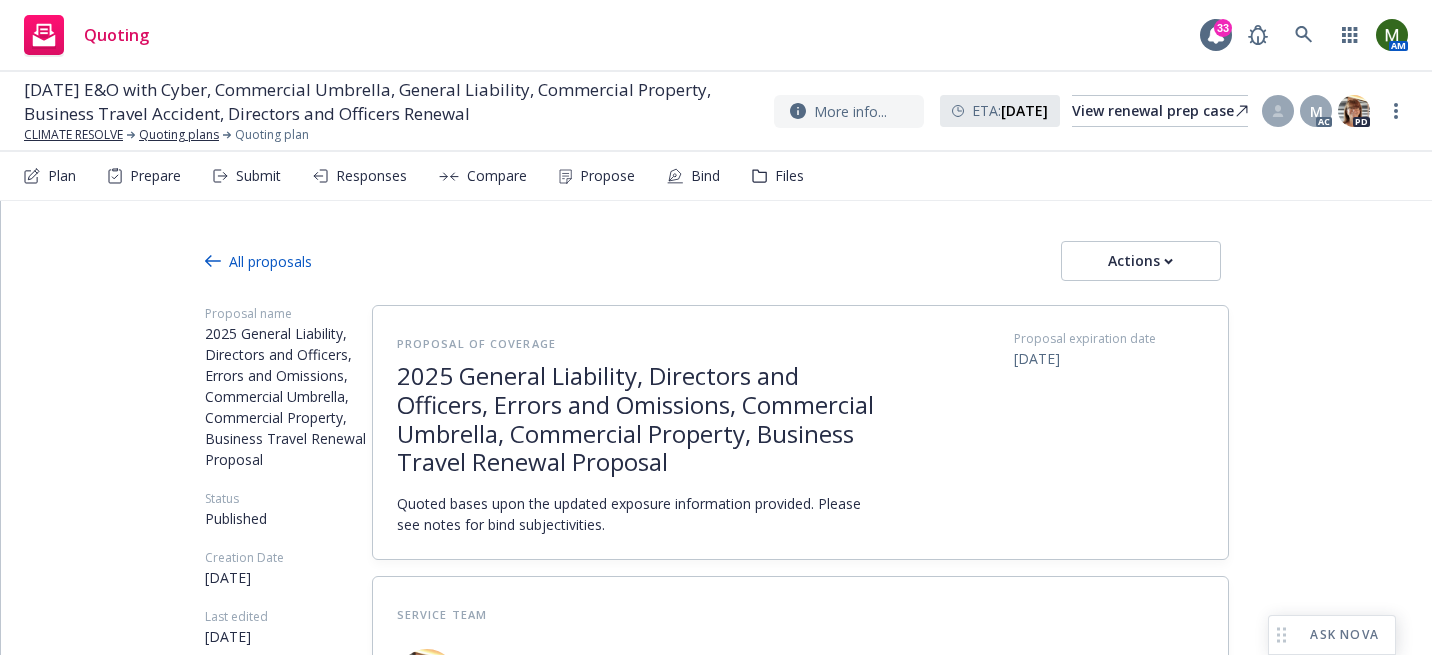click at bounding box center [717, 293] 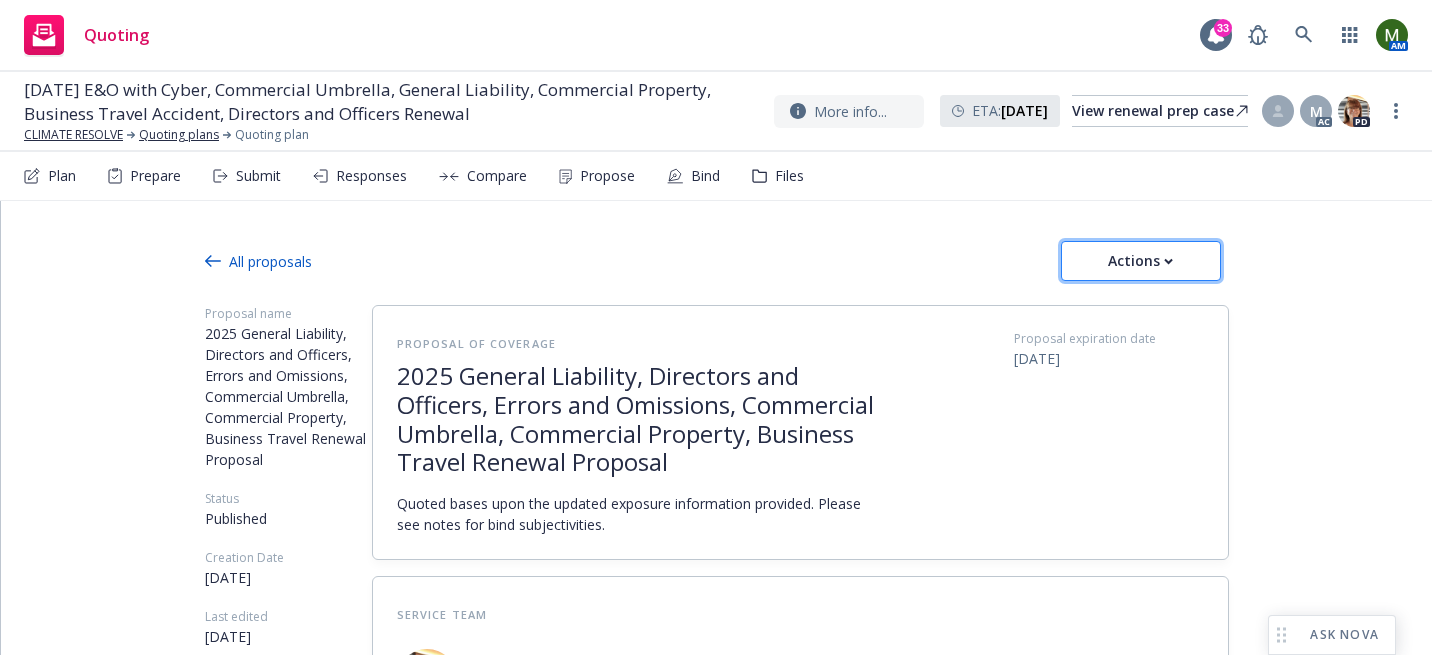 click on "Actions" at bounding box center (1141, 261) 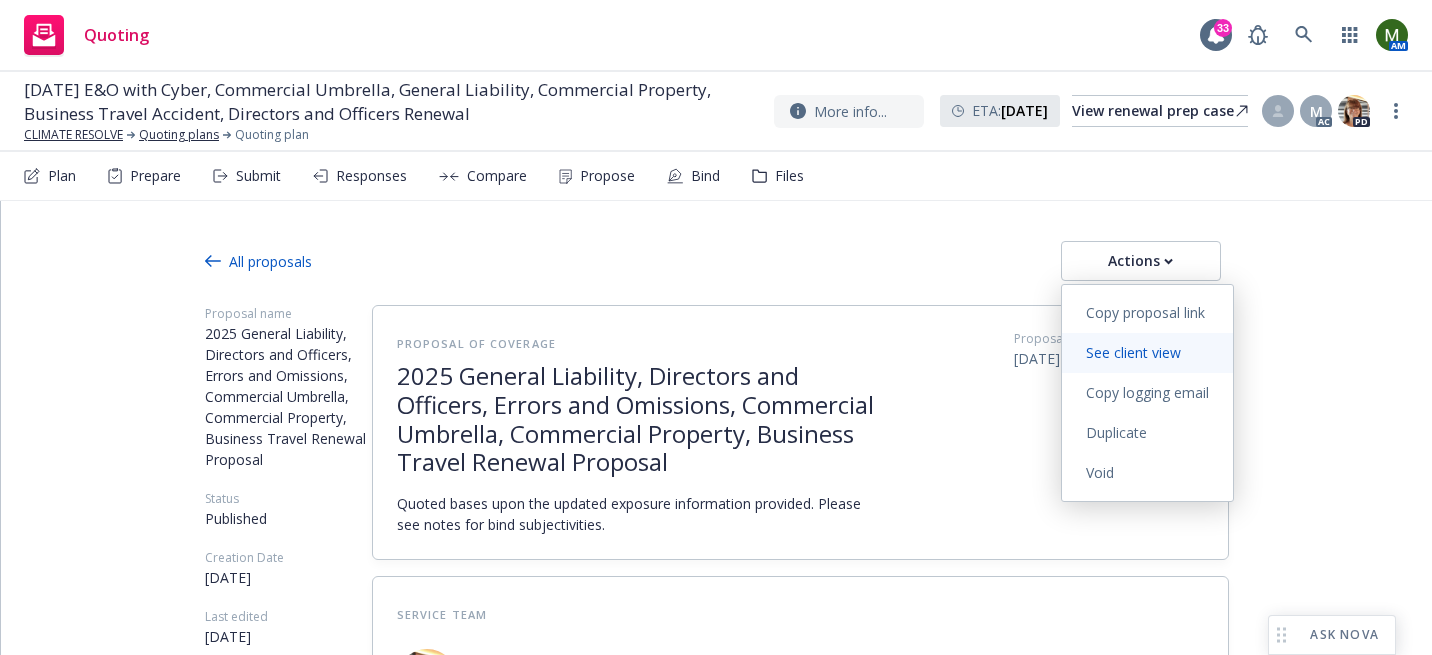 click on "See client view" at bounding box center (1147, 353) 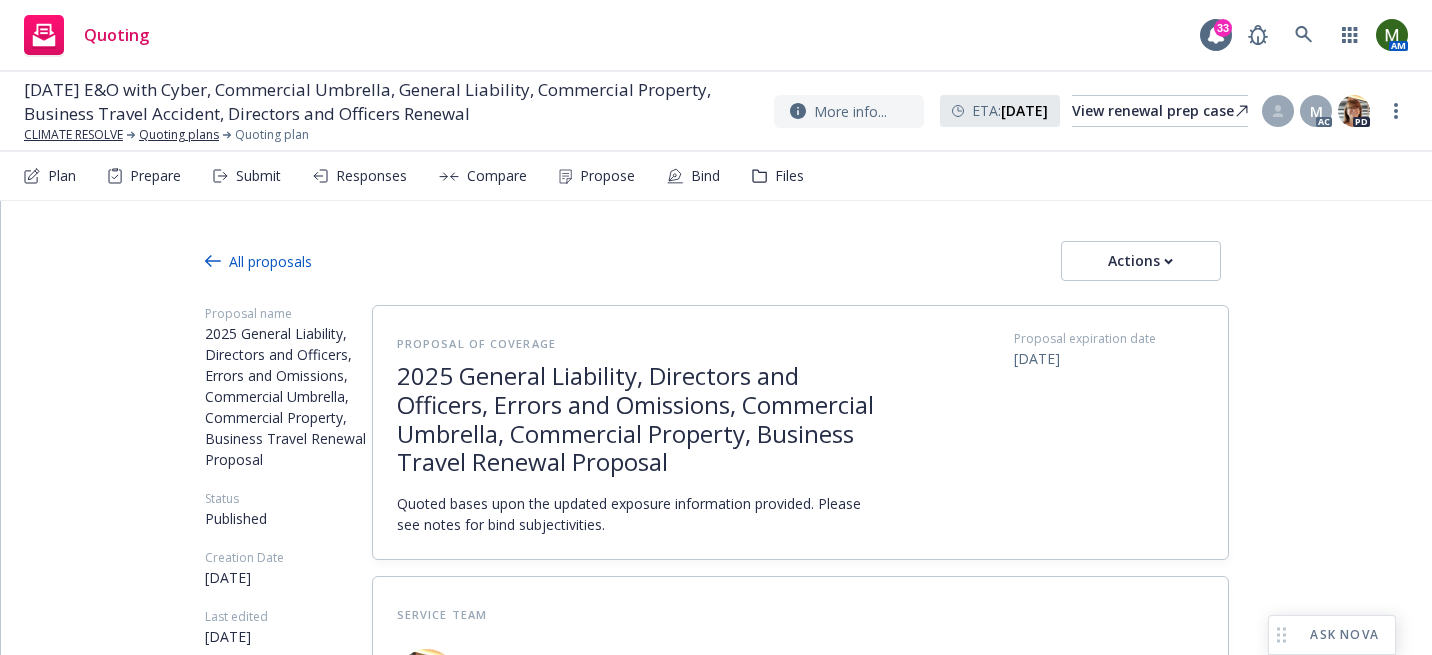 type on "x" 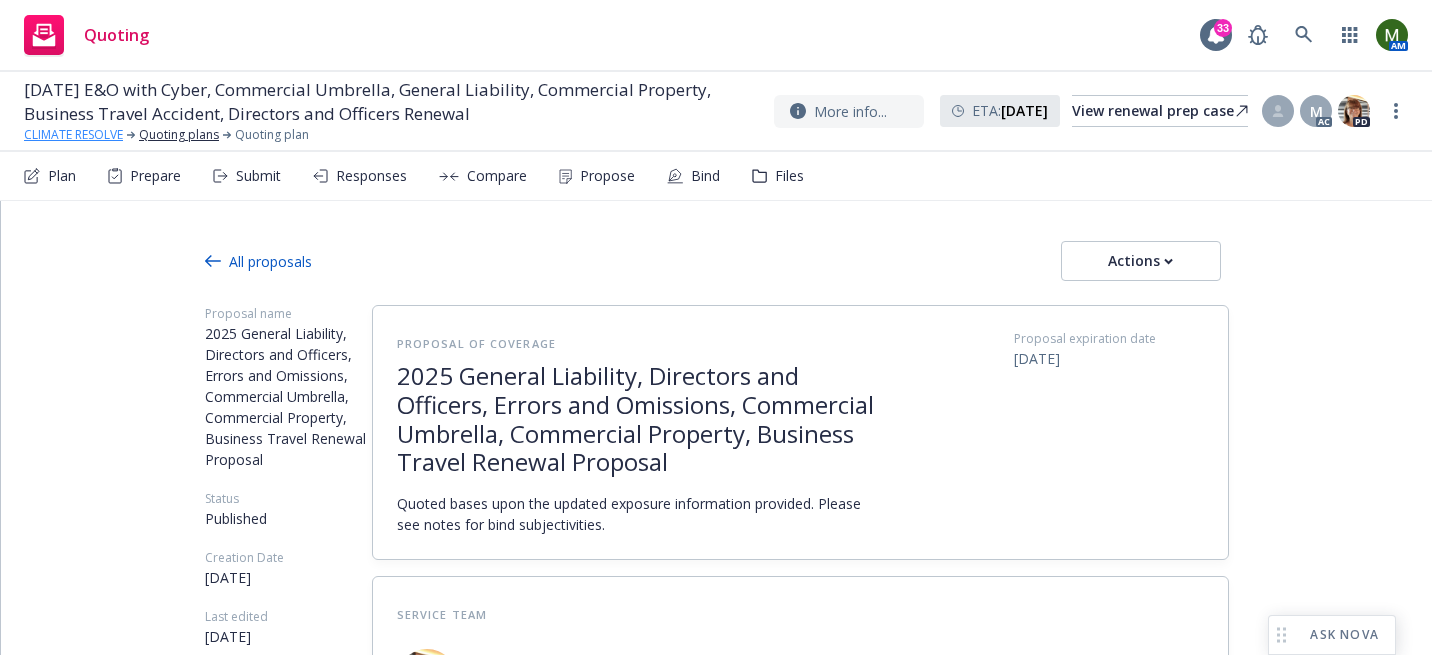 click on "CLIMATE RESOLVE" at bounding box center [73, 135] 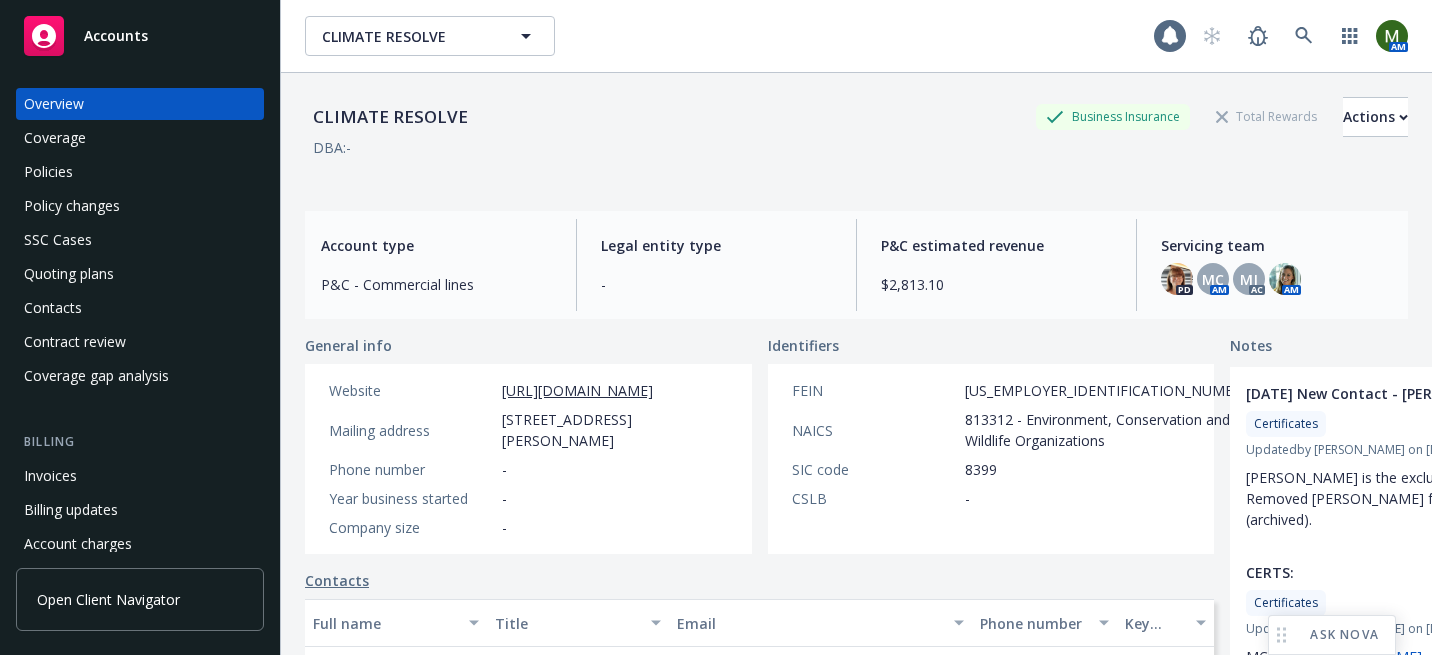 scroll, scrollTop: 0, scrollLeft: 0, axis: both 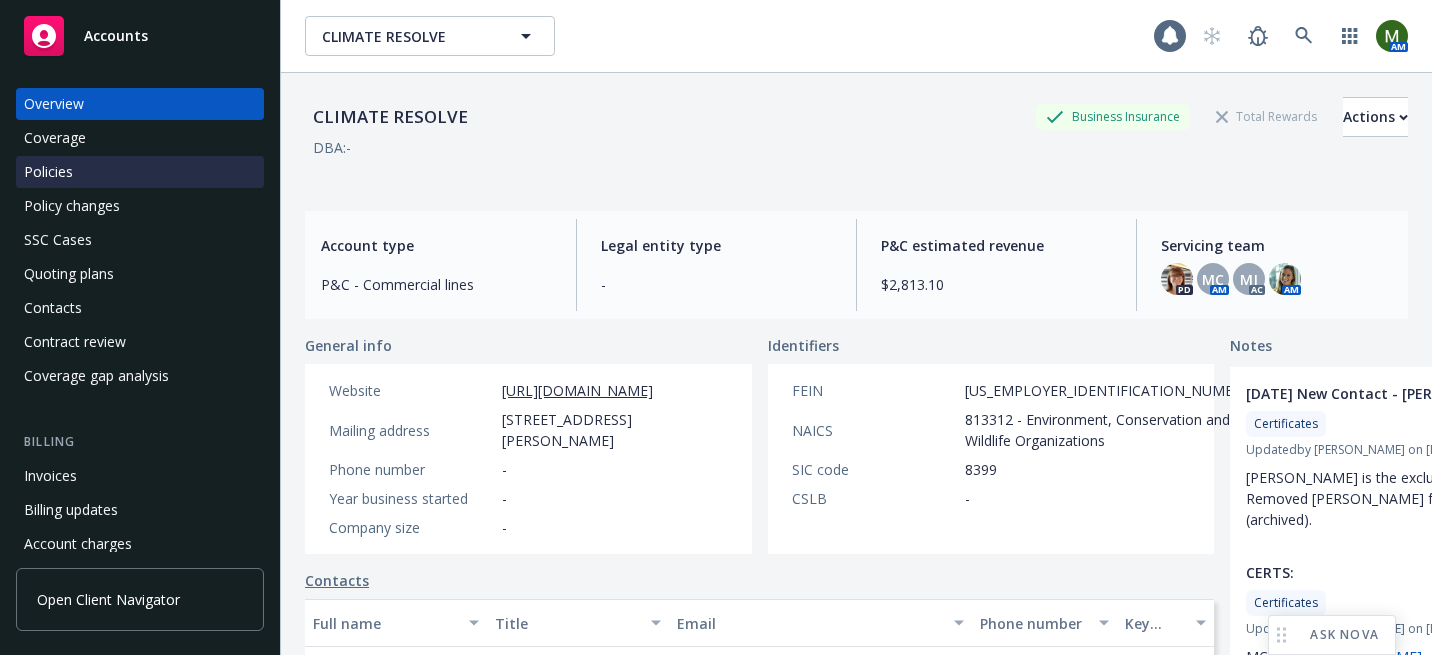 click on "Policies" at bounding box center (140, 172) 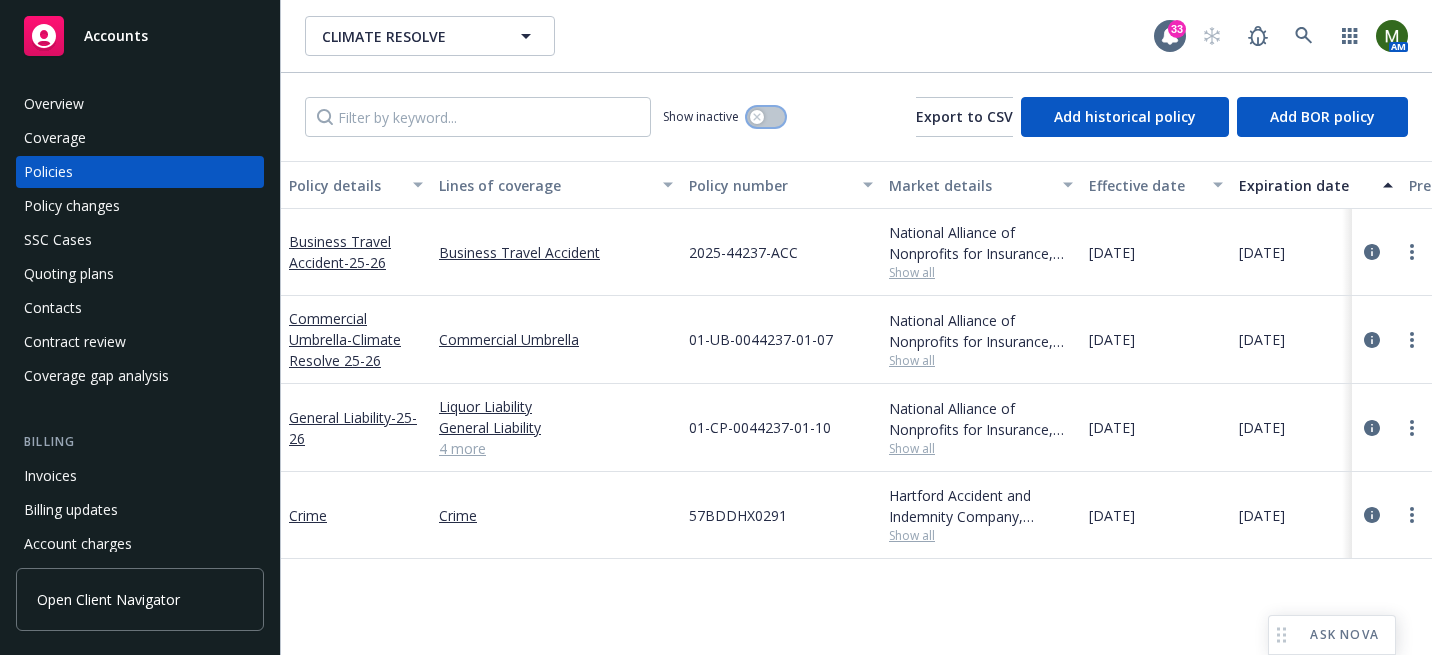 click at bounding box center [766, 117] 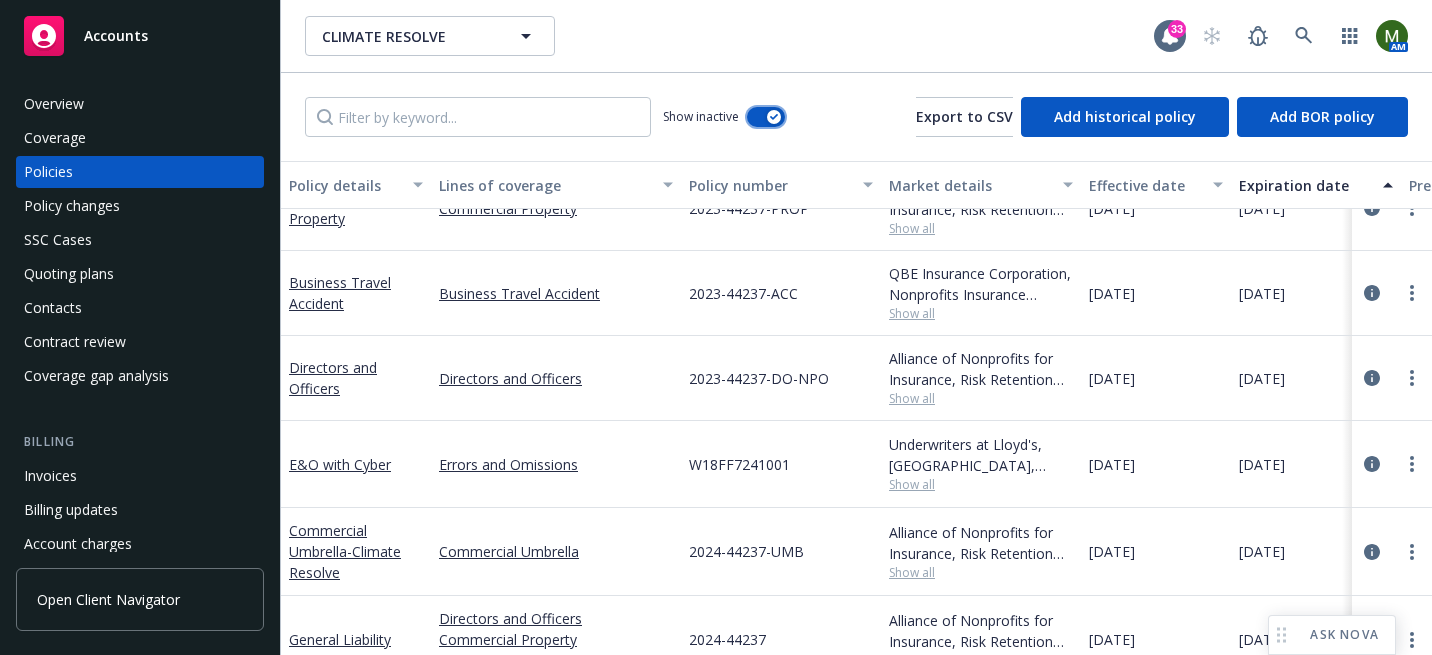 scroll, scrollTop: 3249, scrollLeft: 0, axis: vertical 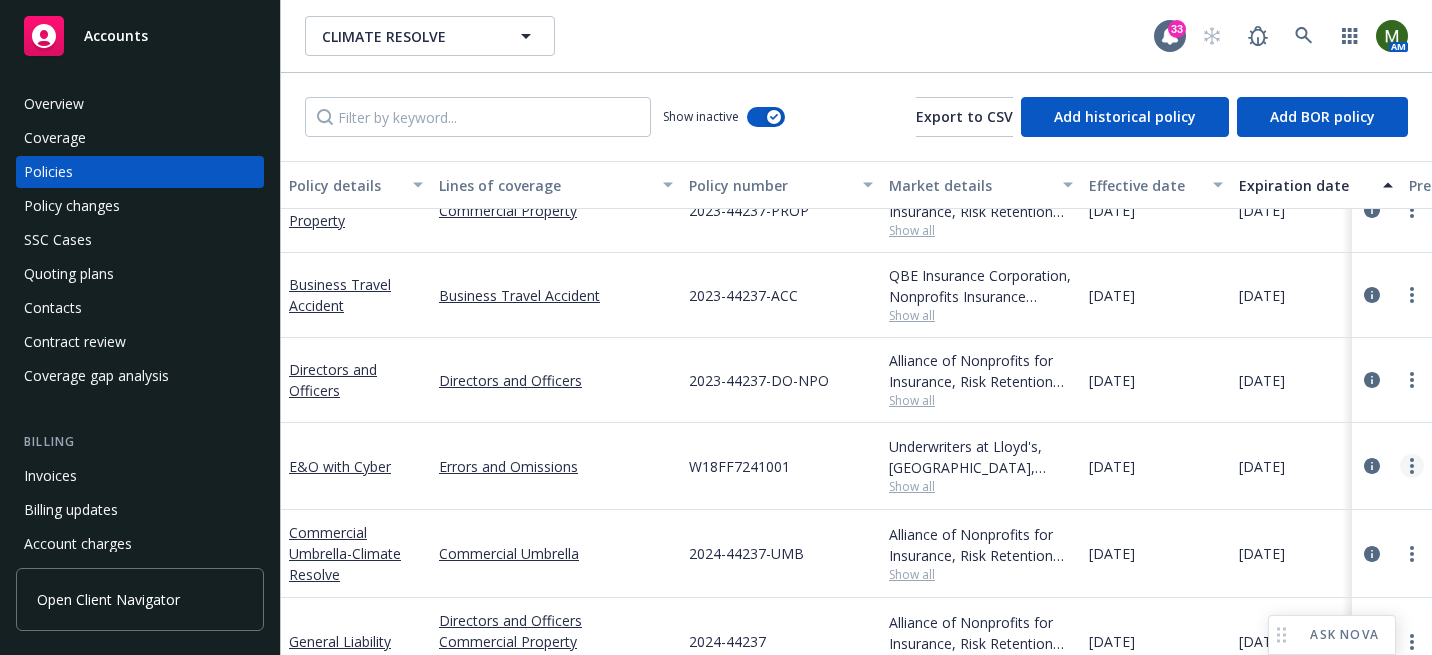 click at bounding box center [1412, 466] 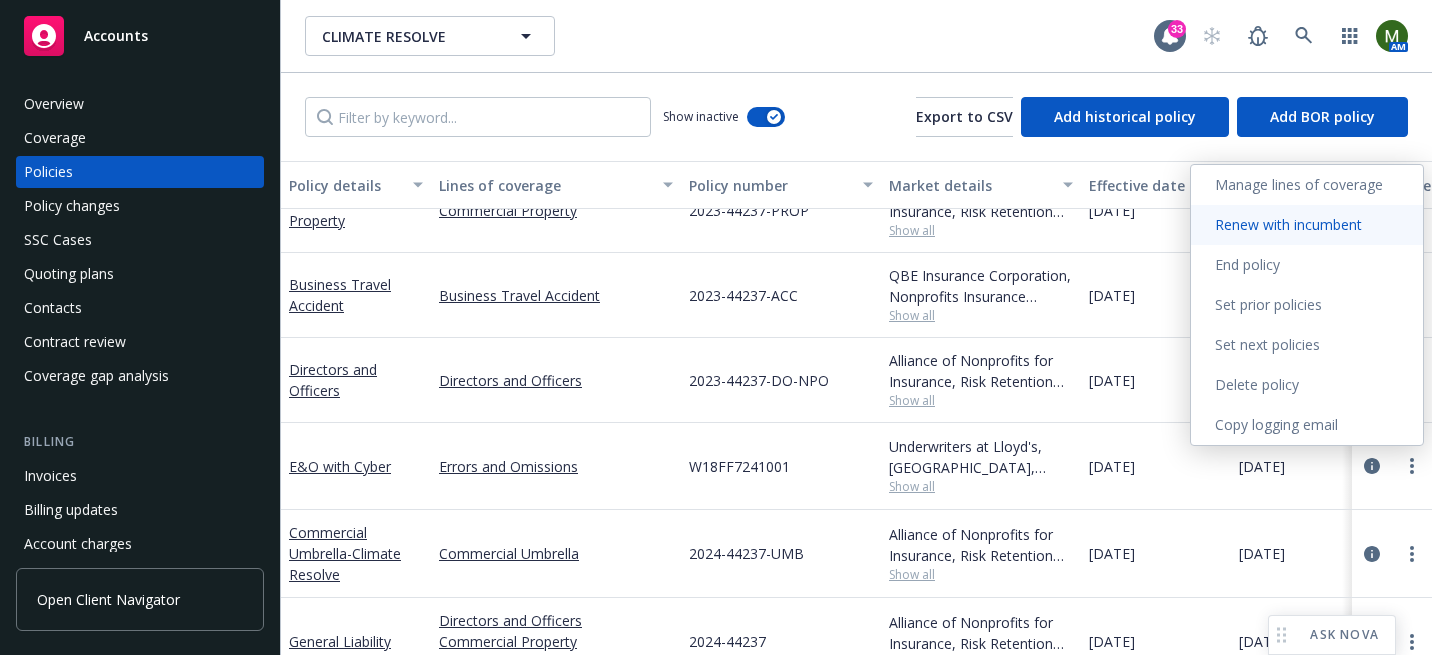 click on "Renew with incumbent" at bounding box center (1307, 225) 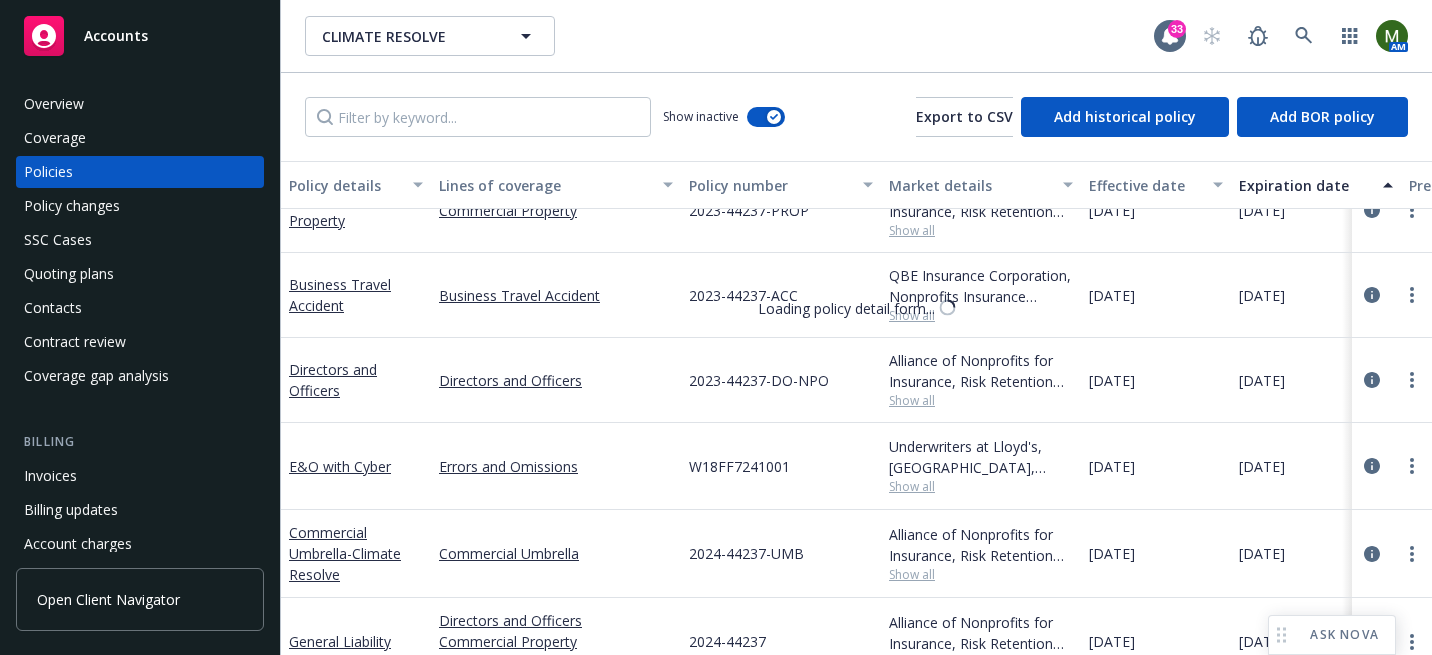 select on "12" 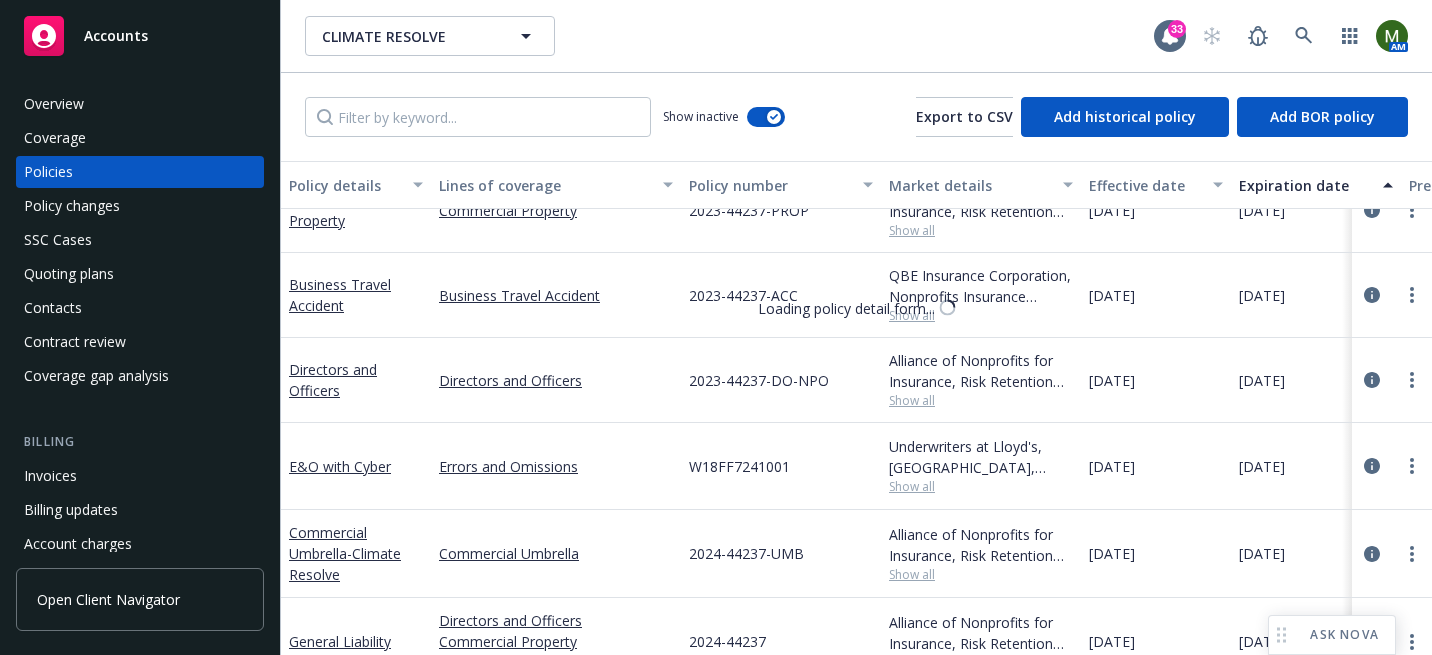 select on "CA" 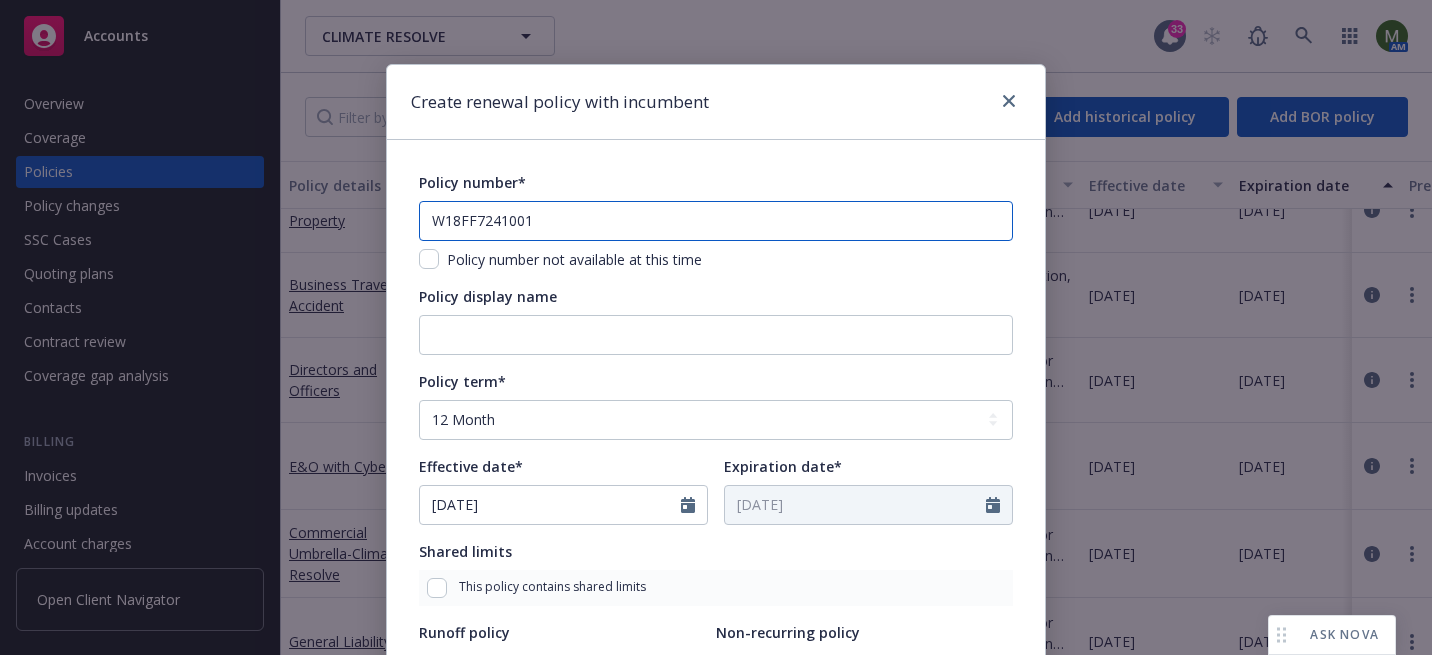 click on "W18FF7241001" at bounding box center [716, 221] 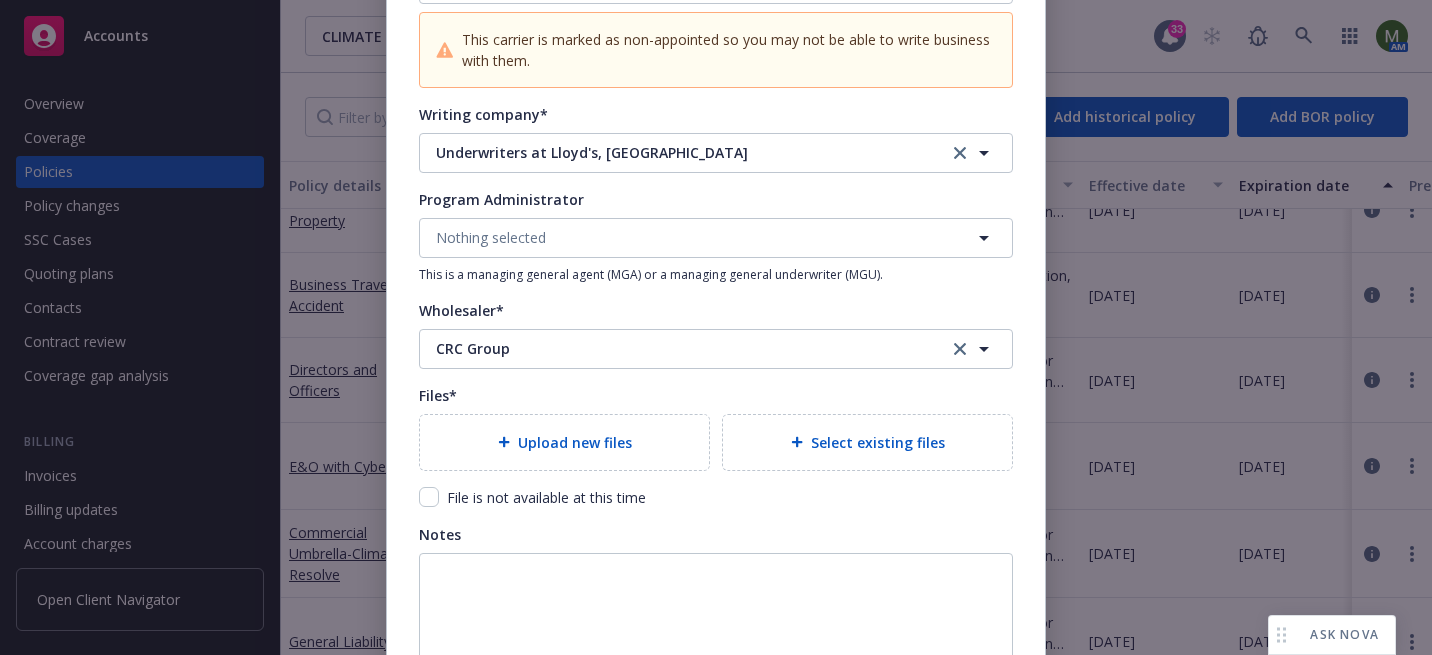 scroll, scrollTop: 2348, scrollLeft: 0, axis: vertical 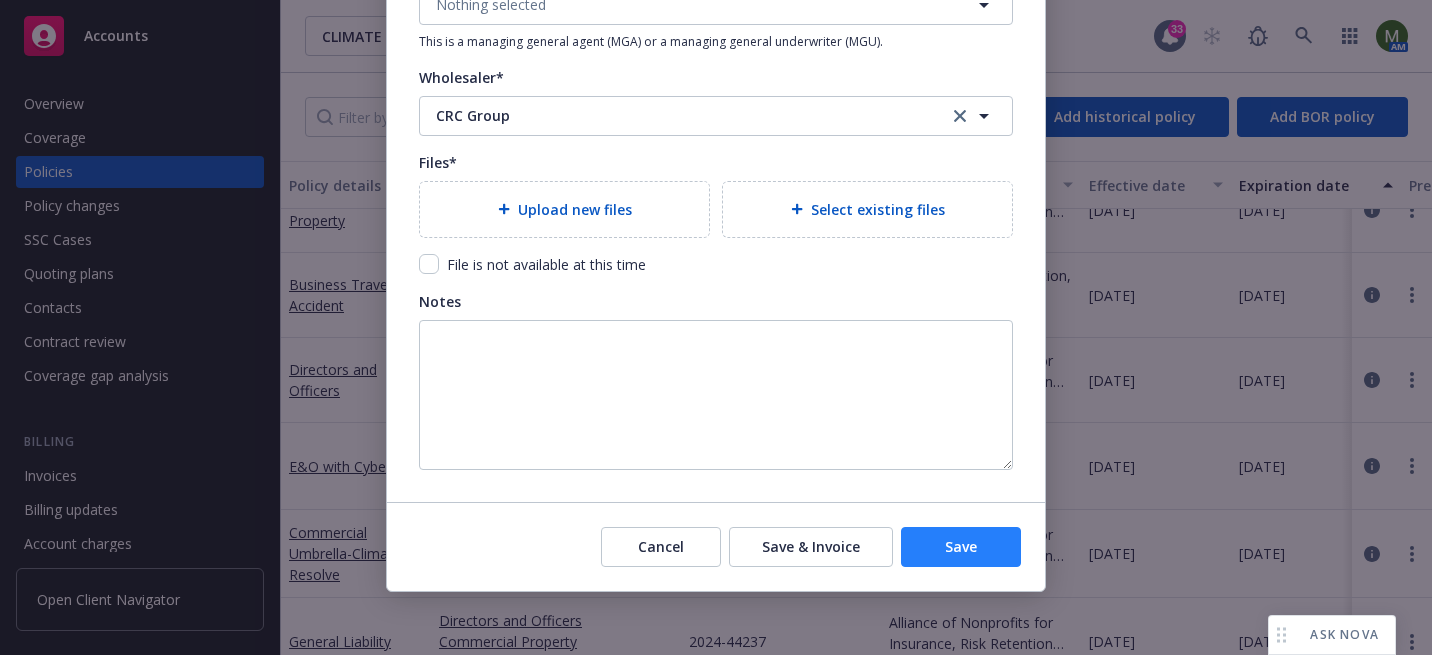 type on "D18FF7251101" 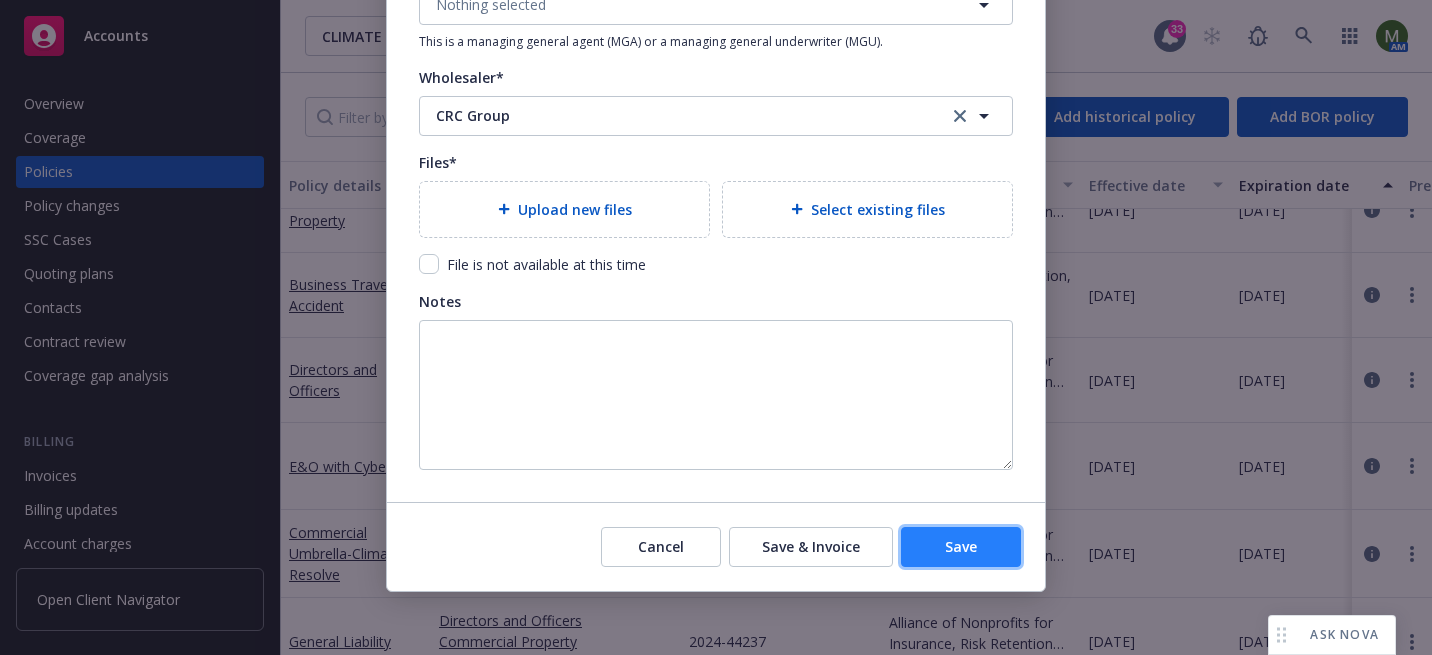 click on "Save" at bounding box center [961, 546] 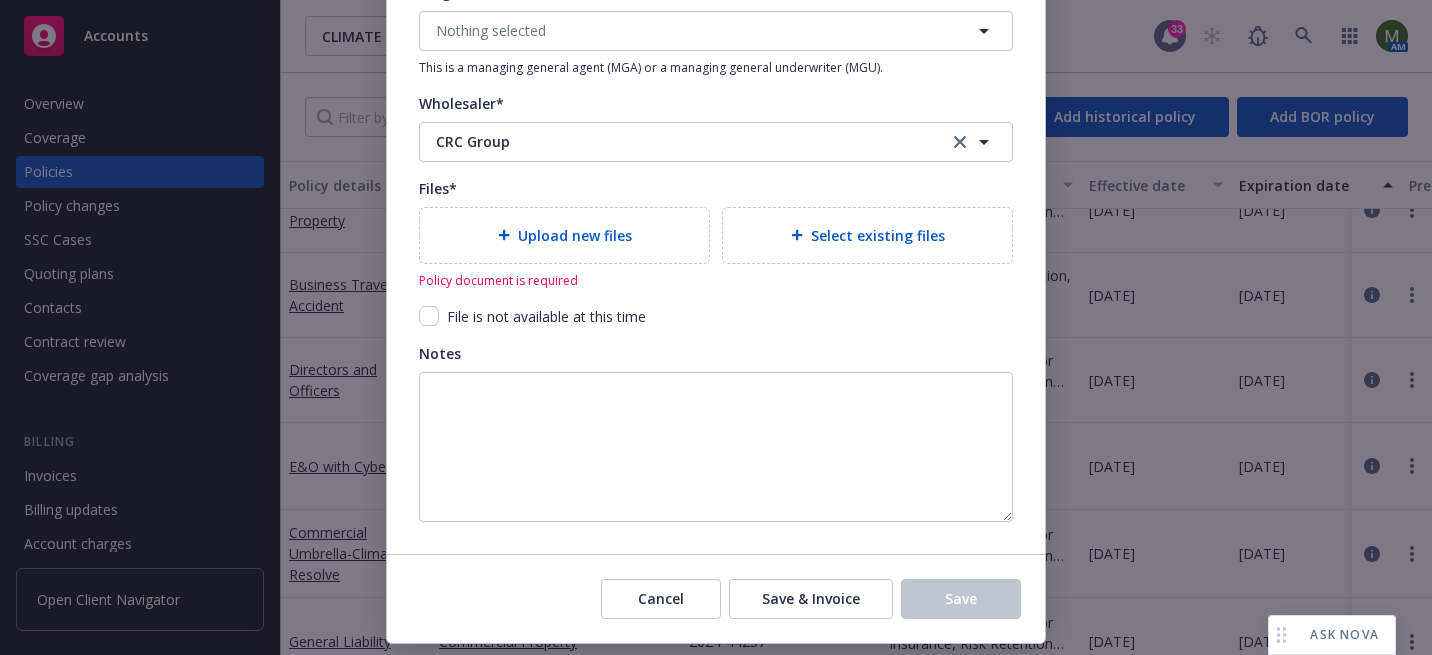 scroll, scrollTop: 2374, scrollLeft: 0, axis: vertical 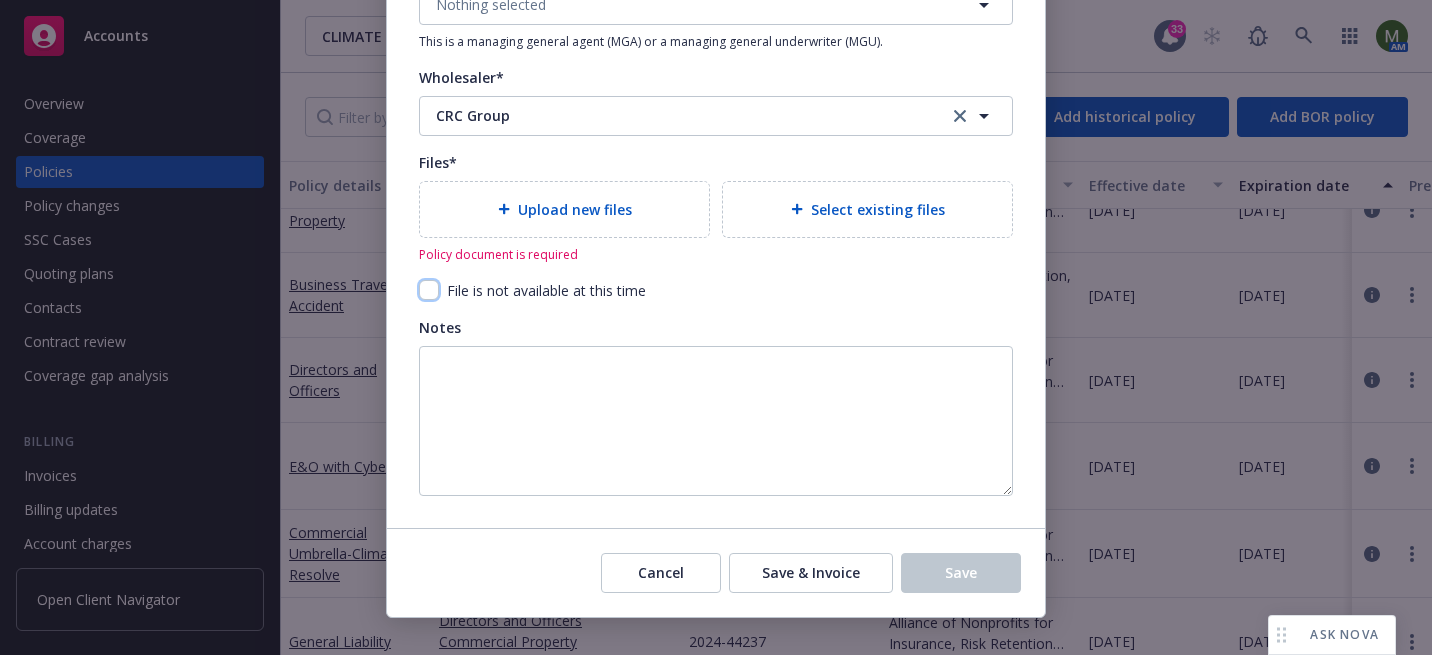 click at bounding box center [429, 290] 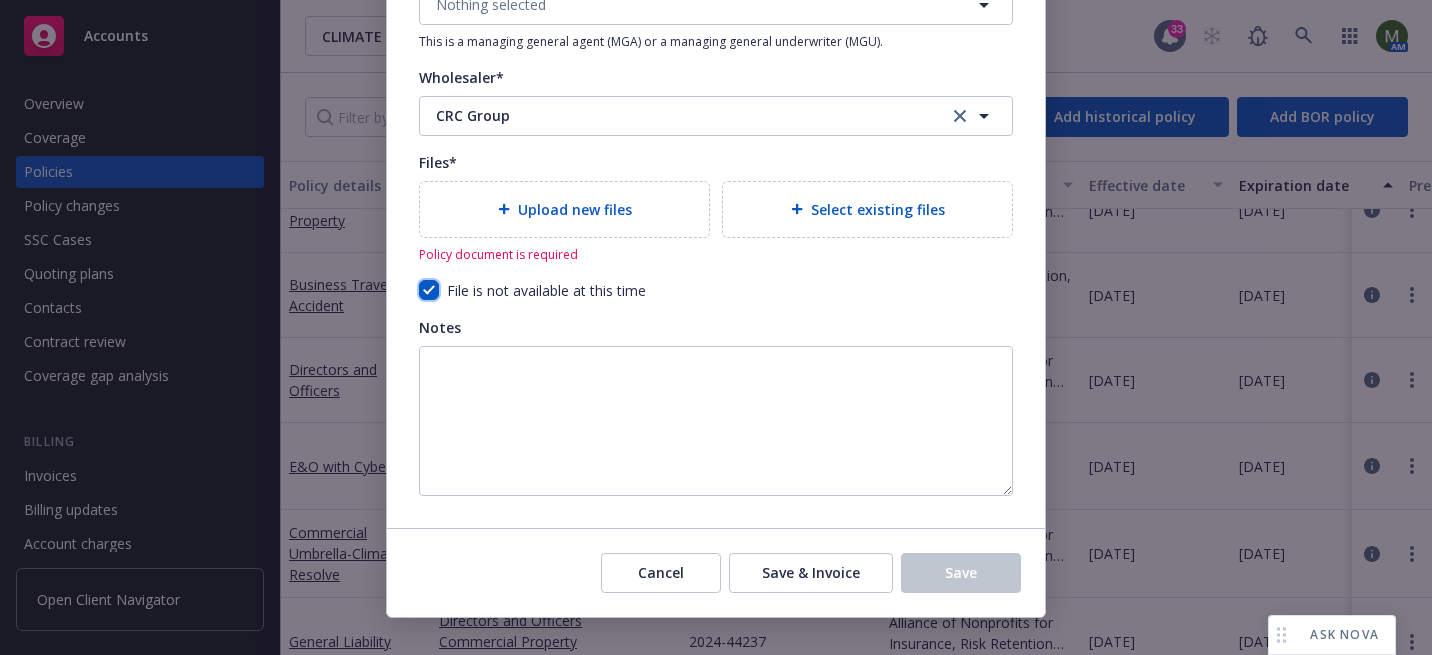 checkbox on "true" 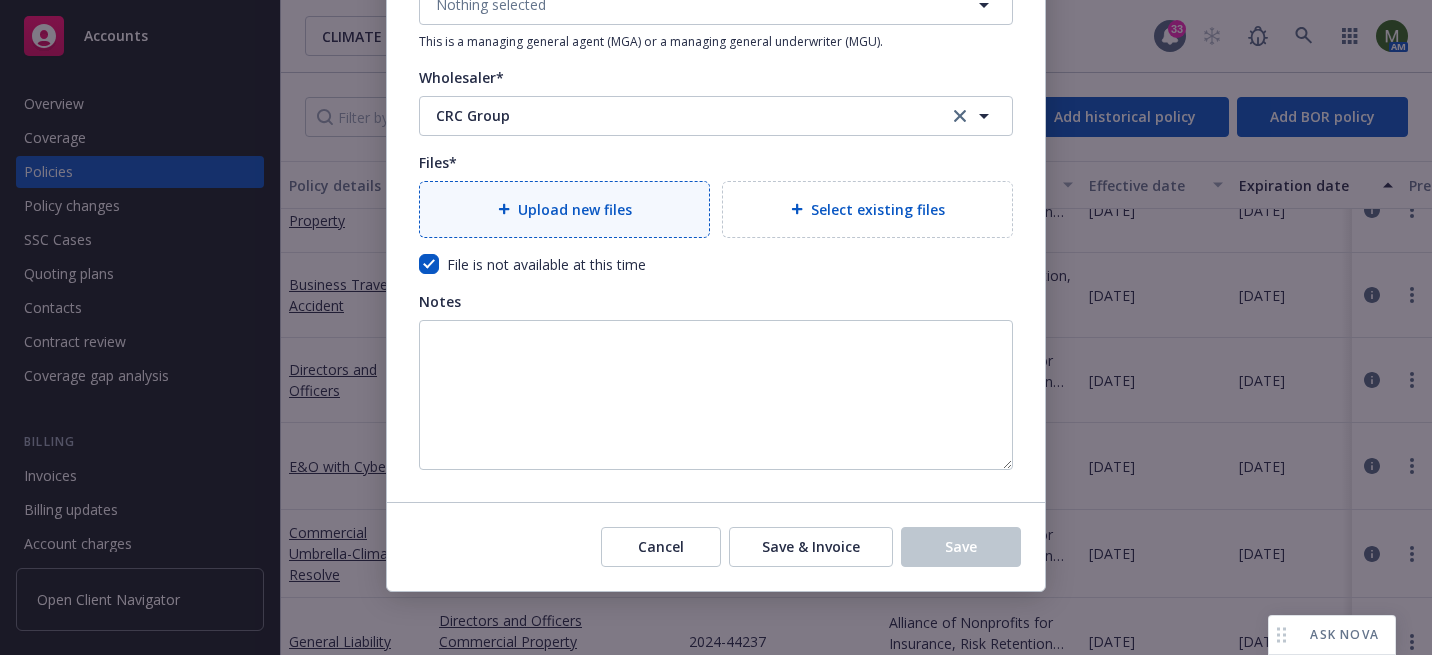 click on "Upload new files" at bounding box center (575, 209) 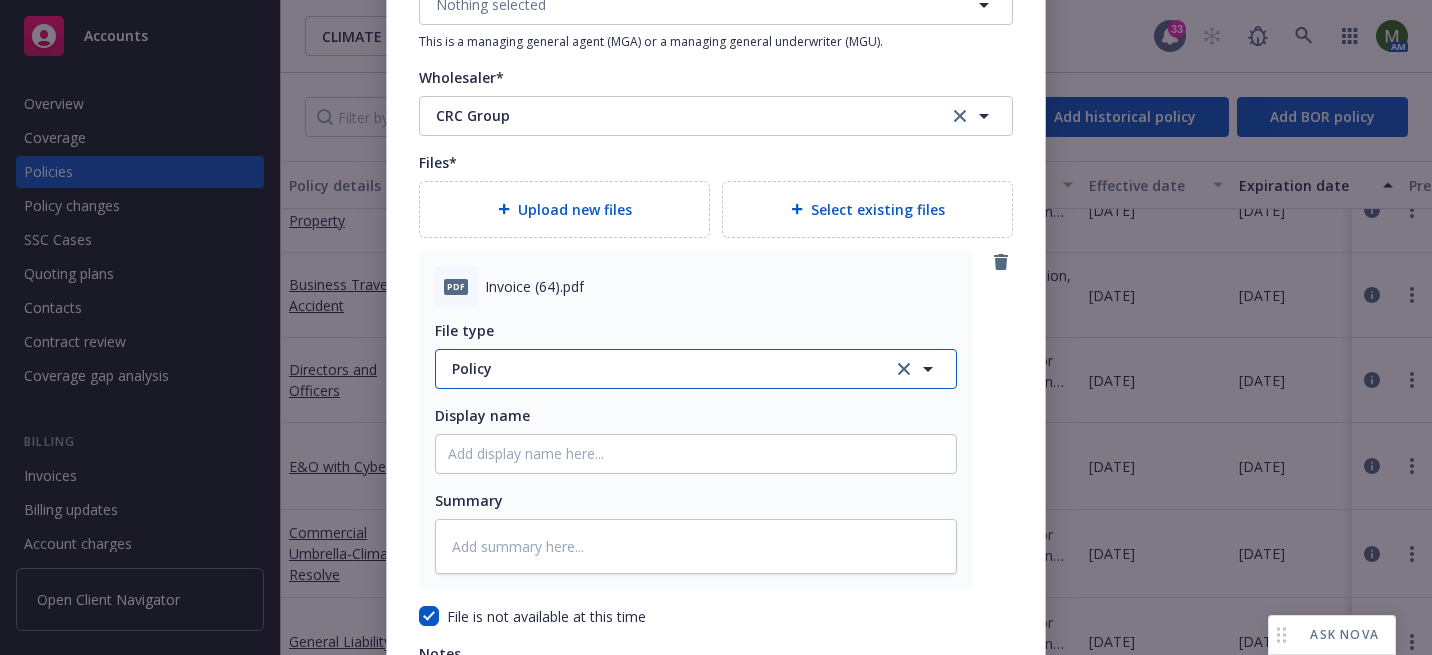 click on "Policy" at bounding box center (661, 368) 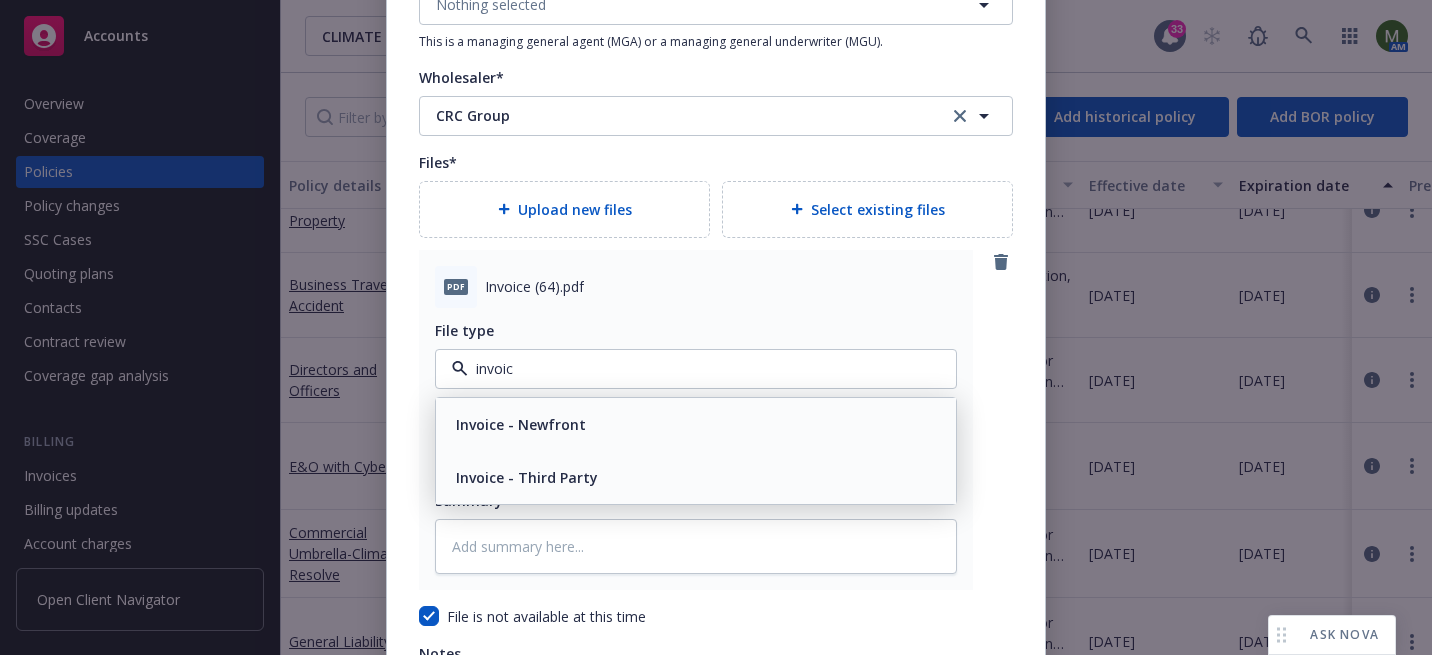 type on "invoice" 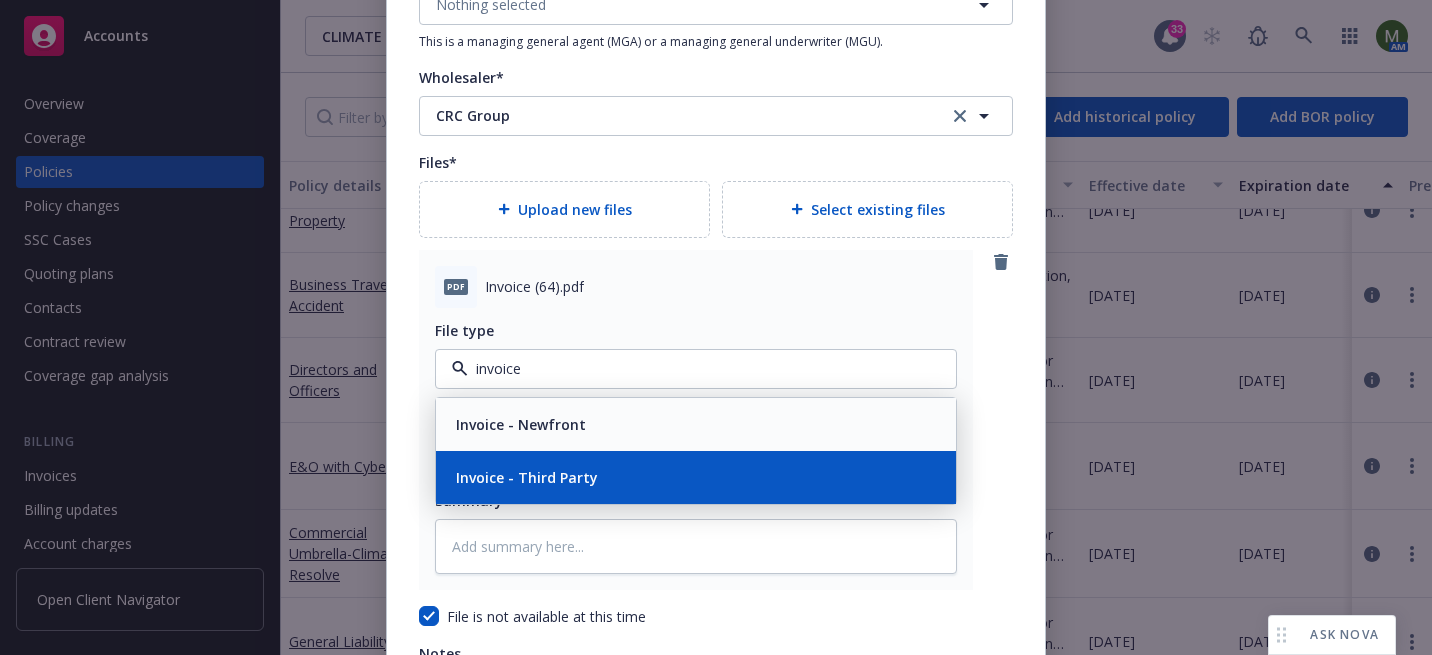click on "Invoice - Third Party" at bounding box center (525, 477) 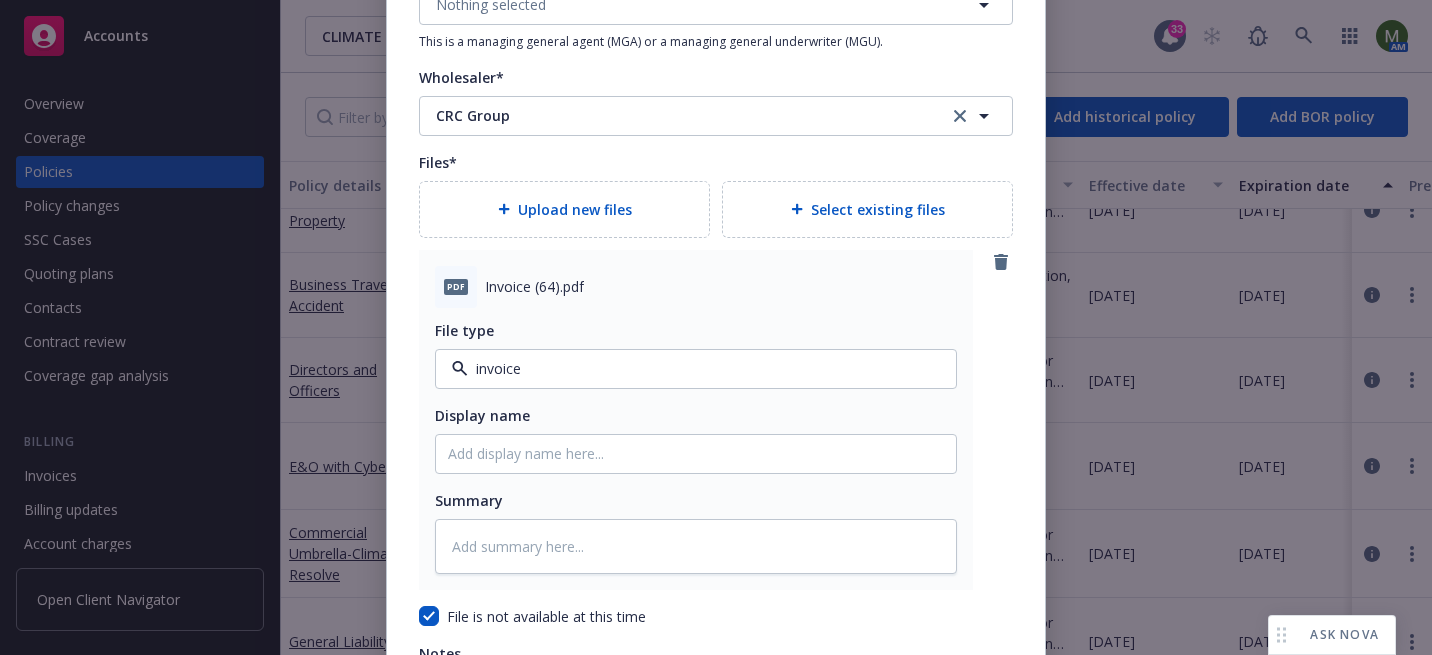 type on "x" 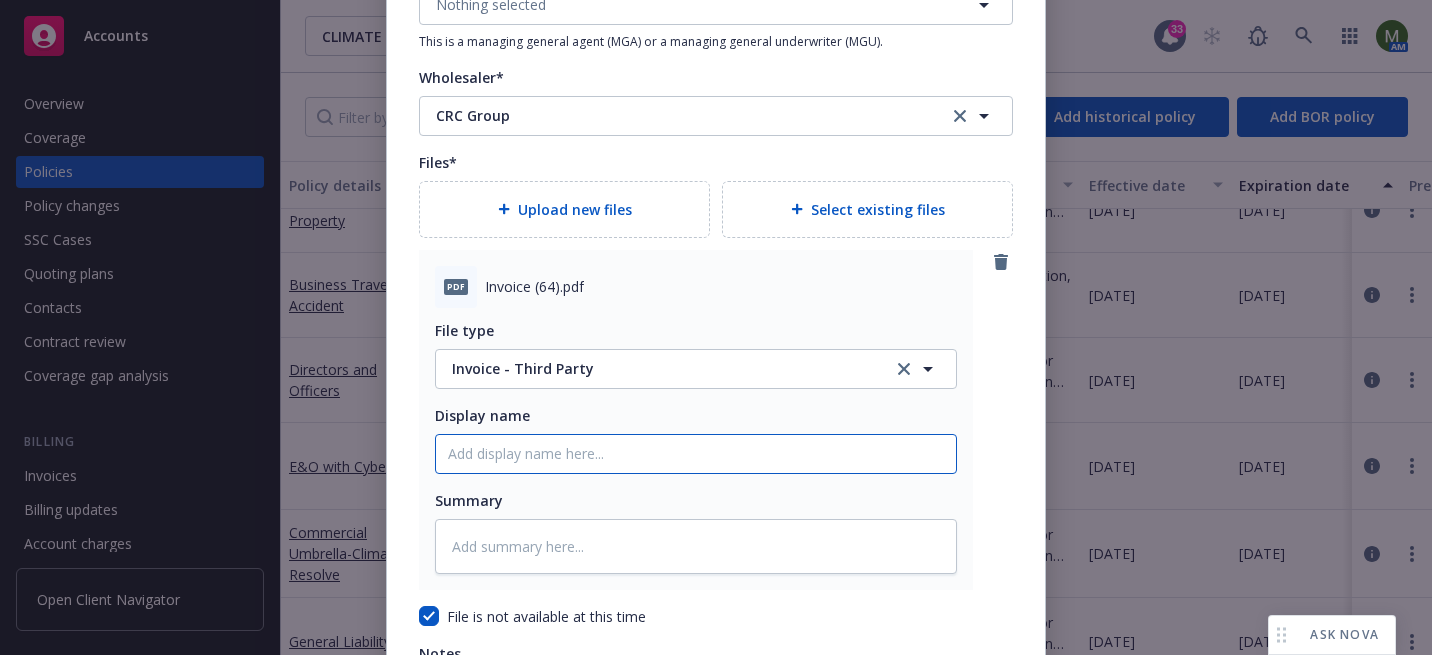 click on "Policy display name" at bounding box center (696, 454) 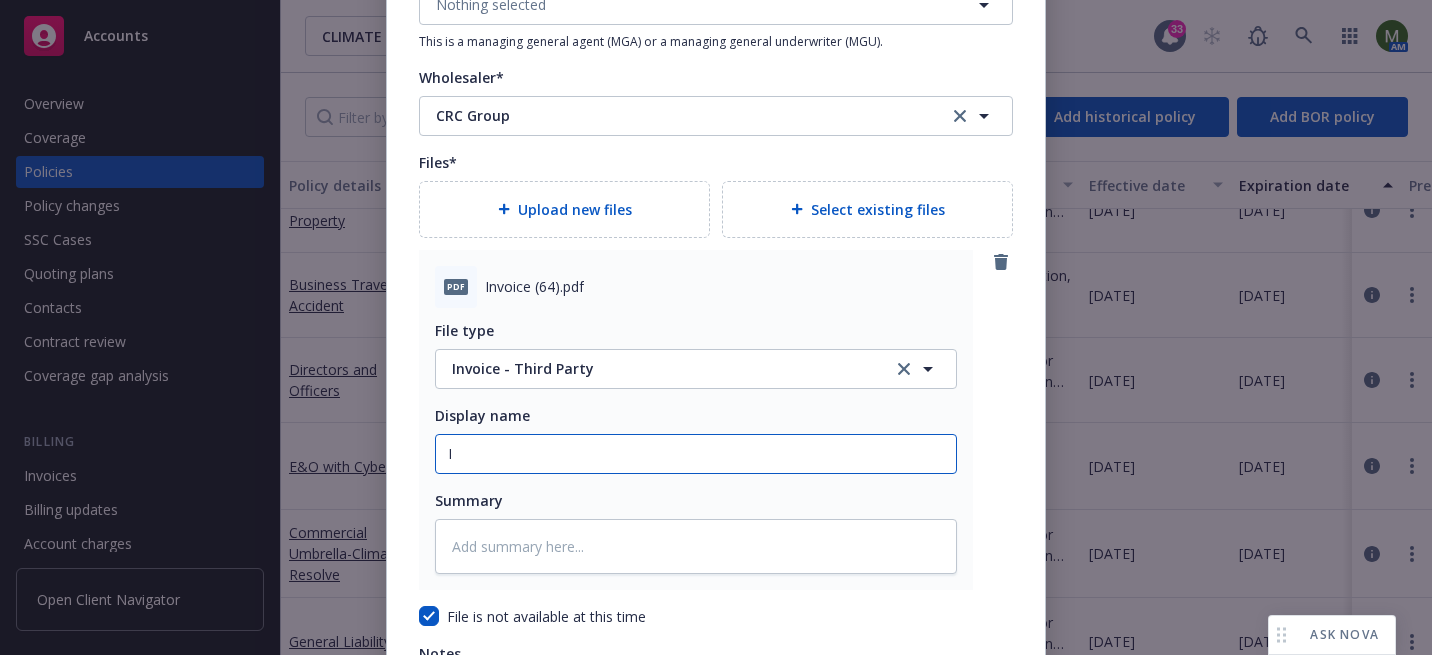 type on "x" 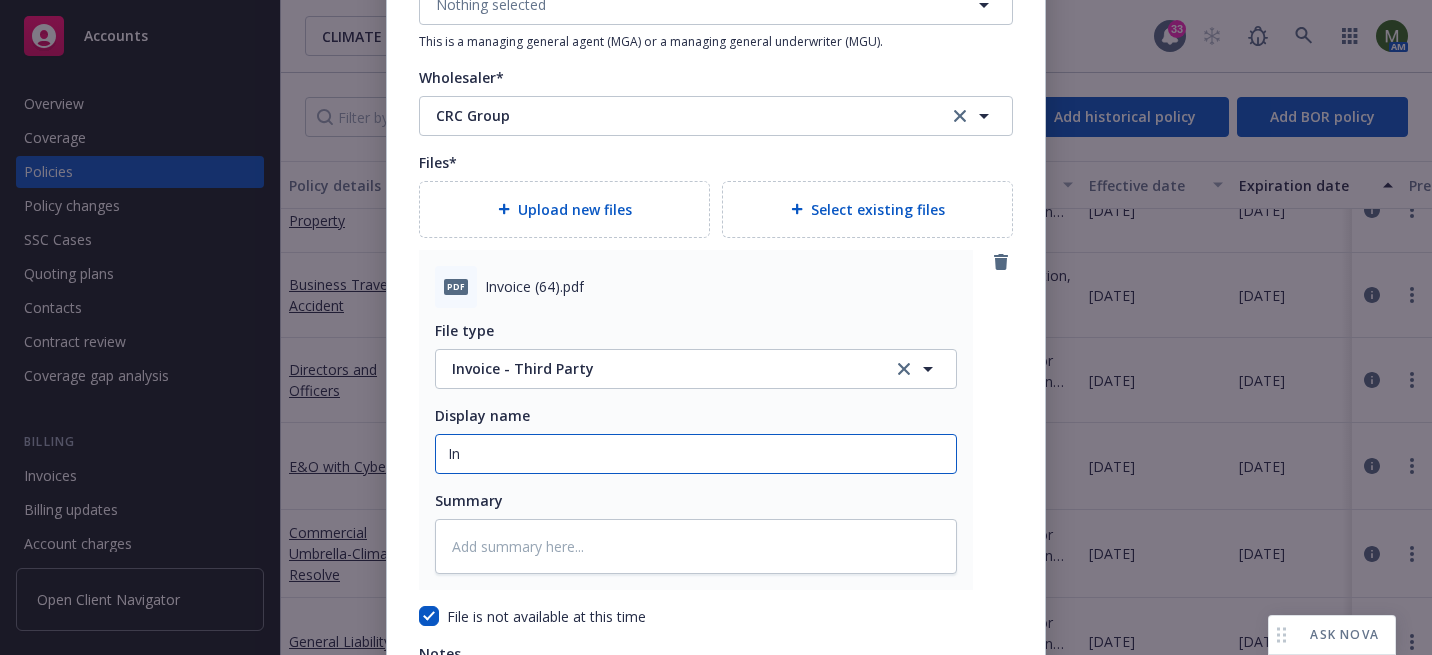 type on "x" 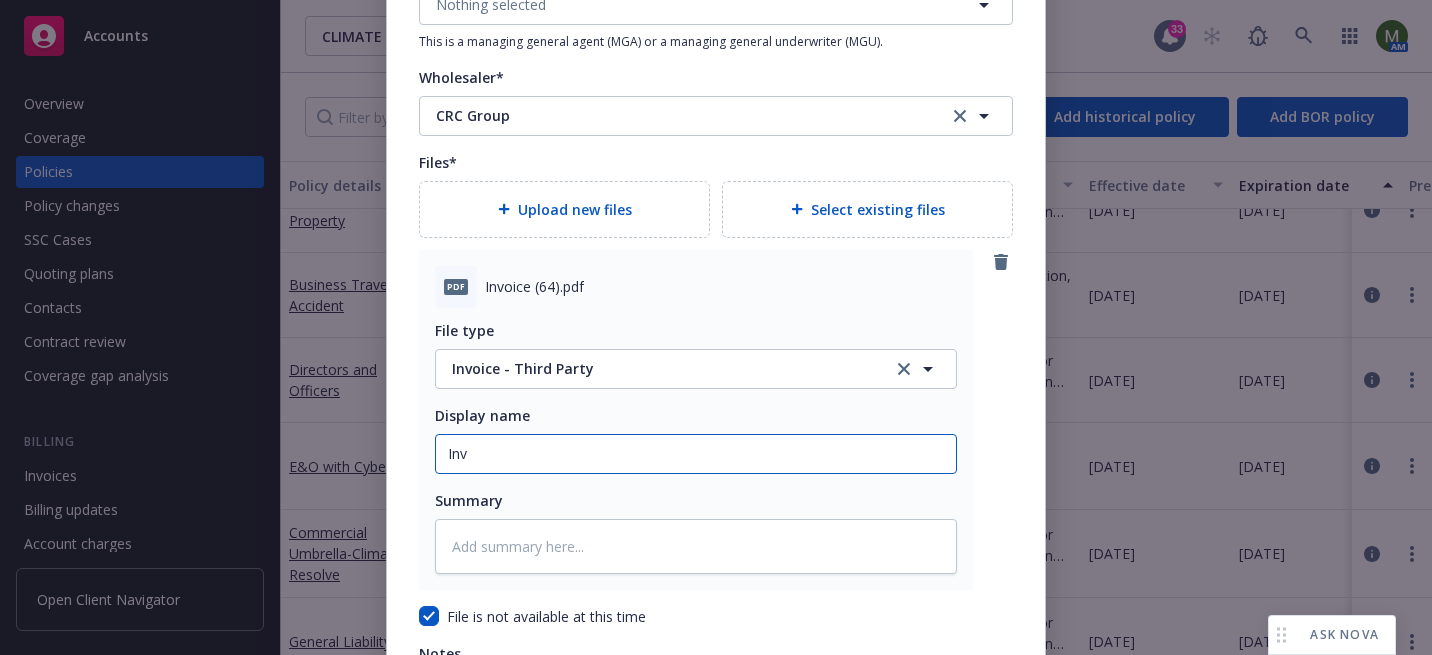 type on "x" 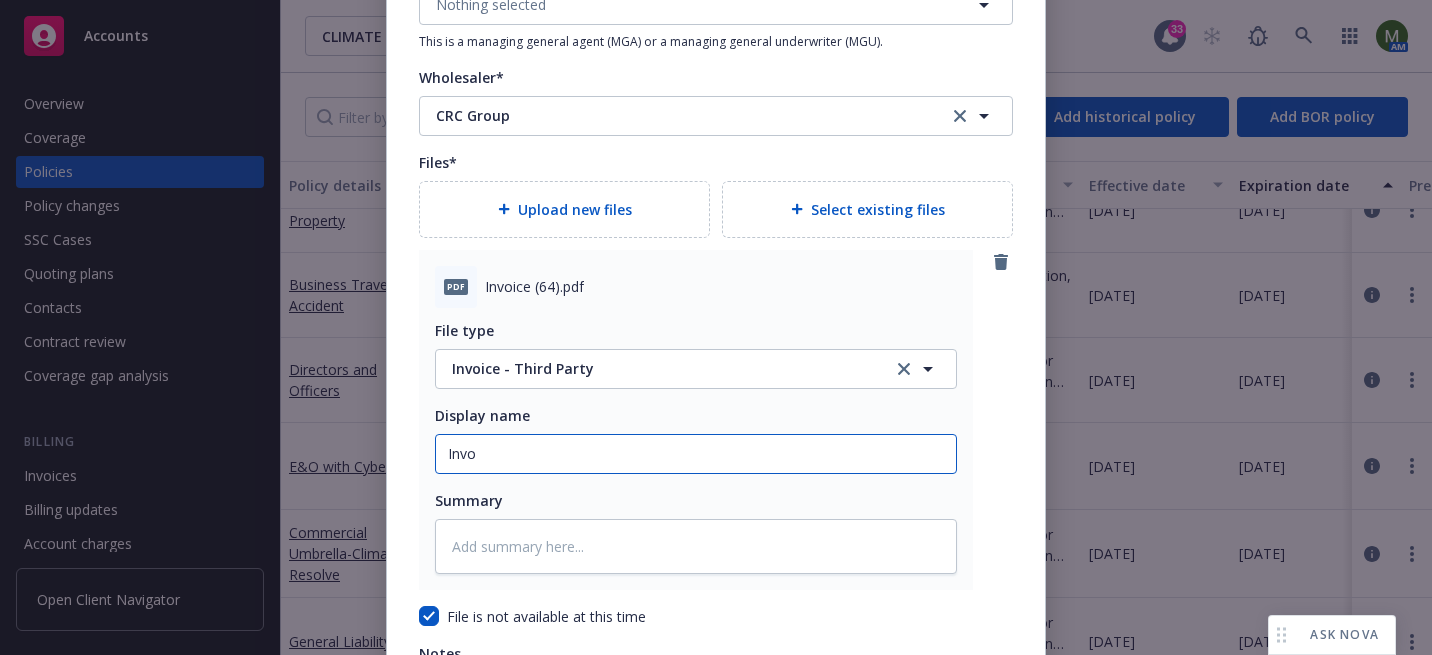 type on "x" 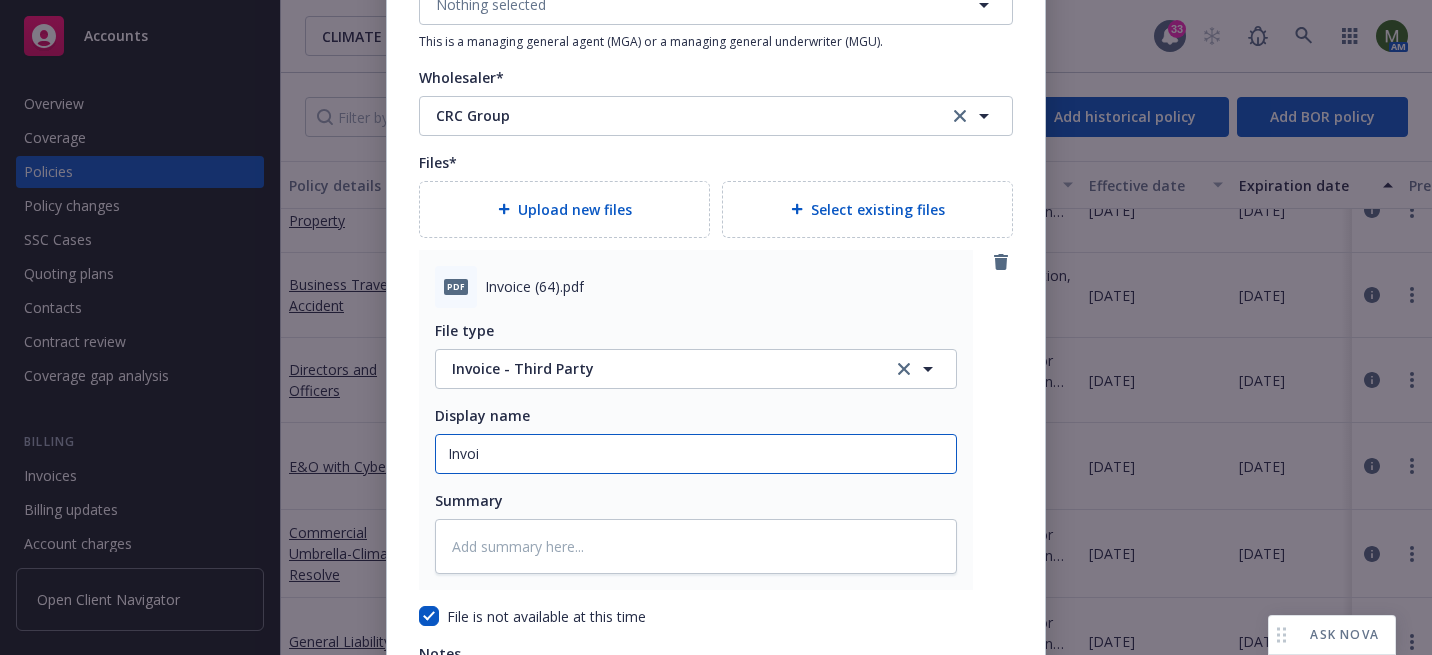 type on "x" 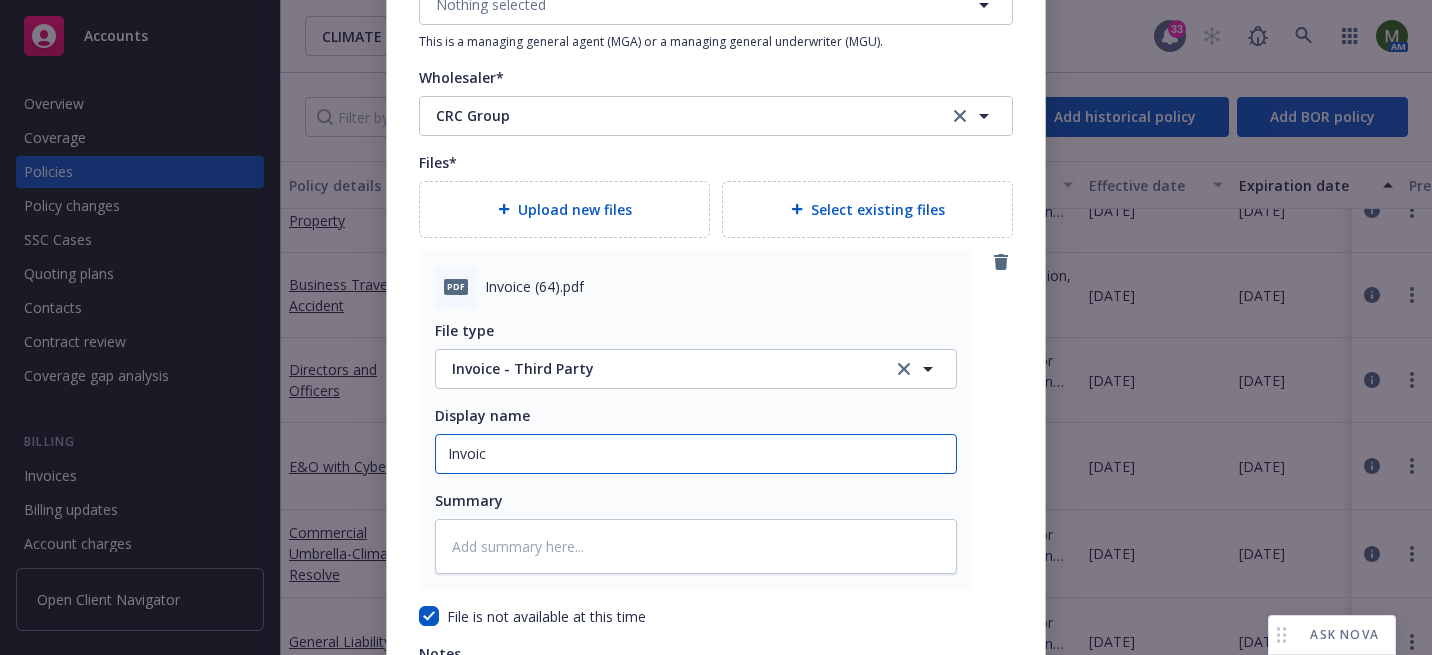type on "x" 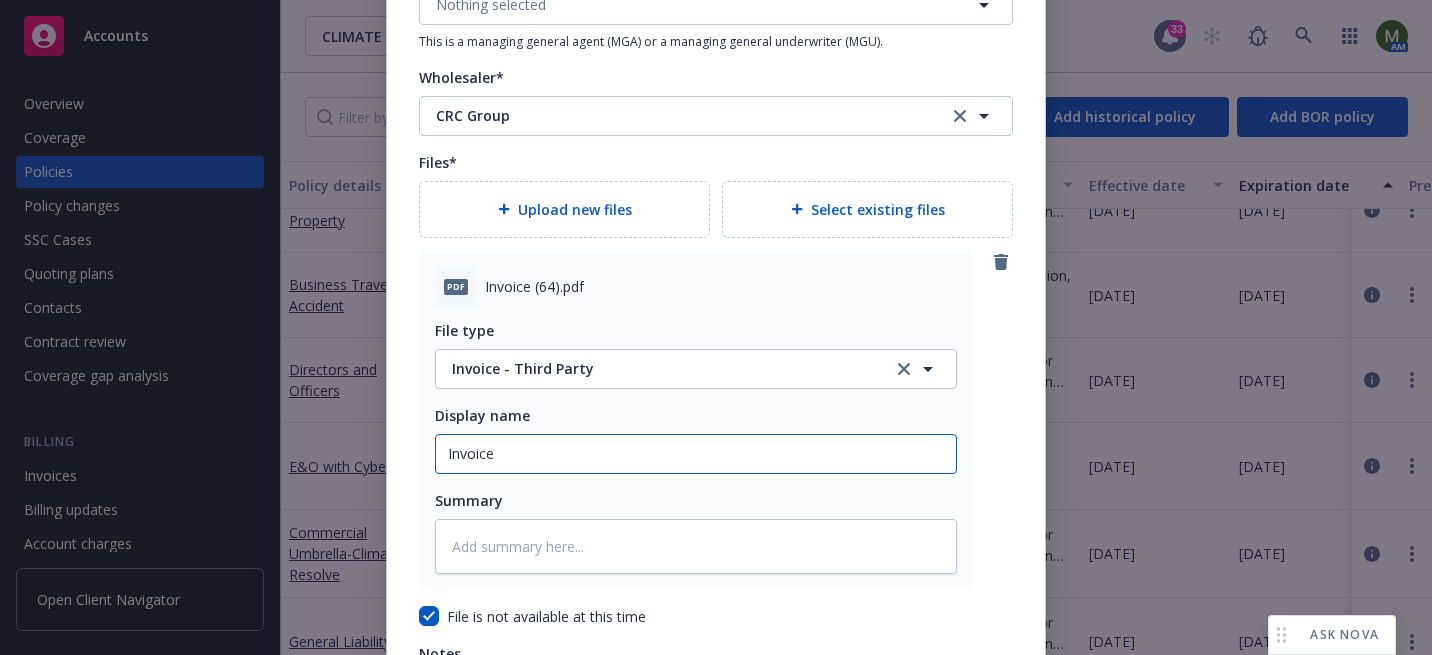 type on "x" 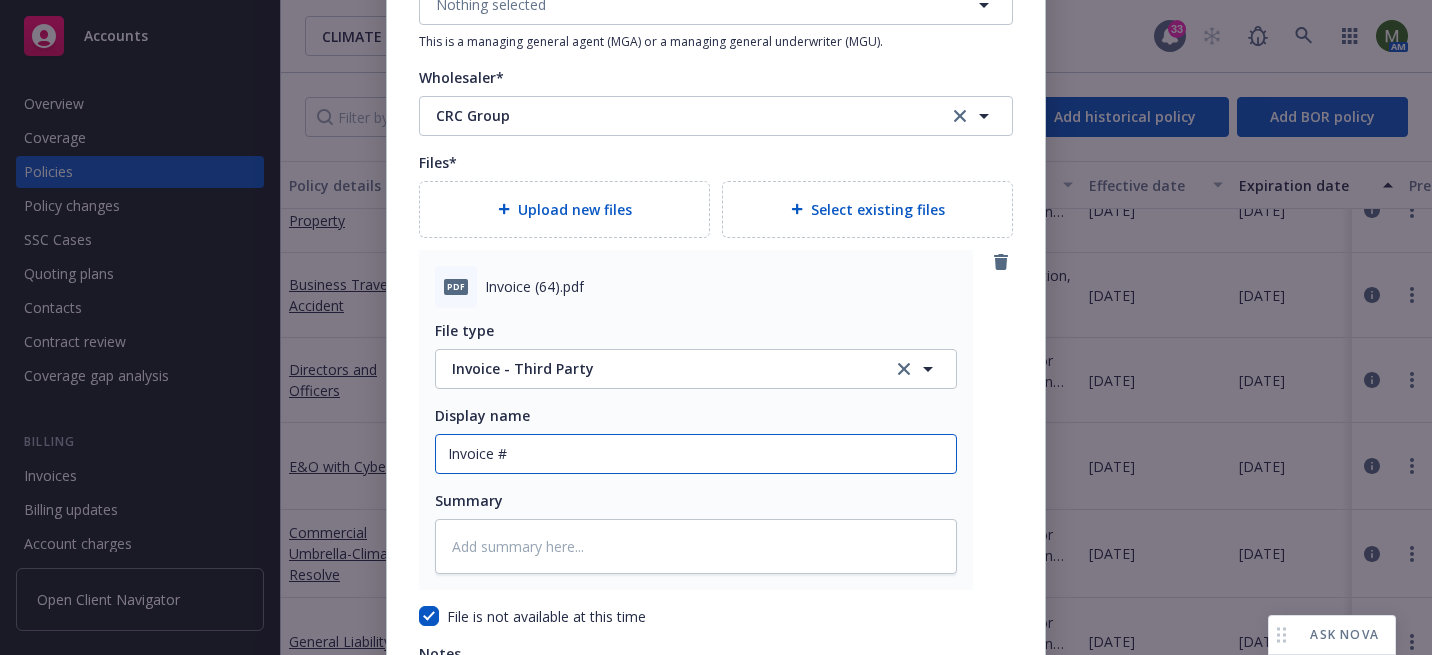 paste on "D18FF7251101" 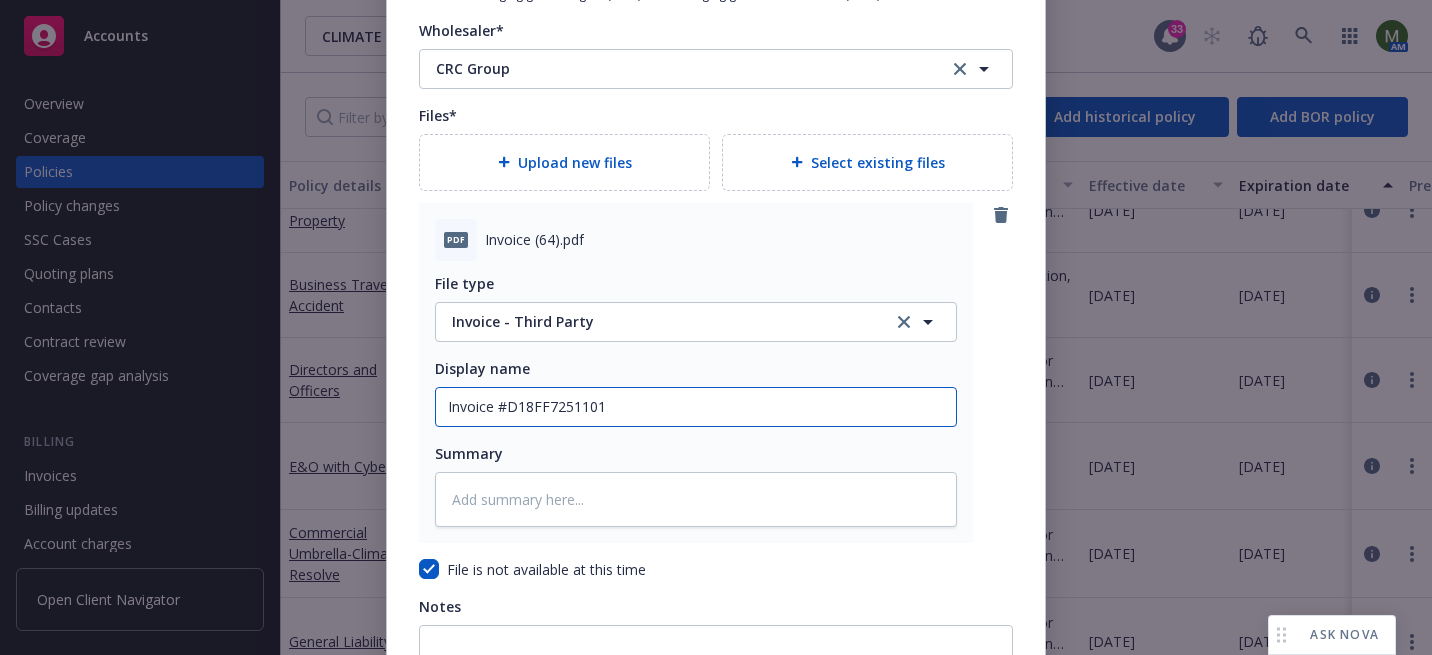 scroll, scrollTop: 2403, scrollLeft: 0, axis: vertical 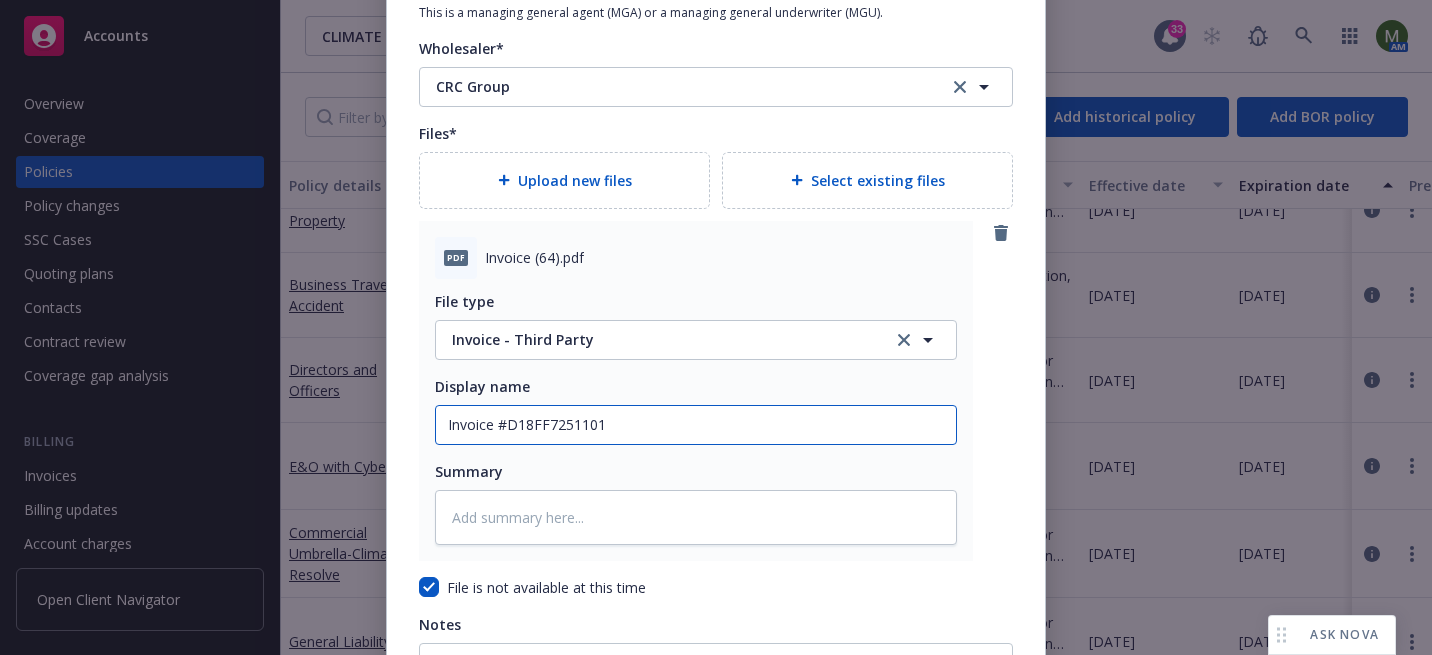 type on "Invoice #D18FF7251101" 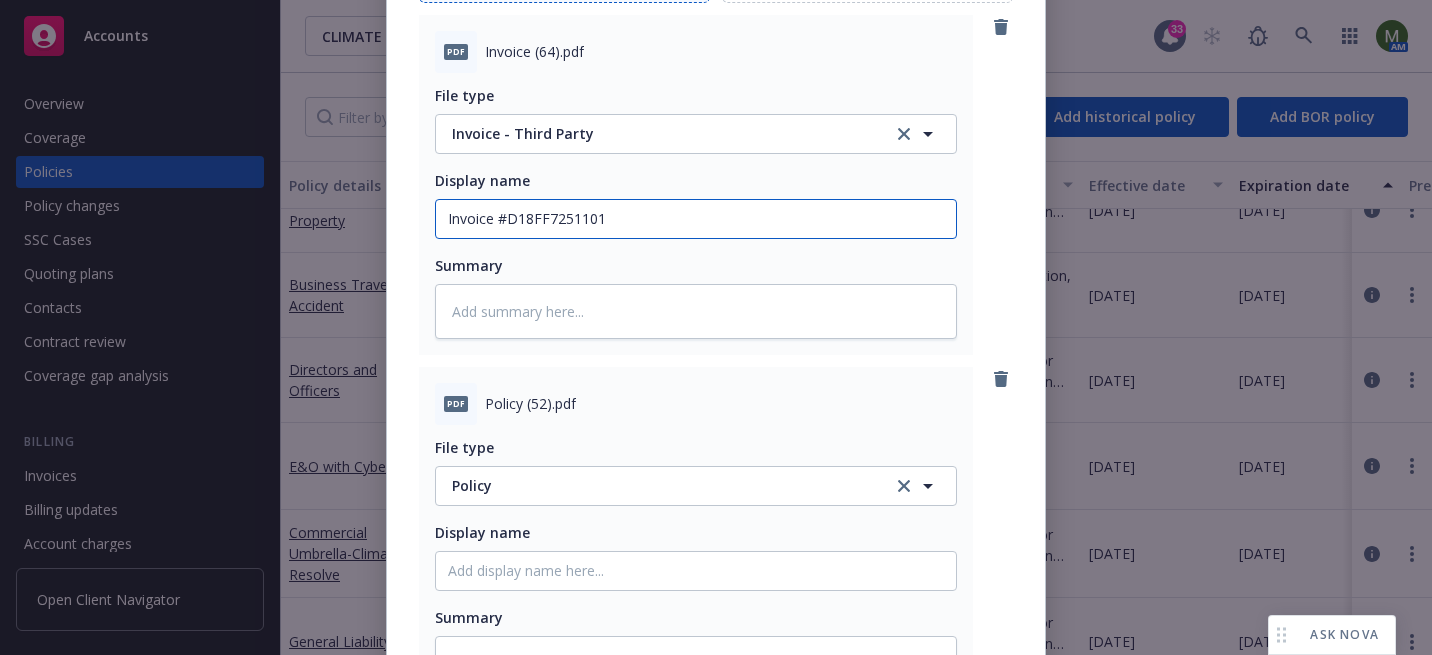 scroll, scrollTop: 2630, scrollLeft: 0, axis: vertical 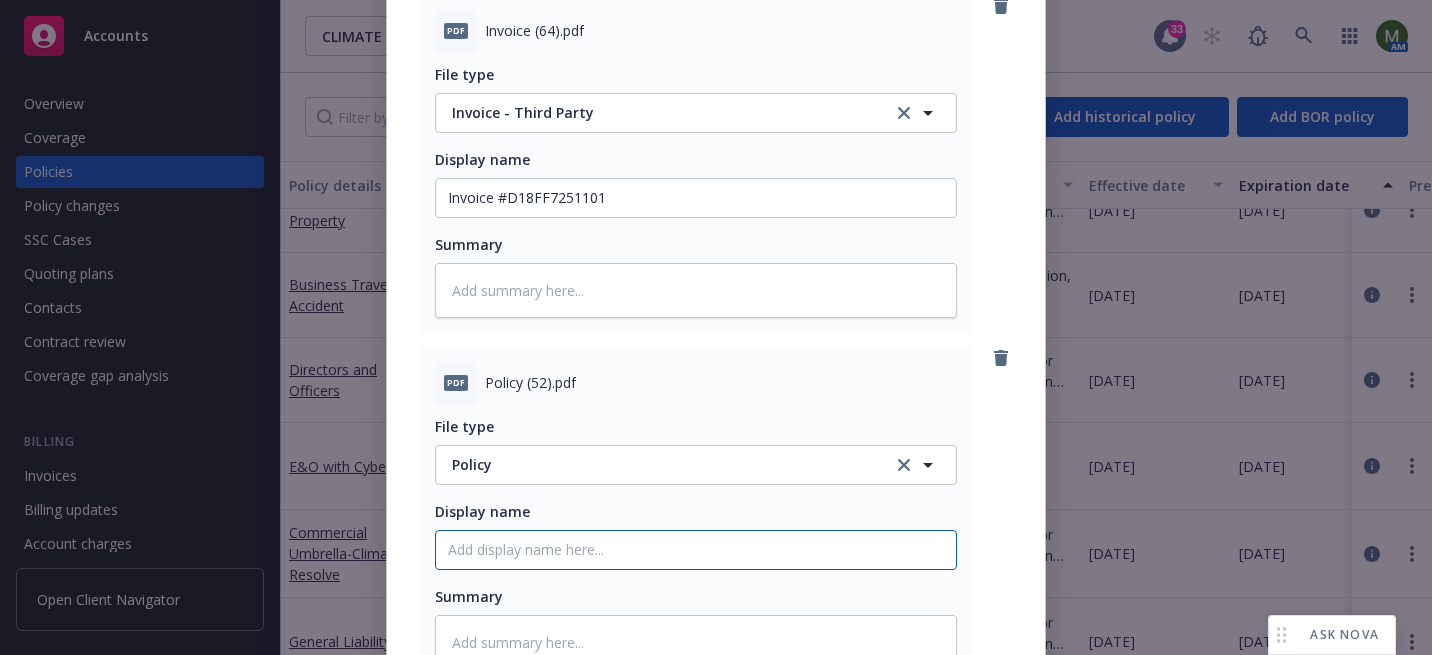 click on "Policy display name" at bounding box center (696, 198) 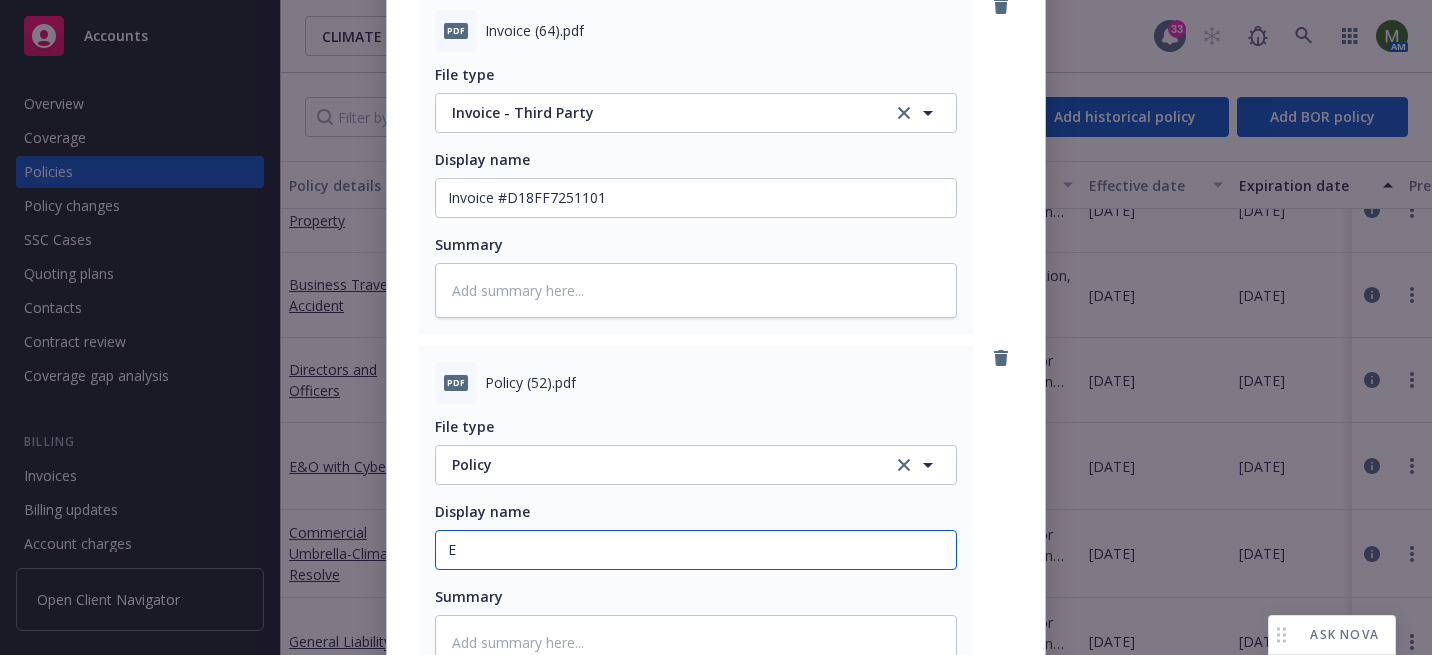 type on "x" 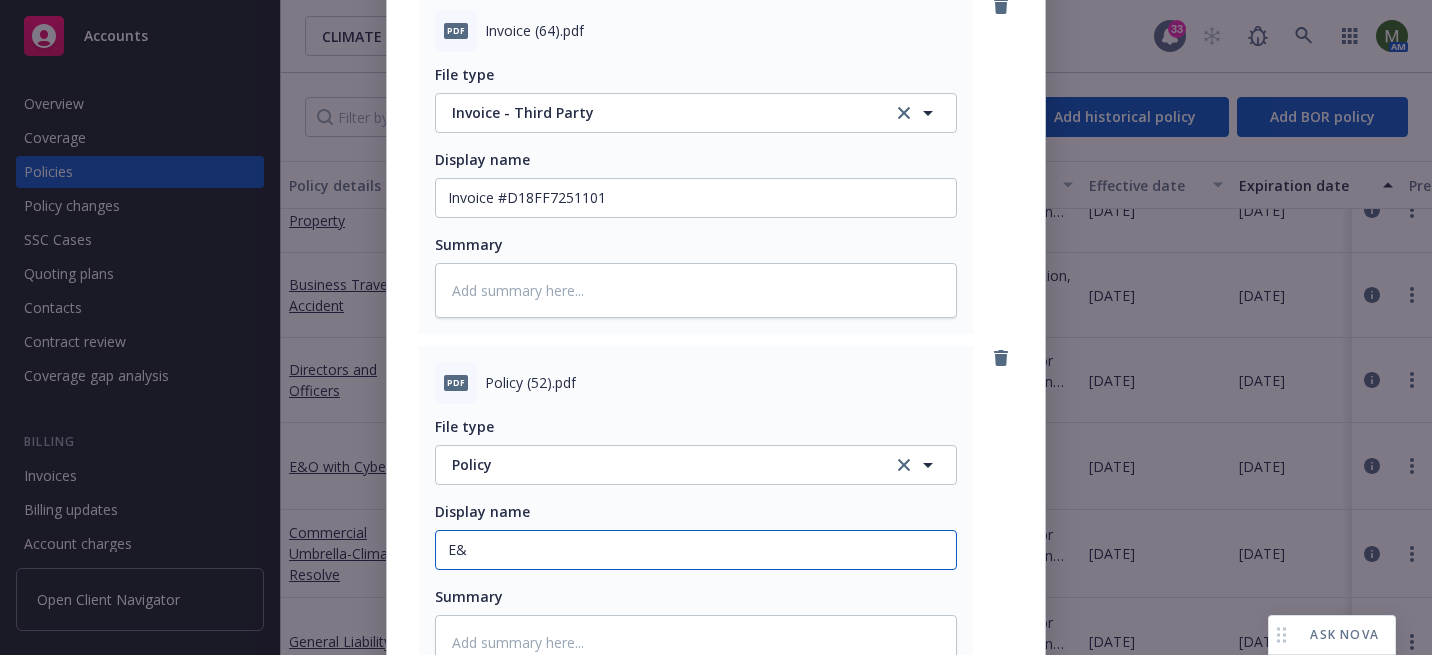 type on "x" 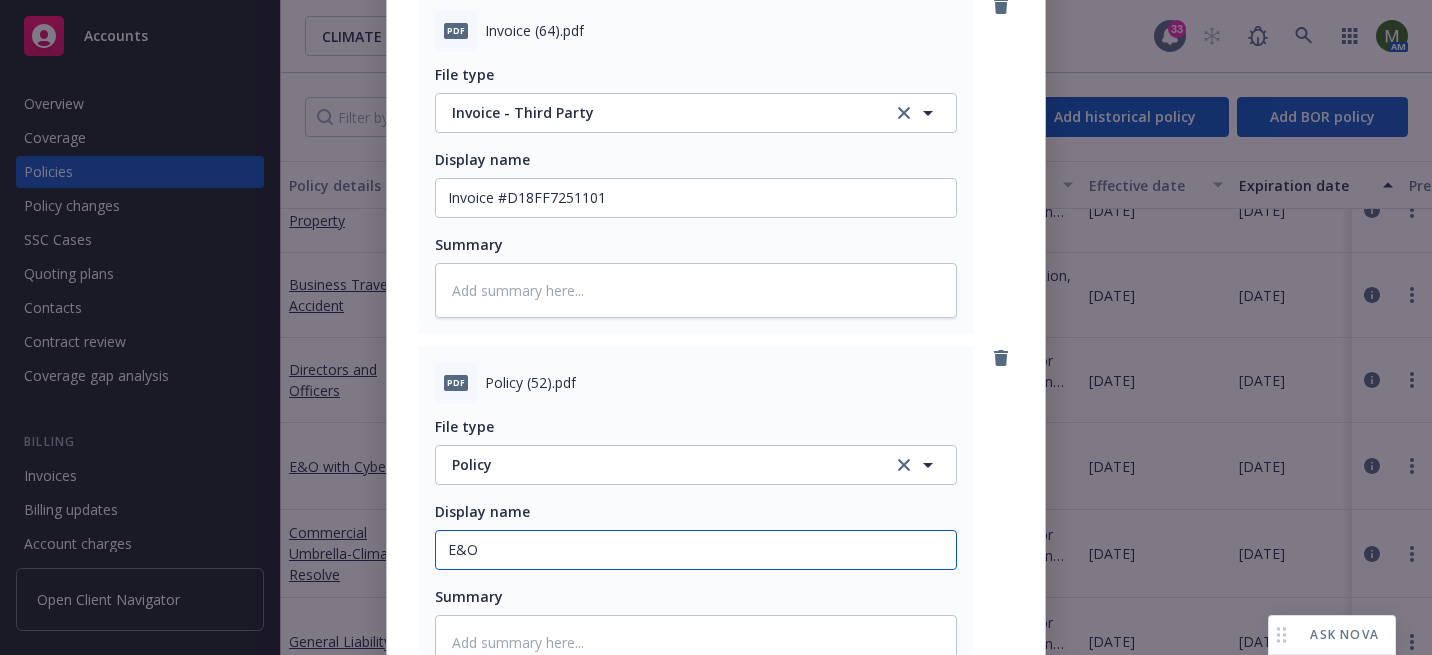 type on "x" 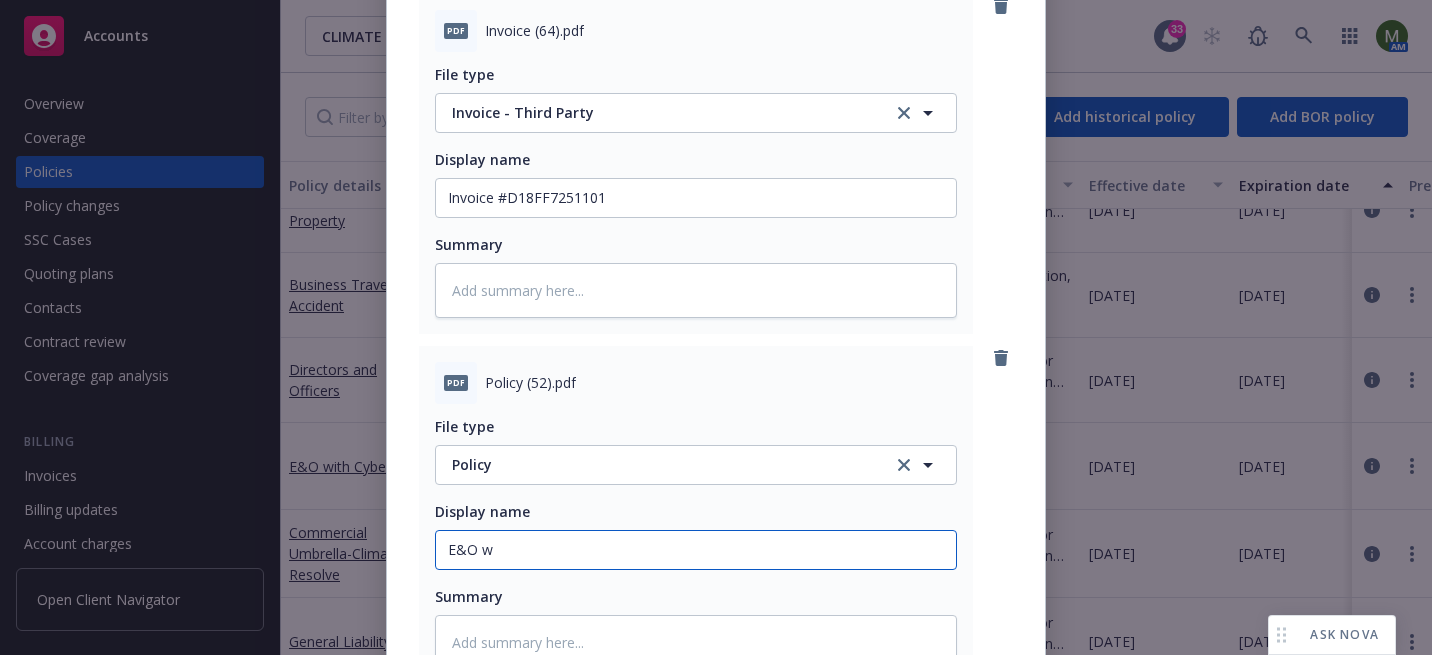 type on "x" 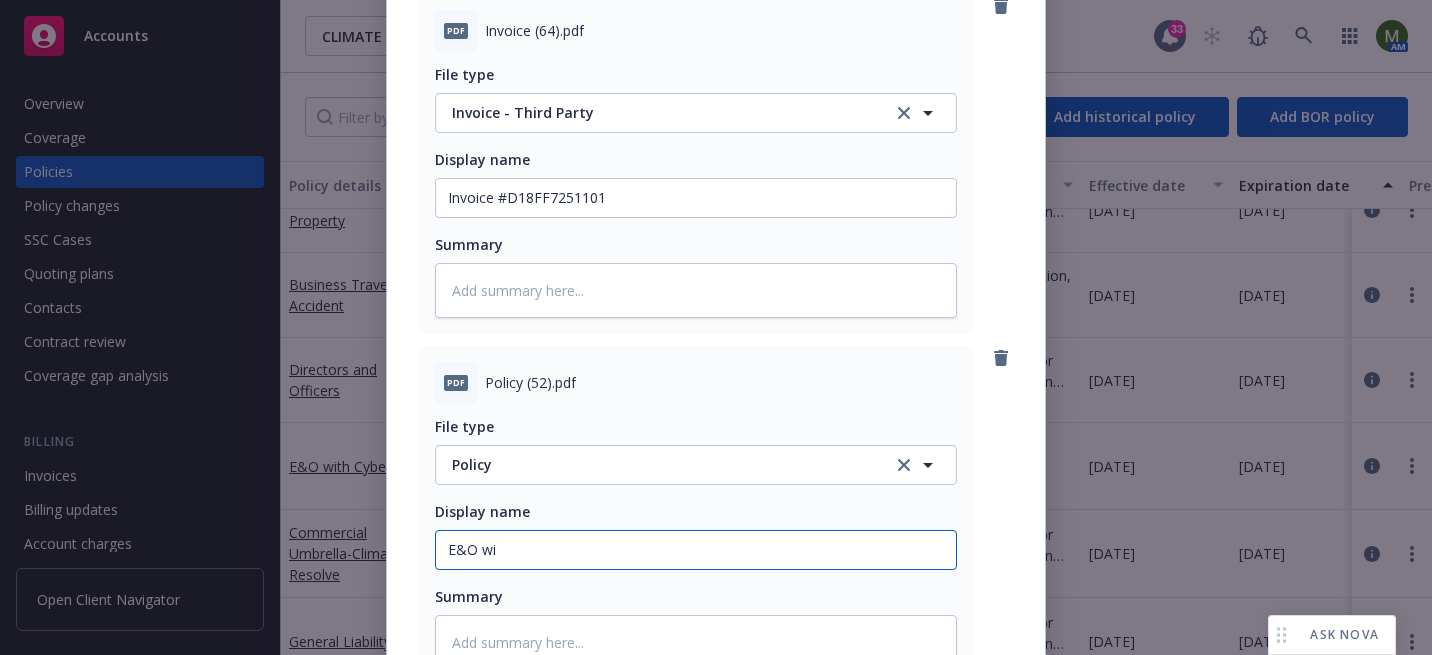 type on "x" 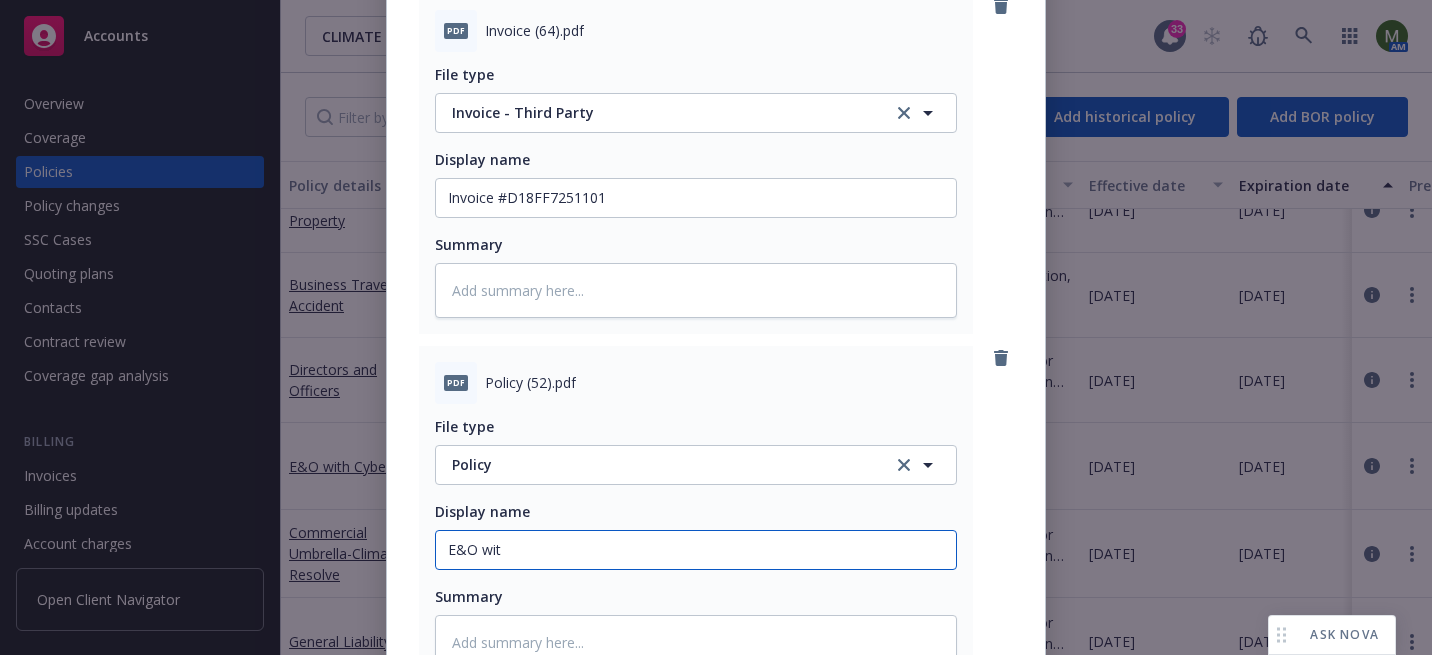 type on "E&O with" 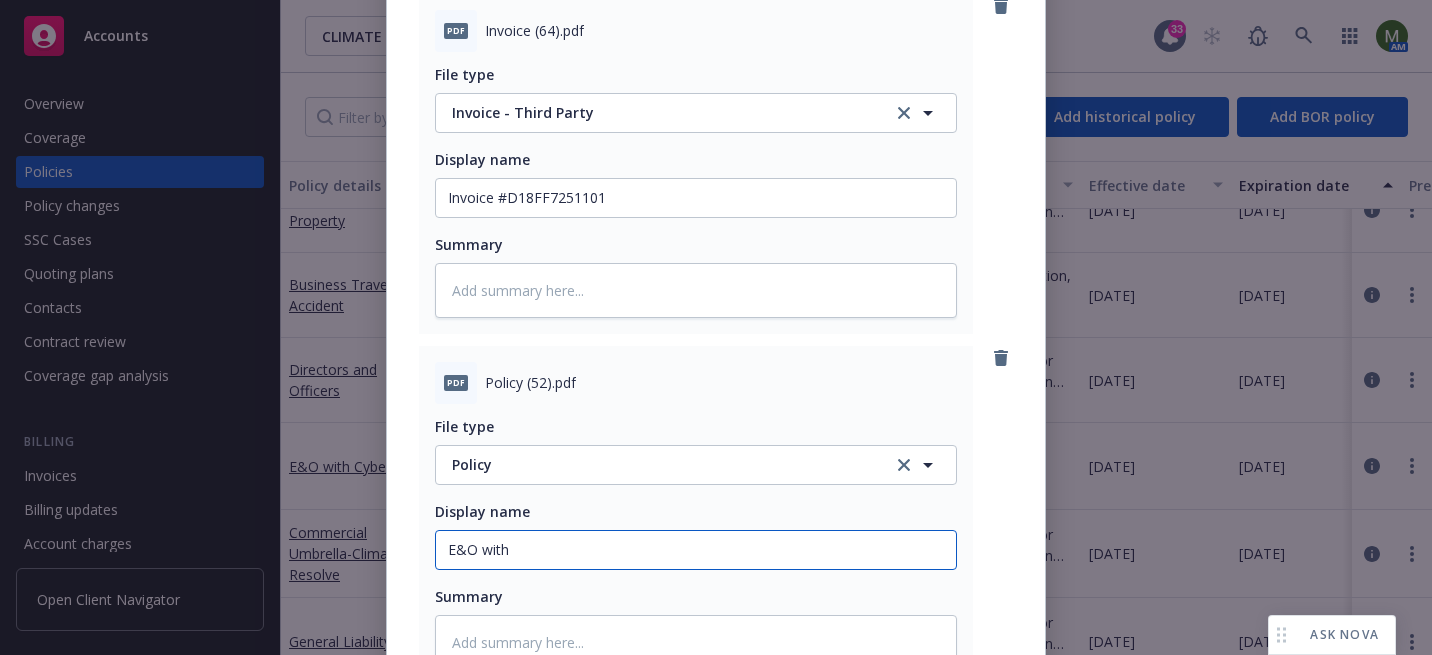 type on "x" 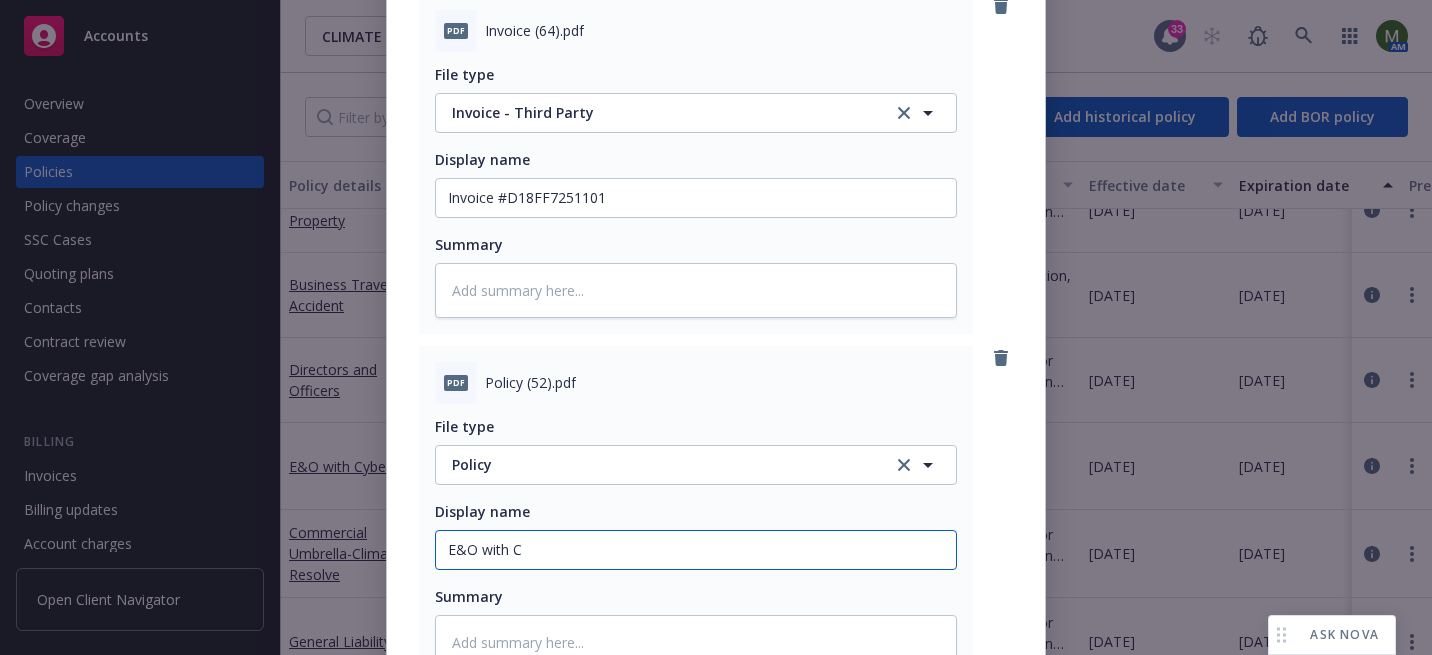 type on "x" 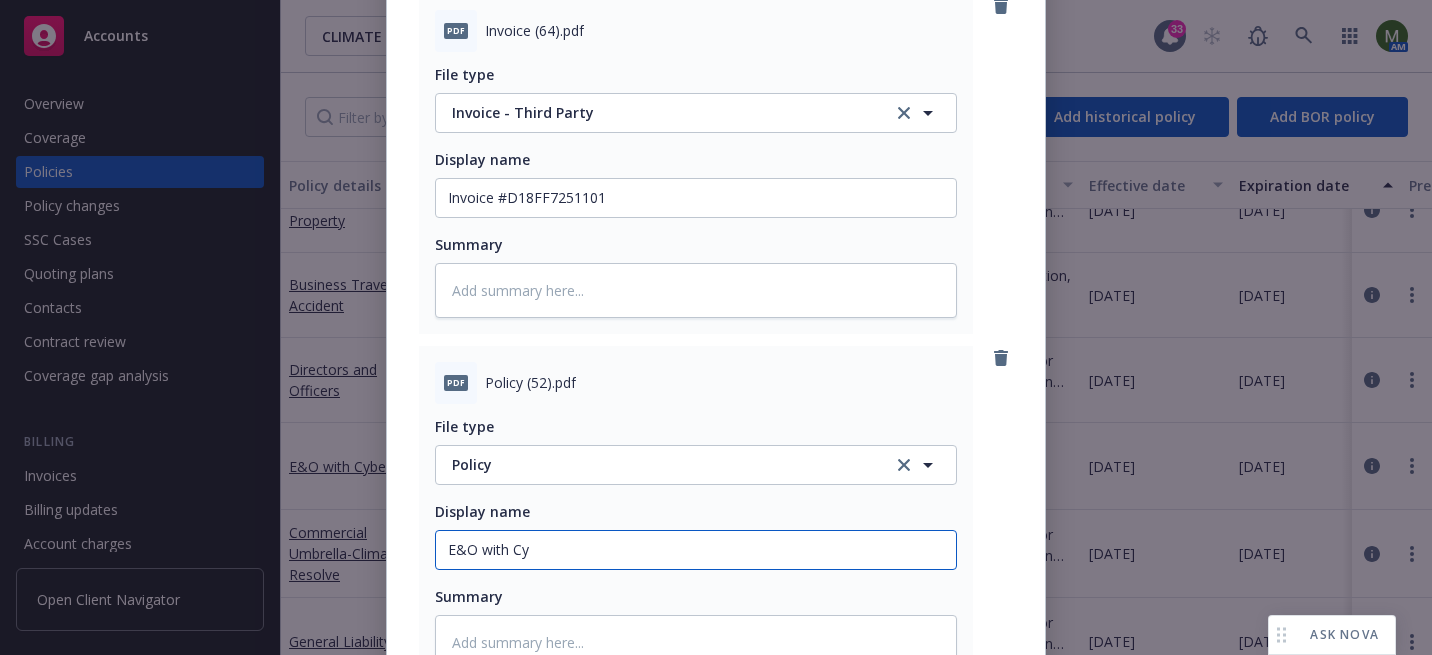 type on "x" 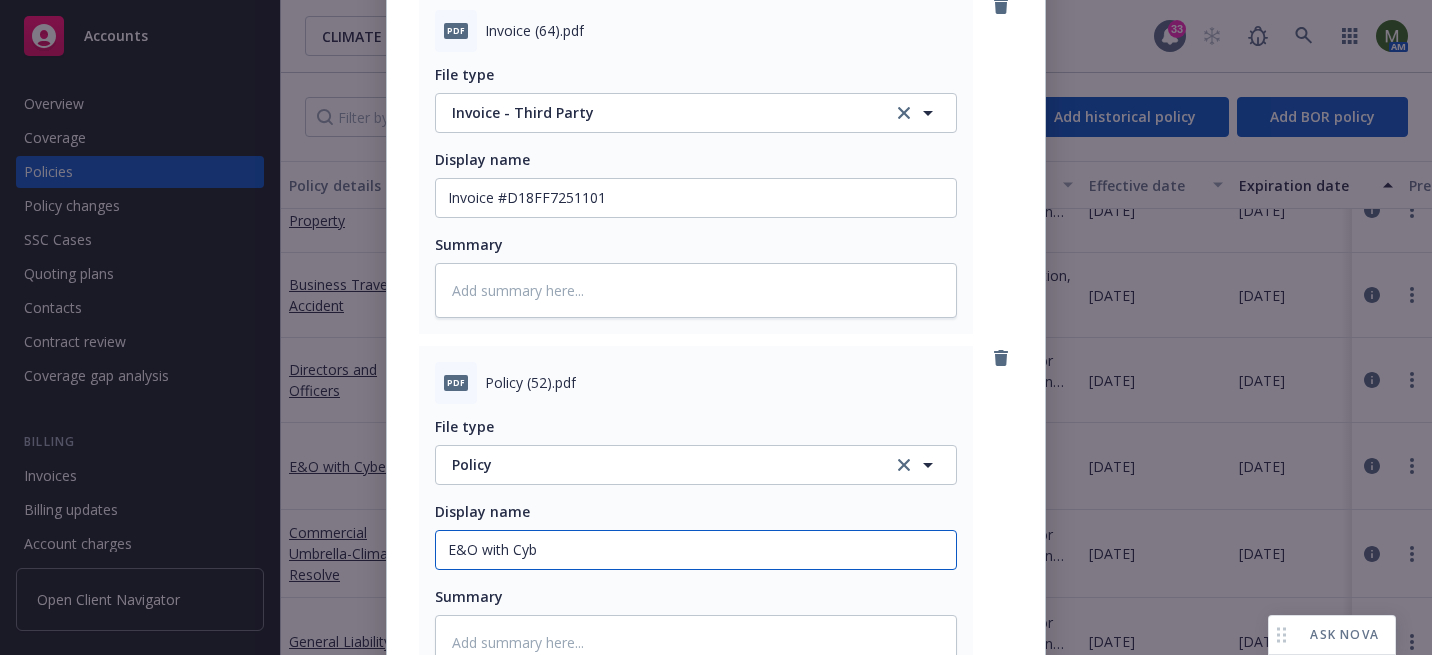 type on "x" 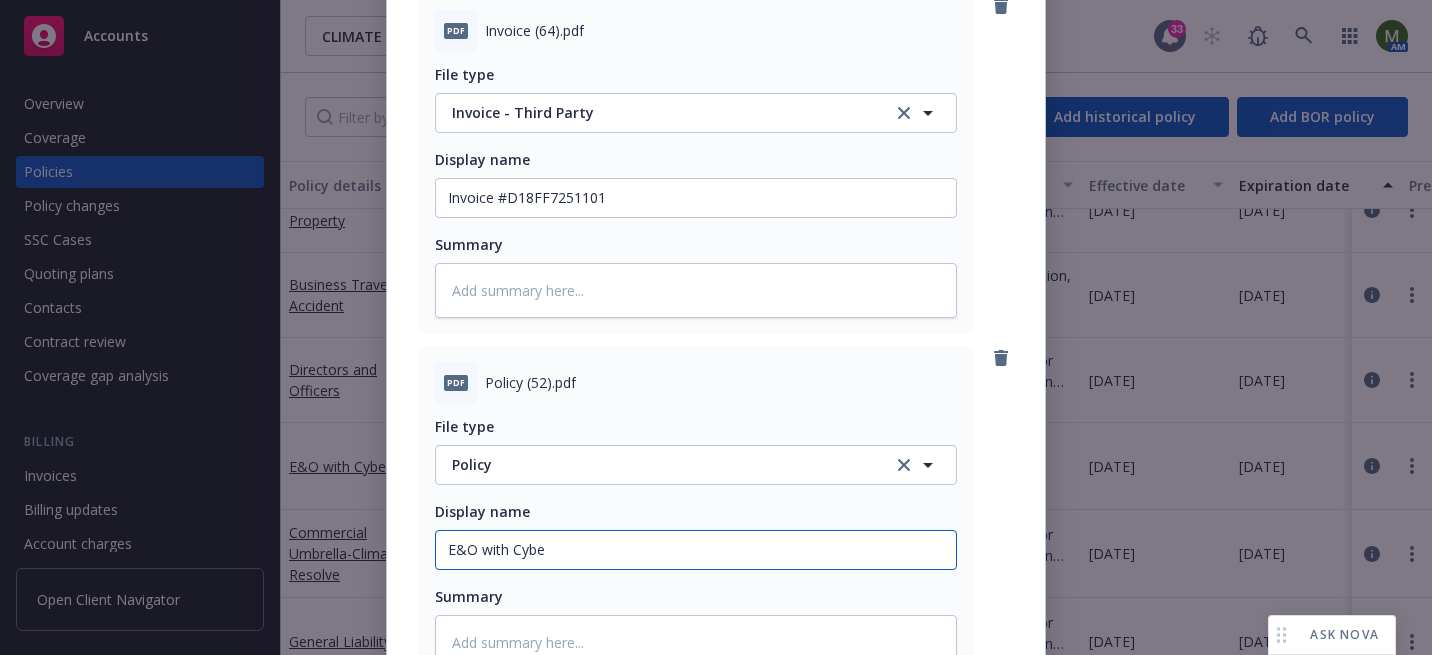 type on "x" 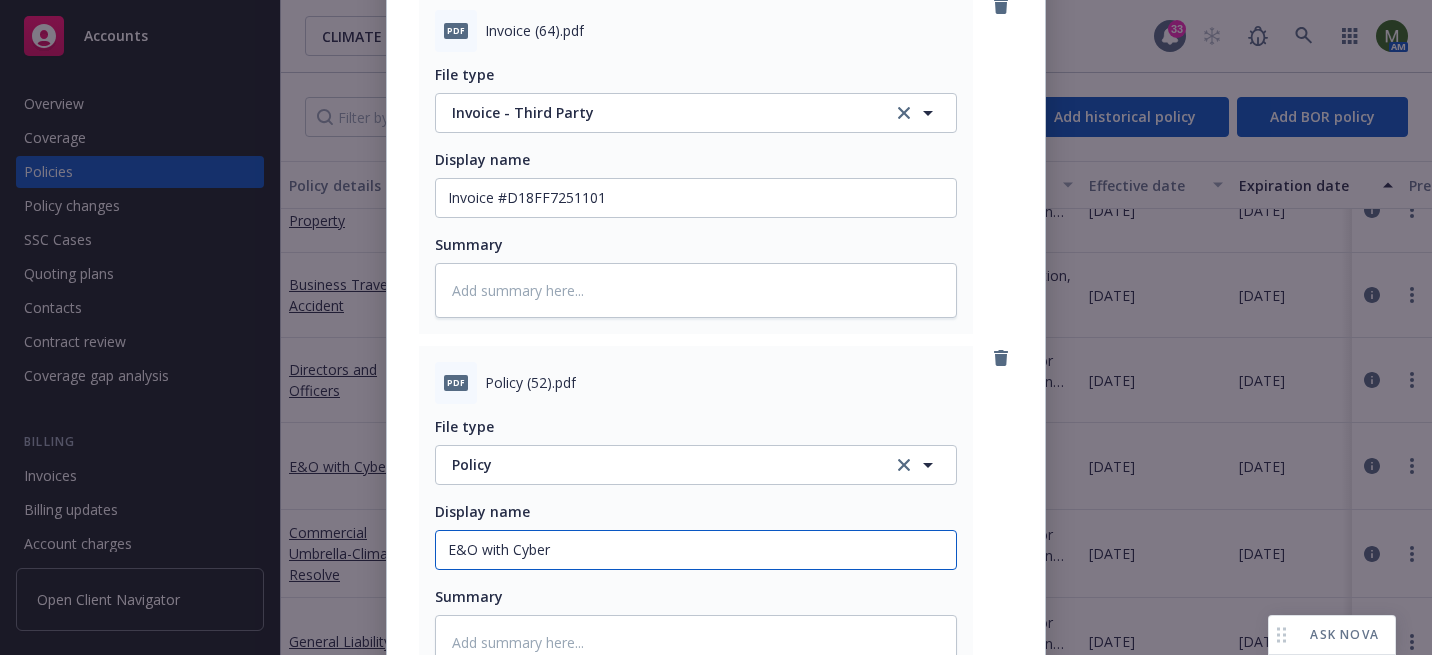 type on "x" 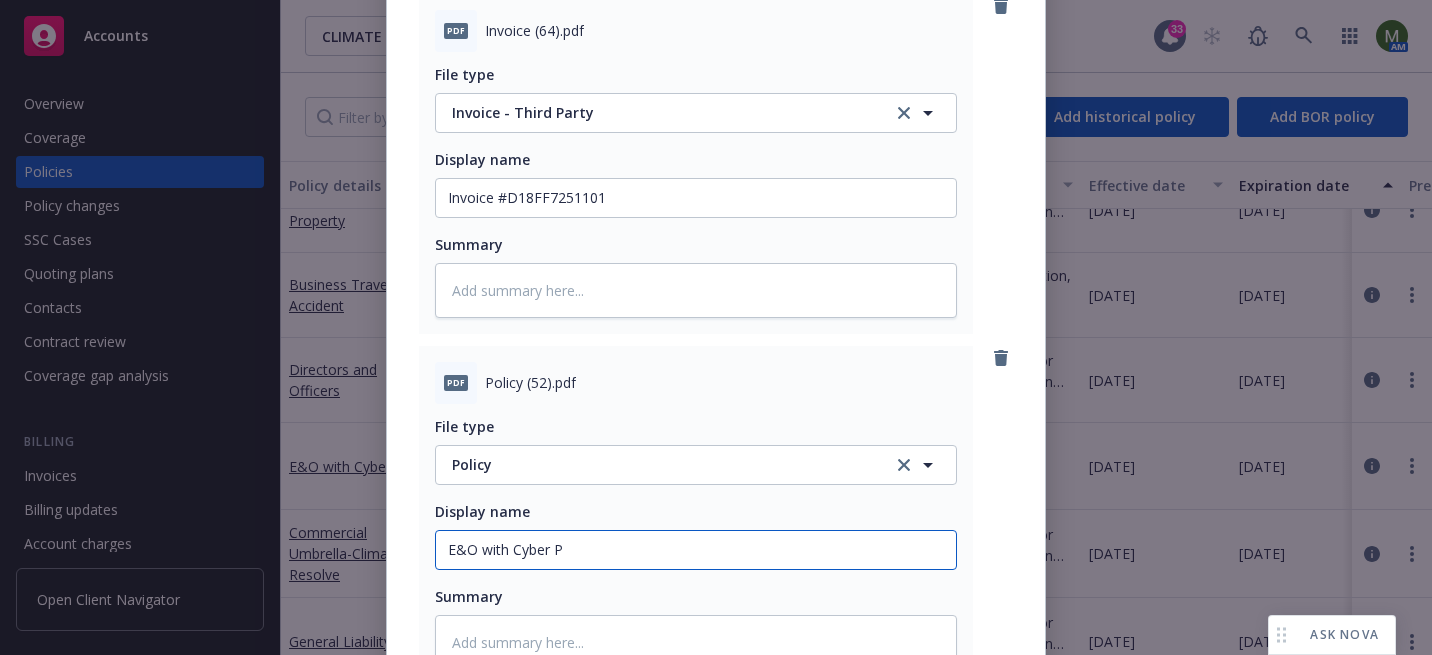 type on "x" 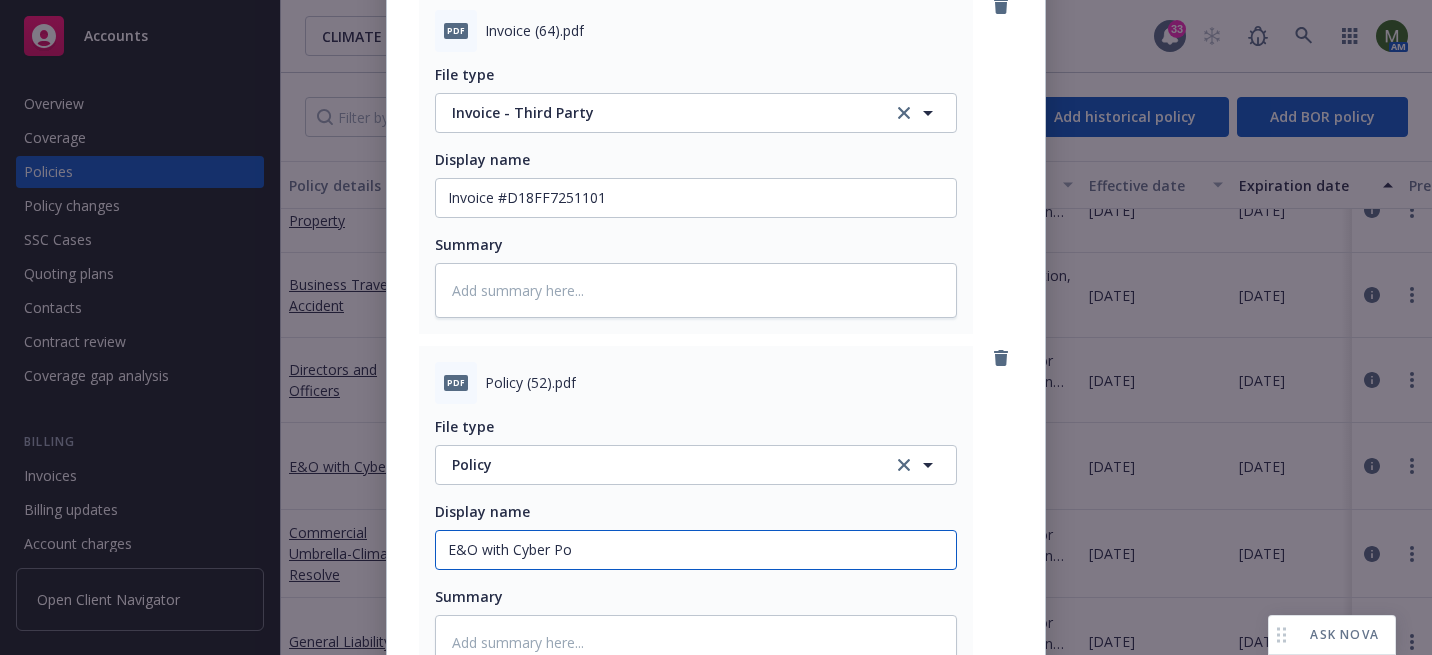 type on "x" 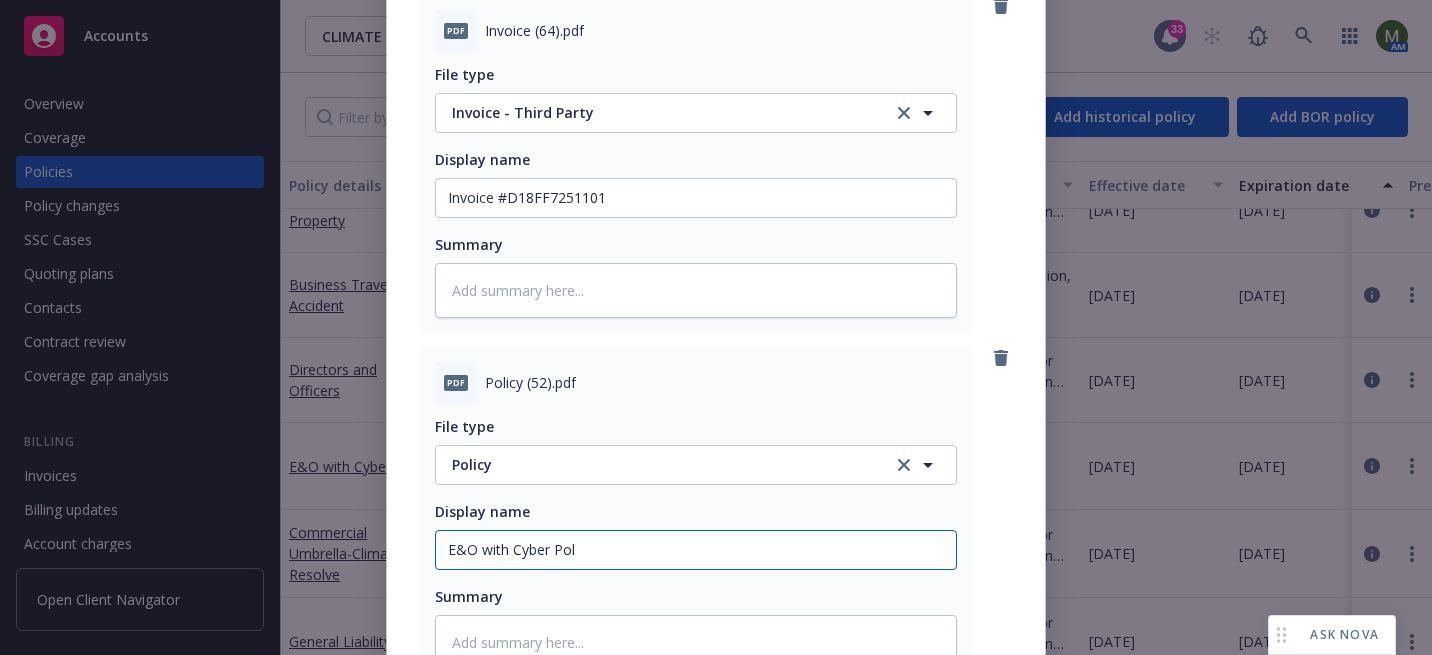 type on "x" 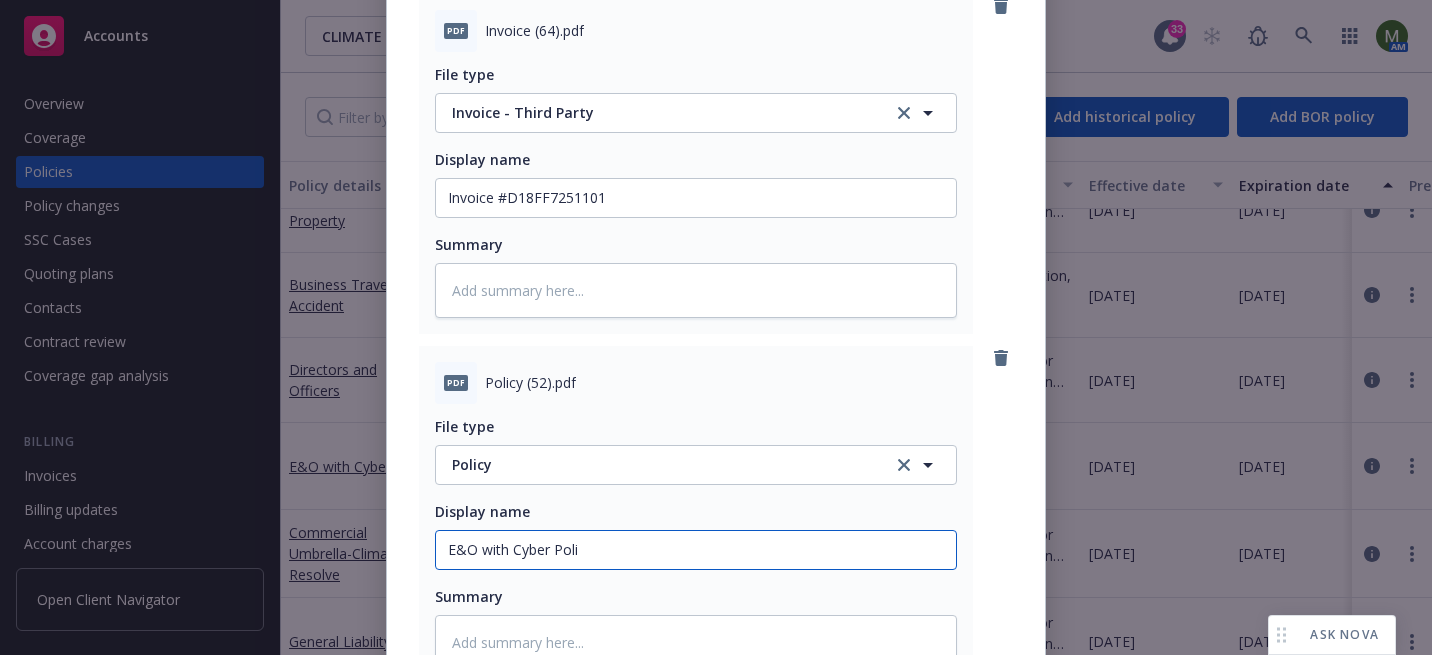 type on "x" 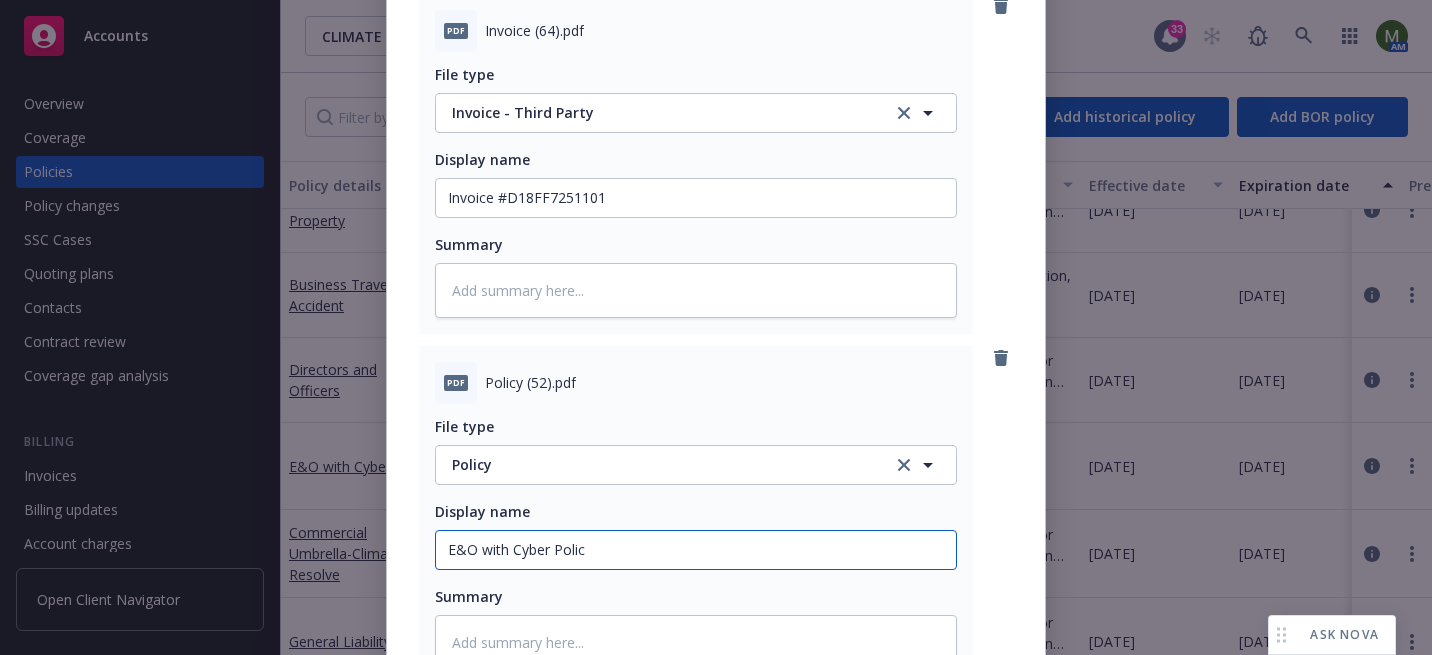 type on "x" 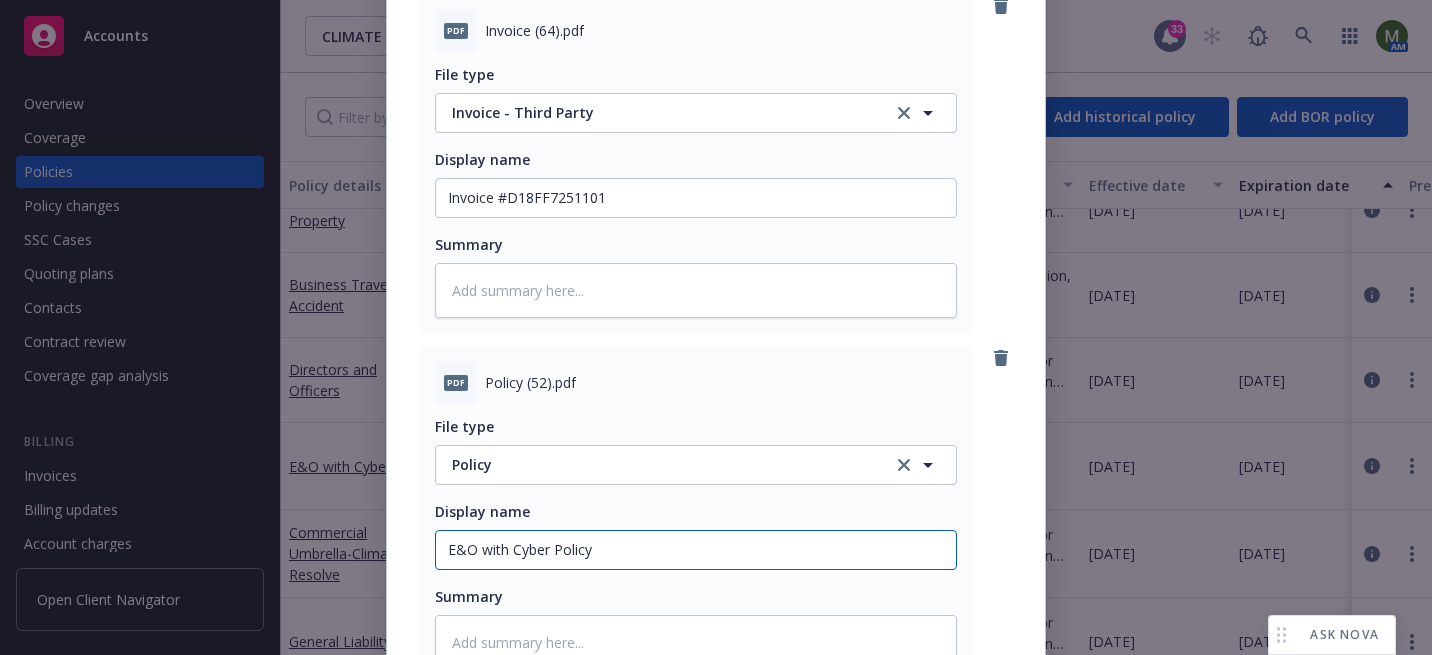 type on "E&O with Cyber Policy" 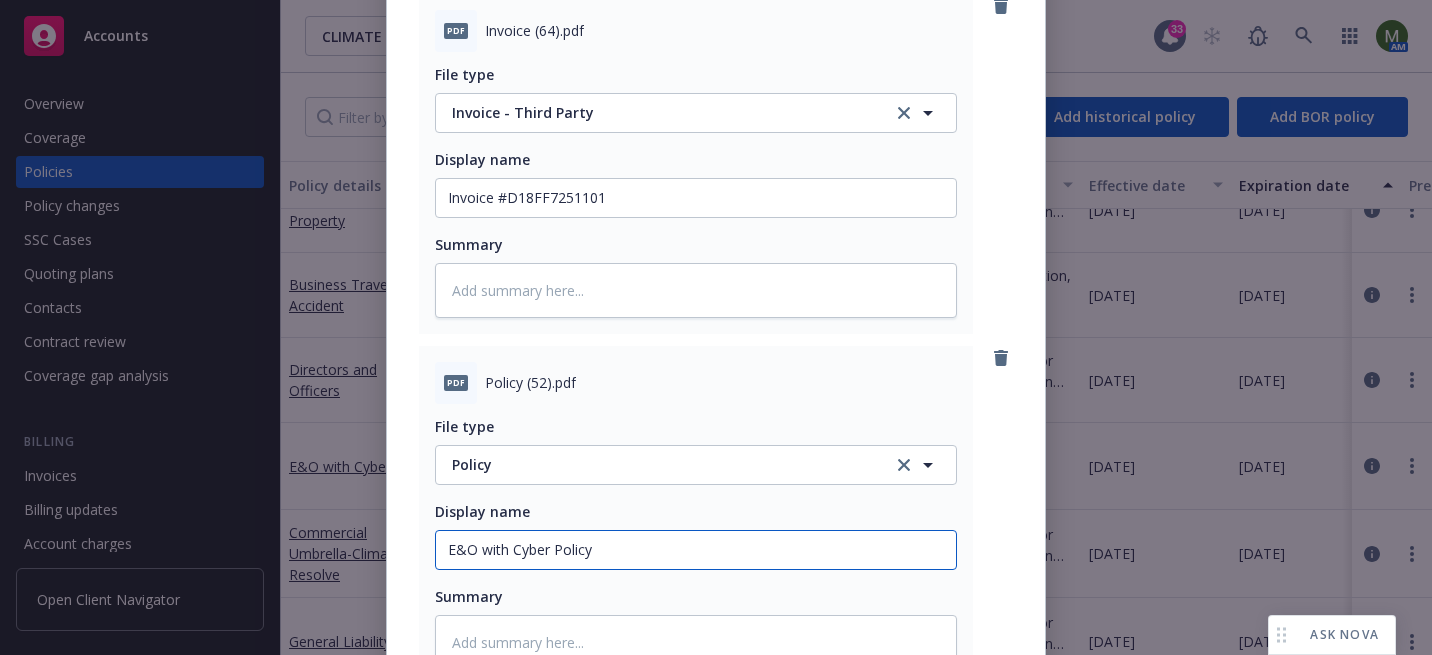 type on "x" 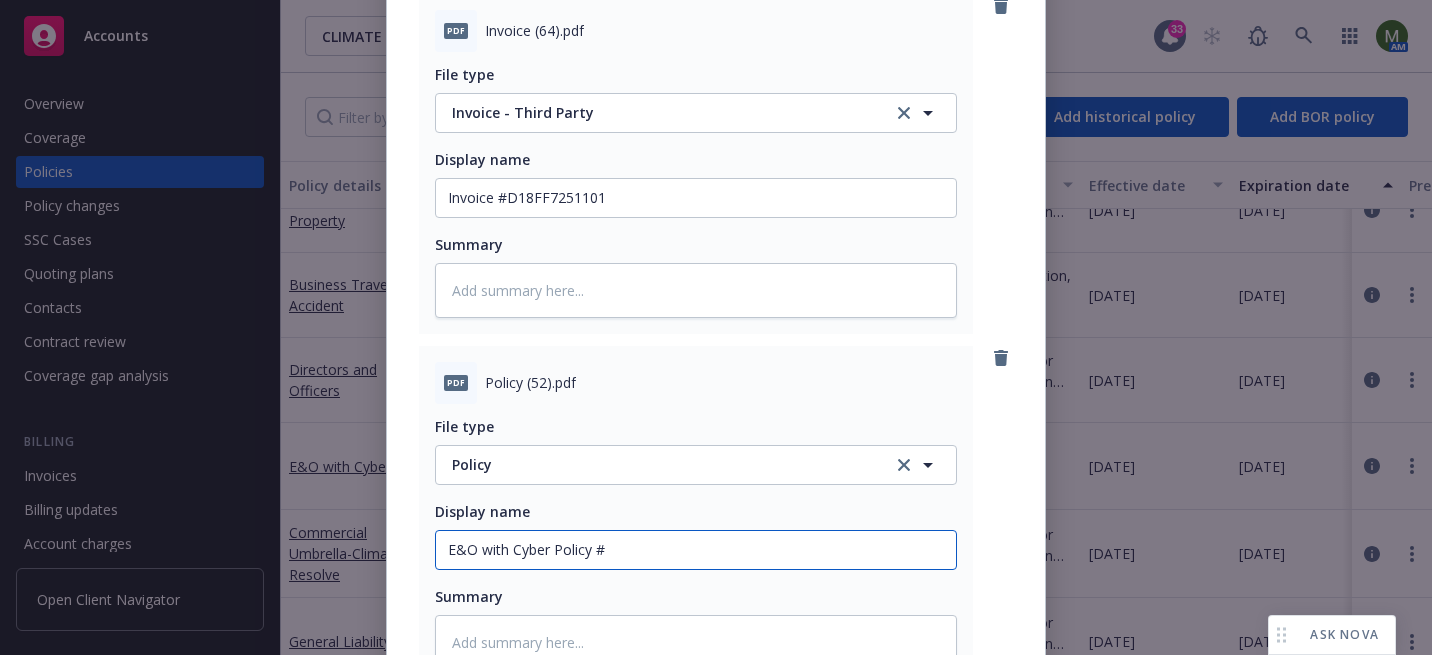paste on "D18FF7251101" 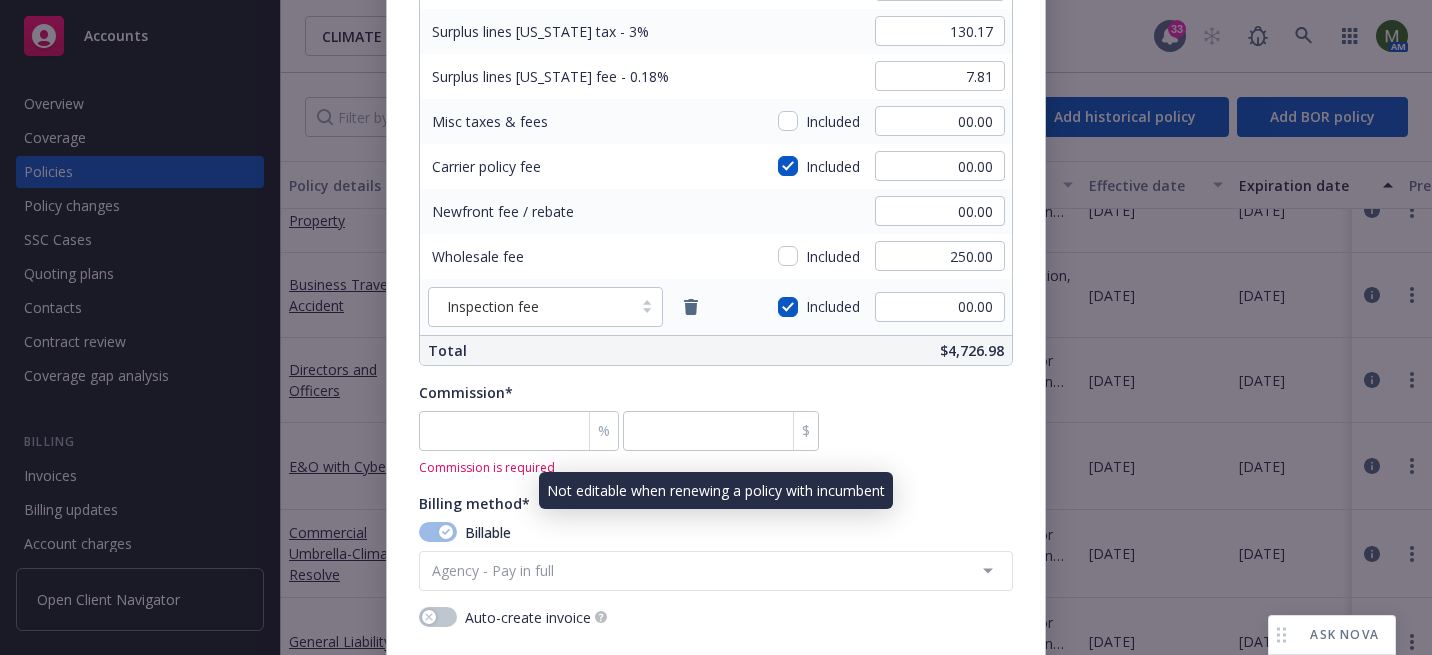 scroll, scrollTop: 1348, scrollLeft: 0, axis: vertical 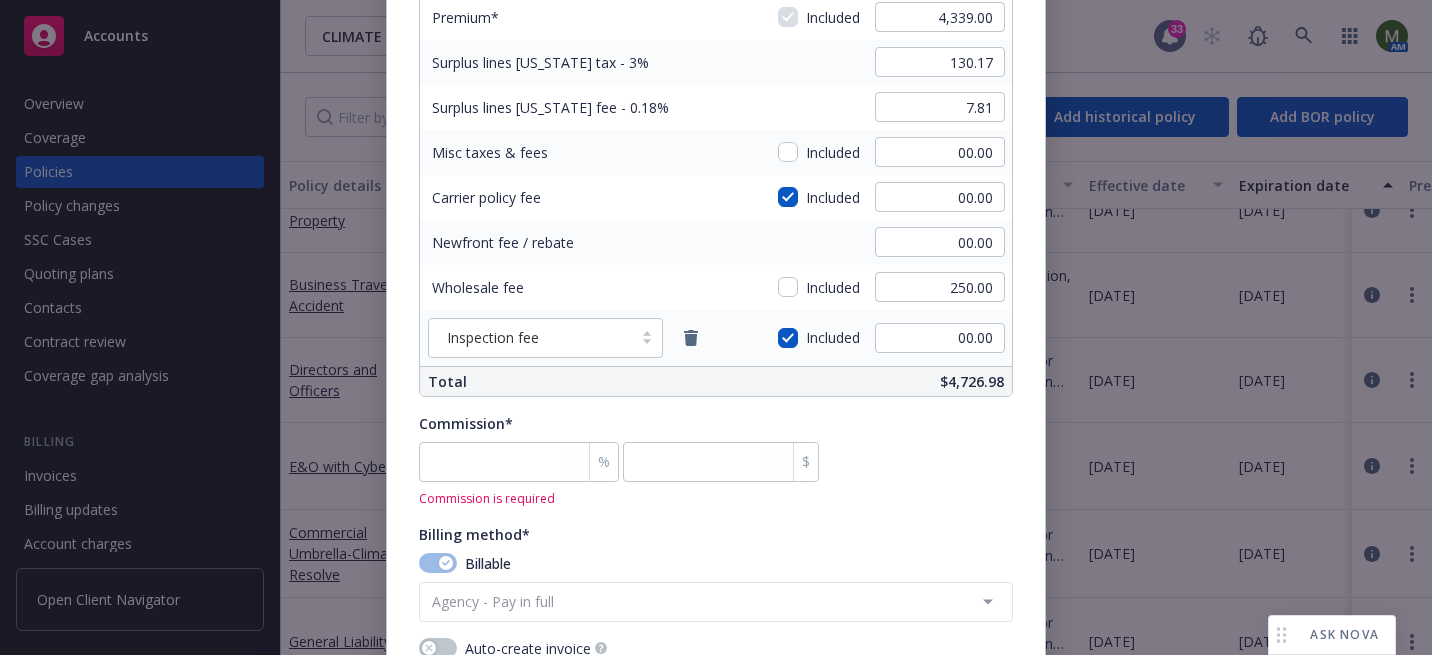 type on "E&O with Cyber Policy #D18FF7251101" 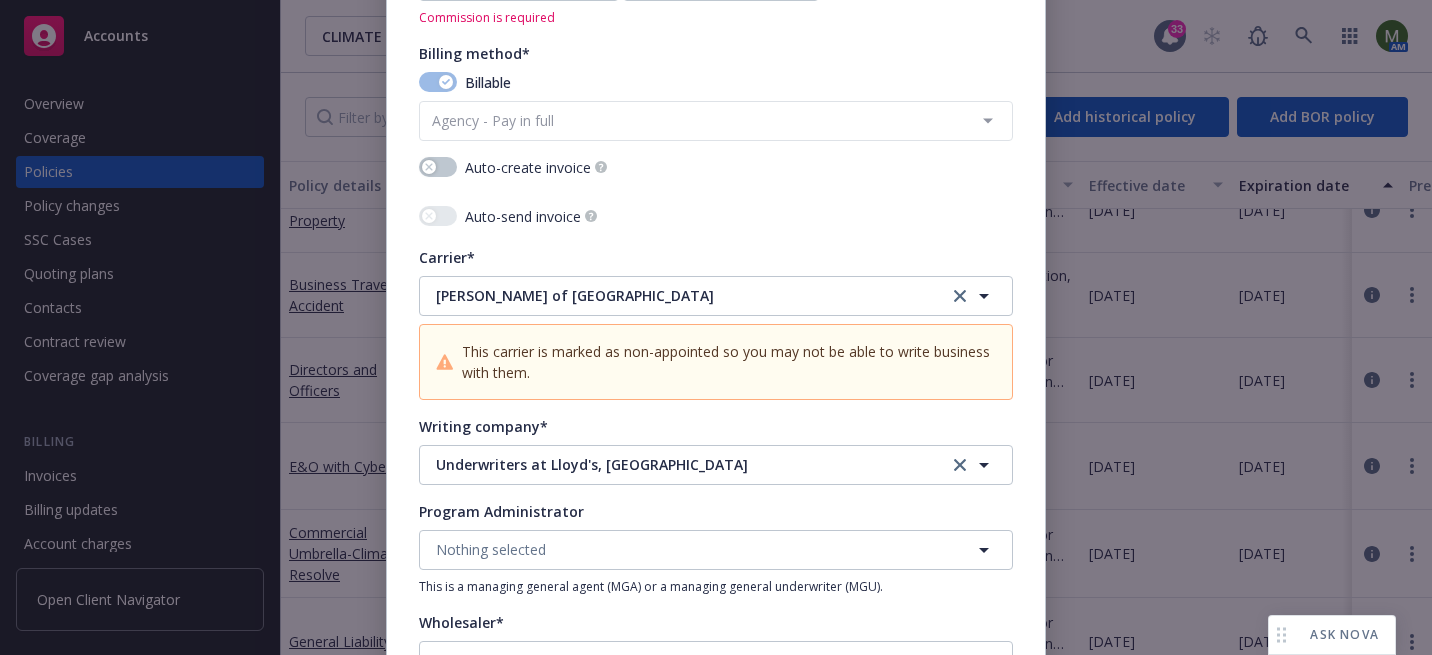 scroll, scrollTop: 1539, scrollLeft: 0, axis: vertical 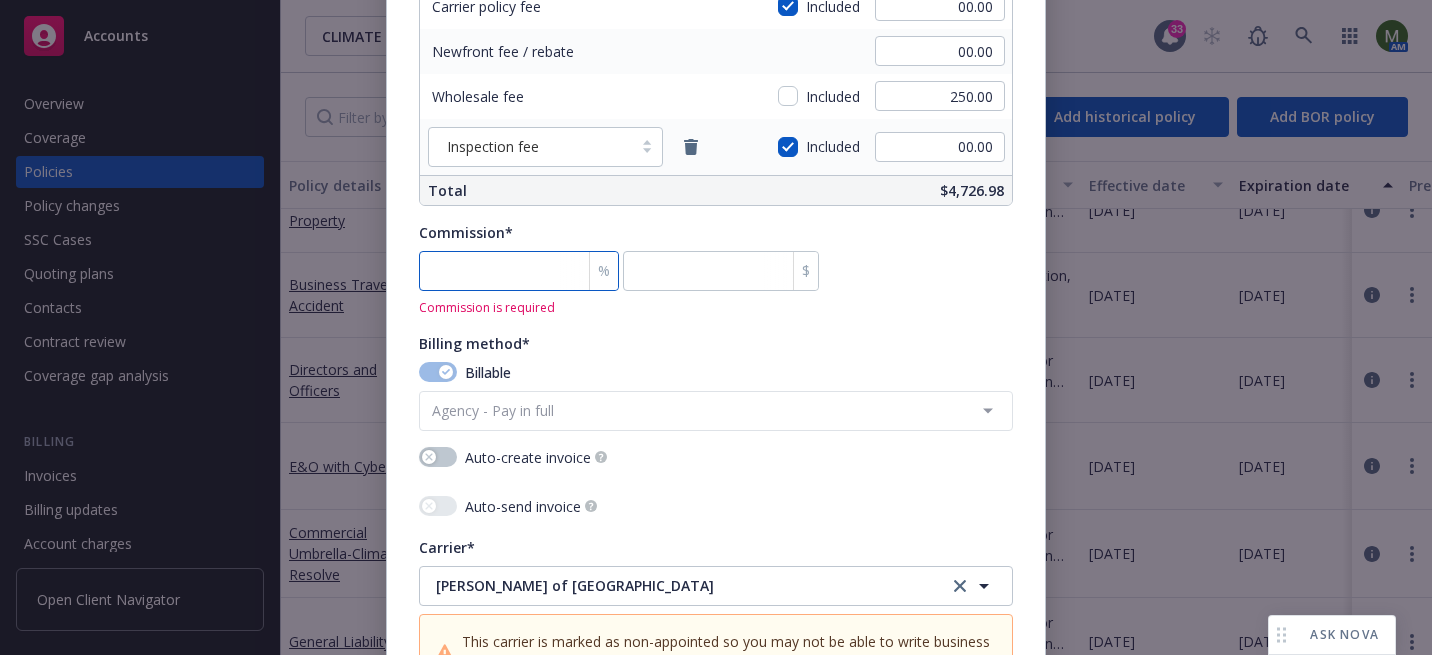 click at bounding box center (519, 271) 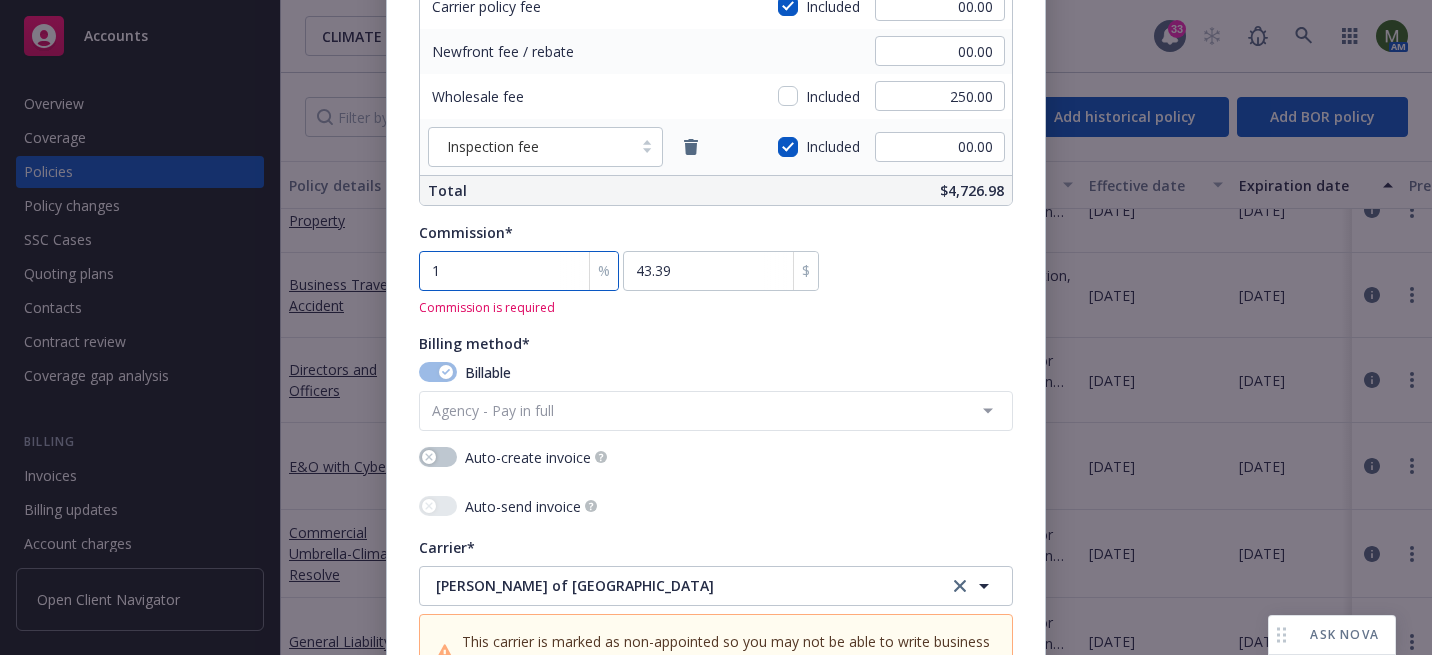 type on "10" 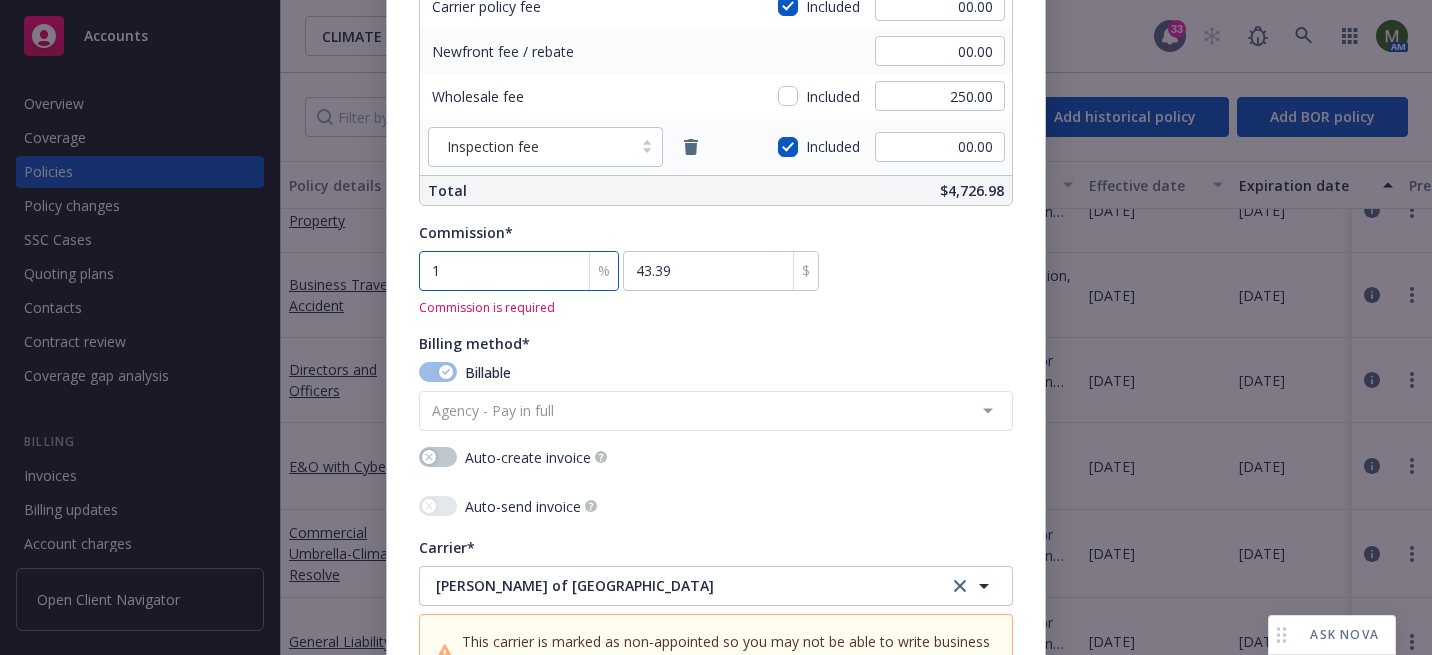 type on "433.9" 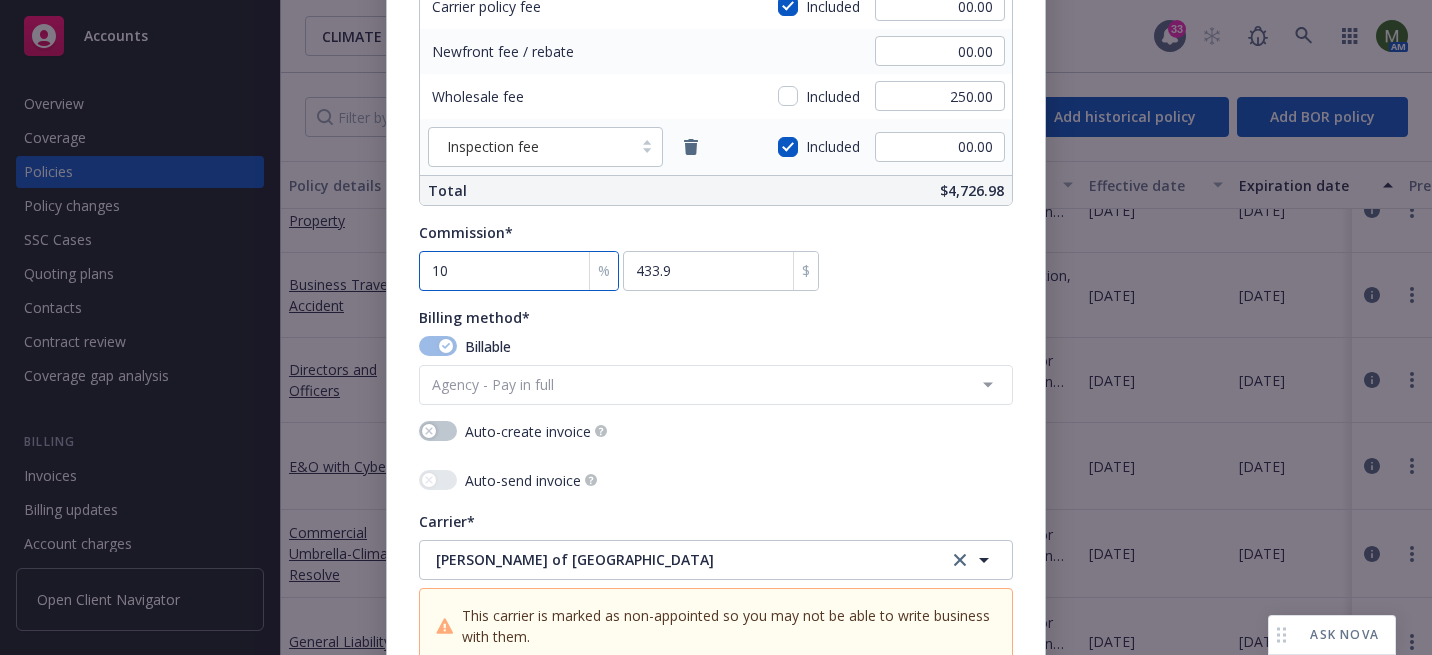 scroll, scrollTop: 3052, scrollLeft: 0, axis: vertical 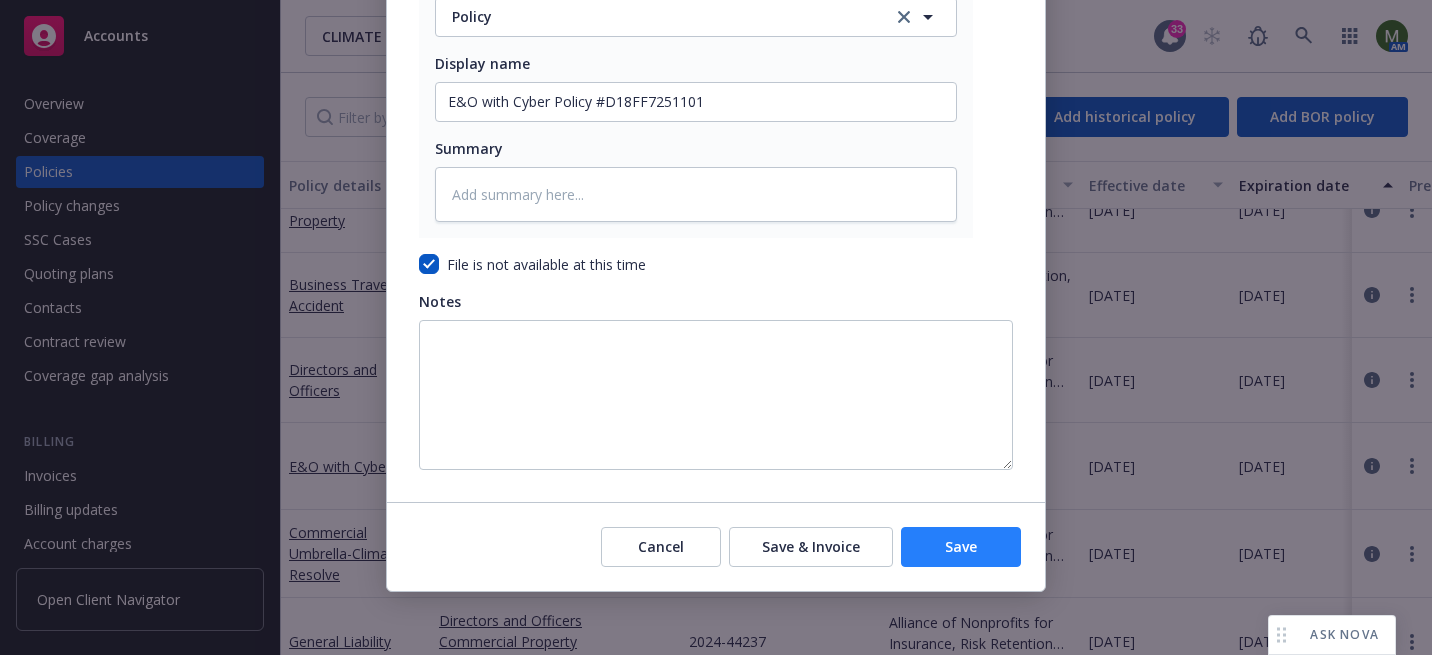 type on "10" 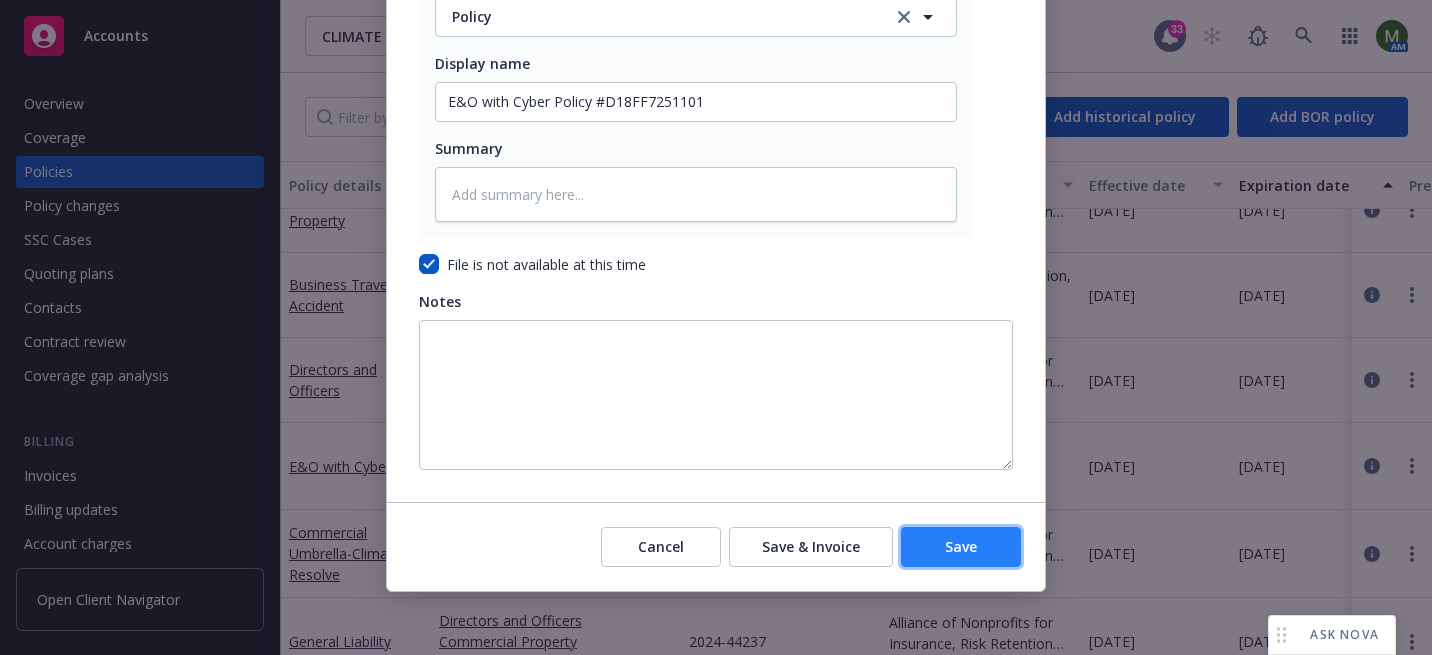 click on "Save" at bounding box center [961, 547] 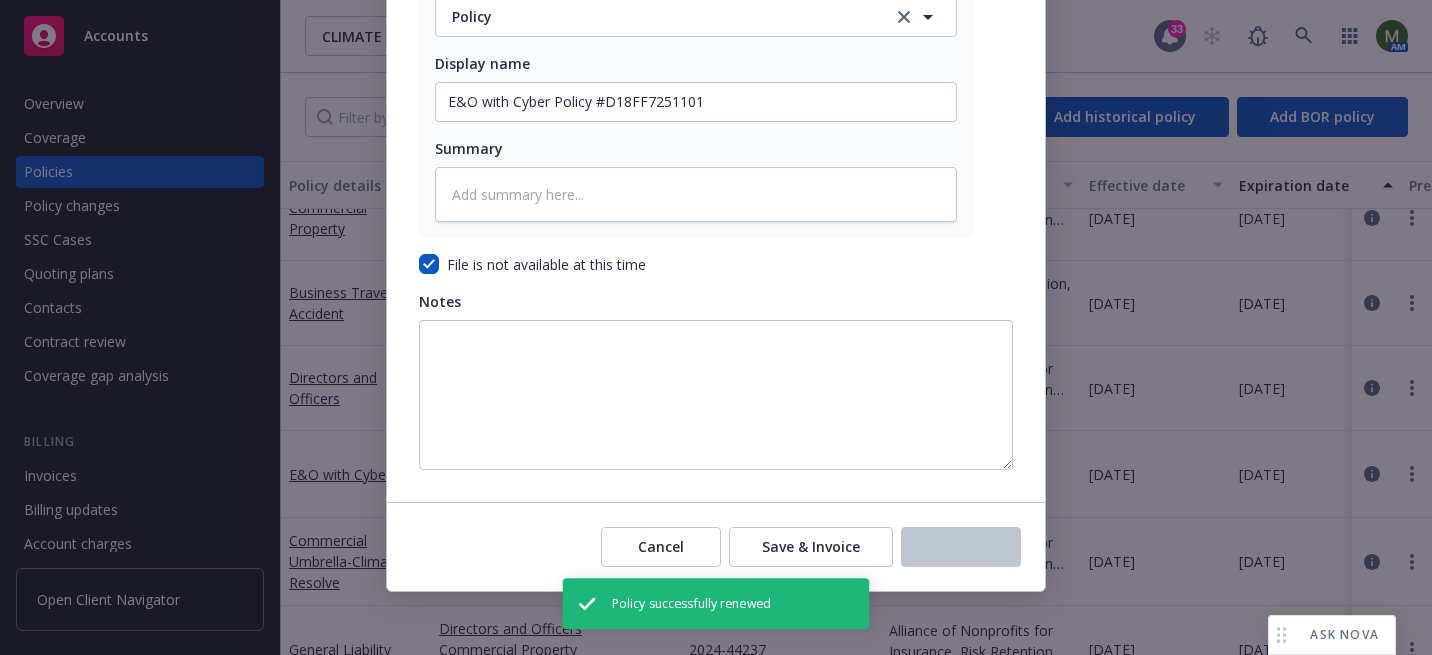 scroll, scrollTop: 3161, scrollLeft: 0, axis: vertical 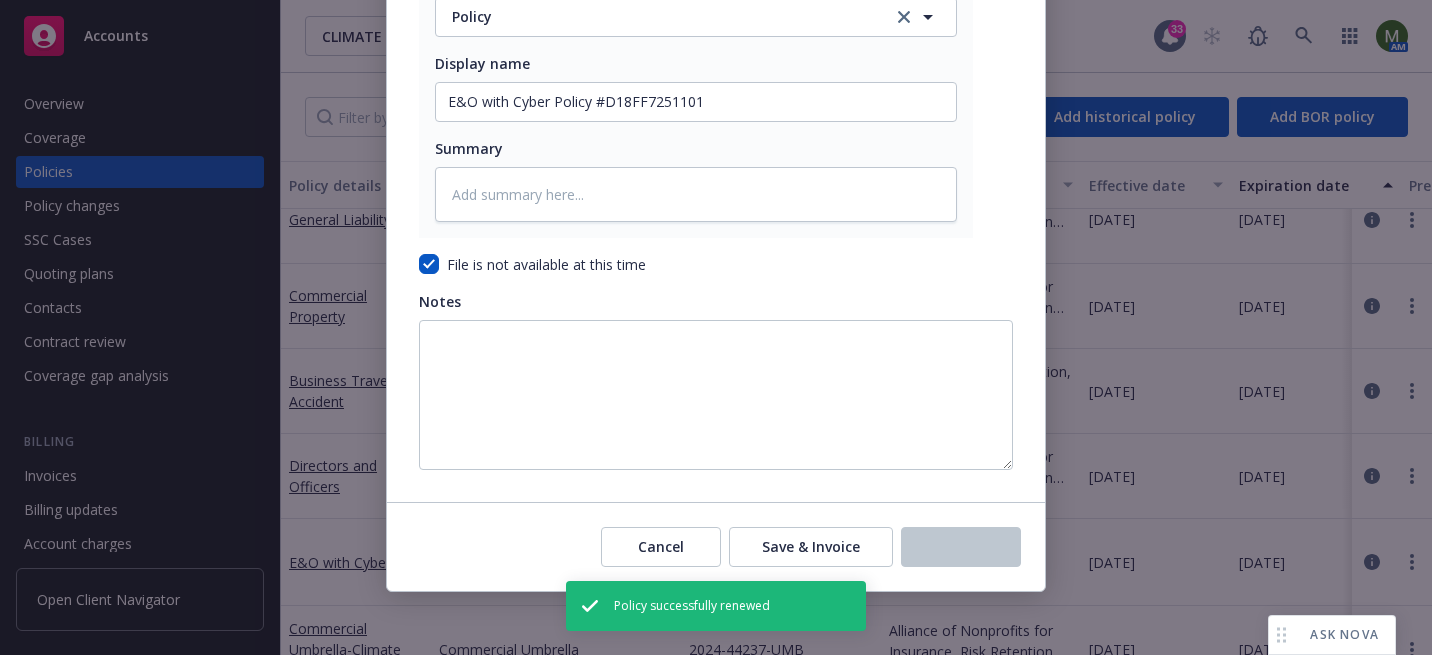 type on "x" 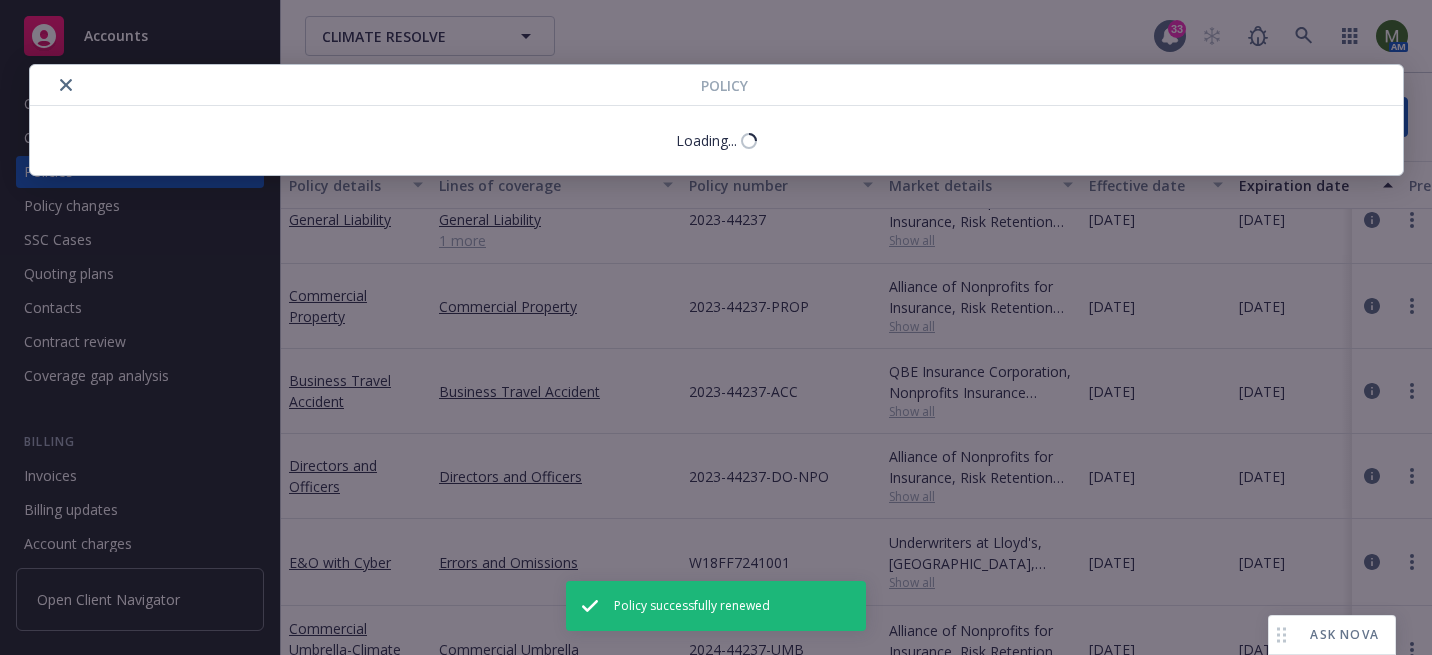 click on "Policy Loading..." at bounding box center (716, 391) 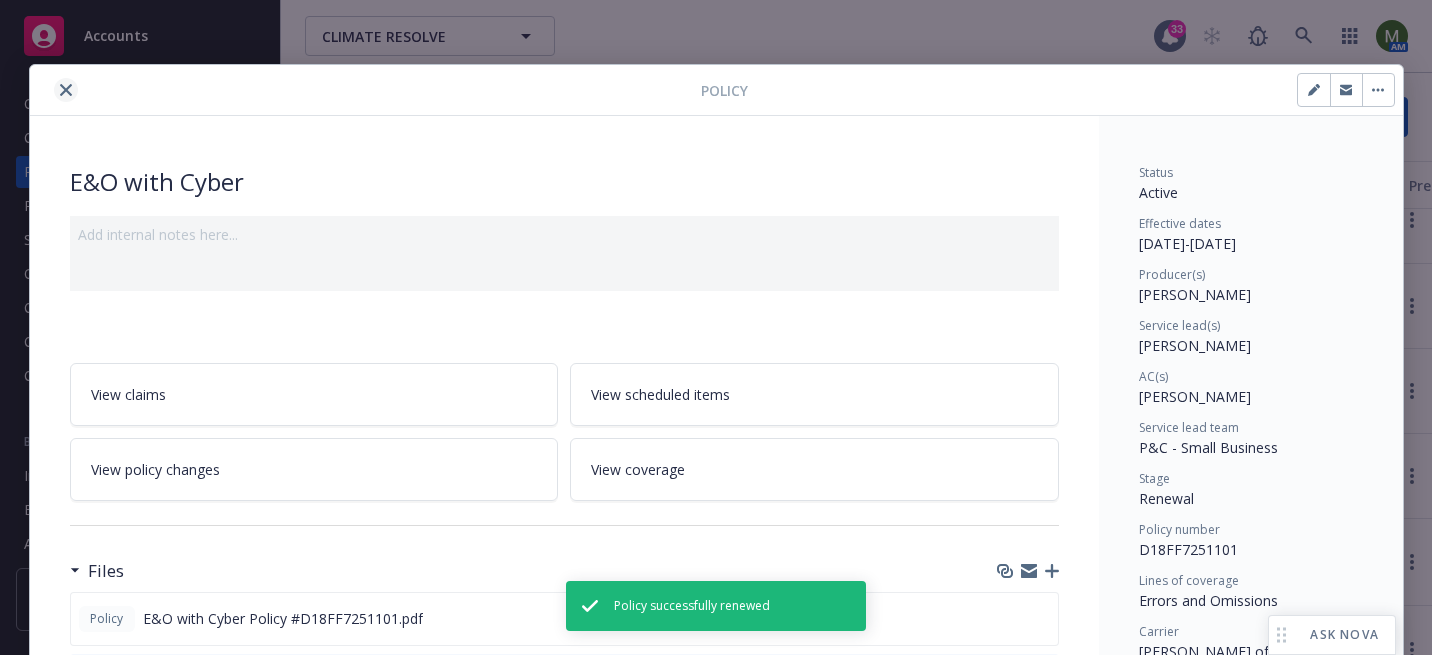 click at bounding box center (66, 90) 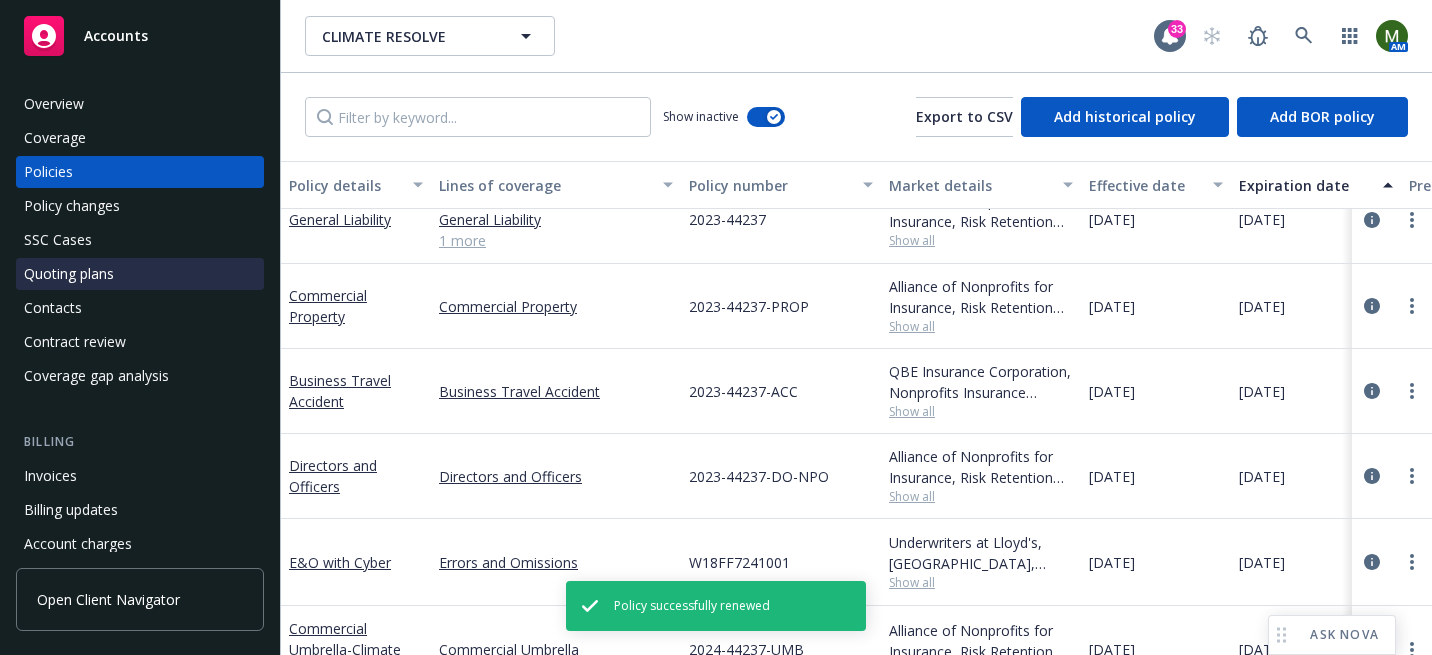 click on "Quoting plans" at bounding box center (140, 274) 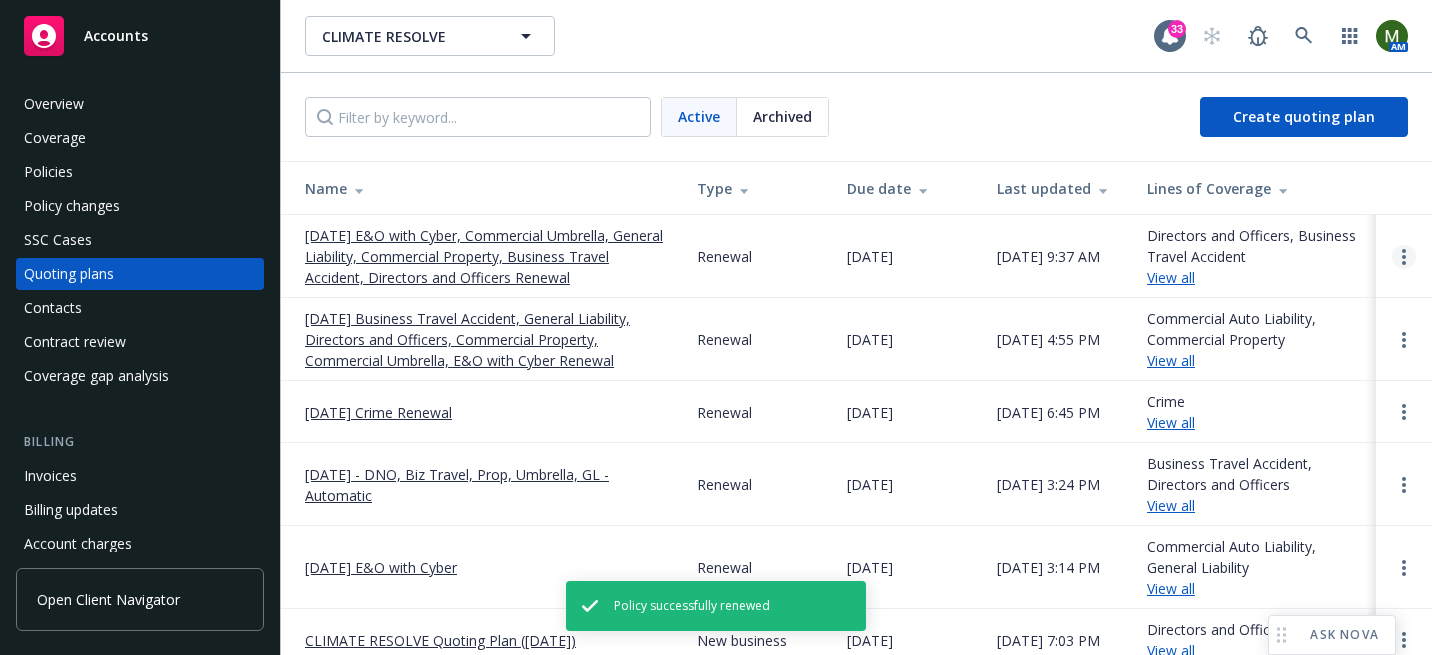 click 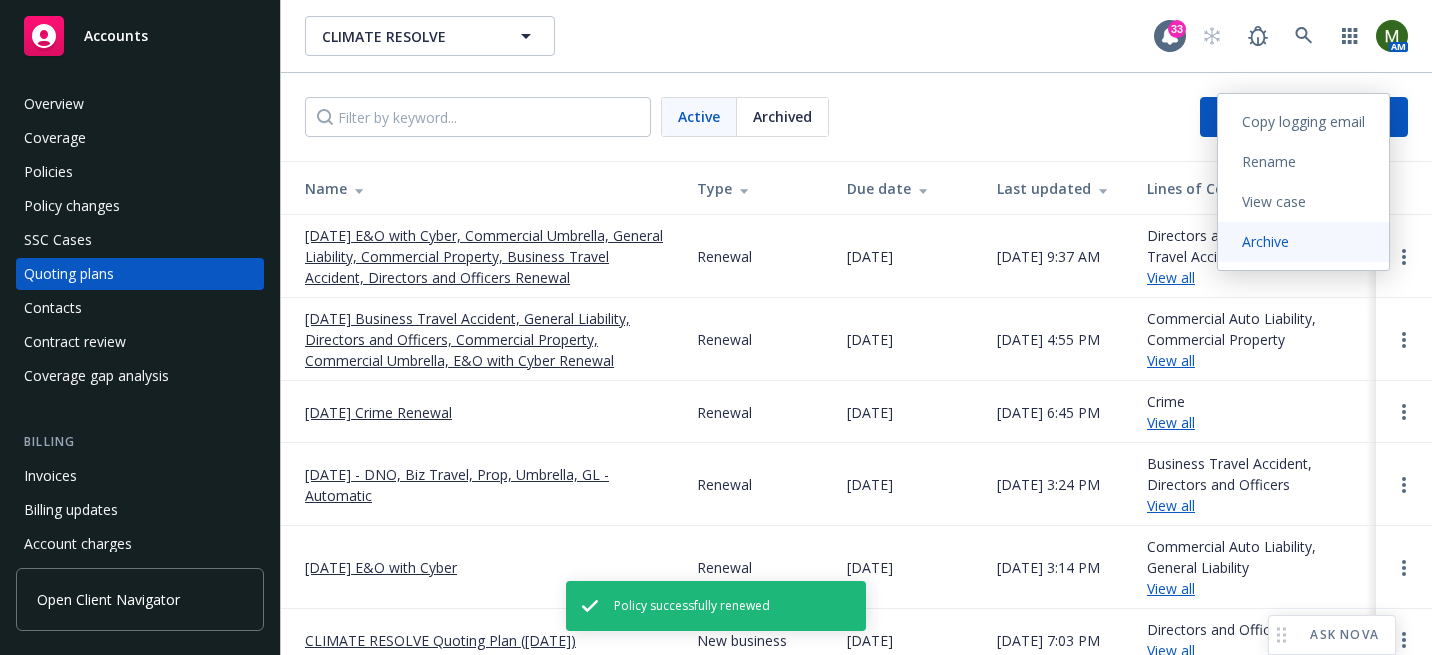 click on "Archive" at bounding box center (1265, 241) 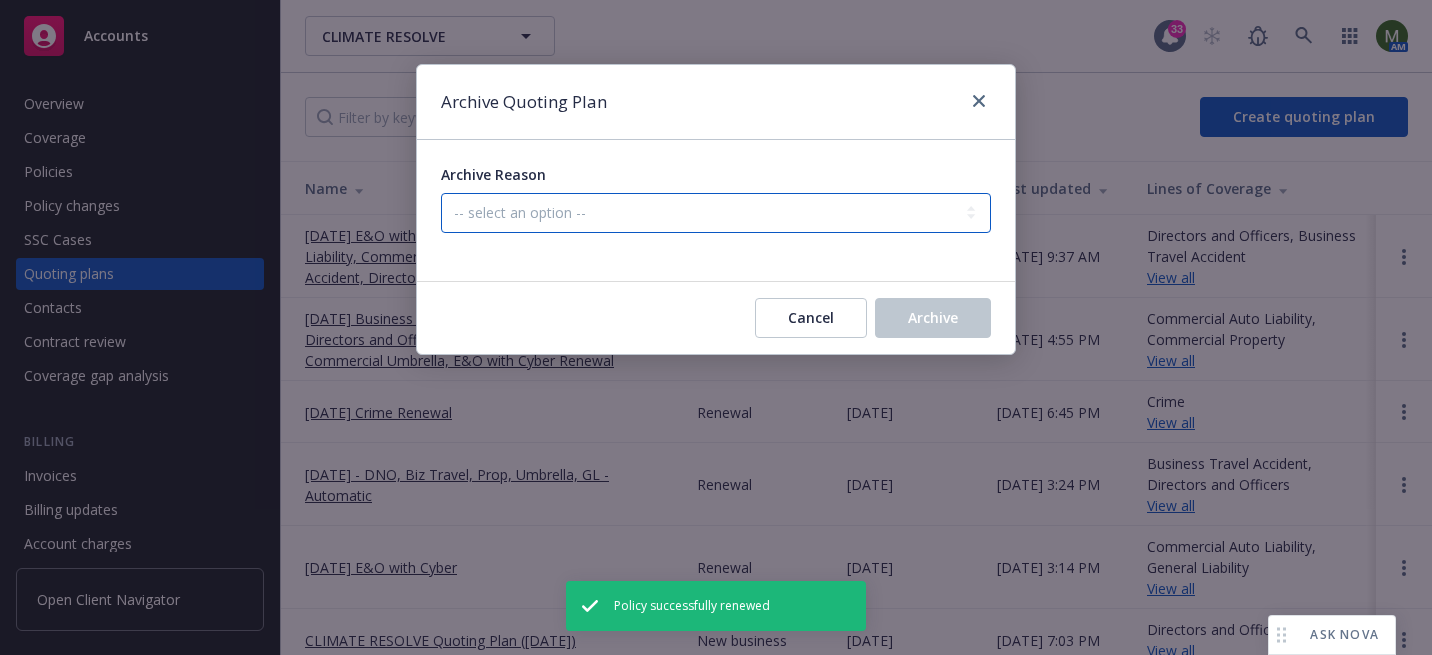 click on "-- select an option -- All policies in this renewal plan are auto-renewed Created by error Customer chose not to renew Duplicate Renewal not needed or account churned Renewal processes completed" at bounding box center (716, 213) 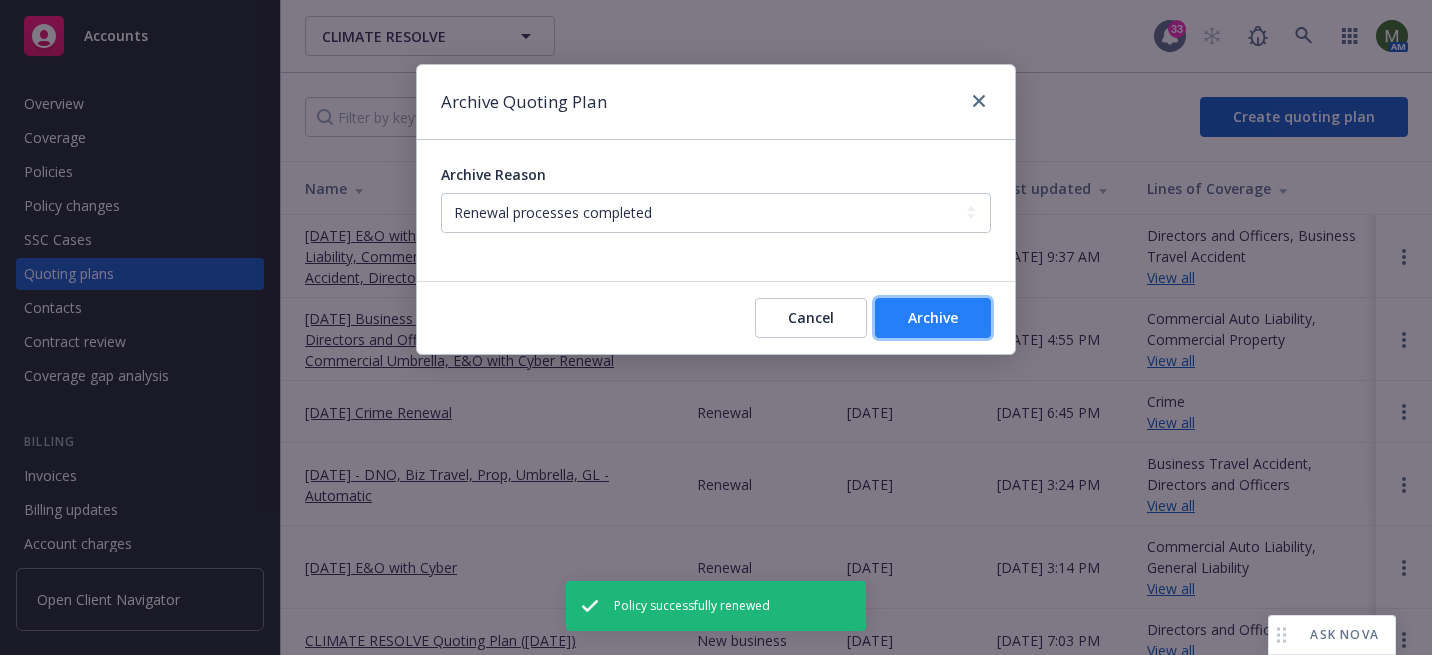 click on "Archive" at bounding box center [933, 318] 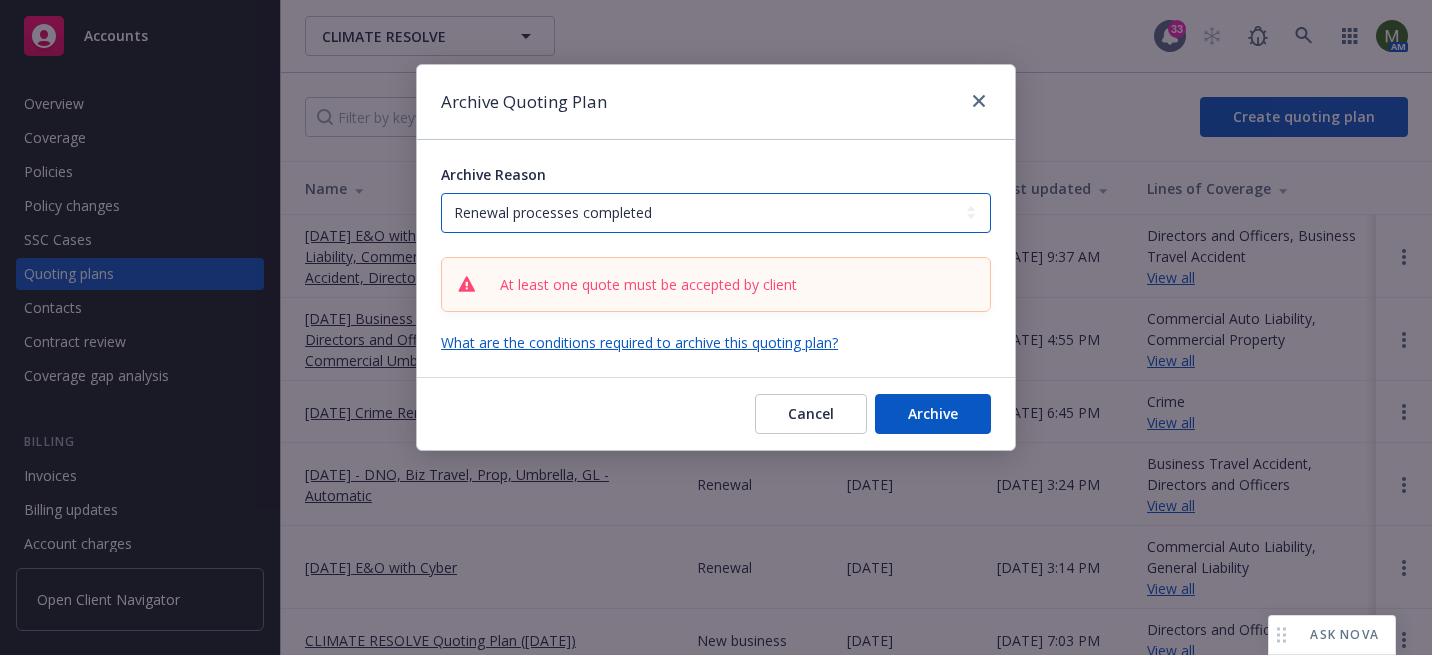 click on "-- select an option -- All policies in this renewal plan are auto-renewed Created by error Customer chose not to renew Duplicate Renewal not needed or account churned Renewal processes completed" at bounding box center [716, 213] 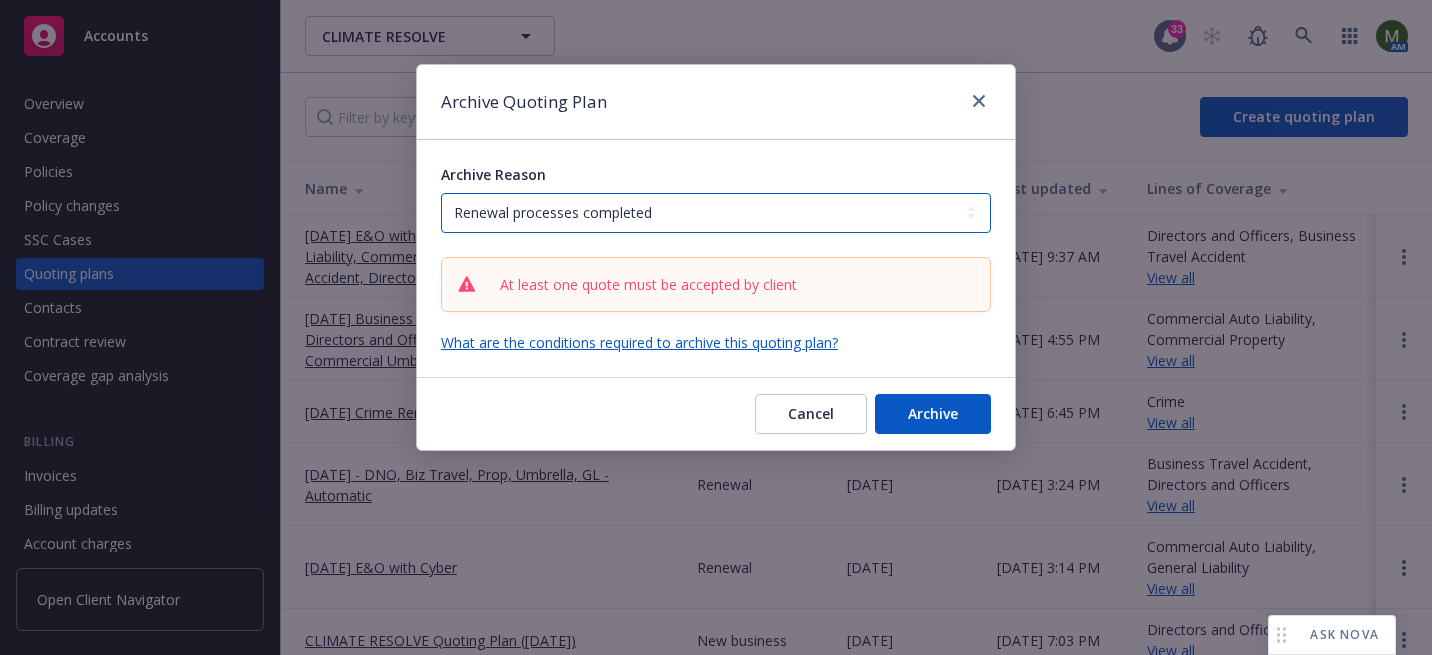 select on "ARCHIVED_RENEWAL_POLICY_AUTO_RENEWED" 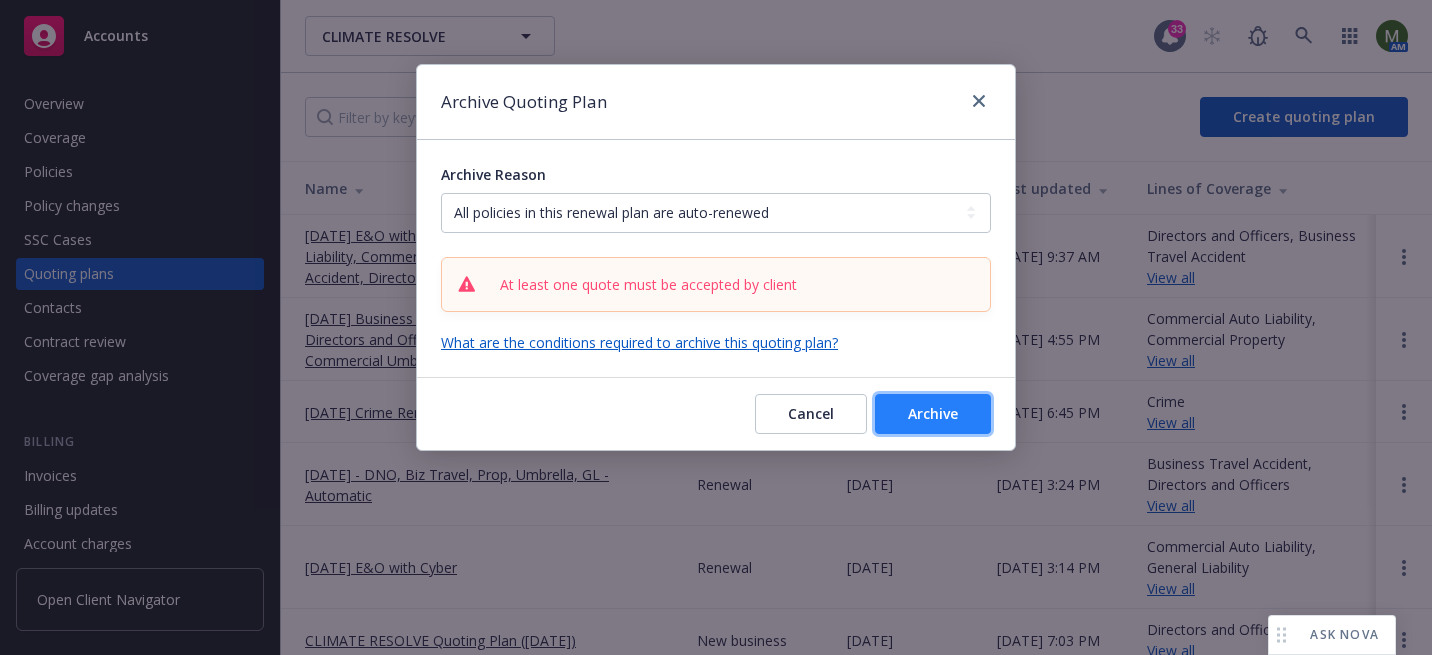 click on "Archive" at bounding box center [933, 413] 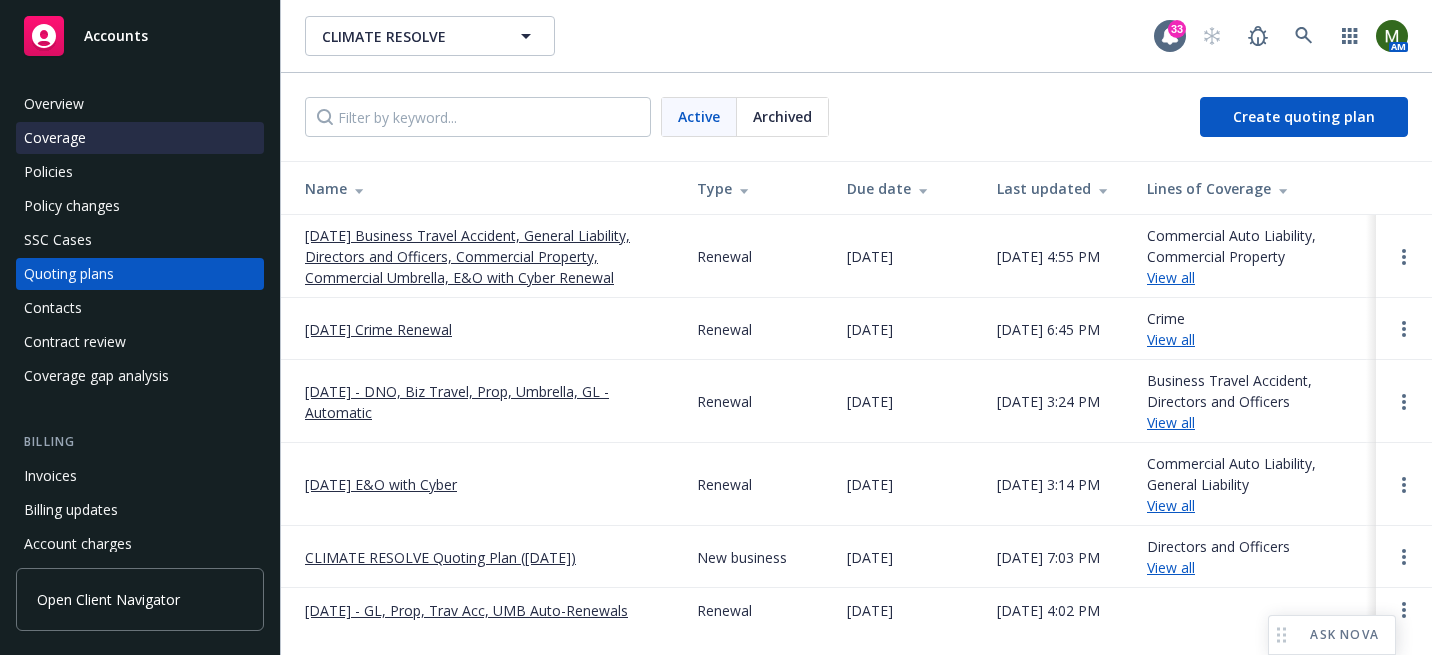 click on "Coverage" at bounding box center (55, 138) 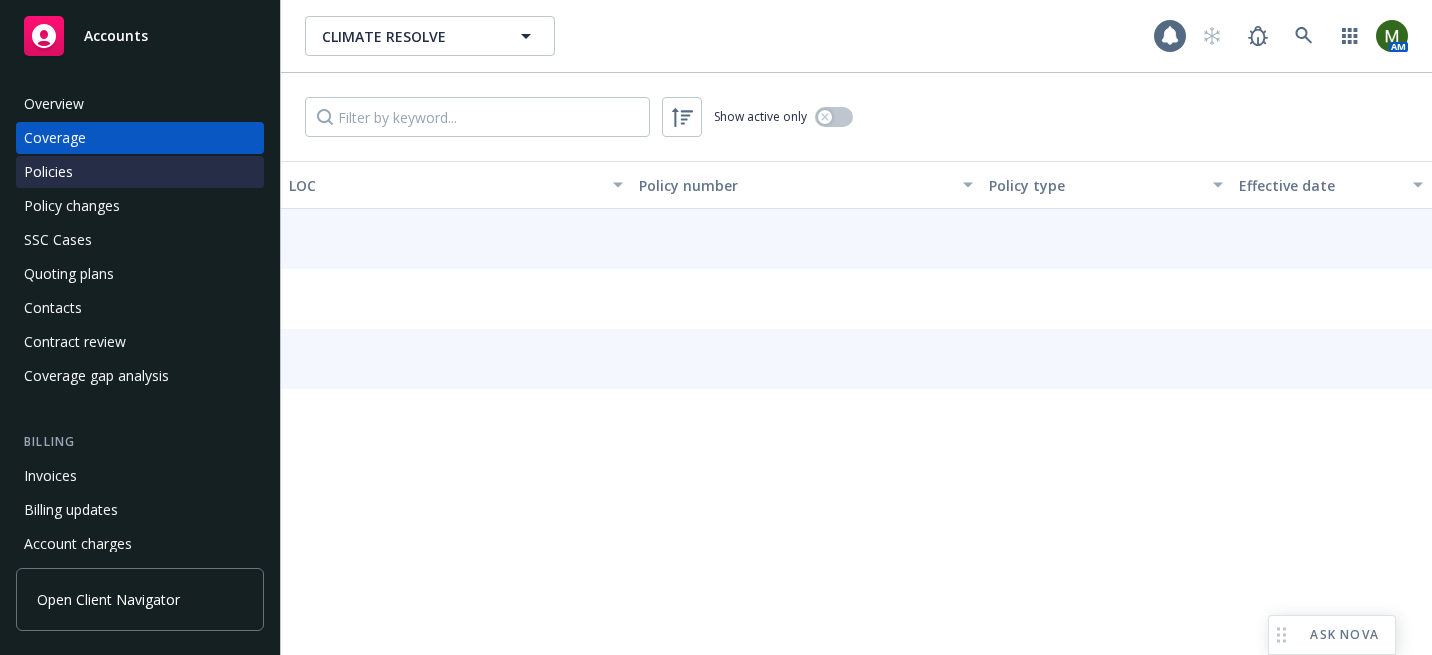 click on "Policies" at bounding box center (48, 172) 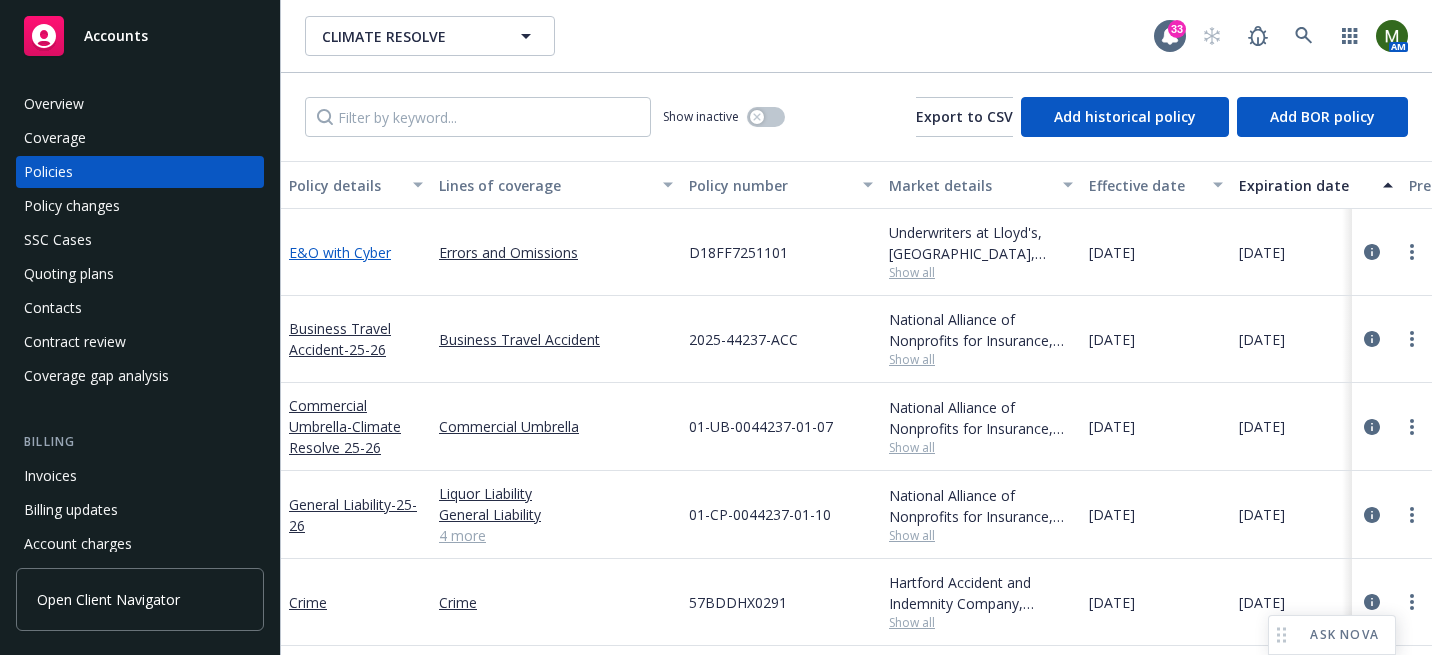 click on "E&O with Cyber" at bounding box center (340, 252) 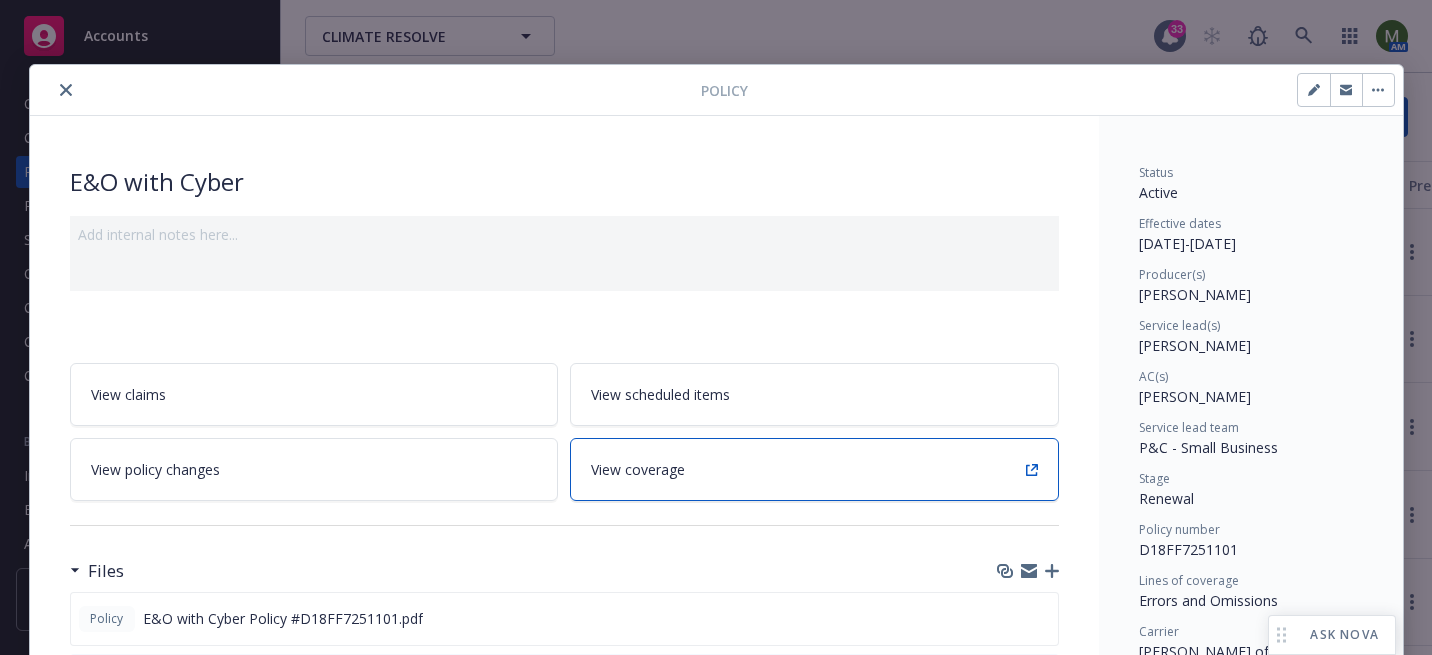 scroll, scrollTop: 60, scrollLeft: 0, axis: vertical 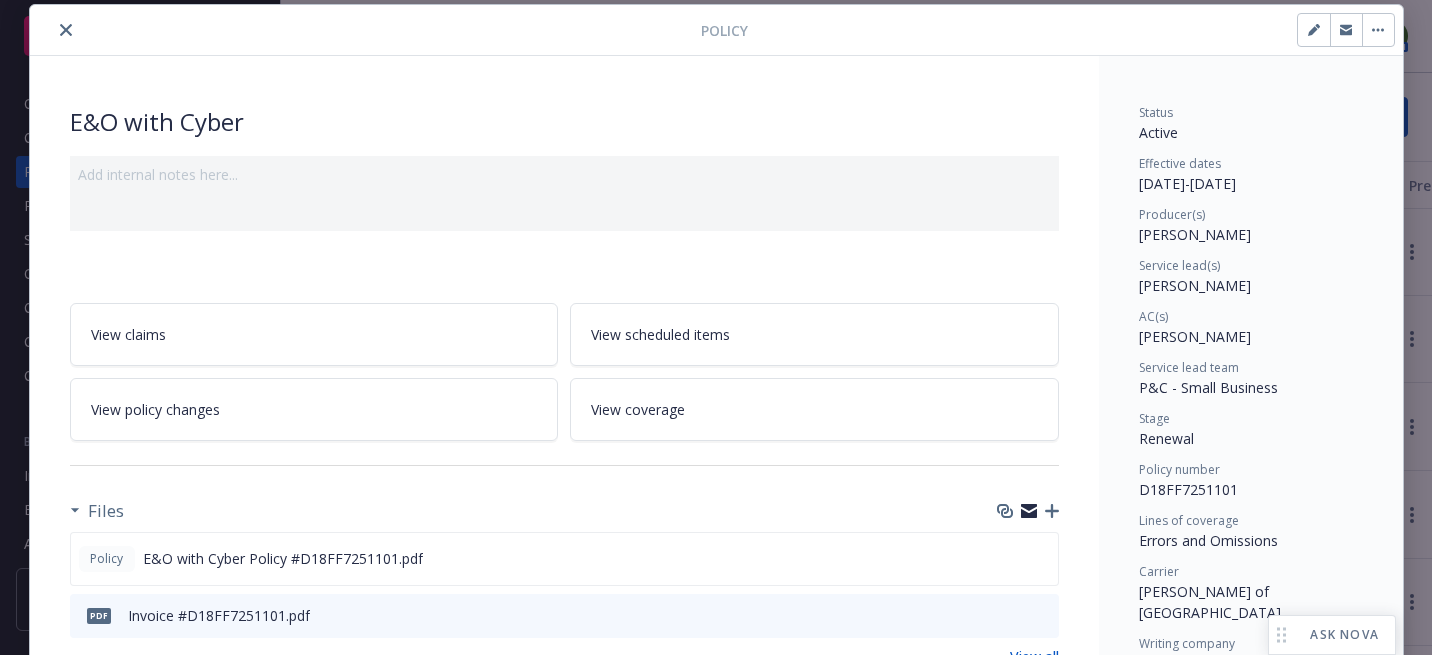 click 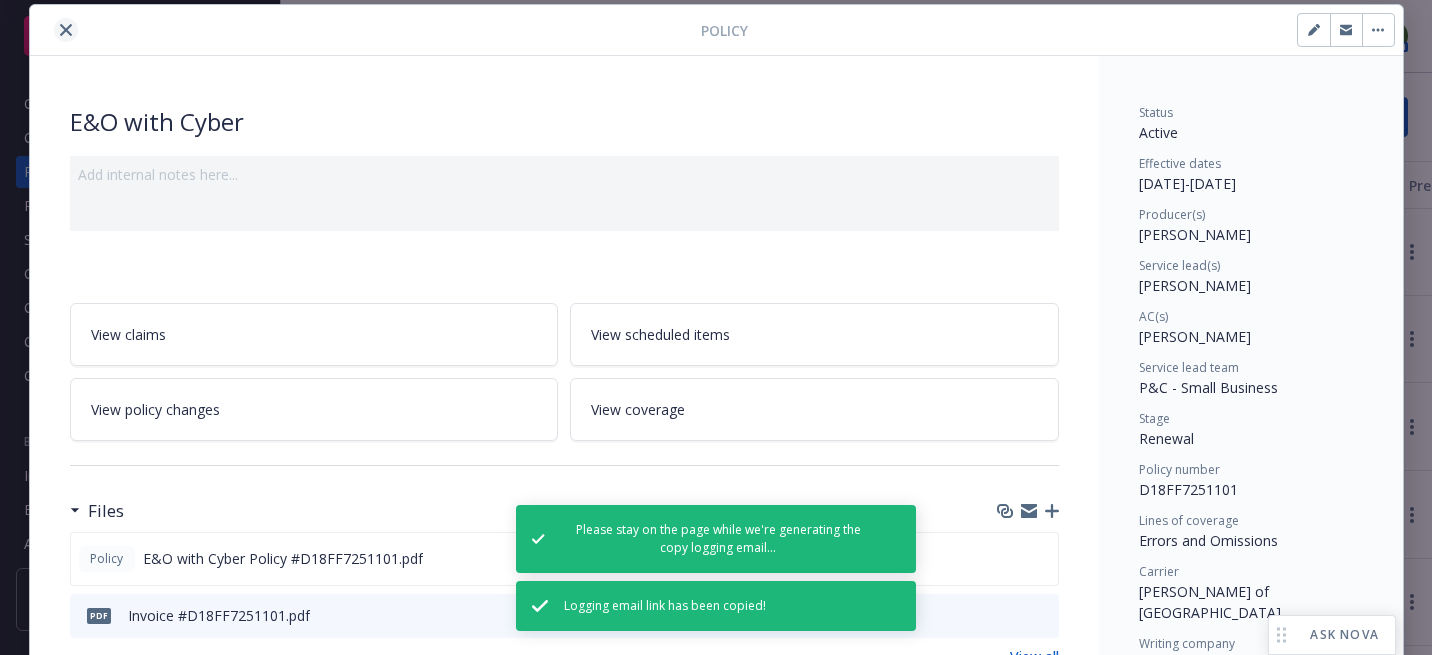 click 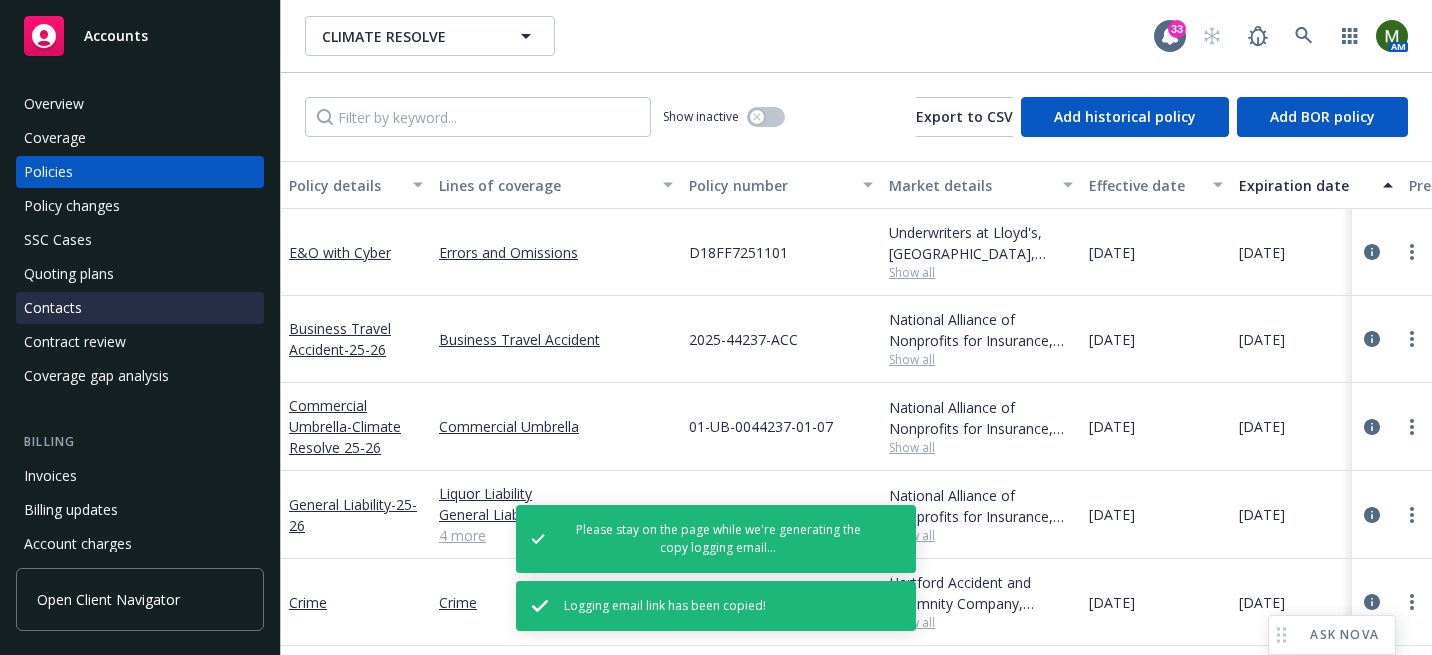 click on "Contacts" at bounding box center [140, 308] 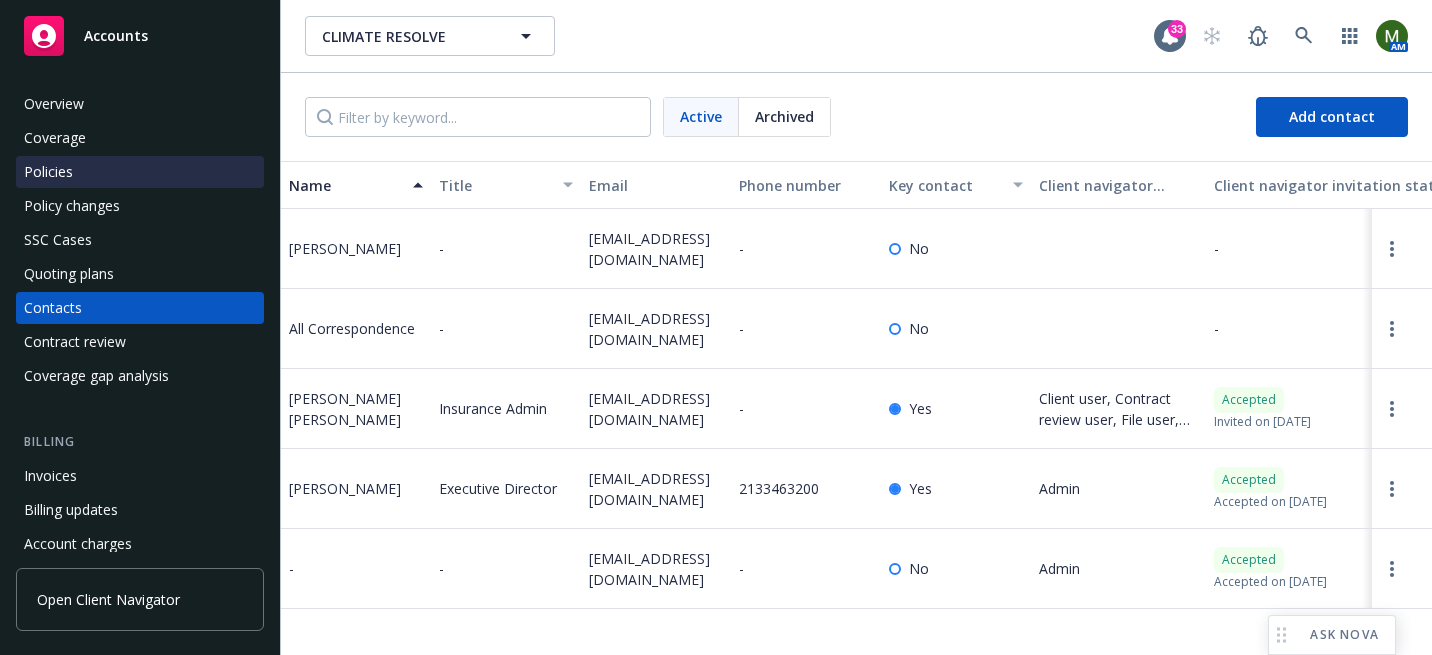 click on "Policies" at bounding box center (140, 172) 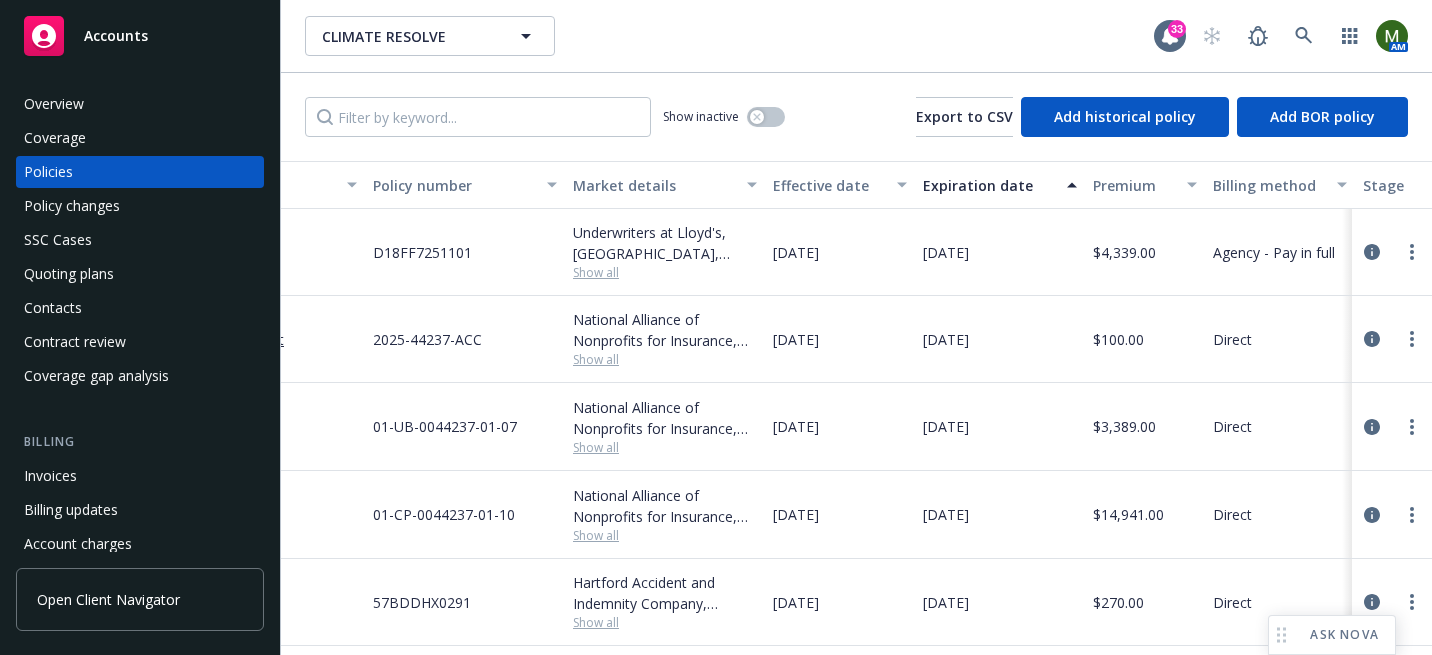 scroll, scrollTop: 0, scrollLeft: 0, axis: both 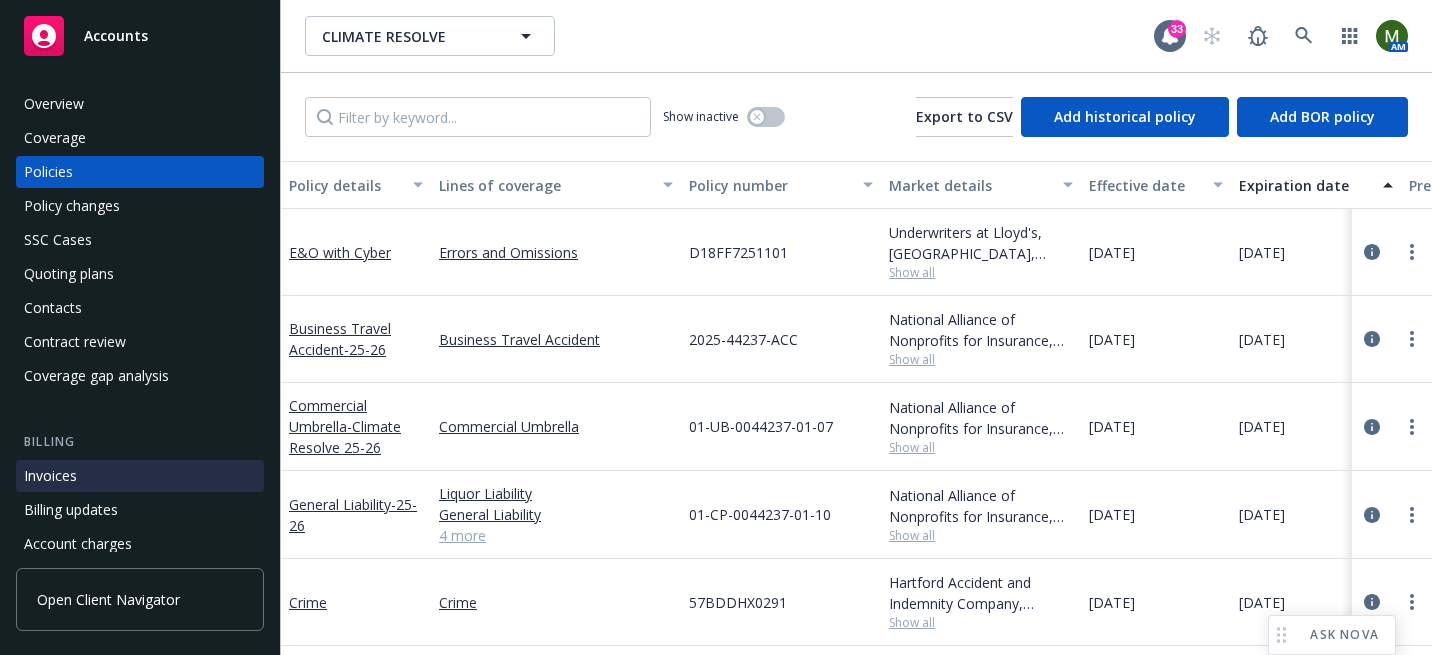 click on "Invoices" at bounding box center (140, 476) 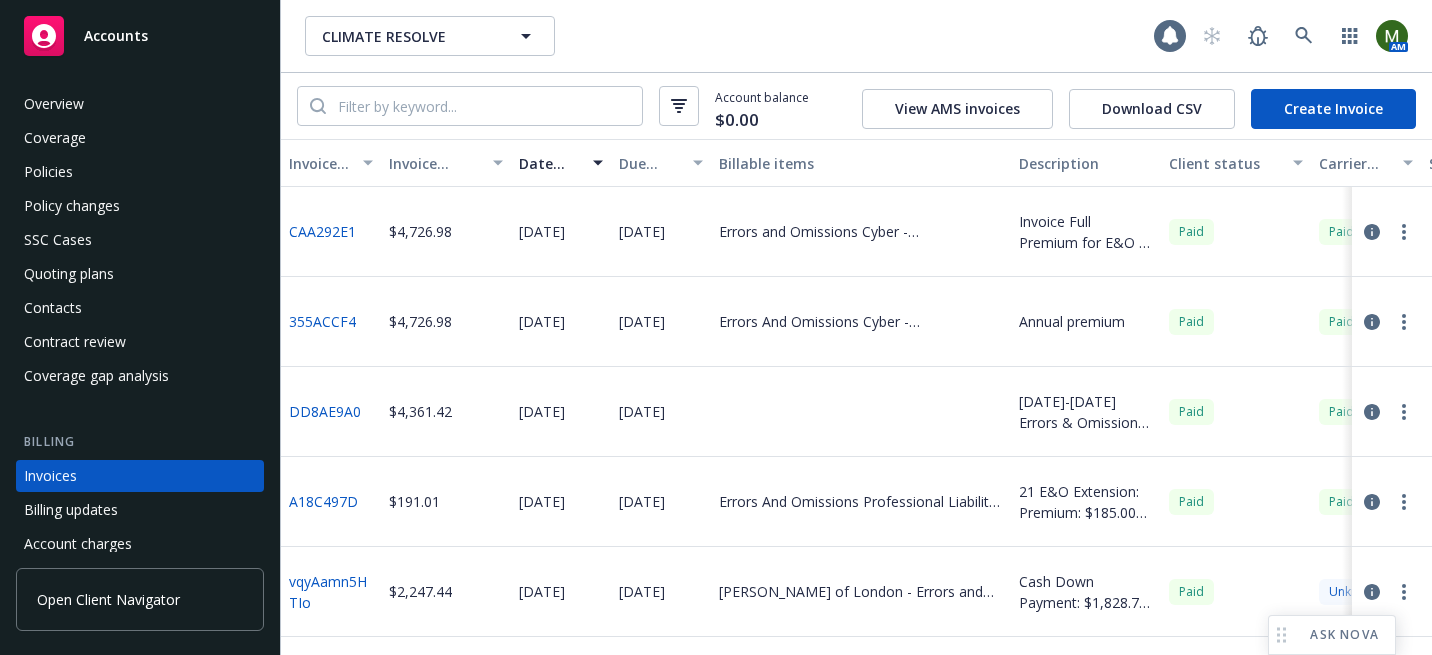 scroll, scrollTop: 116, scrollLeft: 0, axis: vertical 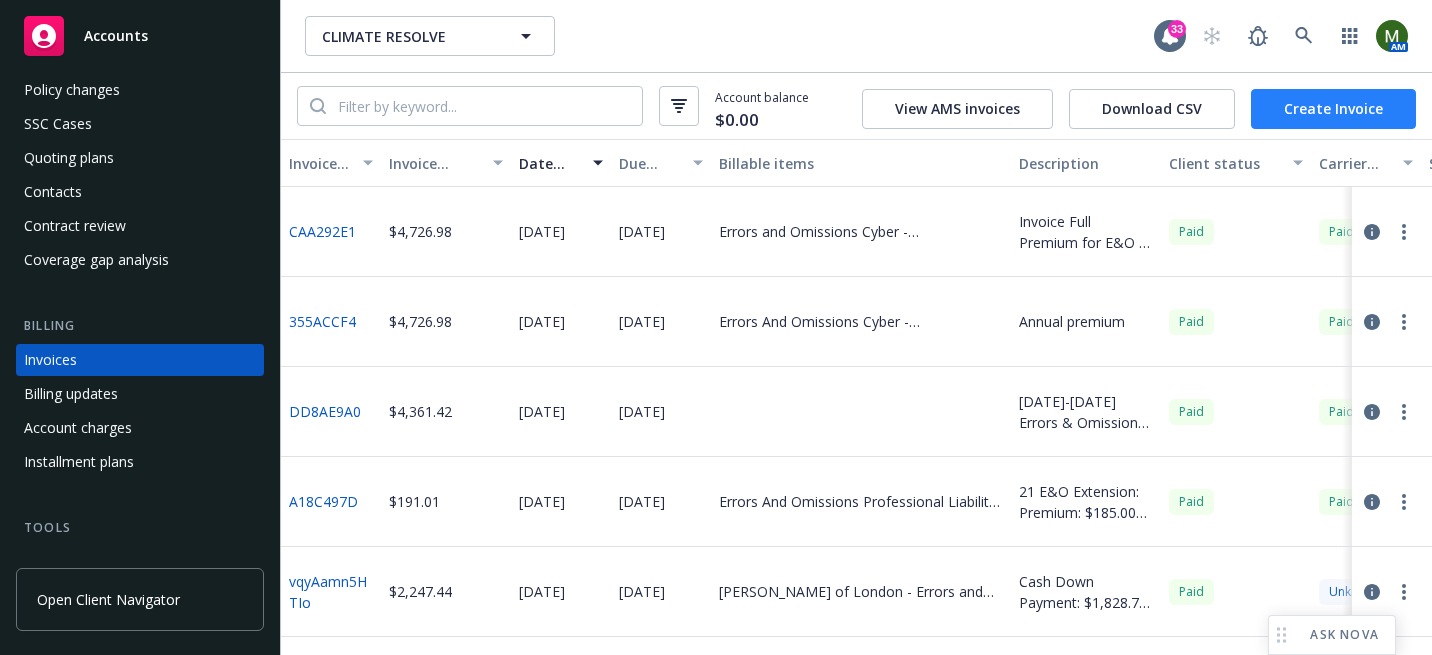 click on "Create Invoice" at bounding box center [1333, 109] 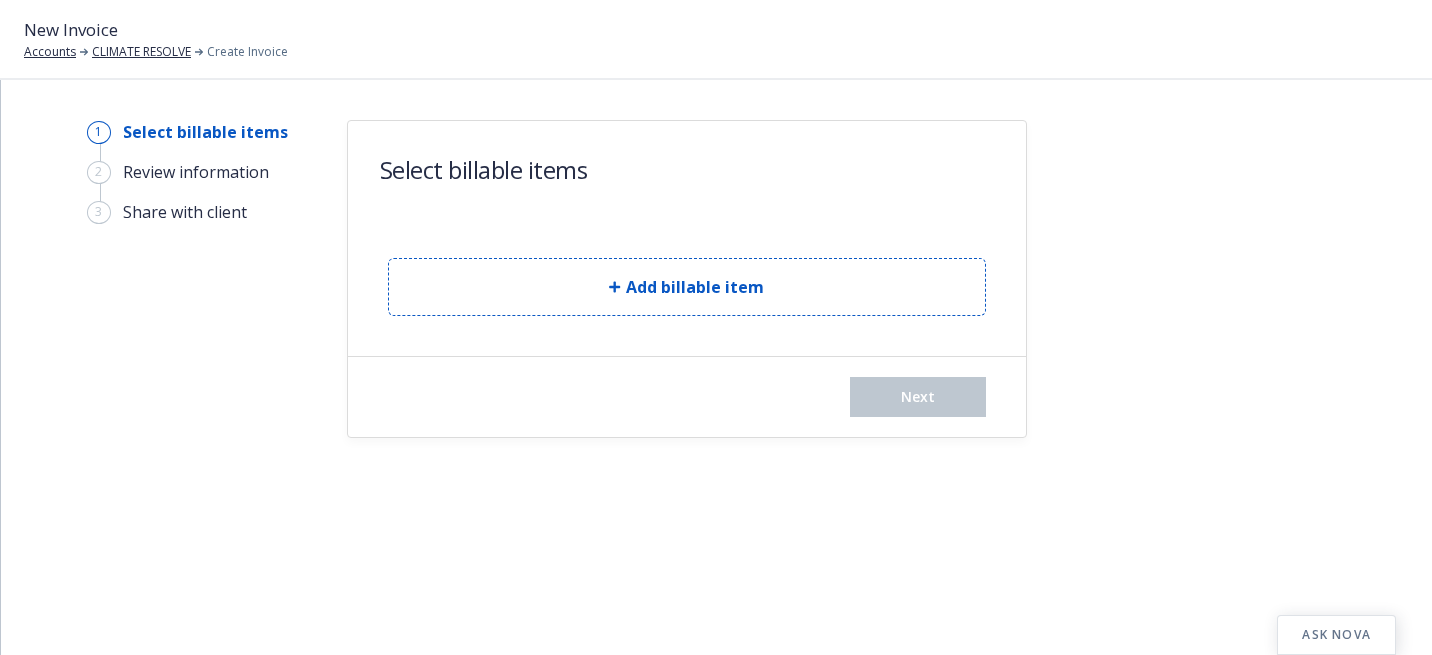 scroll, scrollTop: 0, scrollLeft: 0, axis: both 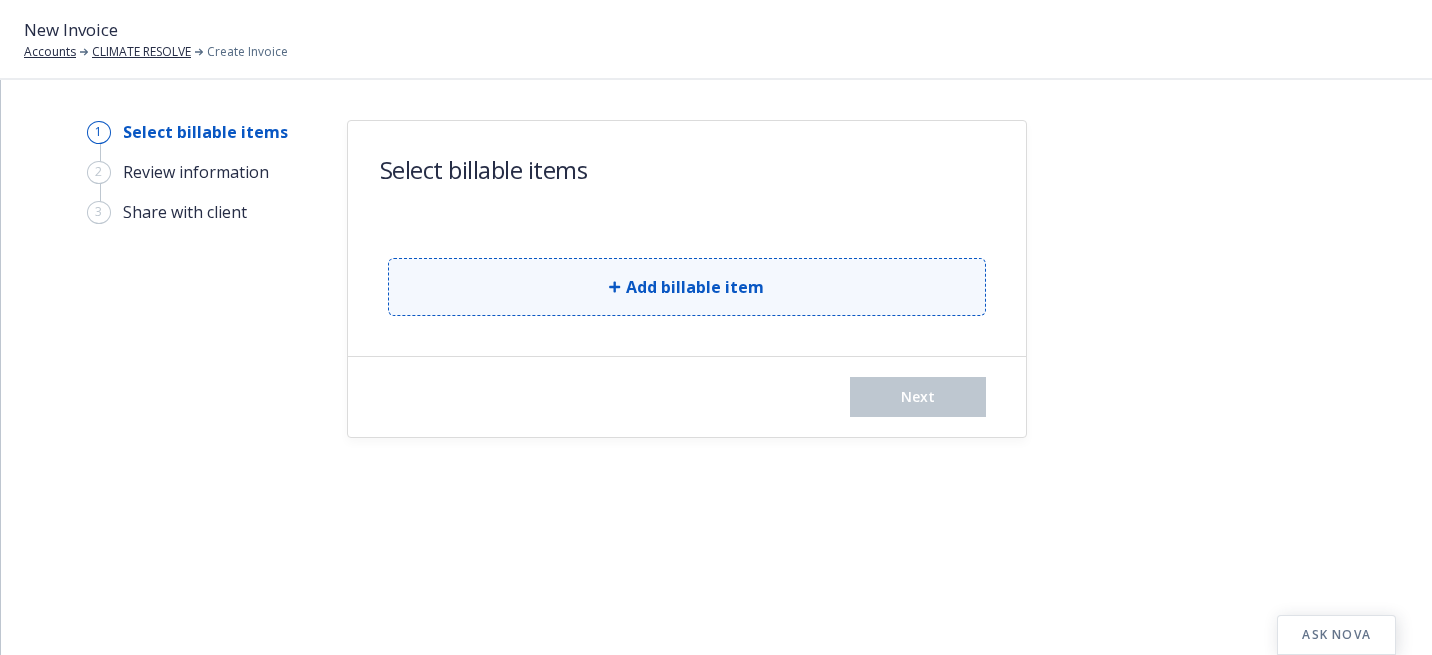 click on "Add billable item" at bounding box center (687, 287) 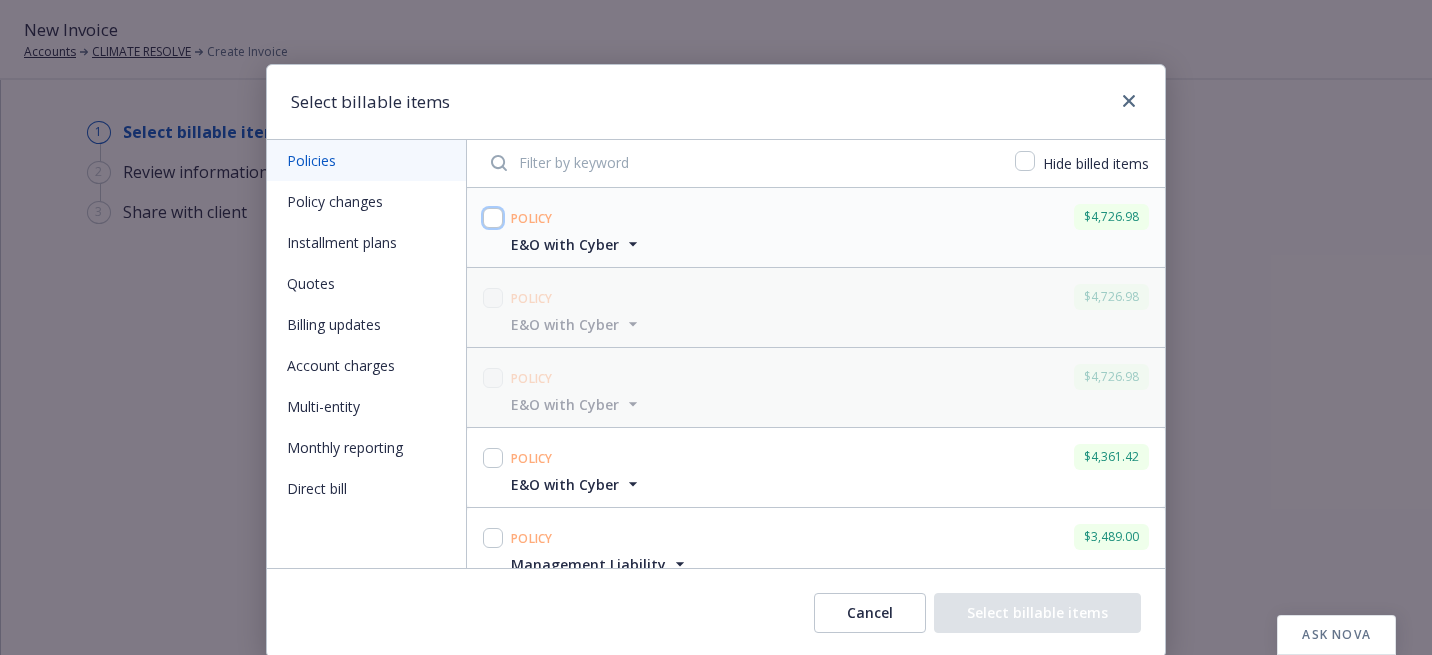 click at bounding box center [493, 218] 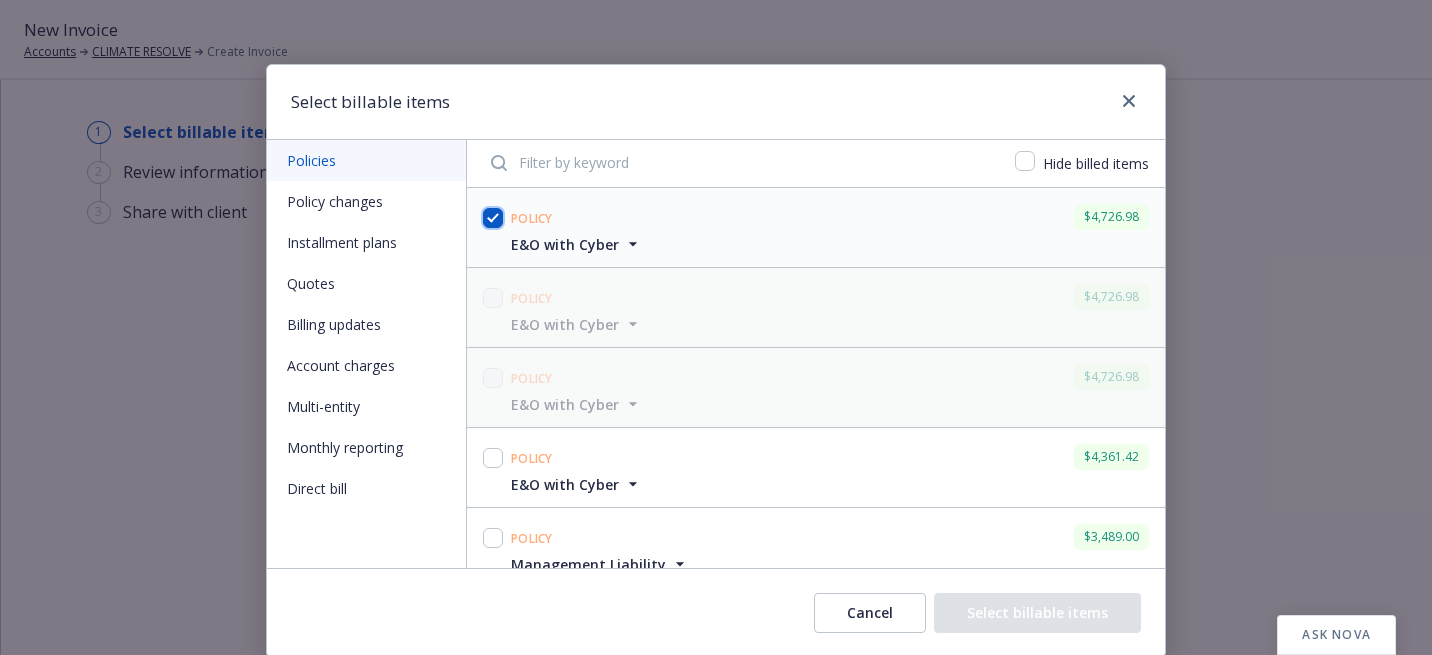 checkbox on "true" 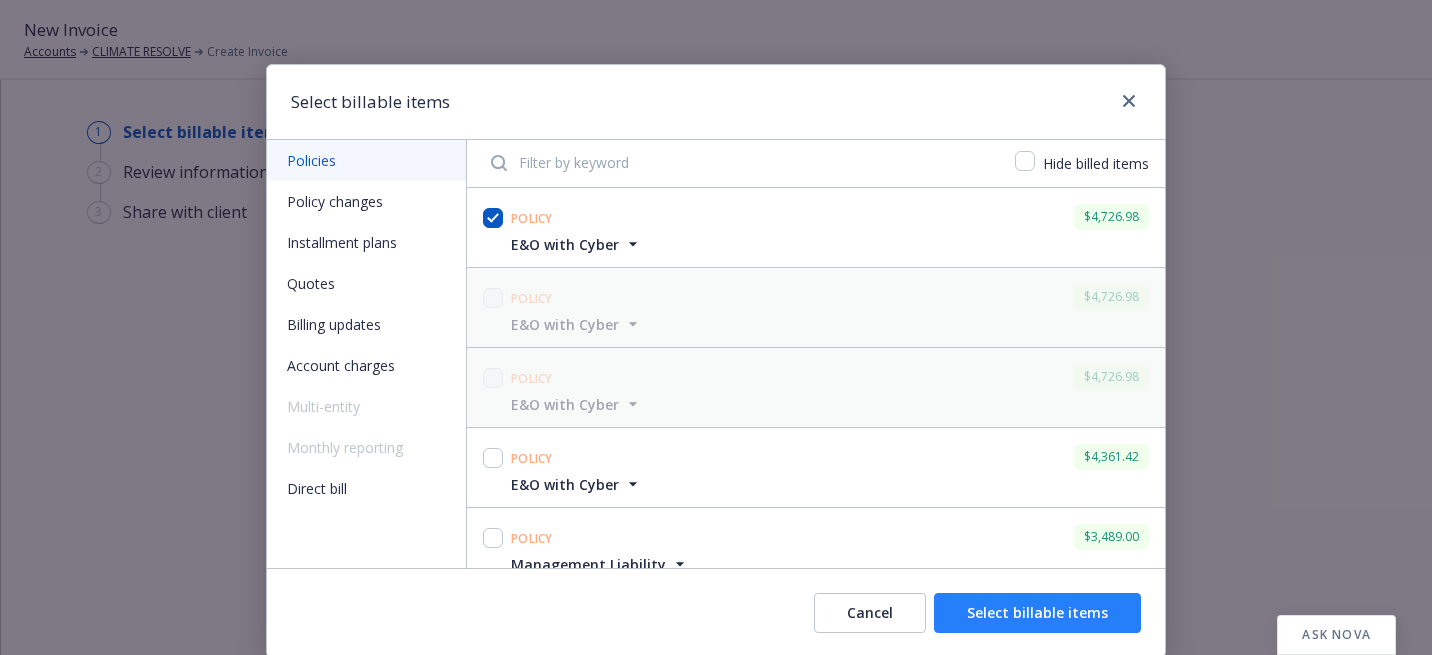click on "Select billable items" at bounding box center (1037, 613) 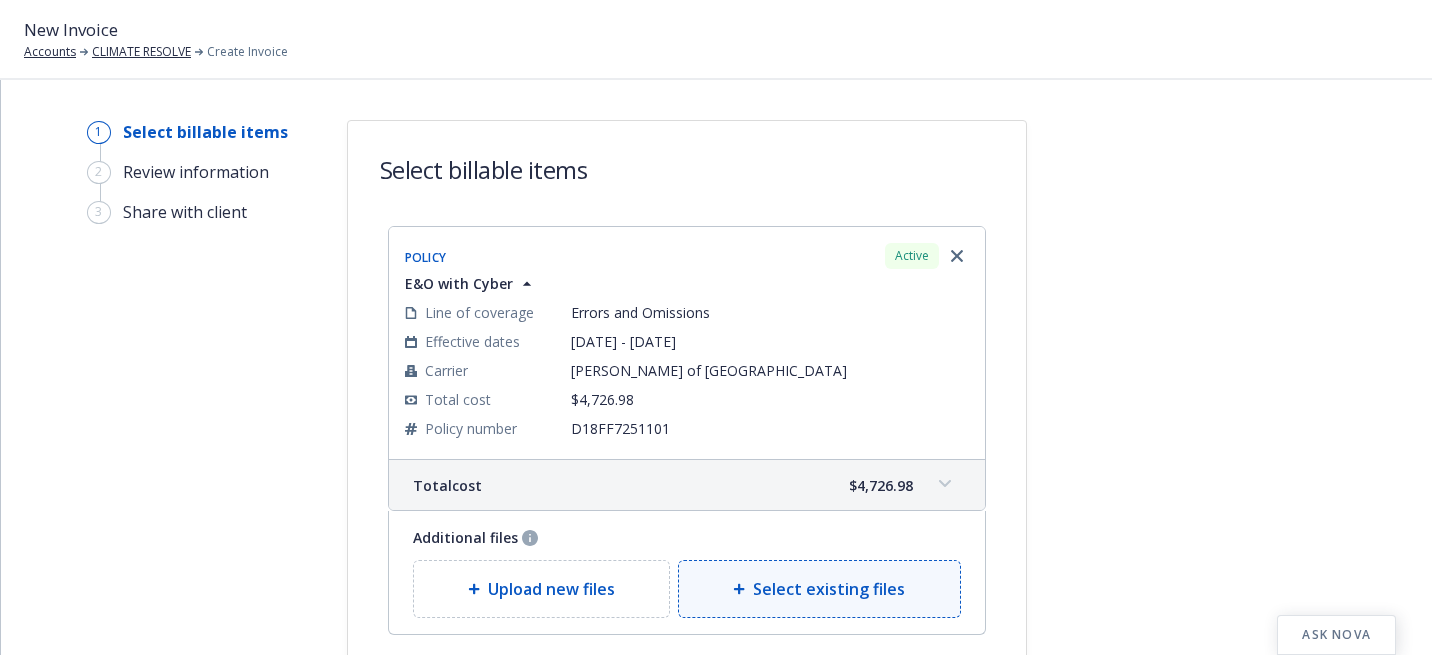 scroll, scrollTop: 232, scrollLeft: 0, axis: vertical 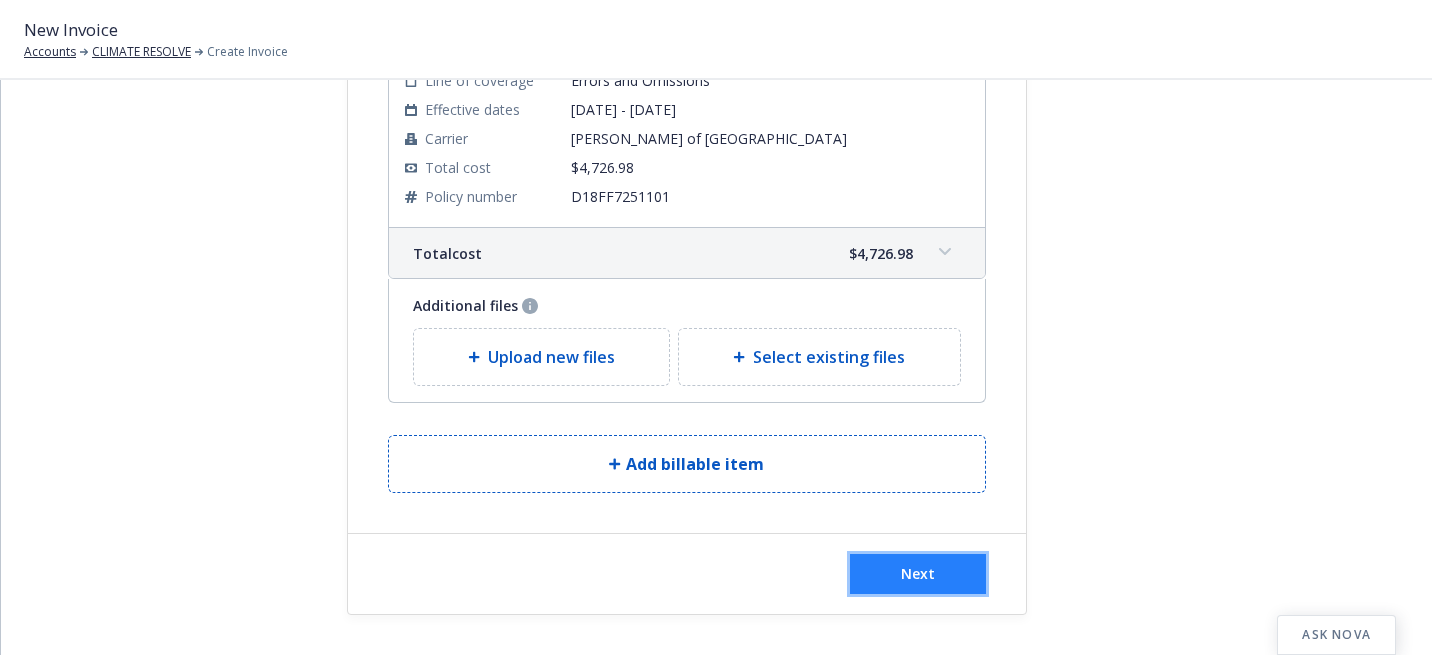 click on "Next" at bounding box center [918, 573] 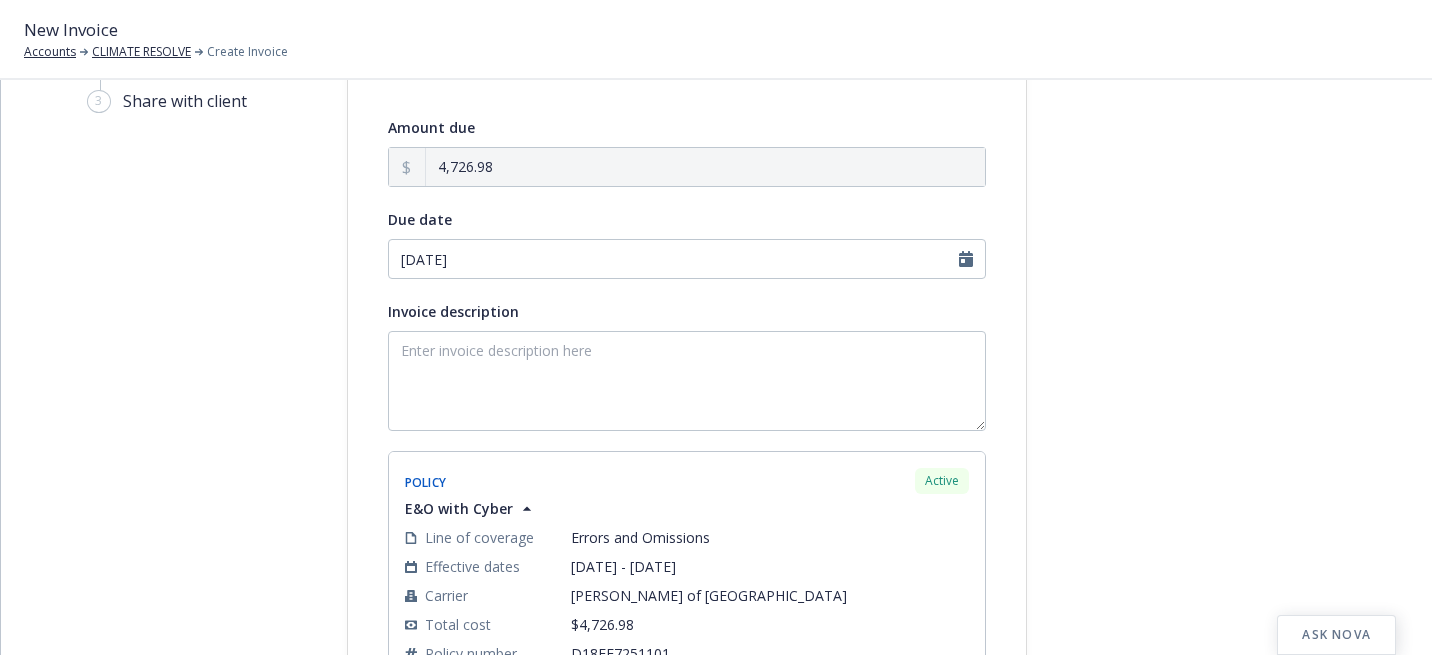 scroll, scrollTop: 0, scrollLeft: 0, axis: both 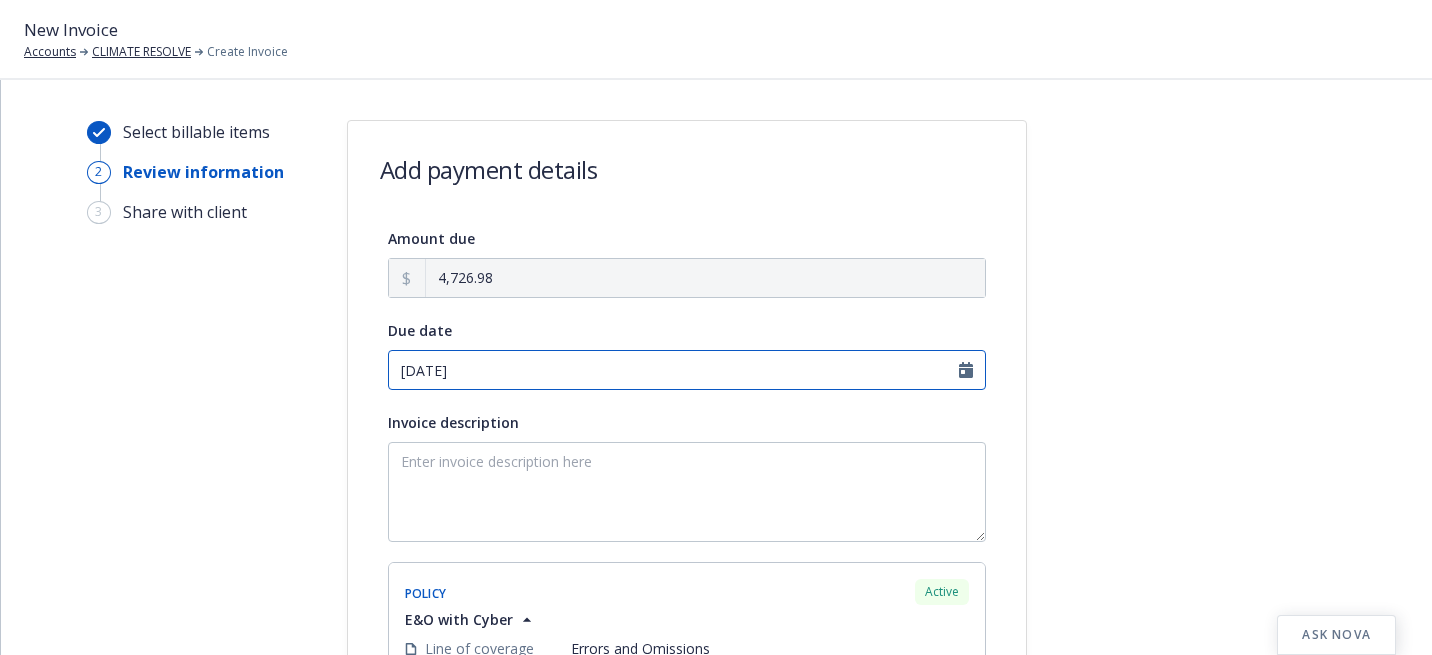 select on "July" 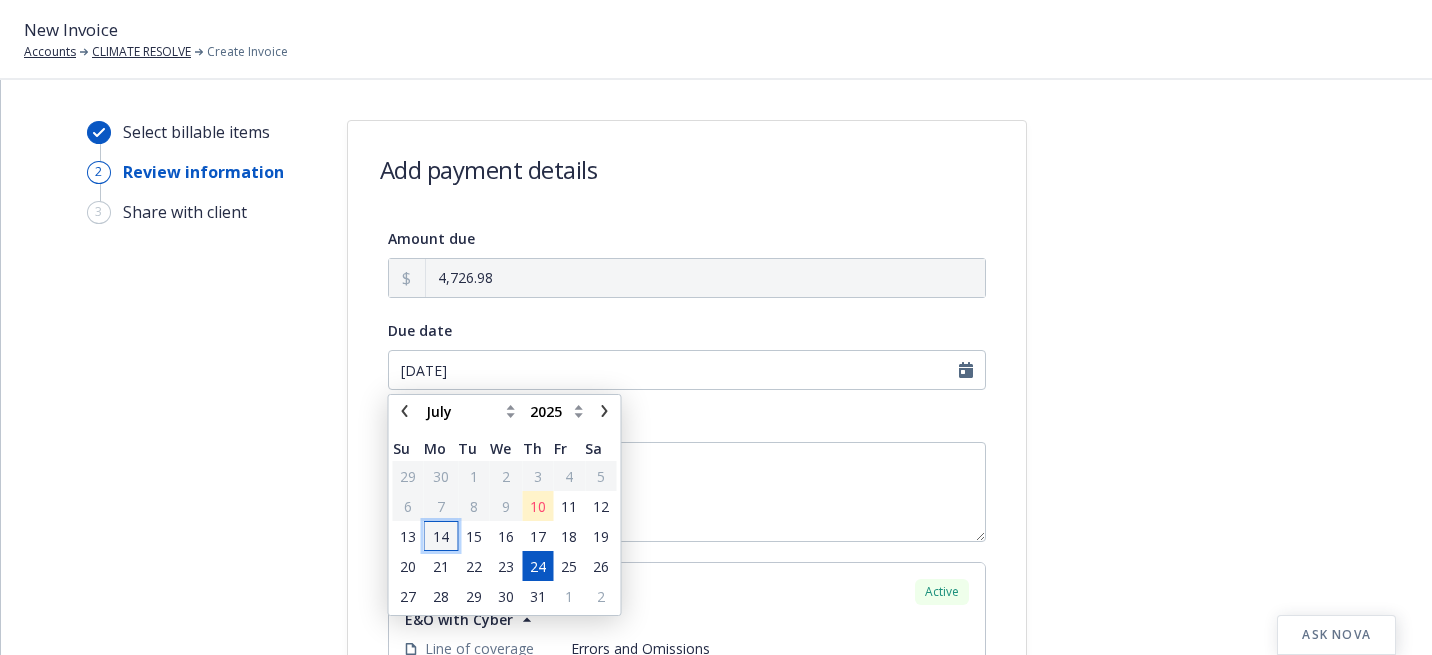click on "14" at bounding box center [441, 536] 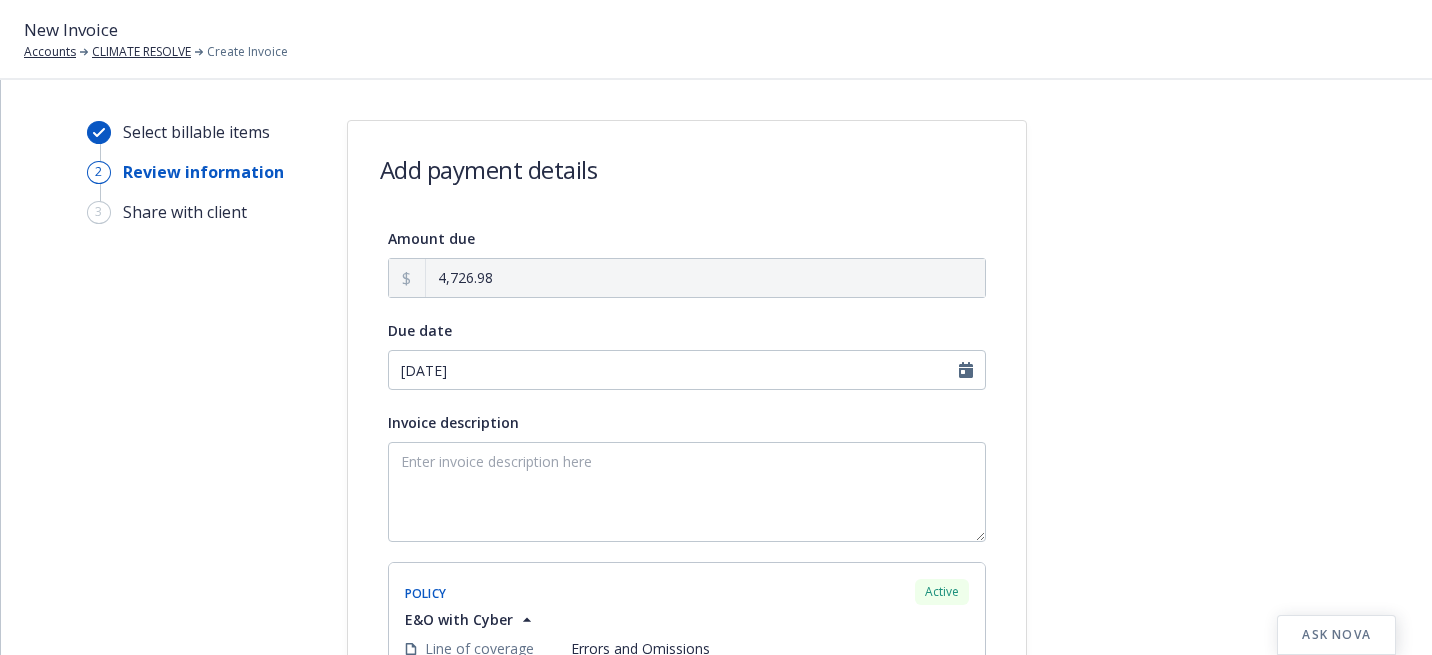 type on "[DATE]" 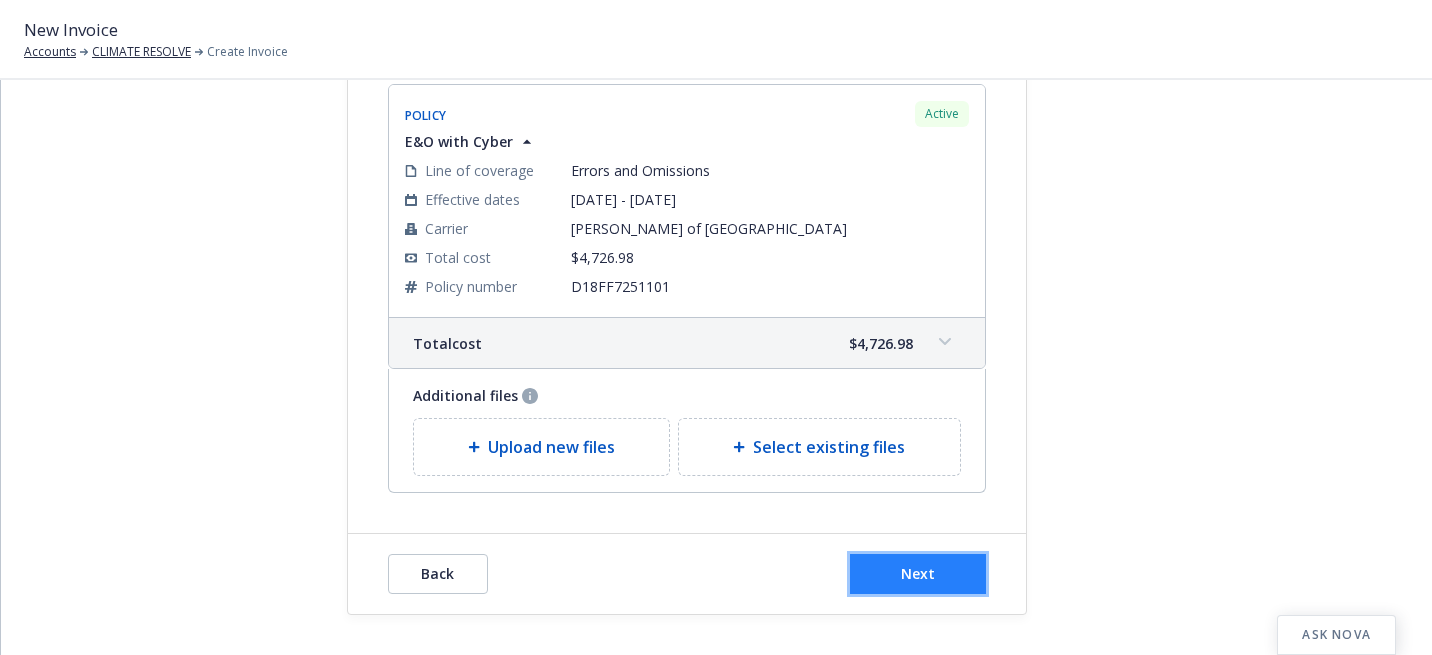 click on "Next" at bounding box center (918, 574) 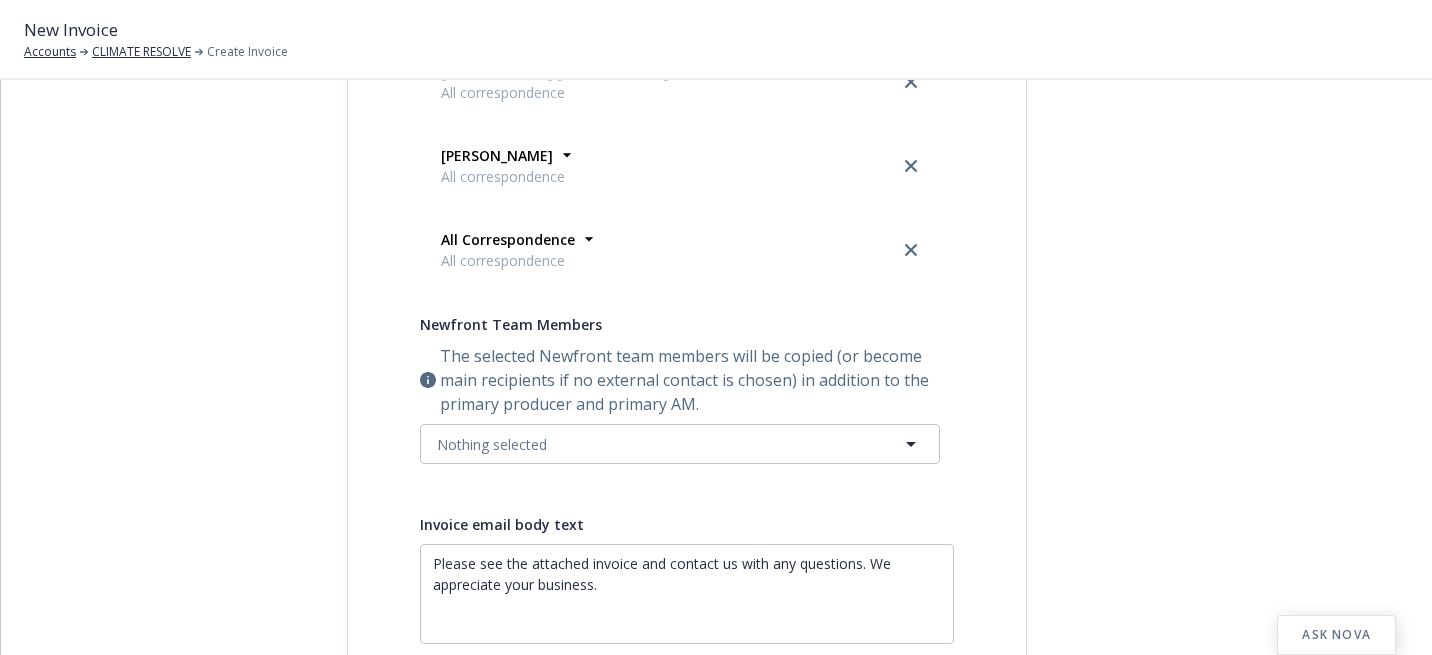 scroll, scrollTop: 0, scrollLeft: 0, axis: both 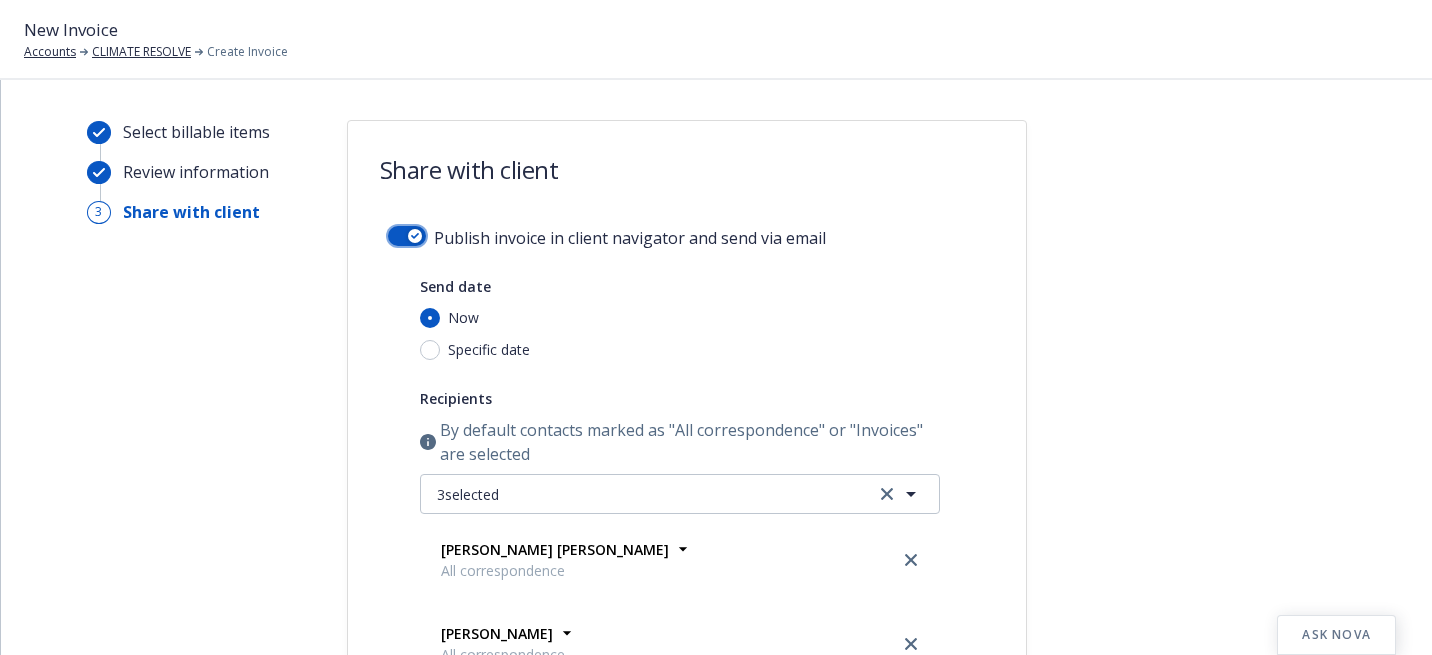 click at bounding box center (407, 236) 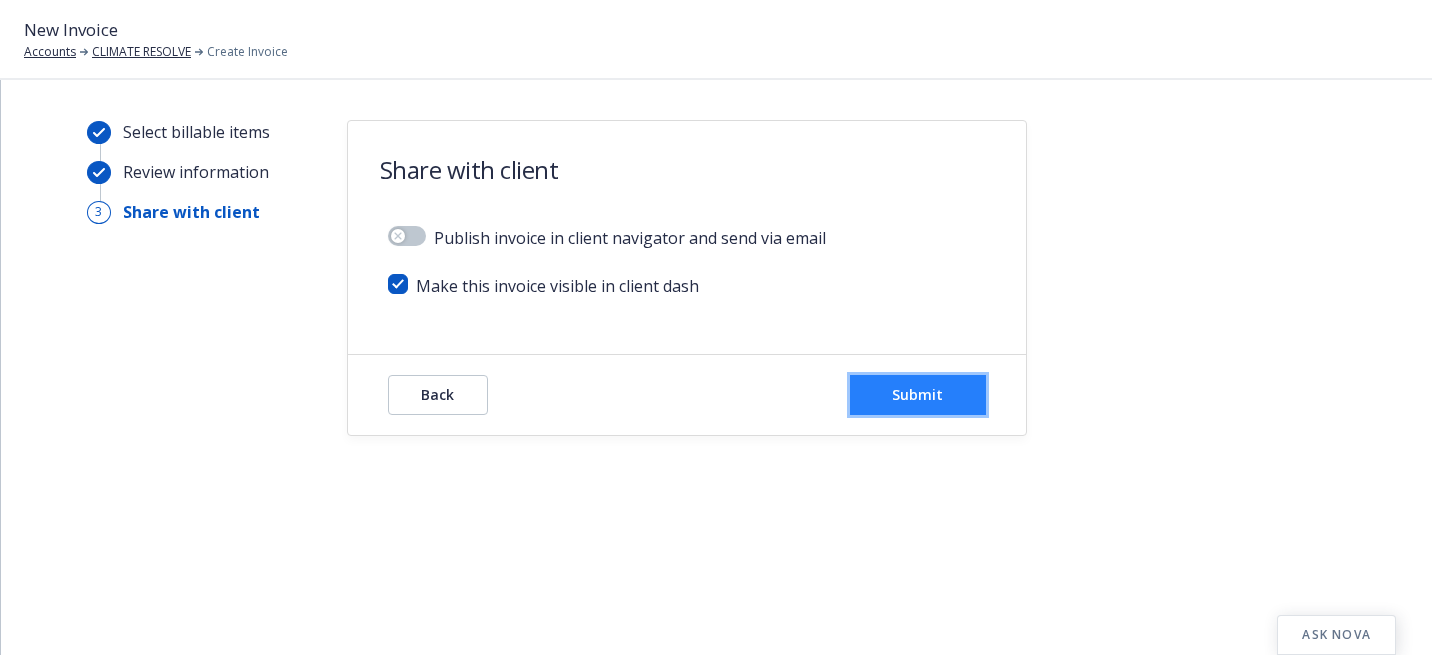 click on "Submit" at bounding box center (917, 394) 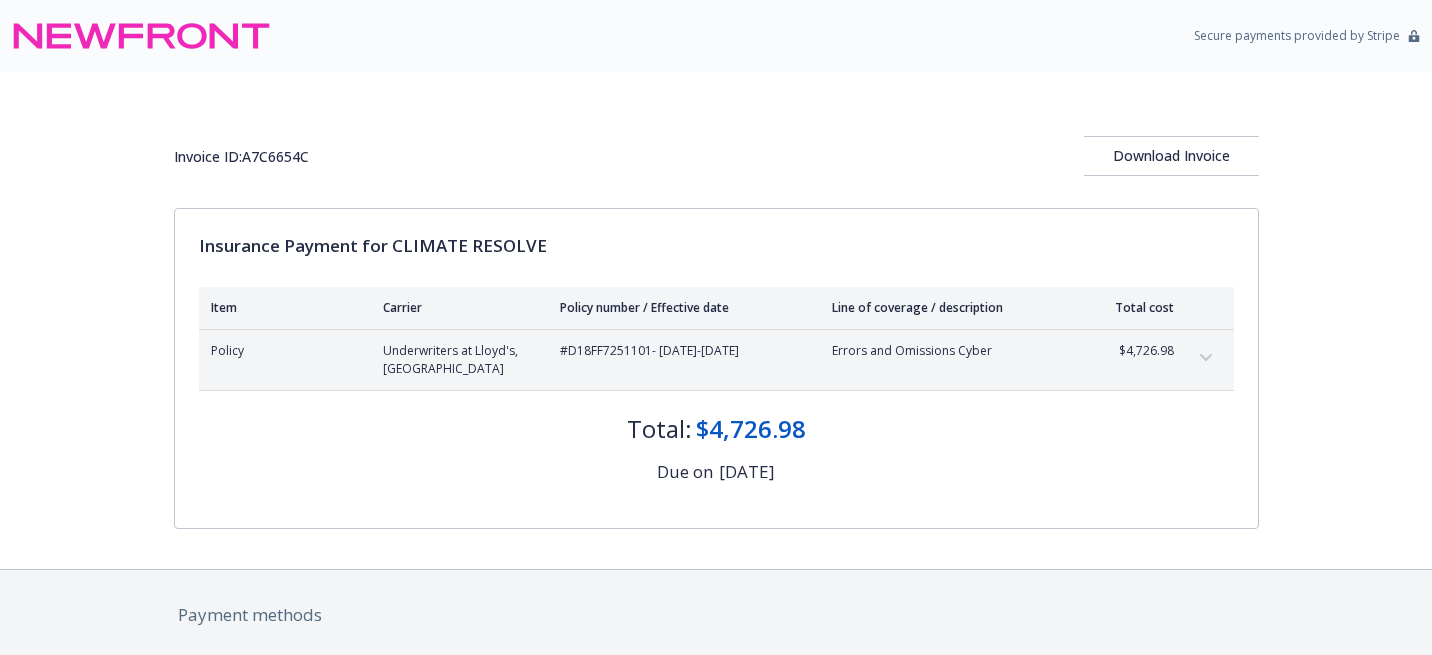 scroll, scrollTop: 0, scrollLeft: 0, axis: both 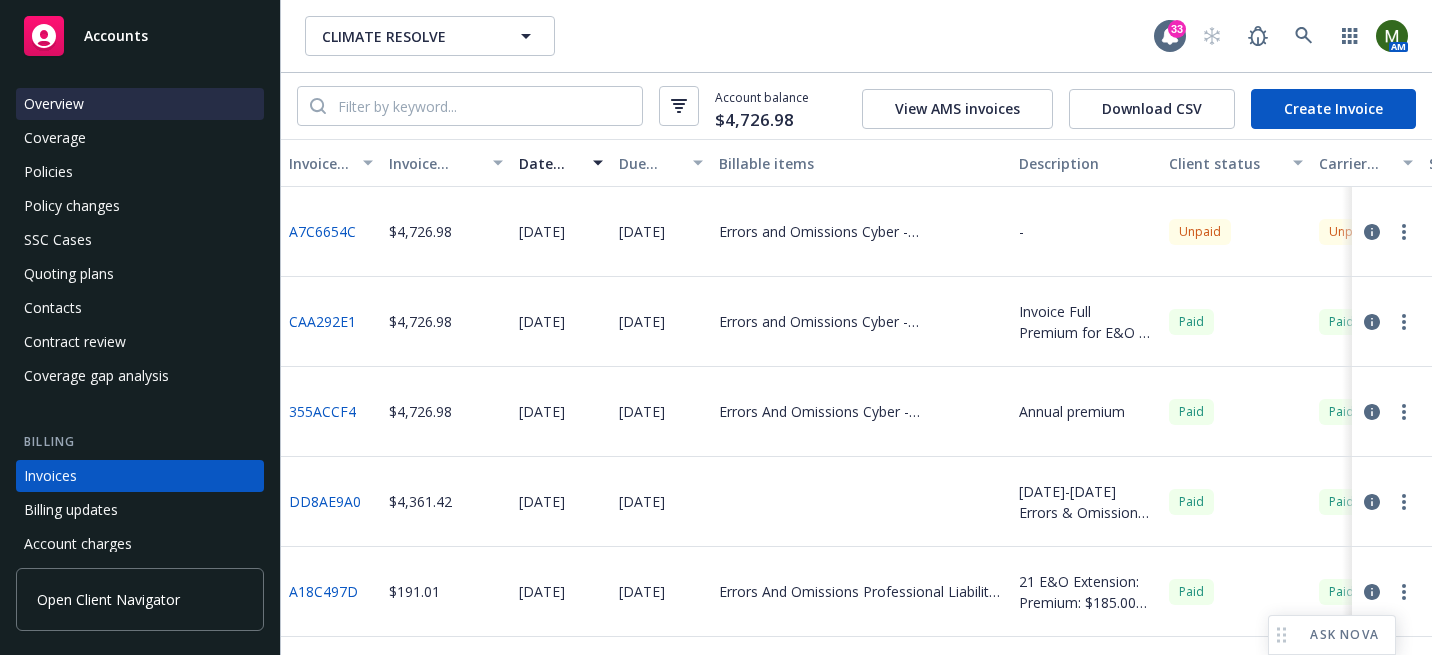 click on "Overview" at bounding box center [140, 104] 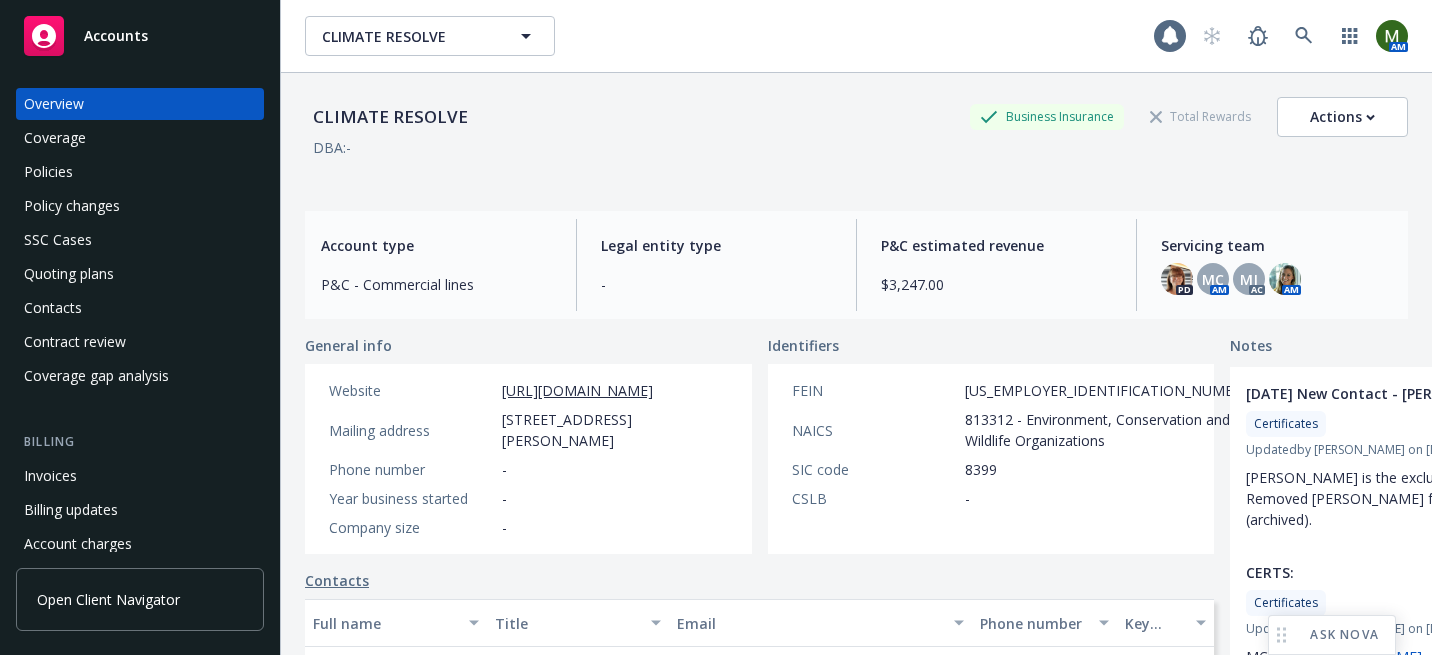 click on "CLIMATE RESOLVE" at bounding box center (390, 117) 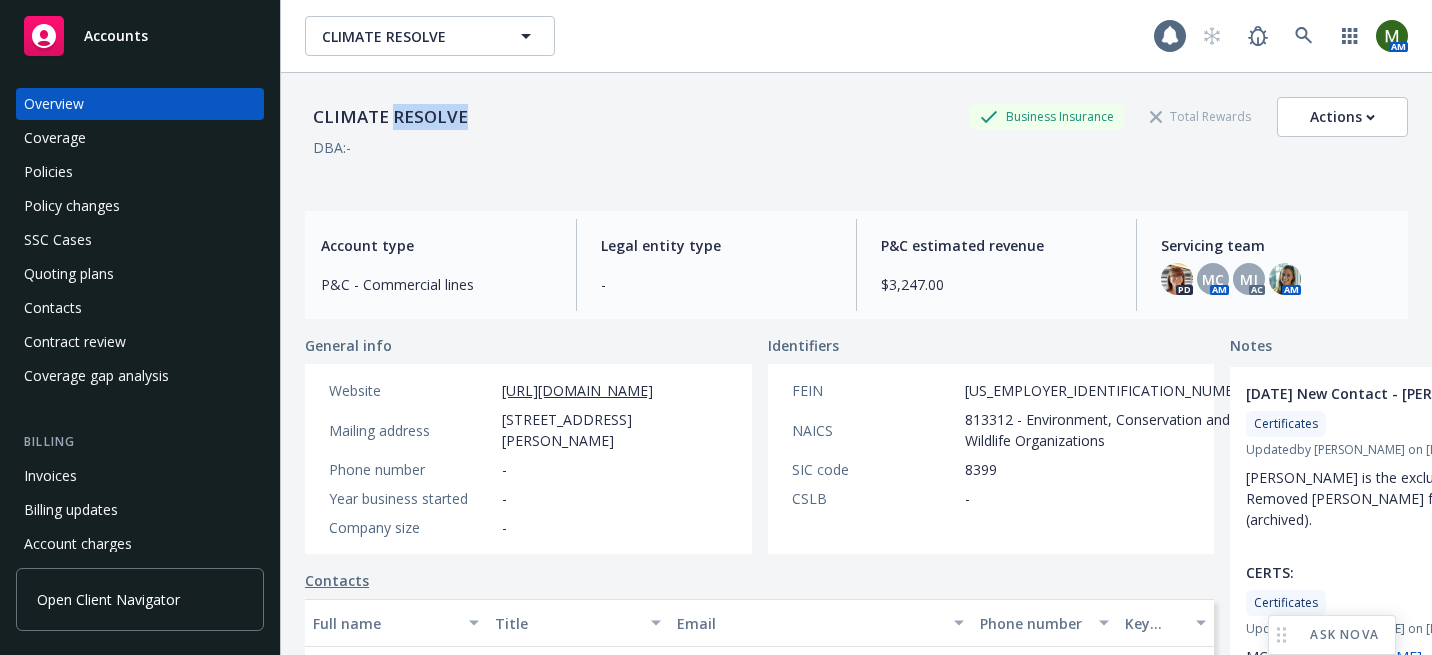 click on "CLIMATE RESOLVE" at bounding box center [390, 117] 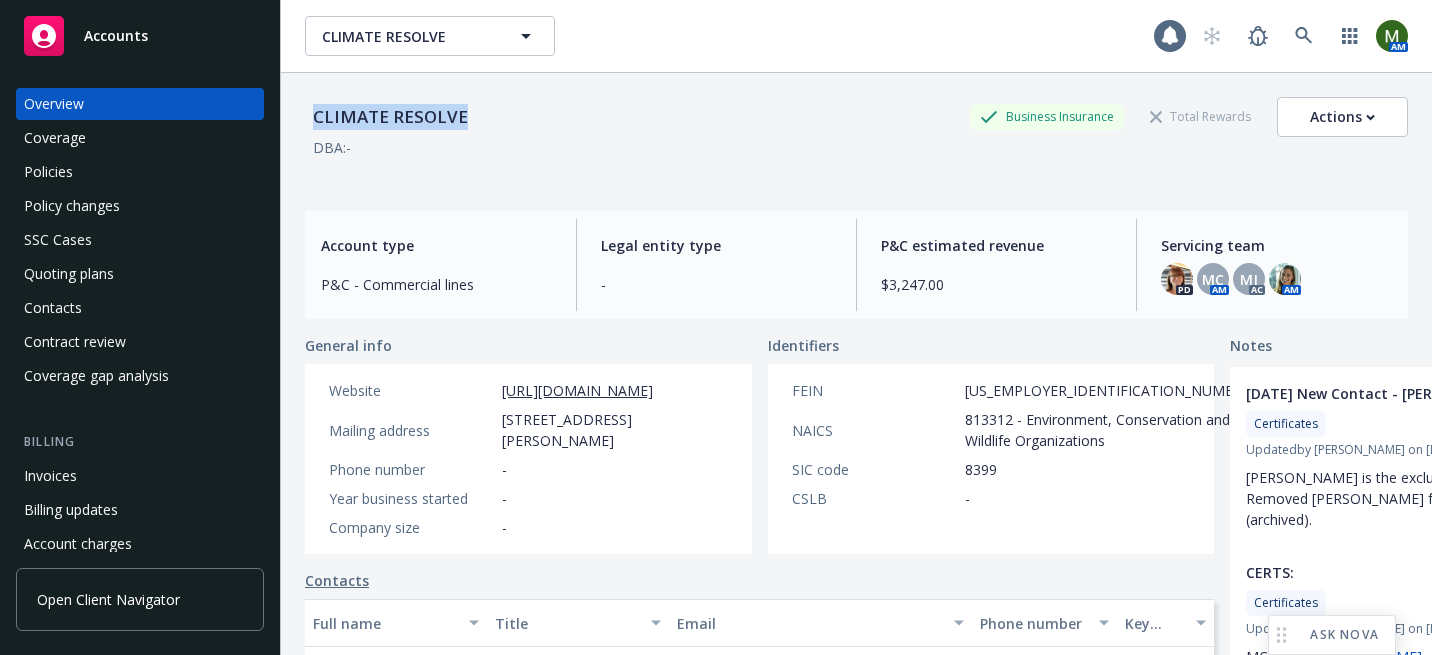 click on "CLIMATE RESOLVE" at bounding box center [390, 117] 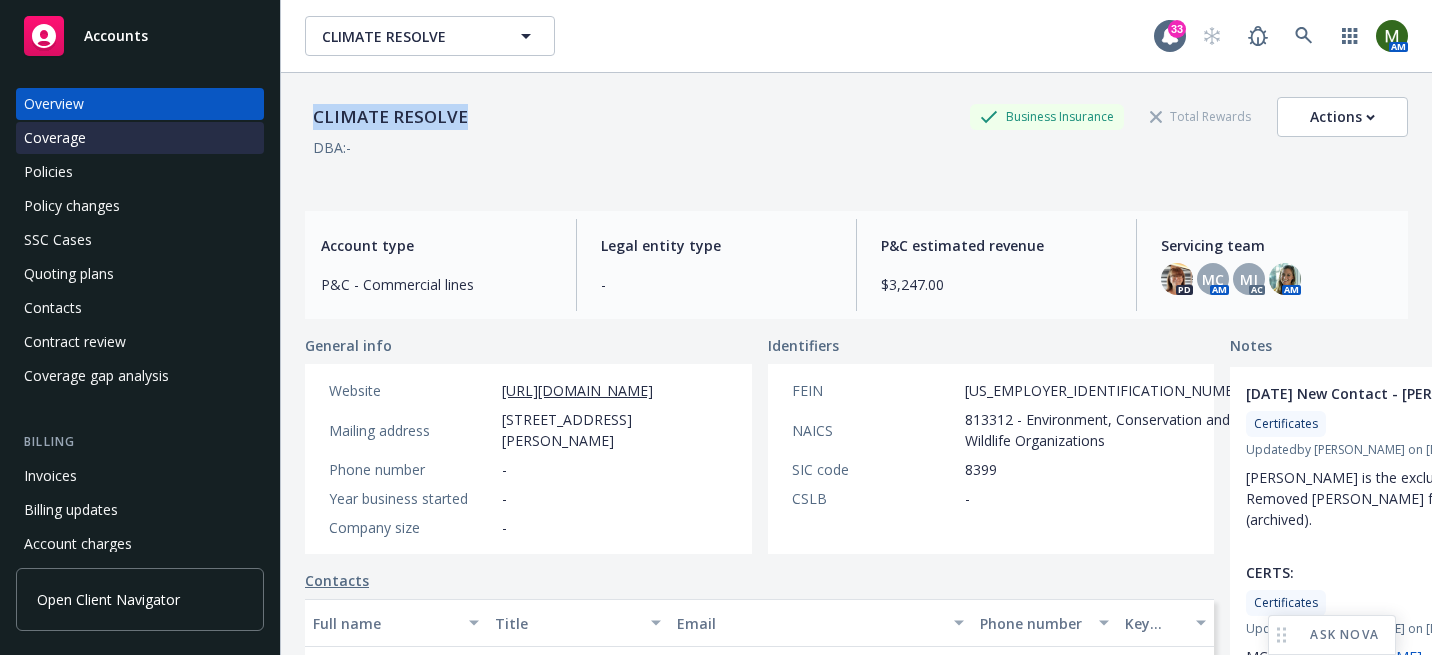 click on "Coverage" at bounding box center [140, 138] 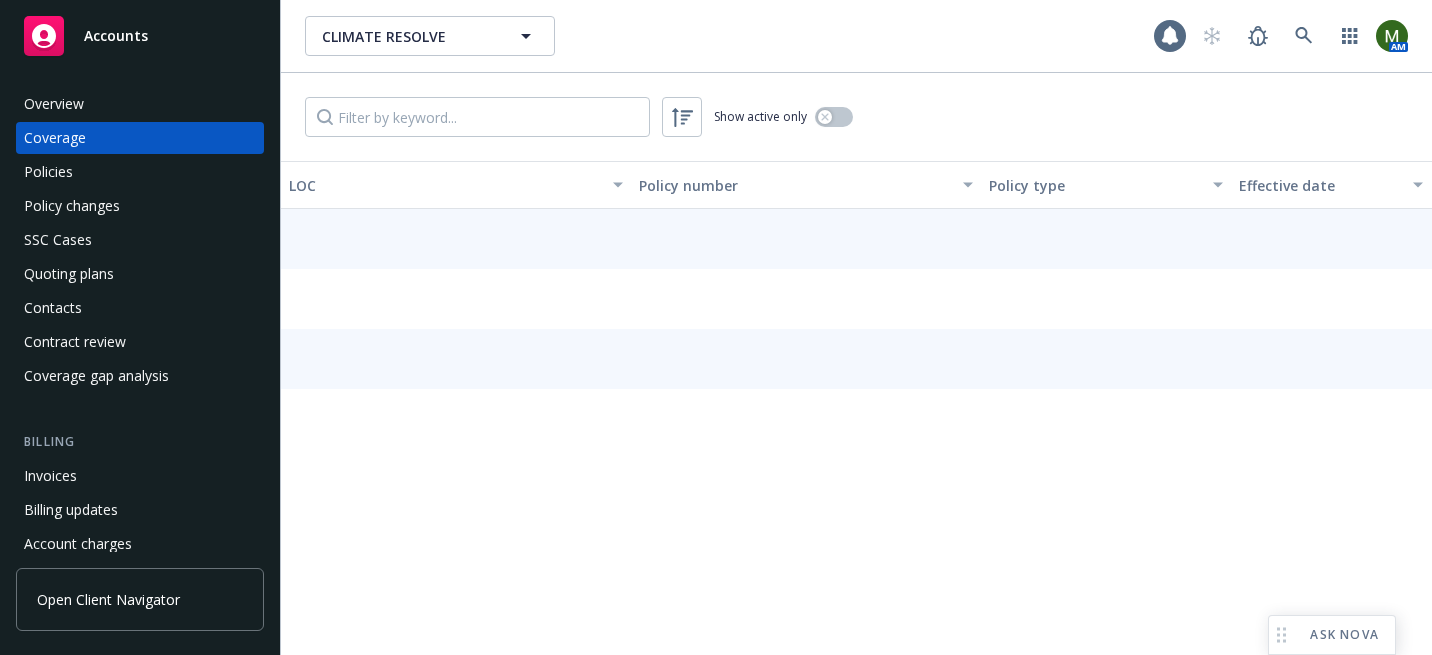 click on "Policies" at bounding box center [140, 172] 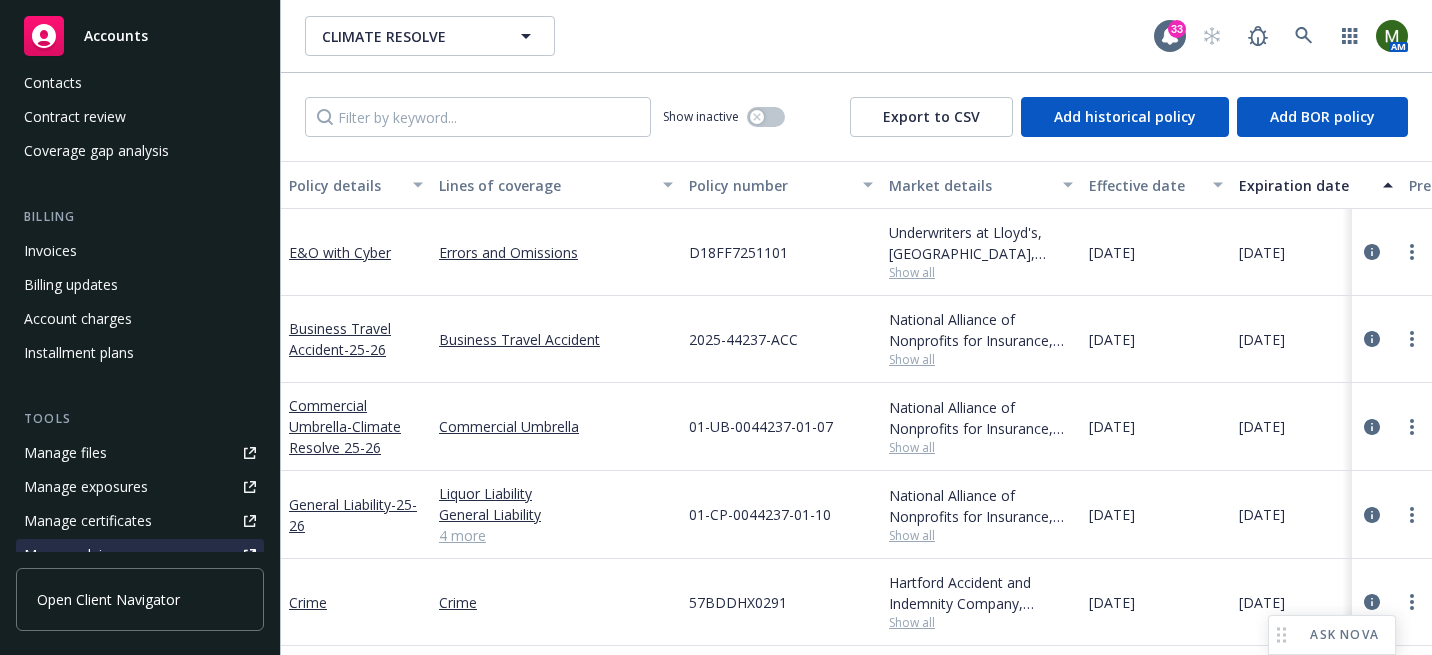 scroll, scrollTop: 249, scrollLeft: 0, axis: vertical 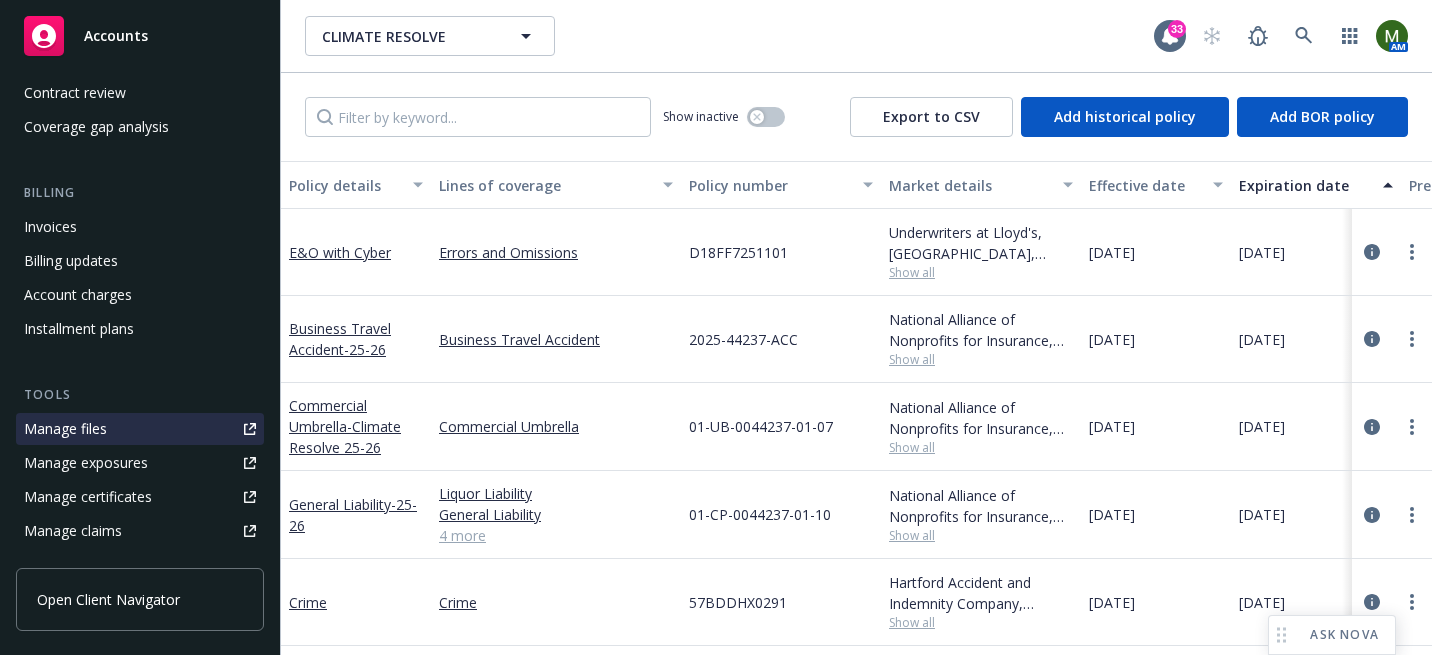 click on "Manage files" at bounding box center [140, 429] 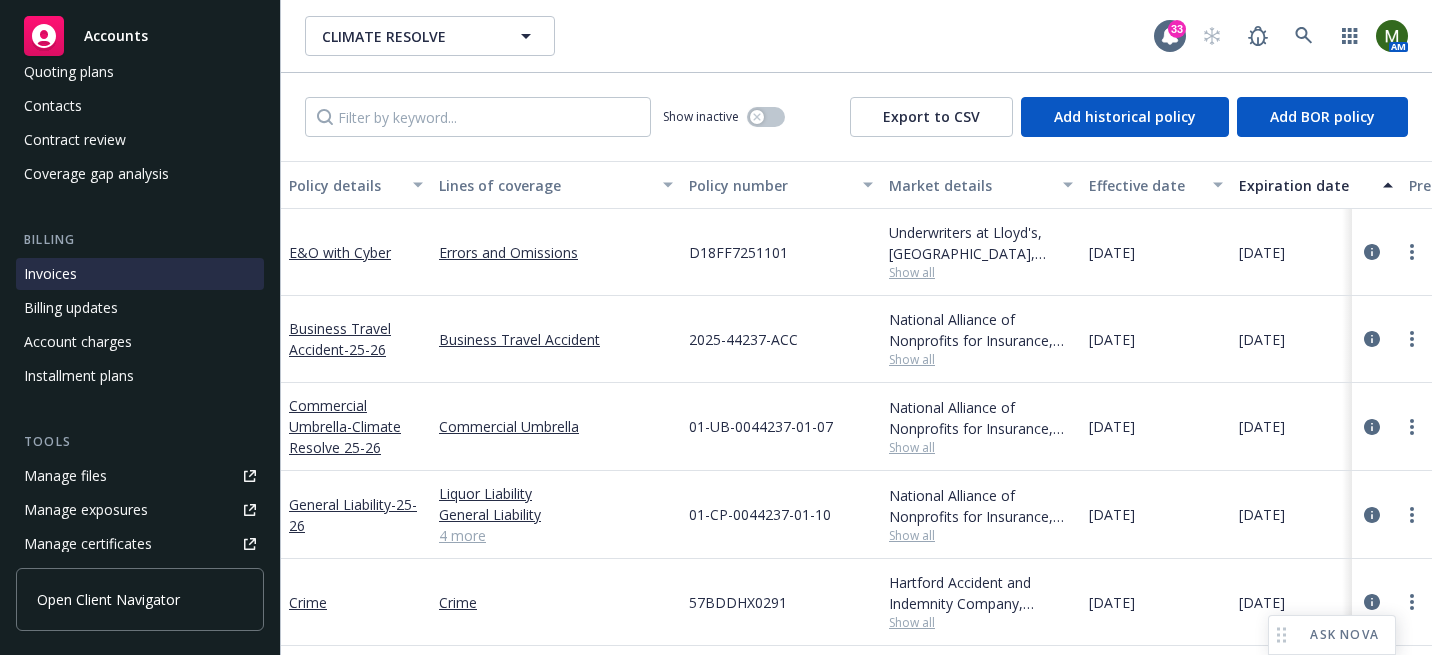 scroll, scrollTop: 161, scrollLeft: 0, axis: vertical 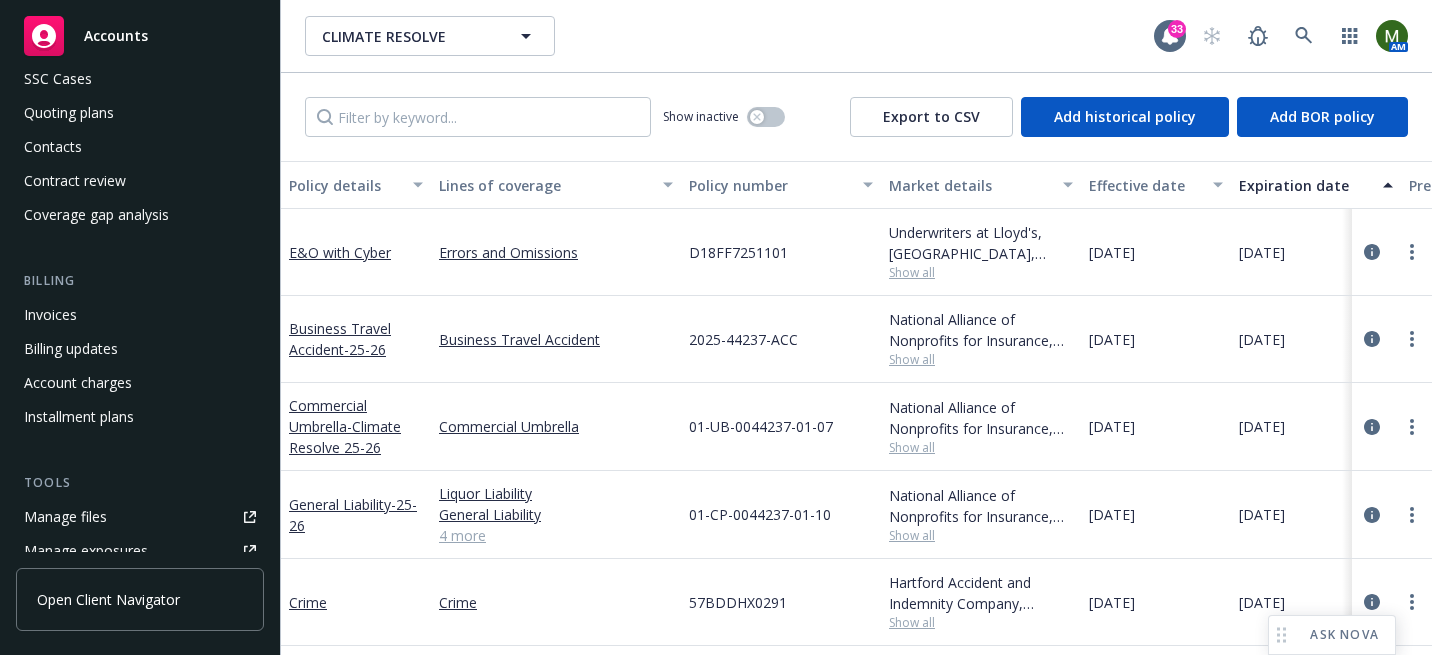 click on "Overview Coverage Policies Policy changes SSC Cases Quoting plans Contacts Contract review Coverage gap analysis" at bounding box center (140, 79) 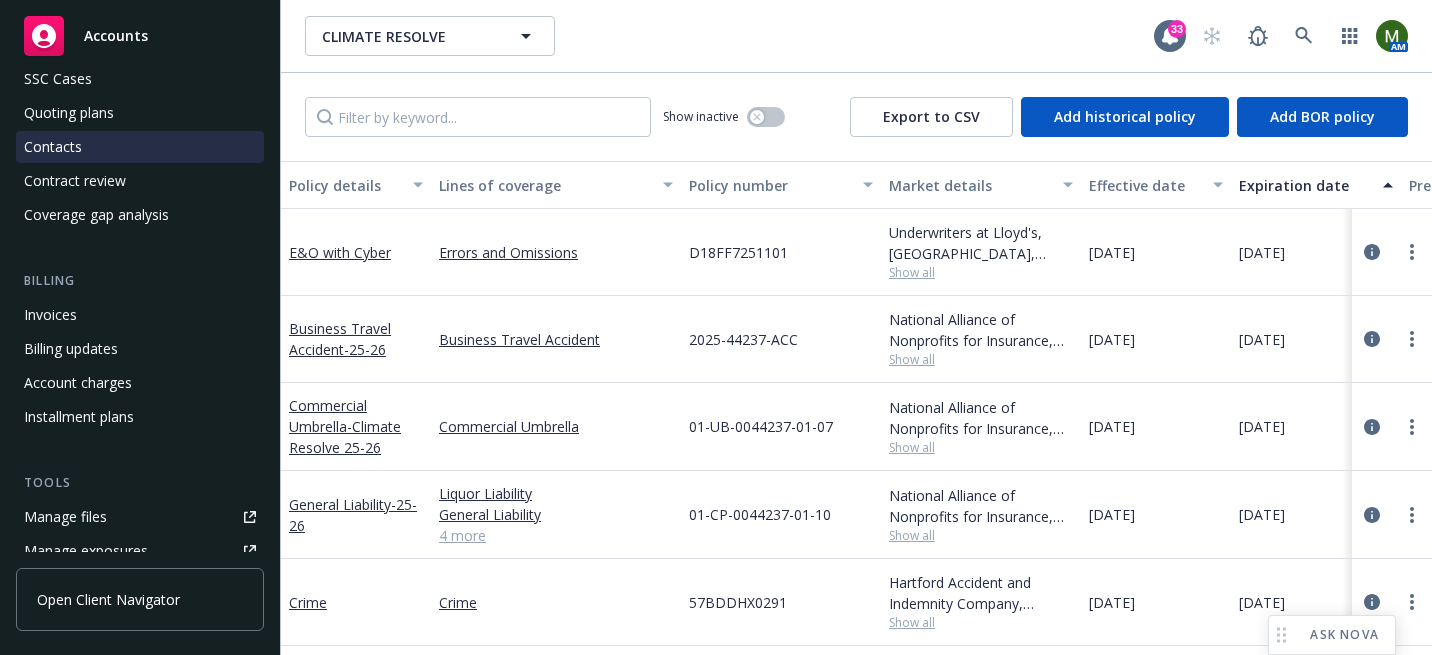 click on "Contacts" at bounding box center [140, 147] 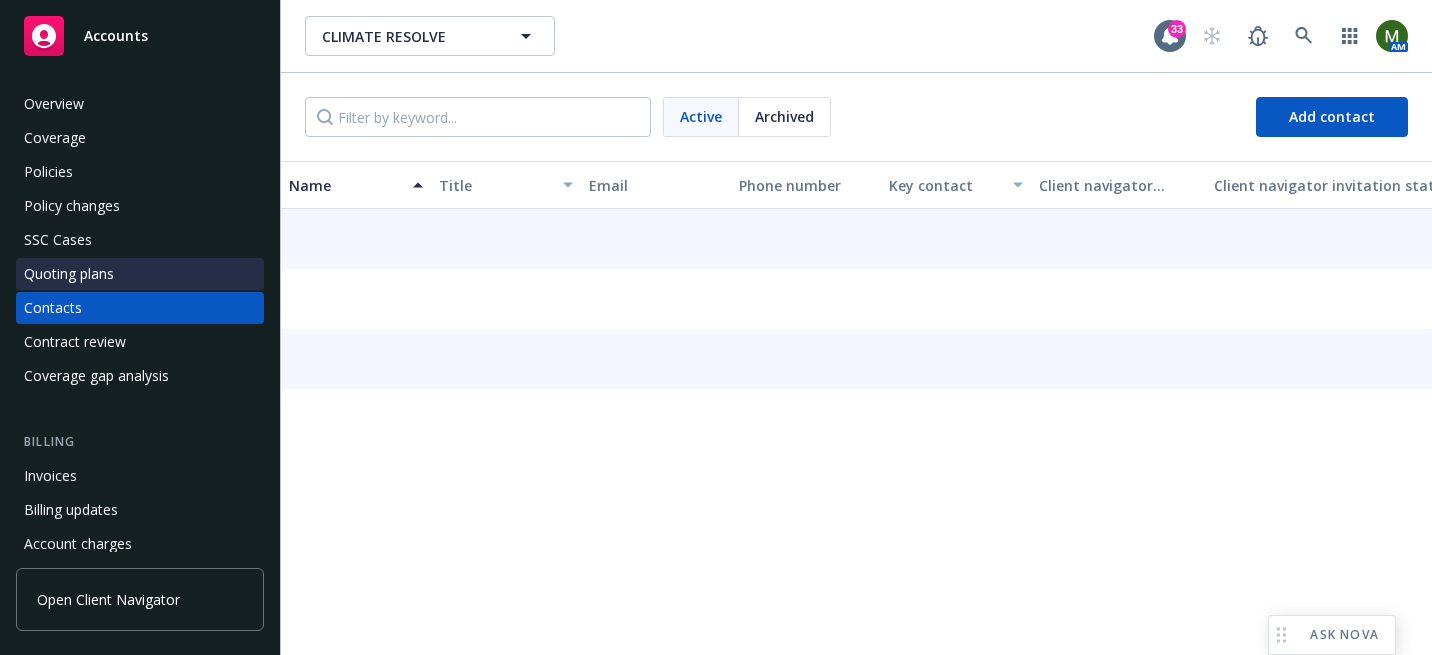 click on "Quoting plans" at bounding box center [140, 274] 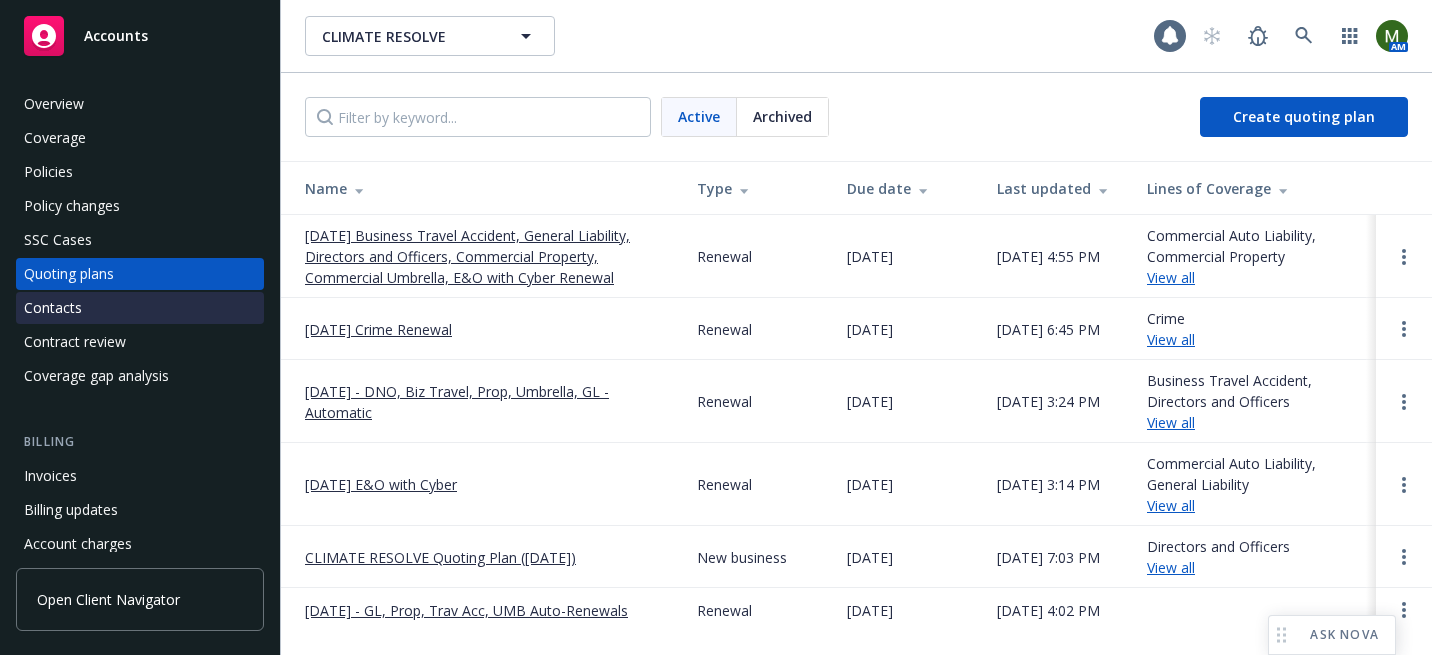 click on "Contacts" at bounding box center [140, 308] 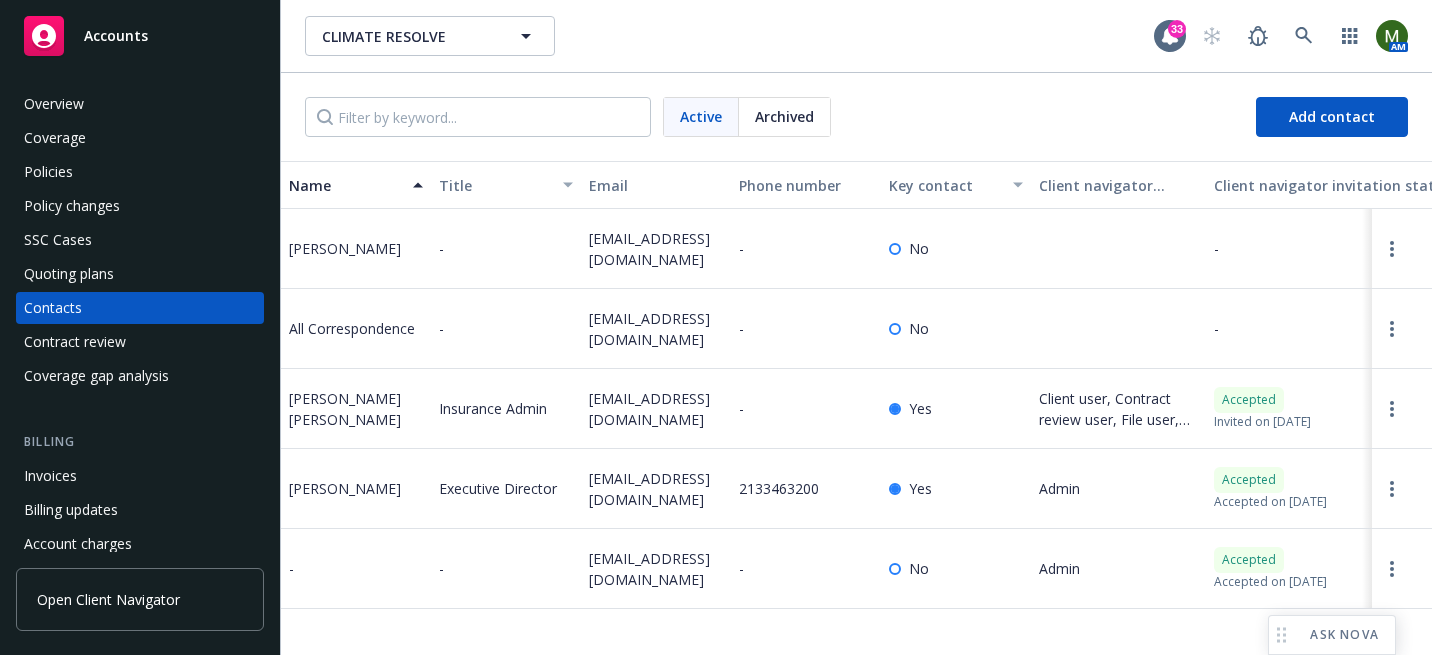 click on "egarcia@climateresolve.org" at bounding box center (656, 409) 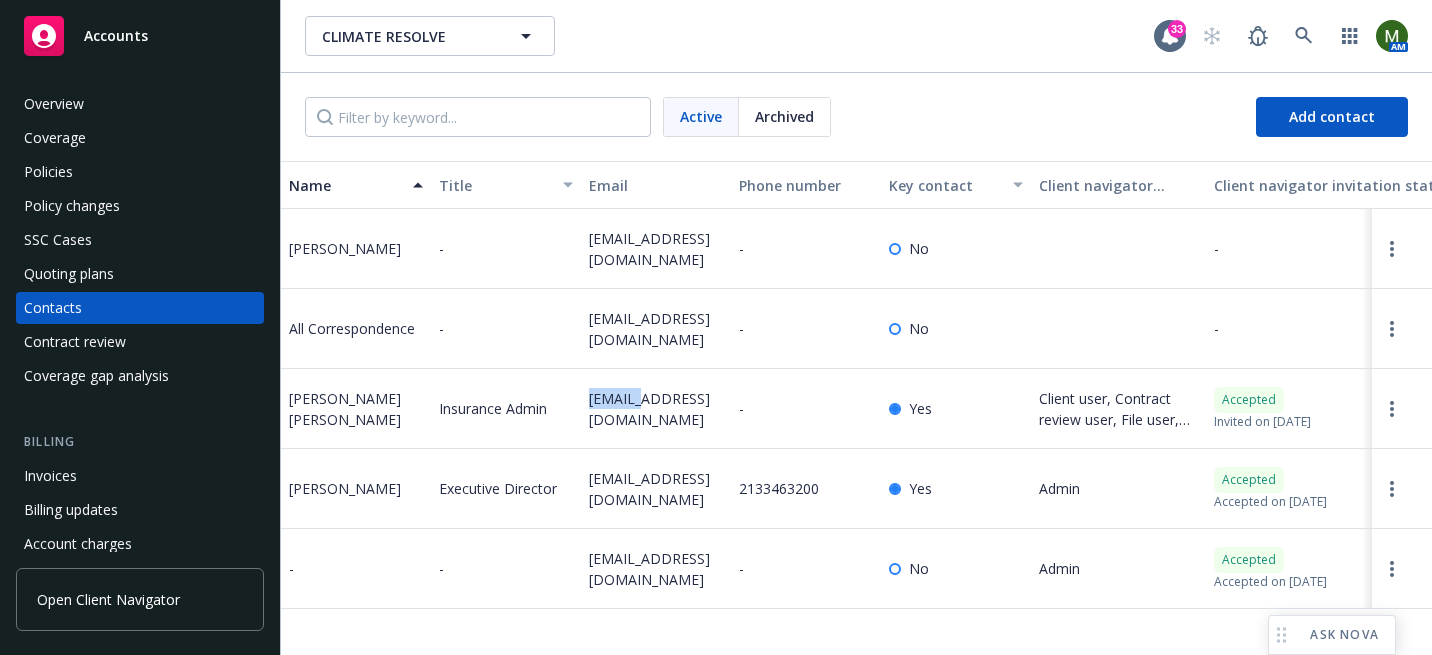 click on "egarcia@climateresolve.org" at bounding box center (656, 409) 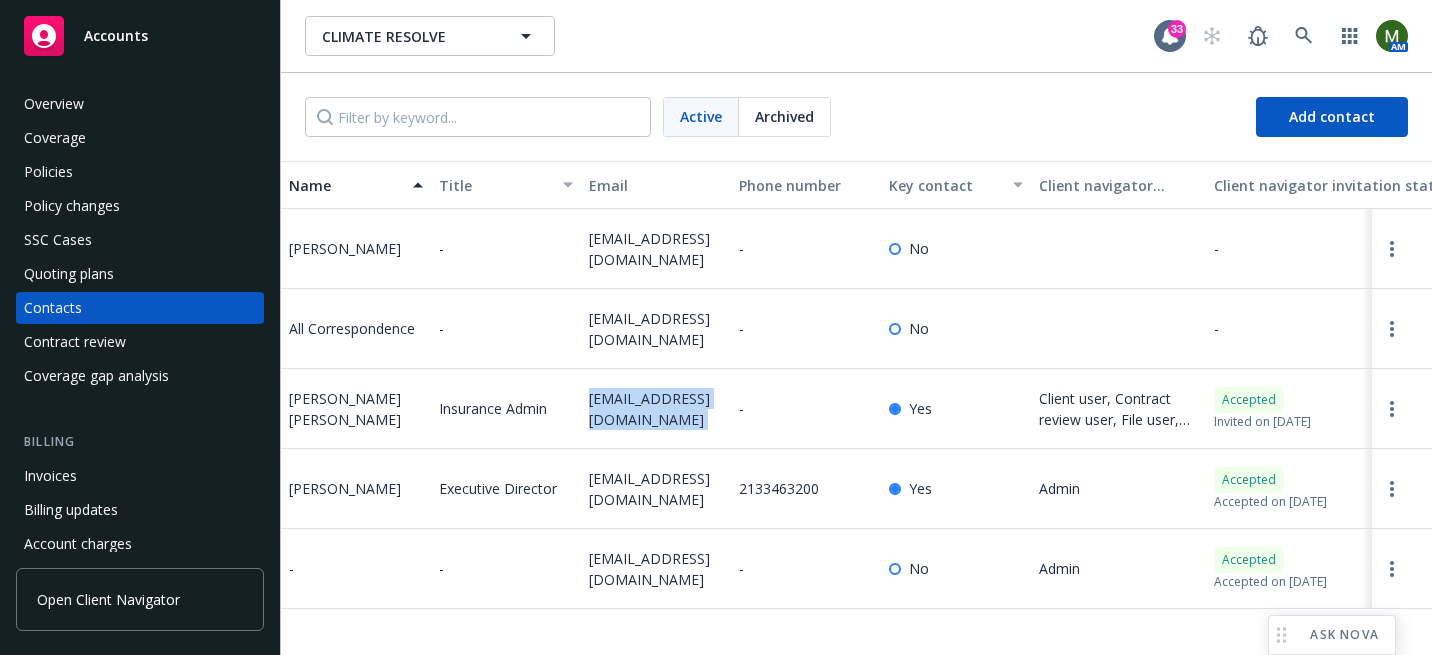 click on "egarcia@climateresolve.org" at bounding box center (656, 409) 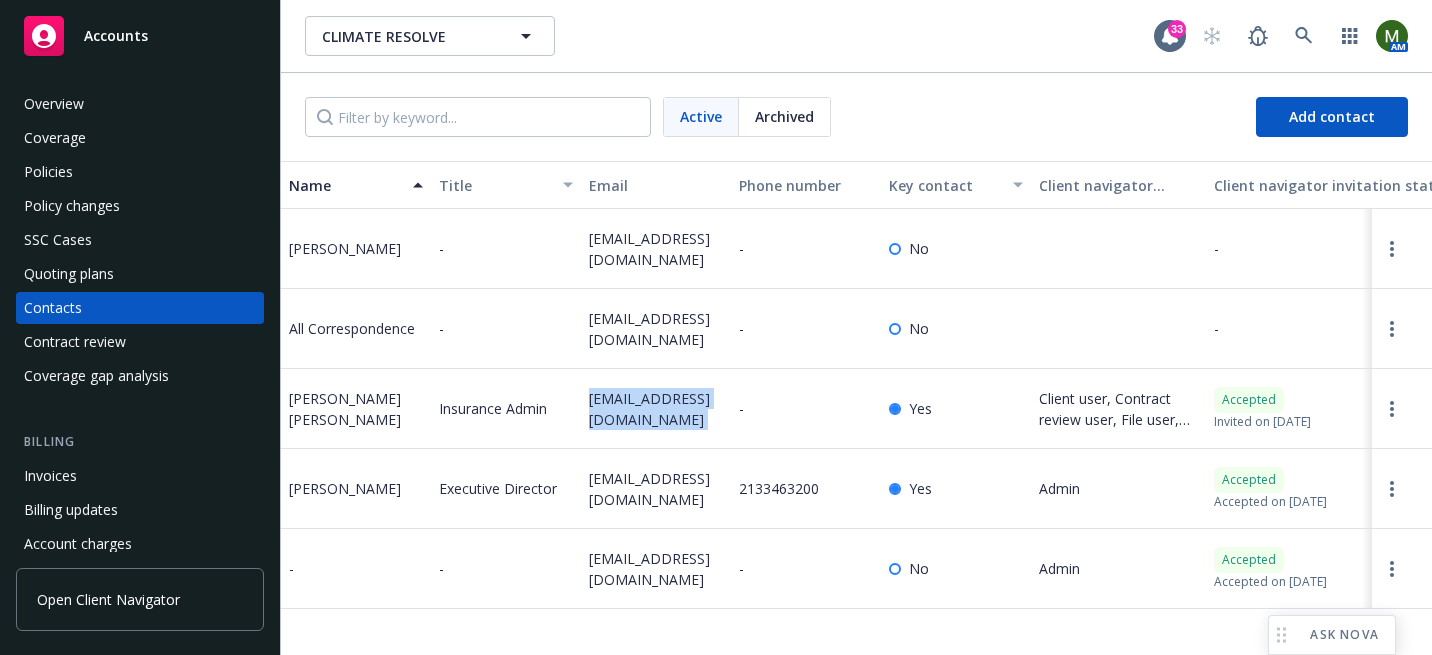 copy on "egarcia@climateresolve.org" 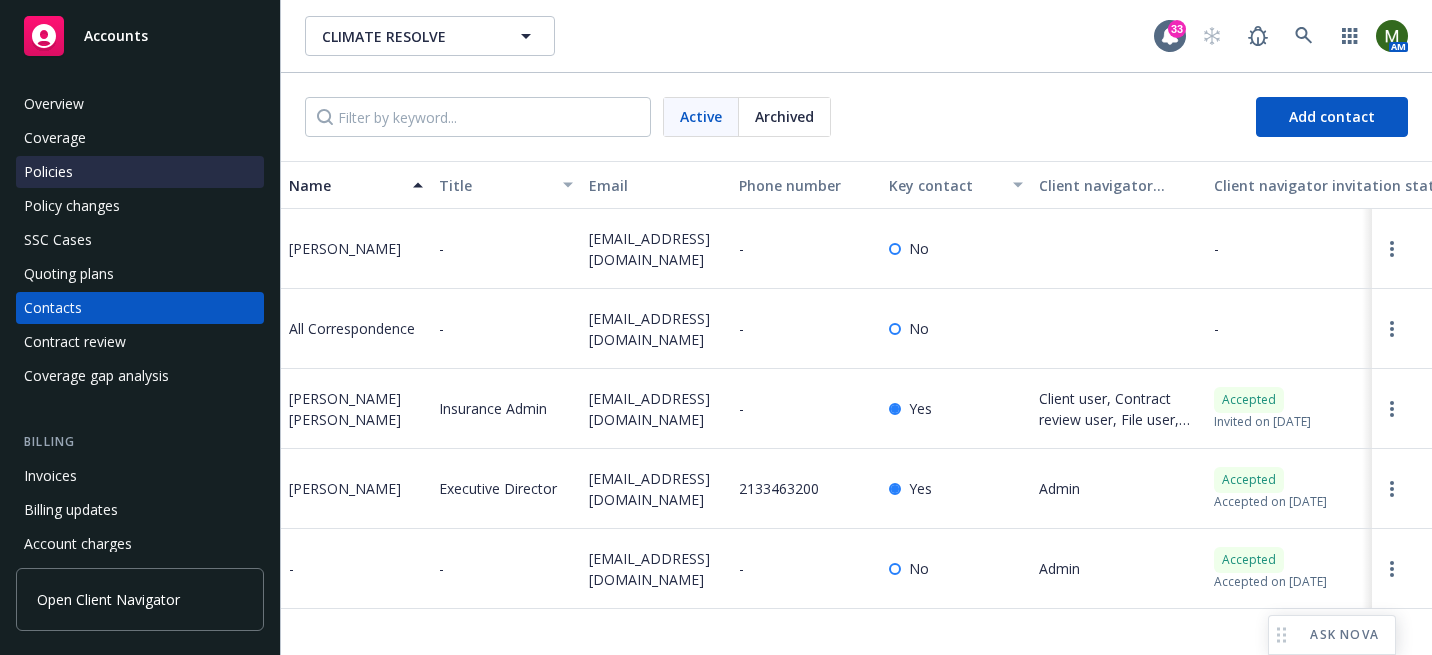 click on "Policies" at bounding box center [140, 172] 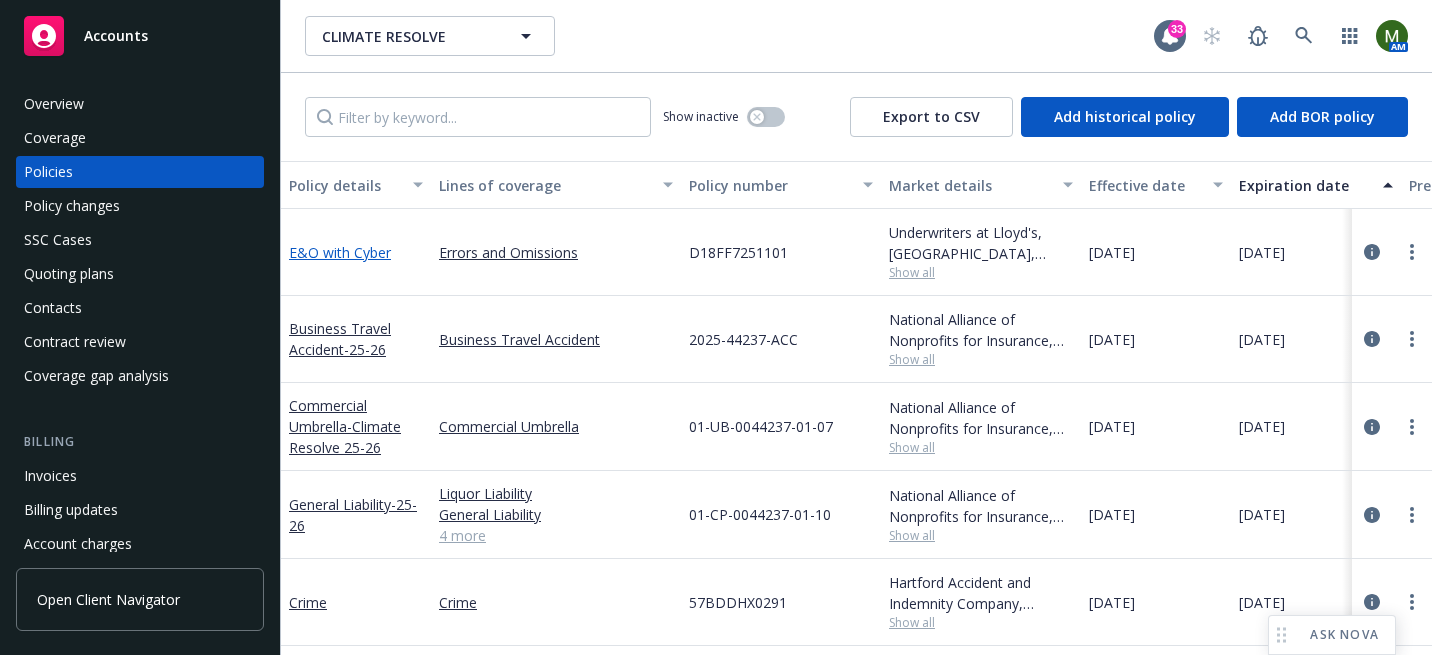 click on "E&O with Cyber" at bounding box center [340, 252] 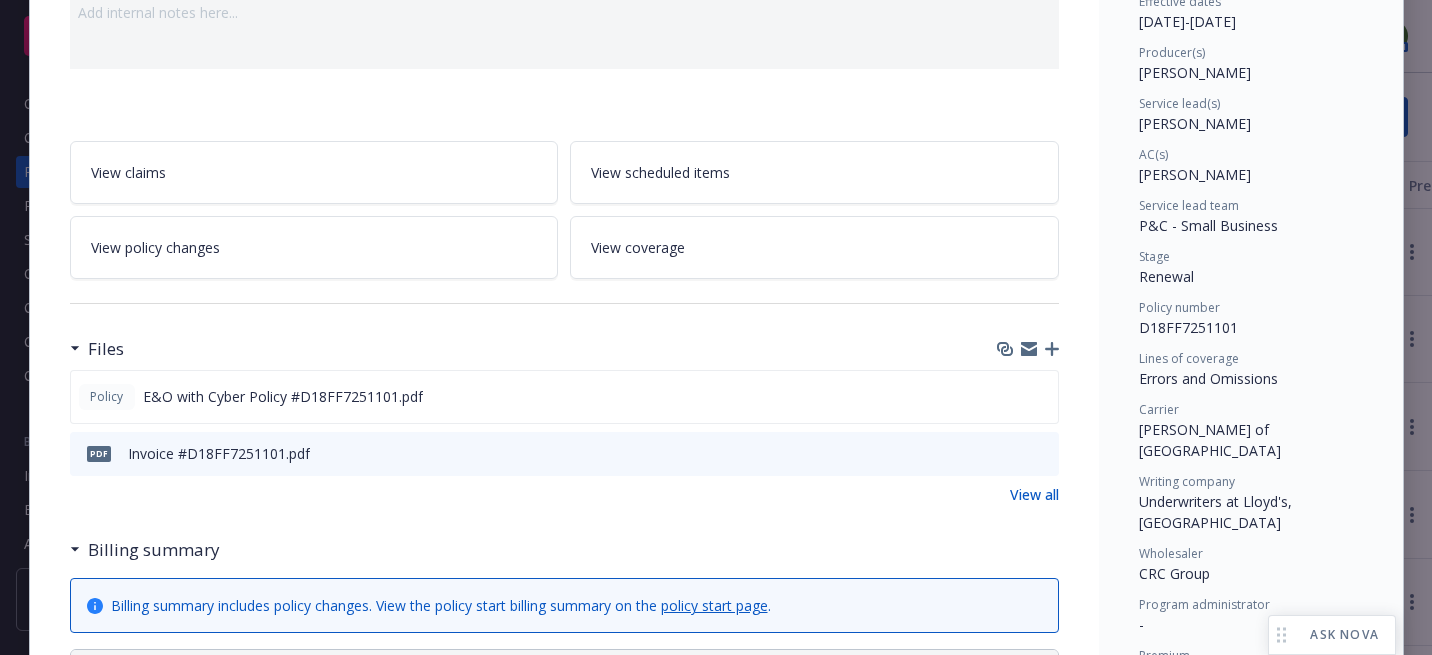 scroll, scrollTop: 402, scrollLeft: 0, axis: vertical 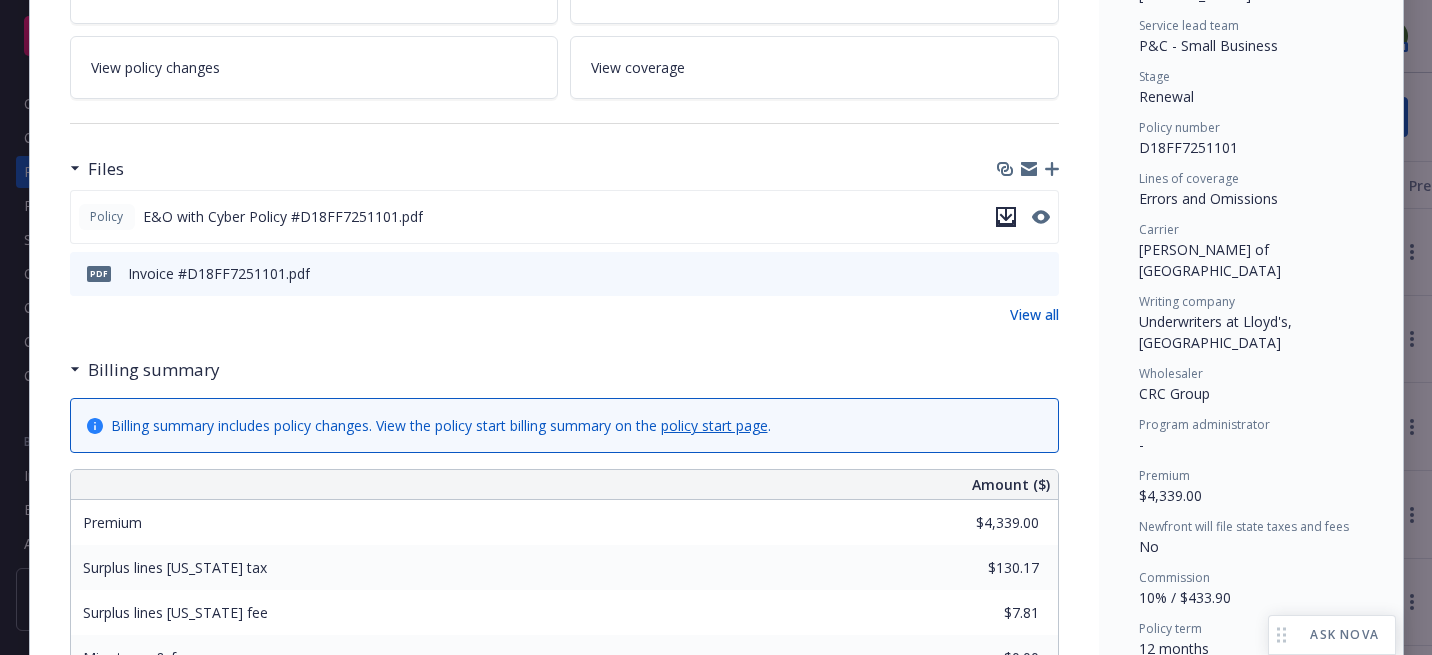 click 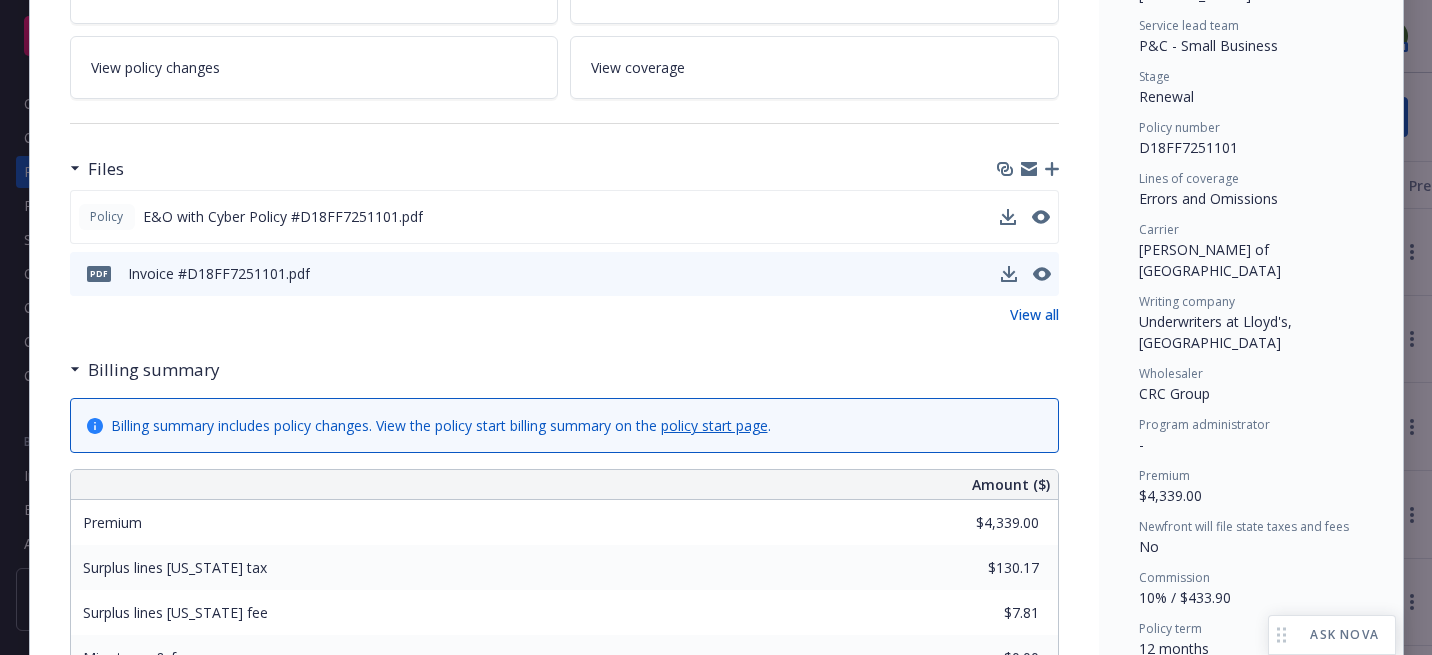 scroll, scrollTop: 0, scrollLeft: 0, axis: both 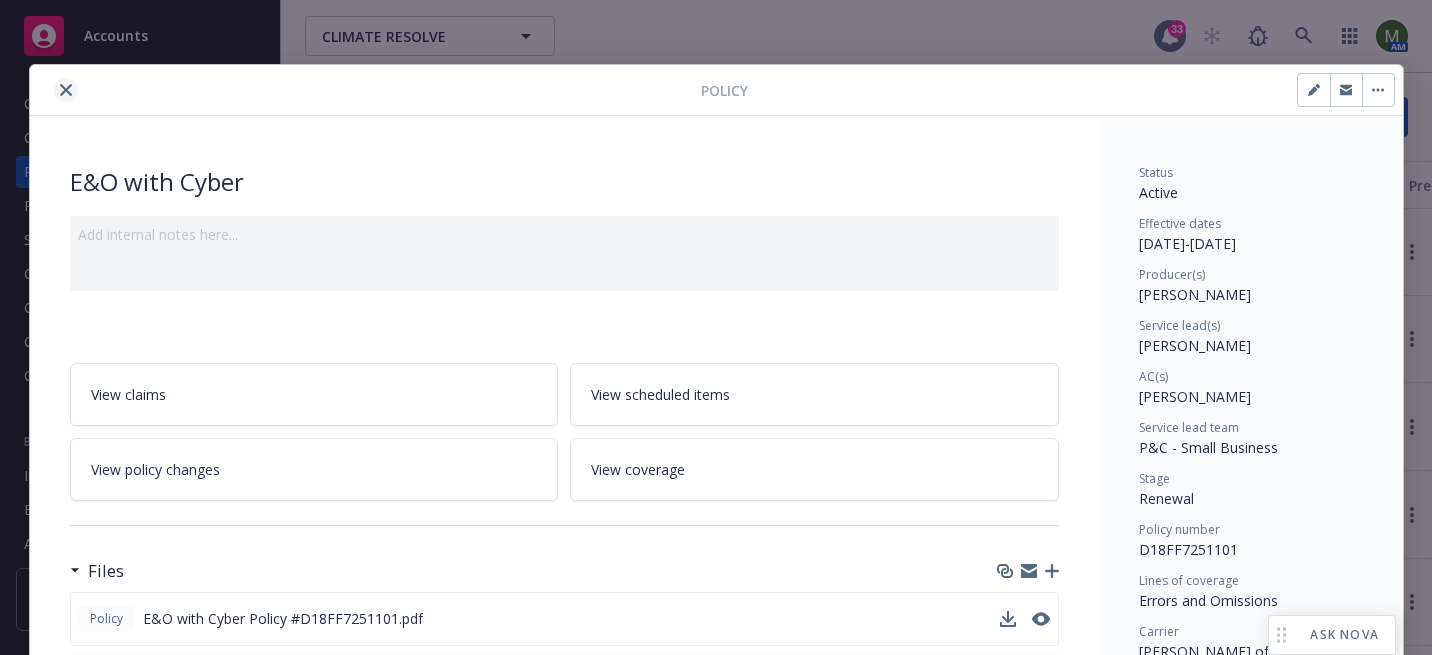click at bounding box center (66, 90) 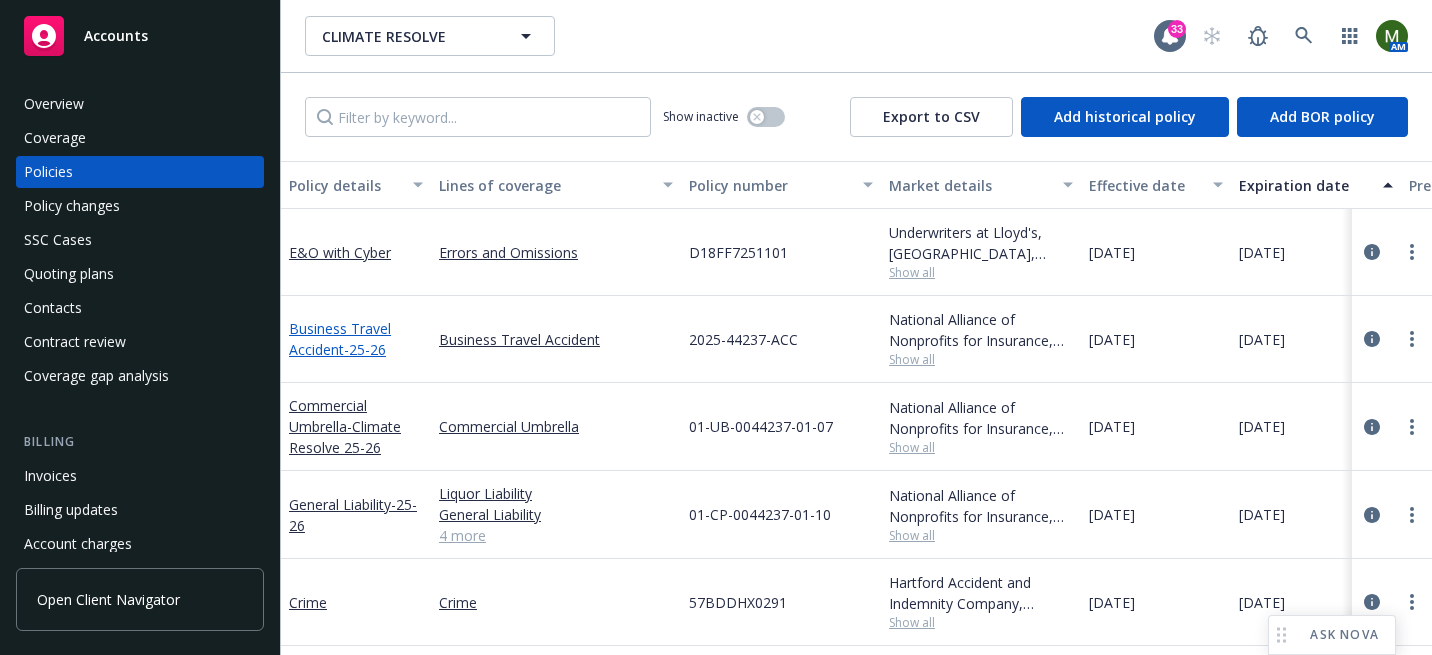 click on "Business Travel Accident  -  25-26" at bounding box center (340, 339) 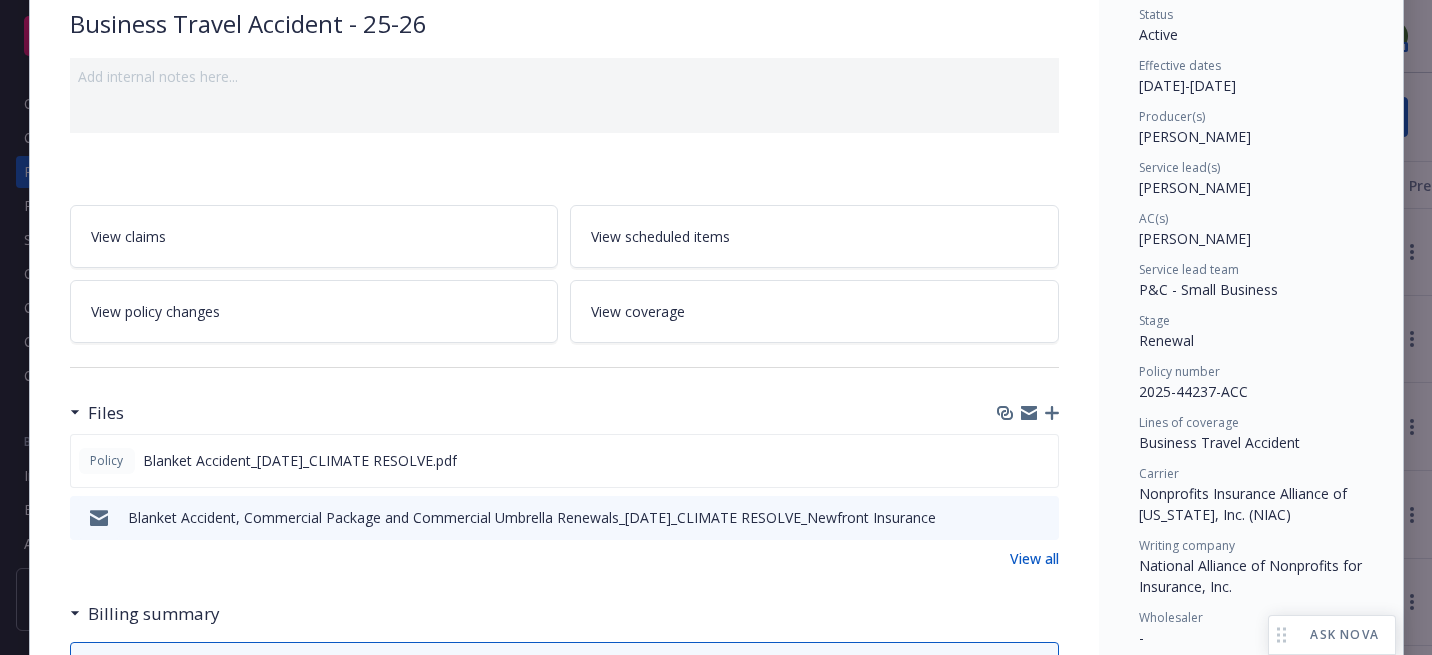 scroll, scrollTop: 166, scrollLeft: 0, axis: vertical 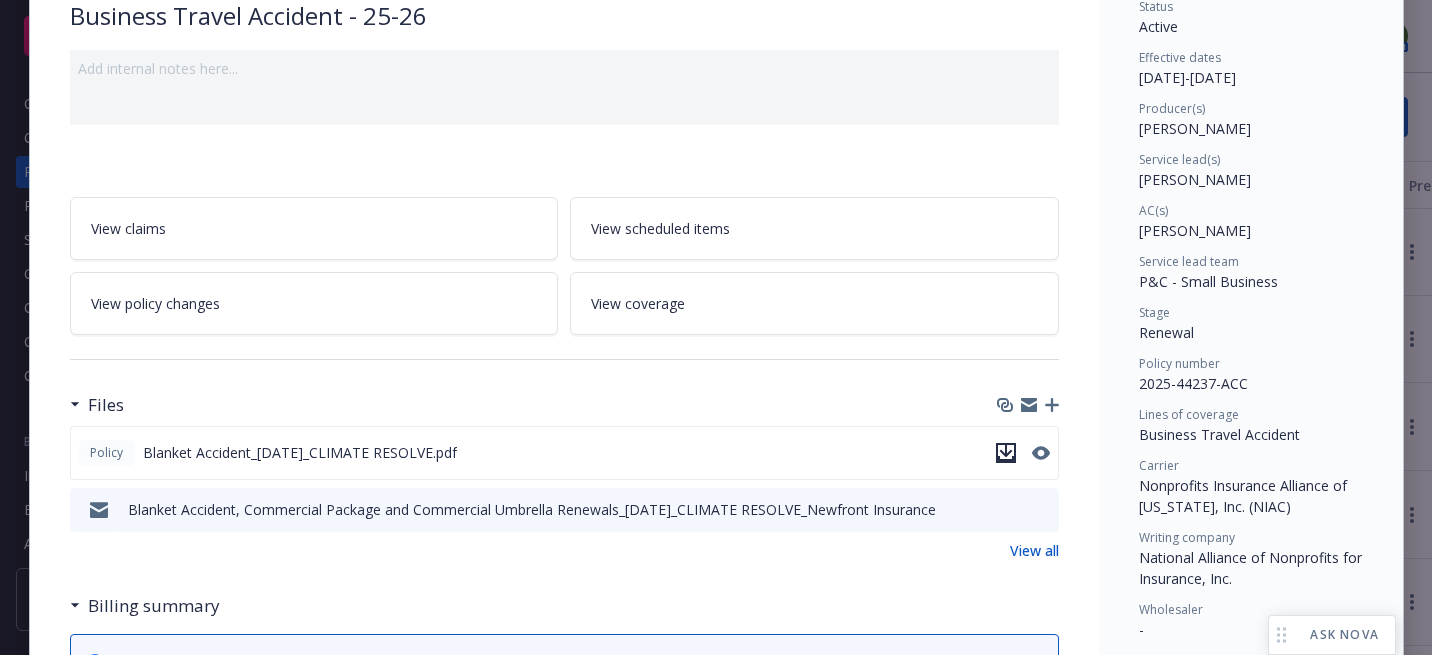 click 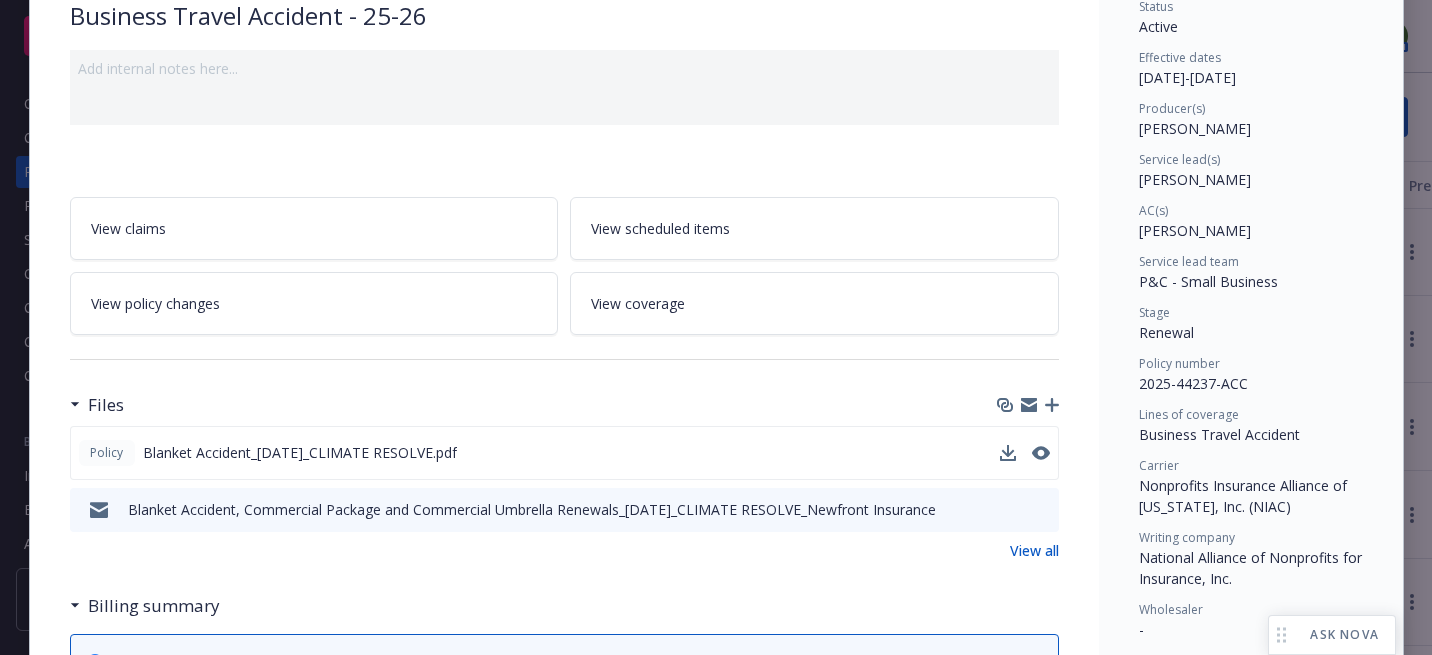 scroll, scrollTop: 0, scrollLeft: 0, axis: both 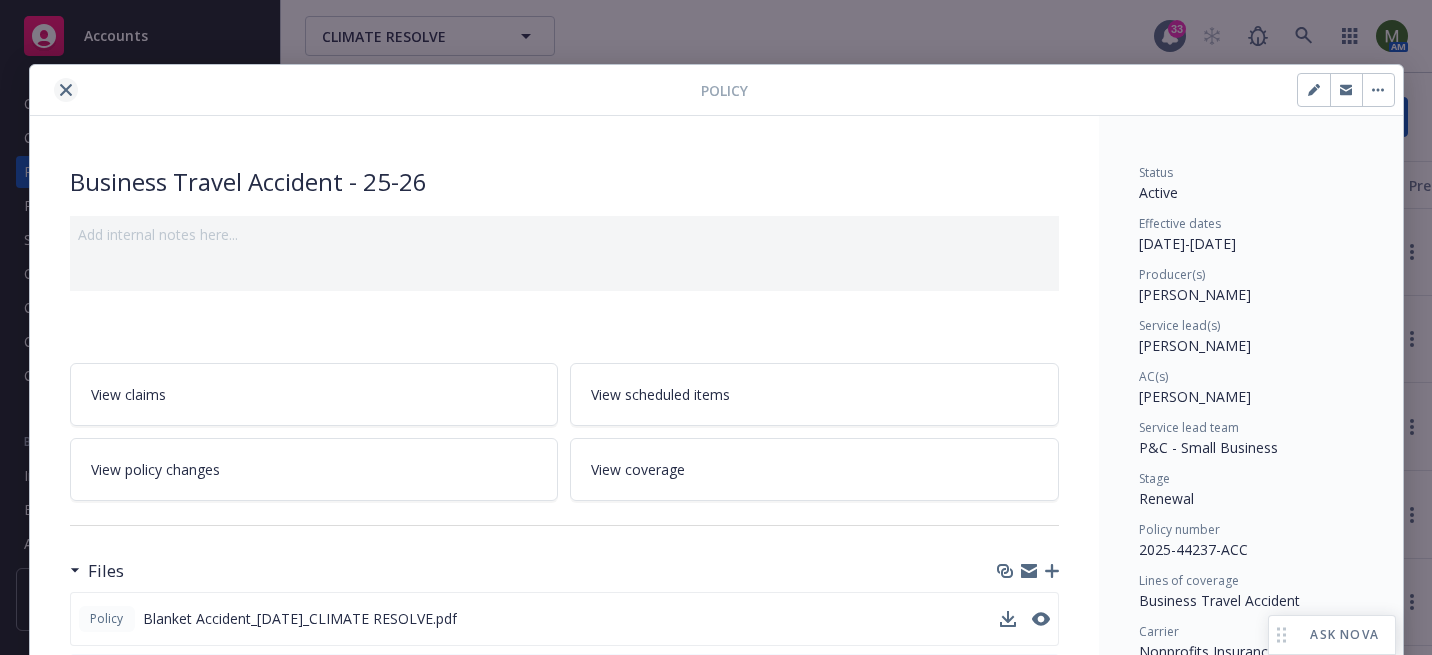 click 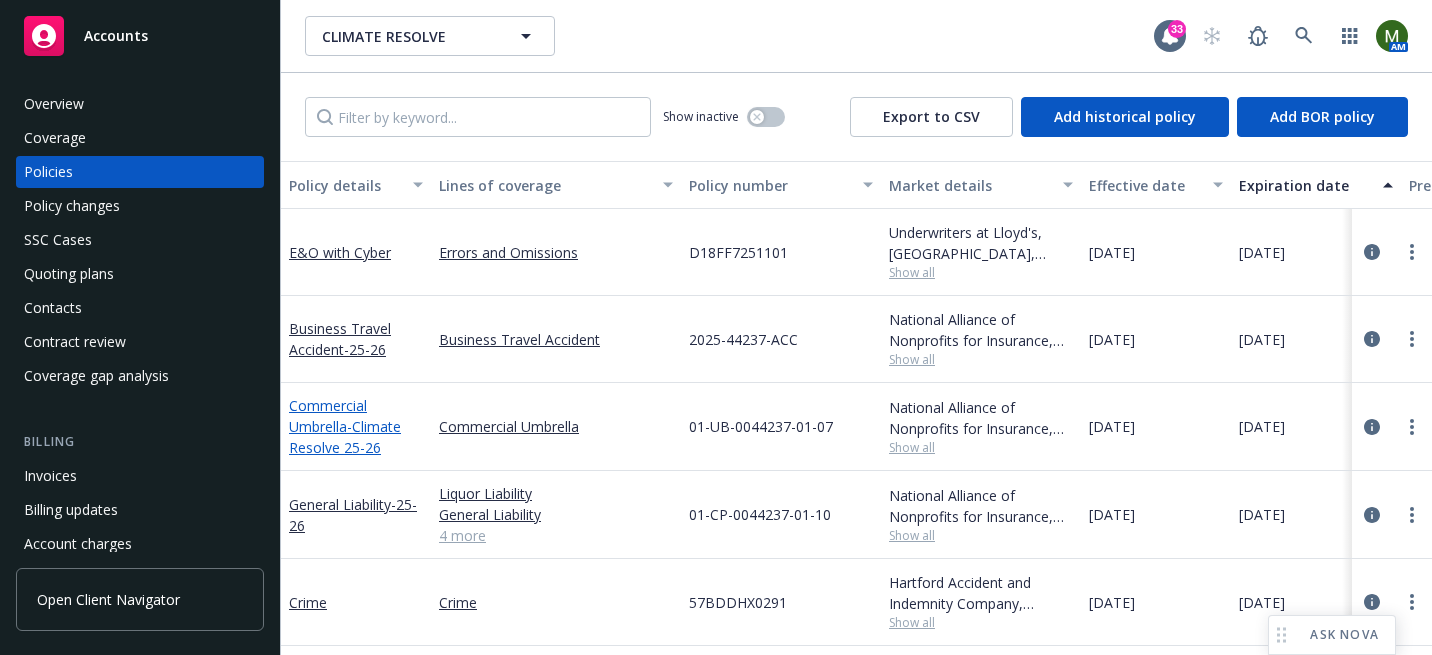 click on "Commercial Umbrella  -  Climate Resolve 25-26" at bounding box center [345, 426] 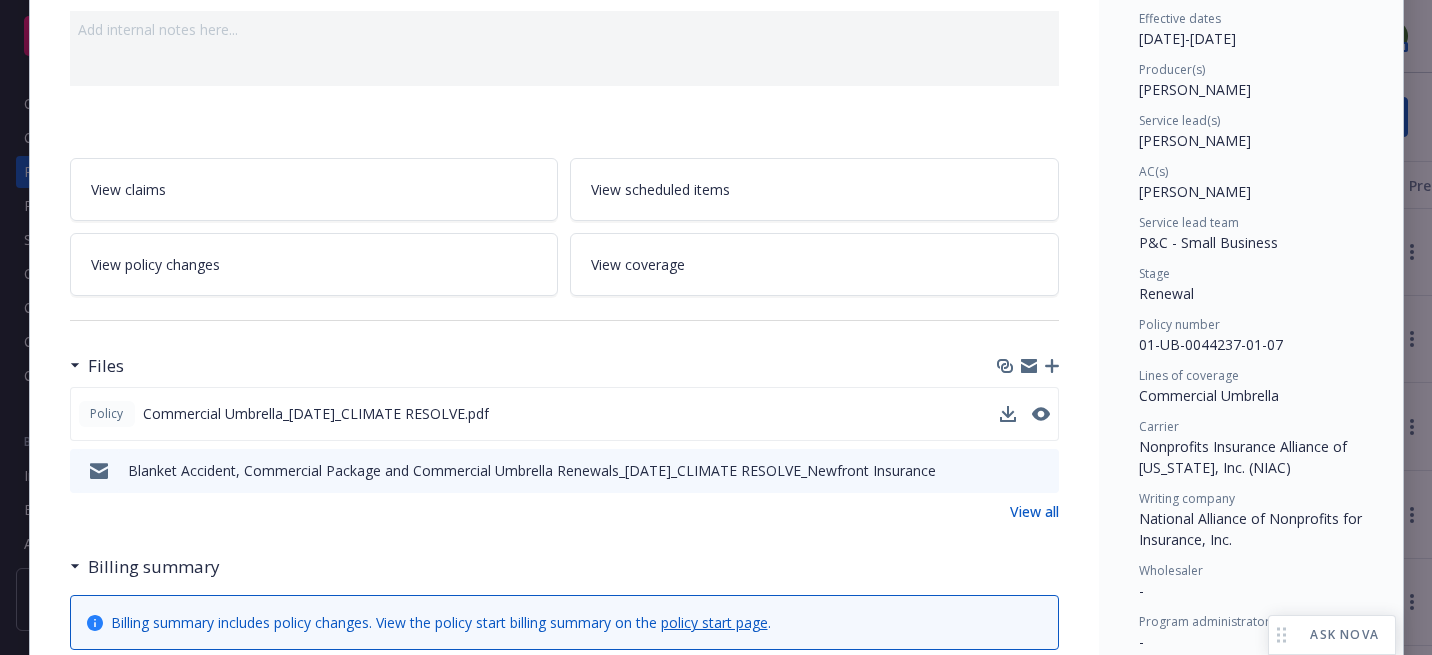 scroll, scrollTop: 210, scrollLeft: 0, axis: vertical 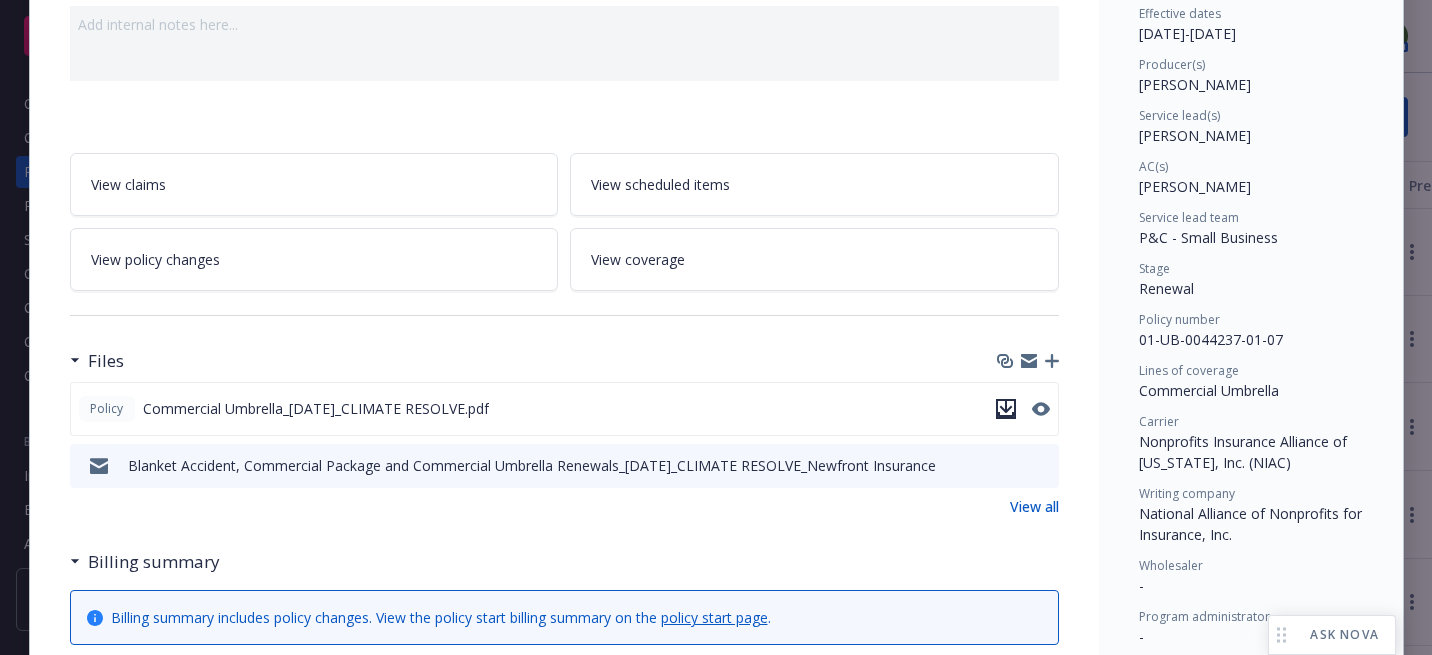 click 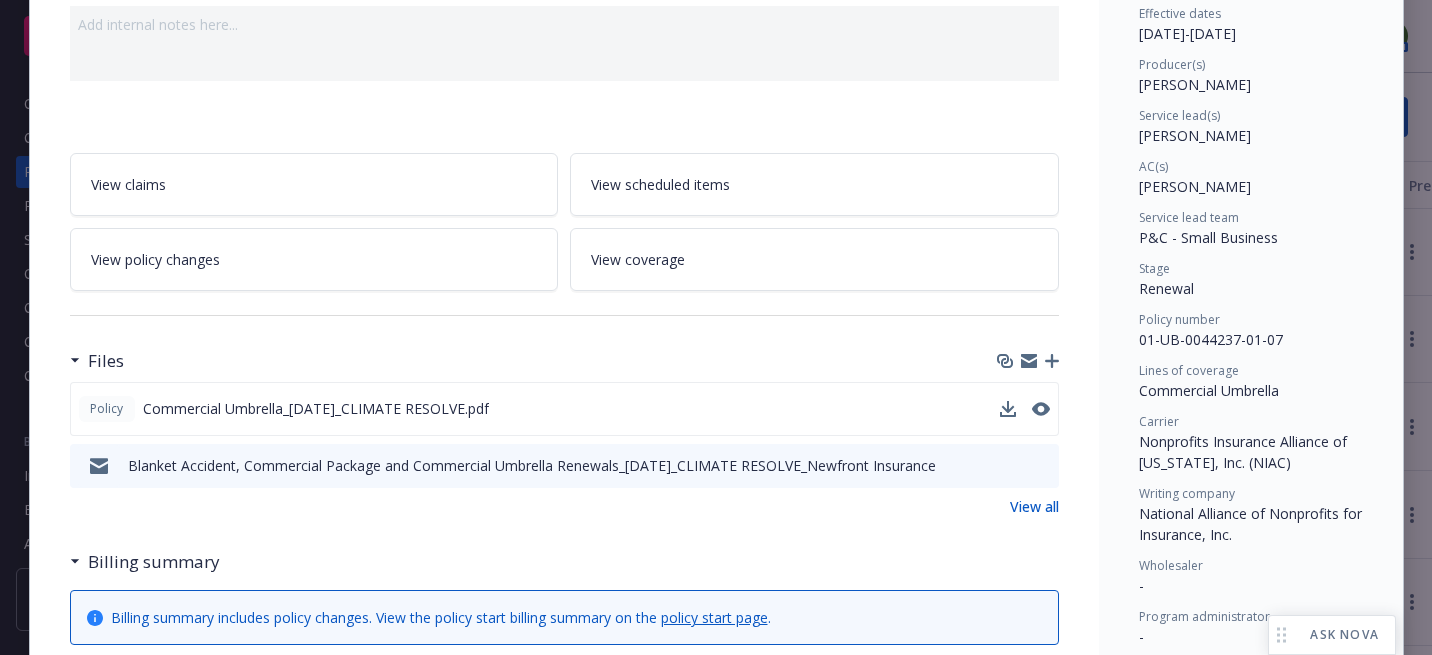 scroll, scrollTop: 0, scrollLeft: 0, axis: both 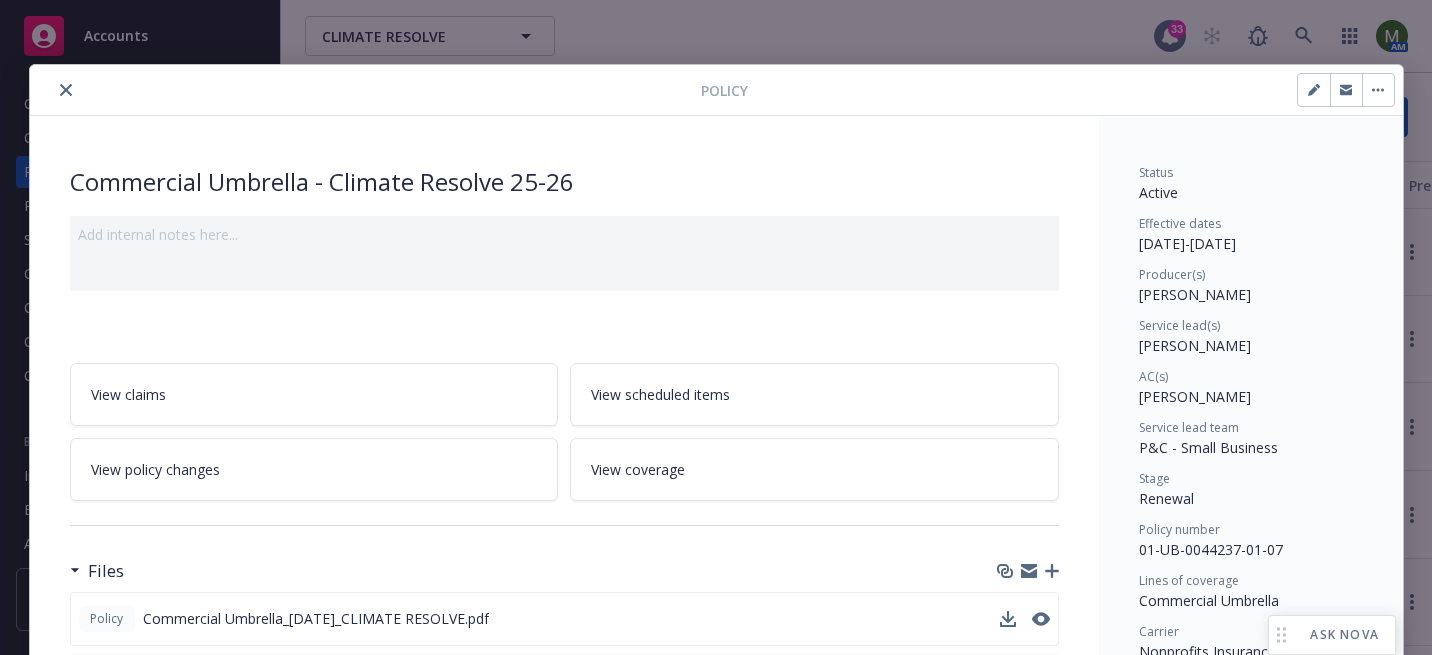 click at bounding box center (369, 90) 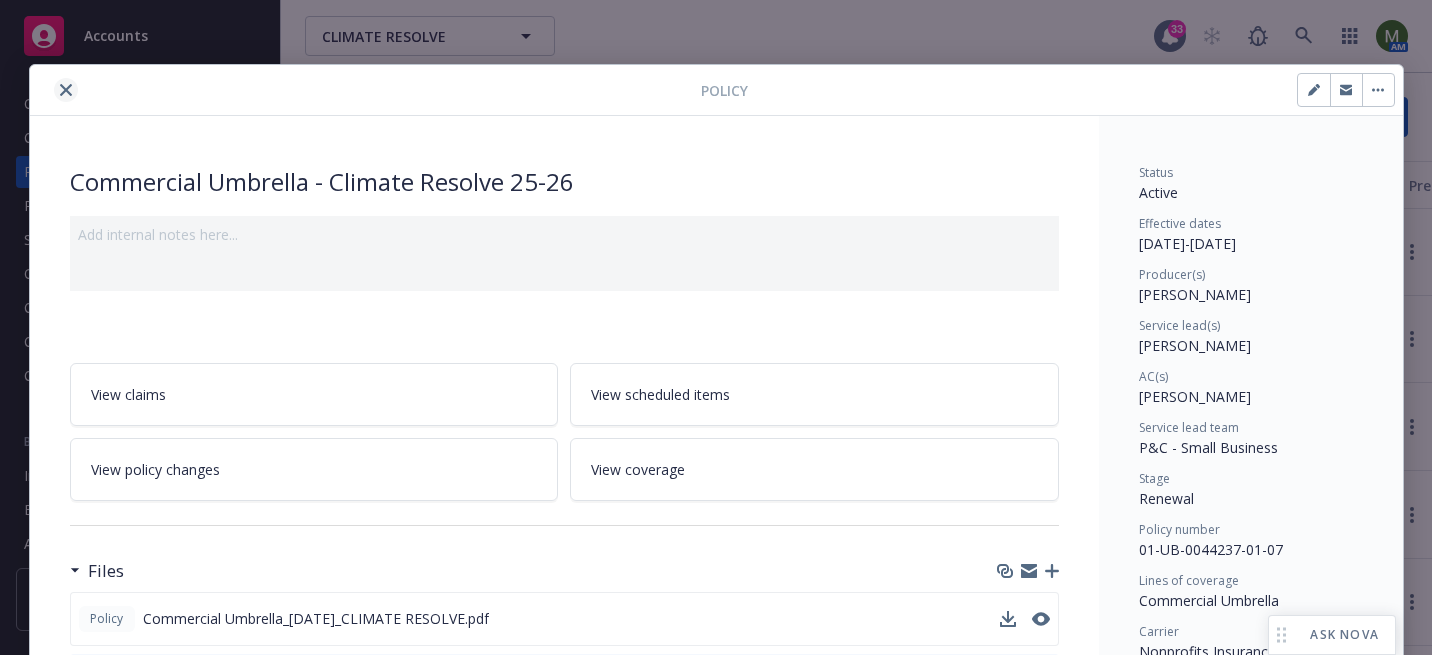 click 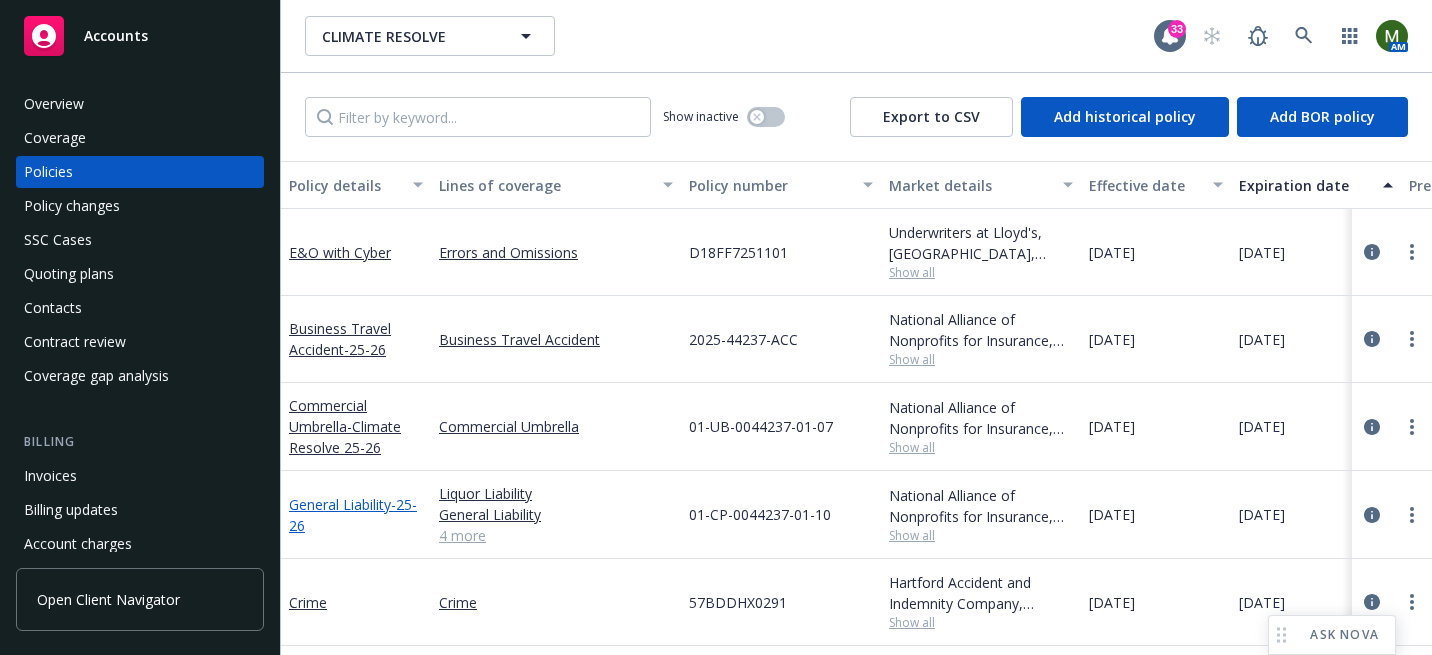 click on "General Liability  -  25-26" at bounding box center (353, 515) 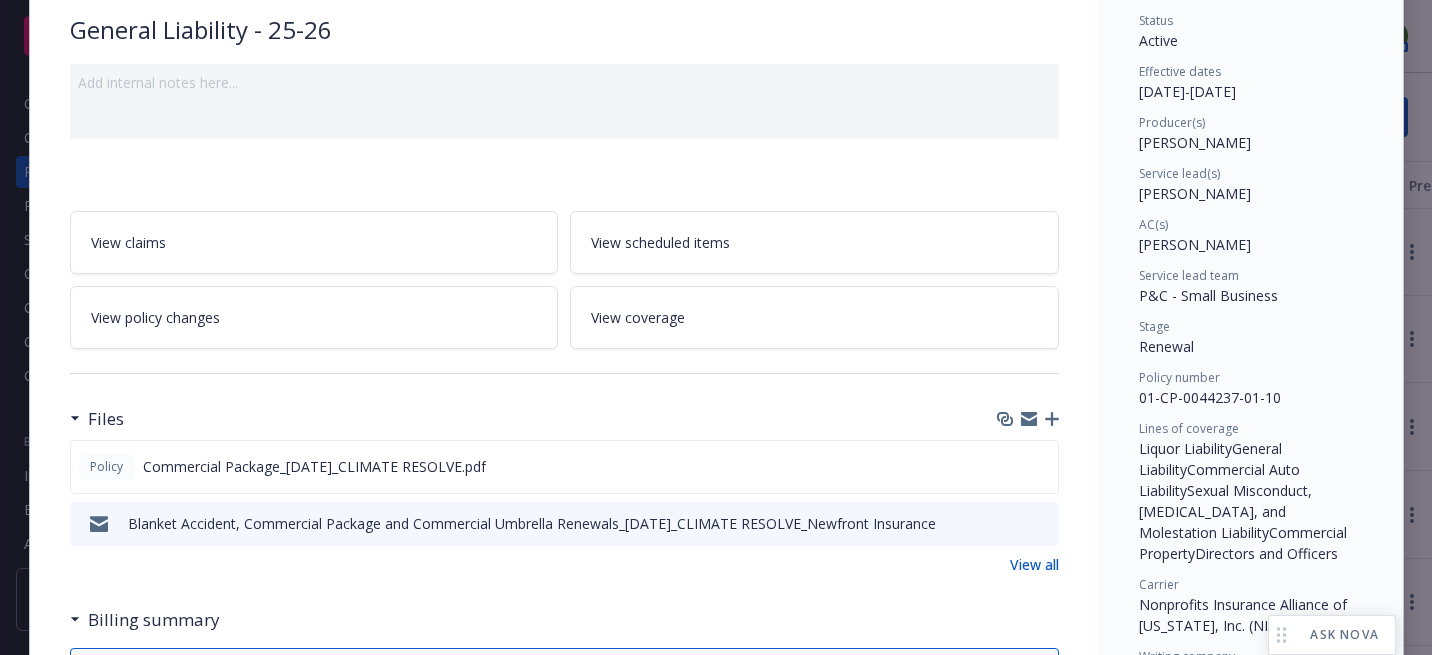 scroll, scrollTop: 187, scrollLeft: 0, axis: vertical 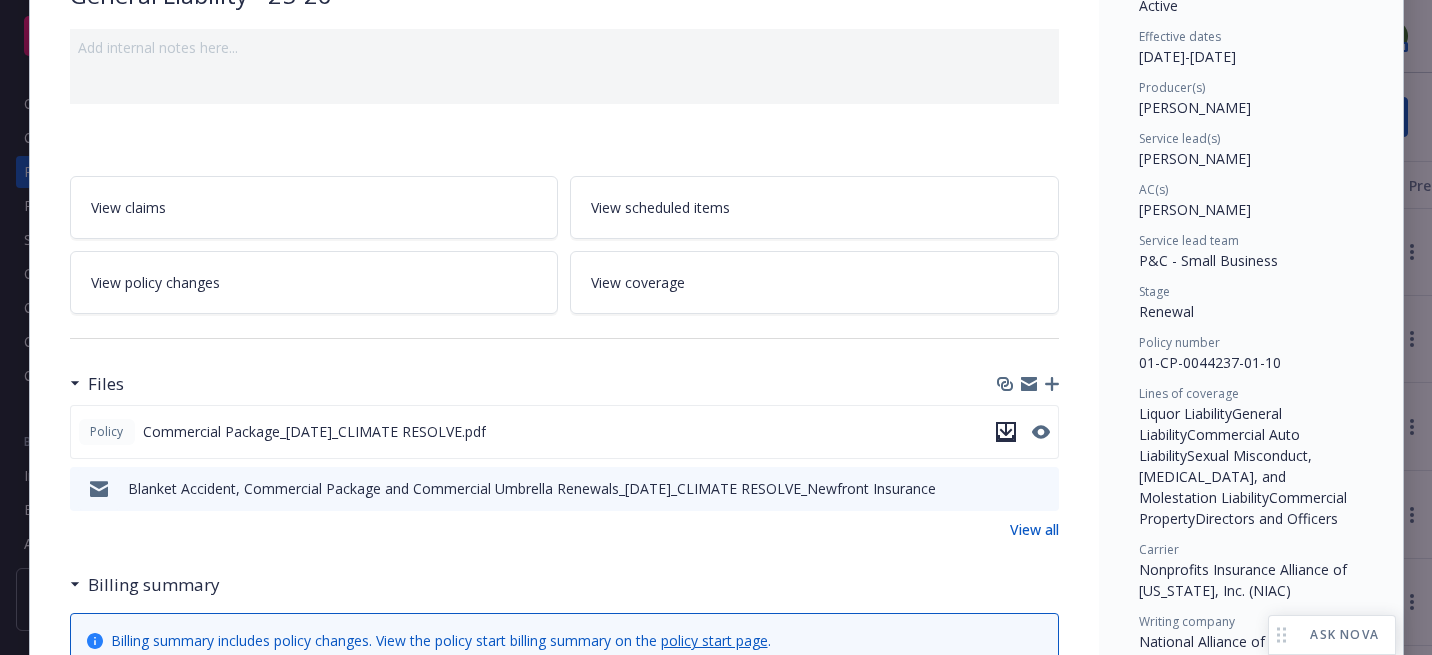 click 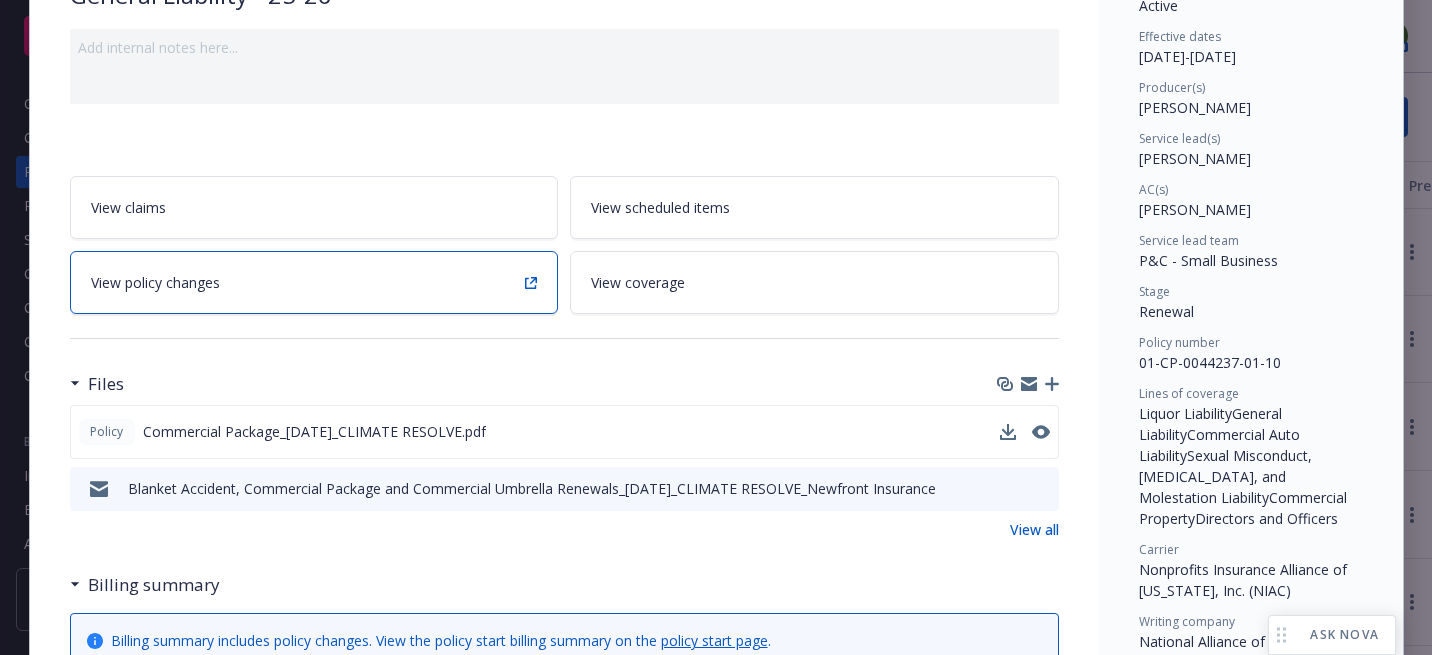 scroll, scrollTop: 0, scrollLeft: 0, axis: both 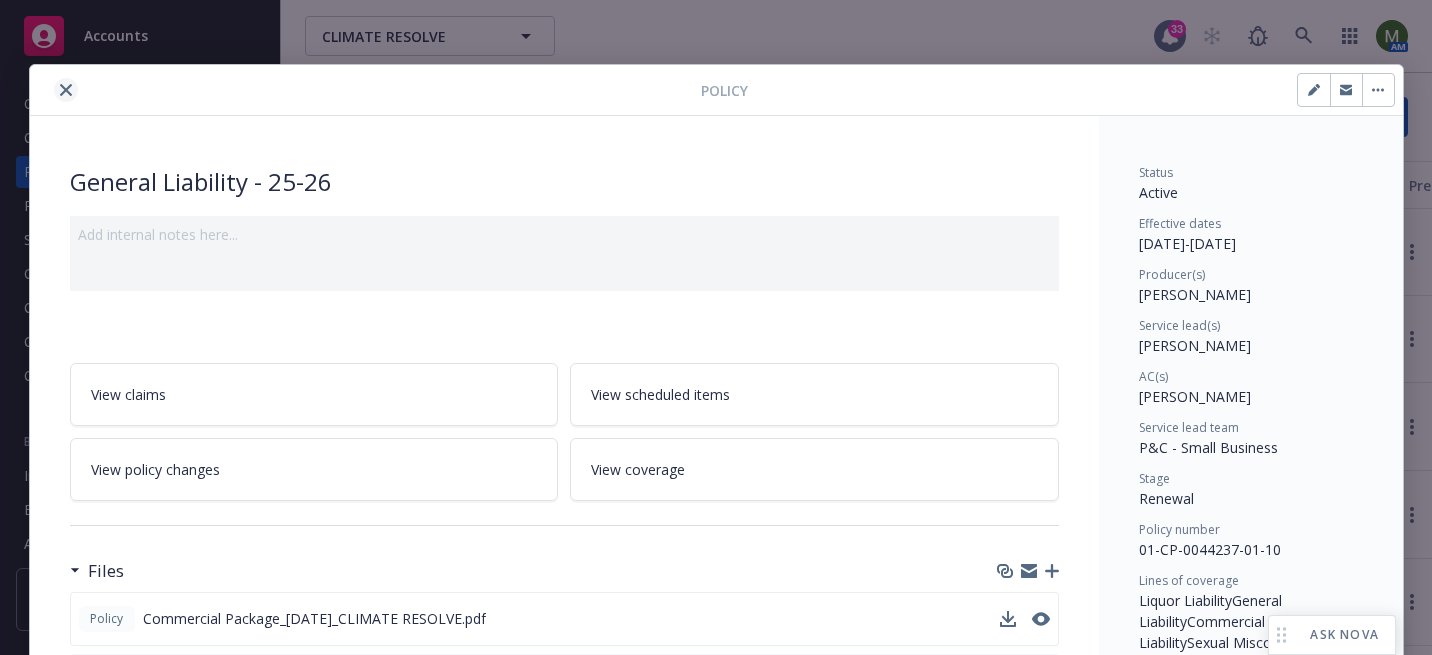 click 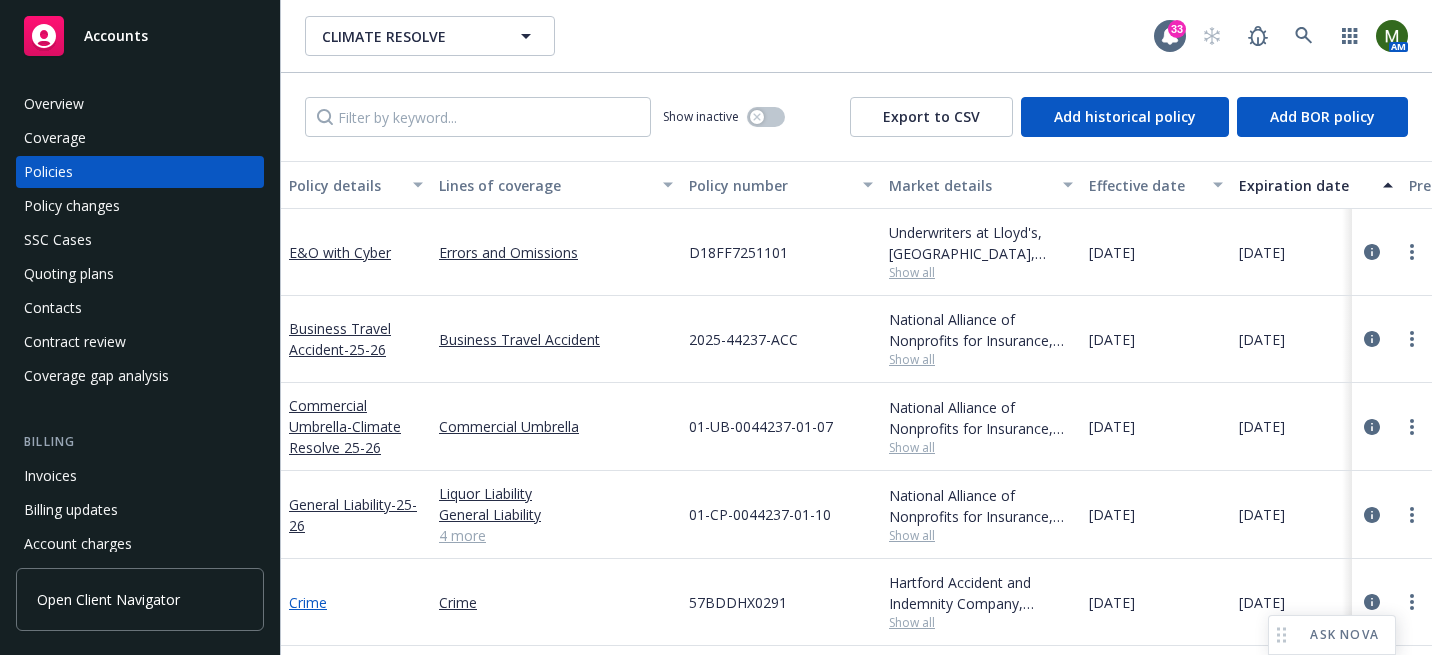 click on "Crime" at bounding box center [308, 602] 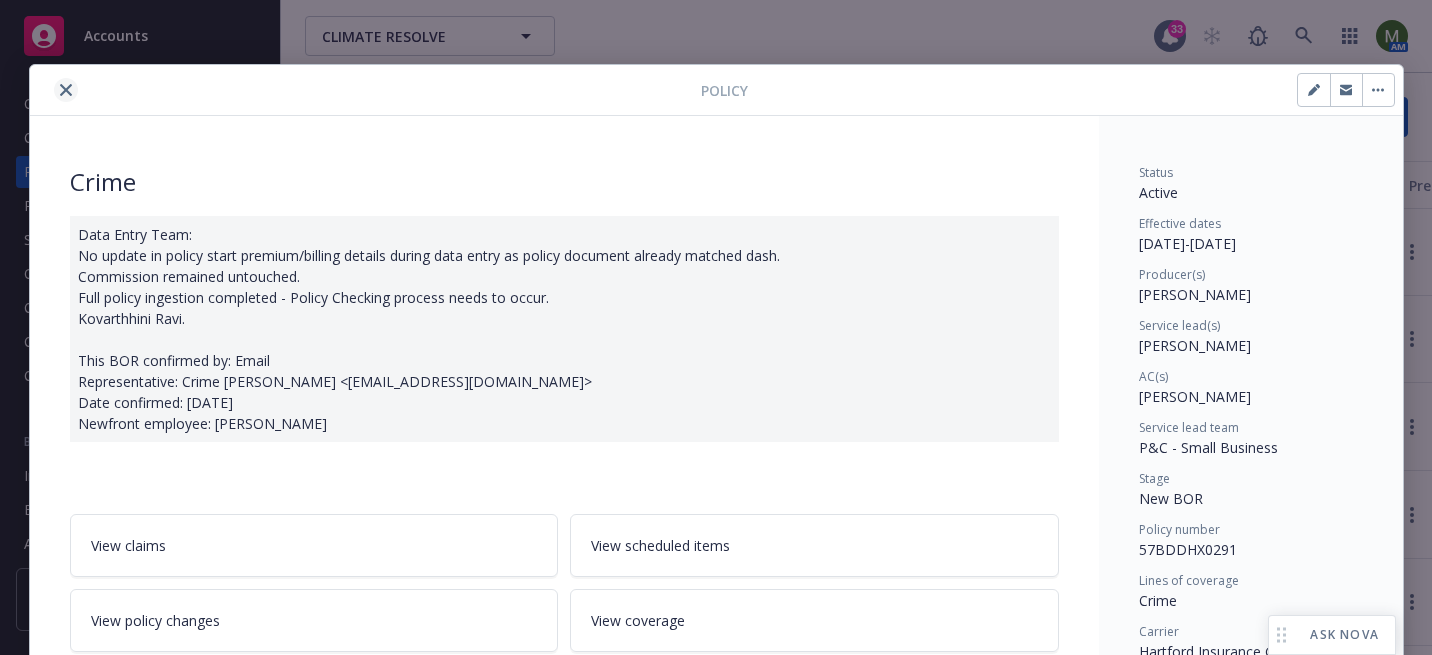 click at bounding box center [66, 90] 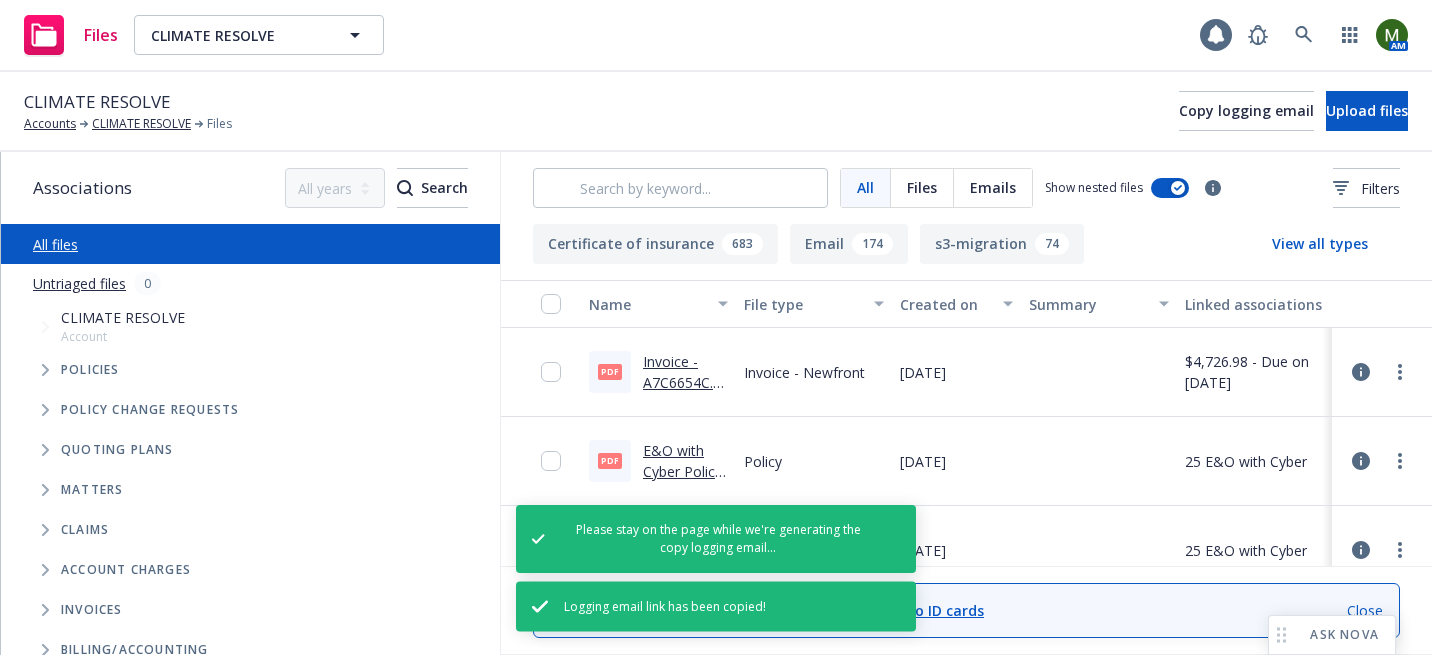 scroll, scrollTop: 0, scrollLeft: 0, axis: both 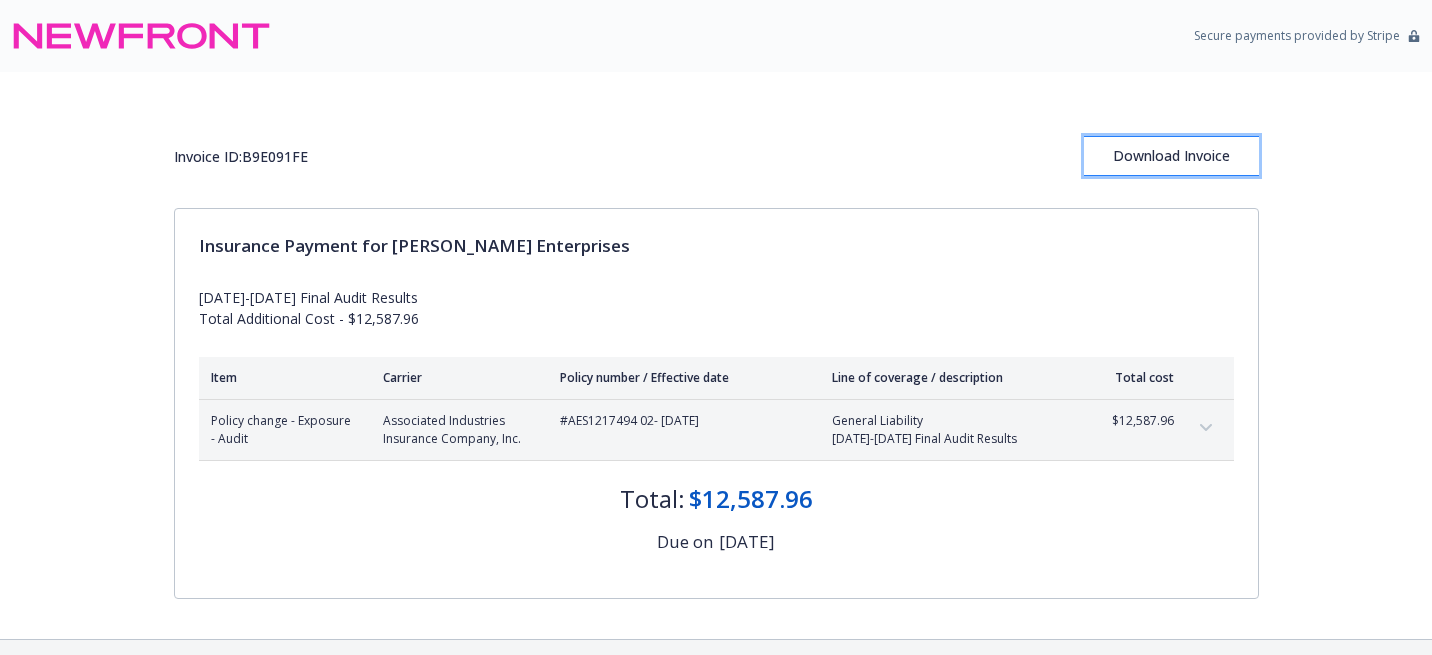 click on "Download Invoice" at bounding box center [1171, 156] 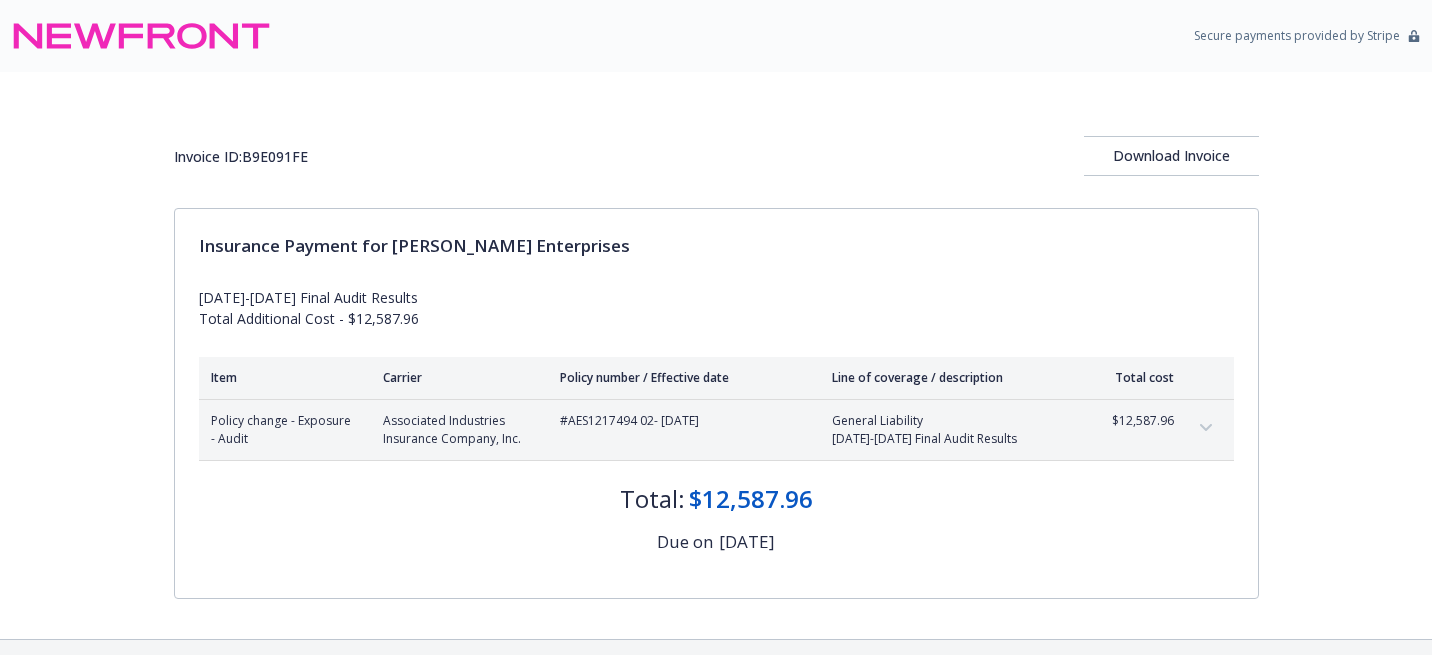 scroll, scrollTop: 0, scrollLeft: 0, axis: both 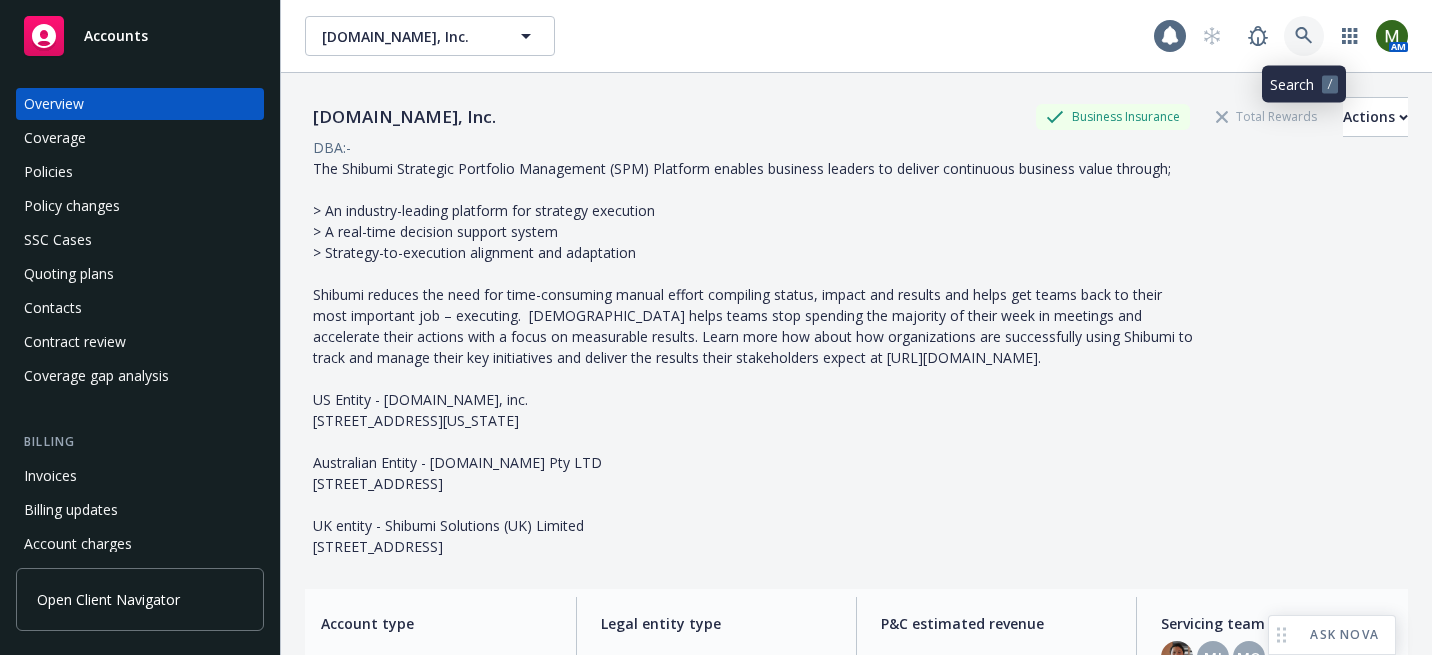 click 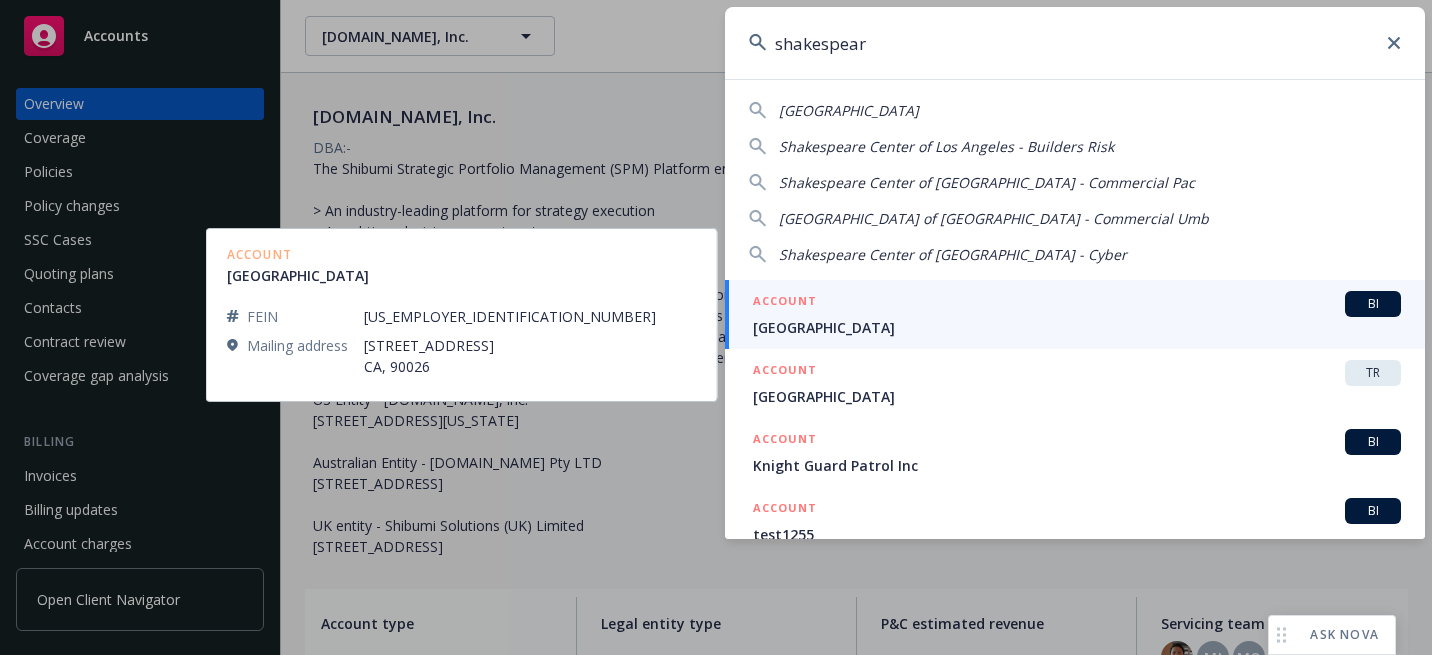 type on "shakespear" 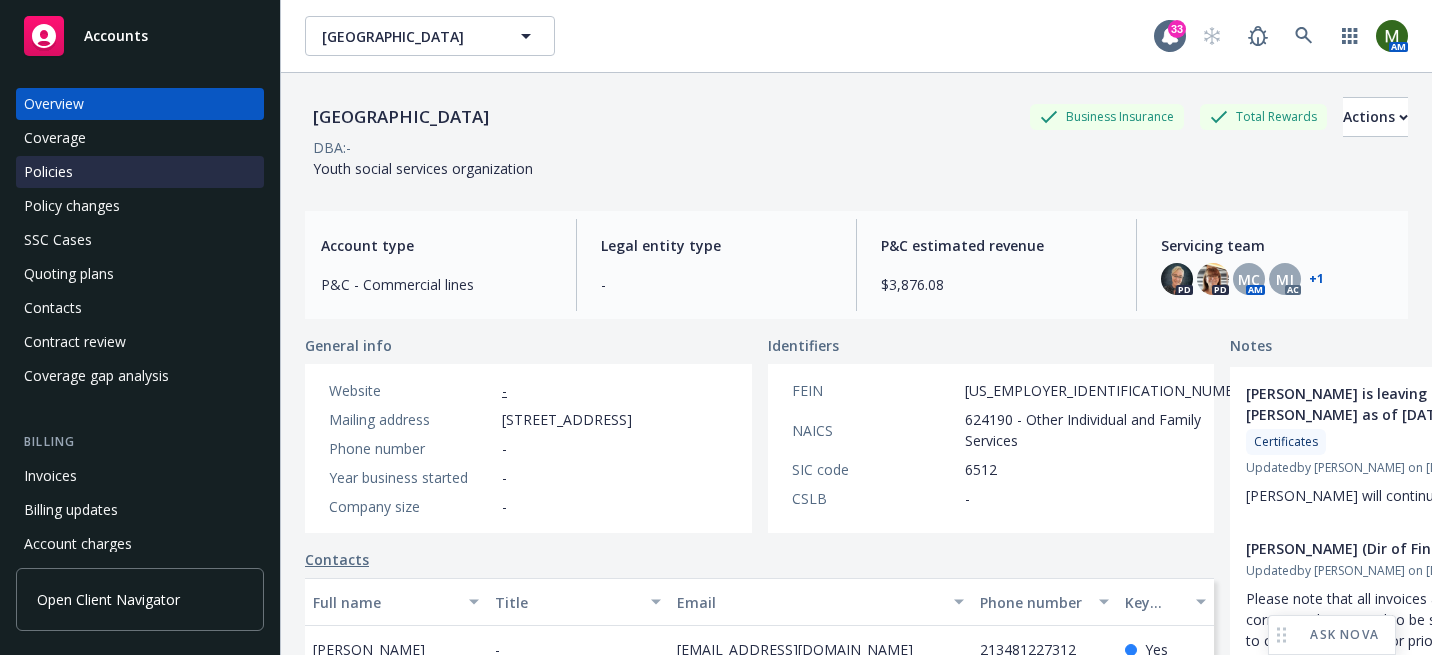 click on "Policies" at bounding box center [140, 172] 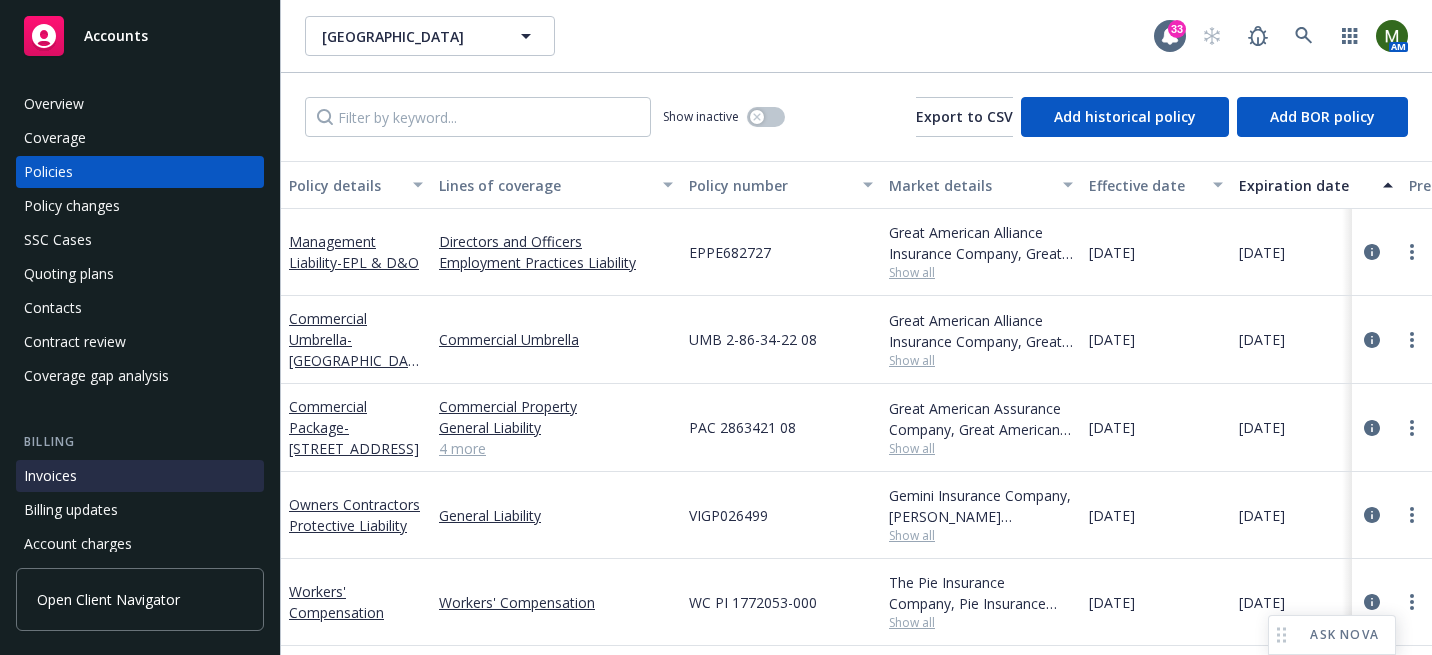 click on "Invoices" at bounding box center [140, 476] 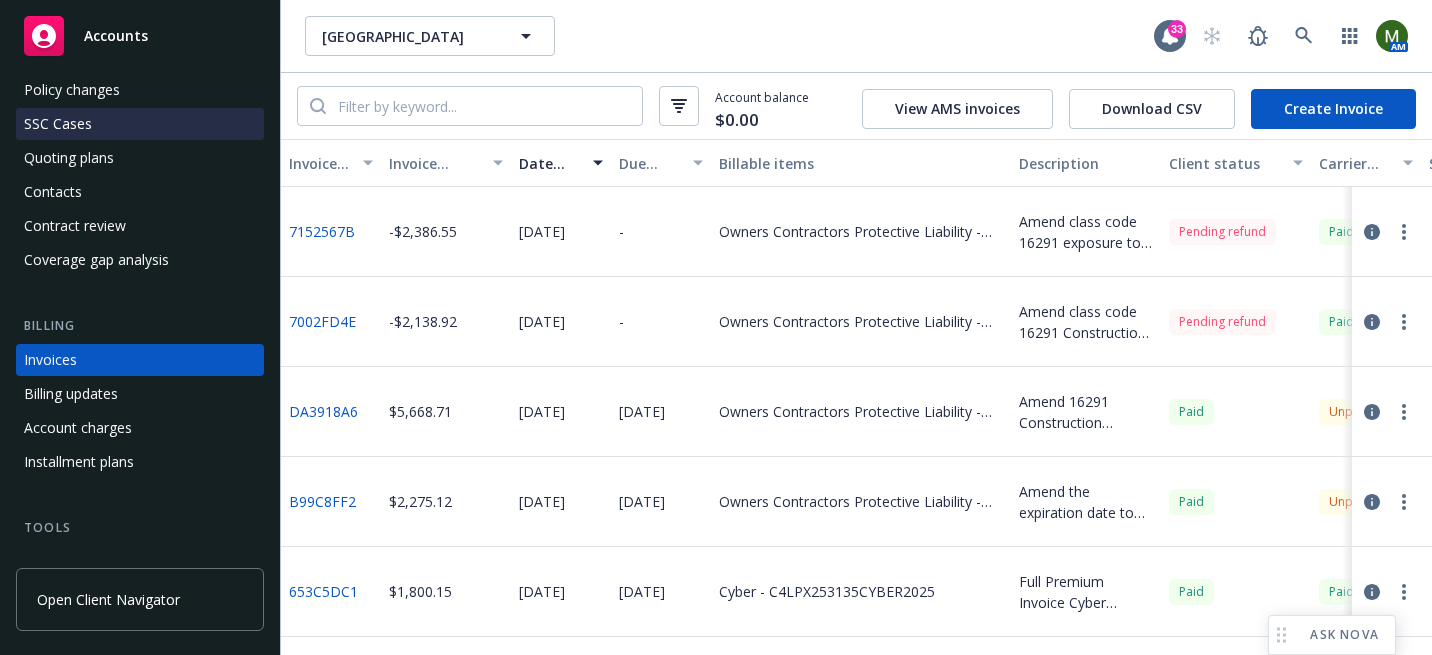 scroll, scrollTop: 0, scrollLeft: 0, axis: both 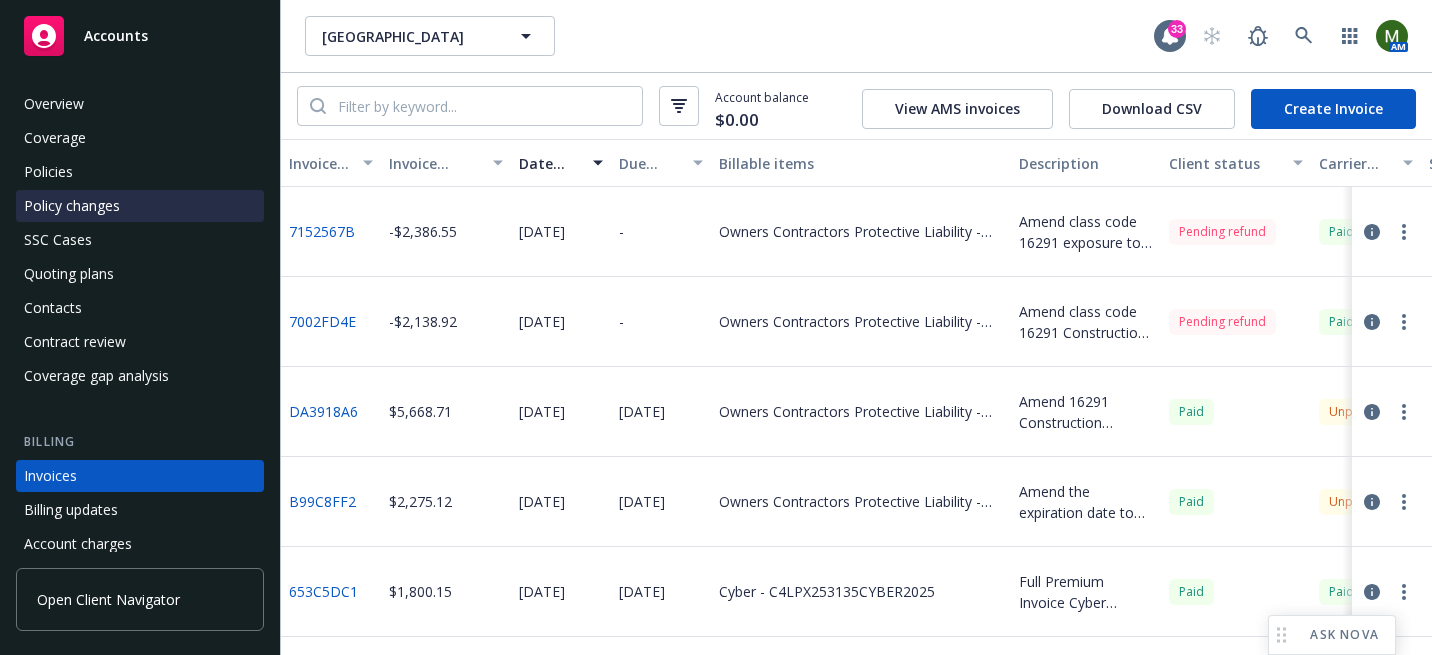 click on "Policy changes" at bounding box center [72, 206] 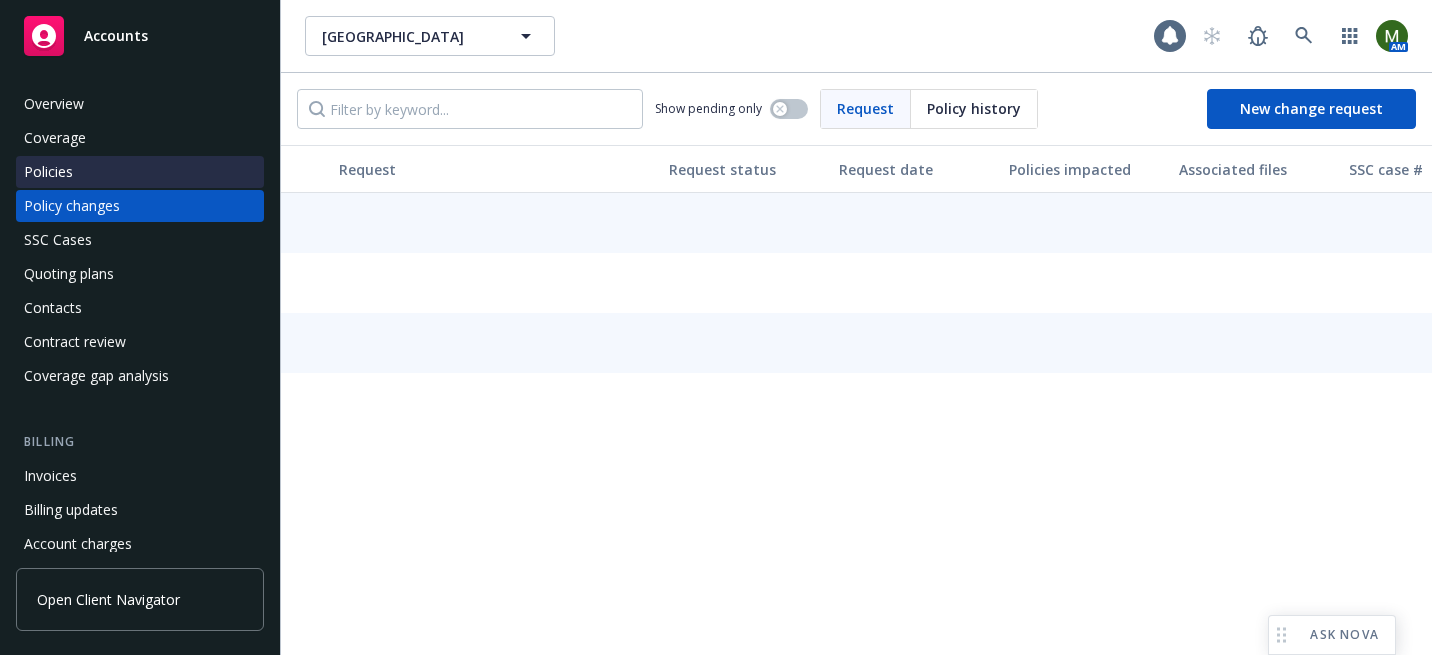 click on "Policies" at bounding box center (140, 172) 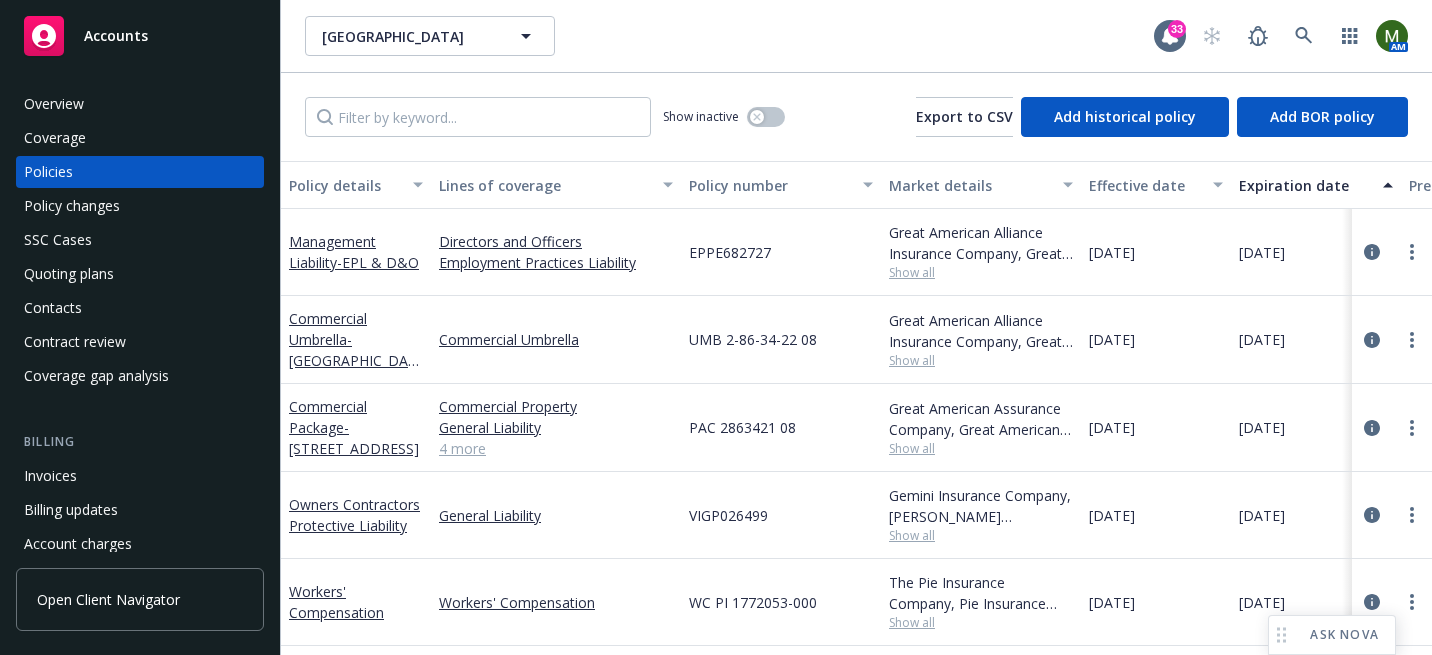 scroll, scrollTop: 106, scrollLeft: 0, axis: vertical 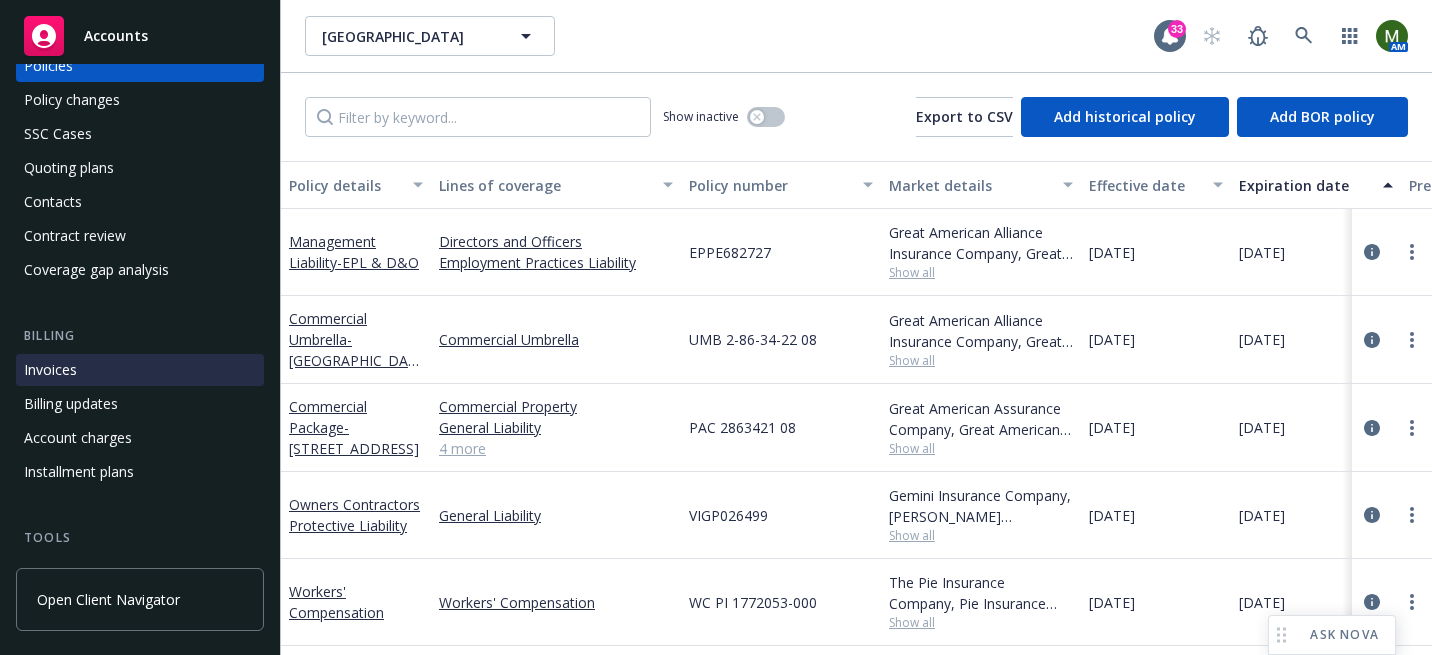 click on "Invoices" at bounding box center (140, 370) 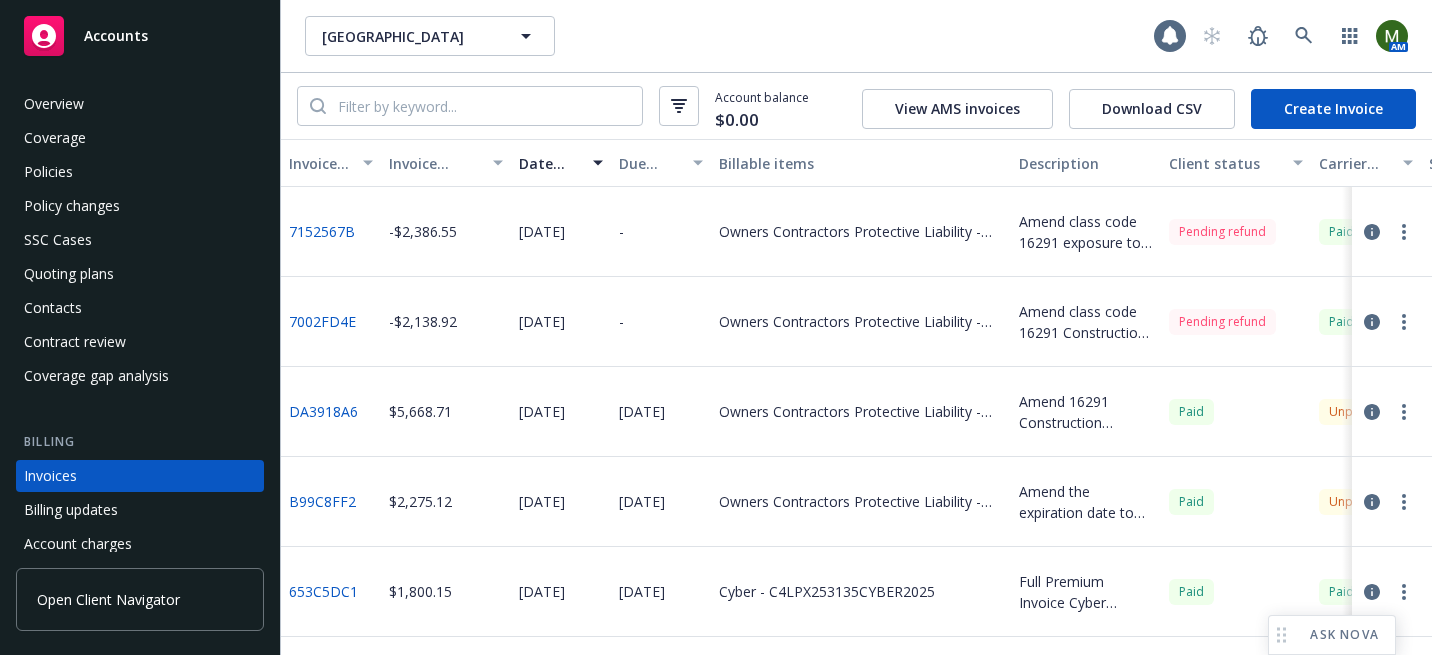 scroll, scrollTop: 116, scrollLeft: 0, axis: vertical 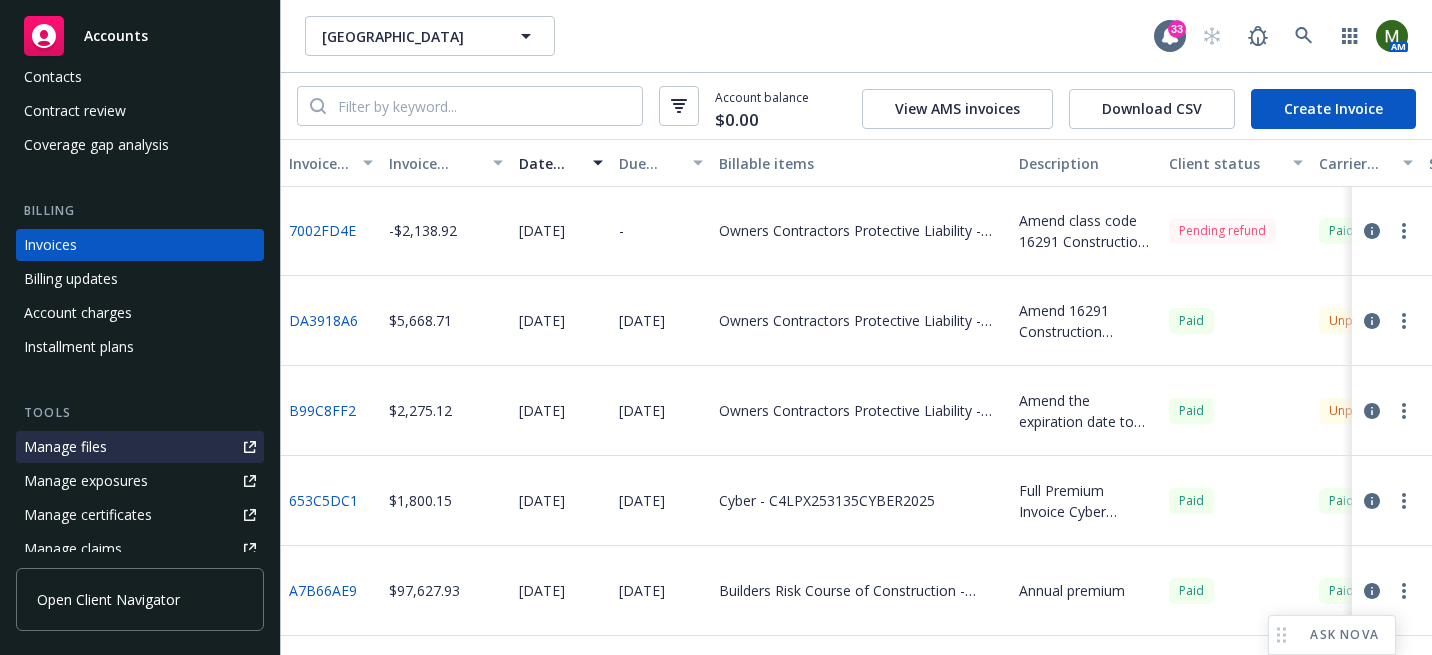 click on "Manage files" at bounding box center [140, 447] 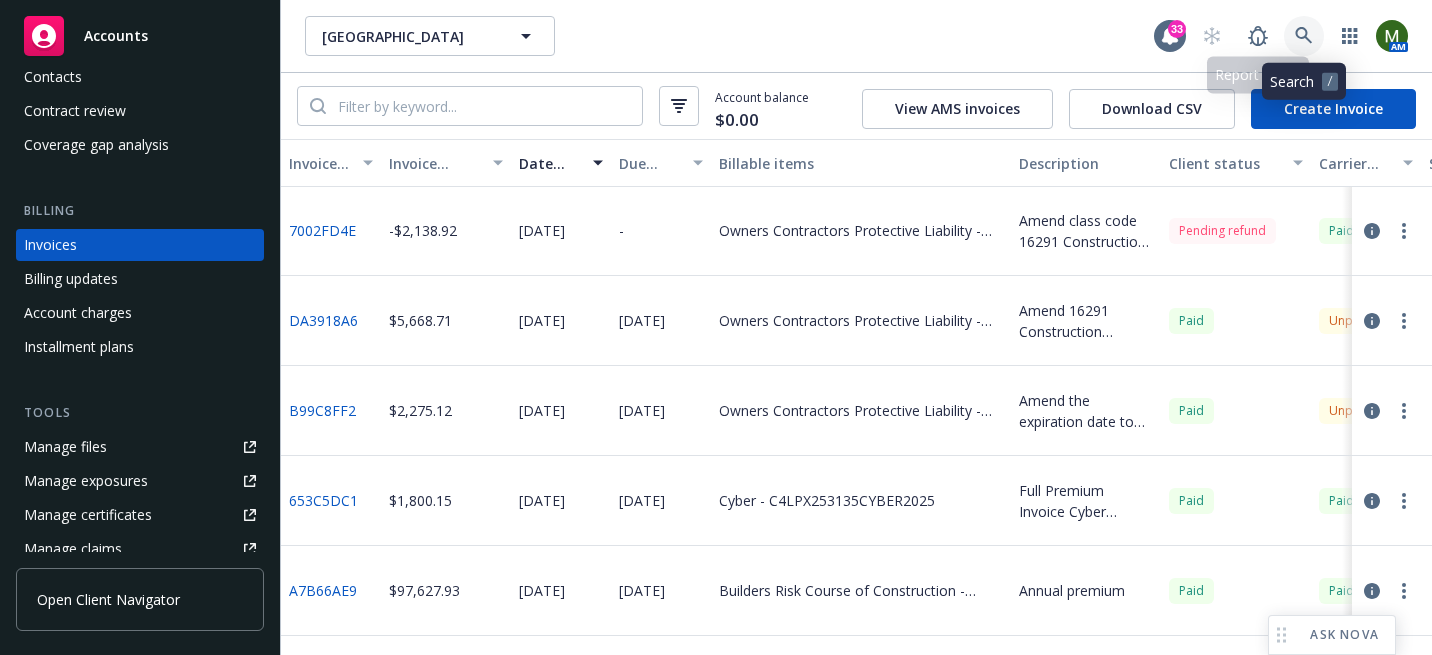 click 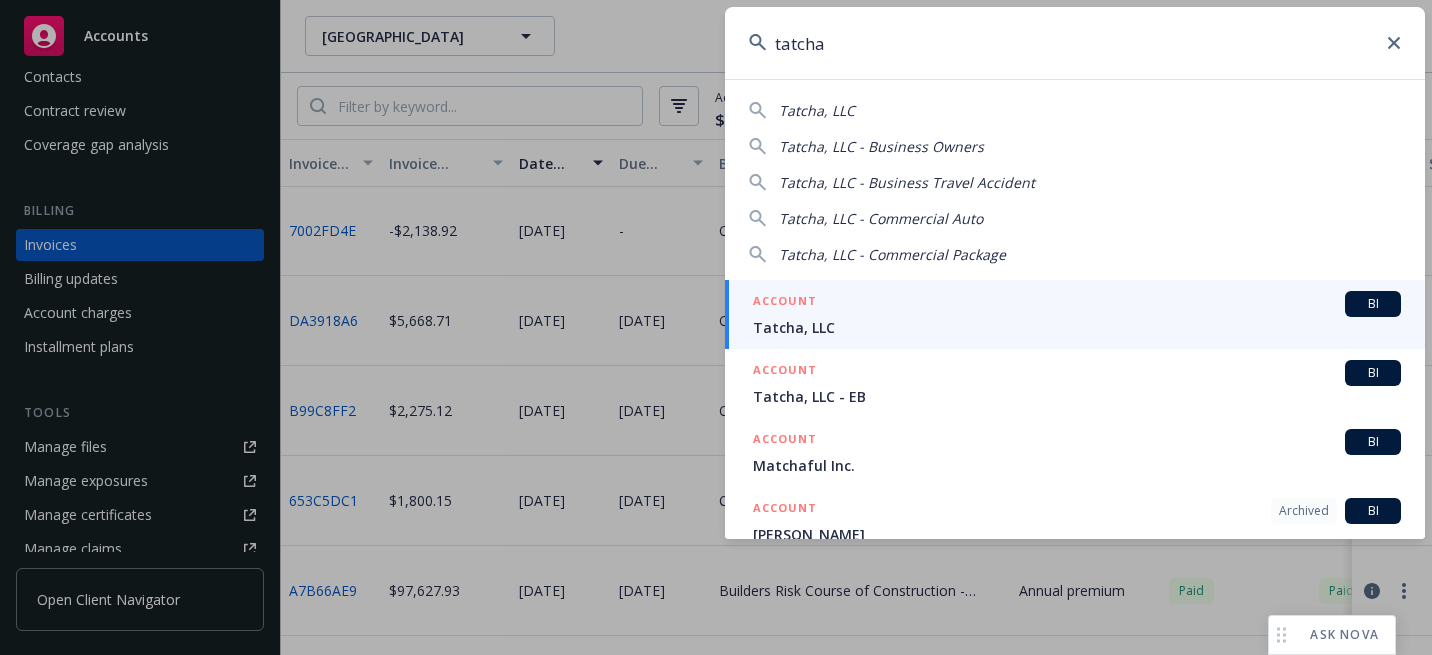 type on "tatcha" 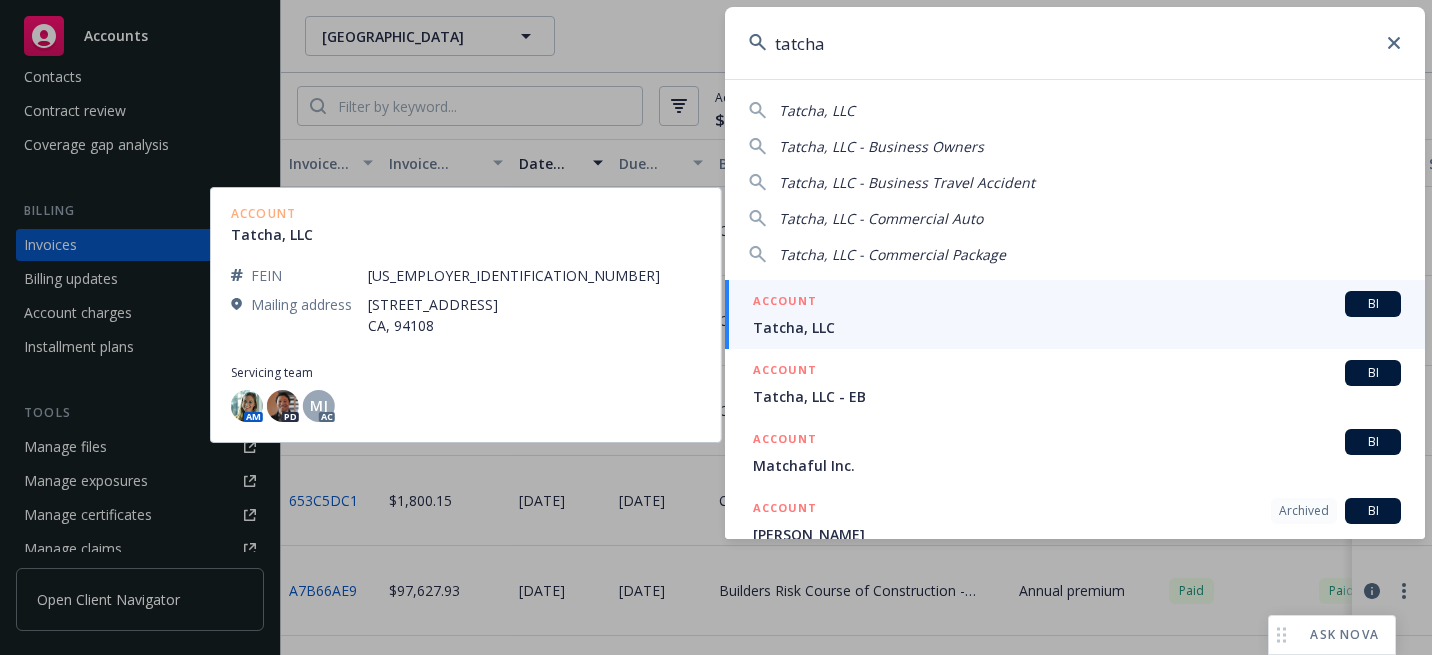 click on "Tatcha, LLC" at bounding box center [1077, 327] 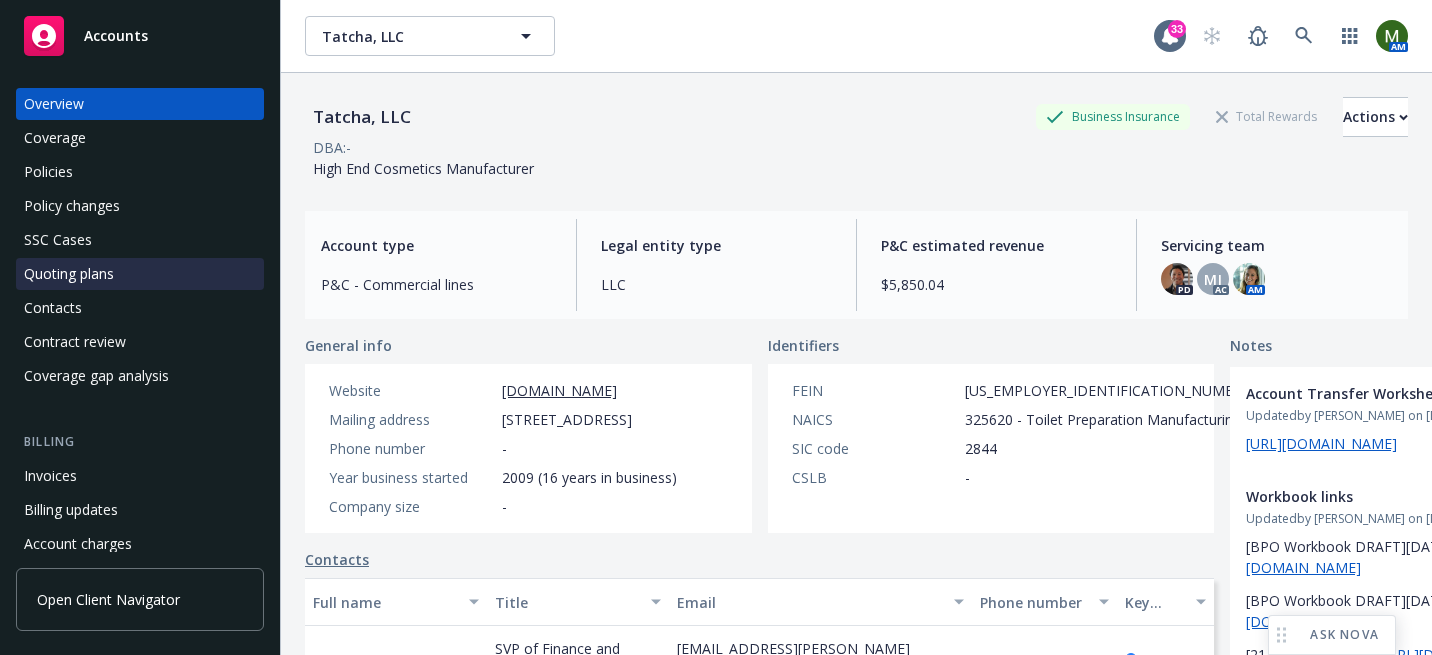 click on "Quoting plans" at bounding box center (69, 274) 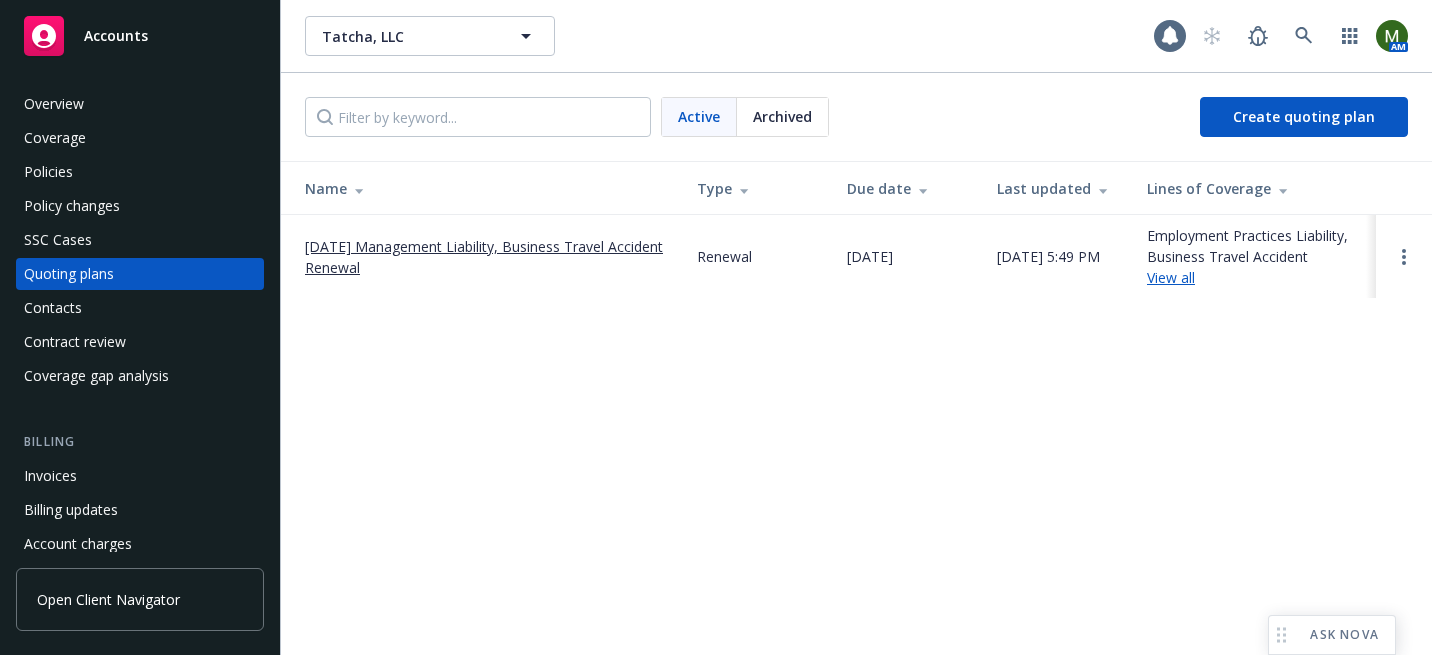 click on "[DATE] Management Liability, Business Travel Accident Renewal" at bounding box center [485, 257] 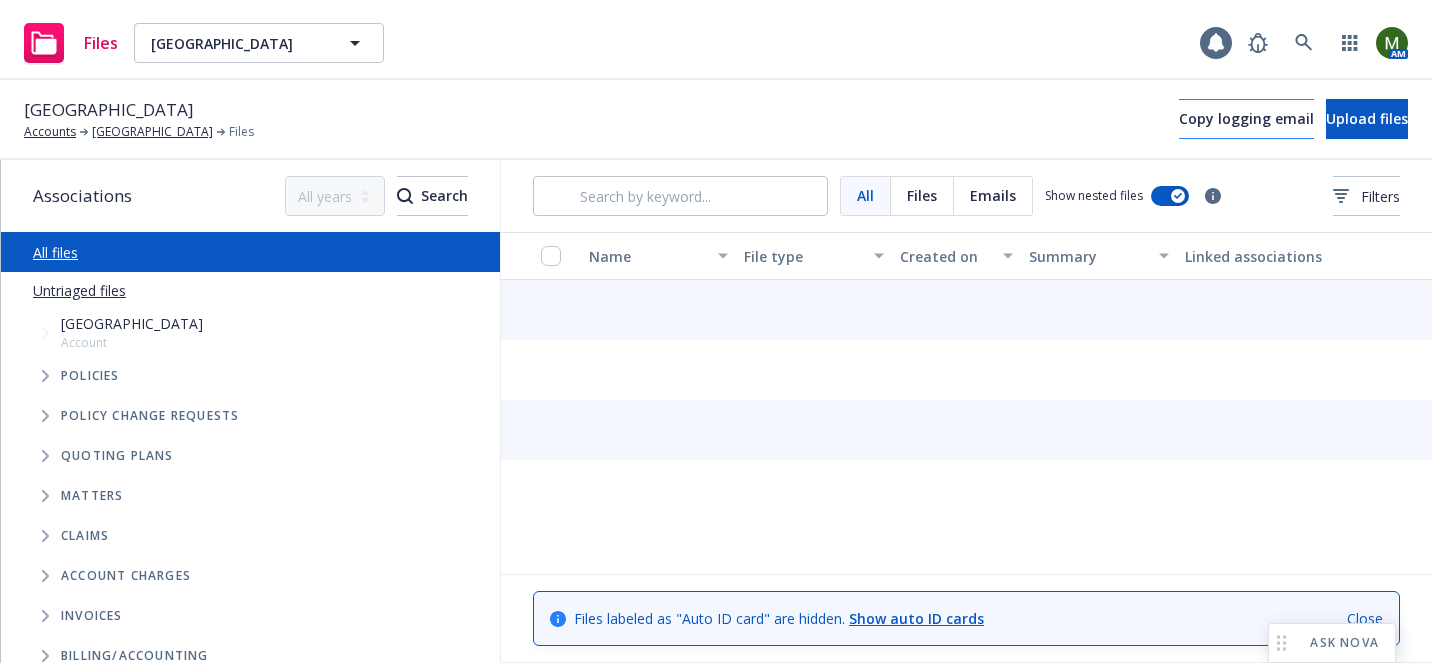scroll, scrollTop: 0, scrollLeft: 0, axis: both 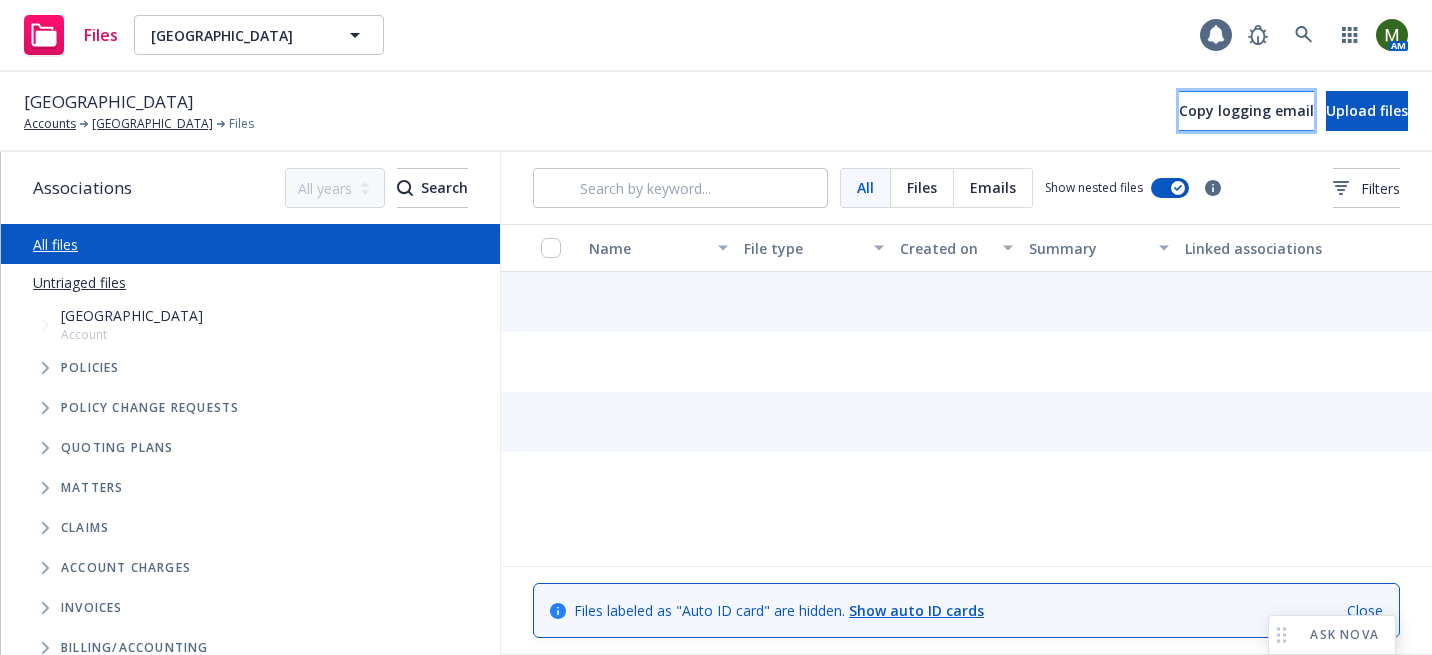 click on "Copy logging email" at bounding box center [1246, 110] 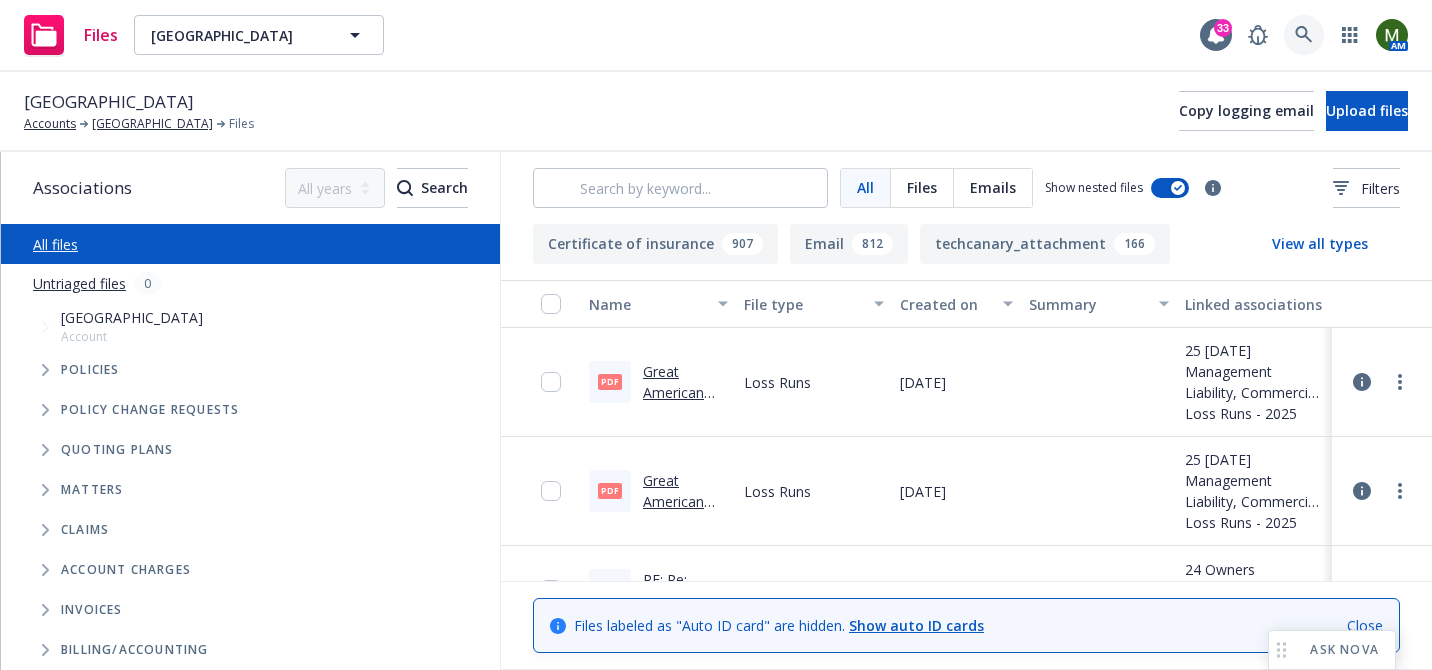 click at bounding box center (1304, 35) 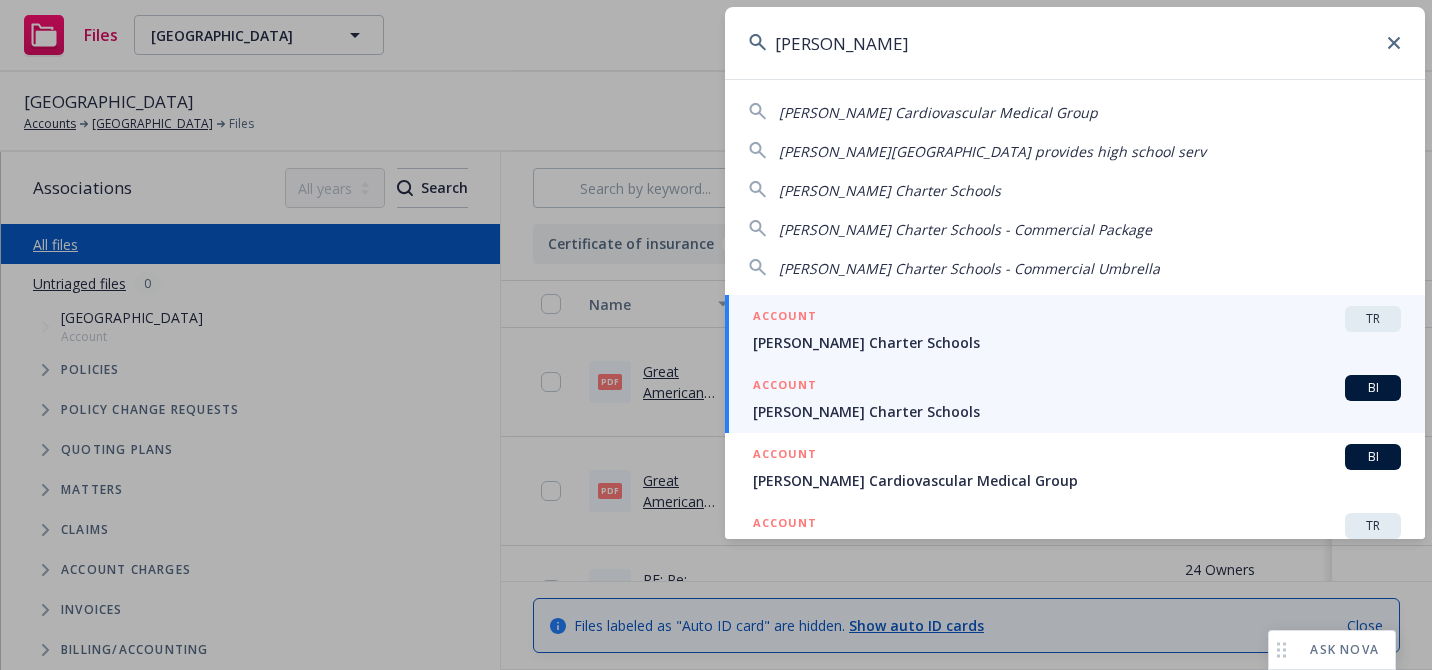 type on "[PERSON_NAME]" 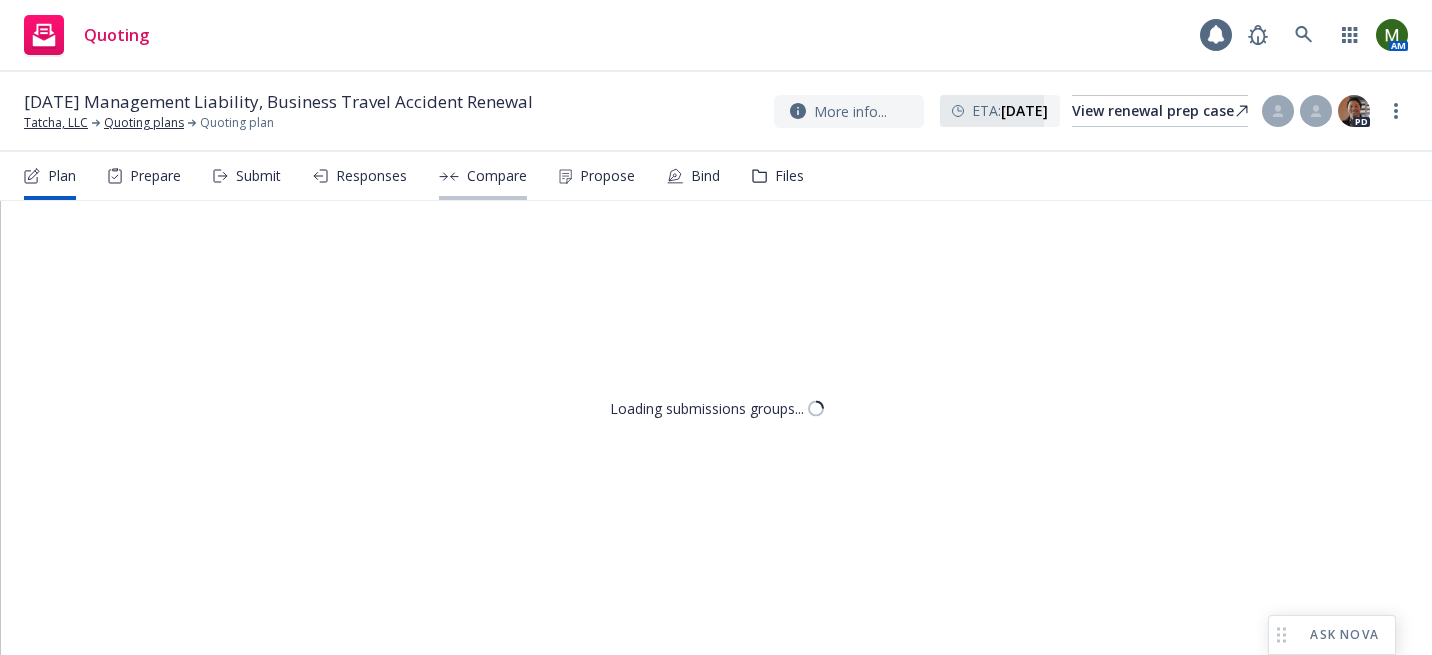 scroll, scrollTop: 0, scrollLeft: 0, axis: both 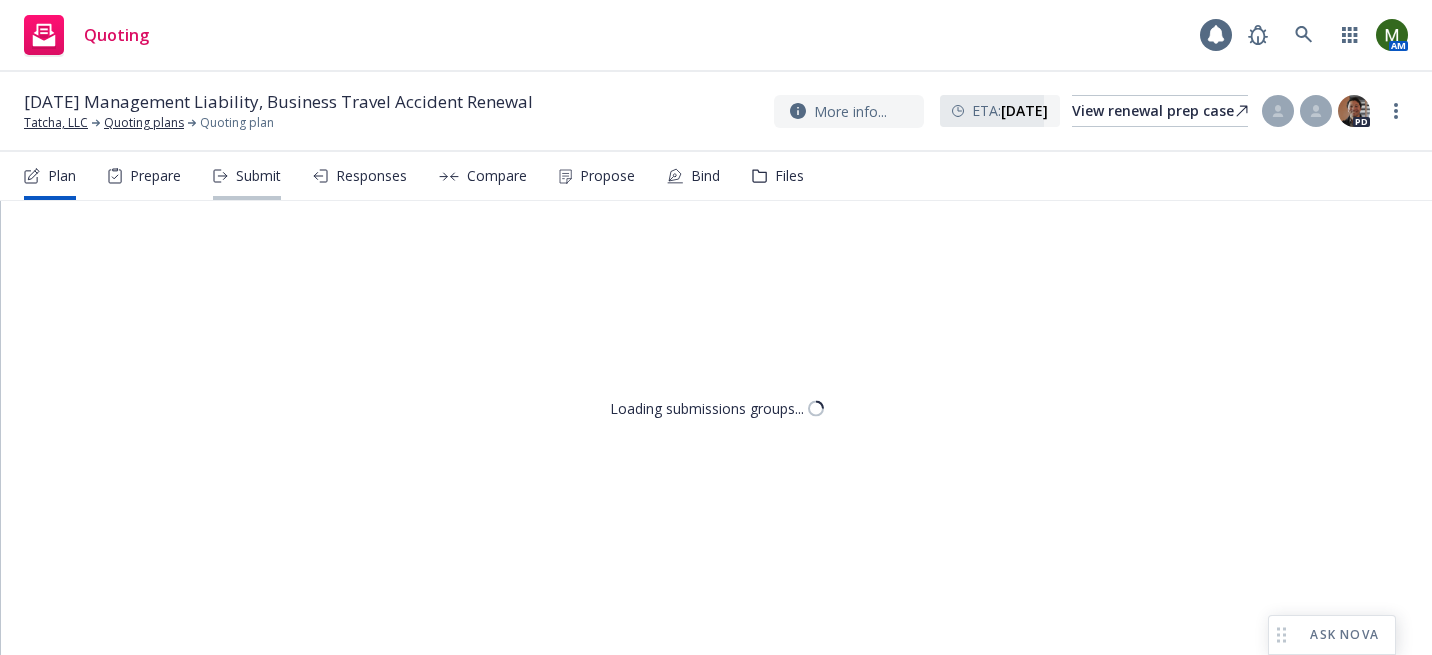 click on "Submit" at bounding box center (258, 176) 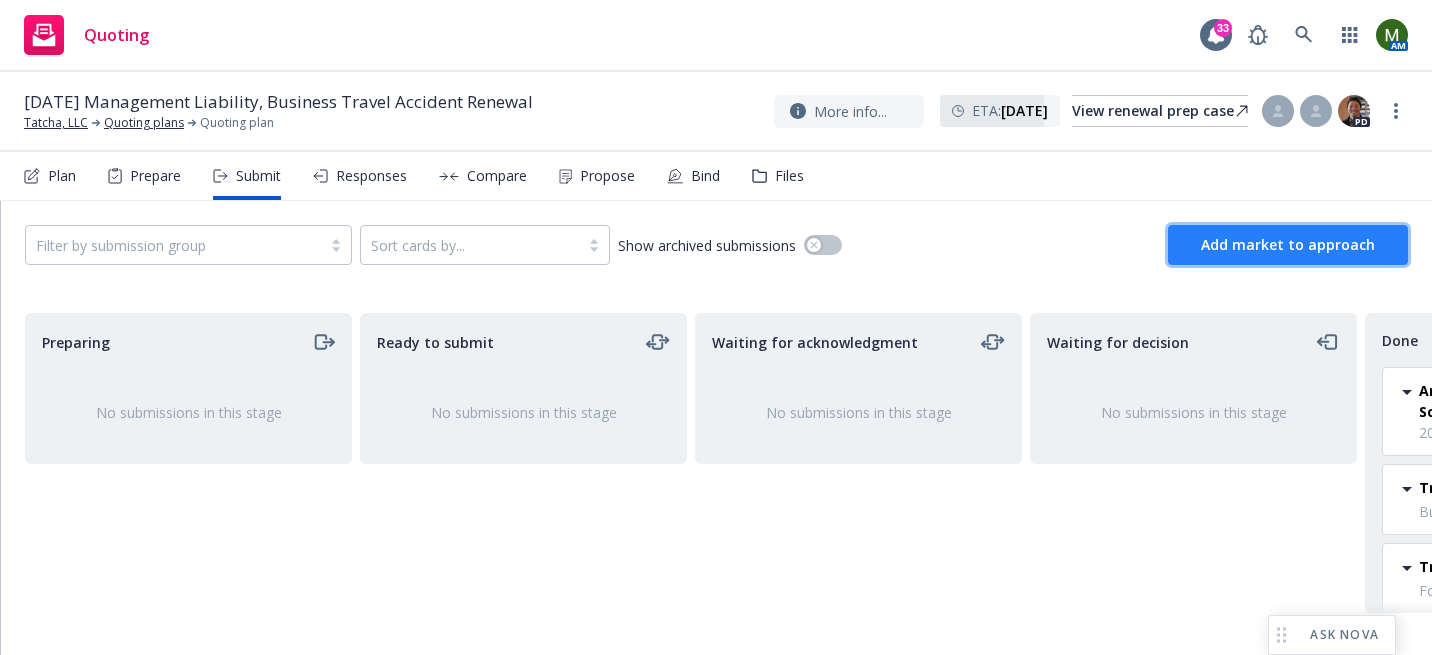 click on "Add market to approach" at bounding box center [1288, 245] 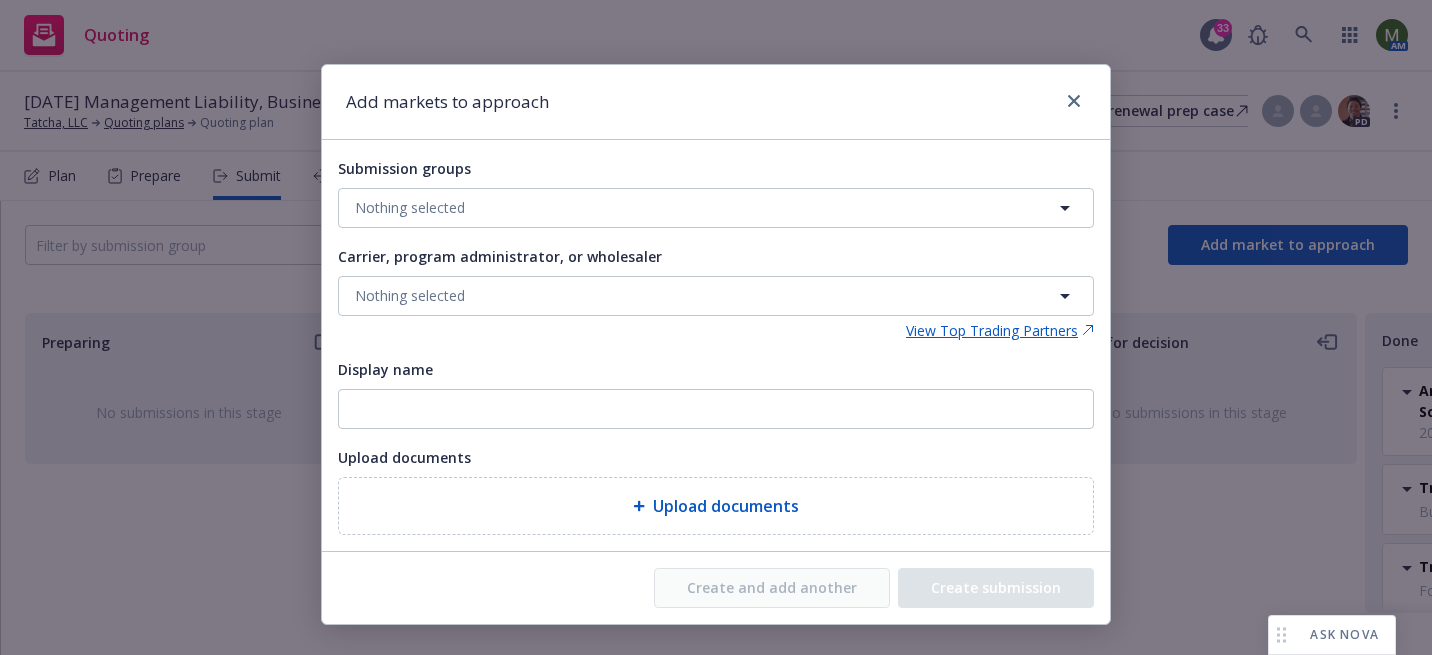 click on "Add markets to approach Submission groups Nothing selected Carrier, program administrator, or wholesaler Nothing selected View Top Trading Partners Display name Upload documents Upload documents Create and add another Create submission" at bounding box center (716, 327) 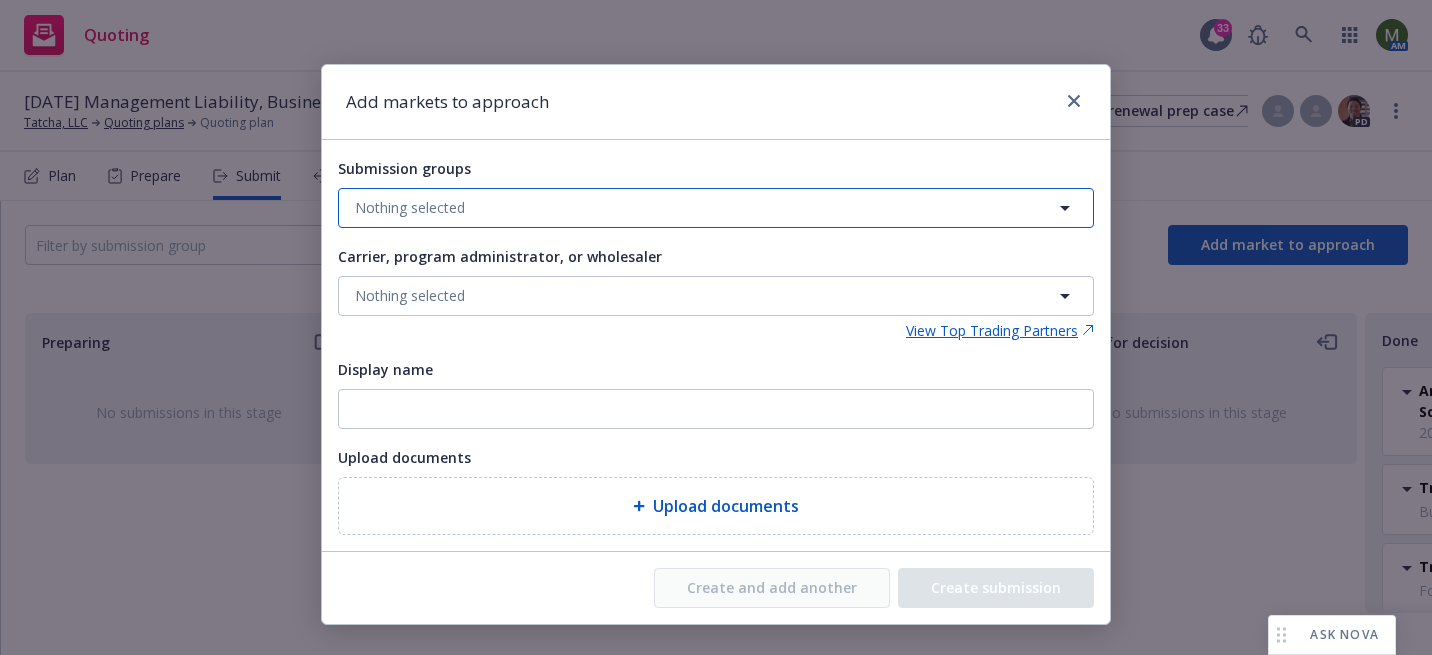 click on "Nothing selected" at bounding box center (716, 208) 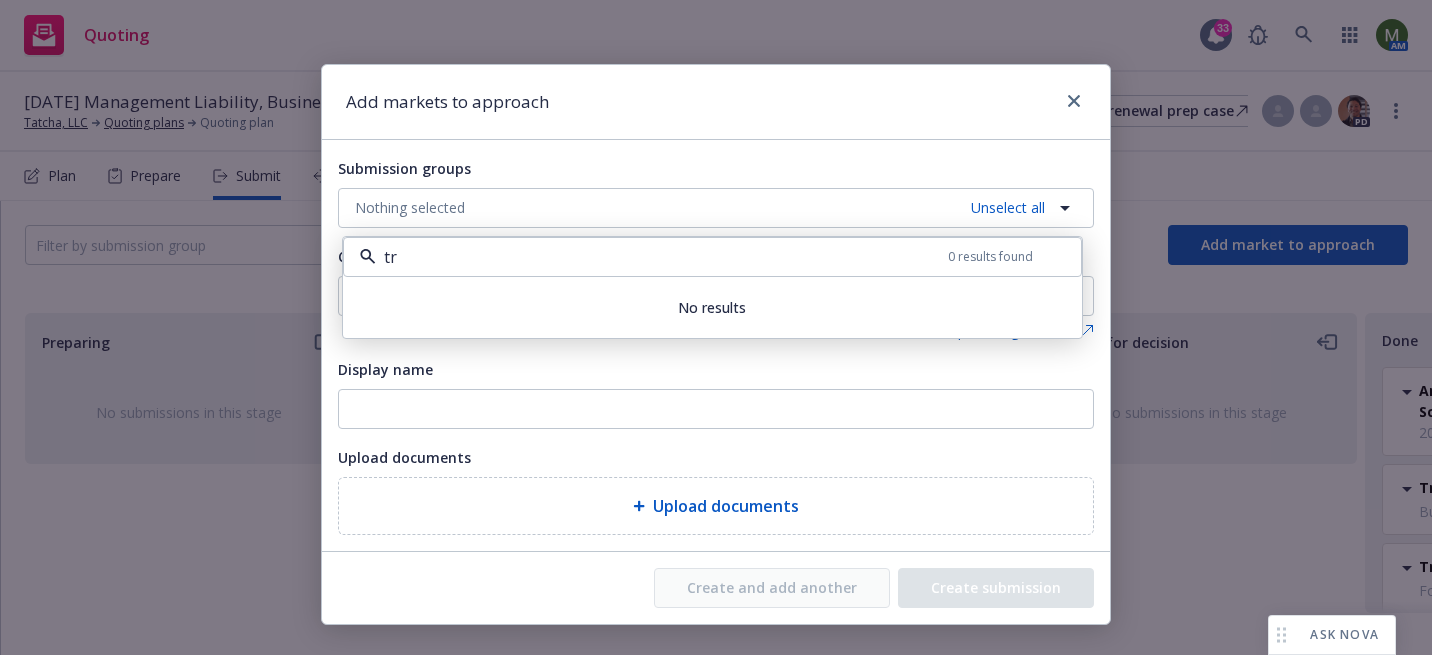 type on "t" 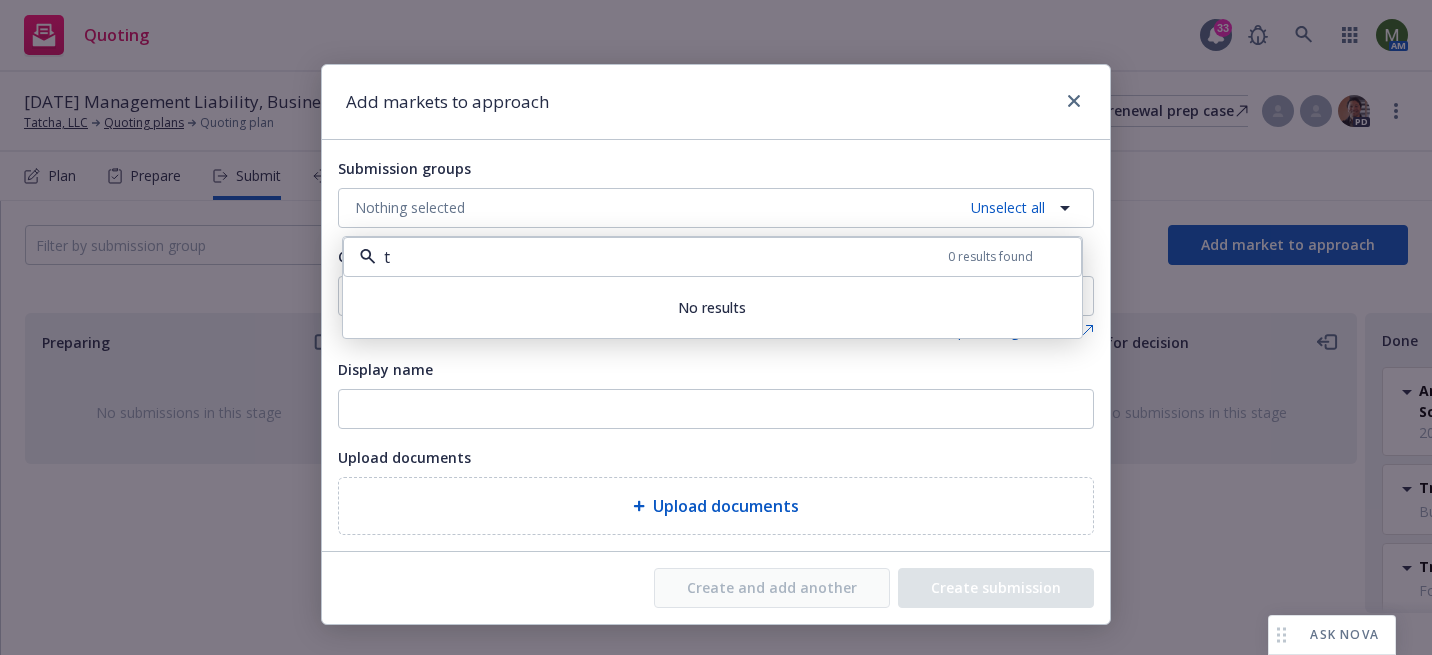 type 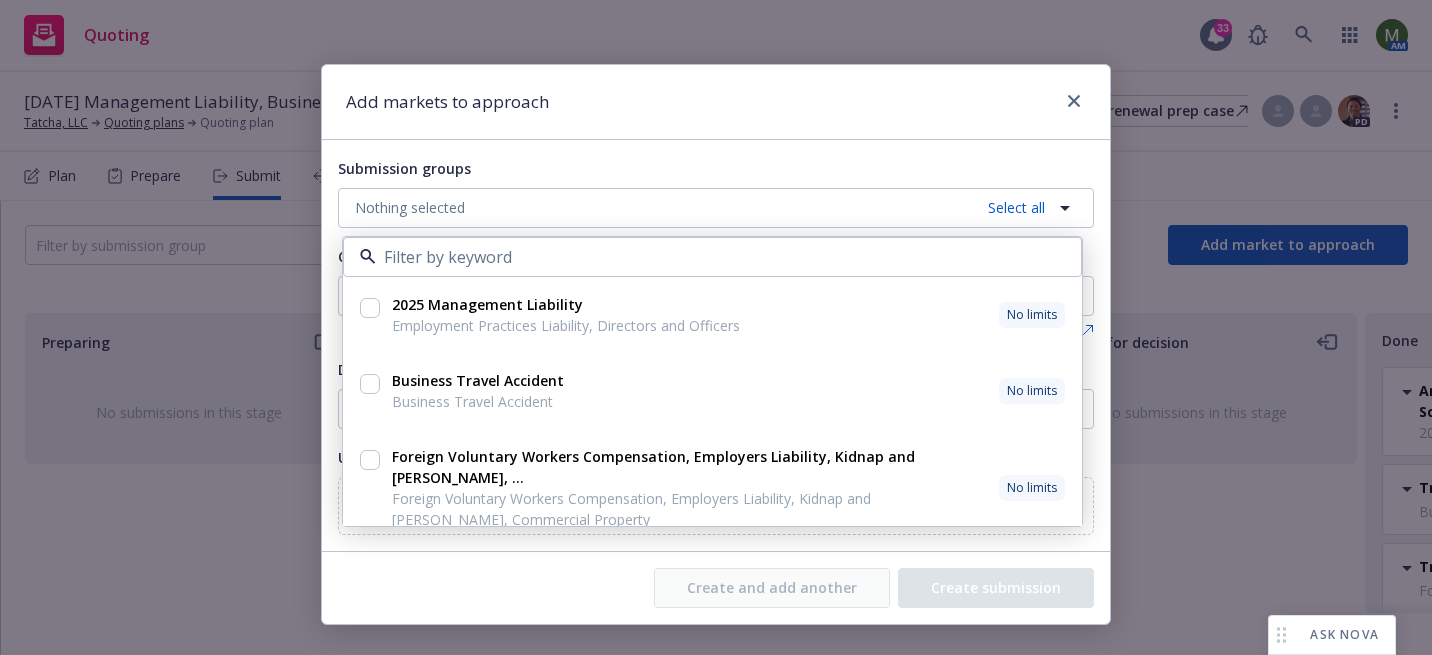 click at bounding box center [370, 308] 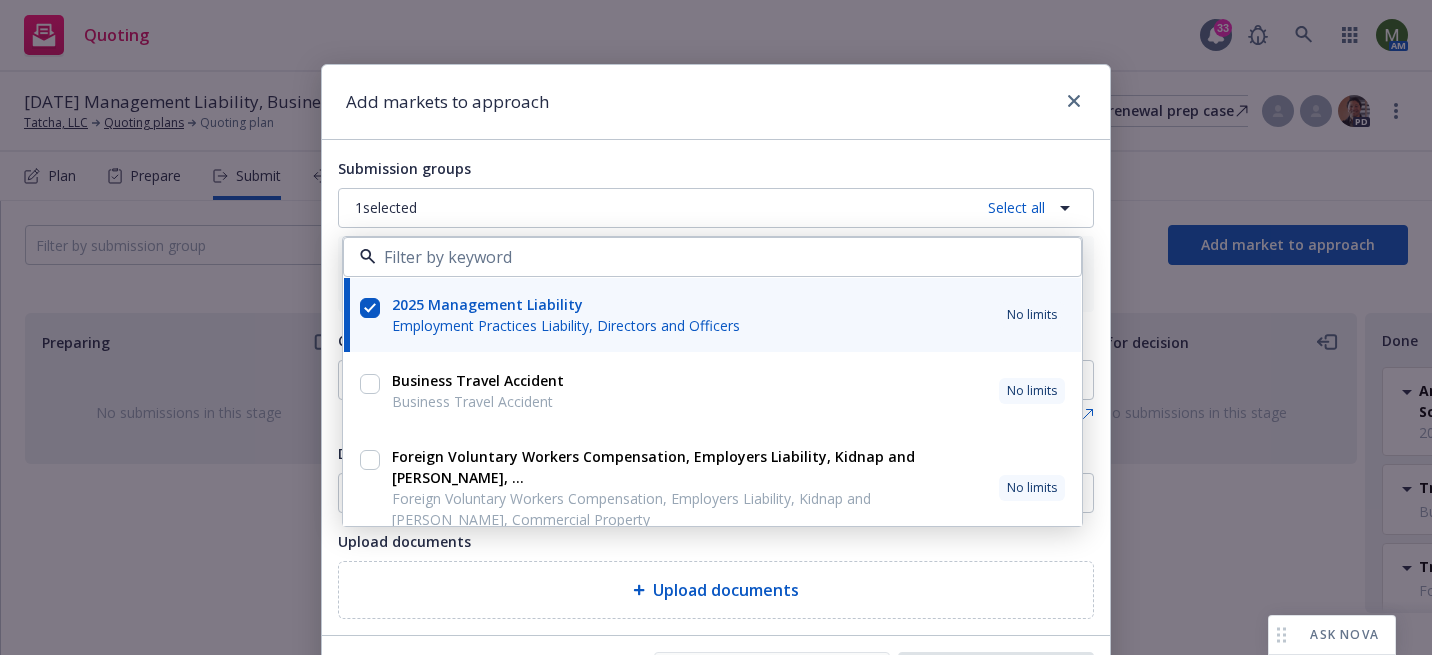 click on "Upload documents" at bounding box center [716, 541] 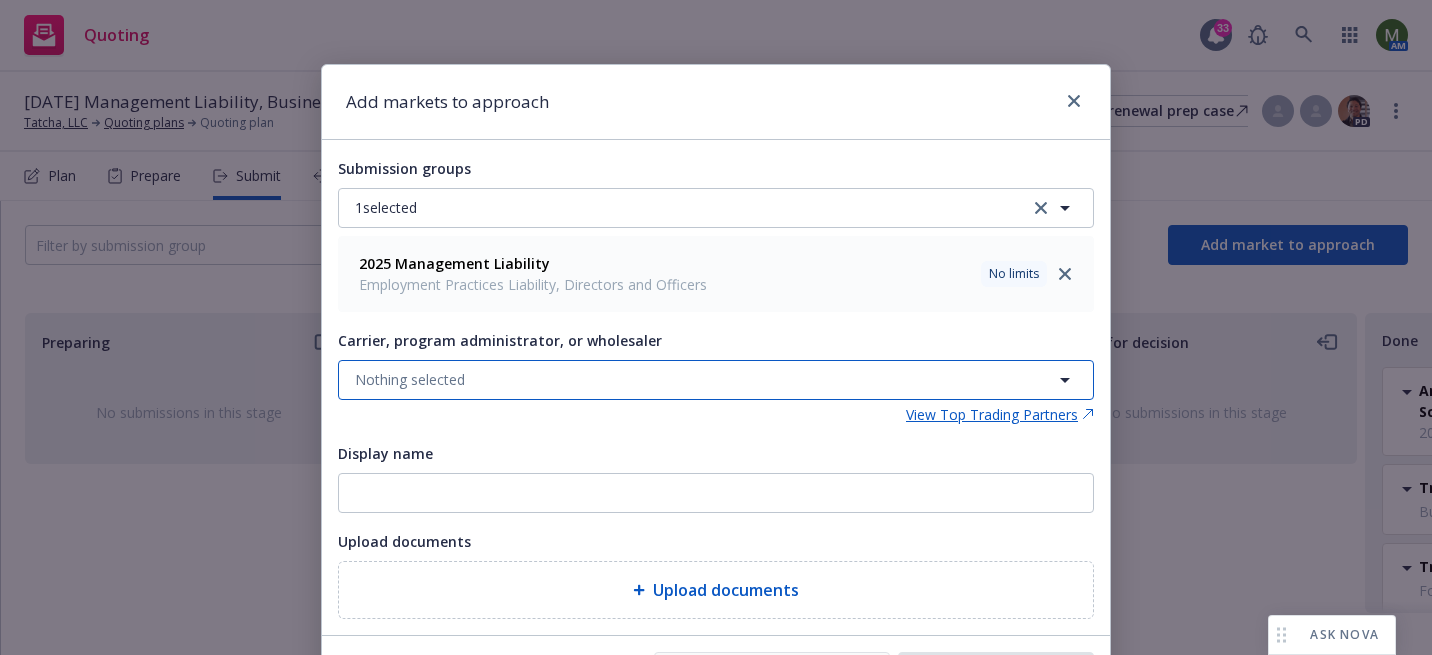click on "Nothing selected" at bounding box center (716, 380) 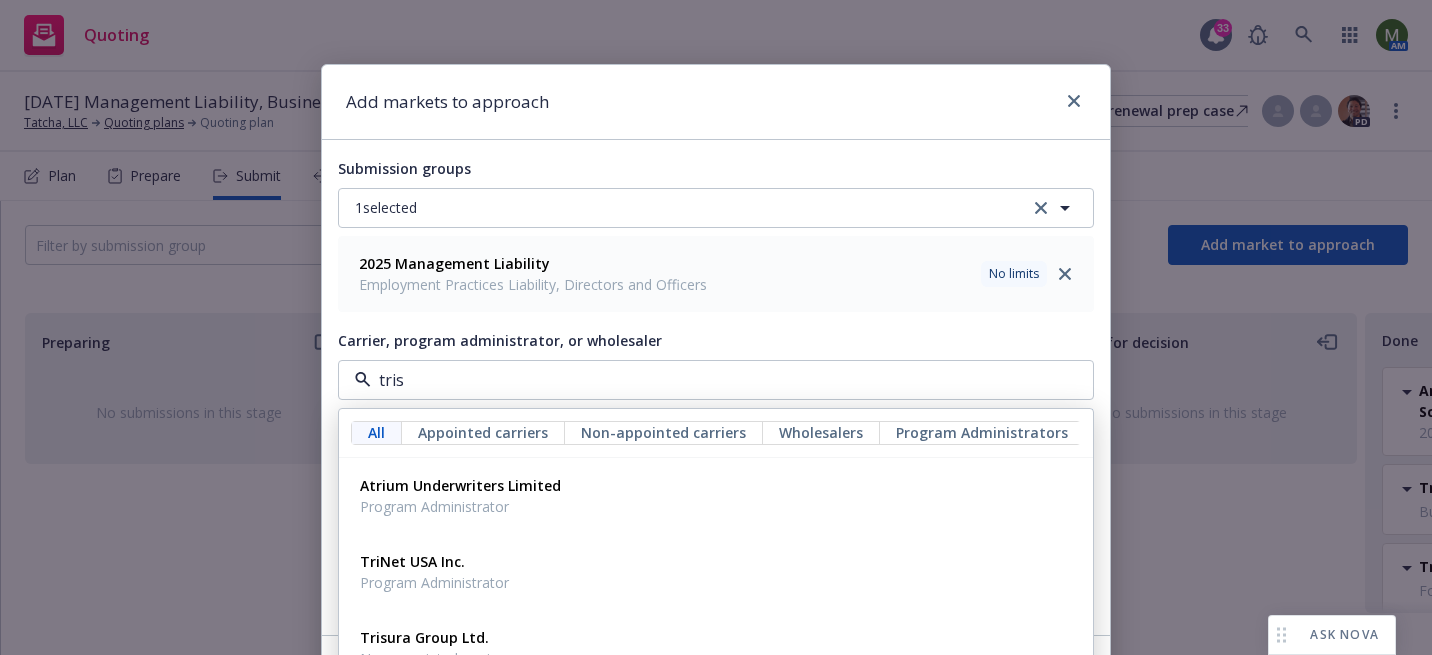 type on "trisu" 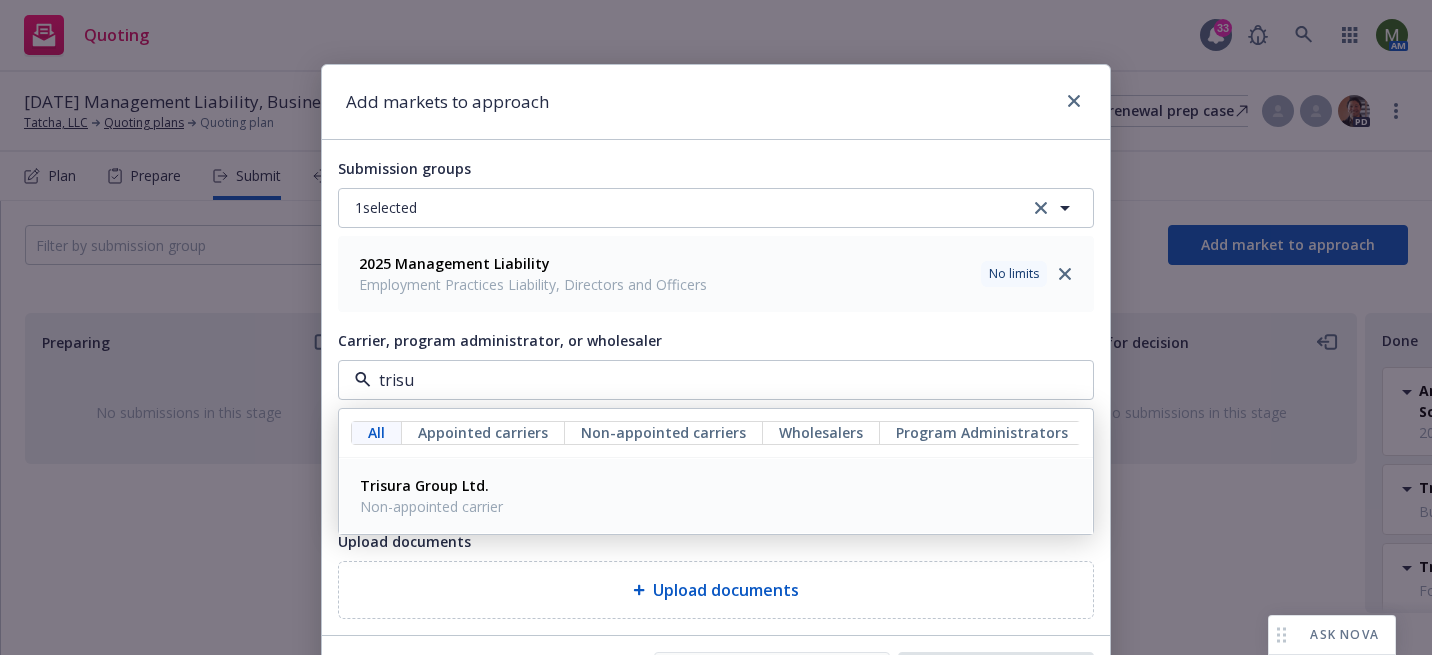click on "Trisura Group Ltd." at bounding box center (424, 485) 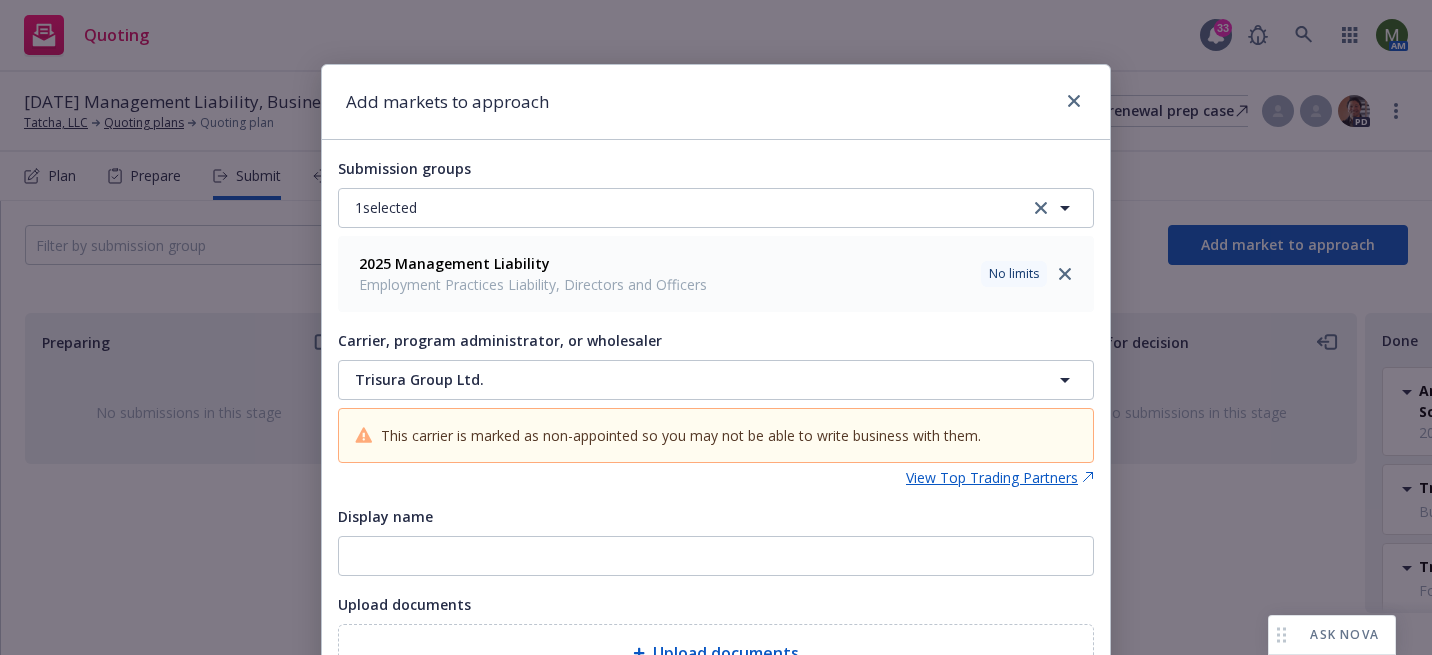 scroll, scrollTop: 180, scrollLeft: 0, axis: vertical 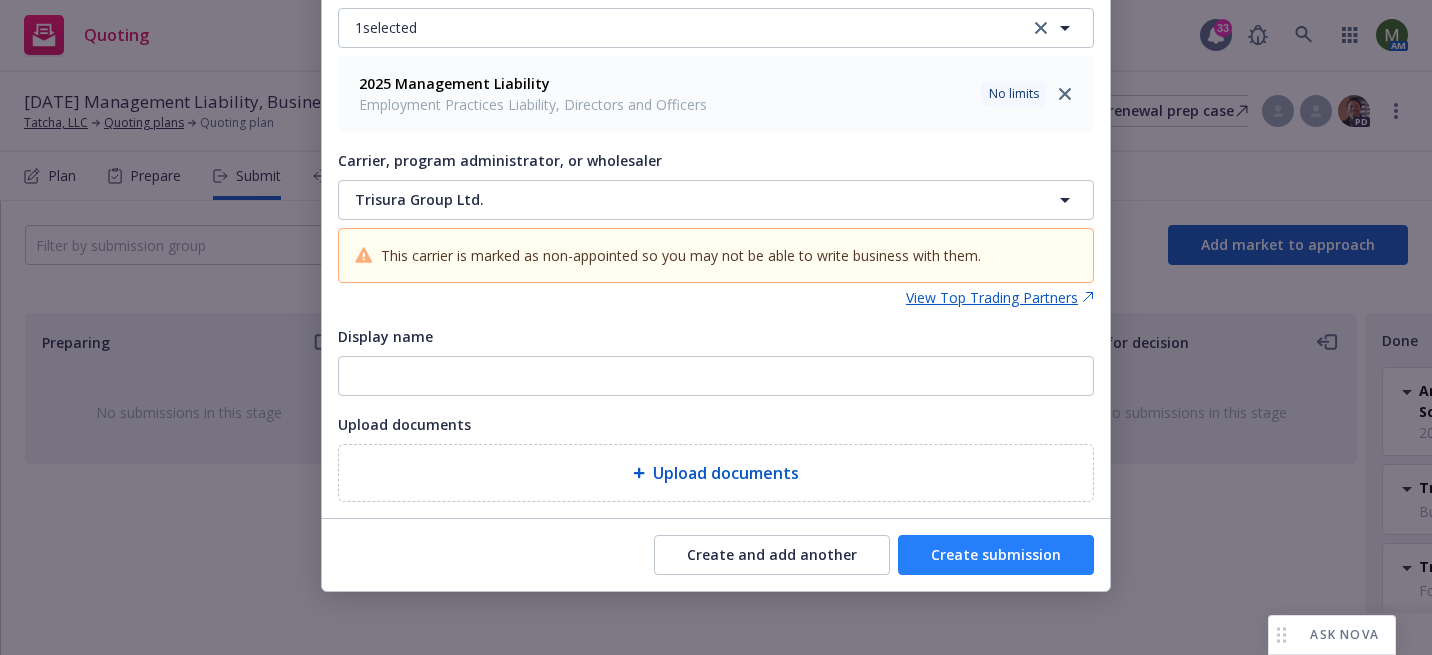 click on "Create submission" at bounding box center [996, 555] 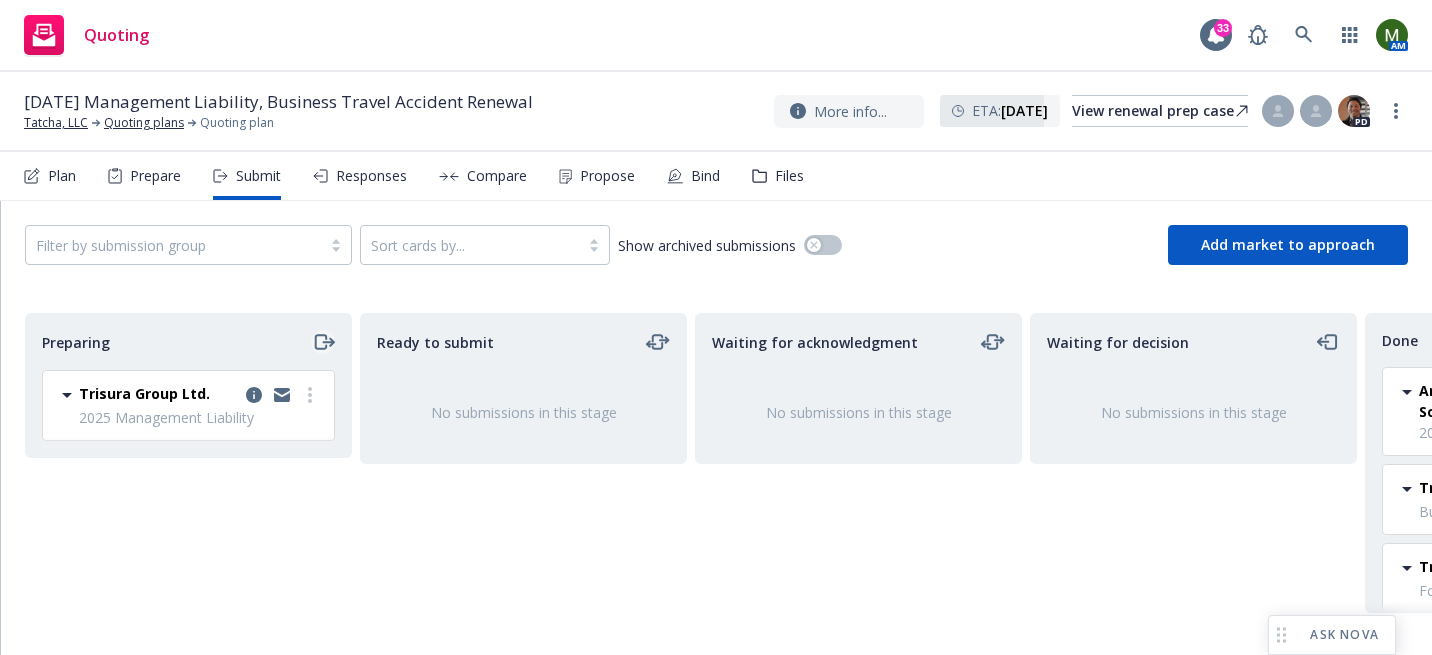 click 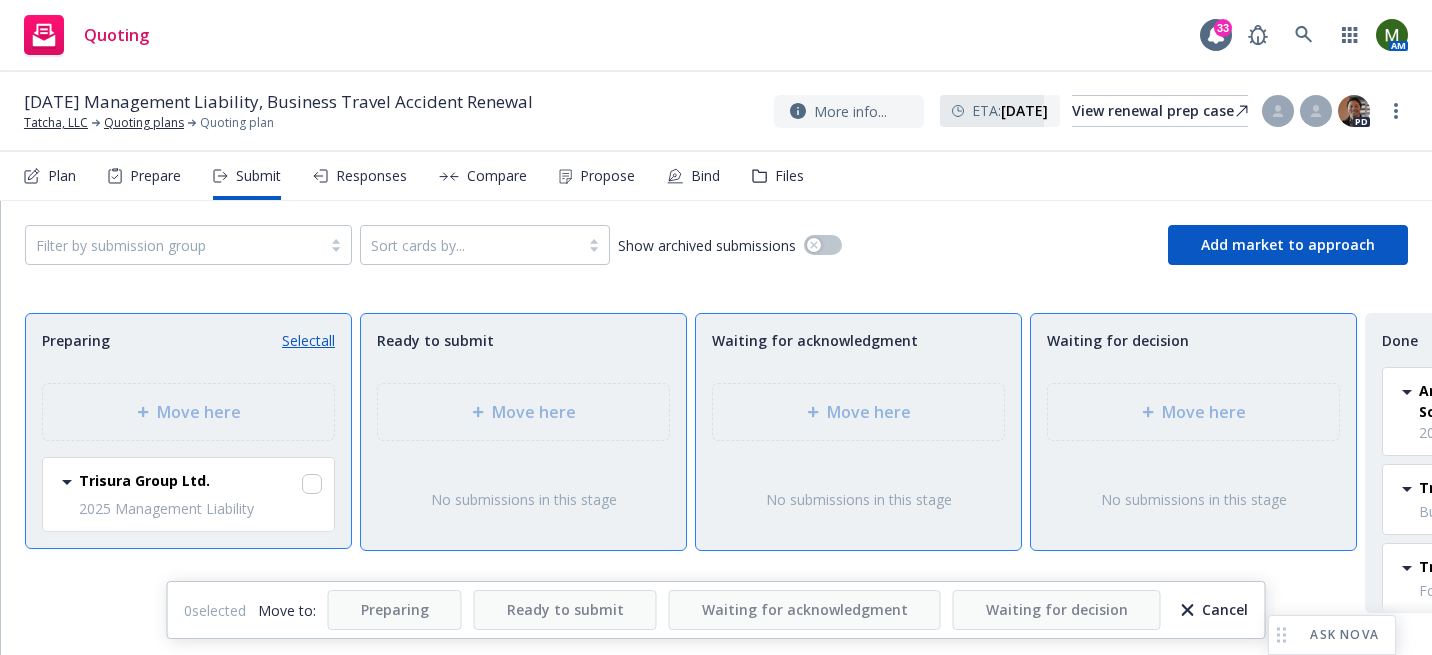 click on "Select  all" at bounding box center [308, 340] 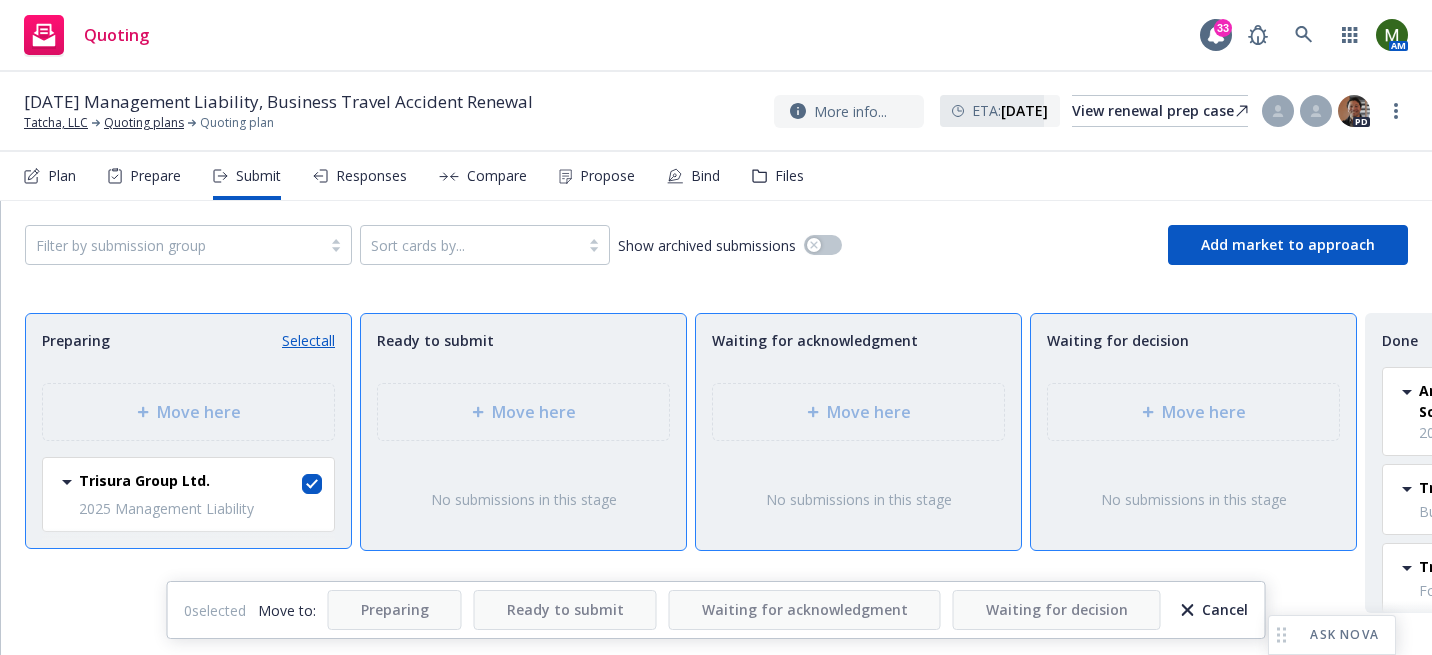 checkbox on "true" 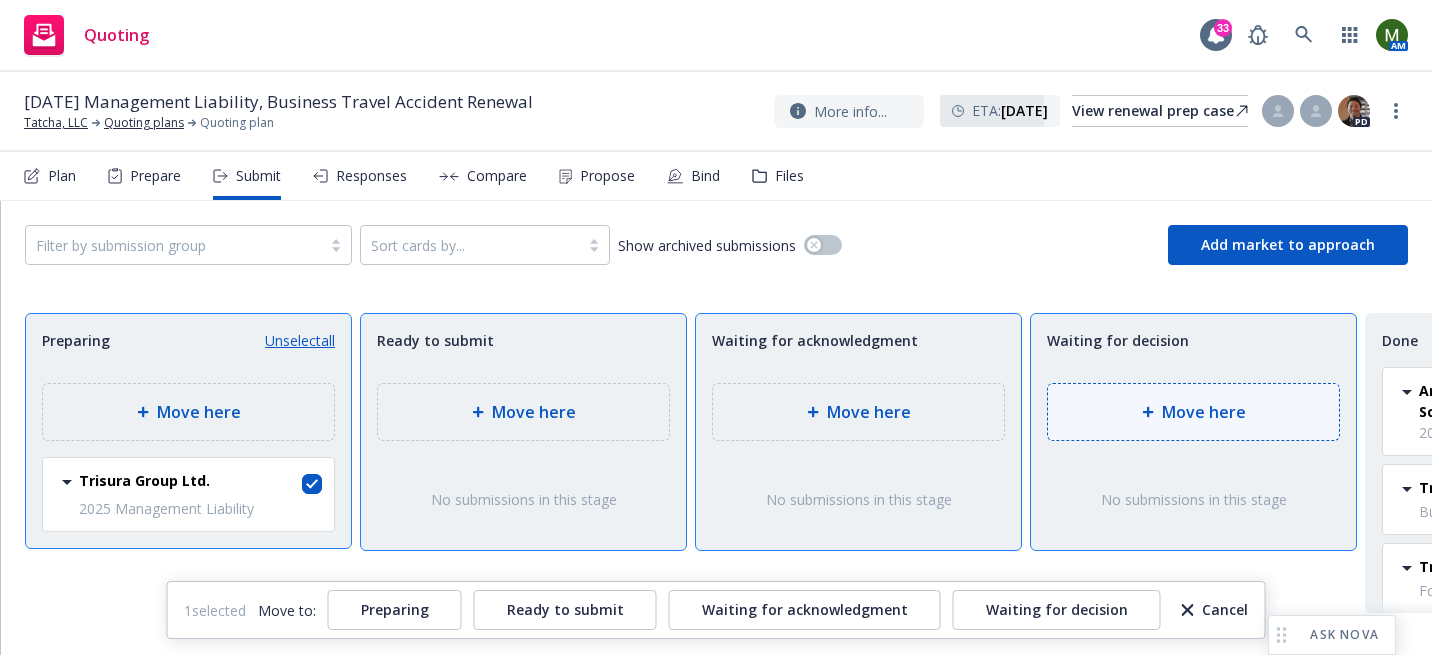 click on "Move here" at bounding box center (1193, 412) 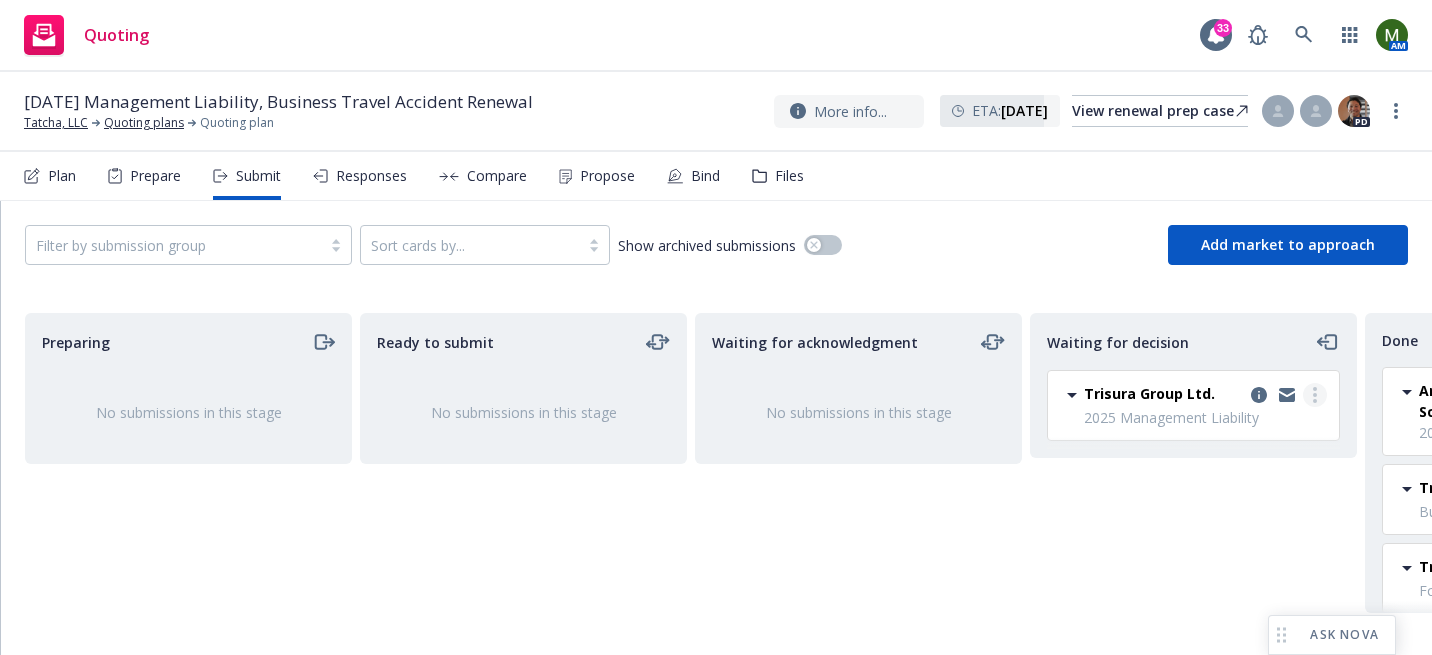 click 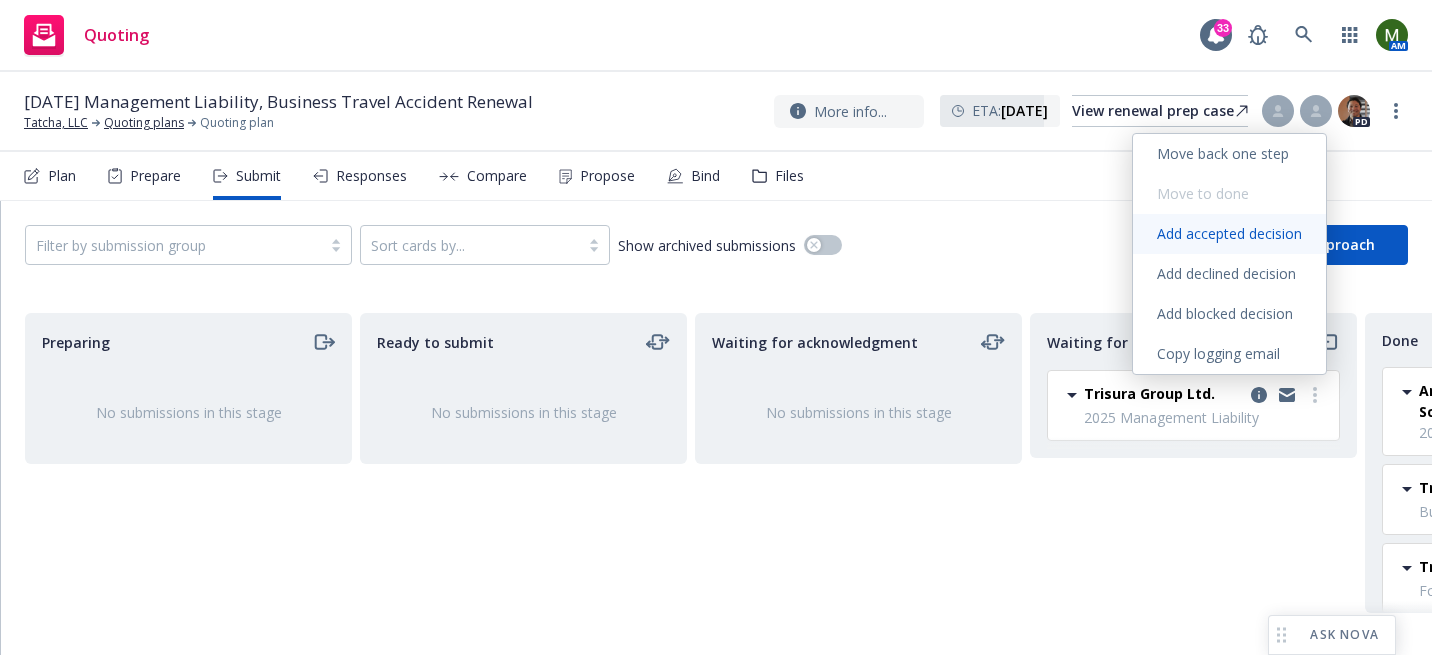 click on "Add accepted decision" at bounding box center (1229, 233) 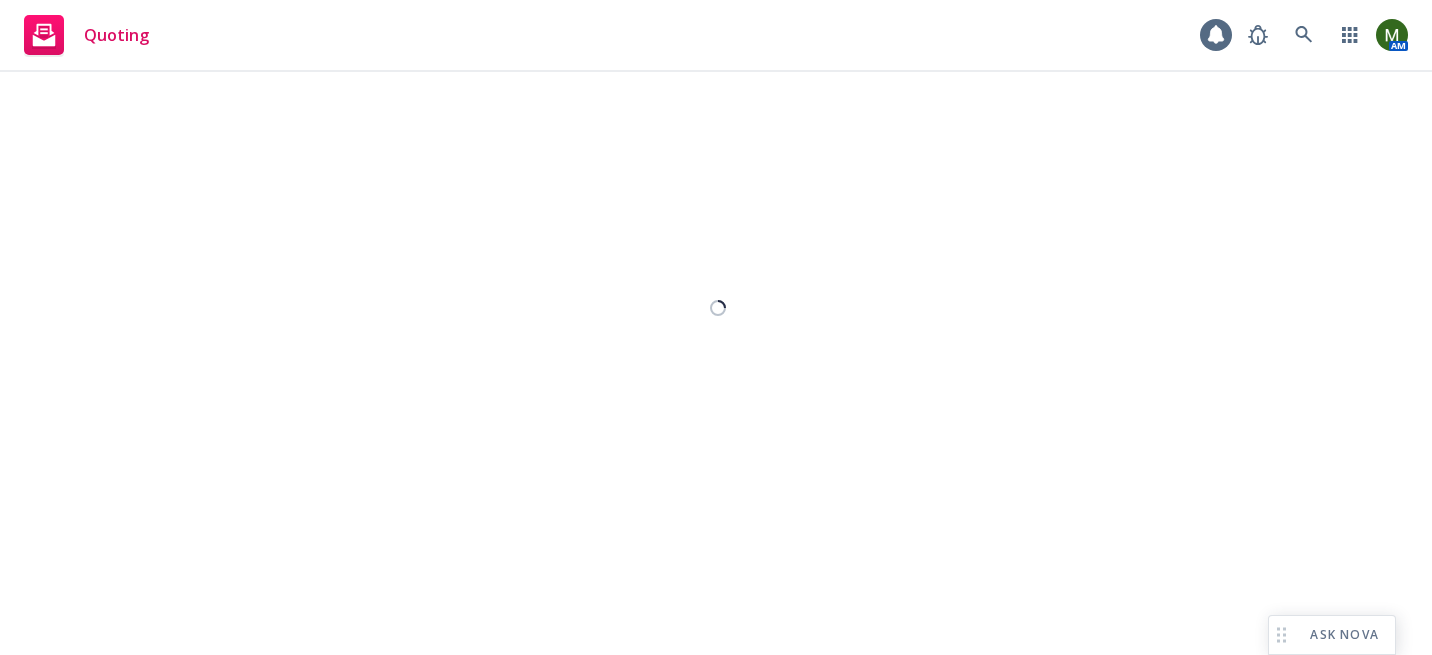 select on "12" 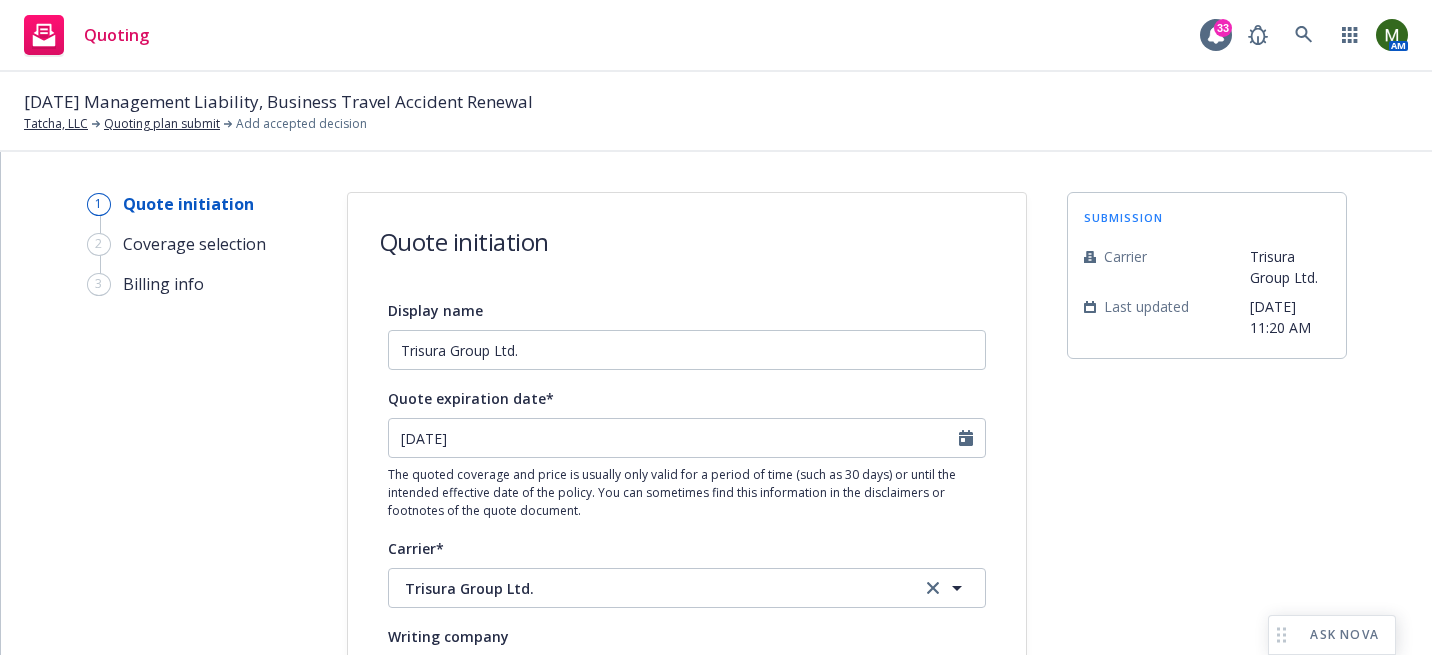 click on "[DATE]" at bounding box center (687, 438) 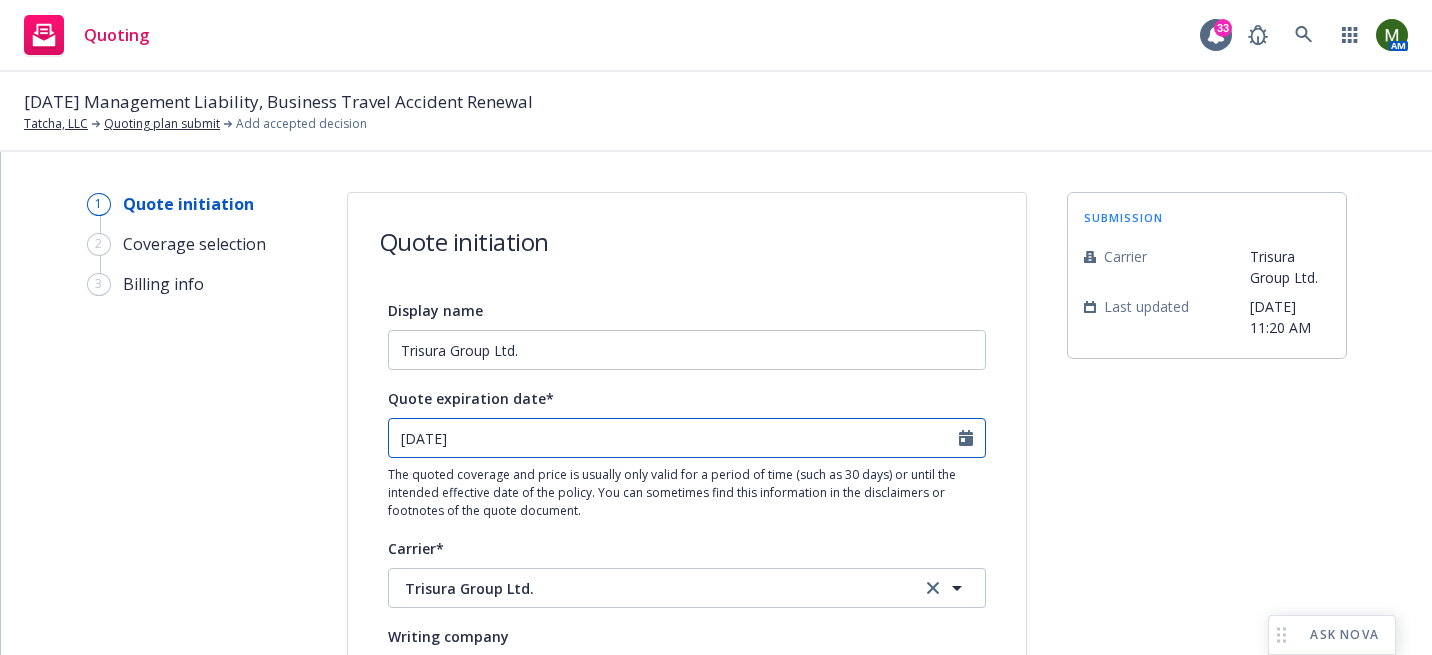 select on "8" 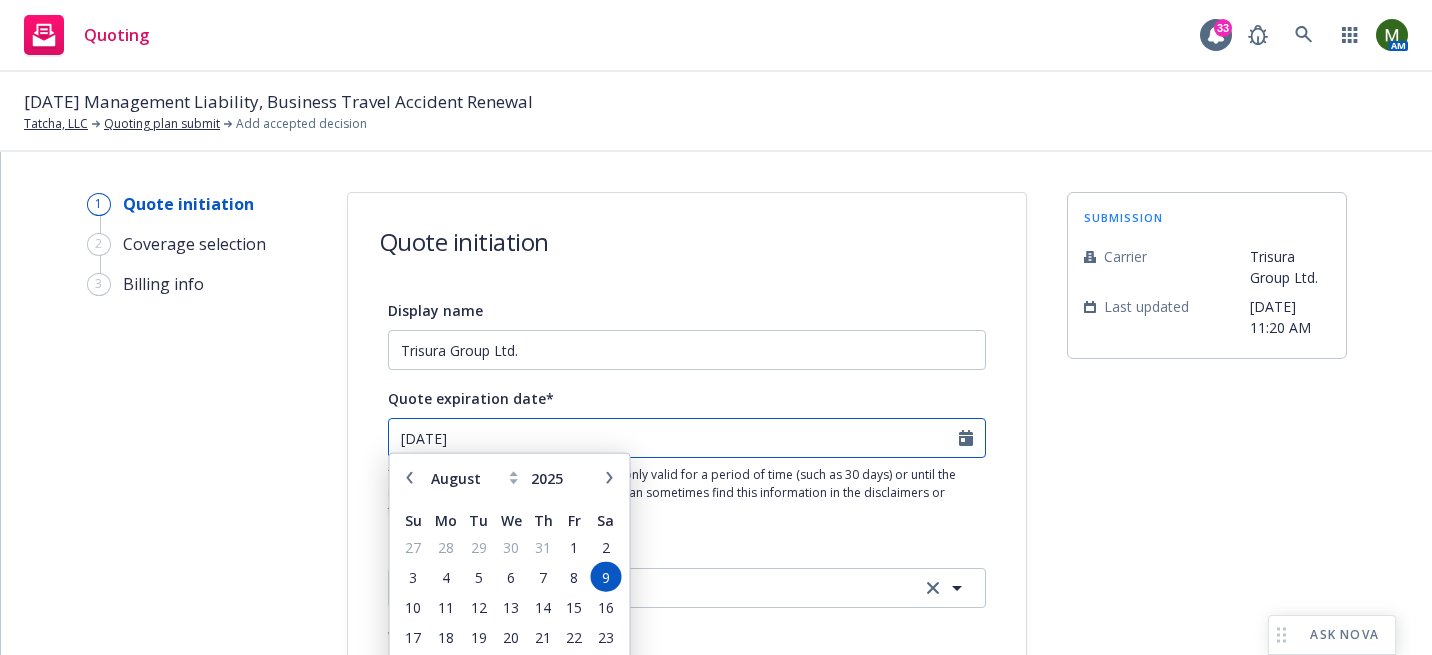 click on "[DATE]" at bounding box center (674, 438) 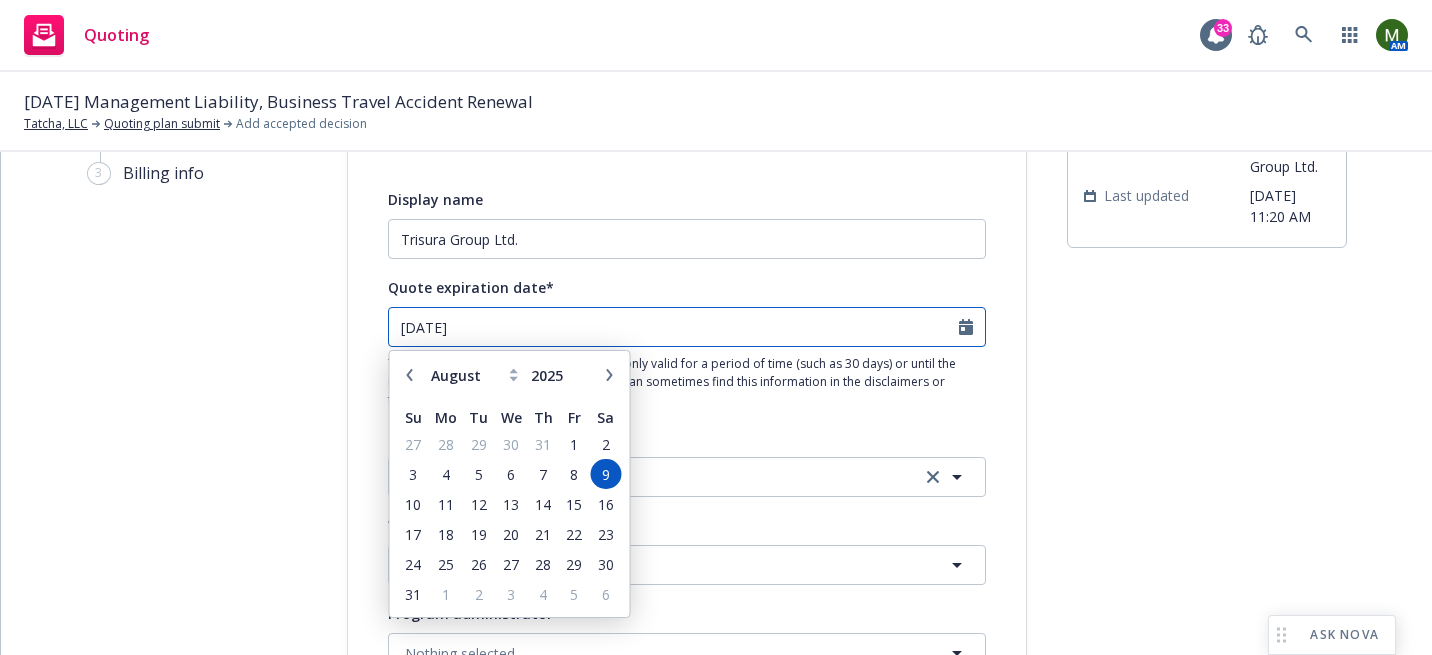 scroll, scrollTop: 127, scrollLeft: 0, axis: vertical 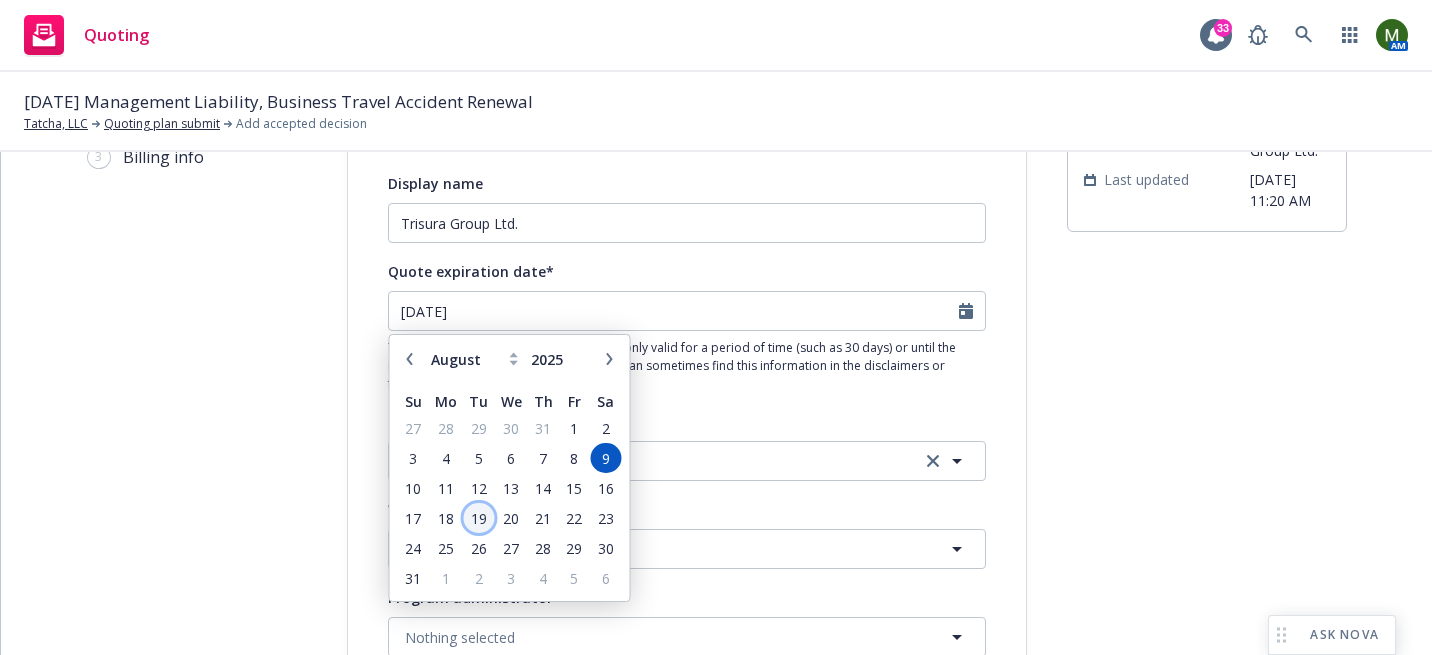 click on "19" at bounding box center (478, 518) 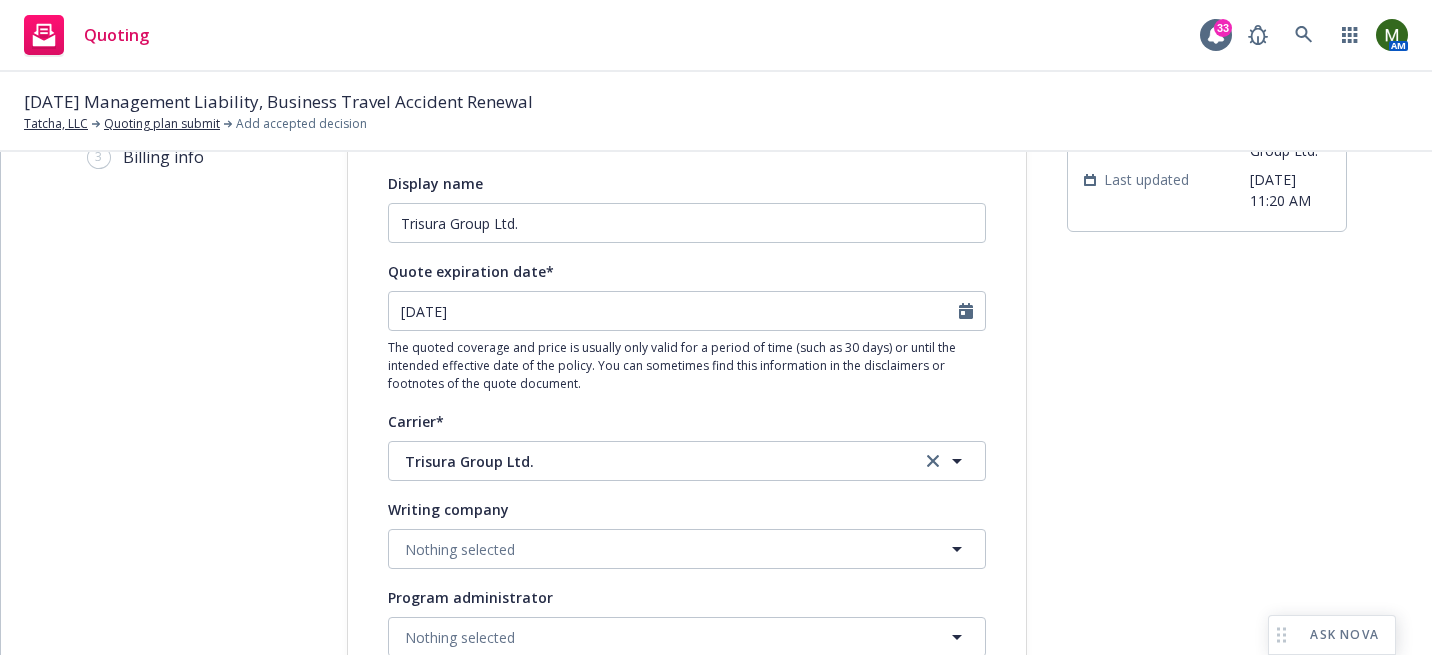 type on "[DATE]" 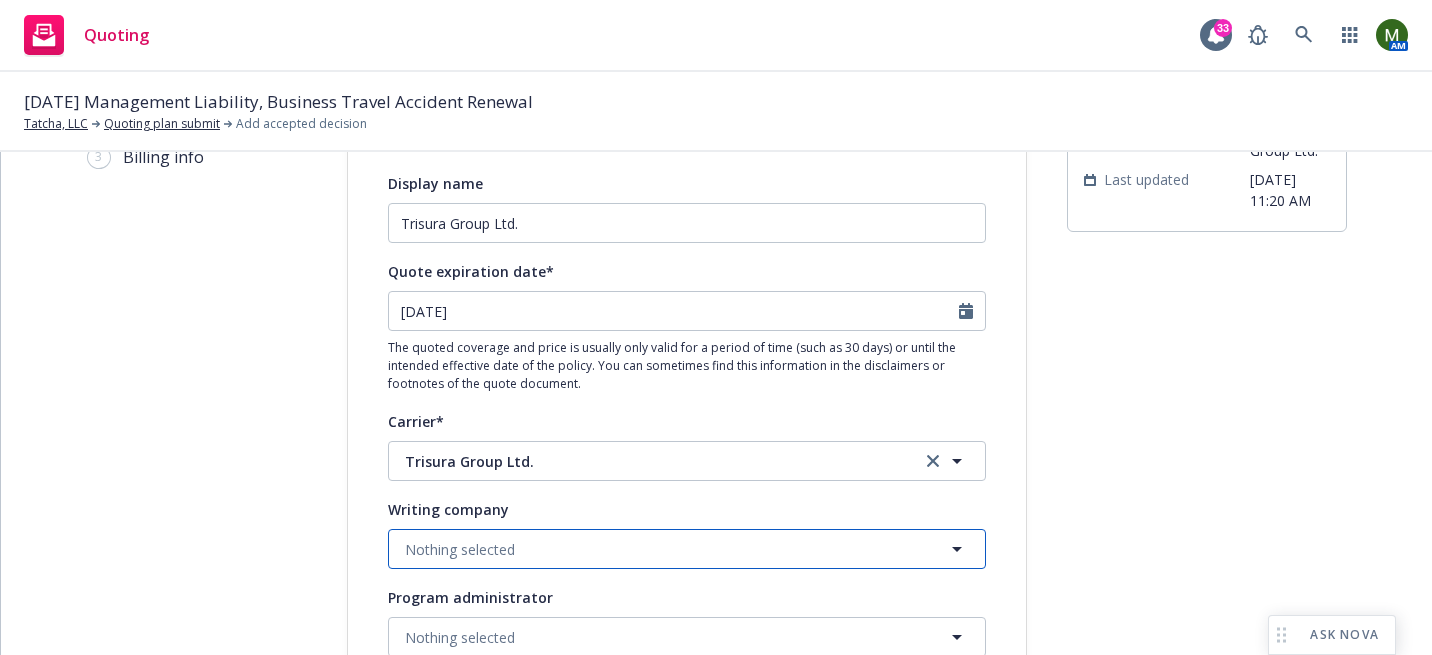 click on "Nothing selected" at bounding box center [687, 549] 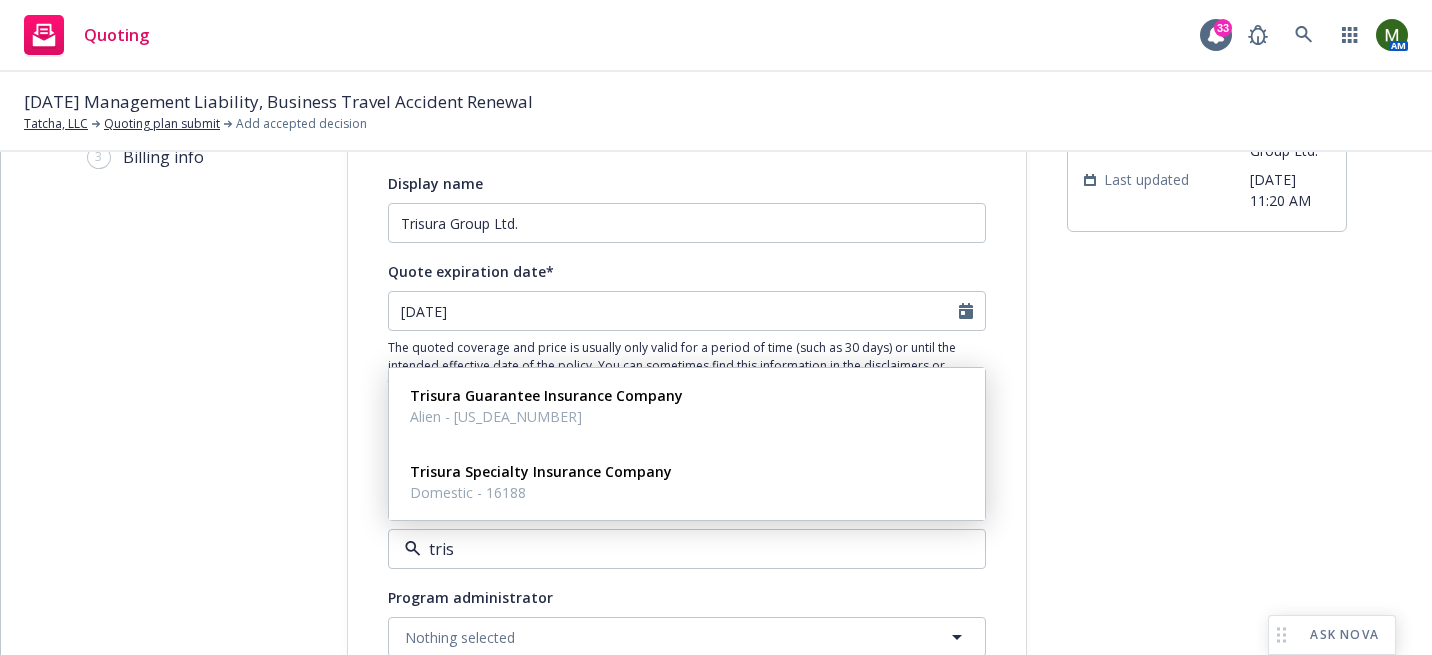 type on "trisu" 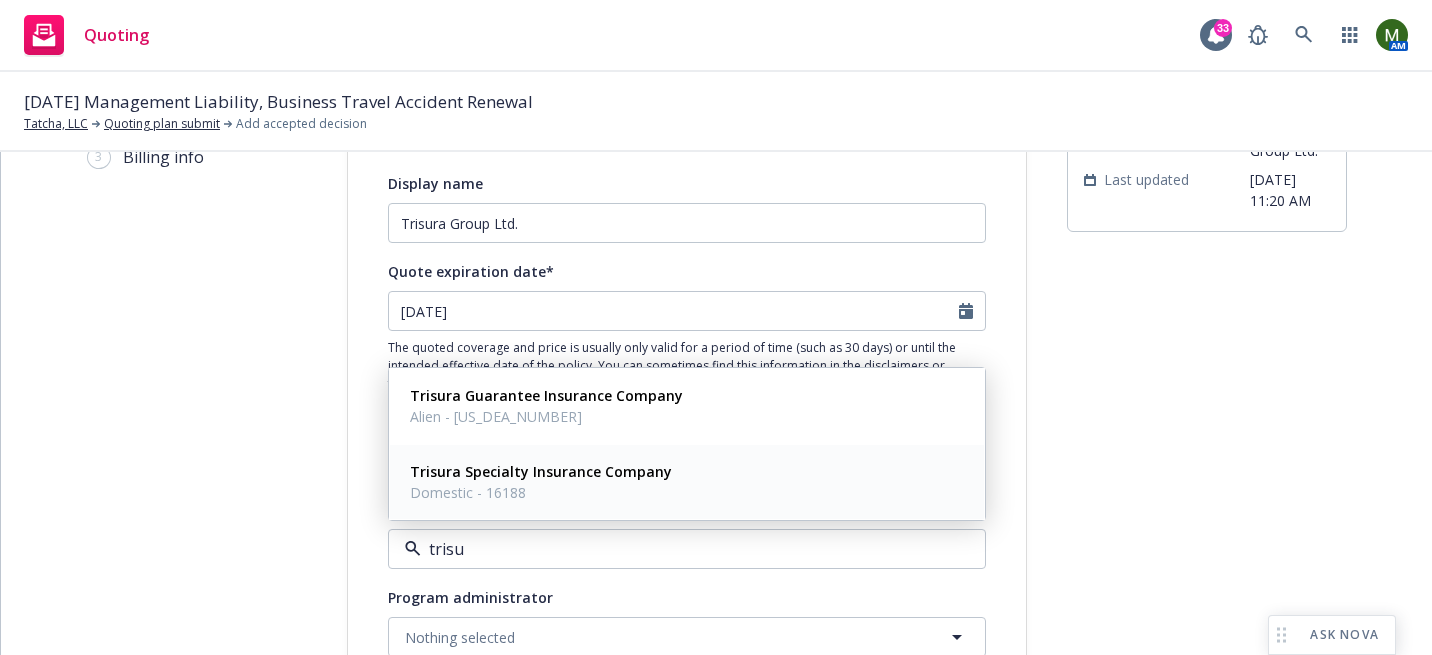 click on "Domestic - 16188" at bounding box center (541, 492) 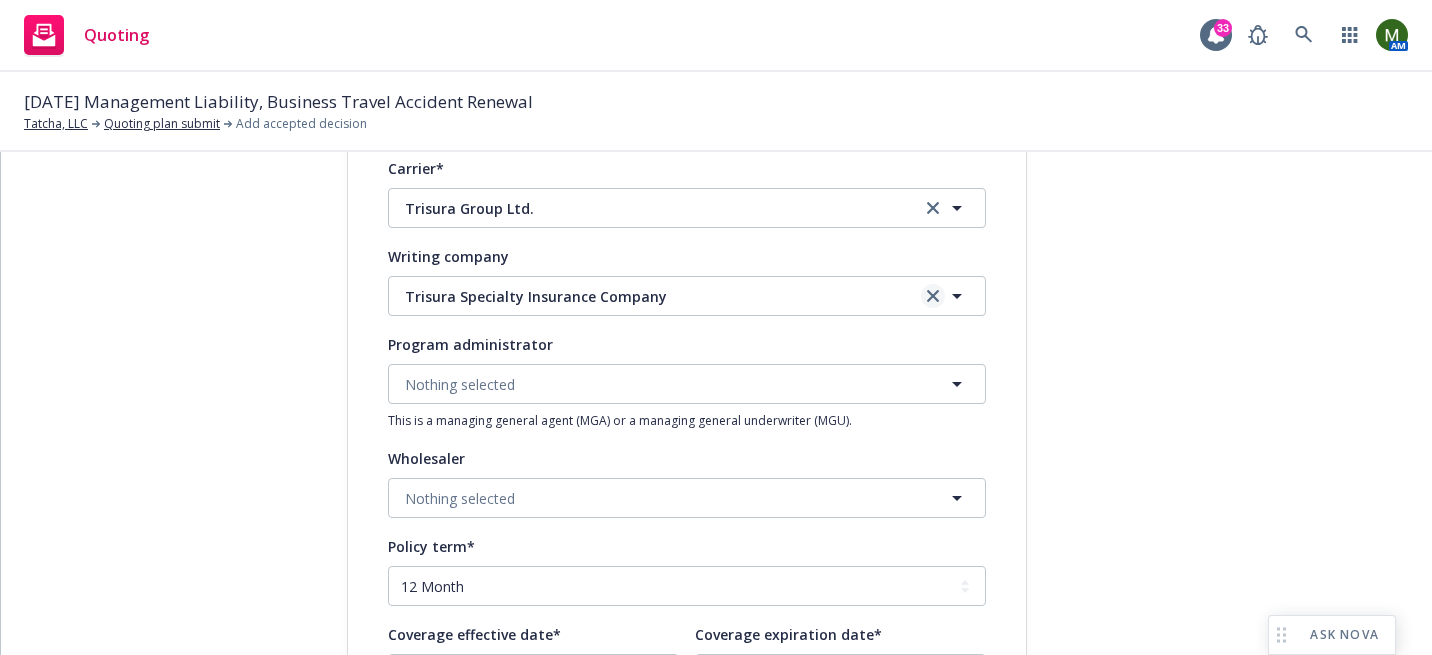 scroll, scrollTop: 518, scrollLeft: 0, axis: vertical 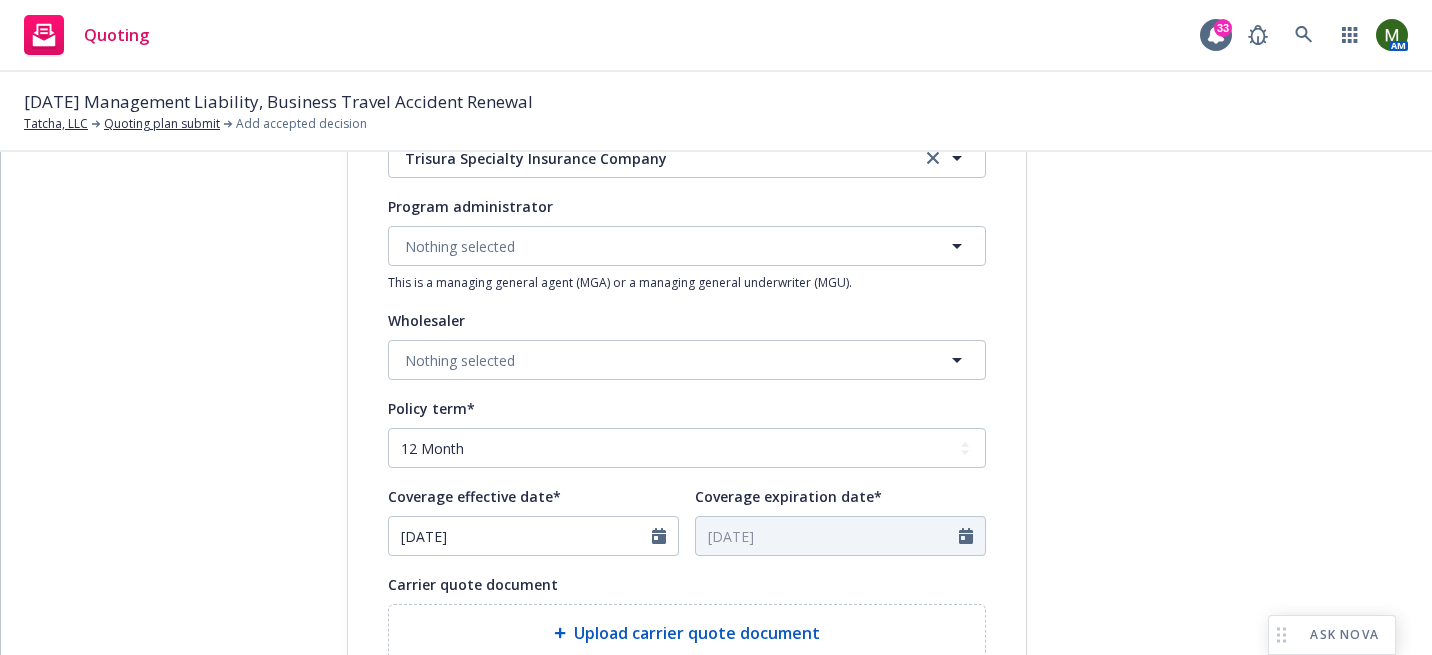click on "submission Carrier Trisura Group Ltd. Last updated [DATE] 11:20 AM" at bounding box center (1207, 346) 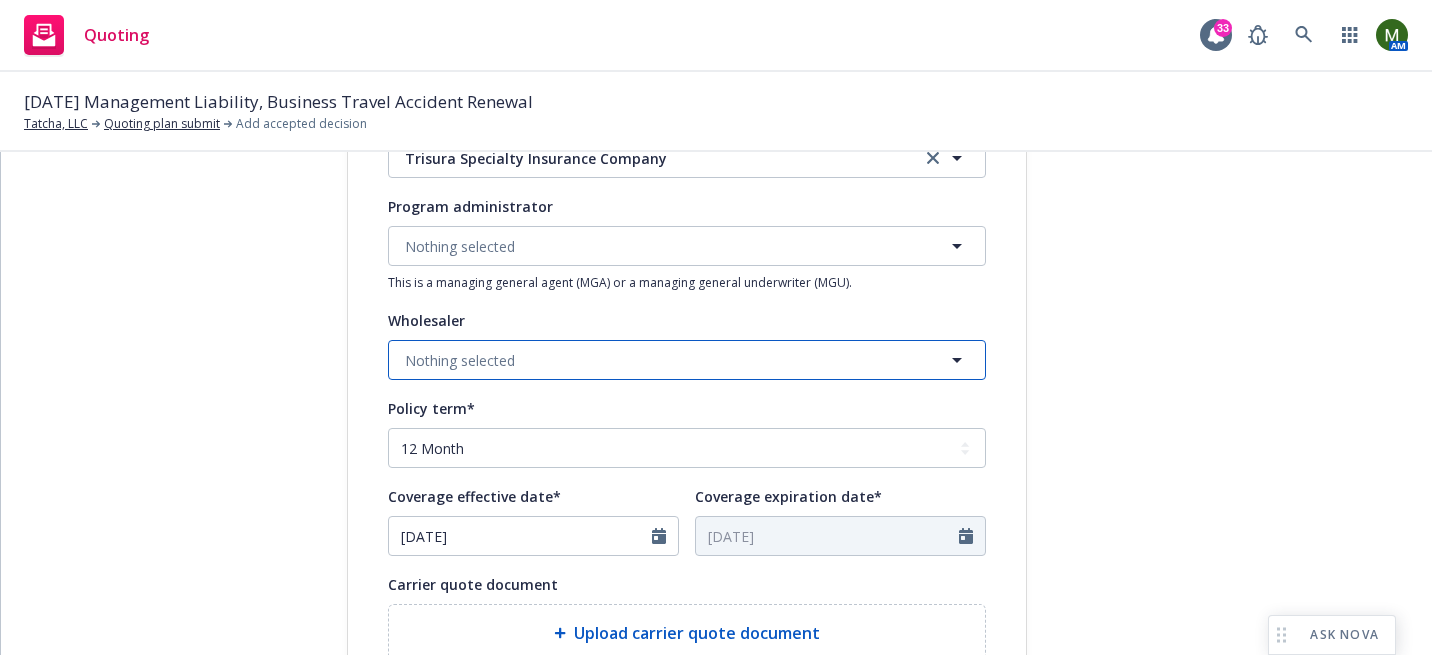 click on "Nothing selected" at bounding box center (687, 360) 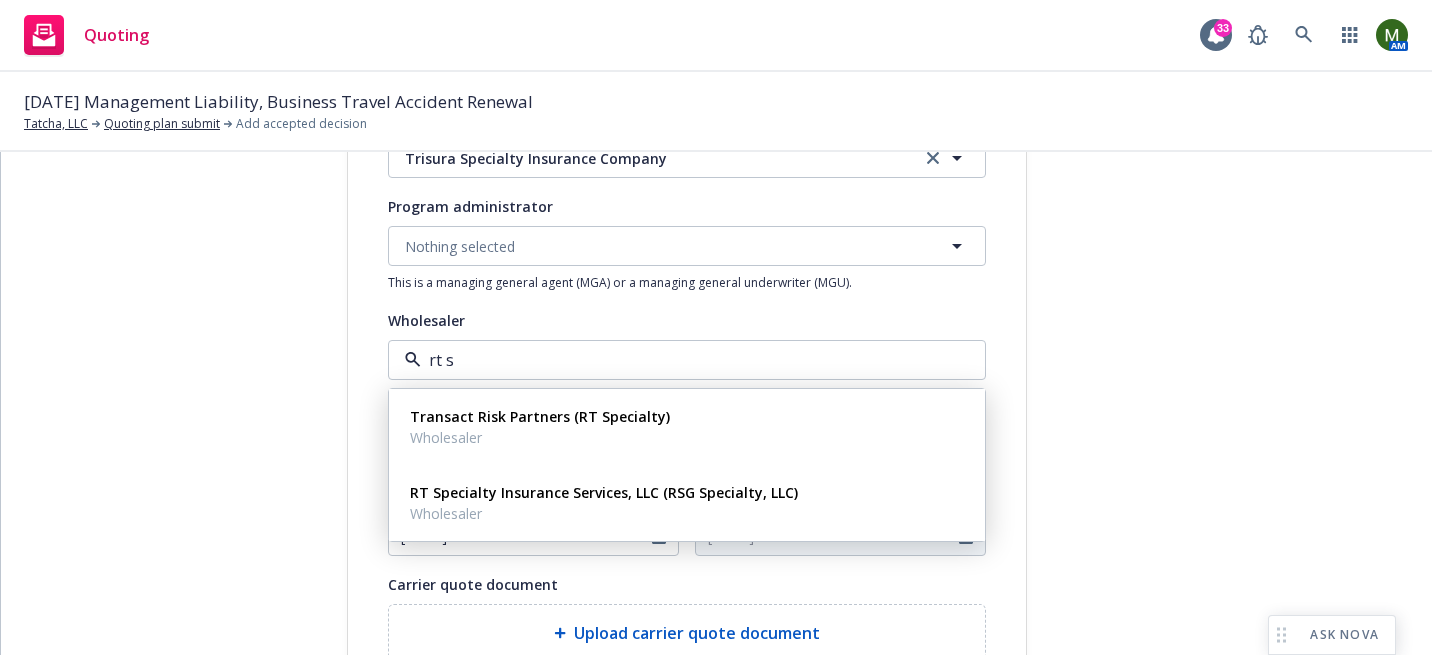 type on "rt sp" 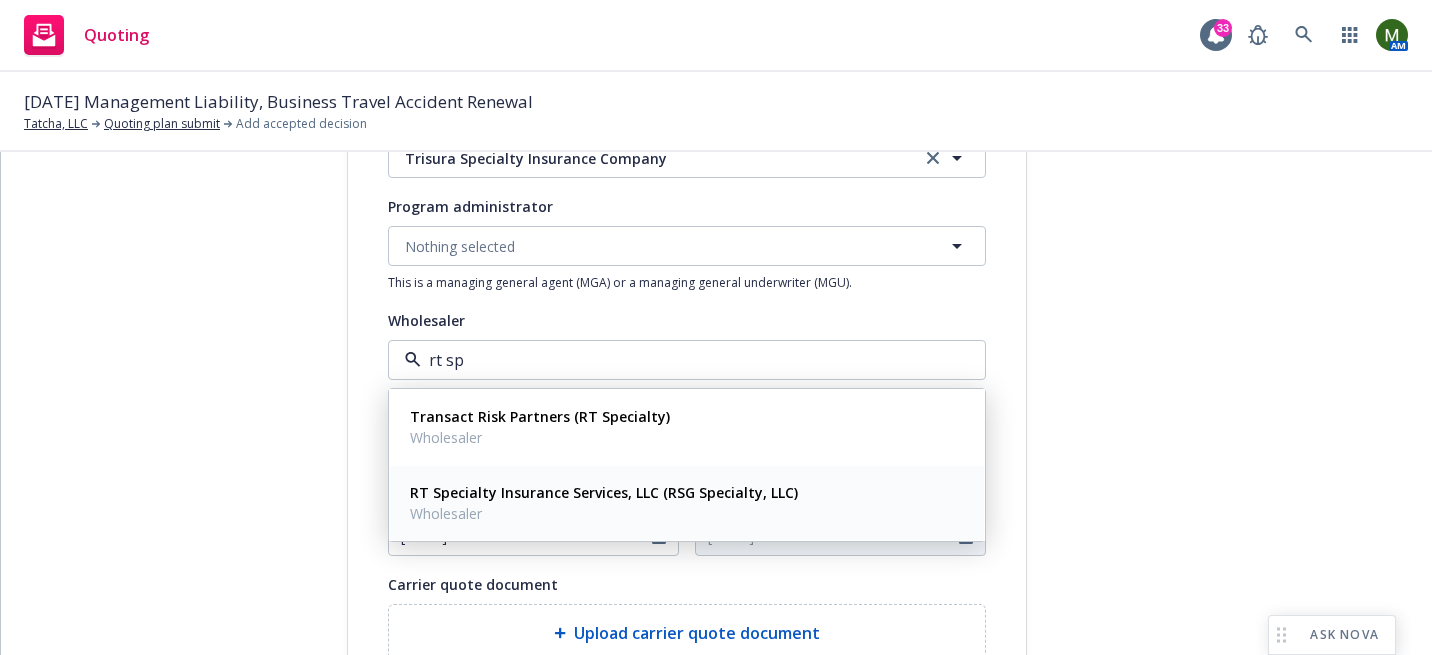 click on "Wholesaler" at bounding box center [604, 513] 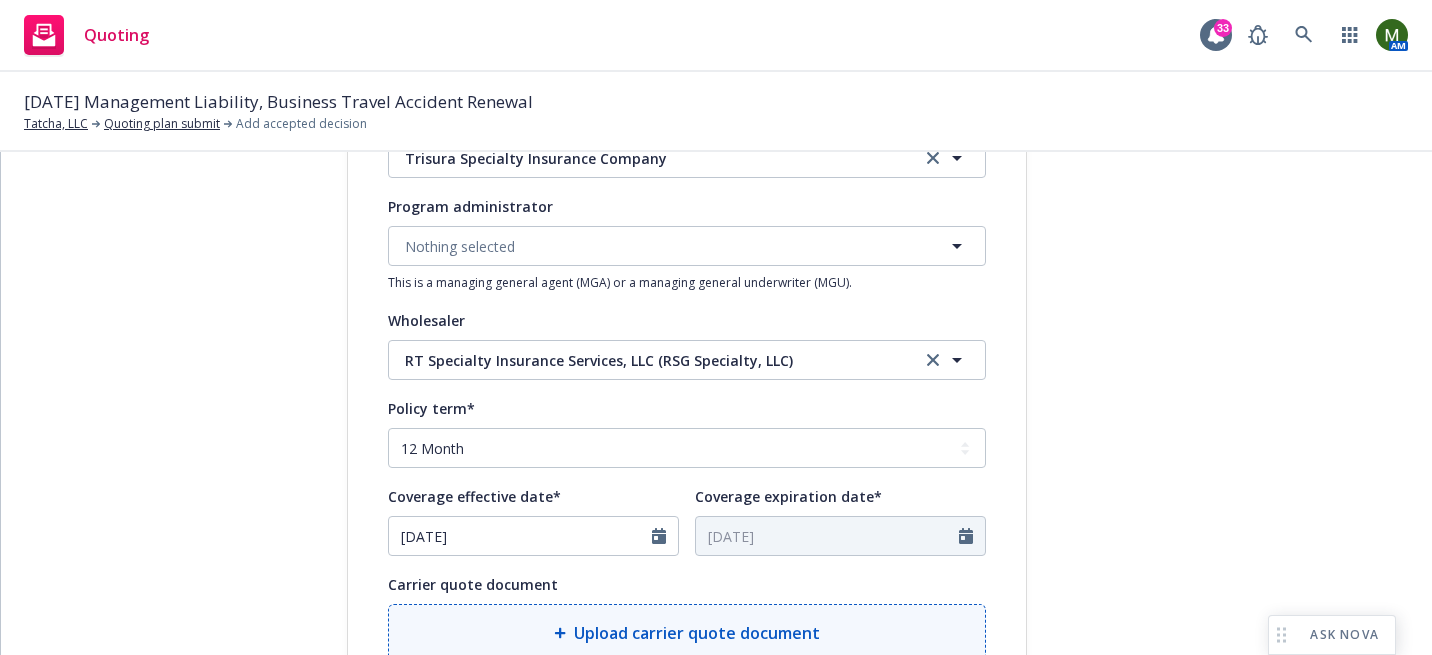 click on "Upload carrier quote document" at bounding box center [697, 633] 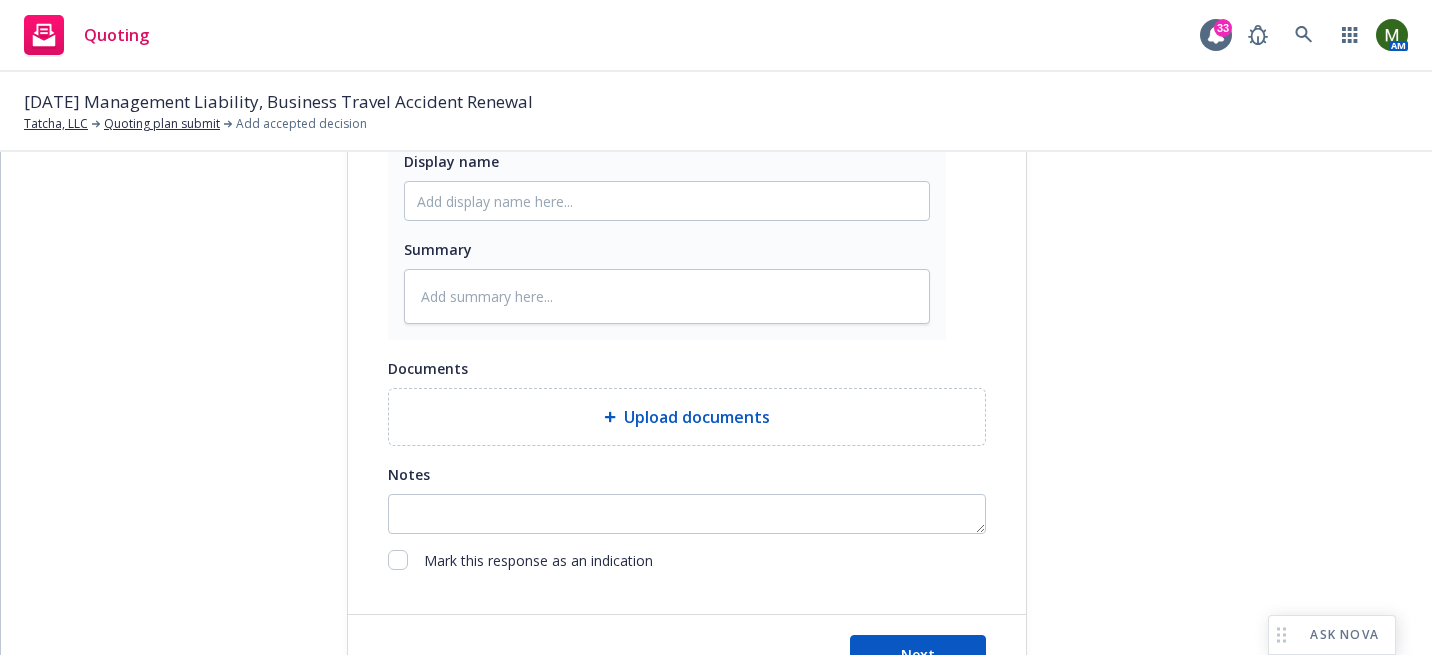 scroll, scrollTop: 1212, scrollLeft: 0, axis: vertical 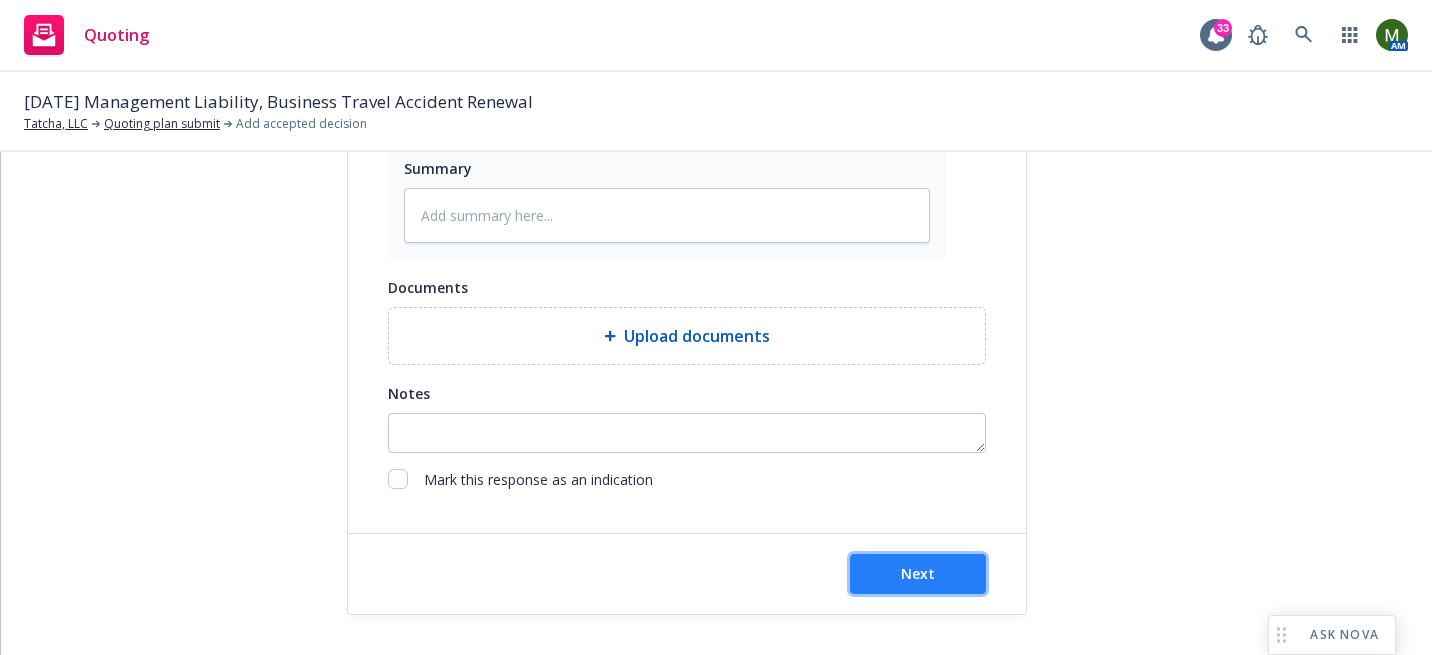 click on "Next" at bounding box center [918, 574] 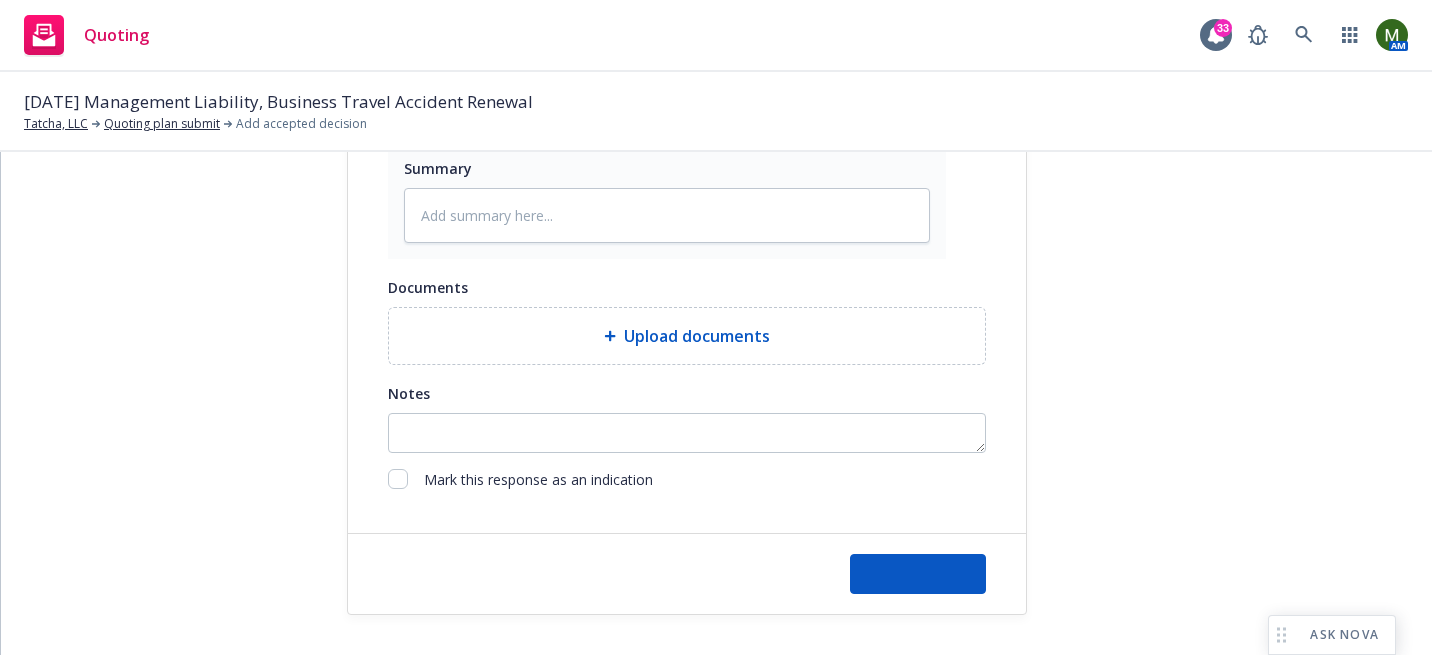 type on "x" 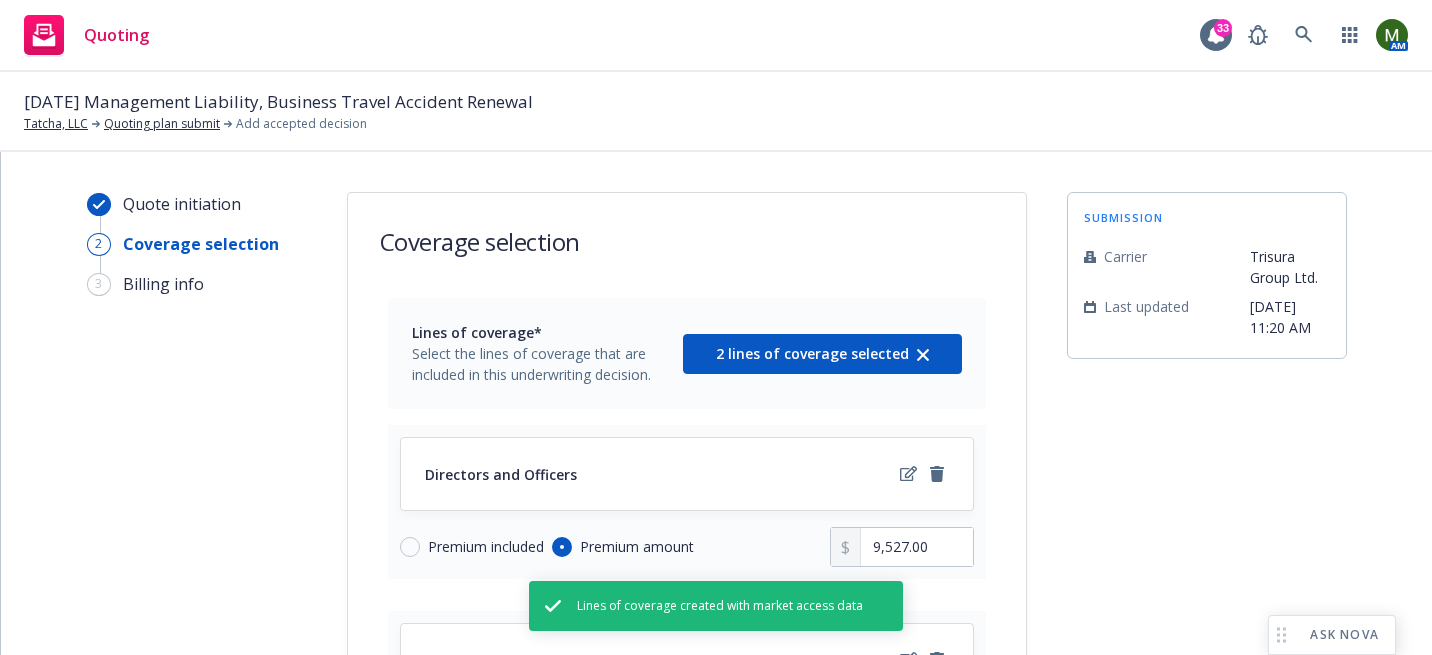 scroll, scrollTop: 435, scrollLeft: 0, axis: vertical 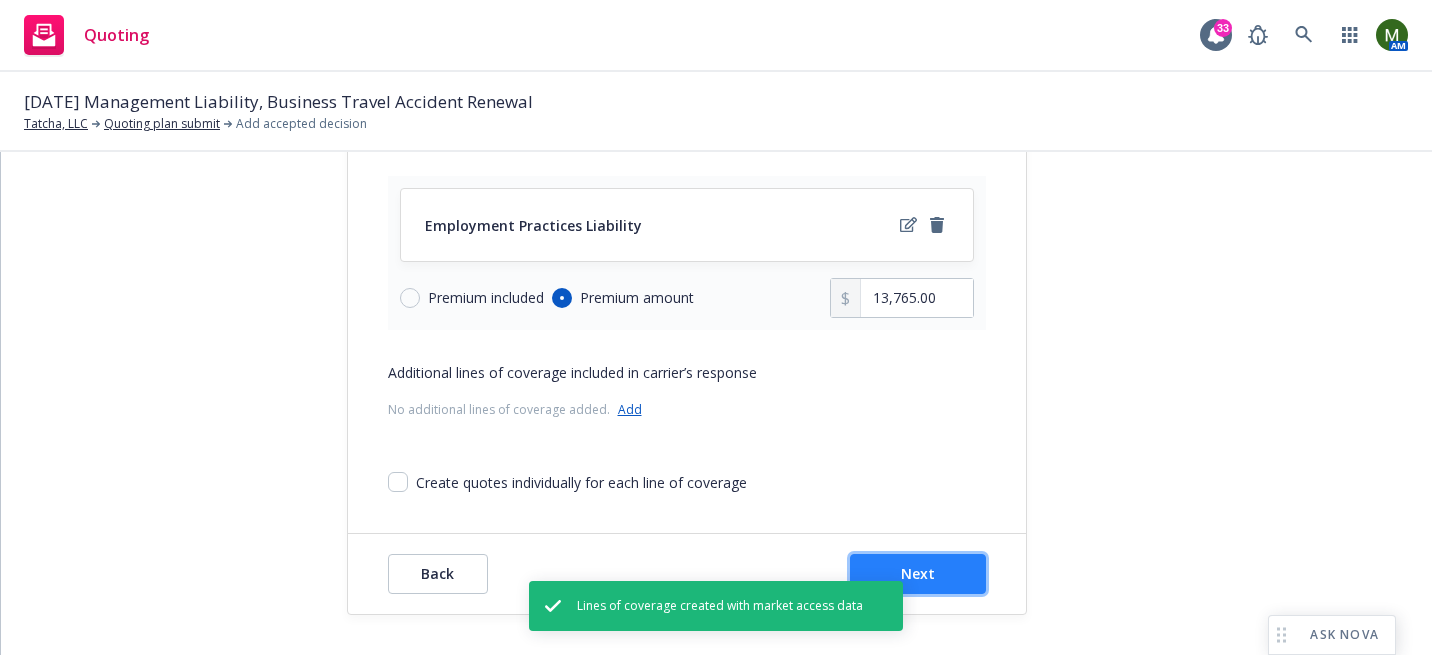 click on "Next" at bounding box center [918, 574] 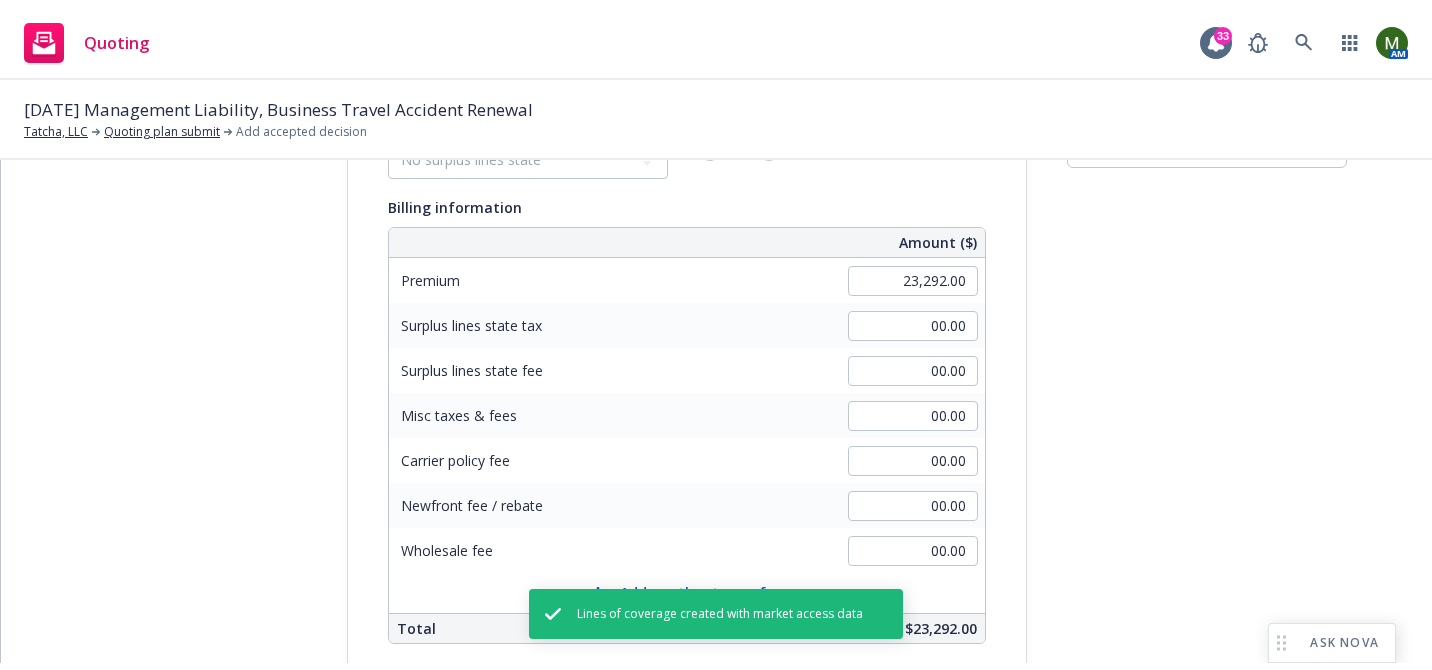 scroll, scrollTop: 138, scrollLeft: 0, axis: vertical 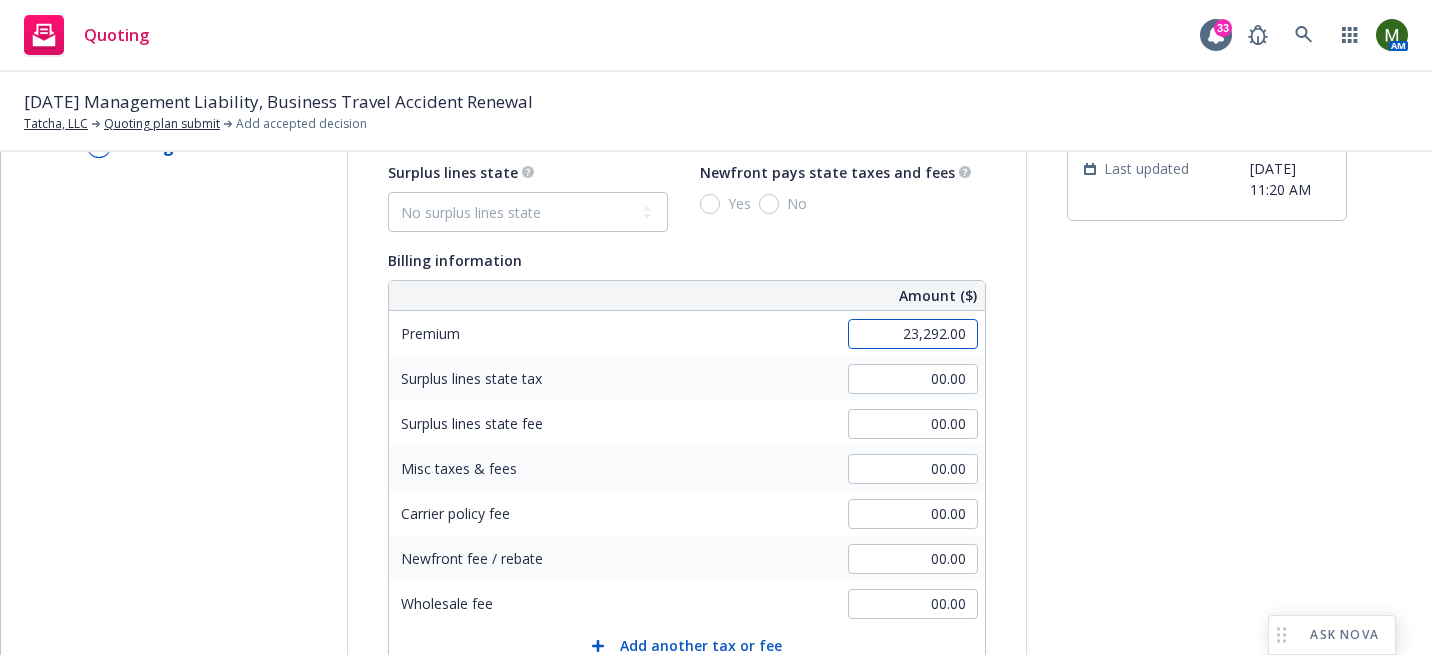 click on "23,292.00" at bounding box center [913, 334] 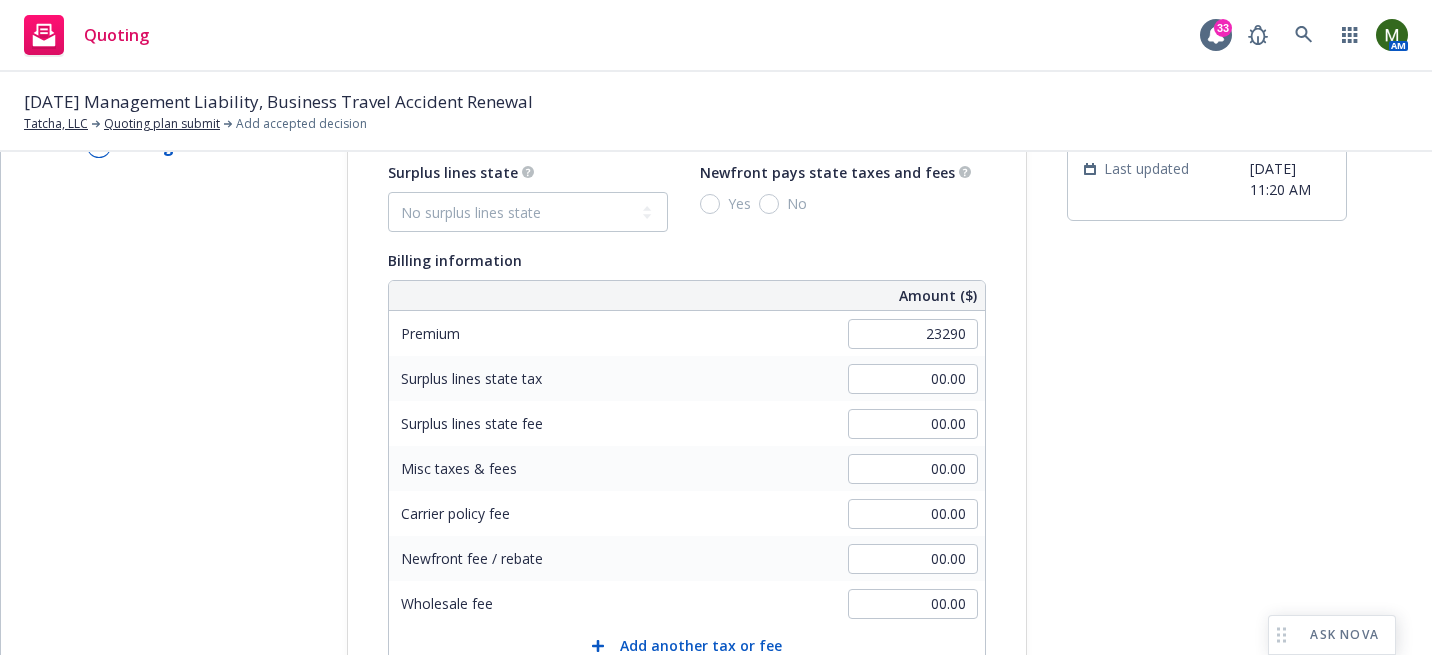 type on "23,290.00" 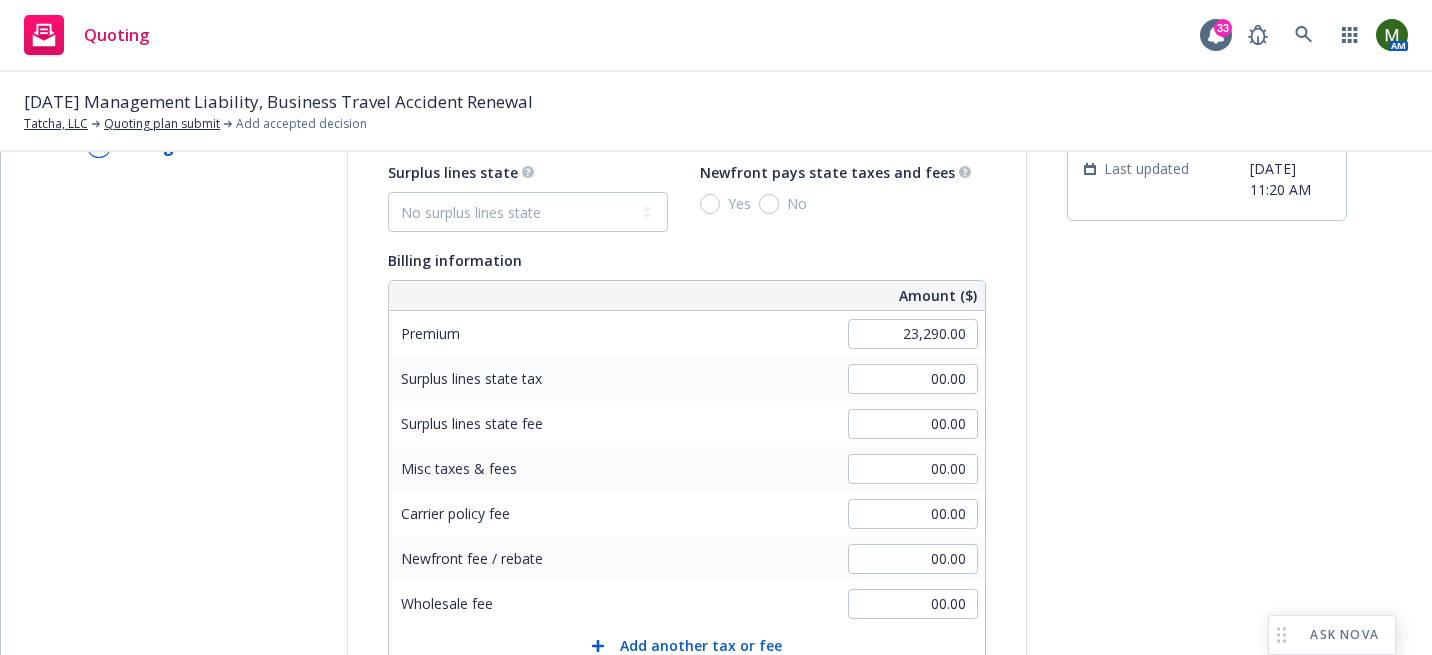 click on "submission Carrier Trisura Group Ltd. Last updated 7/10, 11:20 AM" at bounding box center (1207, 565) 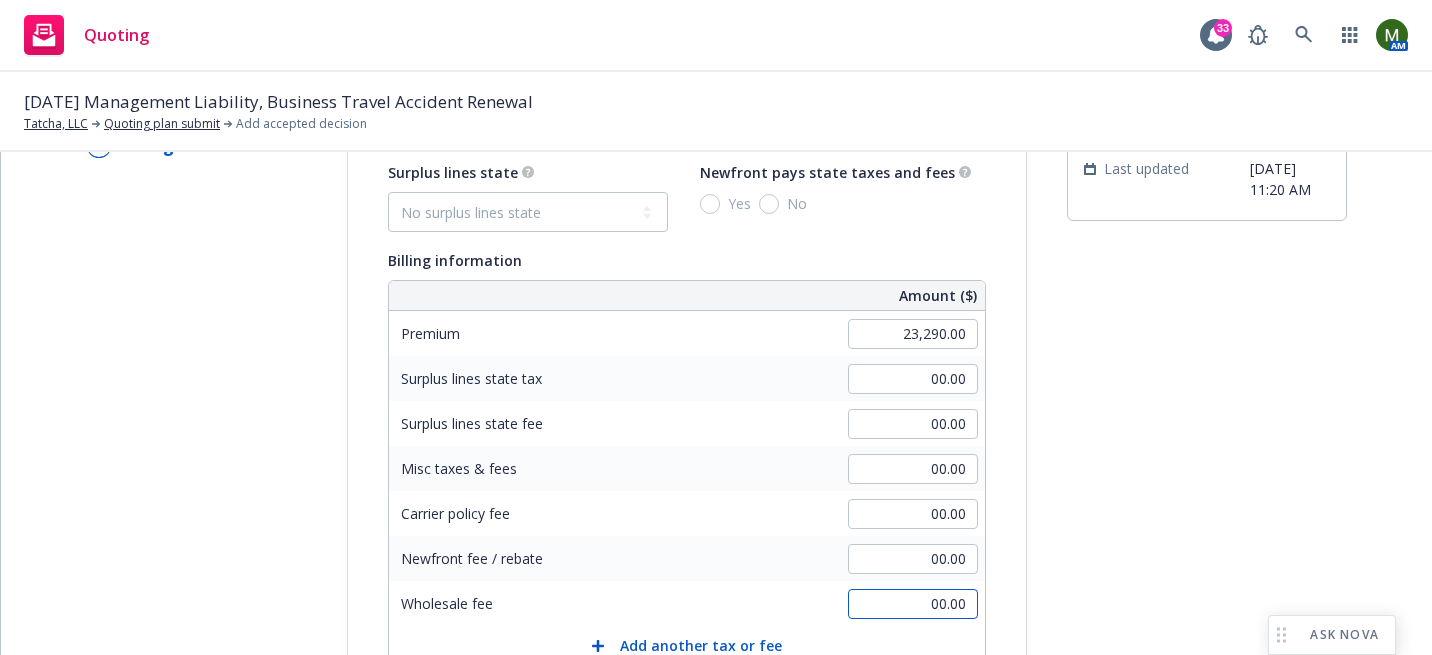 click on "00.00" at bounding box center [913, 604] 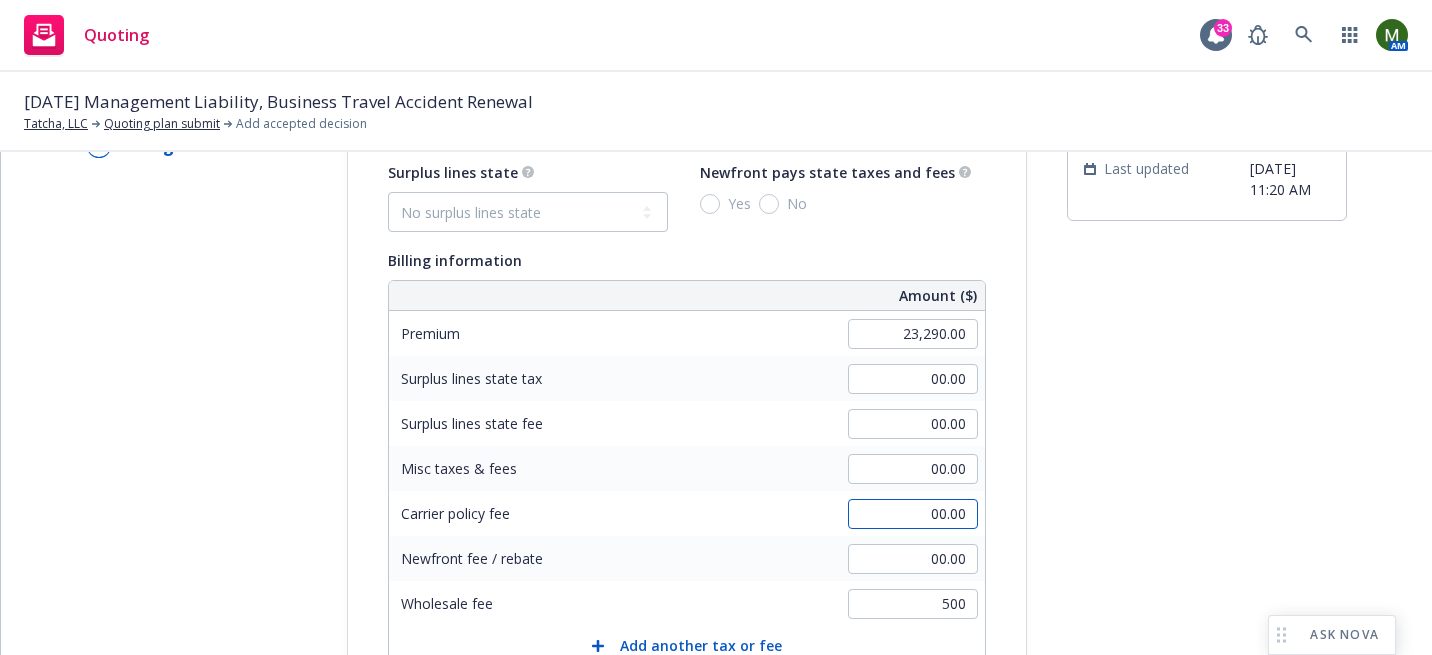 type on "500.00" 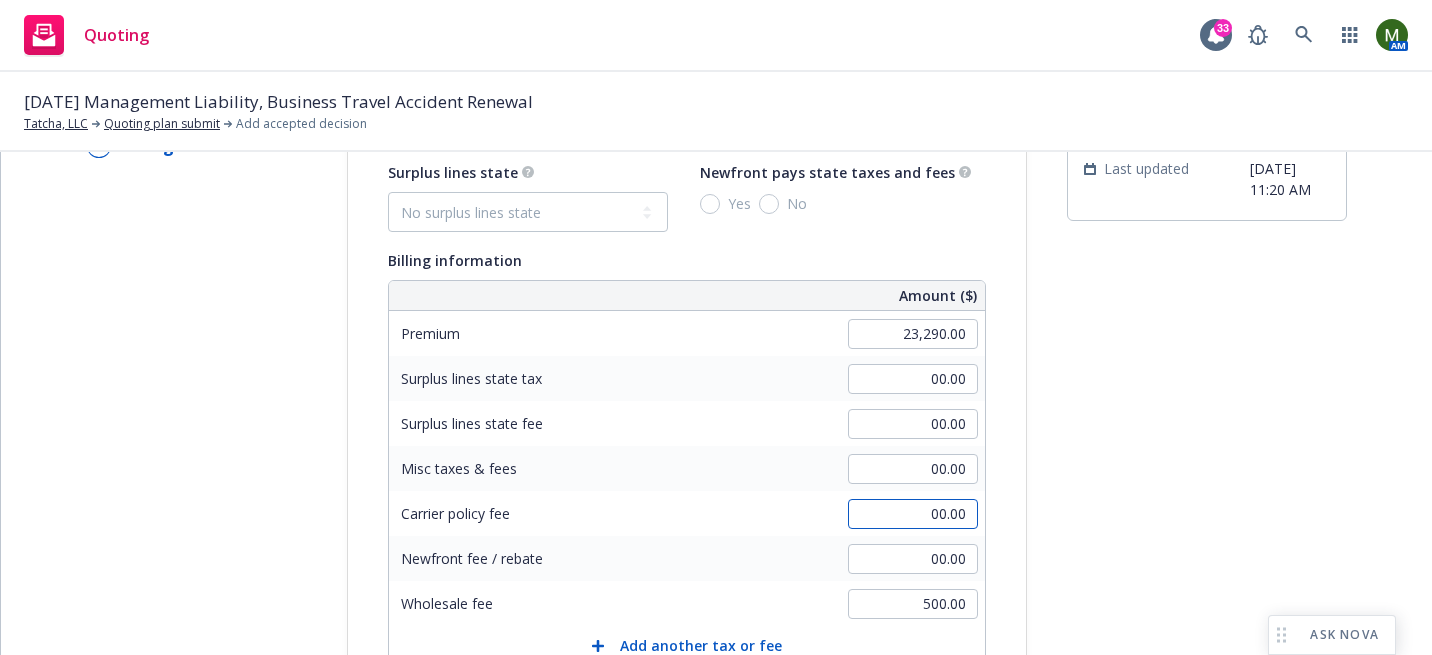 click on "00.00" at bounding box center [913, 514] 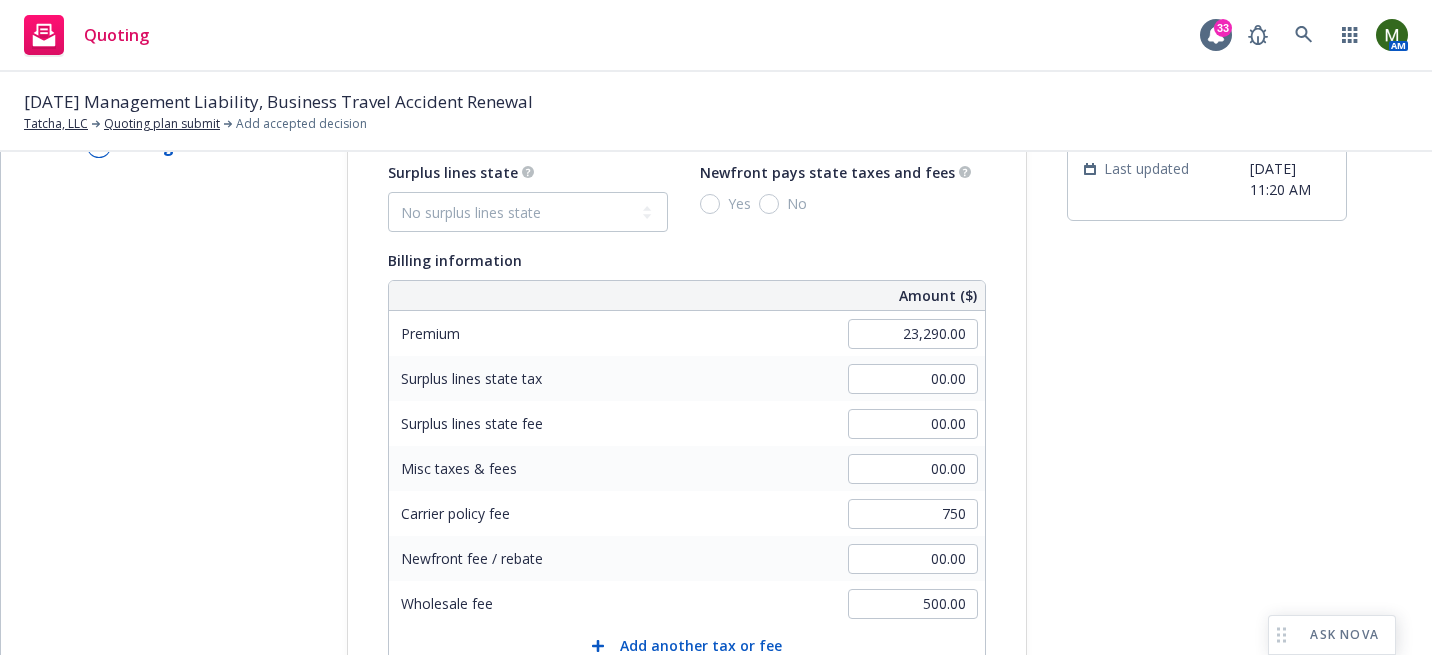type on "750.00" 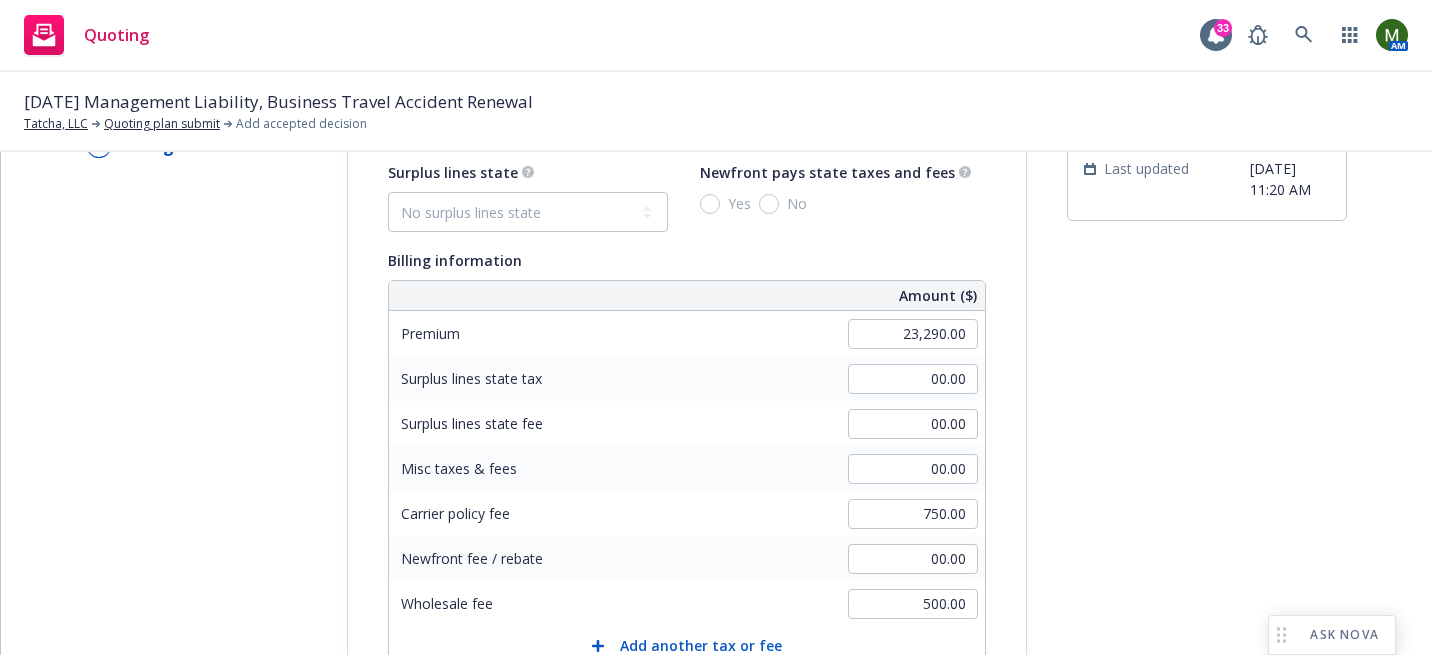 click on "submission Carrier Trisura Group Ltd. Last updated 7/10, 11:20 AM" at bounding box center (1207, 565) 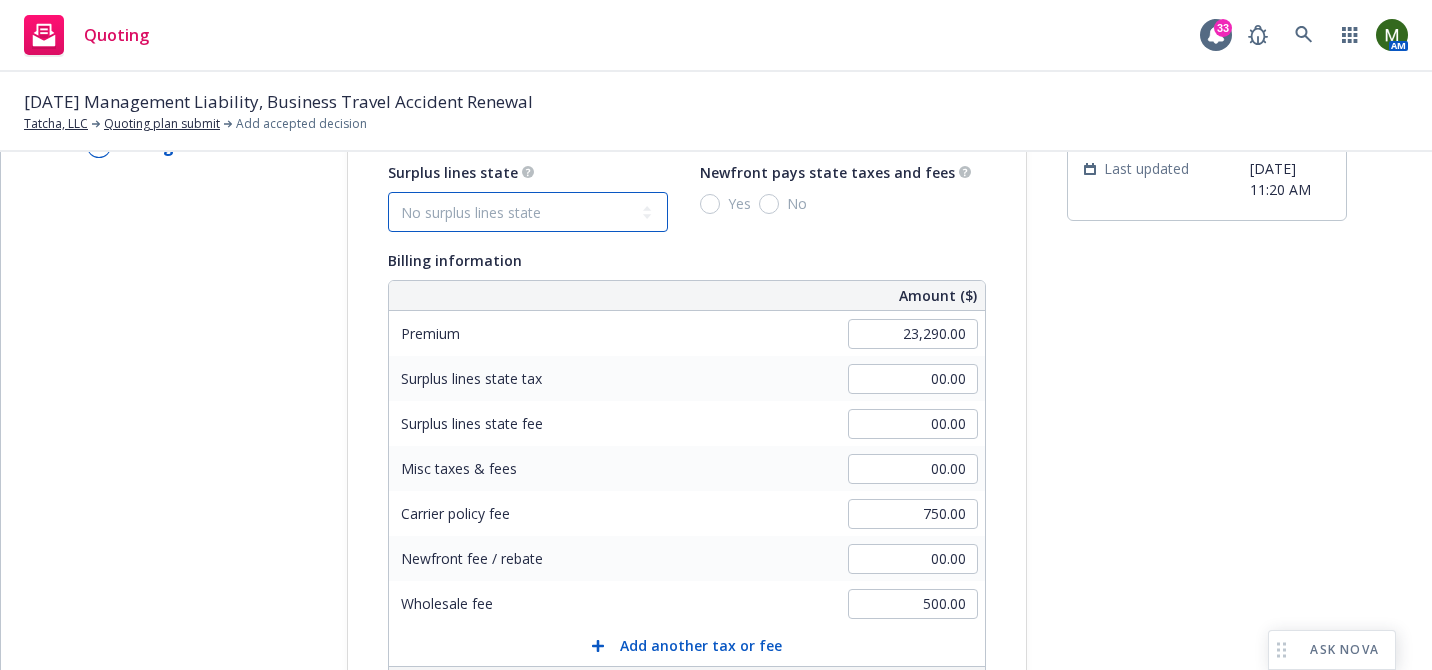 click on "No surplus lines state Alaska Alabama Arkansas Arizona California Colorado Connecticut District Of Columbia Delaware Florida Georgia Hawaii Iowa Idaho Illinois Indiana Kansas Kentucky Louisiana Massachusetts Maryland Maine Michigan Minnesota Missouri Mississippi Montana North Carolina North Dakota Nebraska New Hampshire New Jersey New Mexico Nevada New York Ohio Oklahoma Oregon Pennsylvania Puerto Rico Rhode Island South Carolina South Dakota Tennessee Texas Utah Virginia Virgin Islands Vermont Washington Wisconsin West Virginia Wyoming" at bounding box center (528, 212) 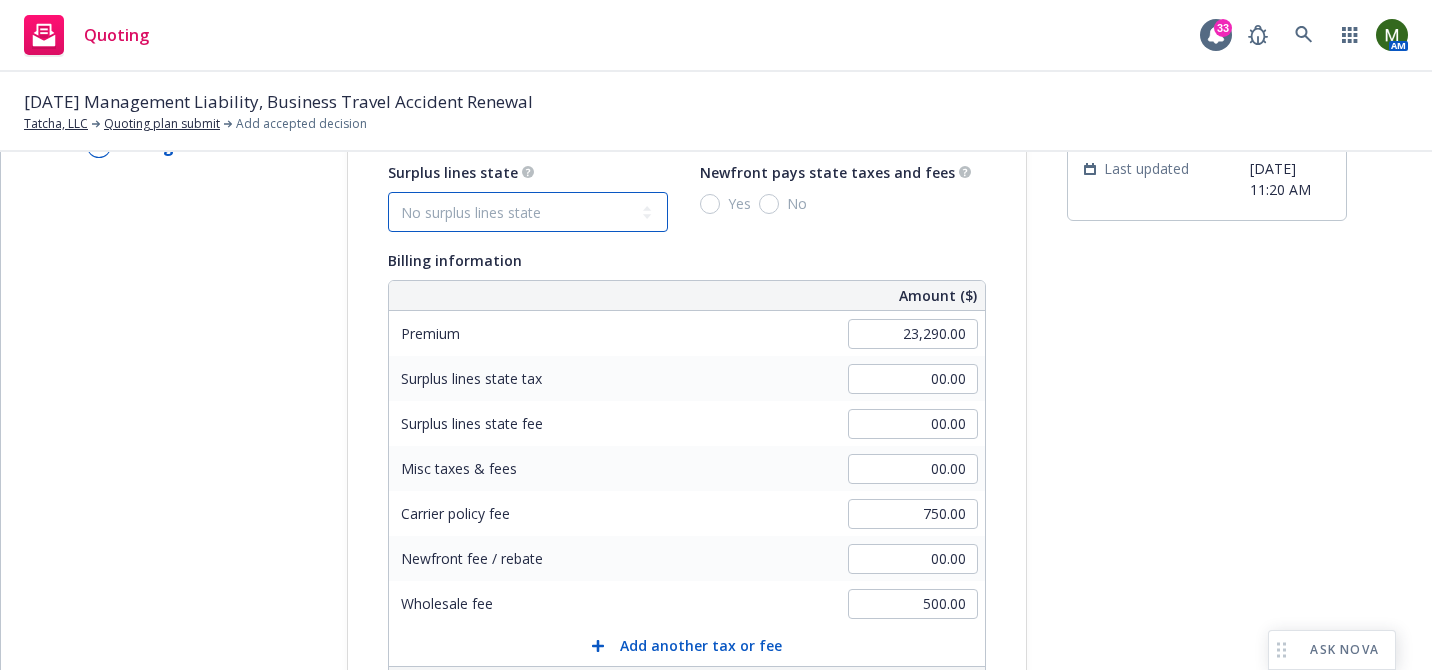 select on "CA" 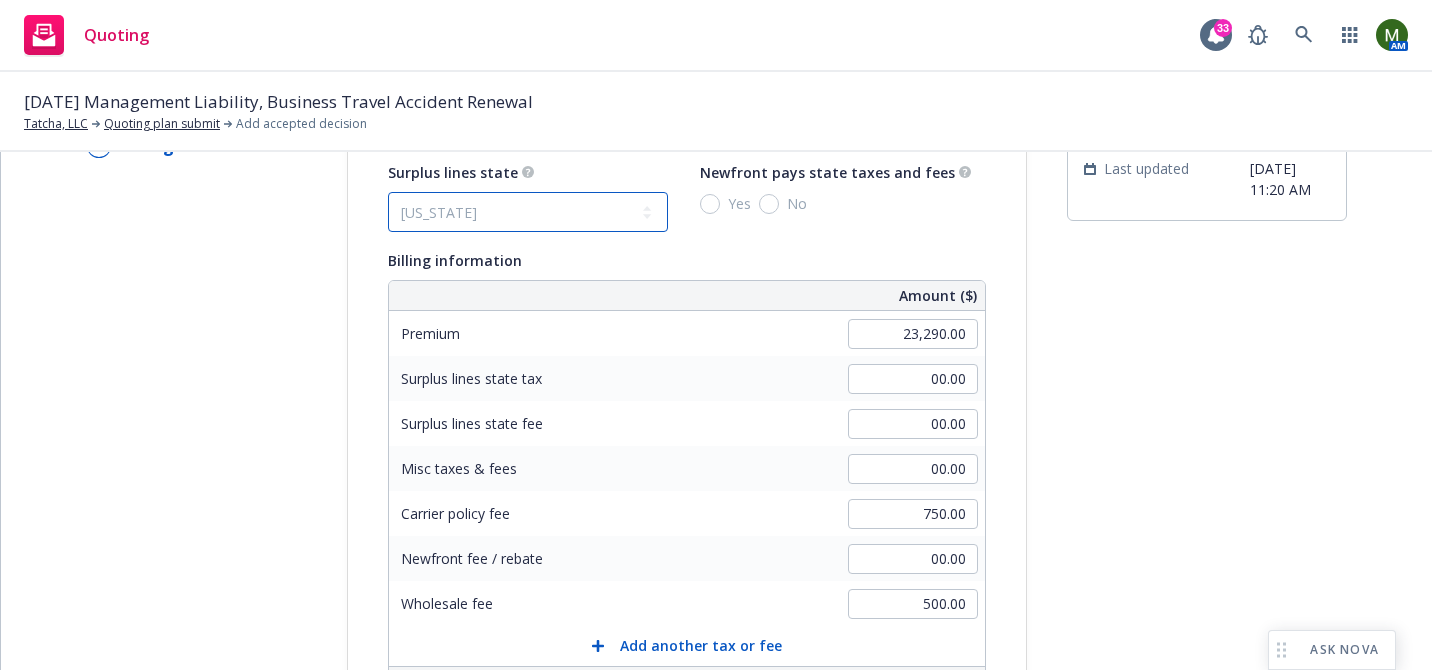 type on "721.20" 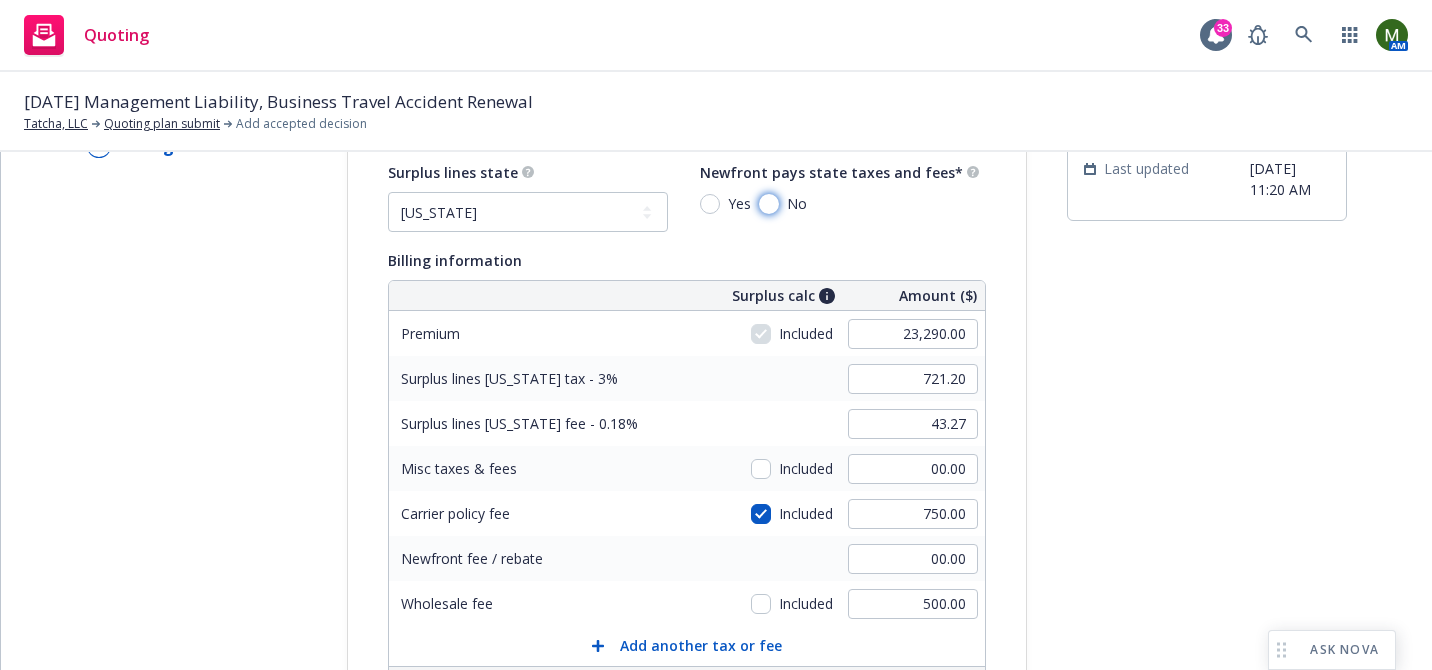 click on "No" at bounding box center [769, 204] 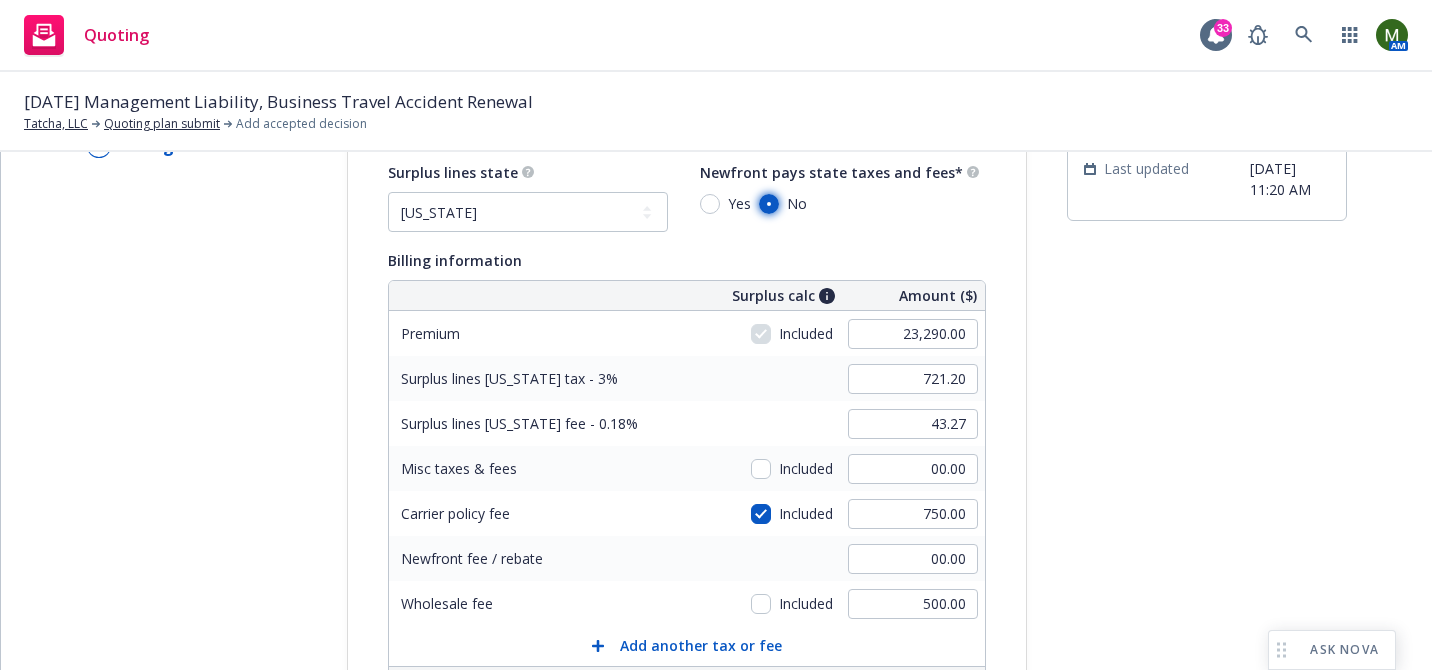 radio on "true" 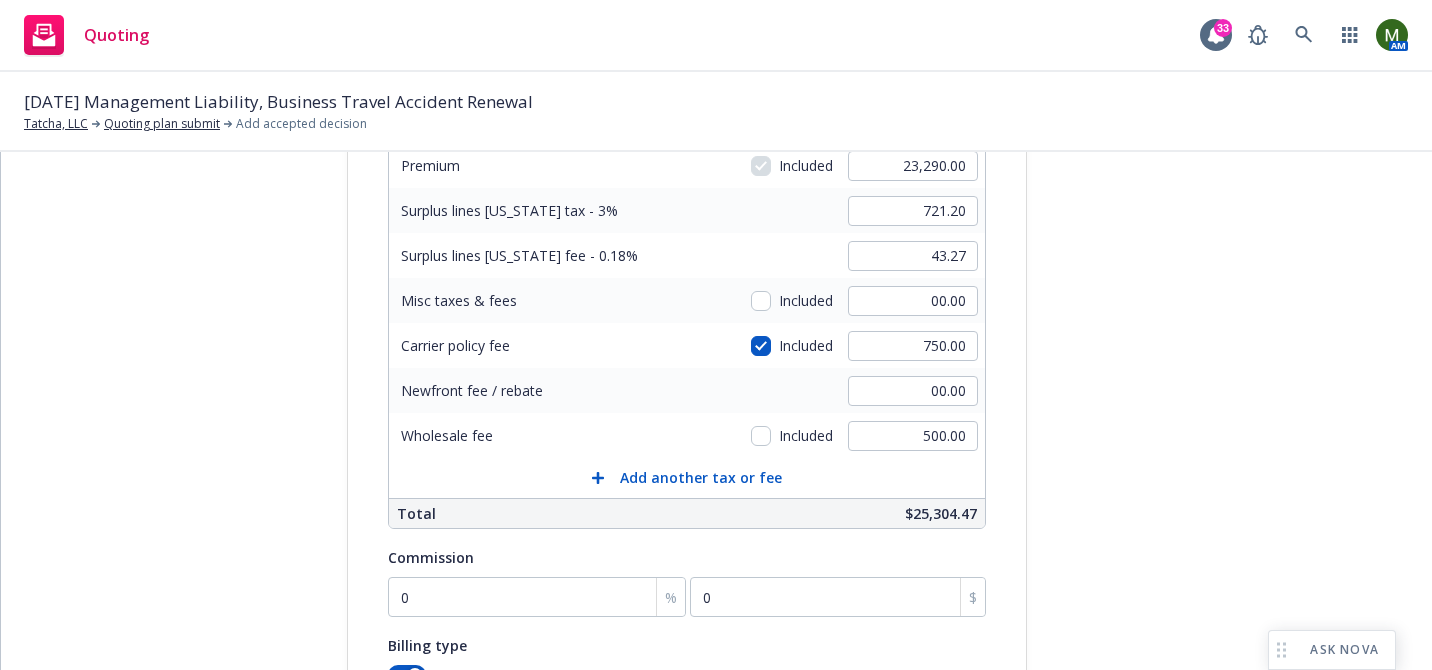 scroll, scrollTop: 363, scrollLeft: 0, axis: vertical 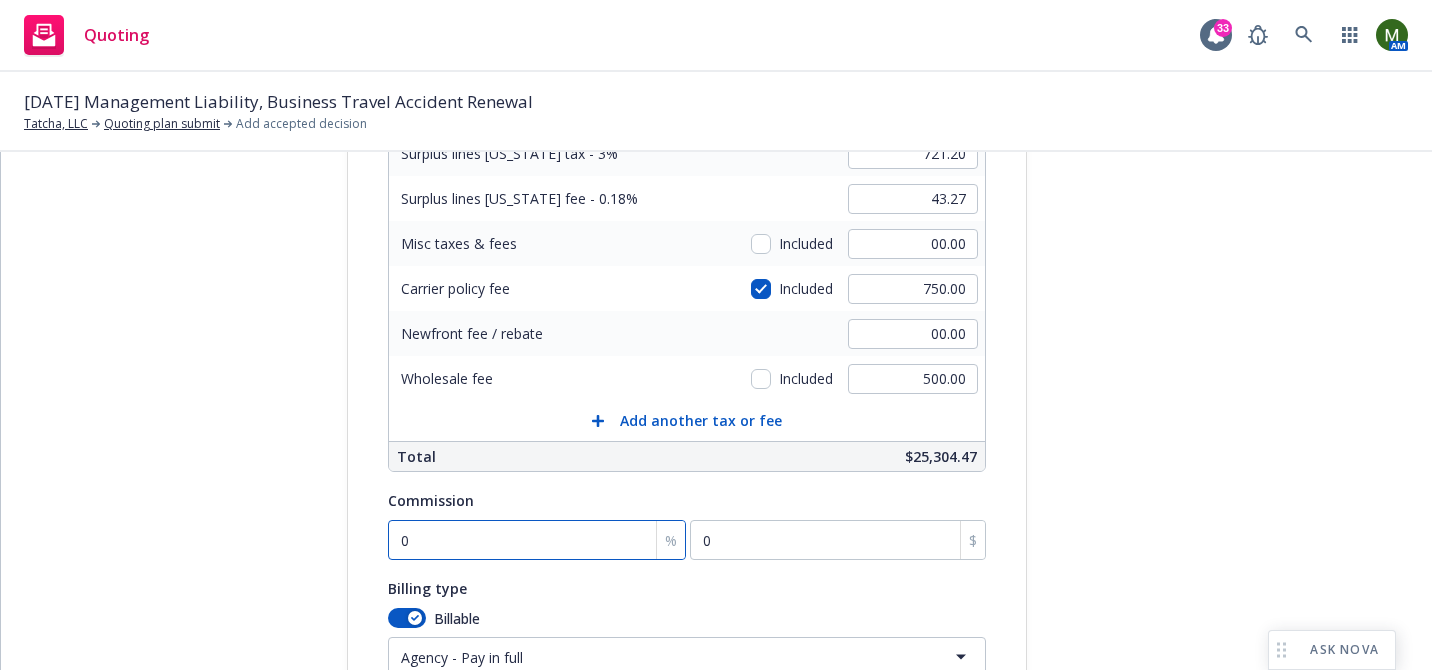 click on "0" at bounding box center (537, 540) 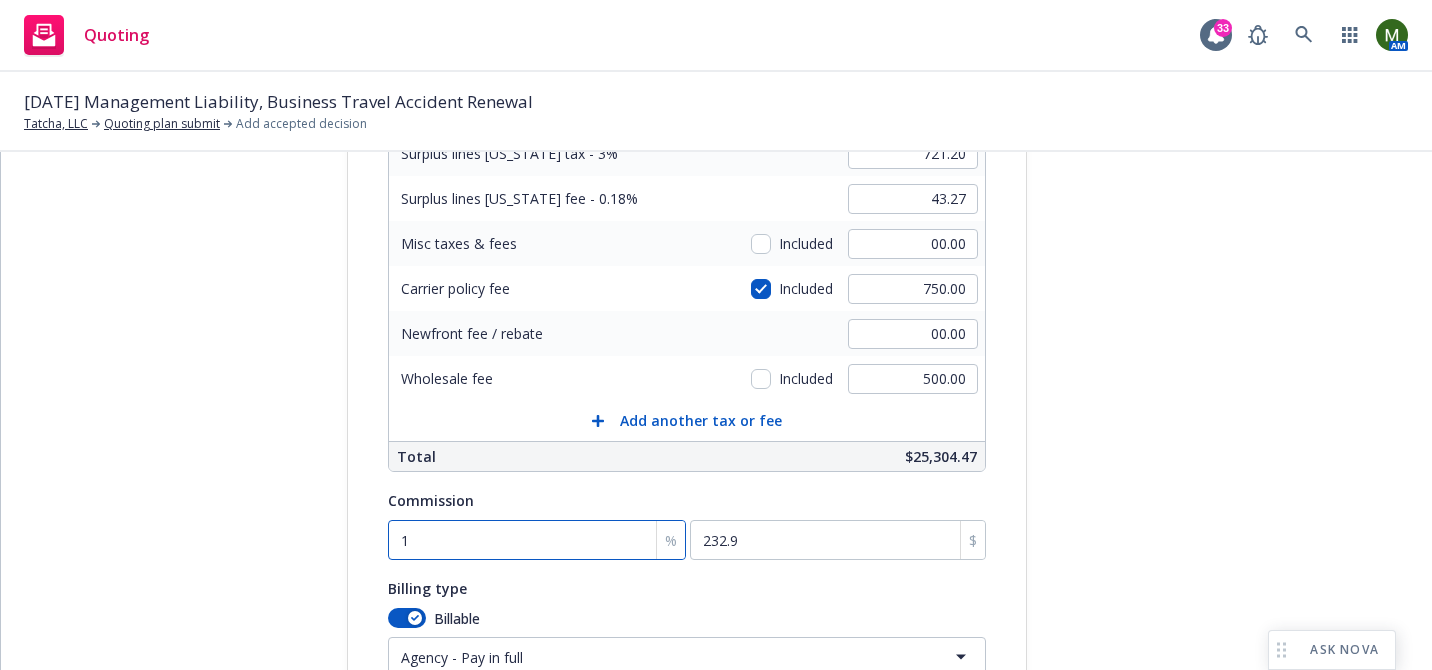 type on "12" 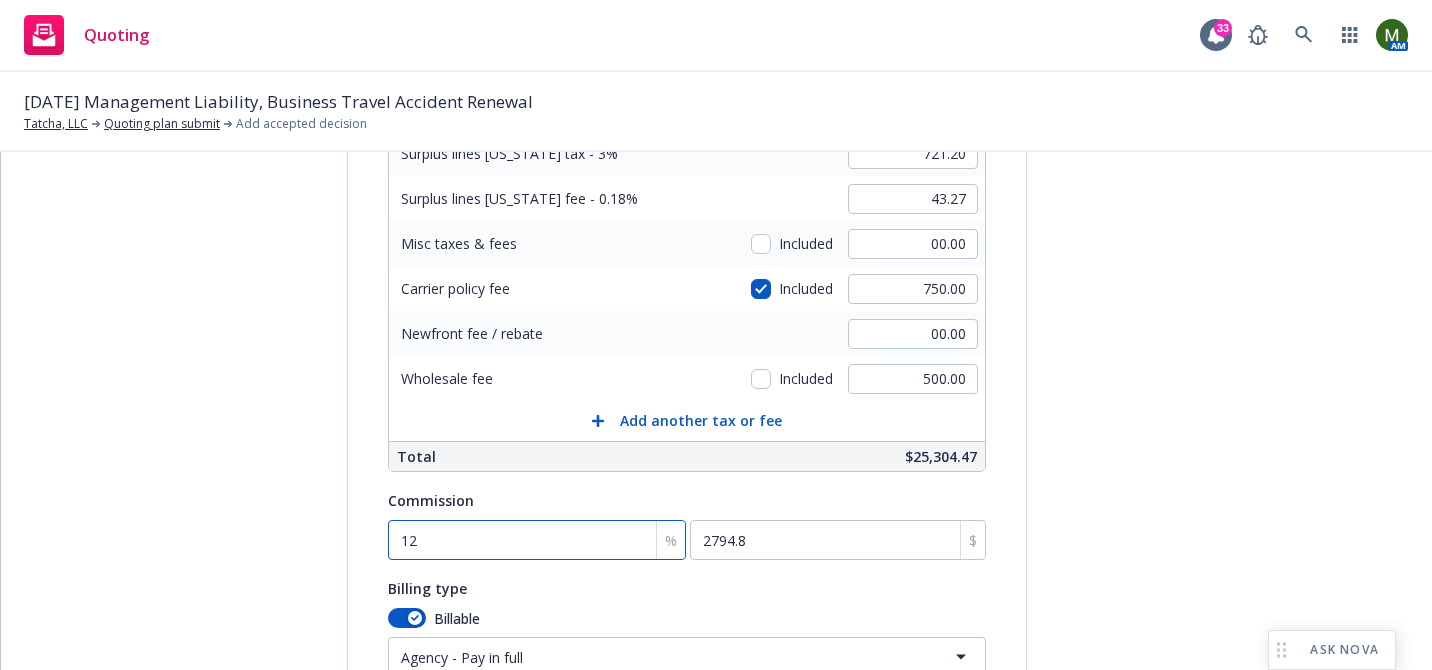 type on "12" 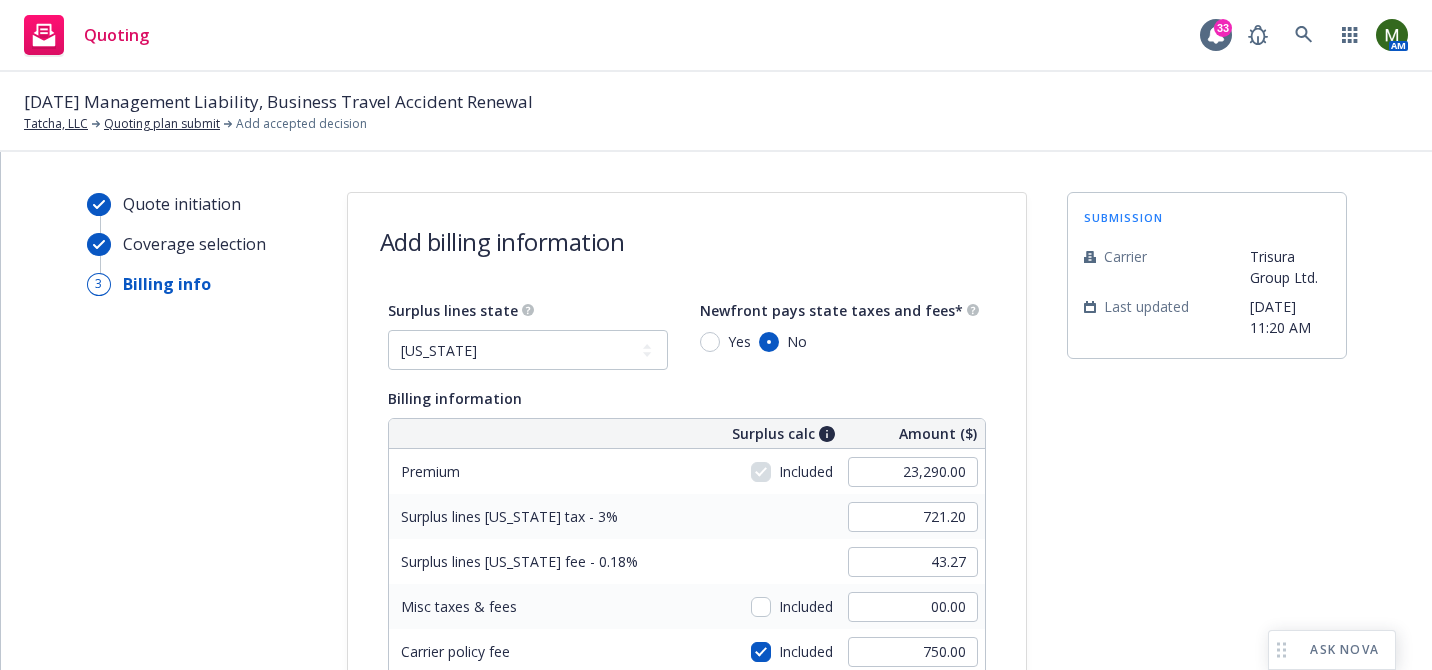scroll, scrollTop: 585, scrollLeft: 0, axis: vertical 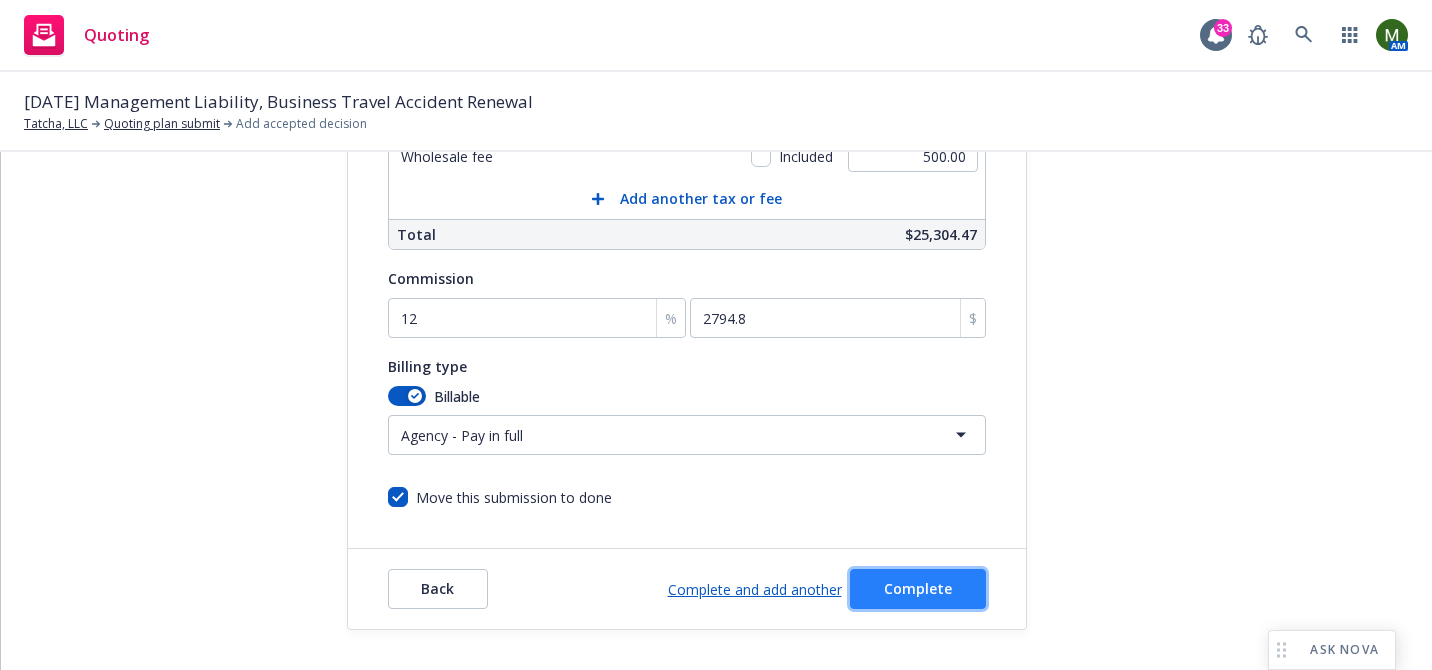 click on "Complete" at bounding box center (918, 588) 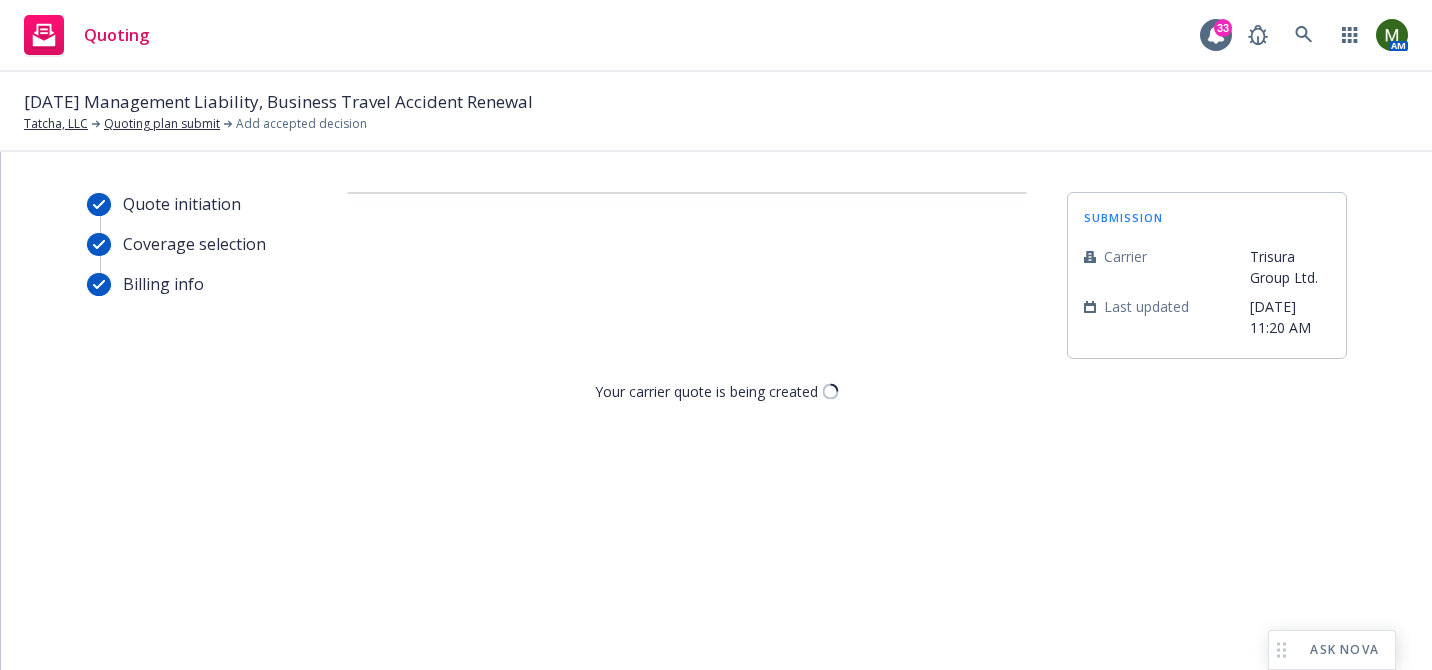 scroll, scrollTop: 0, scrollLeft: 0, axis: both 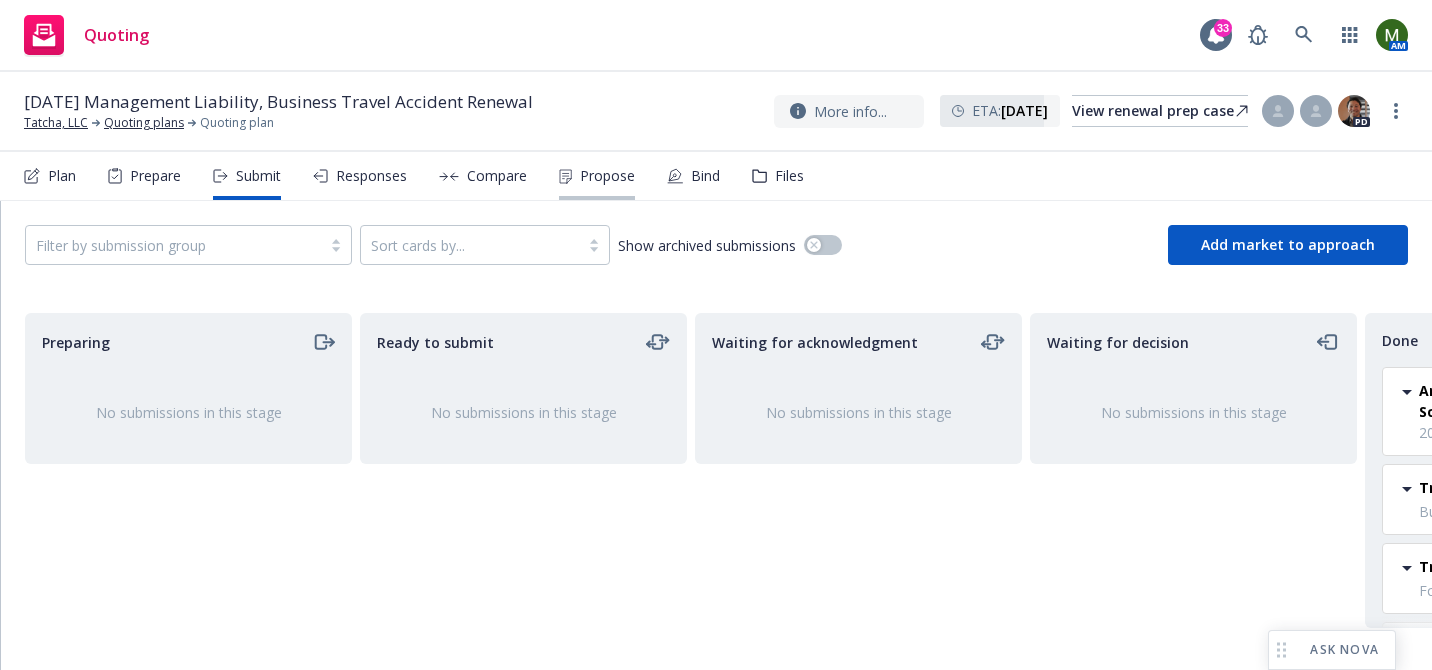 click on "Propose" at bounding box center [607, 176] 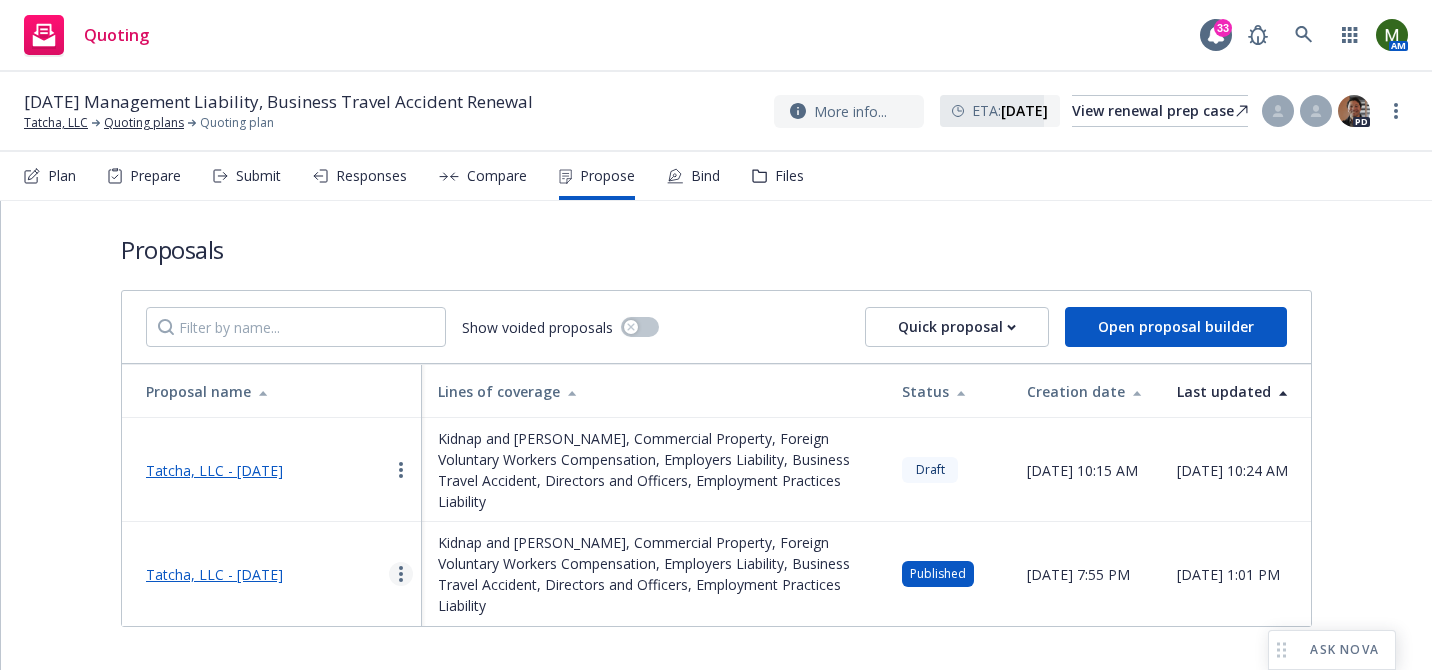 click 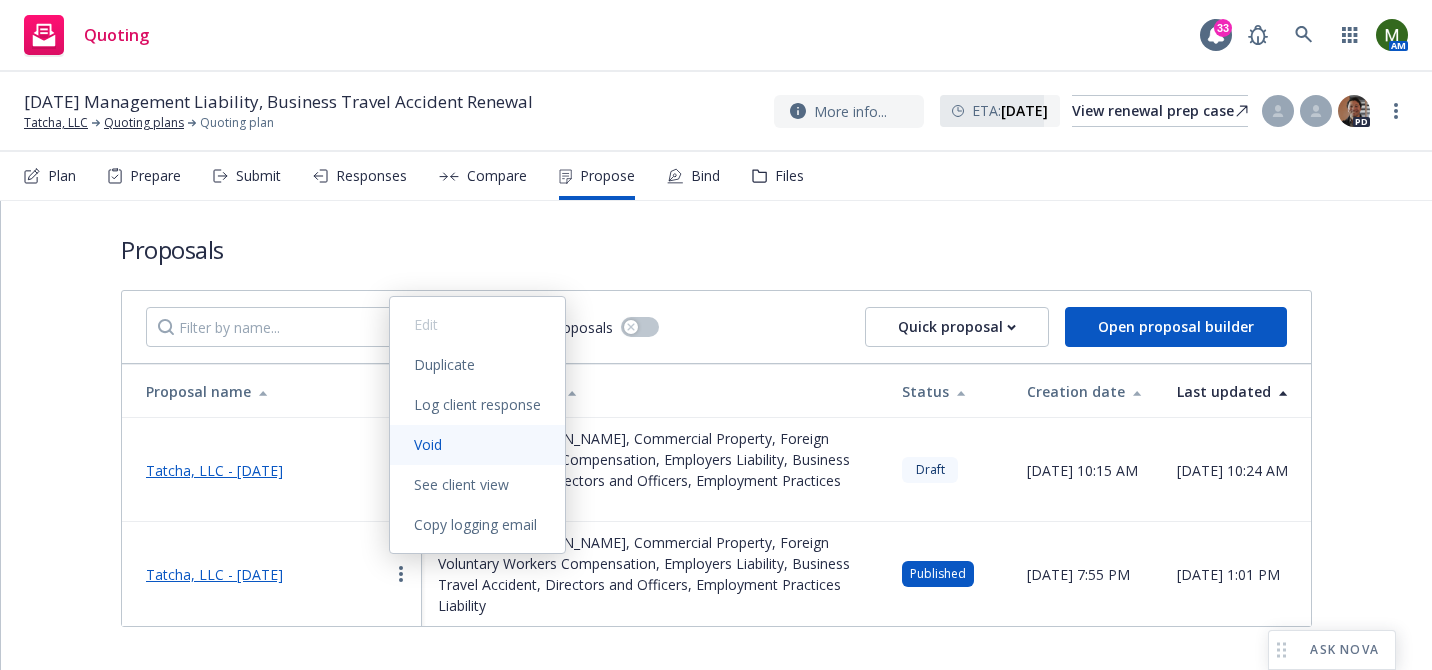 click on "Void" at bounding box center [428, 444] 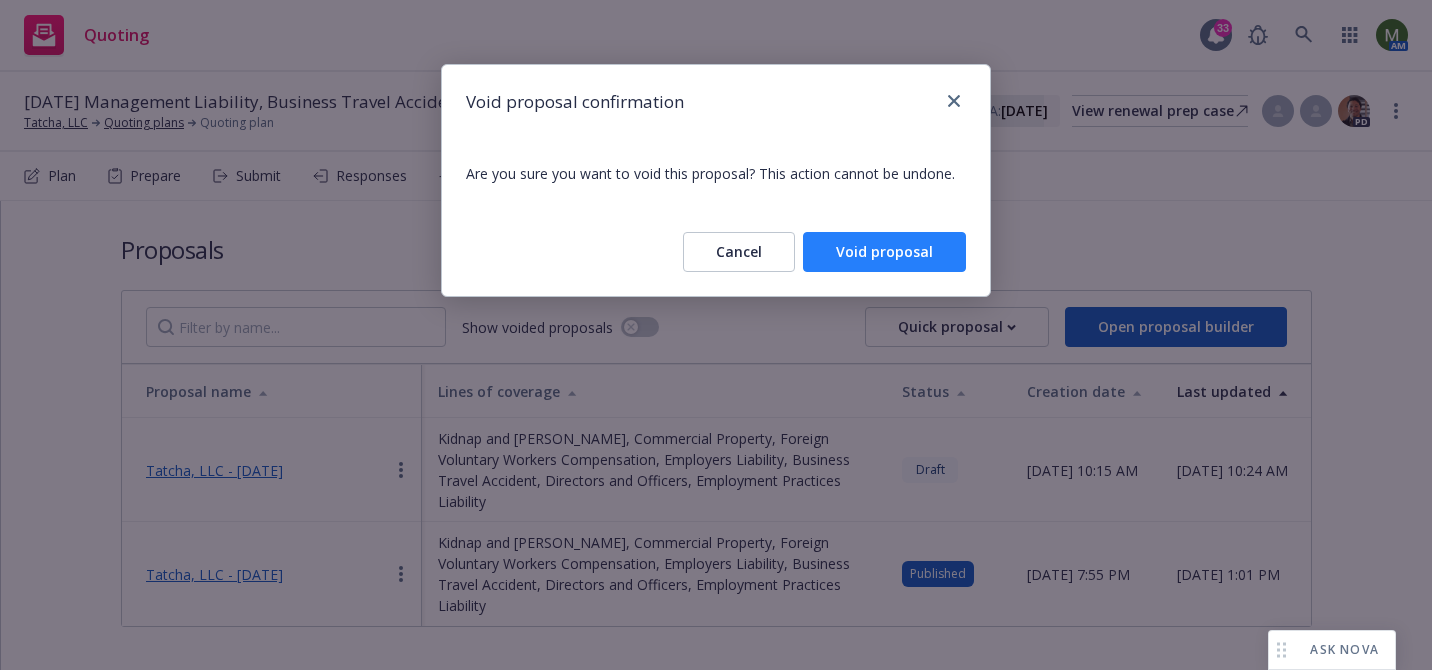click on "Void proposal" at bounding box center (884, 252) 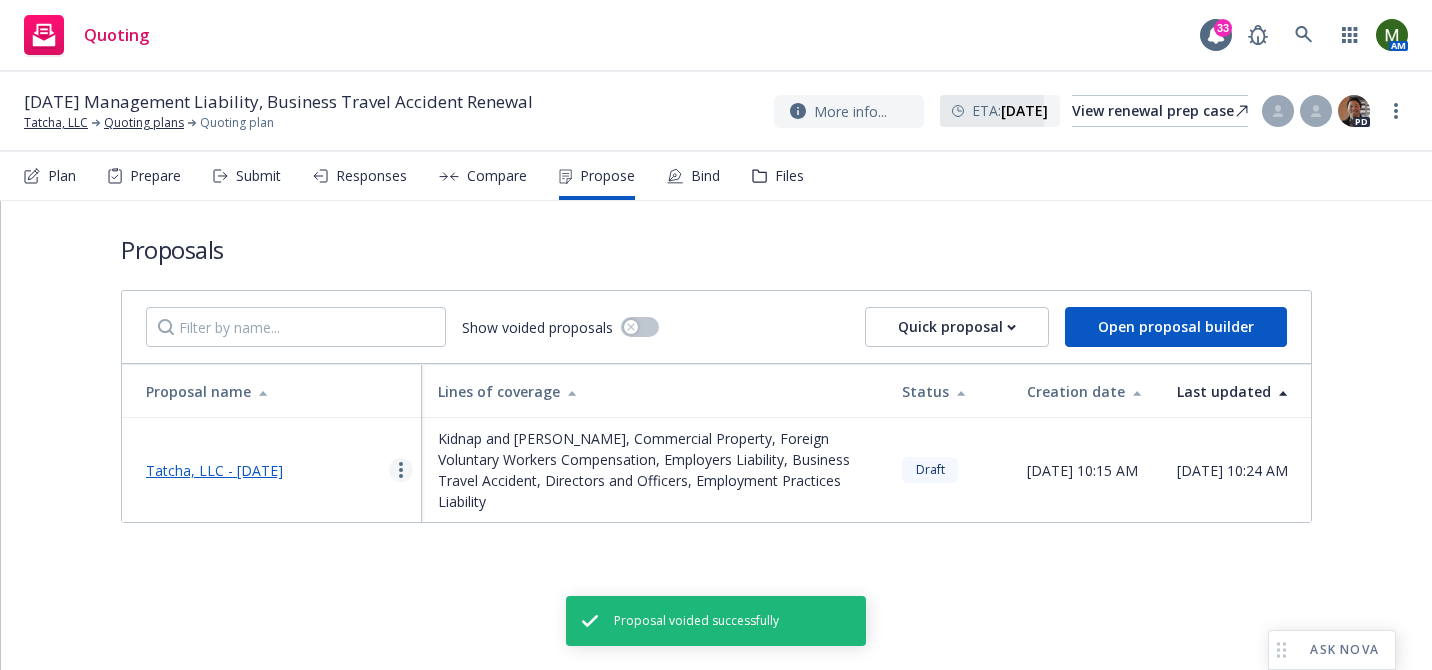 click 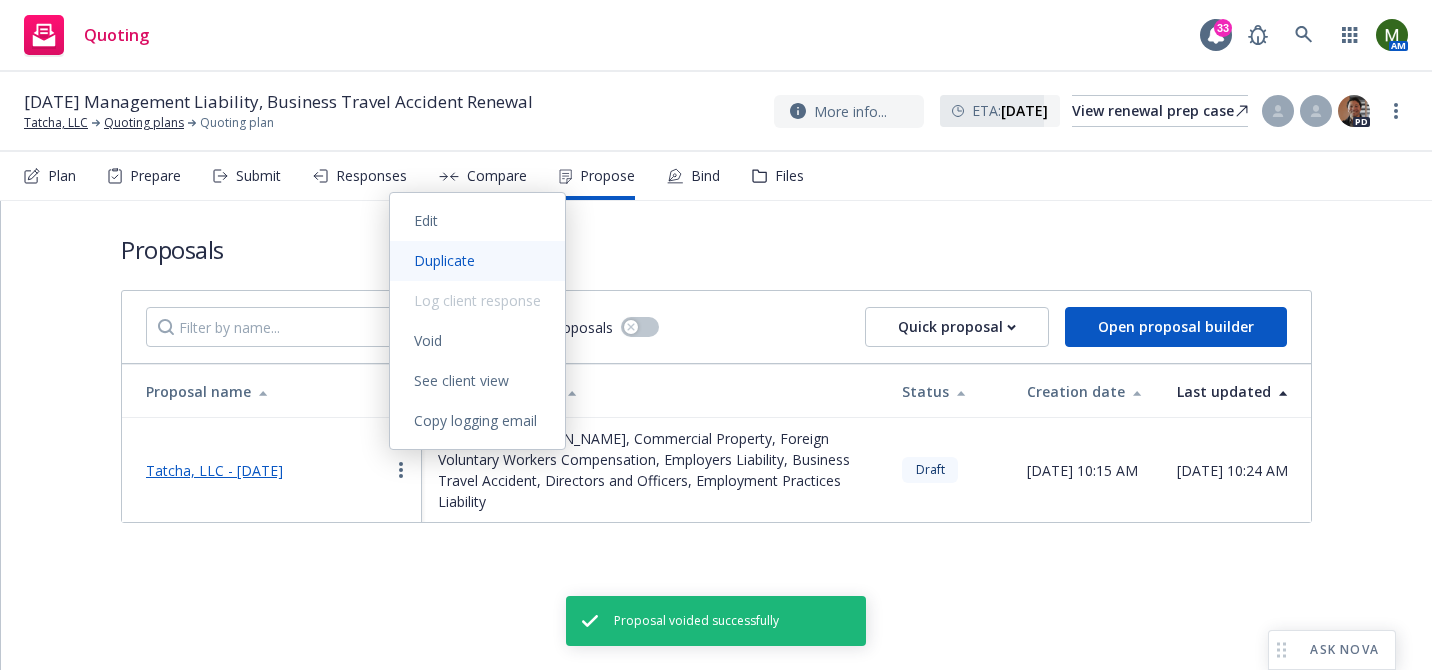 click on "Duplicate" at bounding box center (444, 260) 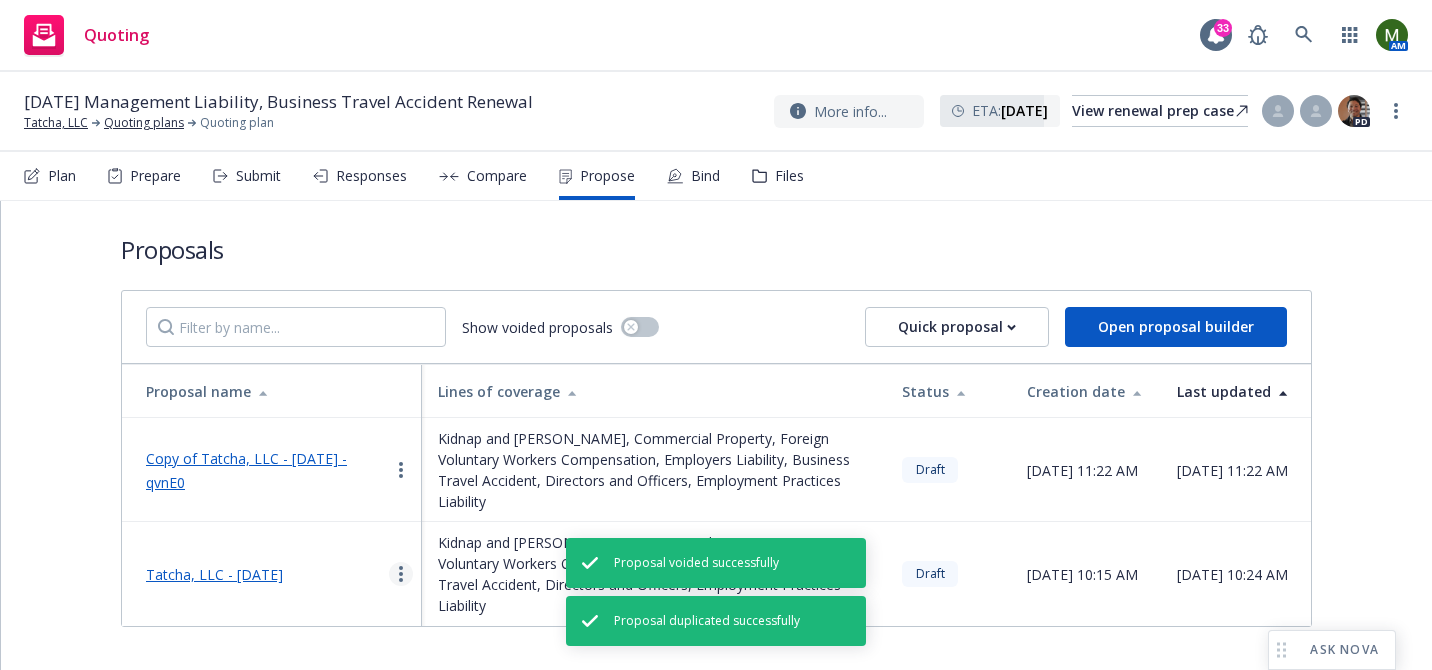 click 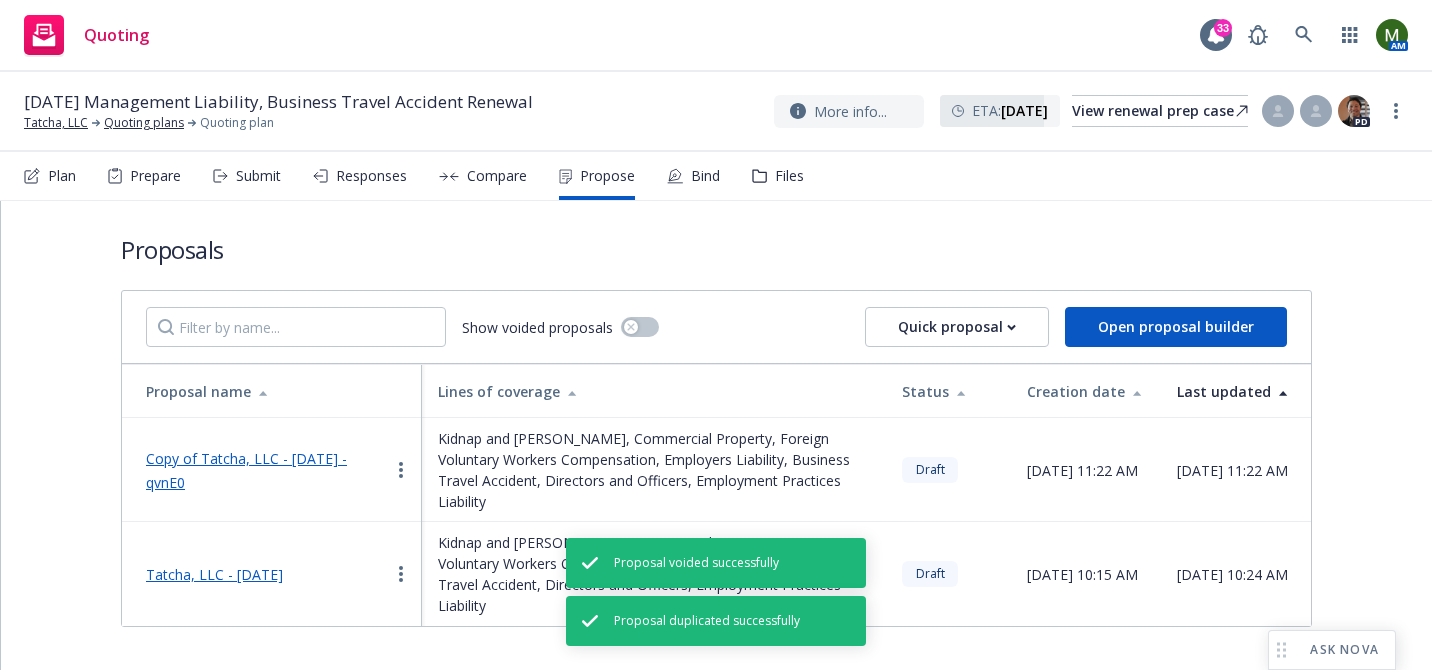 click on "Void" at bounding box center [428, 444] 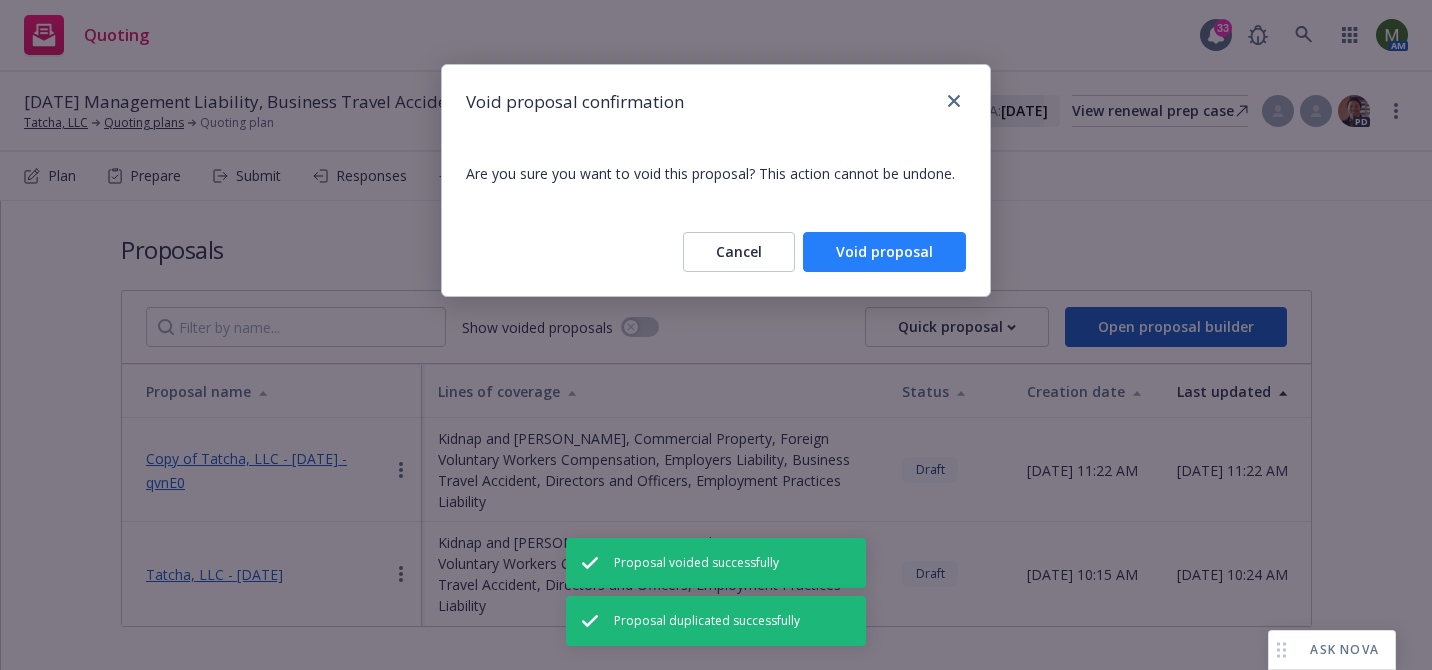 click on "Void proposal" at bounding box center (884, 252) 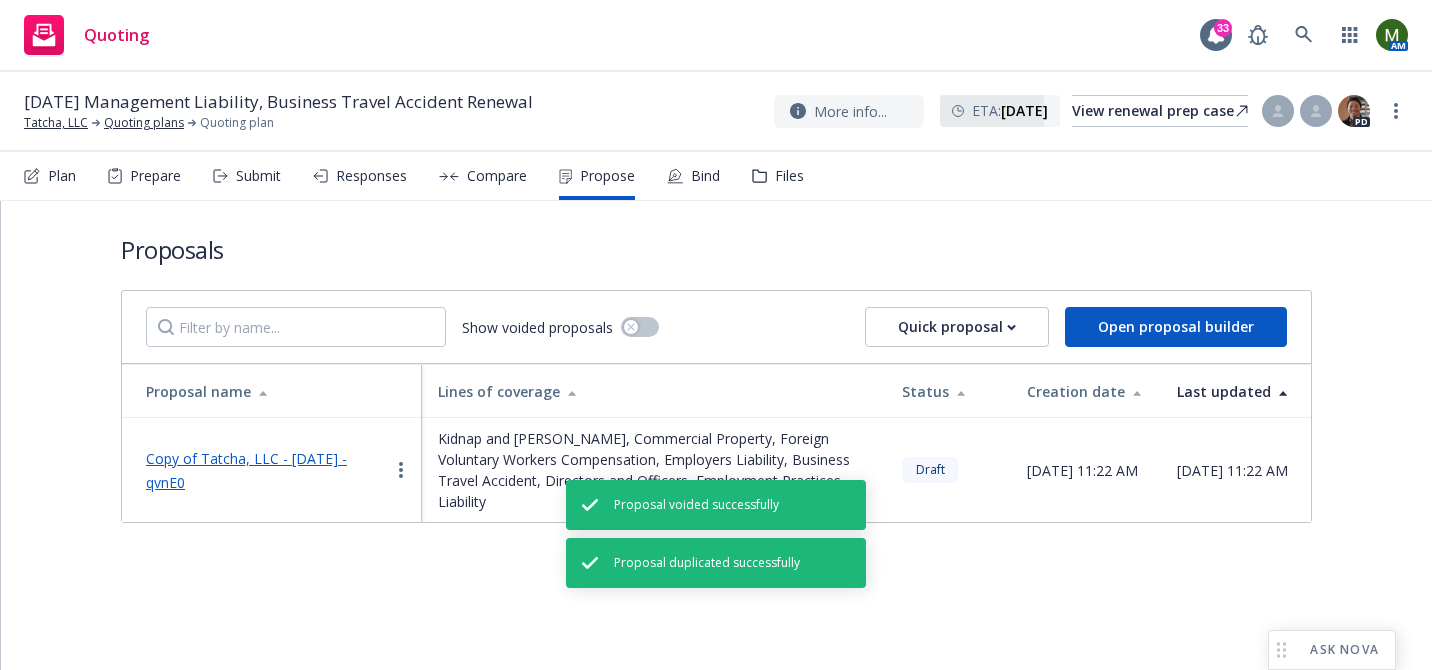 click on "Copy of Tatcha, LLC - July 2025 - qvnE0" at bounding box center [246, 470] 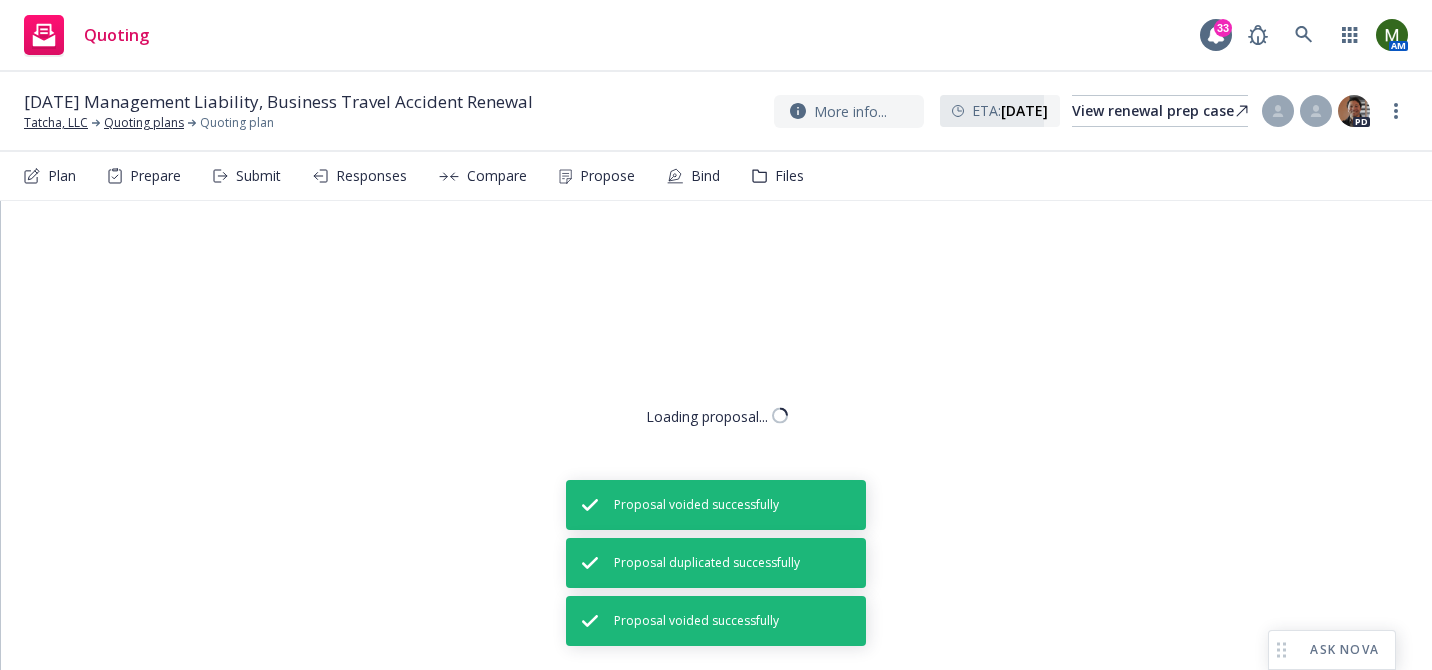 type on "x" 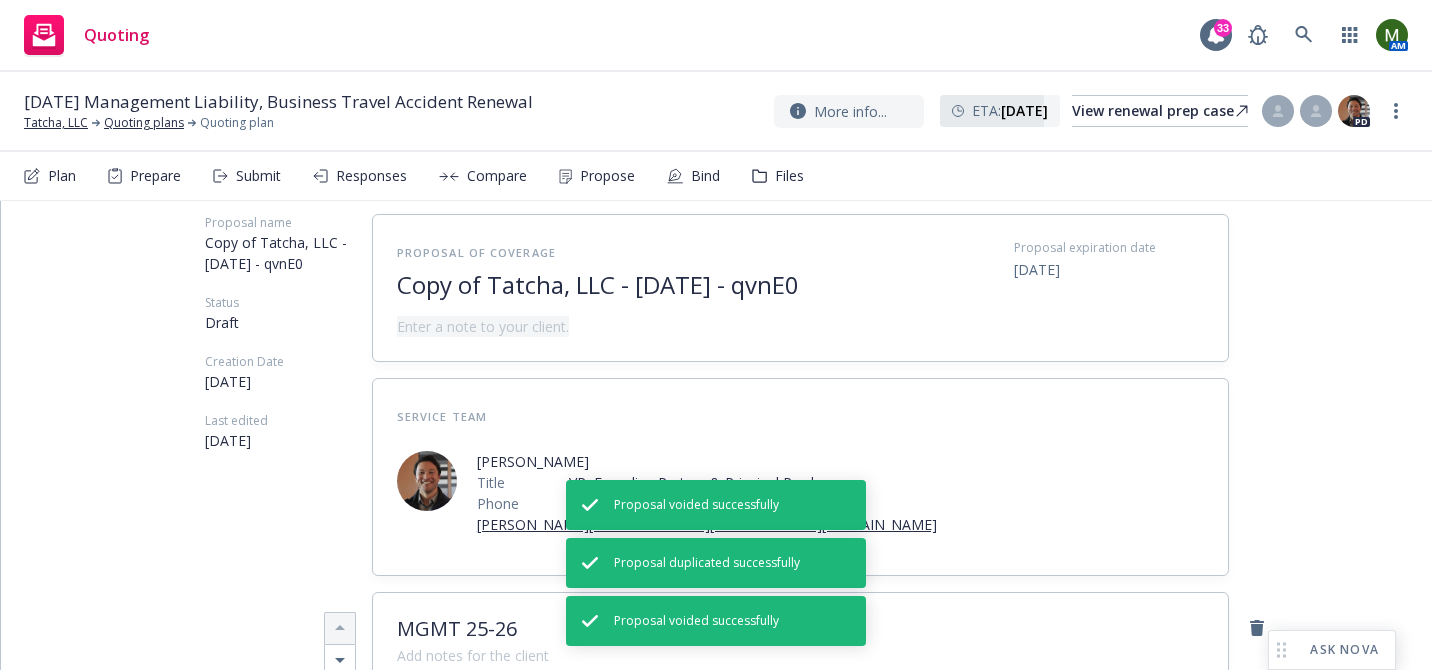 scroll, scrollTop: 107, scrollLeft: 0, axis: vertical 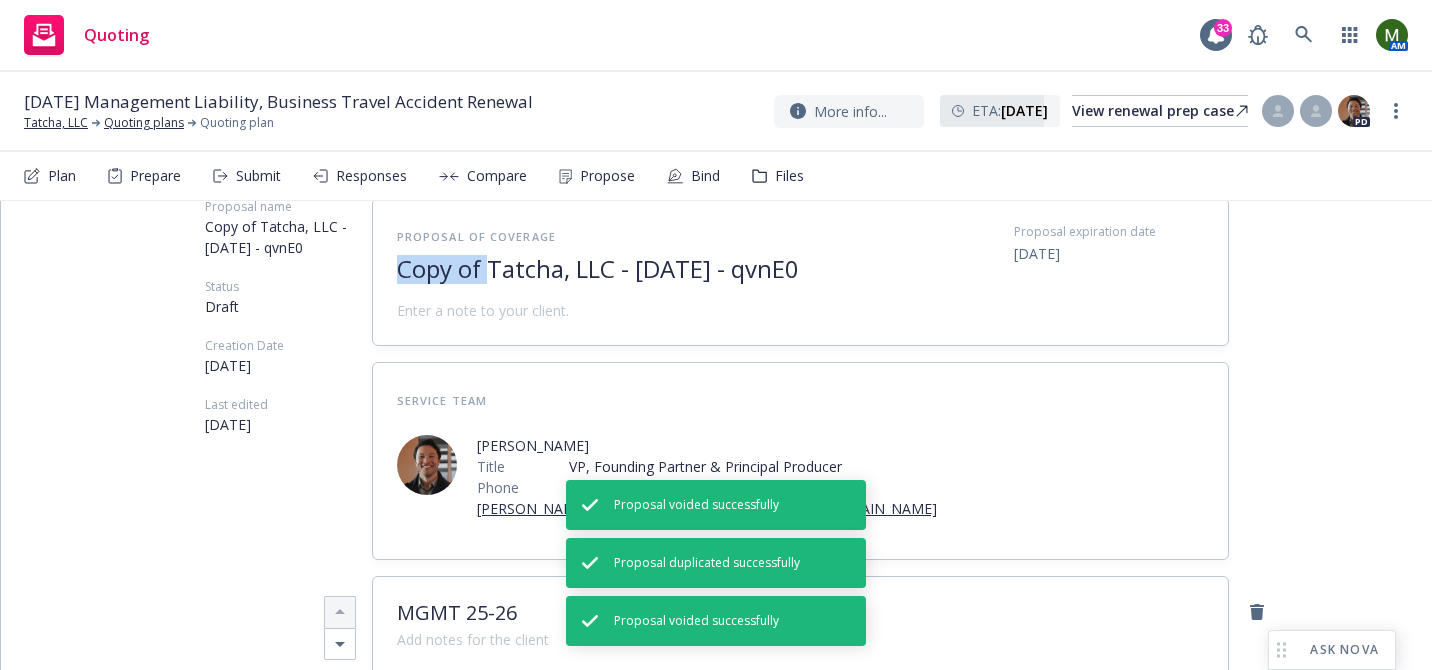 drag, startPoint x: 491, startPoint y: 279, endPoint x: 373, endPoint y: 259, distance: 119.682915 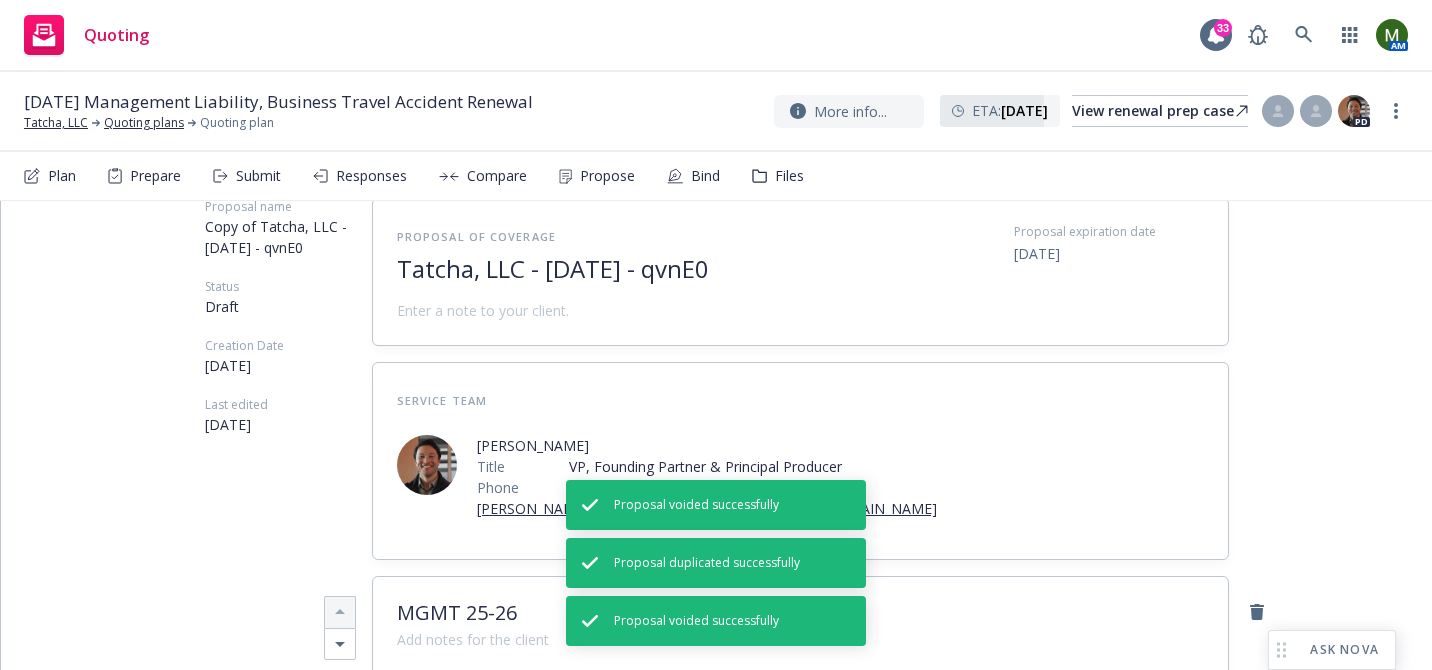click on "Tatcha, LLC - July 2025 - qvnE0" at bounding box center [642, 269] 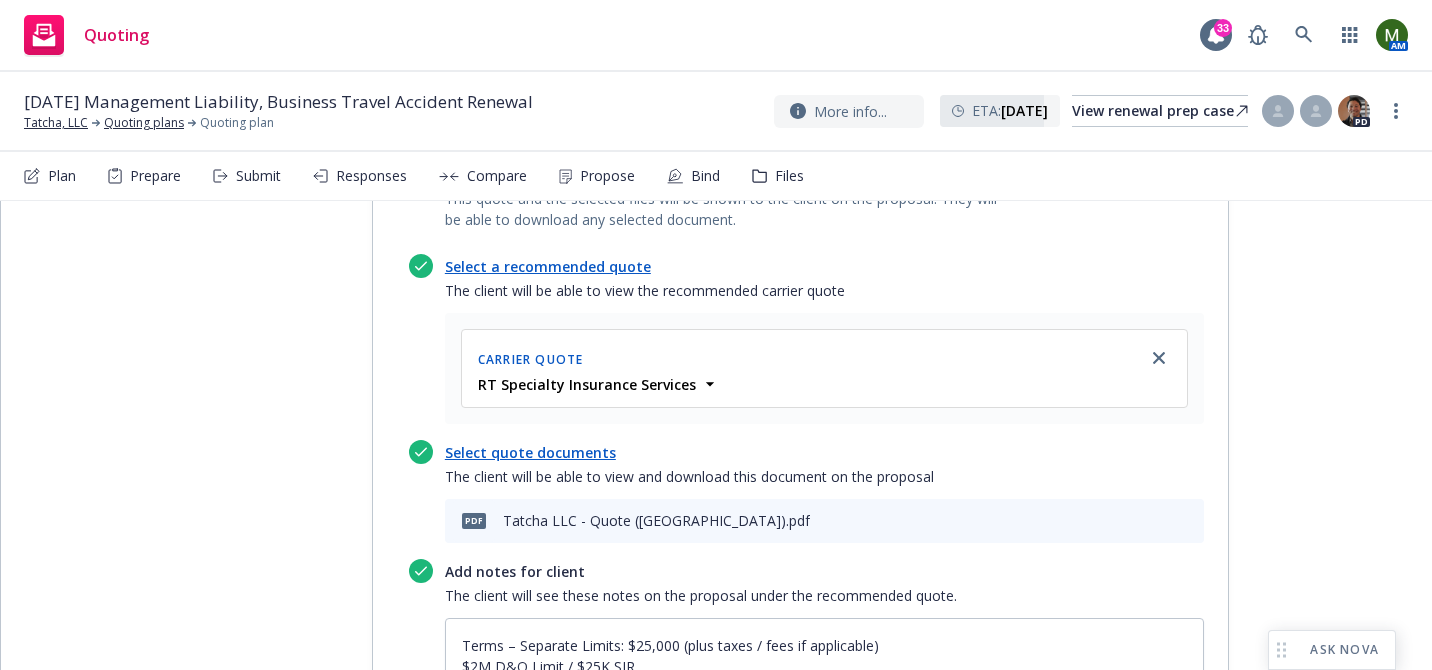 scroll, scrollTop: 652, scrollLeft: 0, axis: vertical 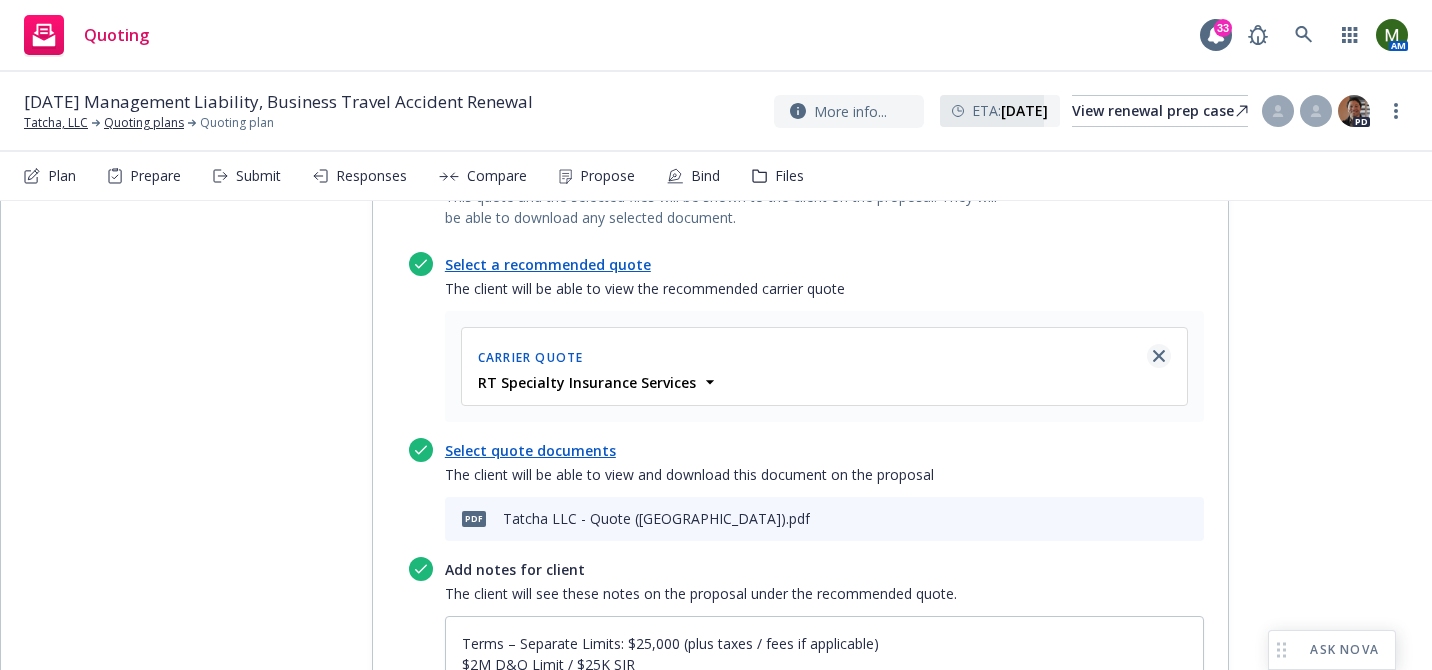 click 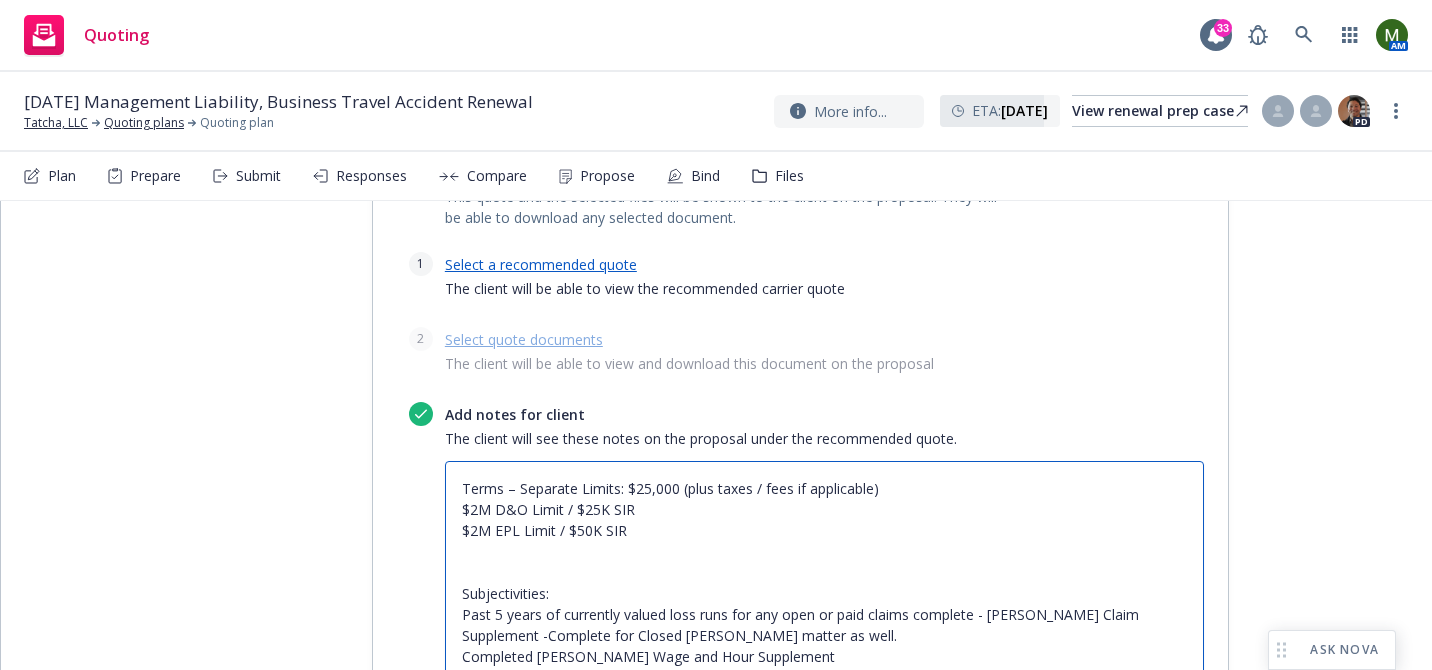 click on "Terms – Separate Limits: $25,000 (plus taxes / fees if applicable)
$2M D&O Limit / $25K SIR
$2M EPL Limit / $50K SIR
Subjectivities:
Past 5 years of currently valued loss runs for any open or paid claims complete - Hudson Claim Supplement -Complete for Closed Nicole DeSantis matter as well.
Completed Hudson Wage and Hour Supplement
Interim 2025 Balance sheet
Fully Diluted Cap Table confirmation all 10% or greater shareholders have board representation. Confirm name of Private capital investor to be listed on dec page." at bounding box center (824, 604) 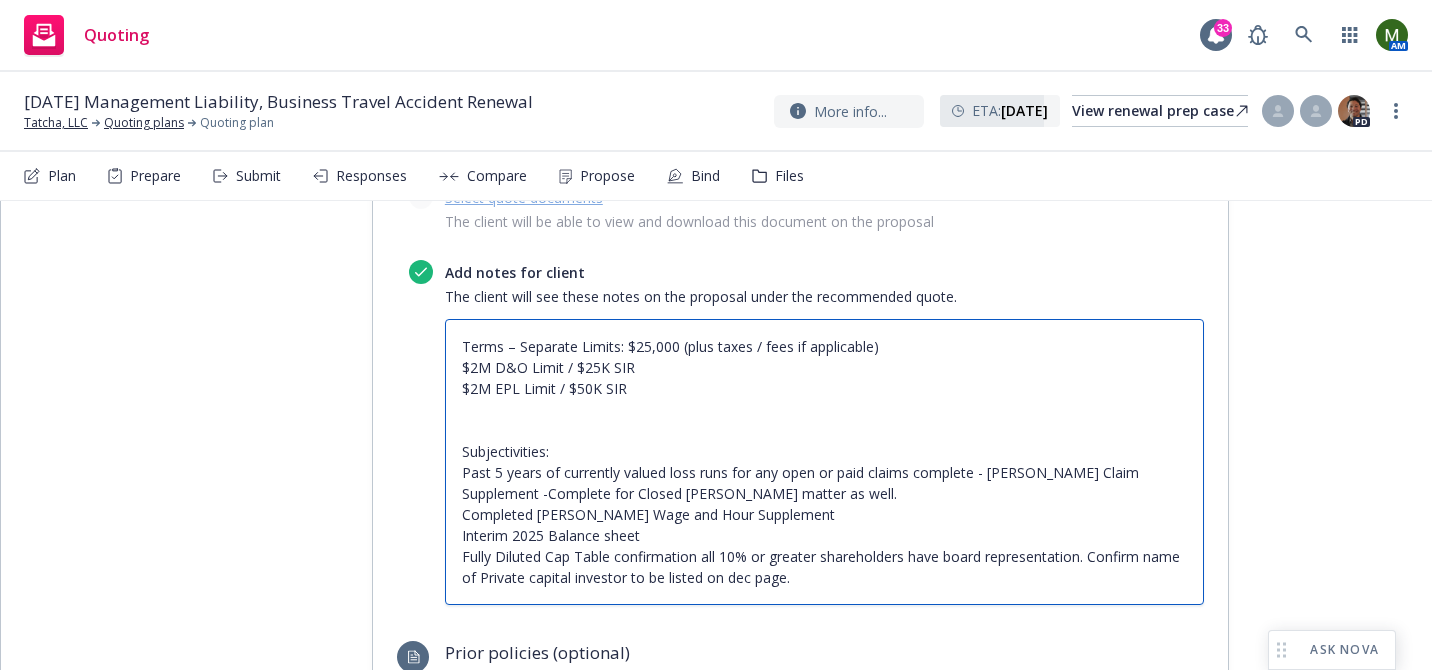 scroll, scrollTop: 809, scrollLeft: 0, axis: vertical 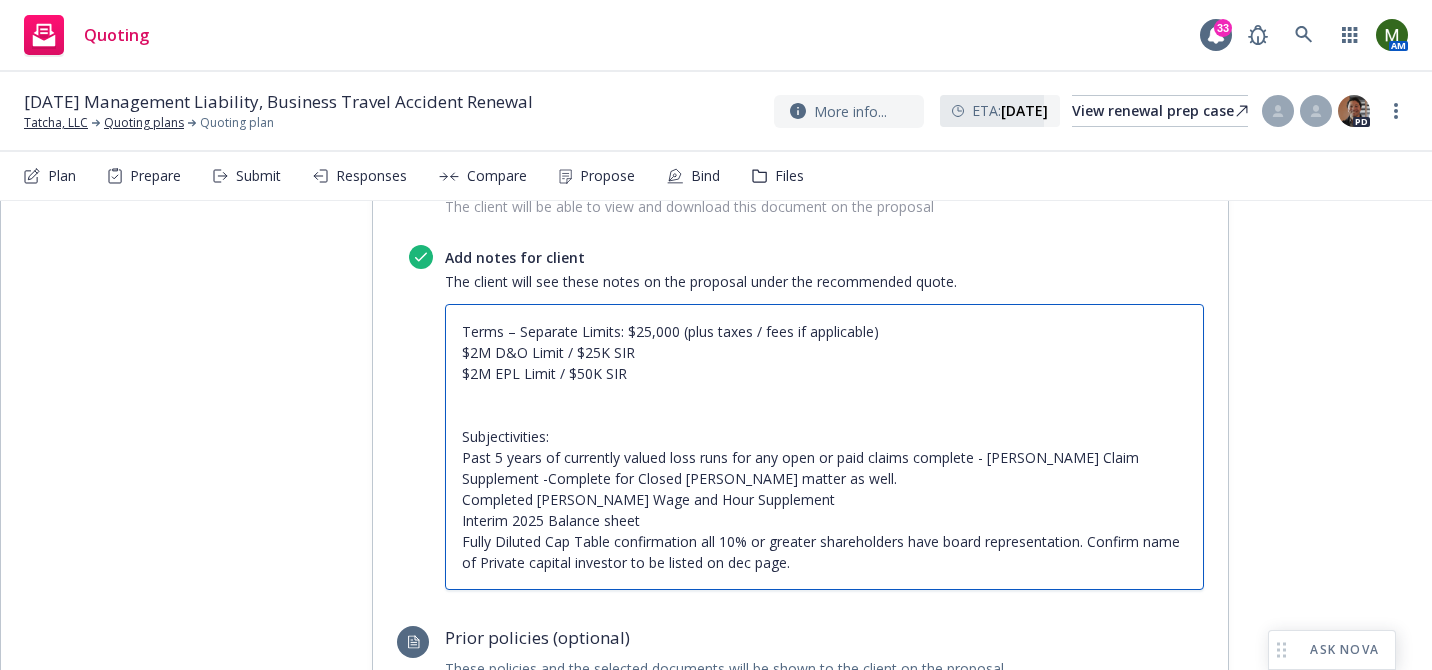 drag, startPoint x: 800, startPoint y: 570, endPoint x: 429, endPoint y: 295, distance: 461.8073 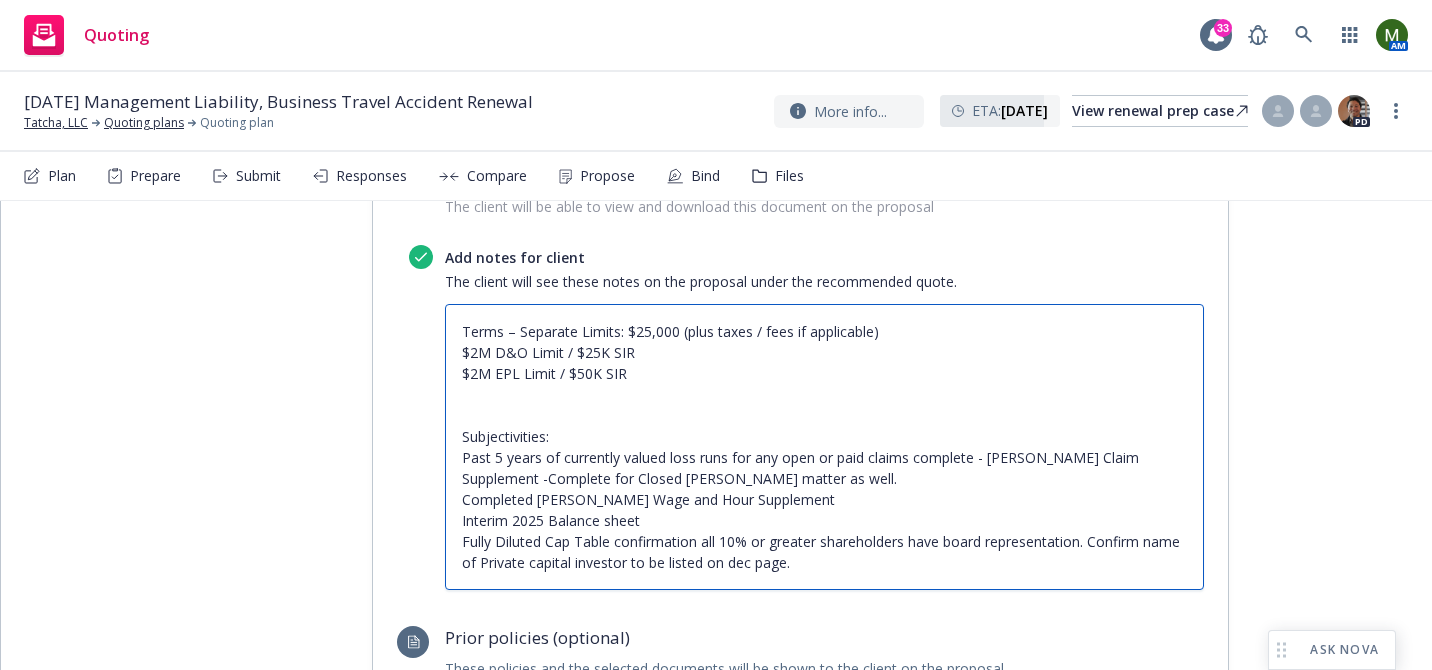 click on "Add notes for client The client will see these notes on the proposal under the recommended quote. Terms – Separate Limits: $25,000 (plus taxes / fees if applicable)
$2M D&O Limit / $25K SIR
$2M EPL Limit / $50K SIR
Subjectivities:
Past 5 years of currently valued loss runs for any open or paid claims complete - Hudson Claim Supplement -Complete for Closed Nicole DeSantis matter as well.
Completed Hudson Wage and Hour Supplement
Interim 2025 Balance sheet
Fully Diluted Cap Table confirmation all 10% or greater shareholders have board representation. Confirm name of Private capital investor to be listed on dec page." at bounding box center [806, 417] 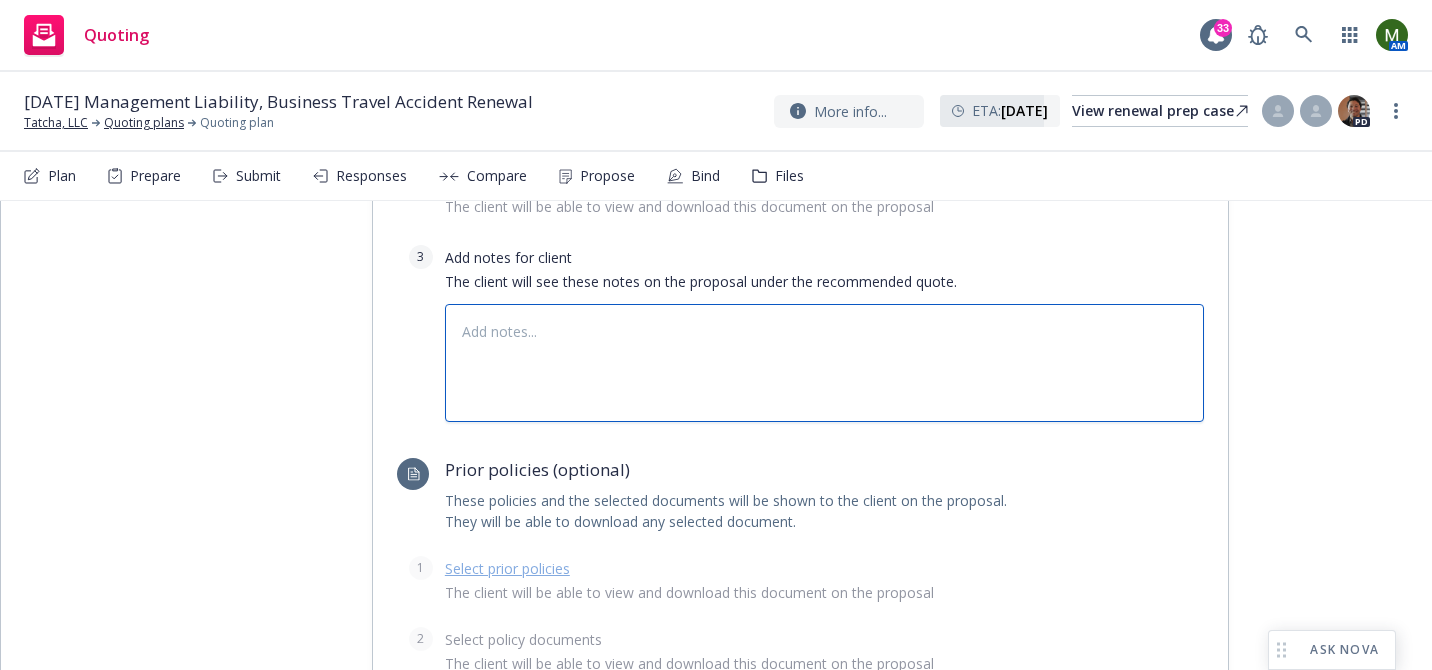paste on "$2M D&O x $35k retention
$2M EPL x $75k retention
Premium: $23,290 + taxes/fees: Wholesaler Fee $500.00
Policy Fee - Carrier $750.00
TOTAL FEES: $1,250.00
ESTIMATED SURPLUS LINES TAX: Surplus Lines Tax $721.20 Stamping Office Fee $43.27
TOTAL TAXES: $764.47
Subjectivities:
If TRIA is being rejected, signed and dated TRIA notice
Please provide name and contact info of the person responsible for HR and personnel (need prior to issuing policy)" 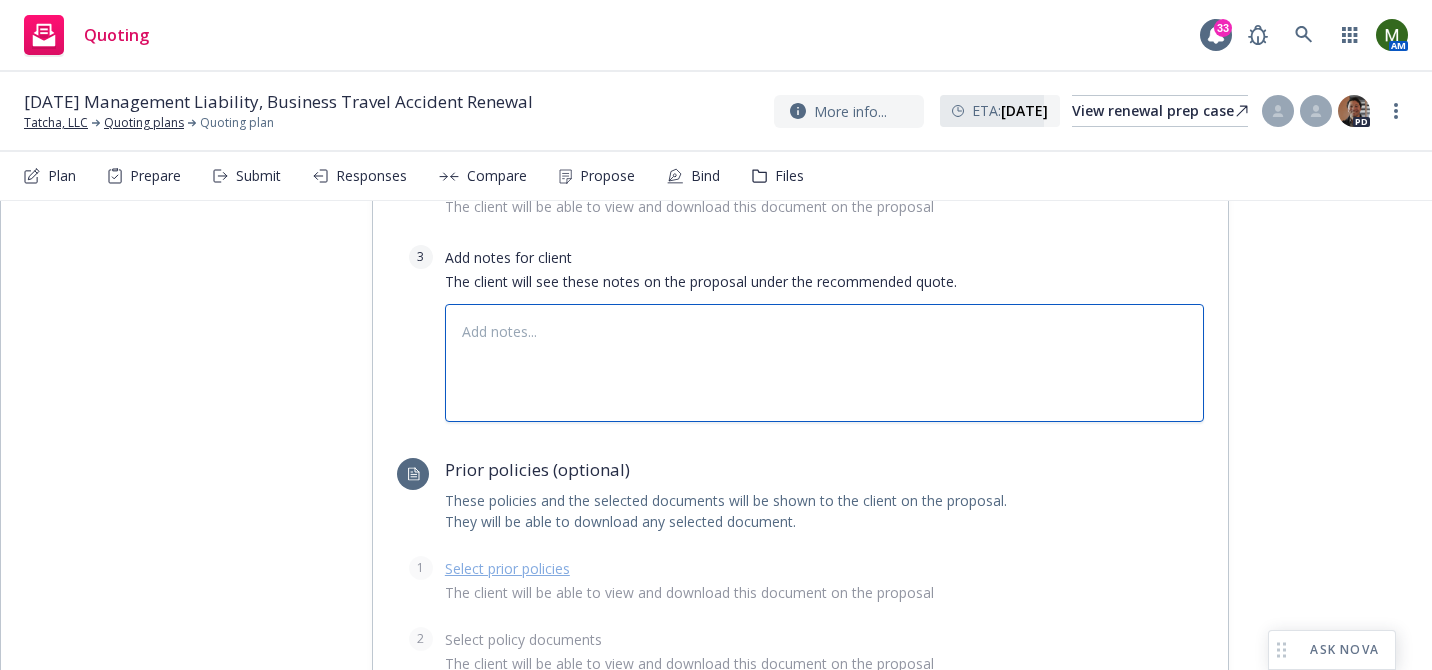 type on "x" 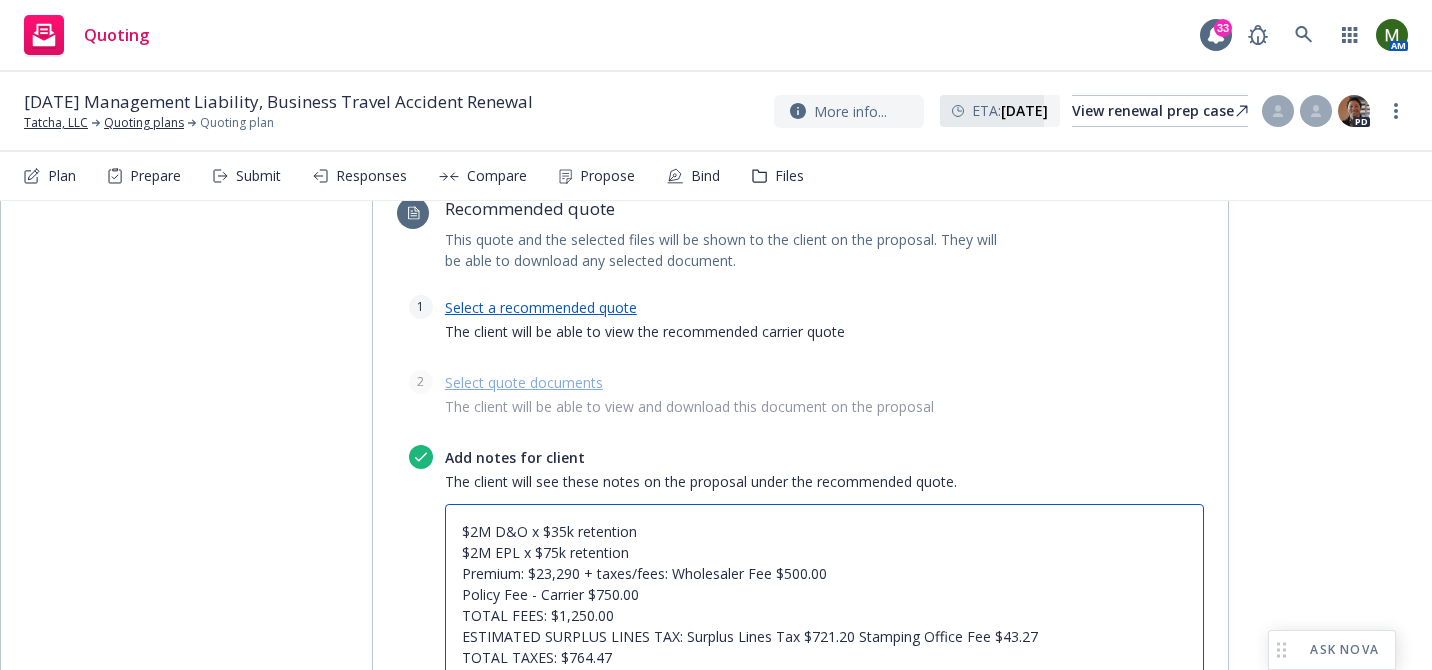 scroll, scrollTop: 603, scrollLeft: 0, axis: vertical 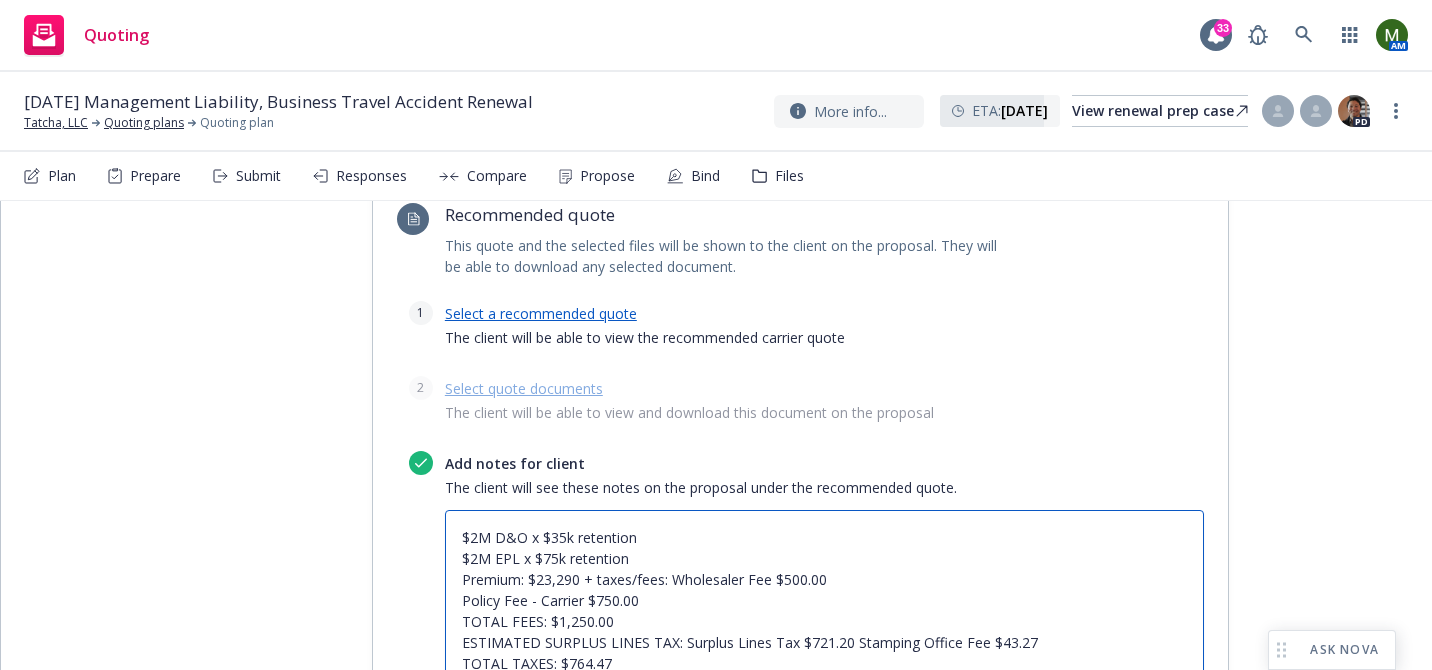 type on "$2M D&O x $35k retention
$2M EPL x $75k retention
Premium: $23,290 + taxes/fees: Wholesaler Fee $500.00
Policy Fee - Carrier $750.00
TOTAL FEES: $1,250.00
ESTIMATED SURPLUS LINES TAX: Surplus Lines Tax $721.20 Stamping Office Fee $43.27
TOTAL TAXES: $764.47
Subjectivities:
If TRIA is being rejected, signed and dated TRIA notice
Please provide name and contact info of the person responsible for HR and personnel (need prior to issuing policy)" 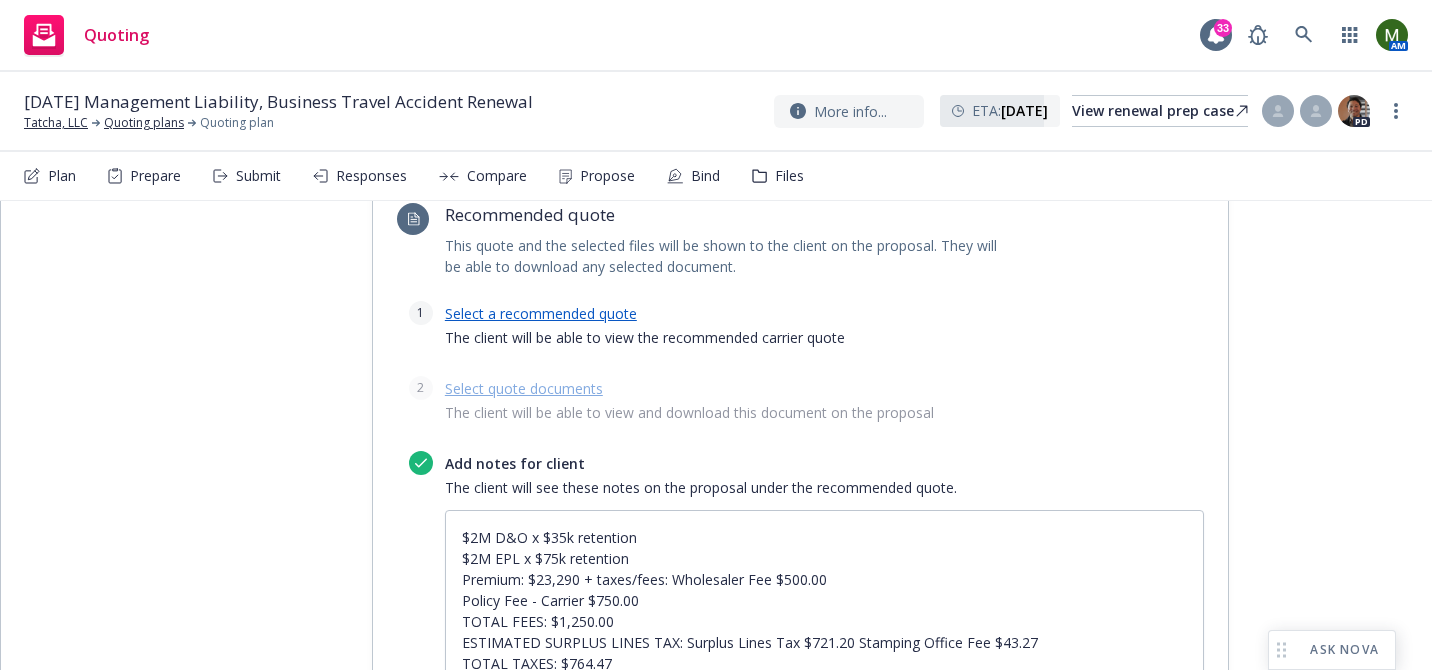 click on "Select a recommended quote" at bounding box center [541, 313] 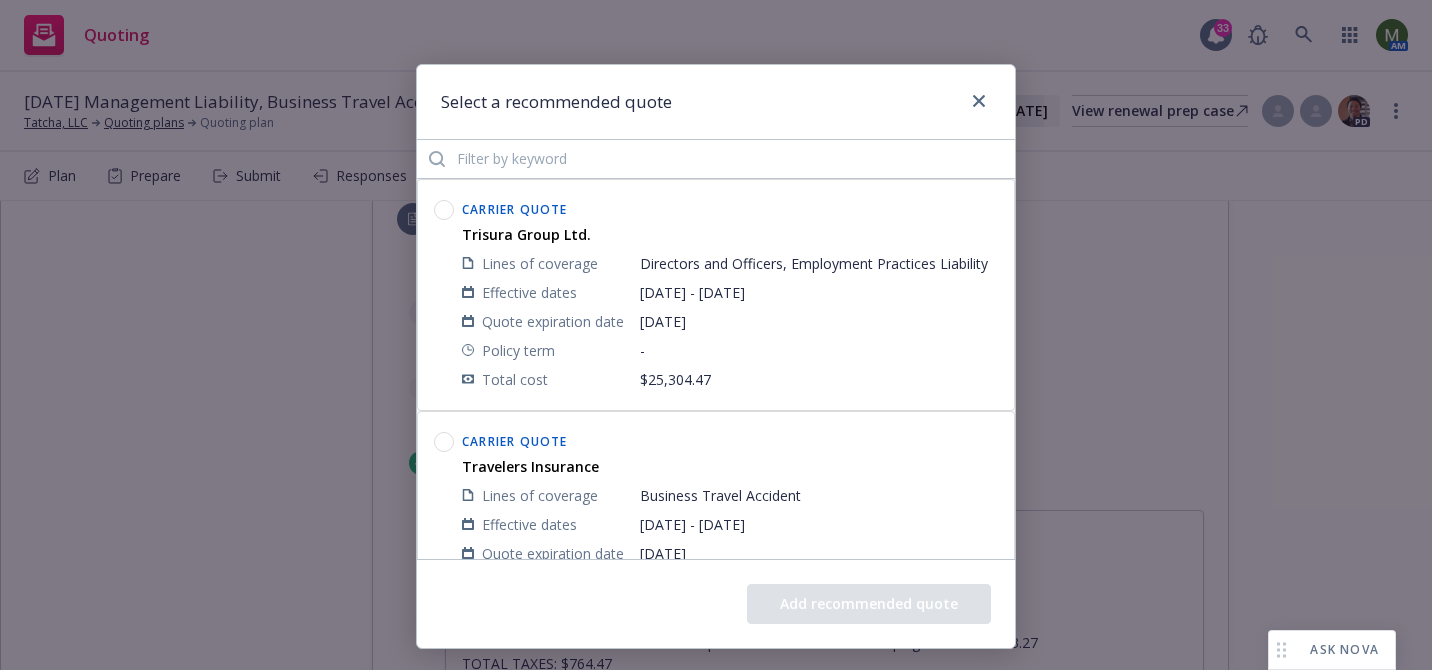 click 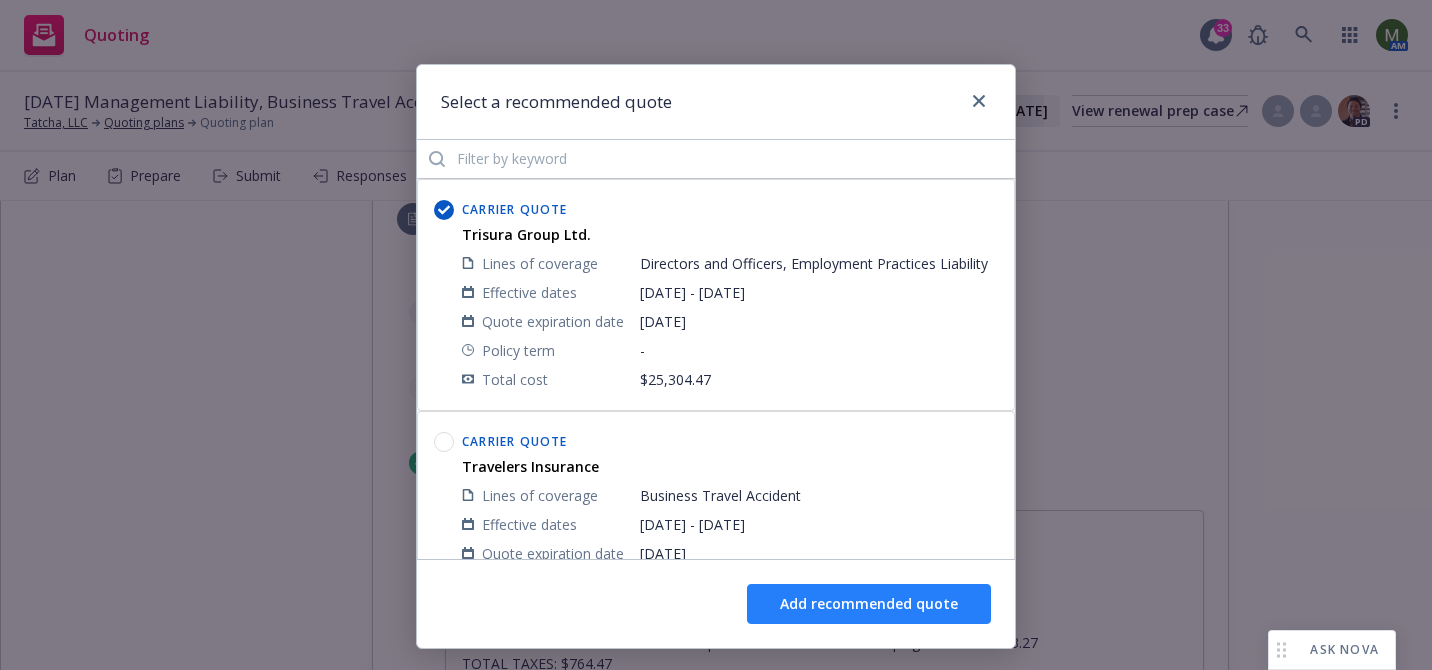 click on "Add recommended quote" at bounding box center (869, 604) 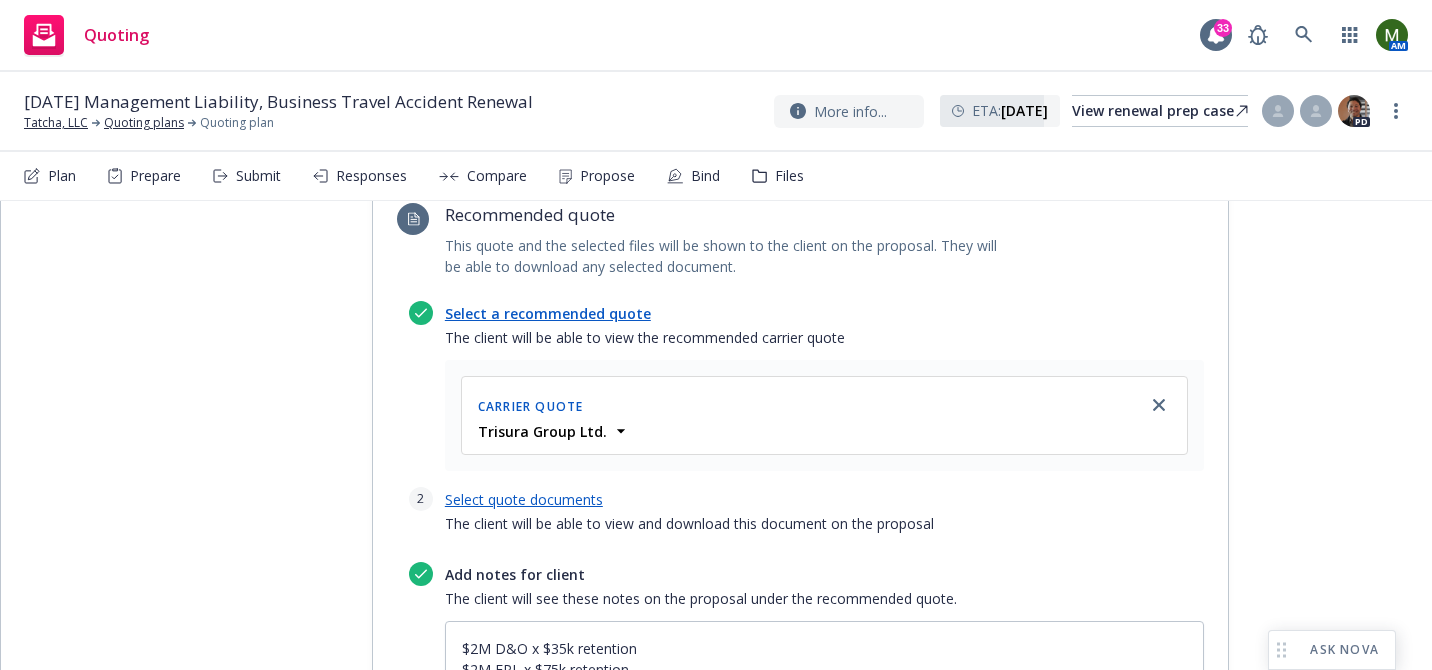 click on "Select quote documents" at bounding box center (524, 499) 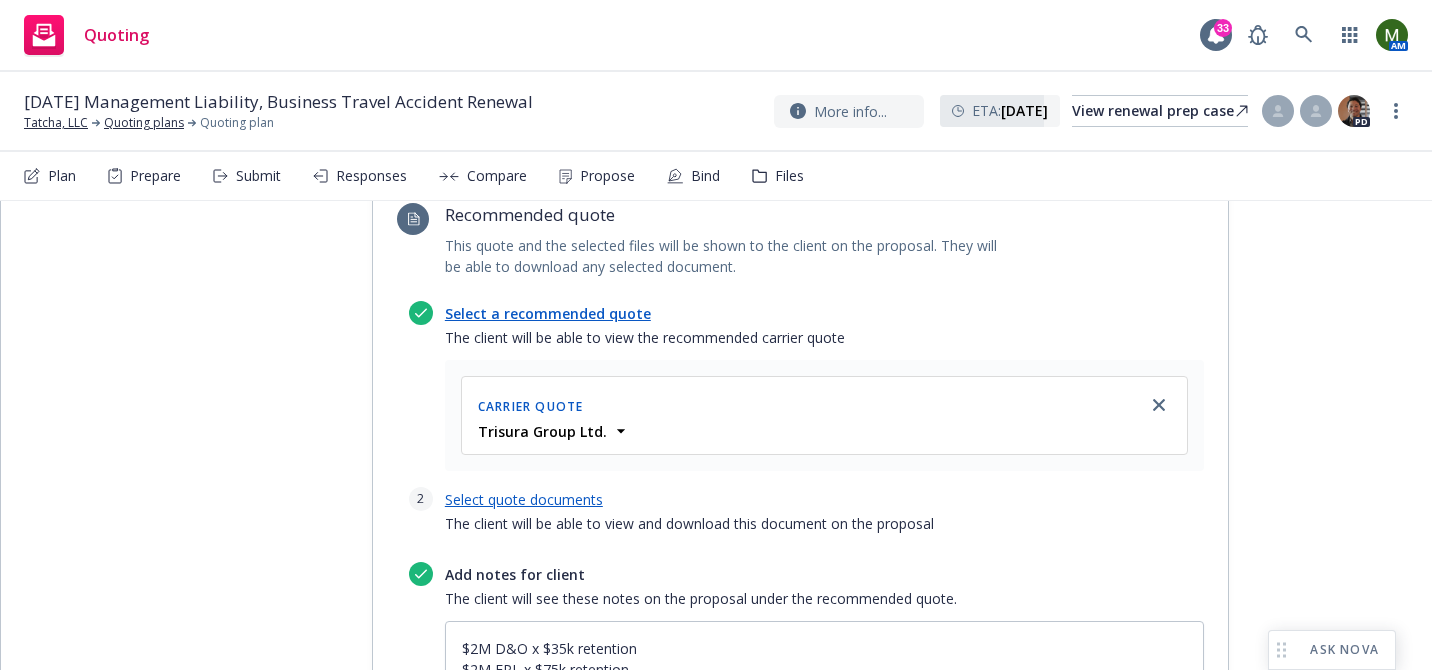 type on "x" 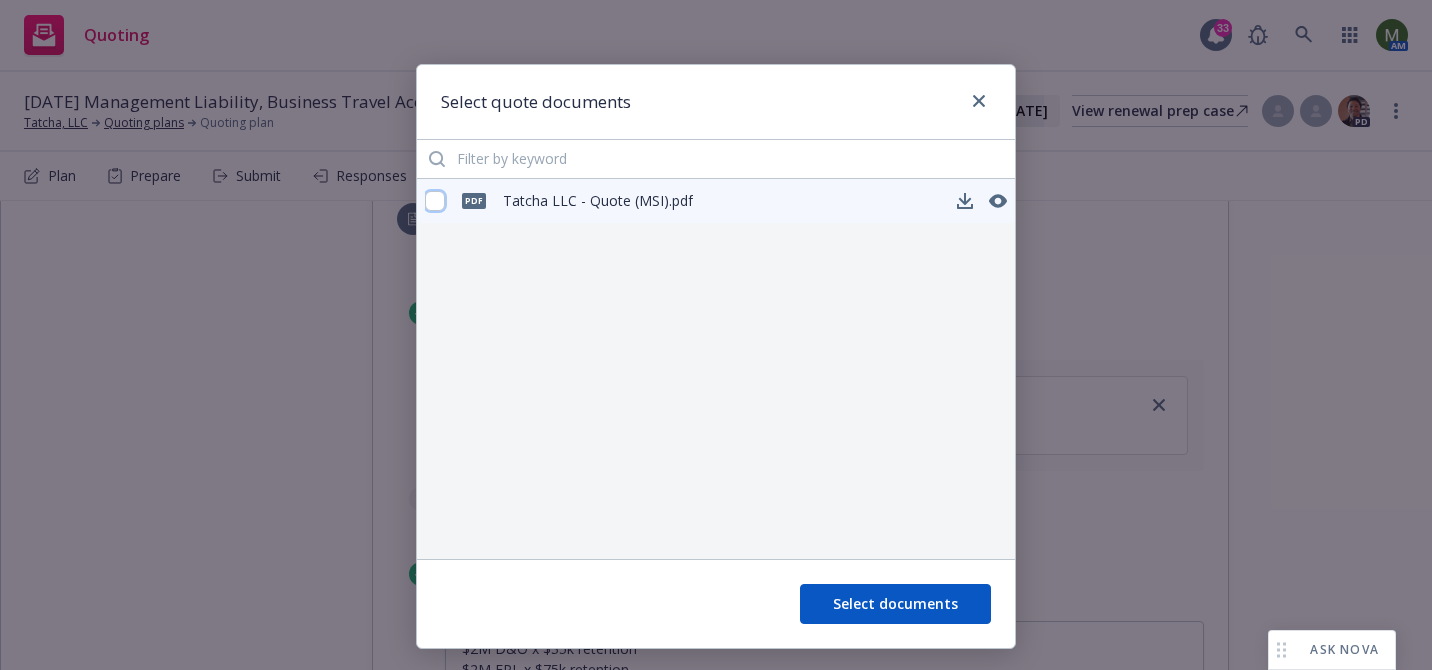 click at bounding box center [435, 201] 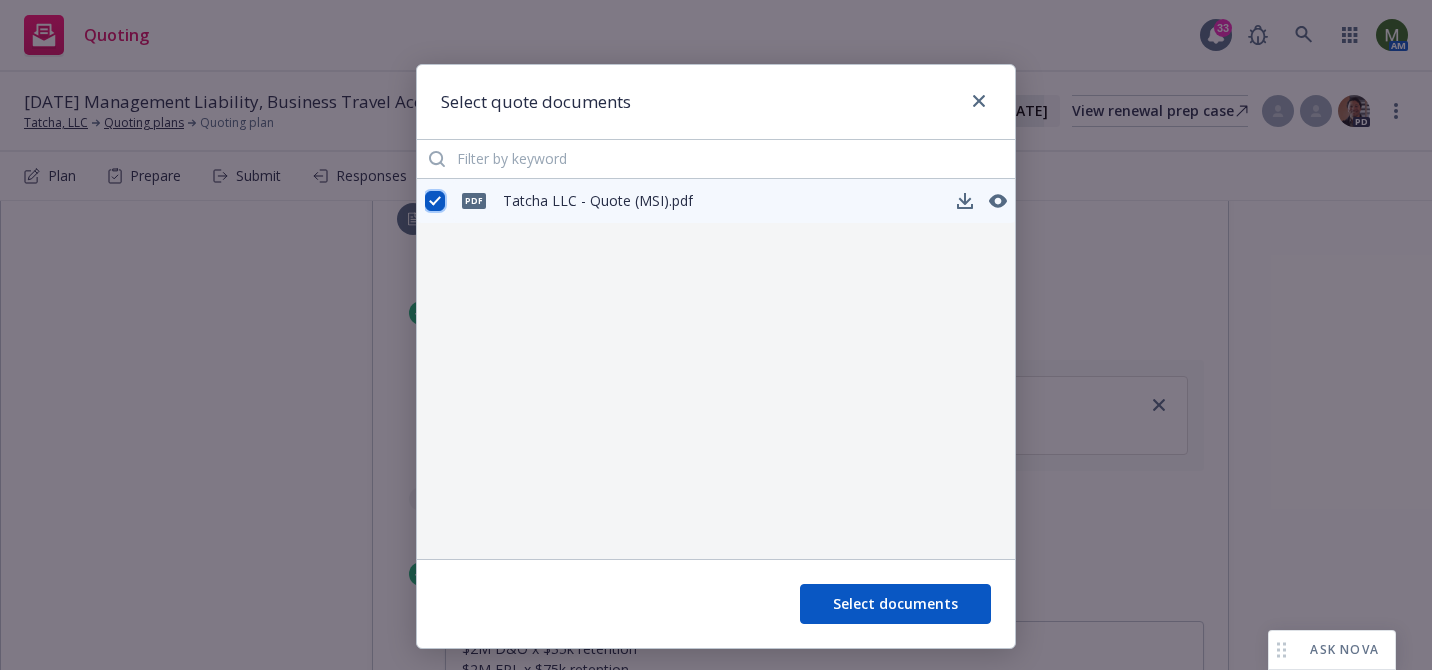 checkbox on "true" 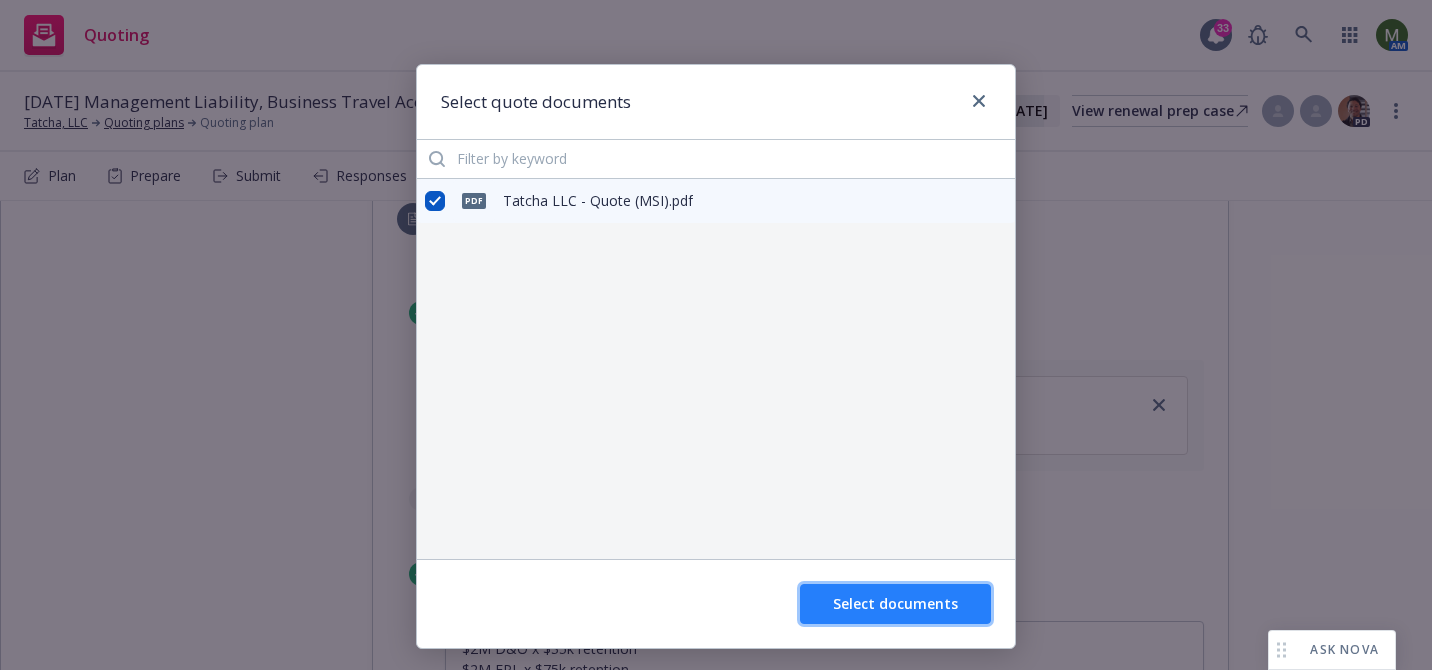 click on "Select documents" at bounding box center [895, 603] 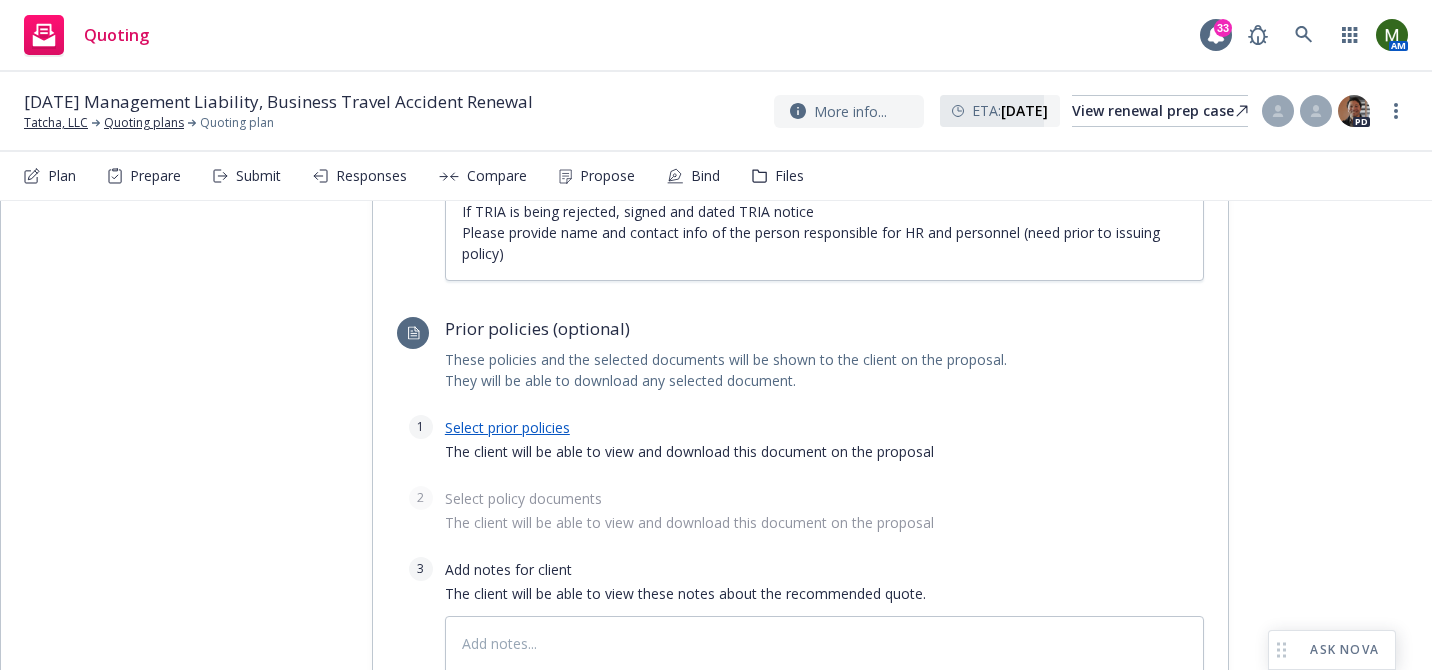 scroll, scrollTop: 1287, scrollLeft: 0, axis: vertical 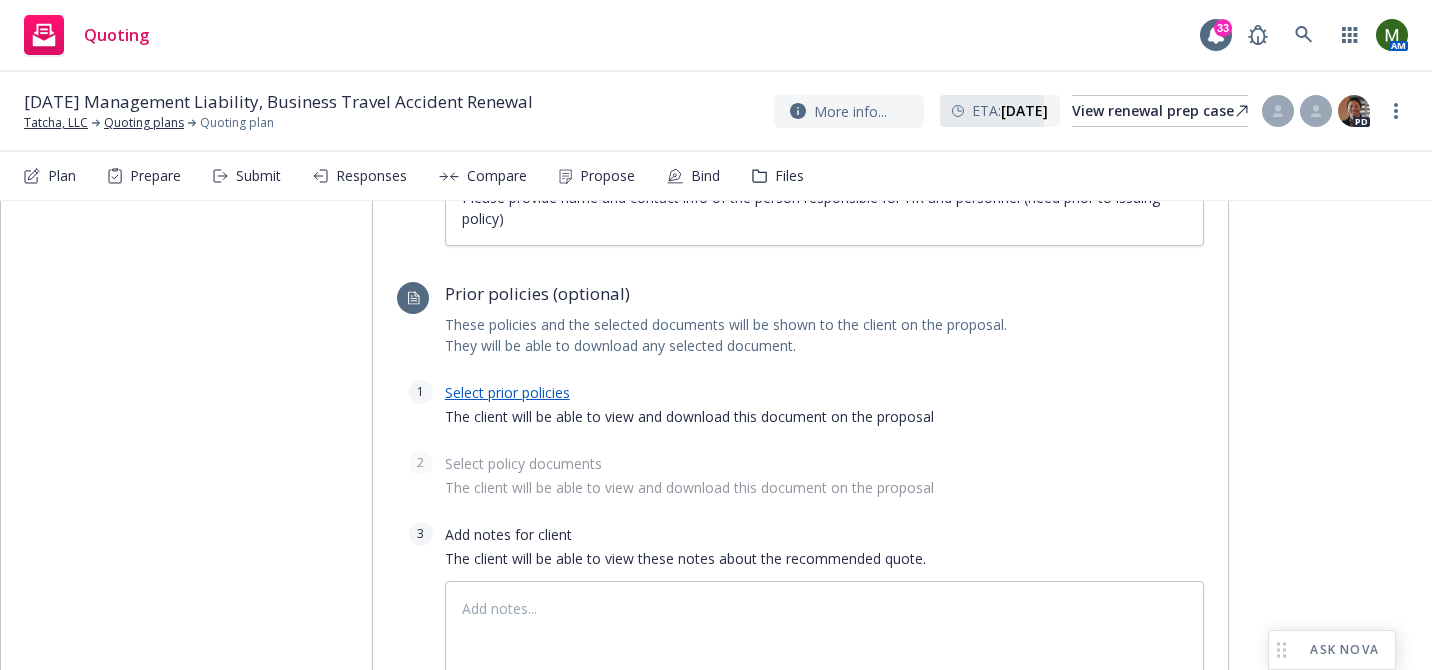 click on "Select prior policies" at bounding box center [507, 392] 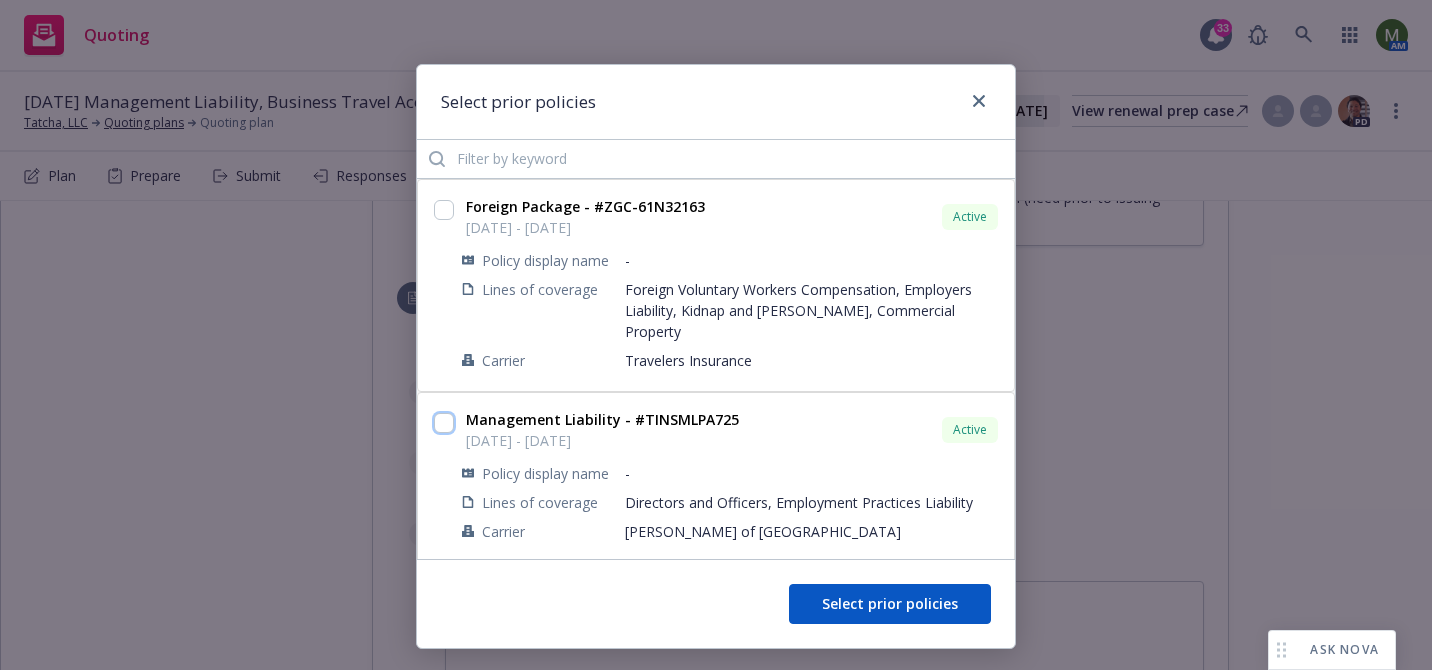 click at bounding box center [444, 423] 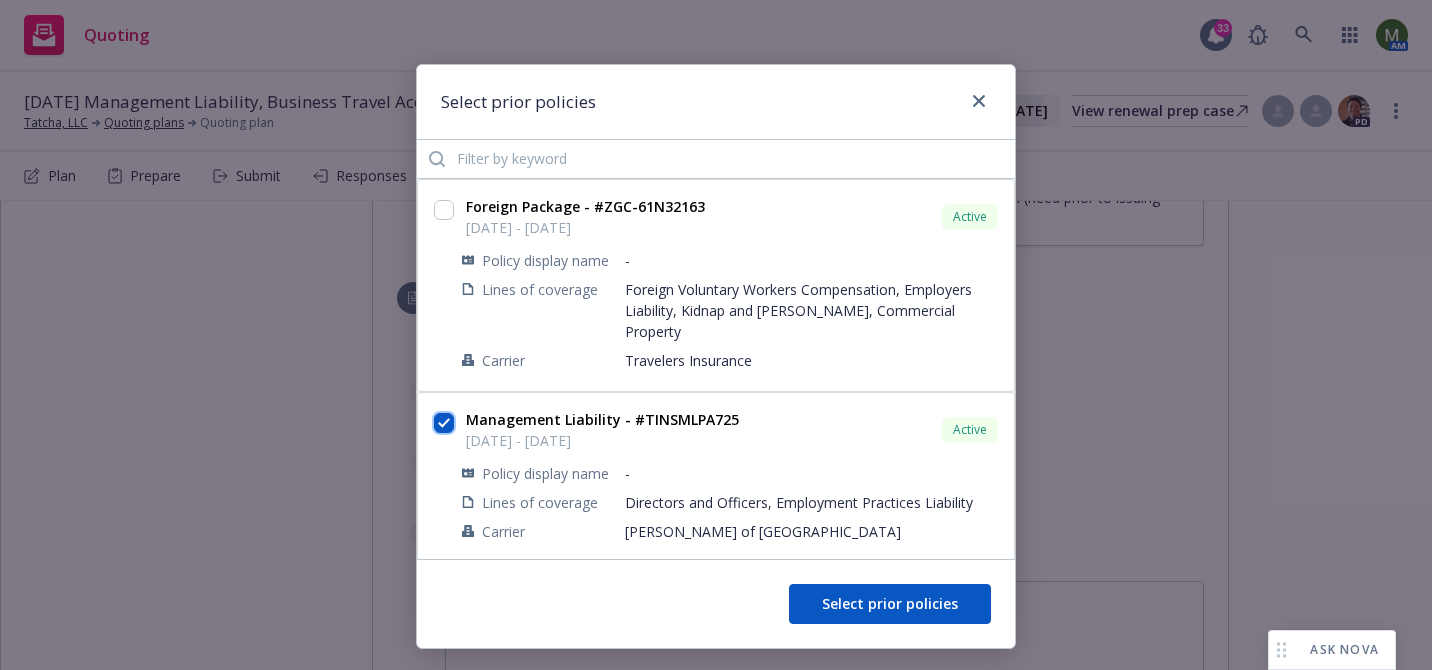 checkbox on "true" 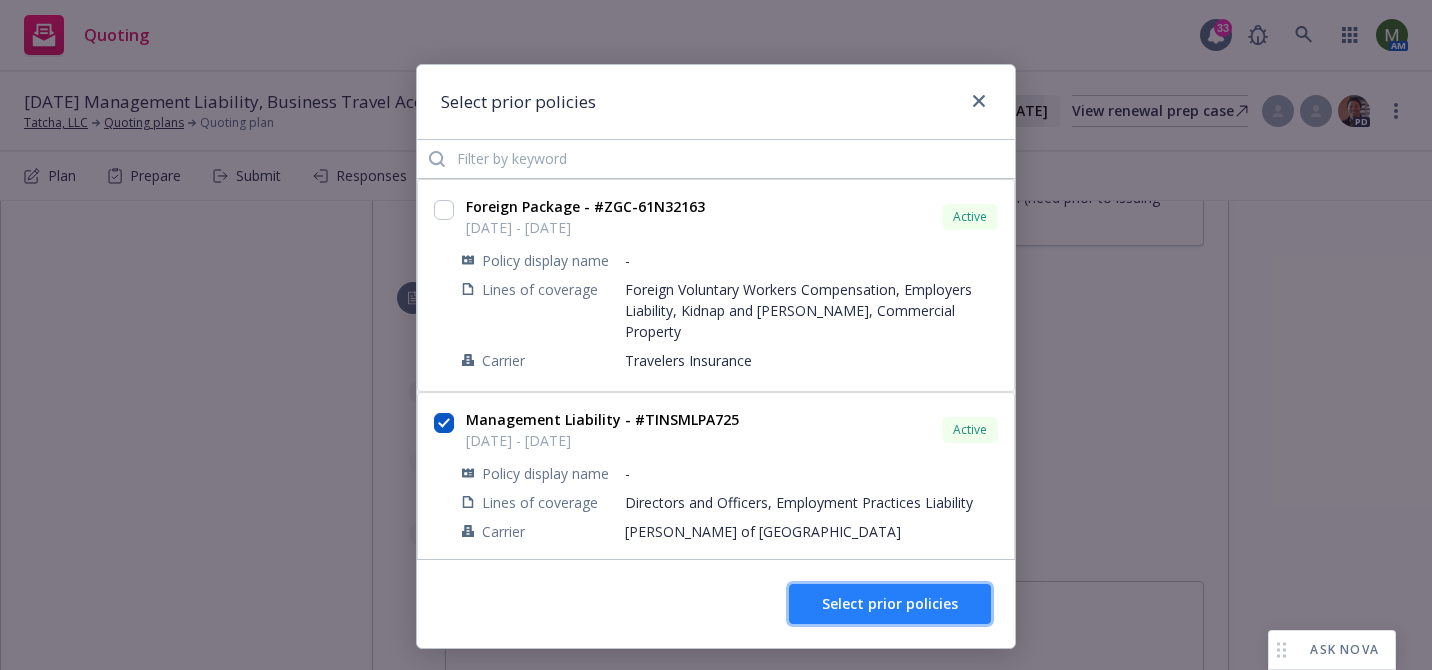 click on "Select prior policies" at bounding box center [890, 603] 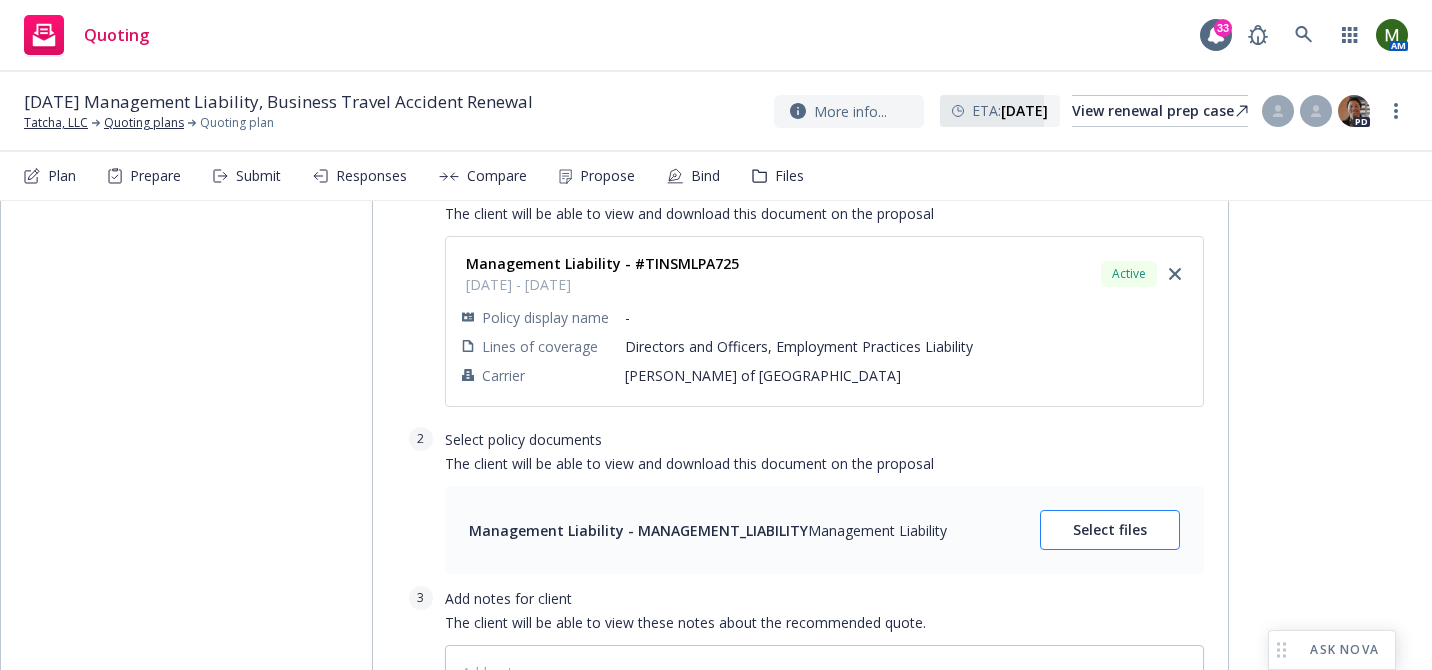 scroll, scrollTop: 1534, scrollLeft: 0, axis: vertical 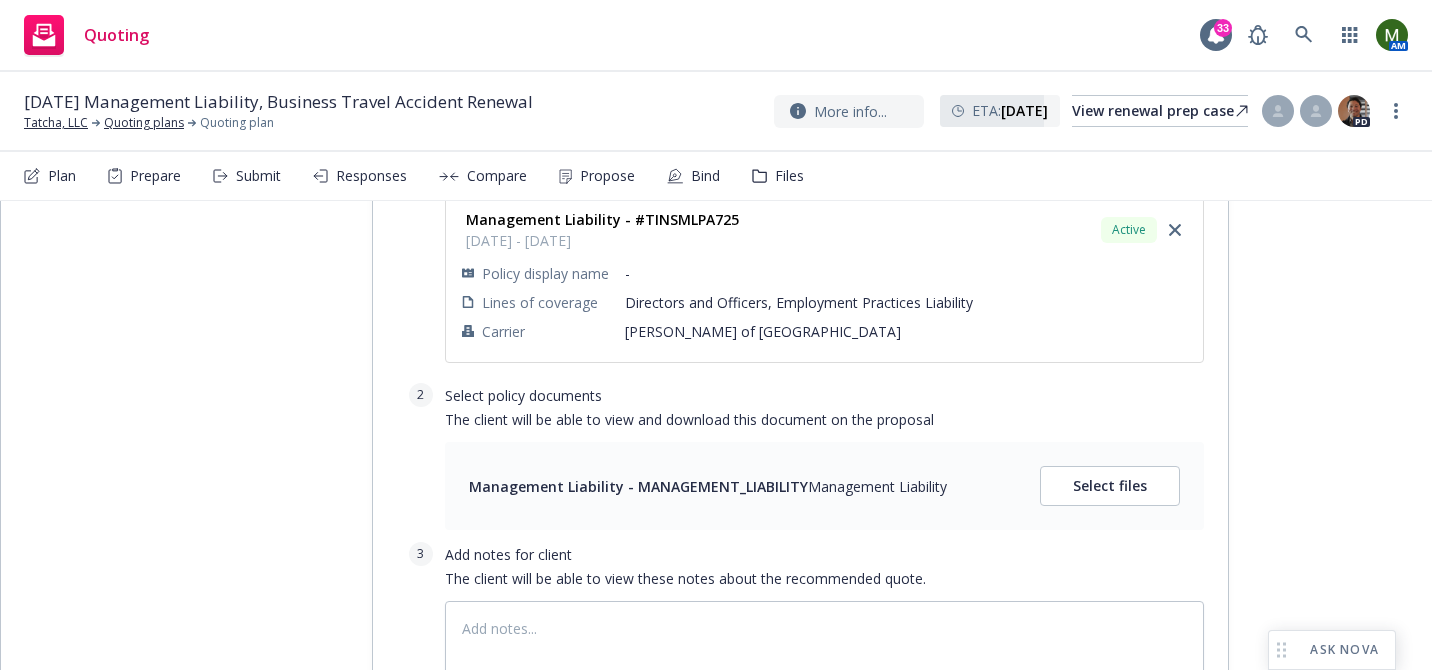 click on "Management Liability - MANAGEMENT_LIABILITY Management Liability Select files" at bounding box center [824, 486] 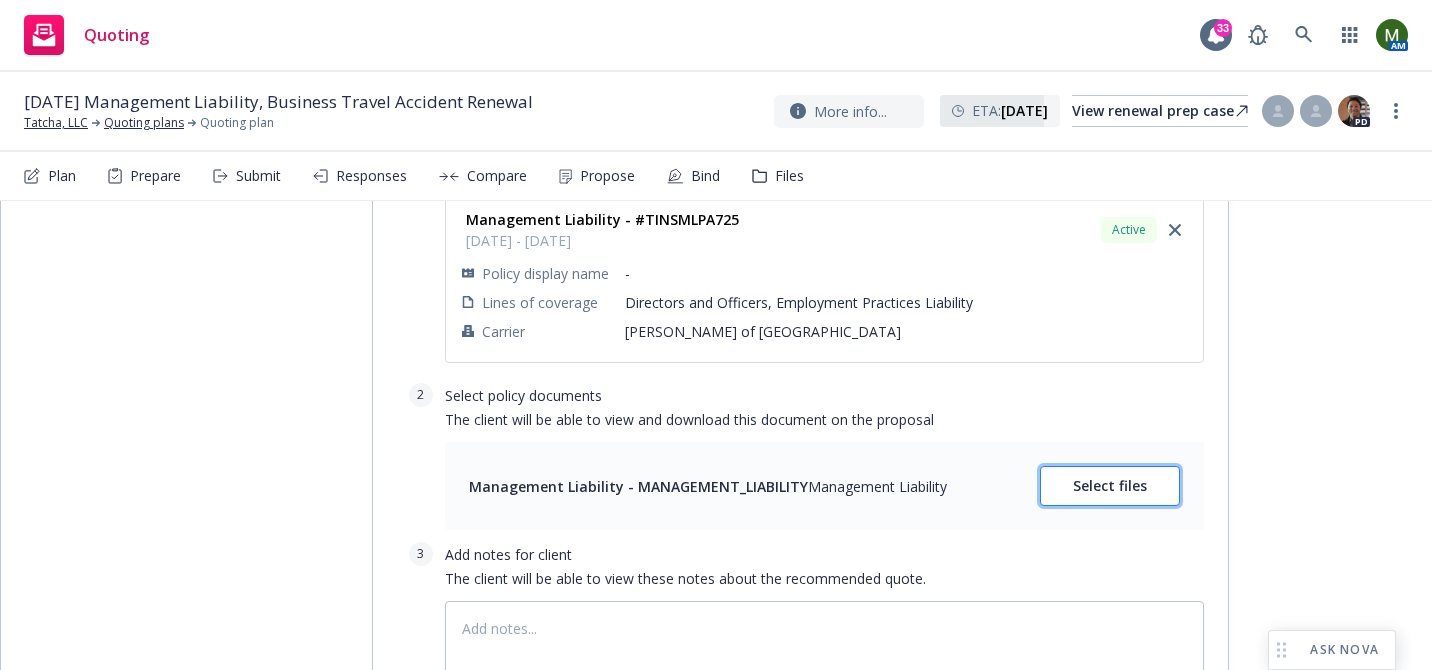 click on "Select files" at bounding box center (1110, 486) 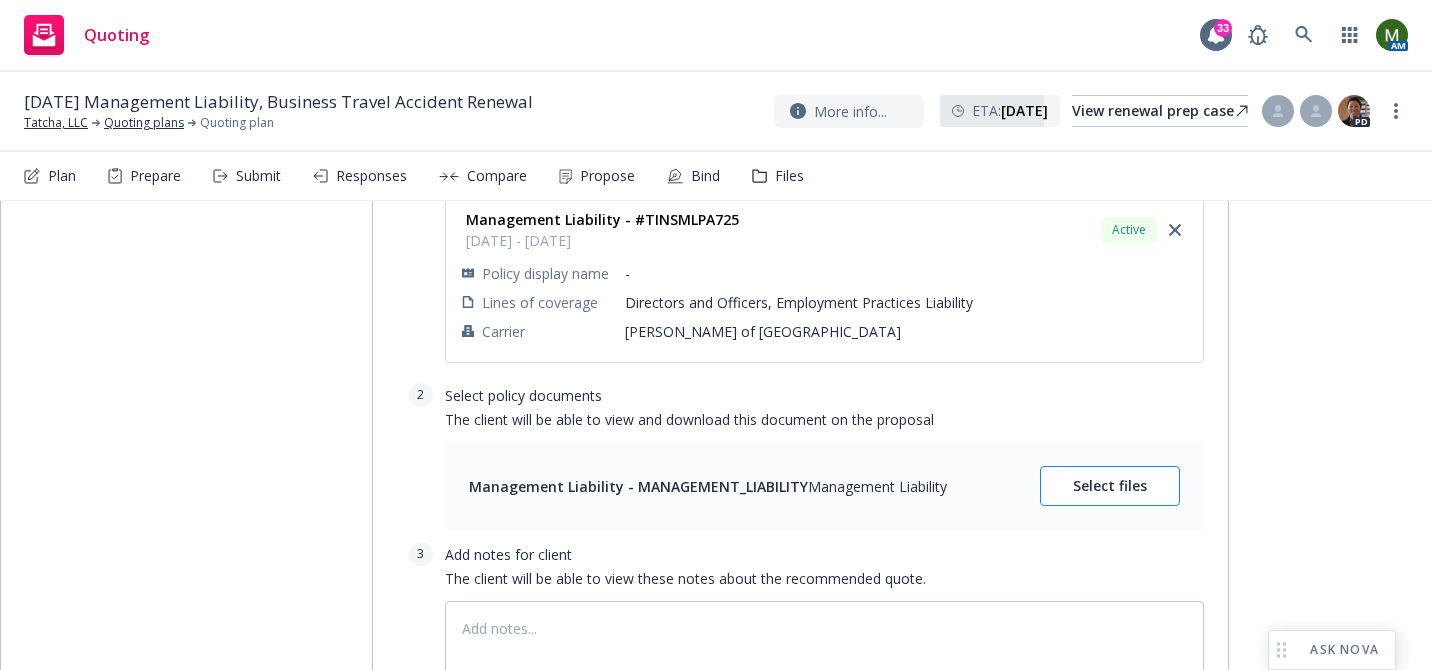 type on "x" 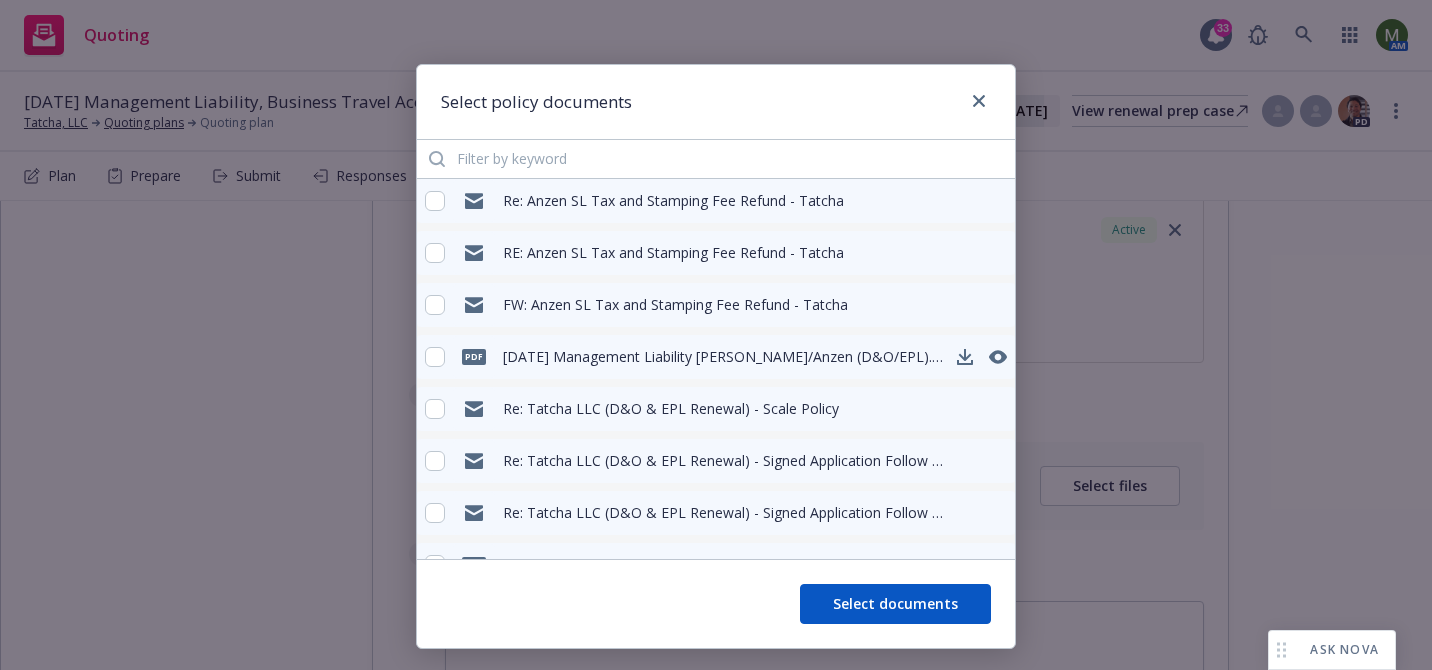 scroll, scrollTop: 460, scrollLeft: 0, axis: vertical 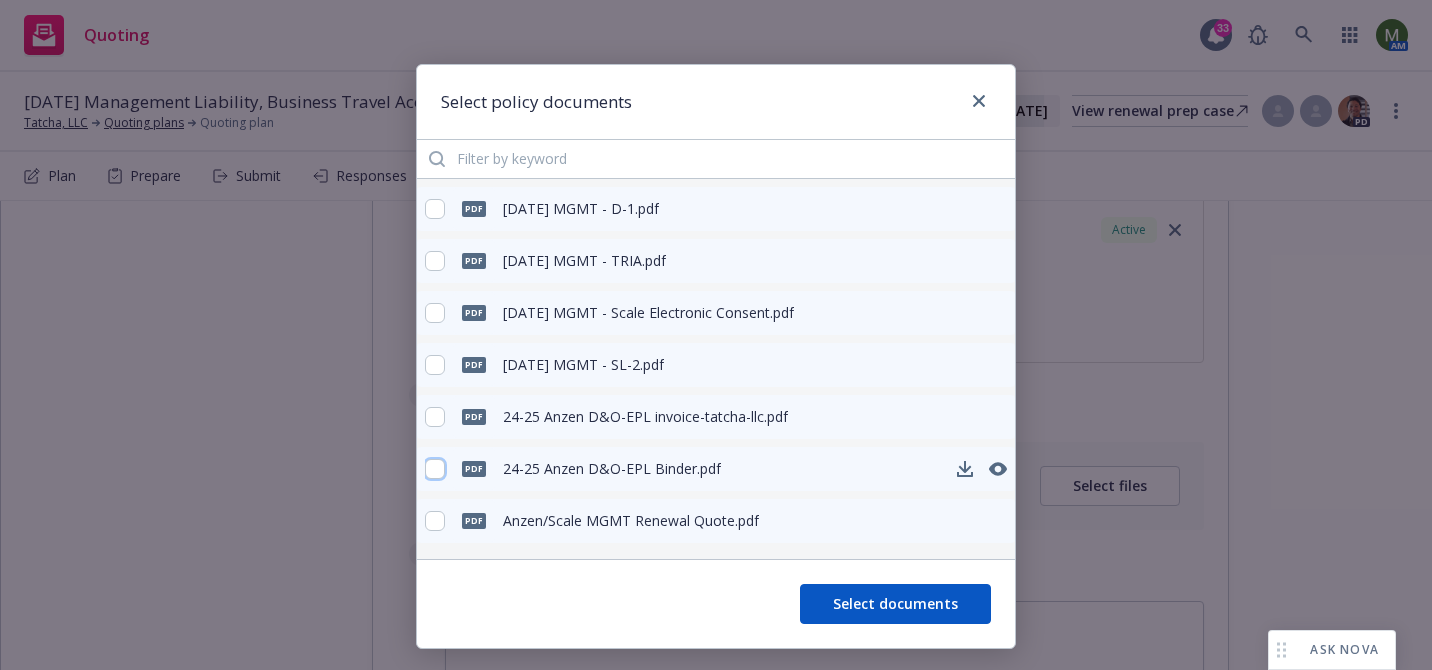 click at bounding box center [435, 469] 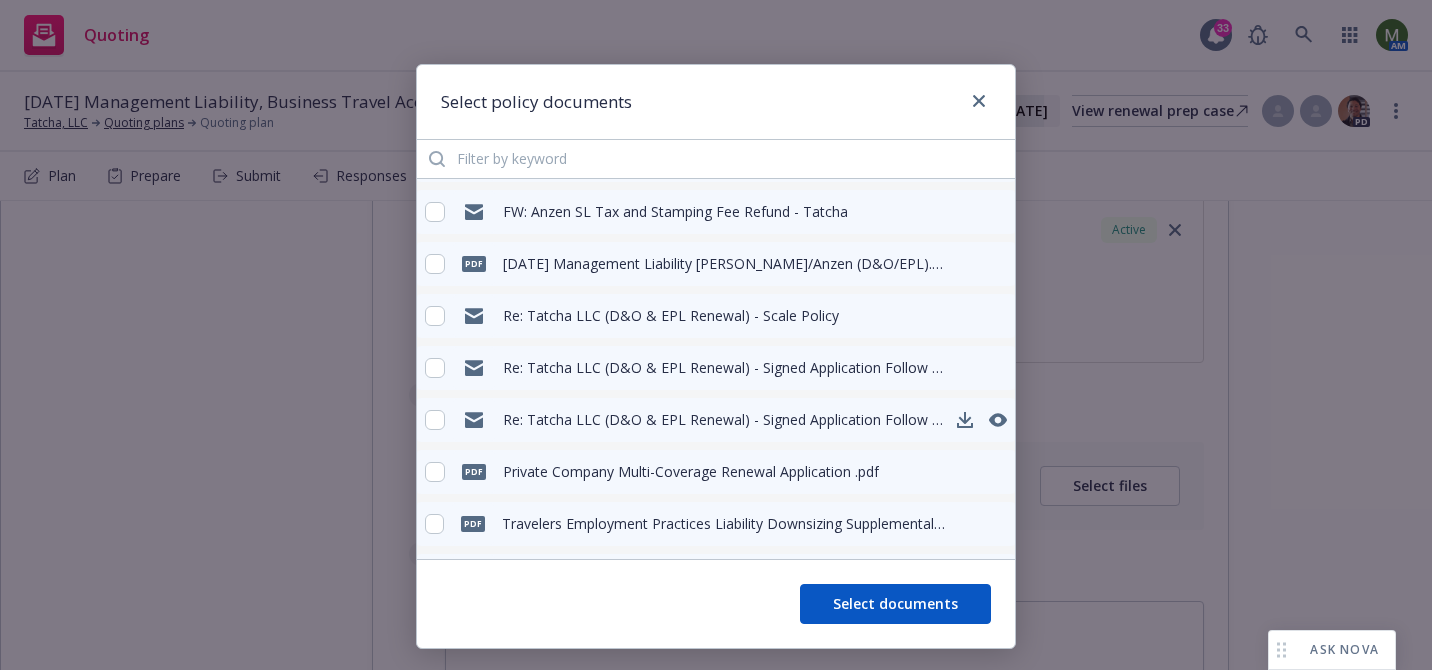 scroll, scrollTop: 37, scrollLeft: 0, axis: vertical 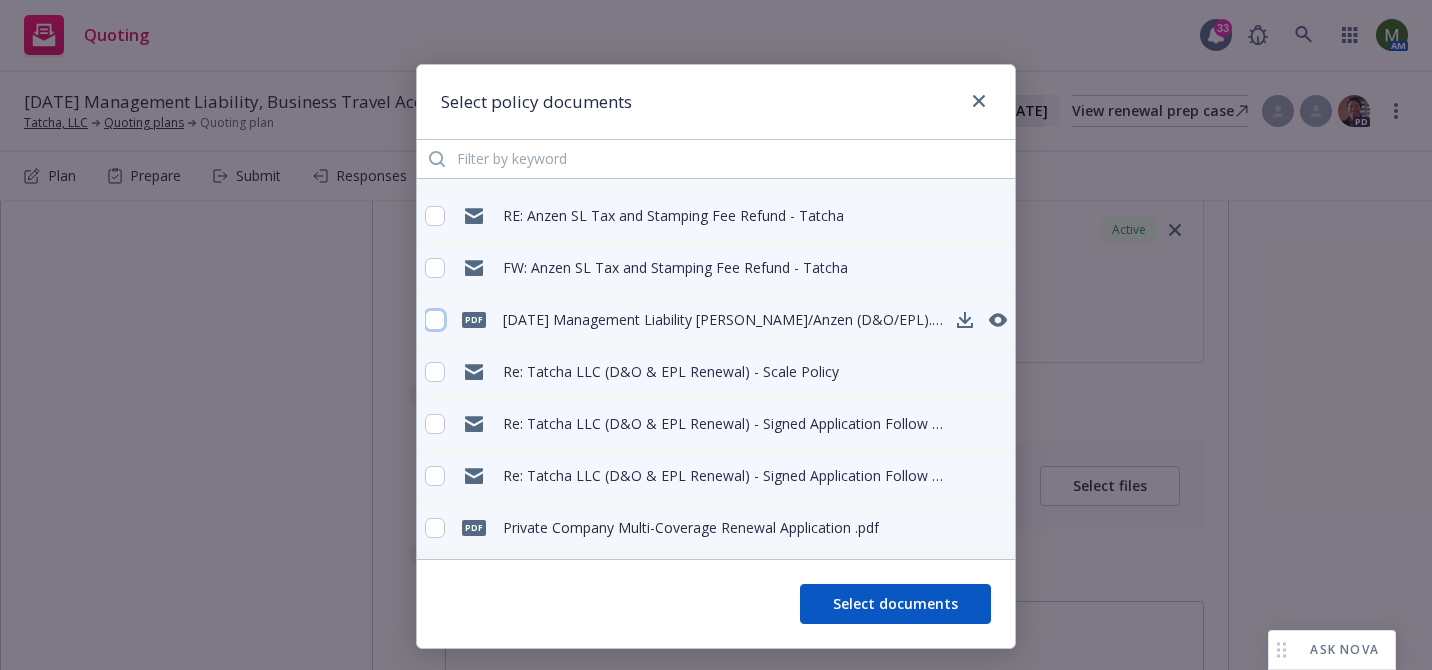 click at bounding box center (435, 320) 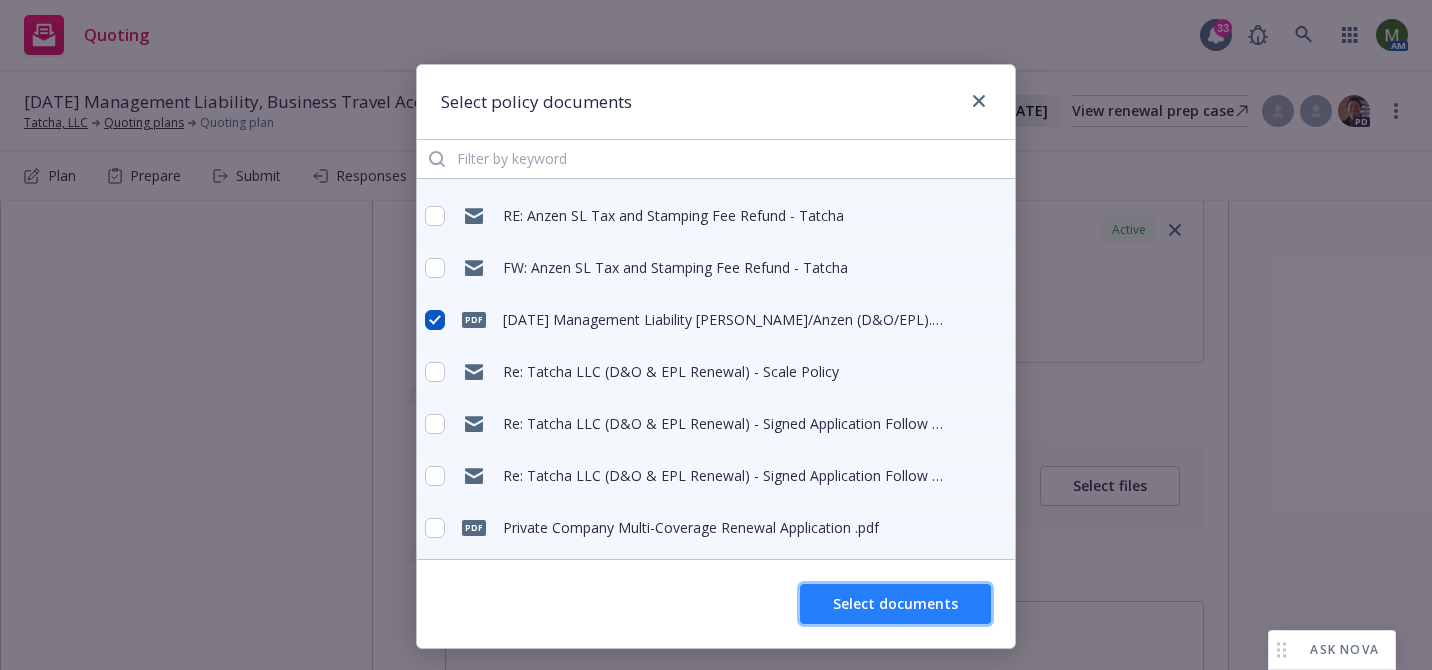 click on "Select documents" at bounding box center (895, 603) 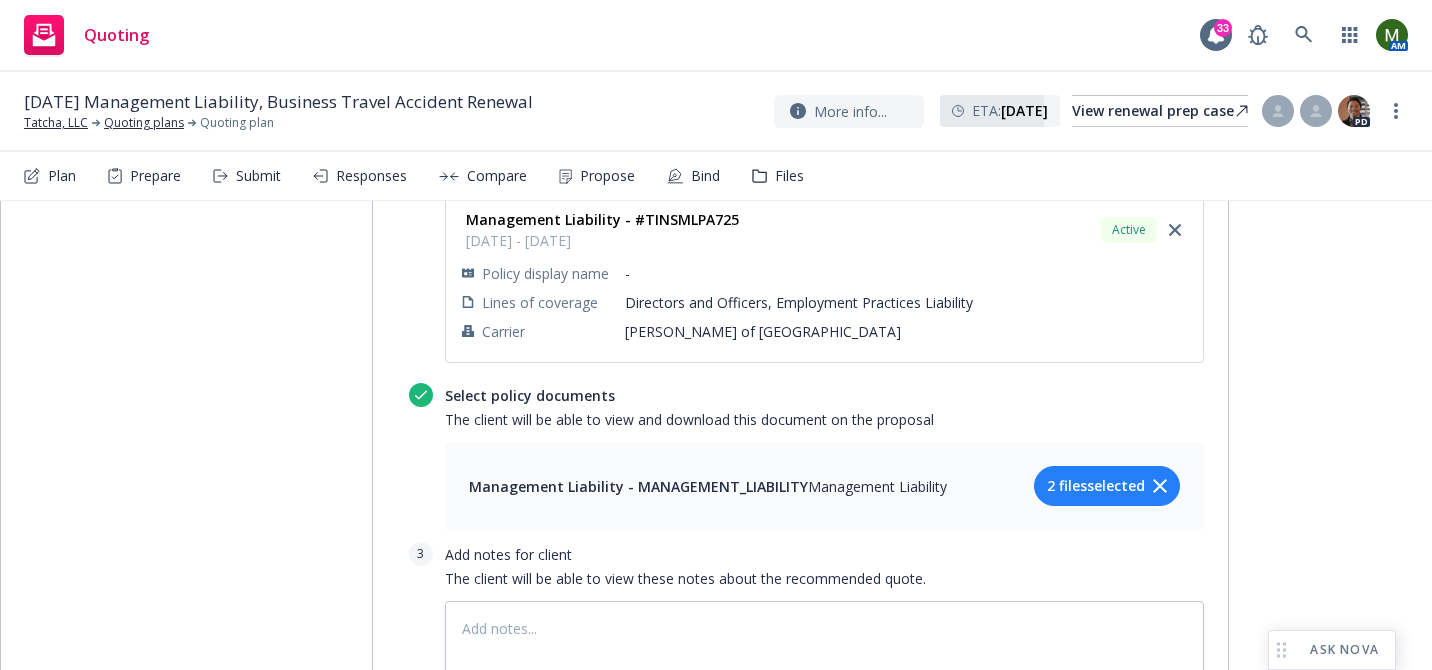 scroll, scrollTop: 0, scrollLeft: 0, axis: both 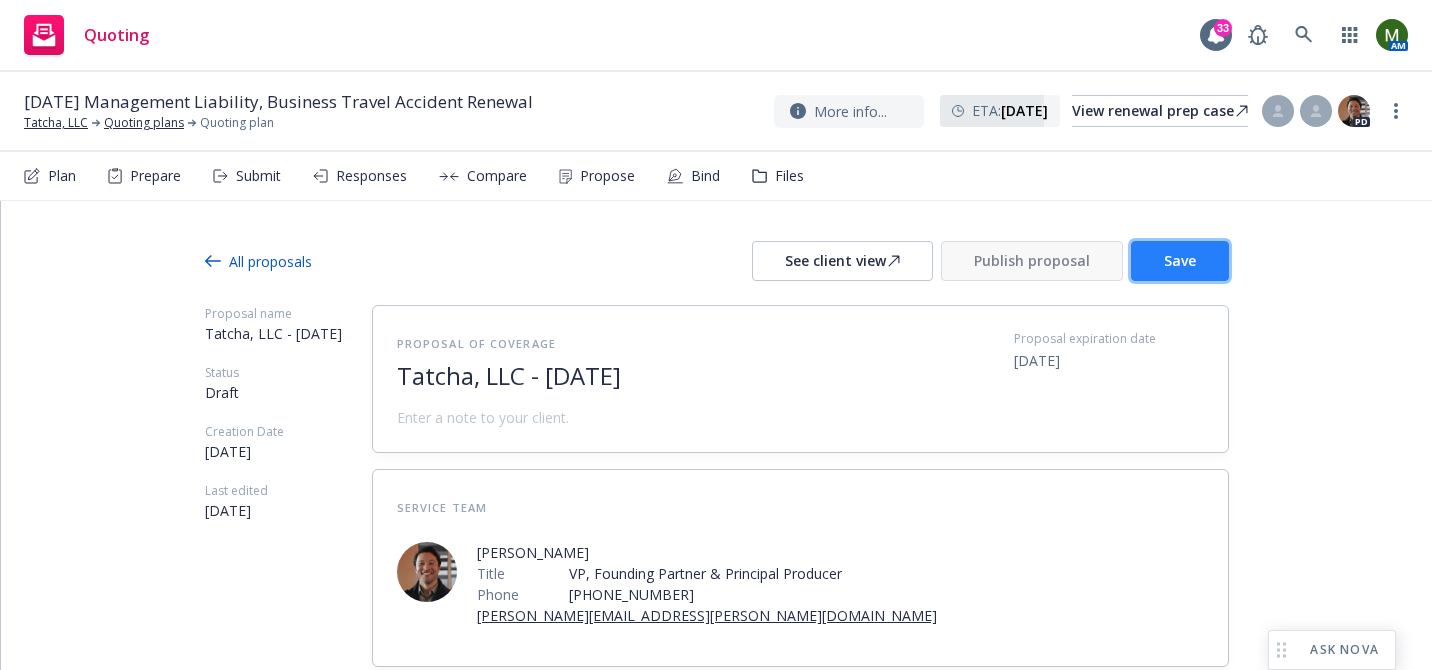 click on "Save" at bounding box center [1180, 261] 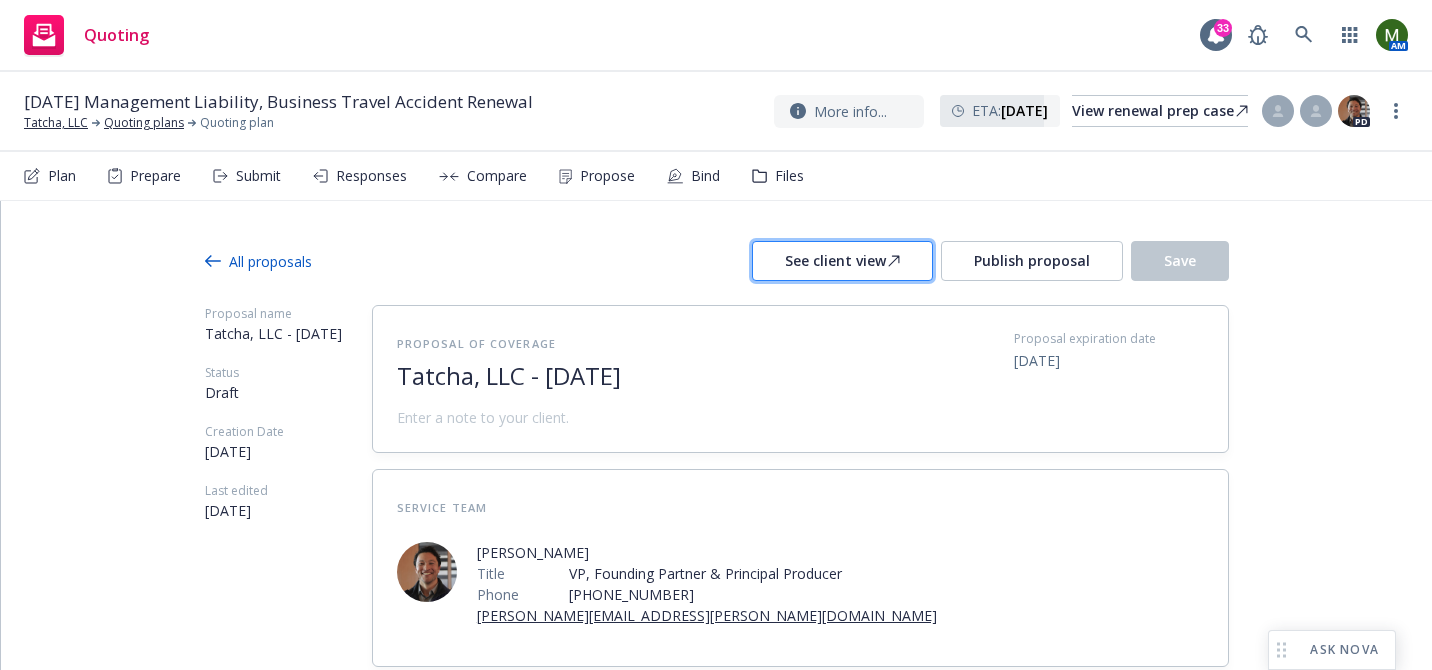 click on "See client view" at bounding box center [842, 261] 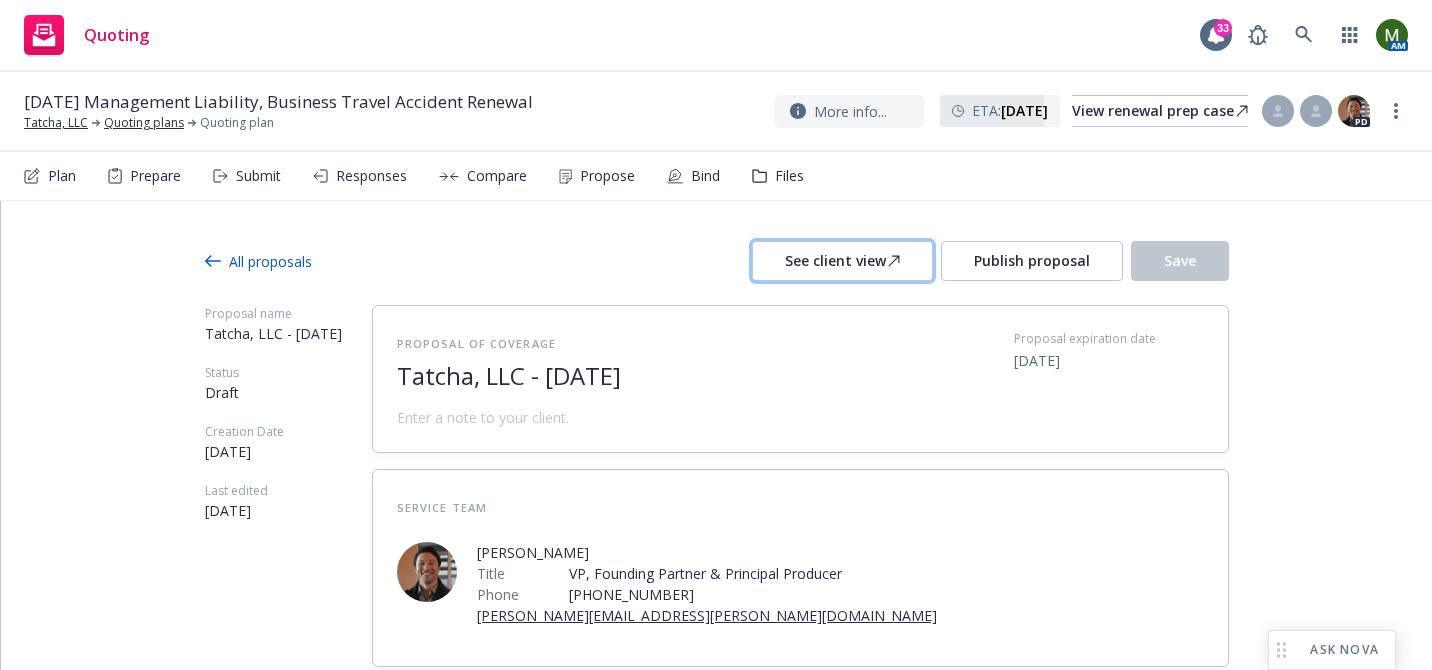 type on "x" 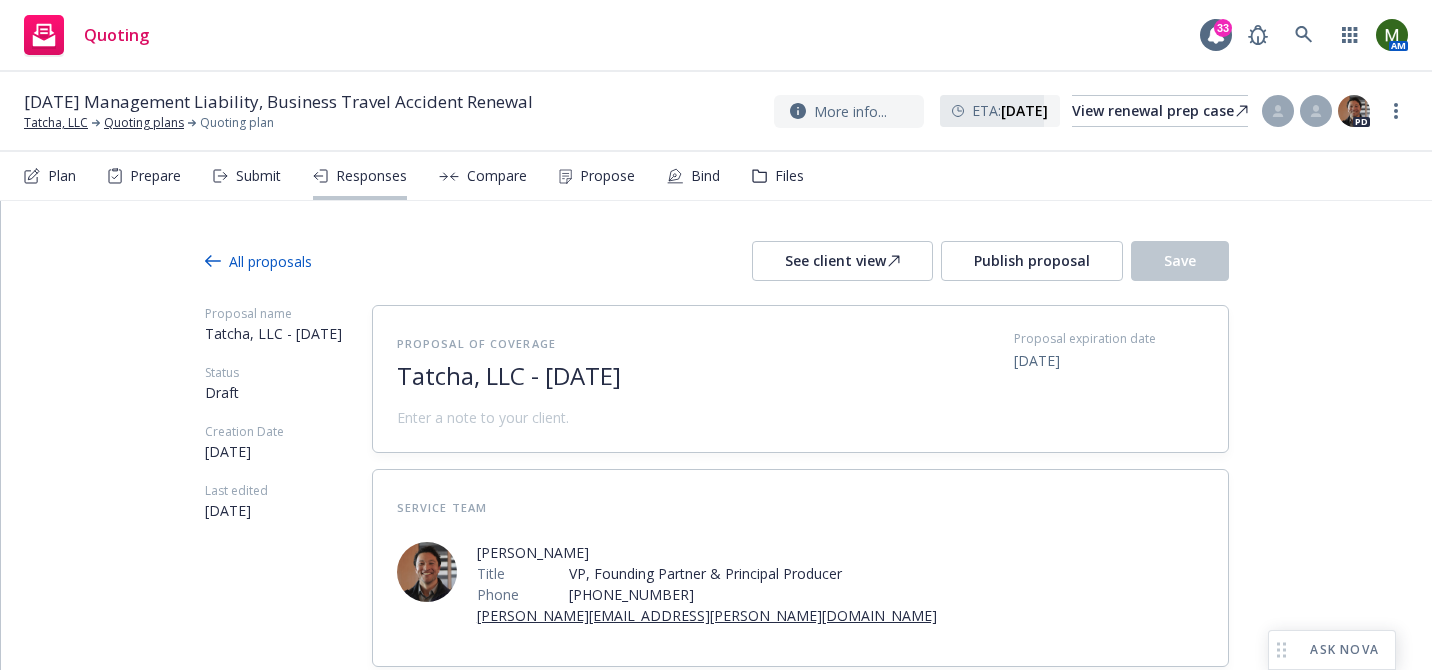 click on "Responses" at bounding box center (371, 176) 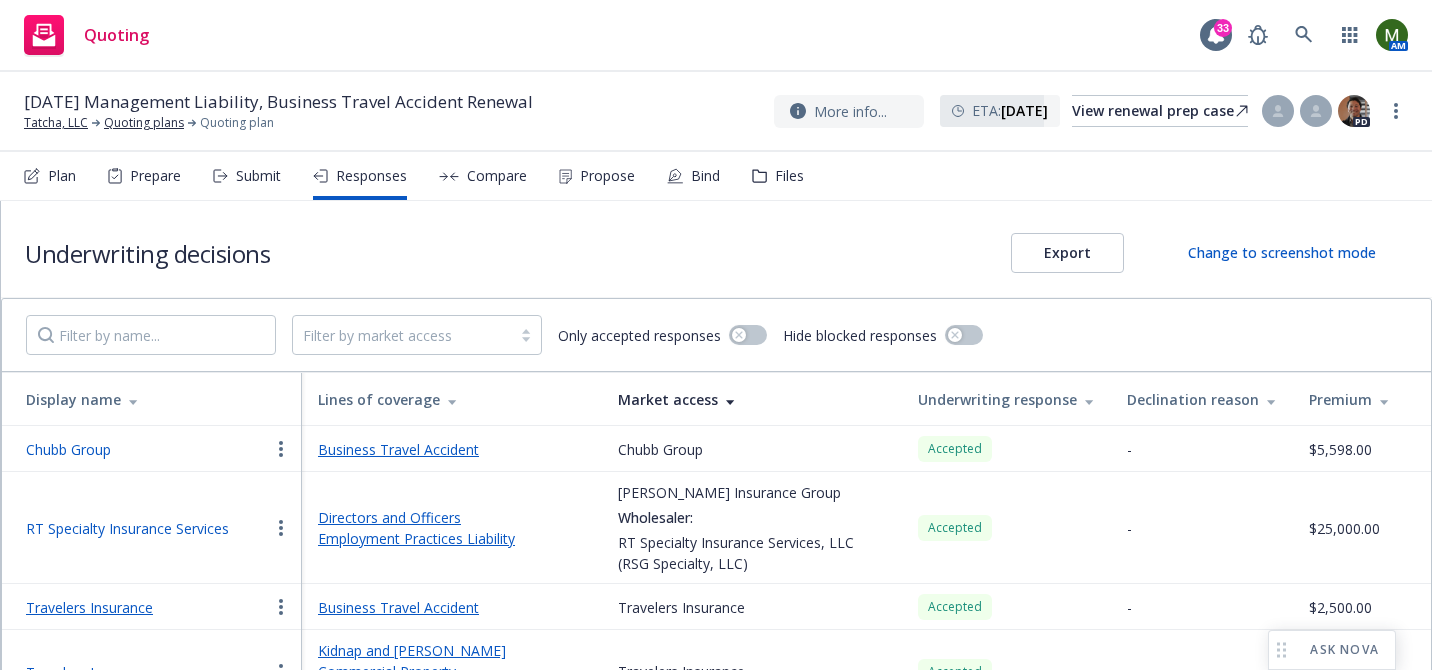 click on "Travelers Insurance" at bounding box center [89, 607] 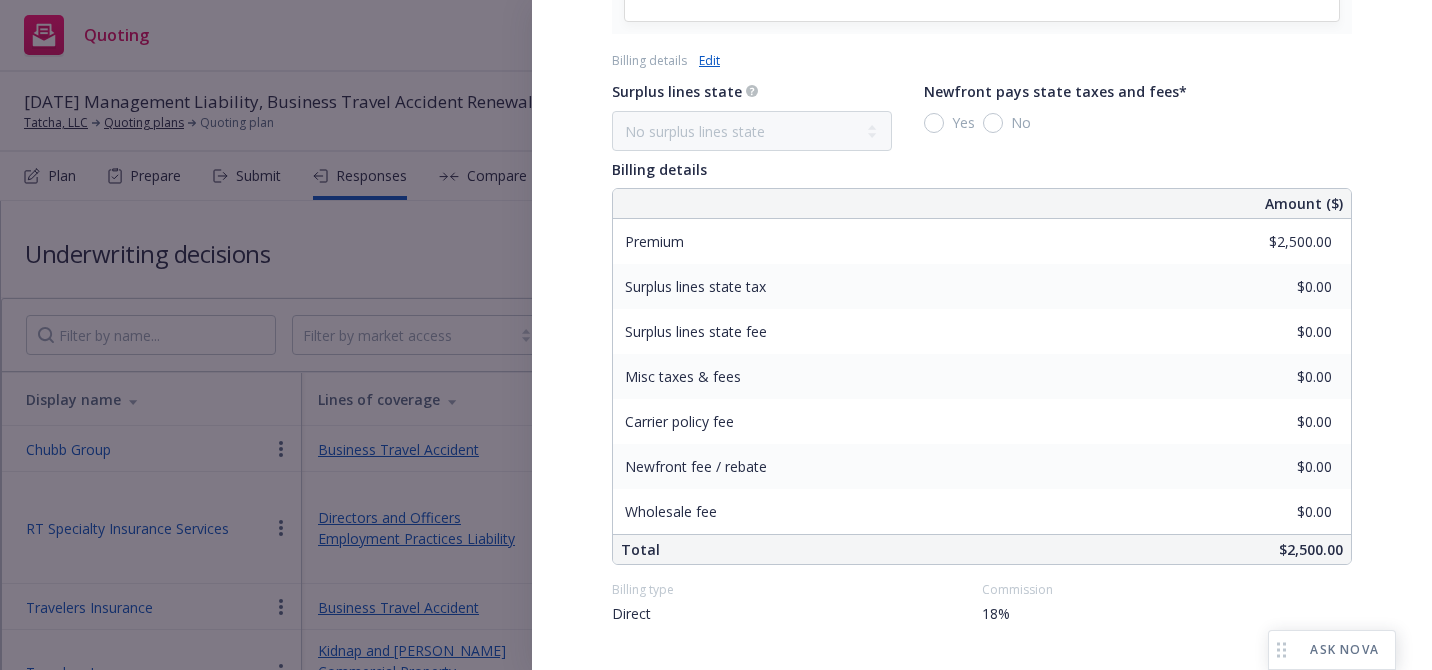 scroll, scrollTop: 1032, scrollLeft: 0, axis: vertical 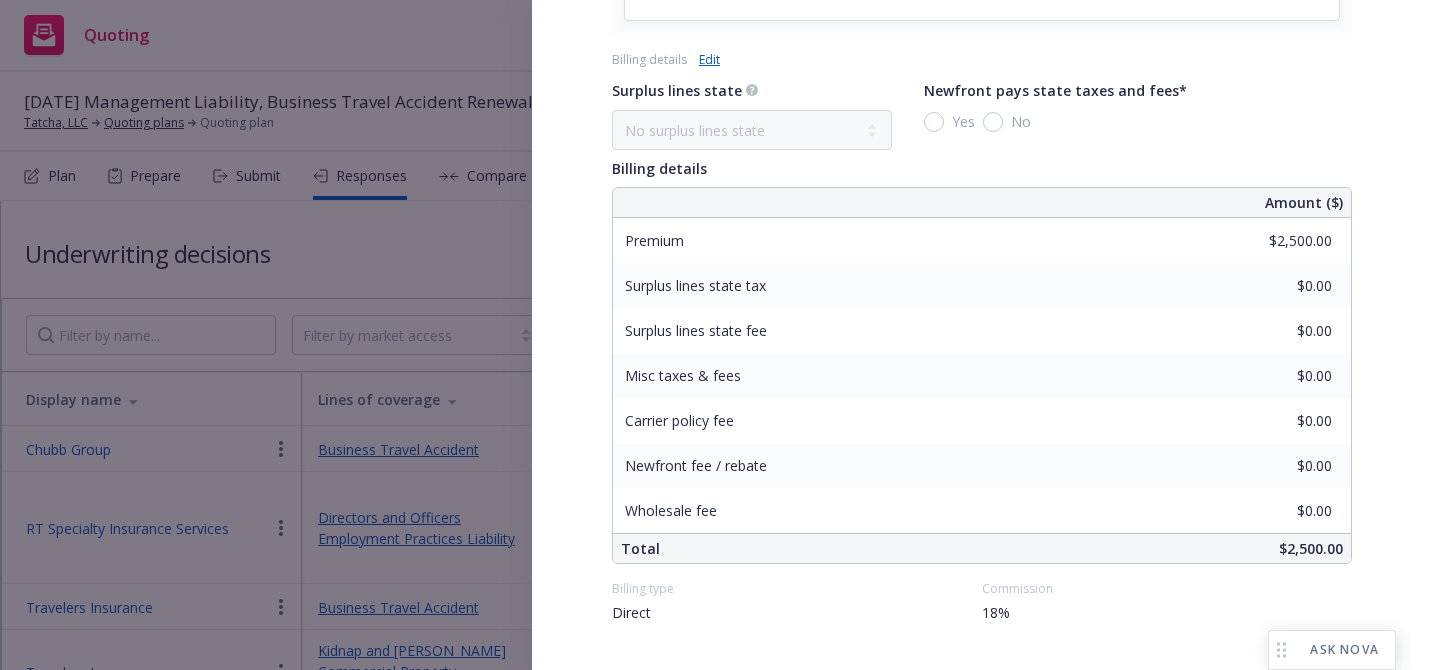 click on "Edit" at bounding box center [709, 59] 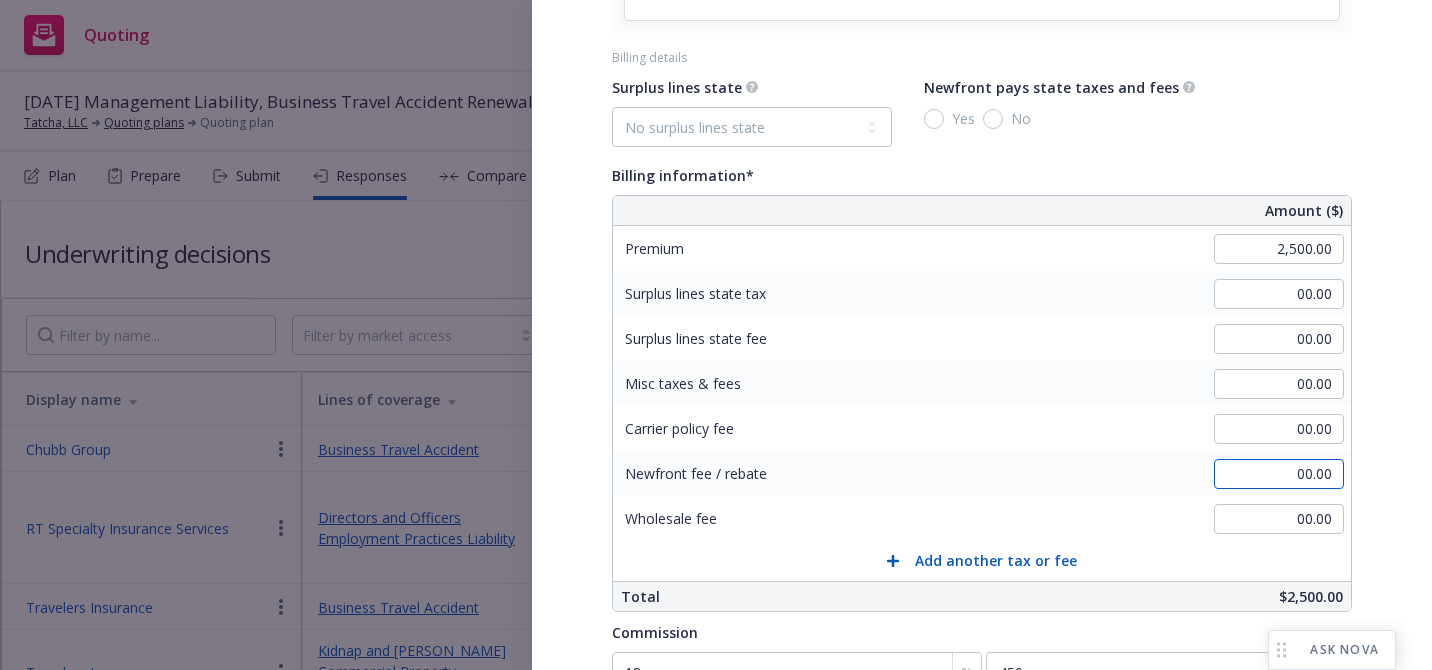 click on "00.00" at bounding box center [1279, 474] 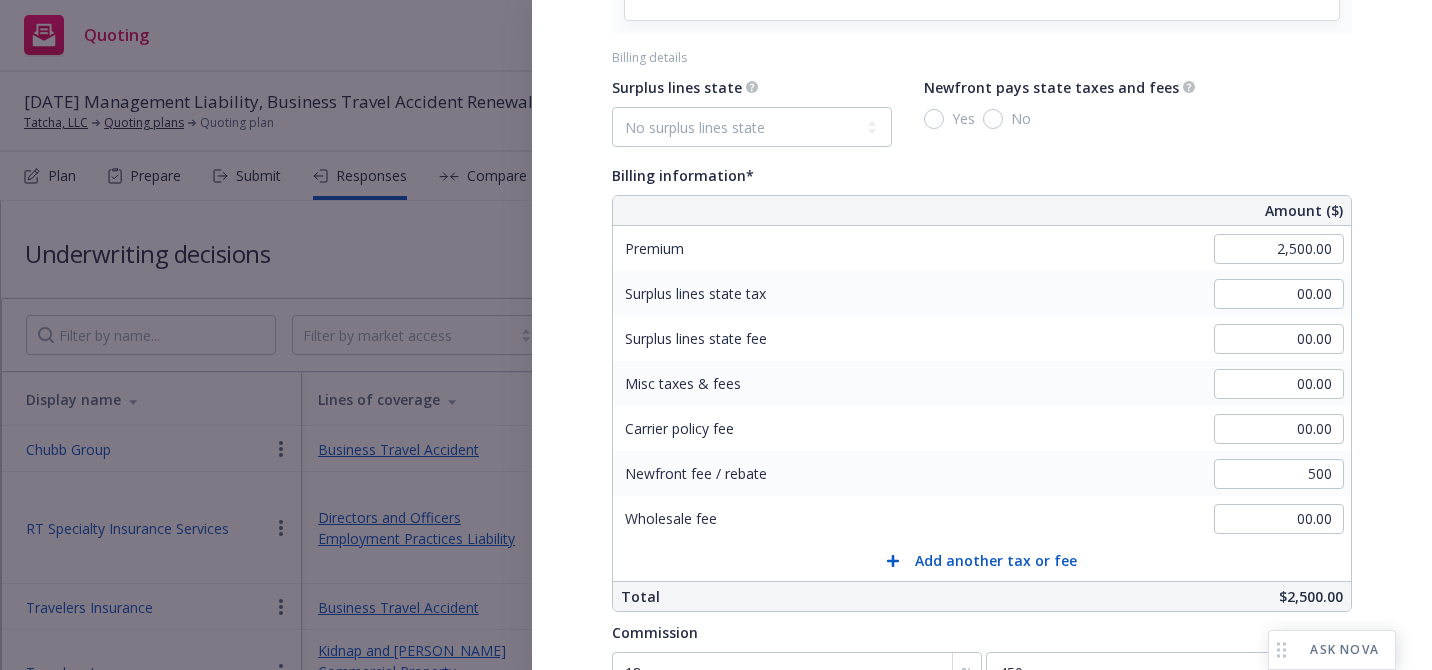 type on "500.00" 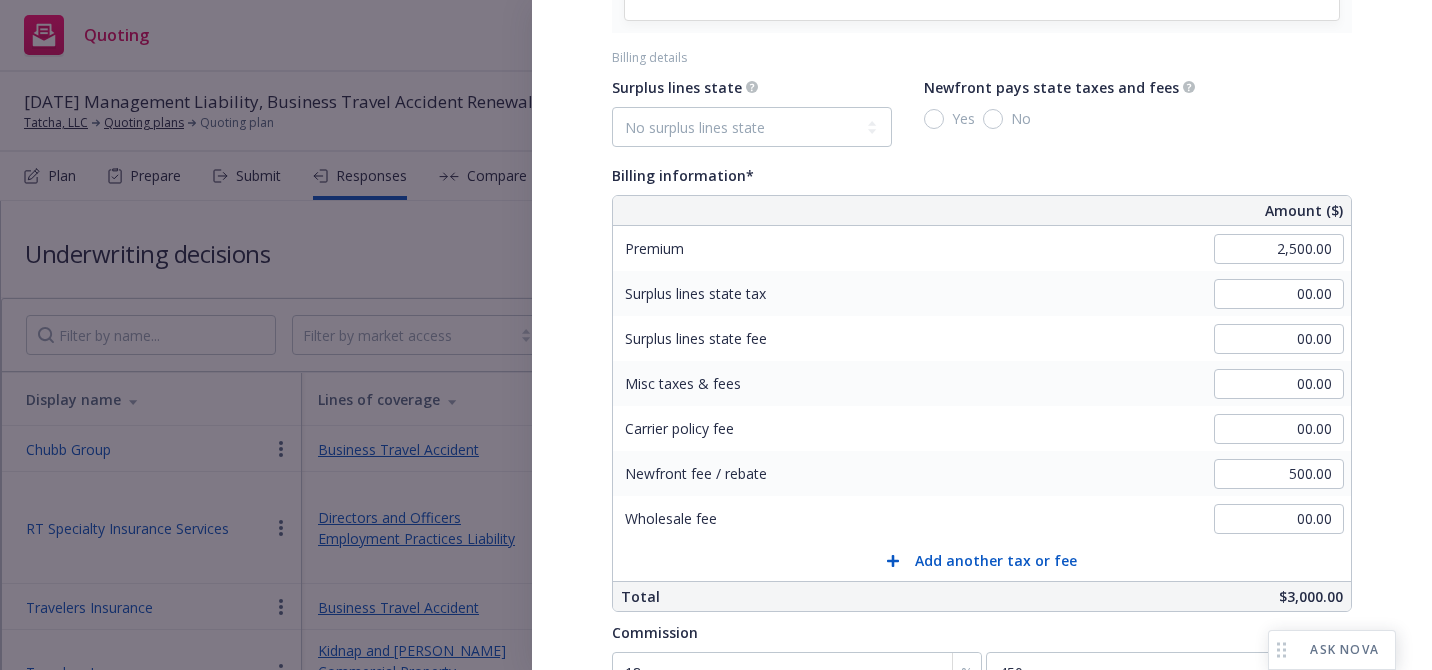 click on "Display Name Travelers Insurance Carrier Travelers Insurance Writing company The Travelers Casualty Company Wholesaler - Program administrator - Underwriting response Accepted Client response No response Documents Carrier quote files Quote Tatcha LLC 2025 Global Renewal.pdf View all Original submission files pdf Premium Bill.pdf pdf Renewal Endorsement.pdf pdf Tatcha LLC 2025 Global Renewal.pdf View all Notes Quote expiration date 08/19/2025 Policy term 12 Month Coverage effective date 07/19/2025 Coverage expiration date 07/19/2026 Lines of coverage Add Business Travel Accident Billing details Surplus lines state No surplus lines state Alaska Alabama Arkansas Arizona California Colorado Connecticut District Of Columbia Delaware Florida Georgia Hawaii Iowa Idaho Illinois Indiana Kansas Kentucky Louisiana Massachusetts Maryland Maine Michigan Minnesota Missouri Mississippi Montana North Carolina North Dakota Nebraska New Hampshire New Jersey New Mexico Nevada New York Ohio Oklahoma Oregon Pennsylvania Tennessee" at bounding box center [982, -41] 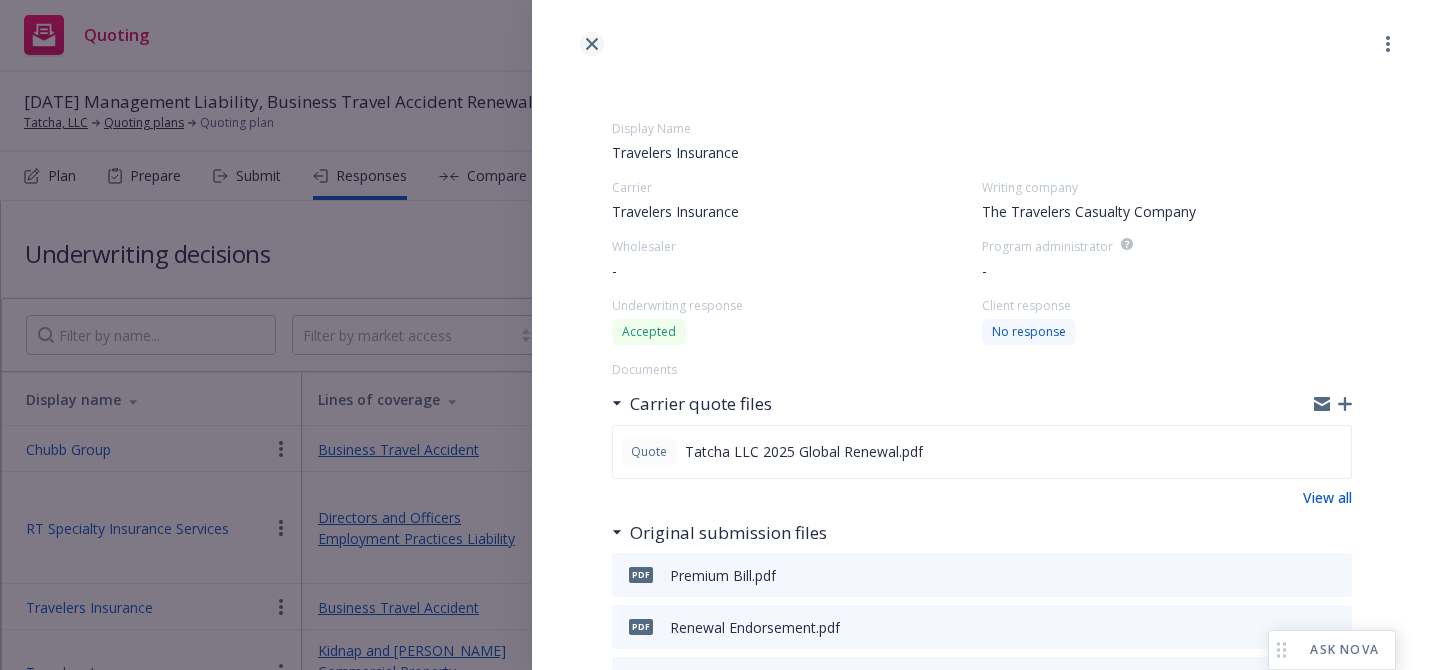 click 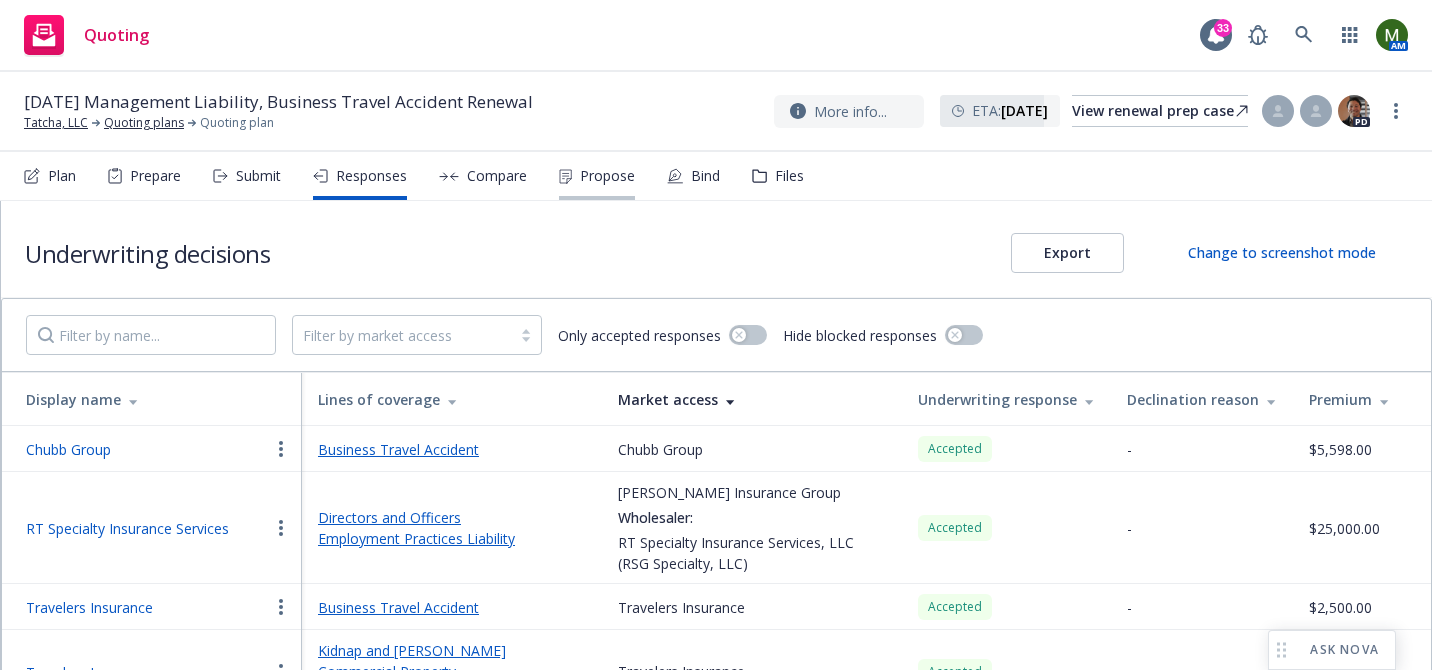 click on "Propose" at bounding box center [607, 176] 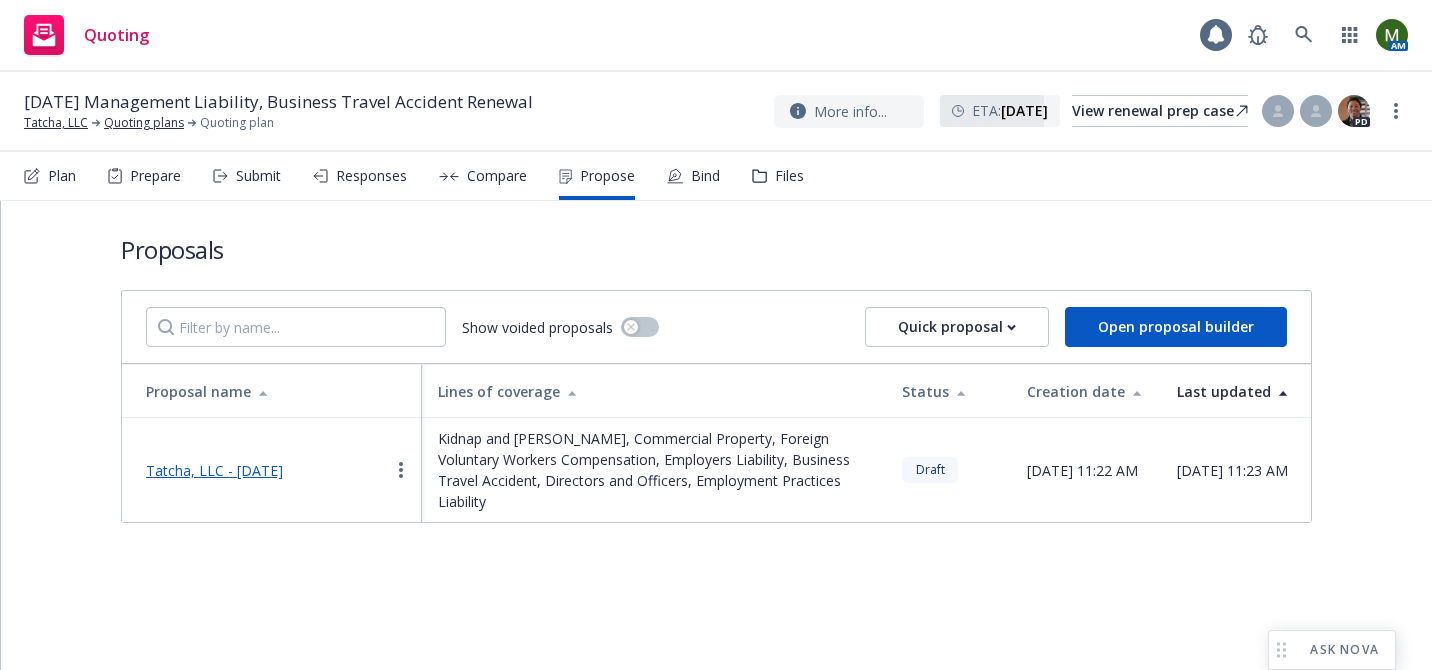 click on "Tatcha, LLC - July 2025" at bounding box center (214, 470) 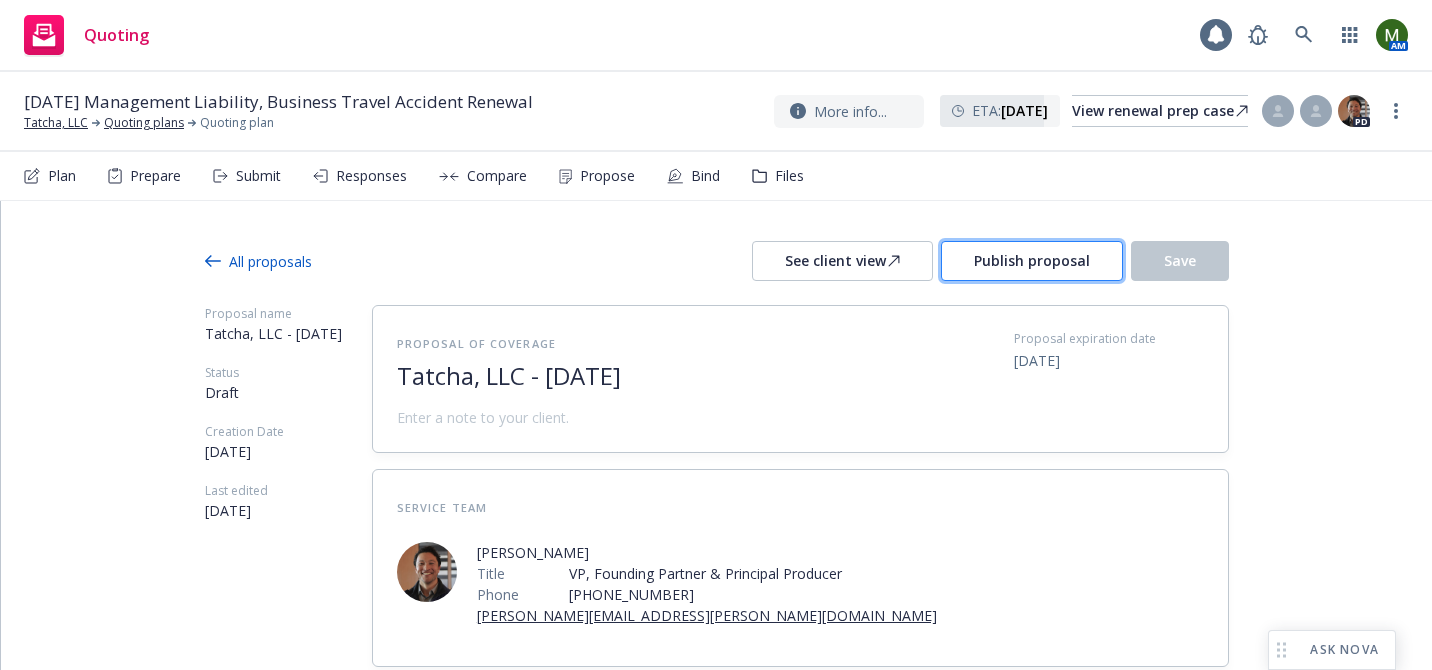 click on "Publish proposal" at bounding box center (1032, 260) 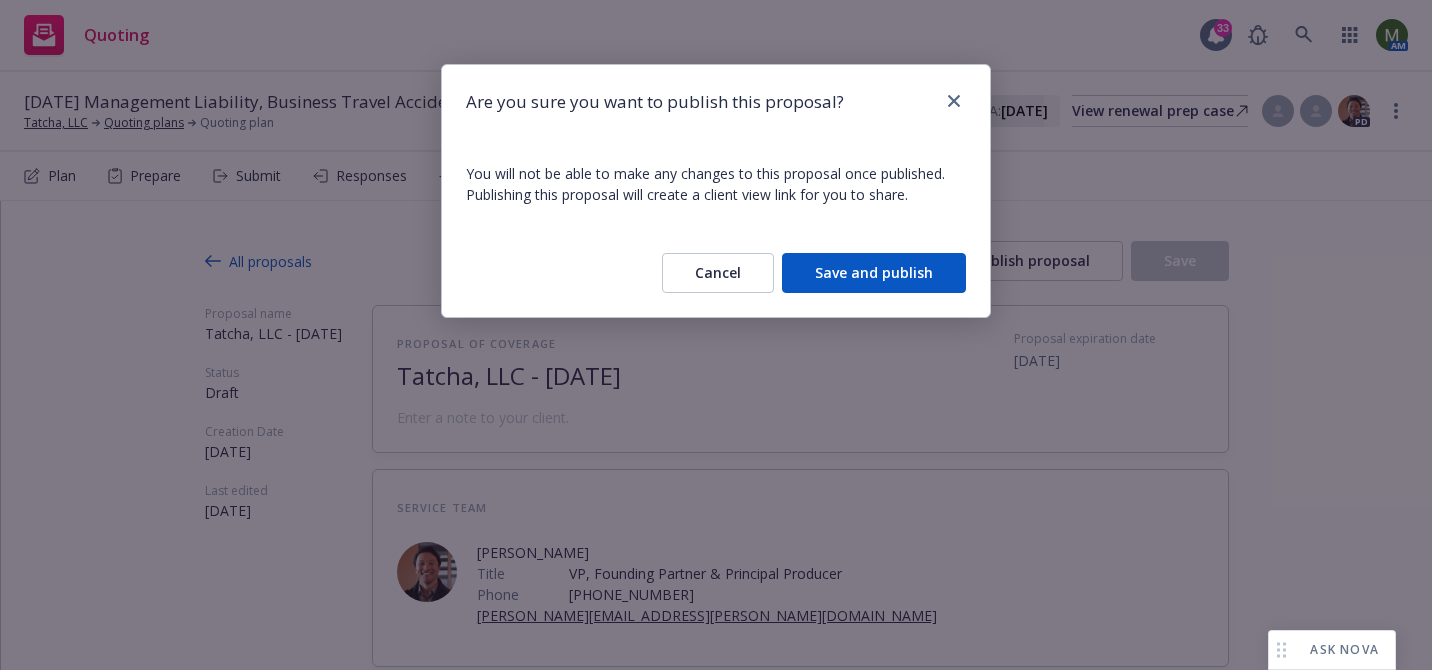click on "Are you sure you want to publish this proposal?" at bounding box center [716, 102] 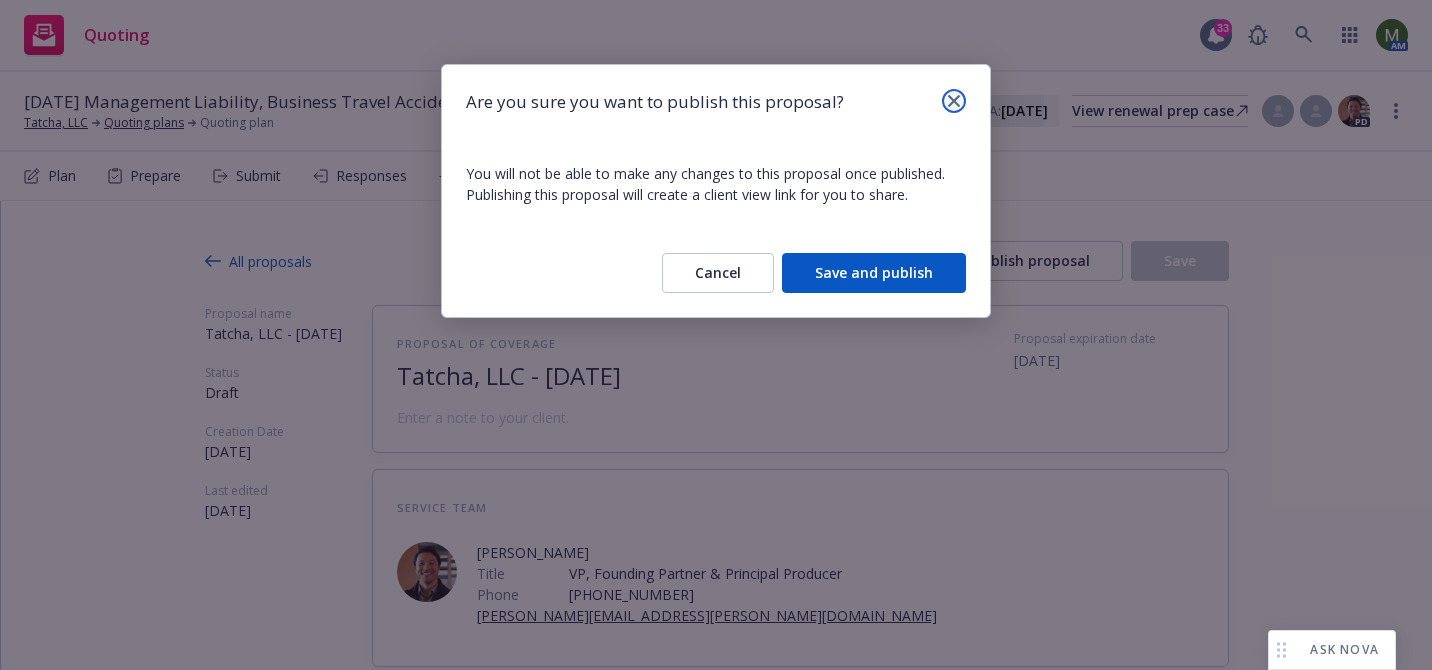 click 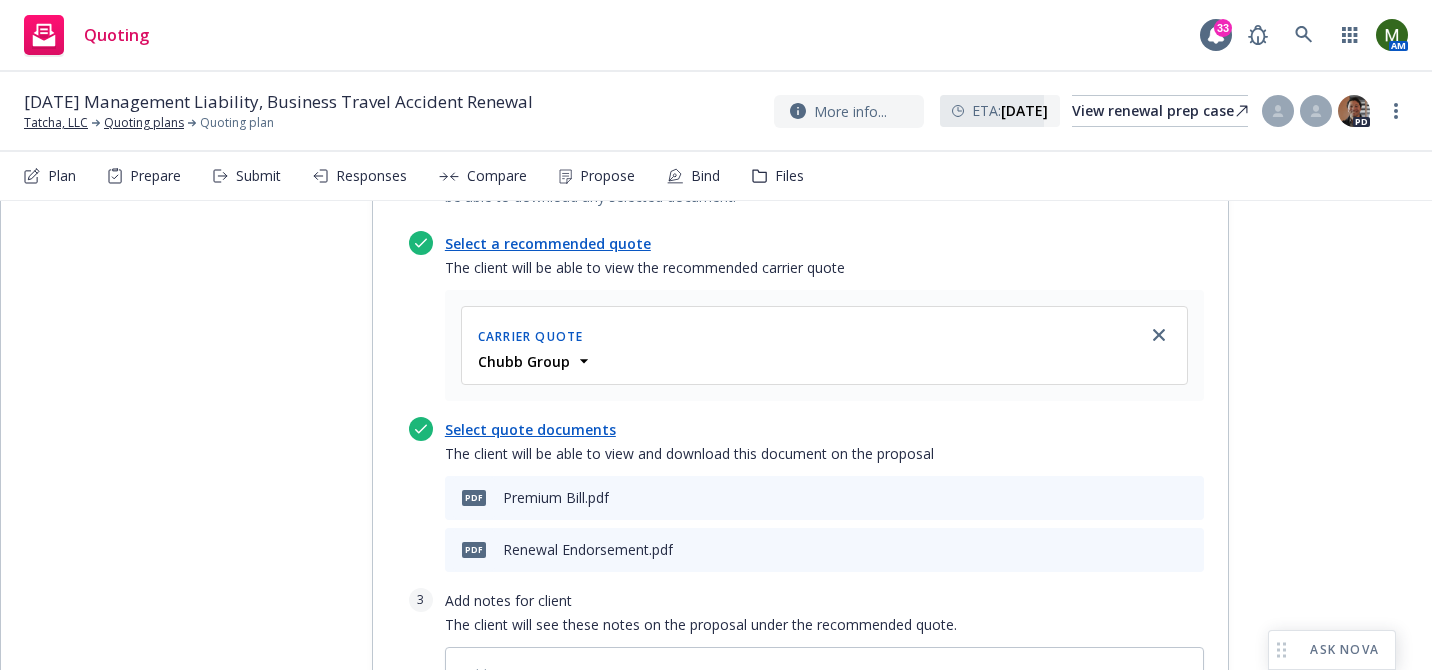 scroll, scrollTop: 2235, scrollLeft: 0, axis: vertical 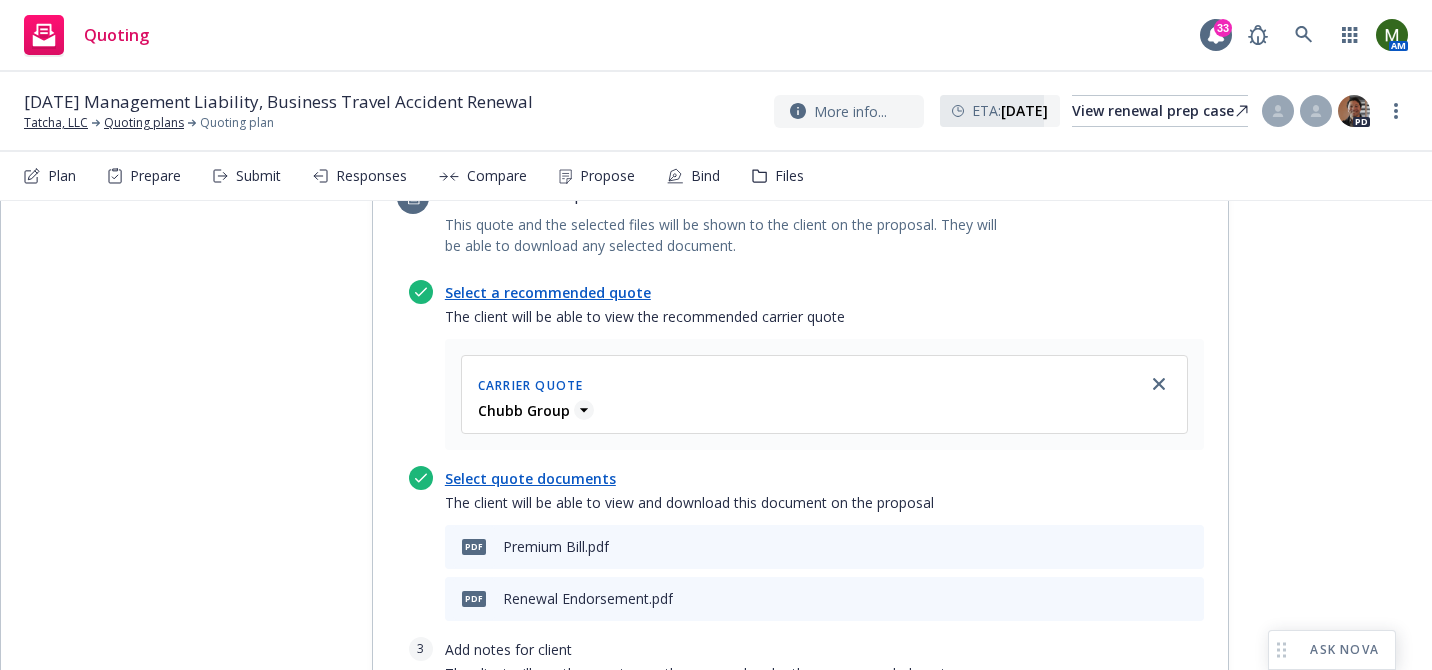 click 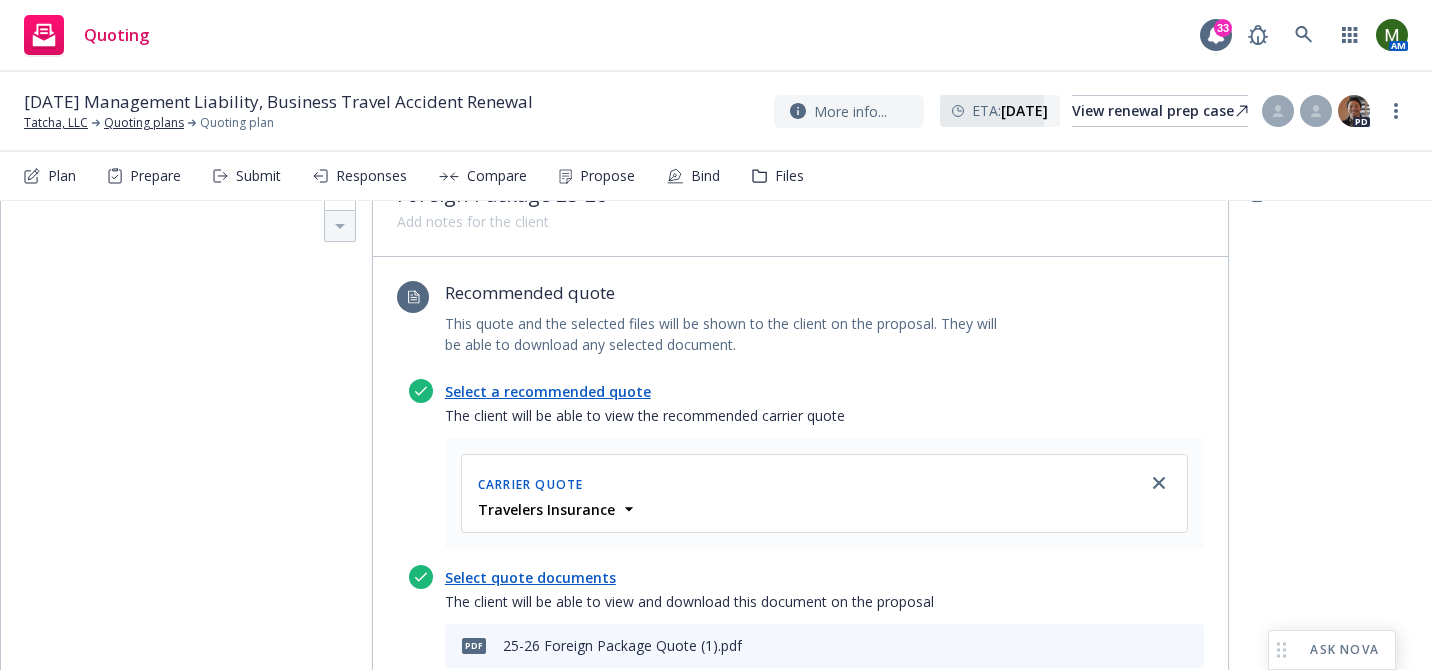 scroll, scrollTop: 3783, scrollLeft: 0, axis: vertical 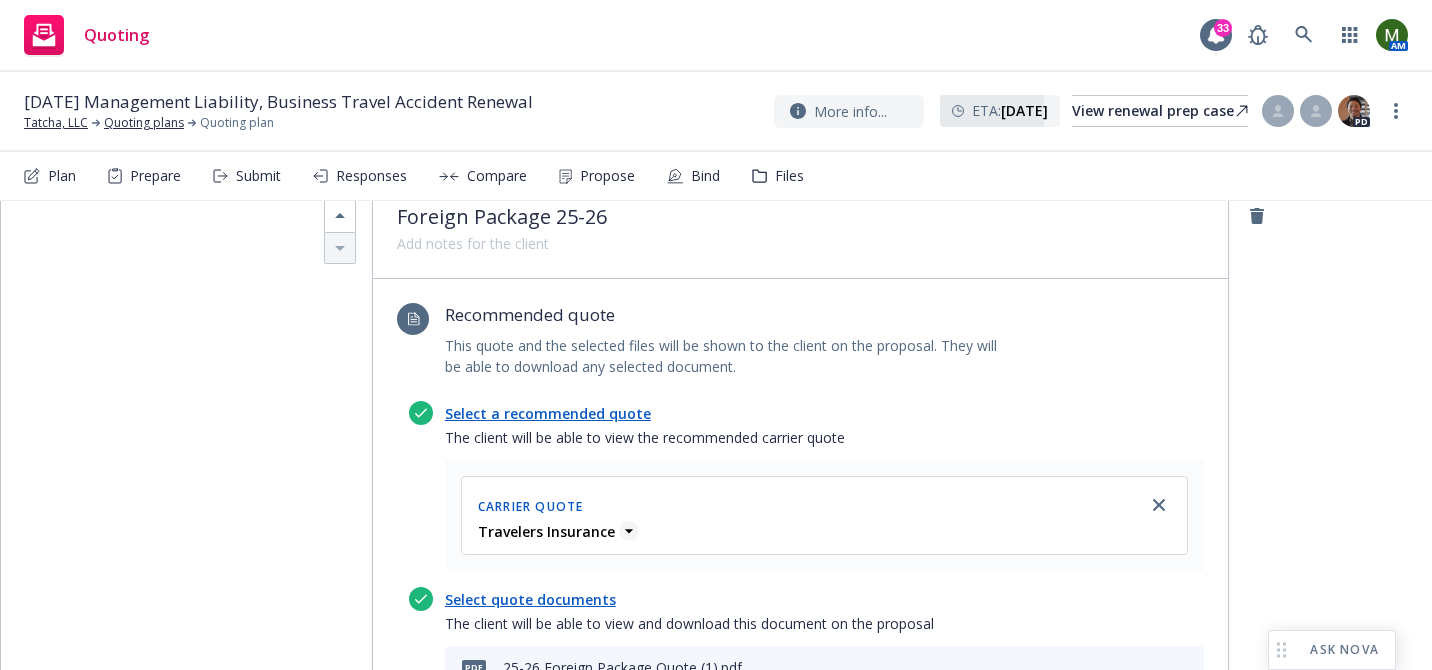 click 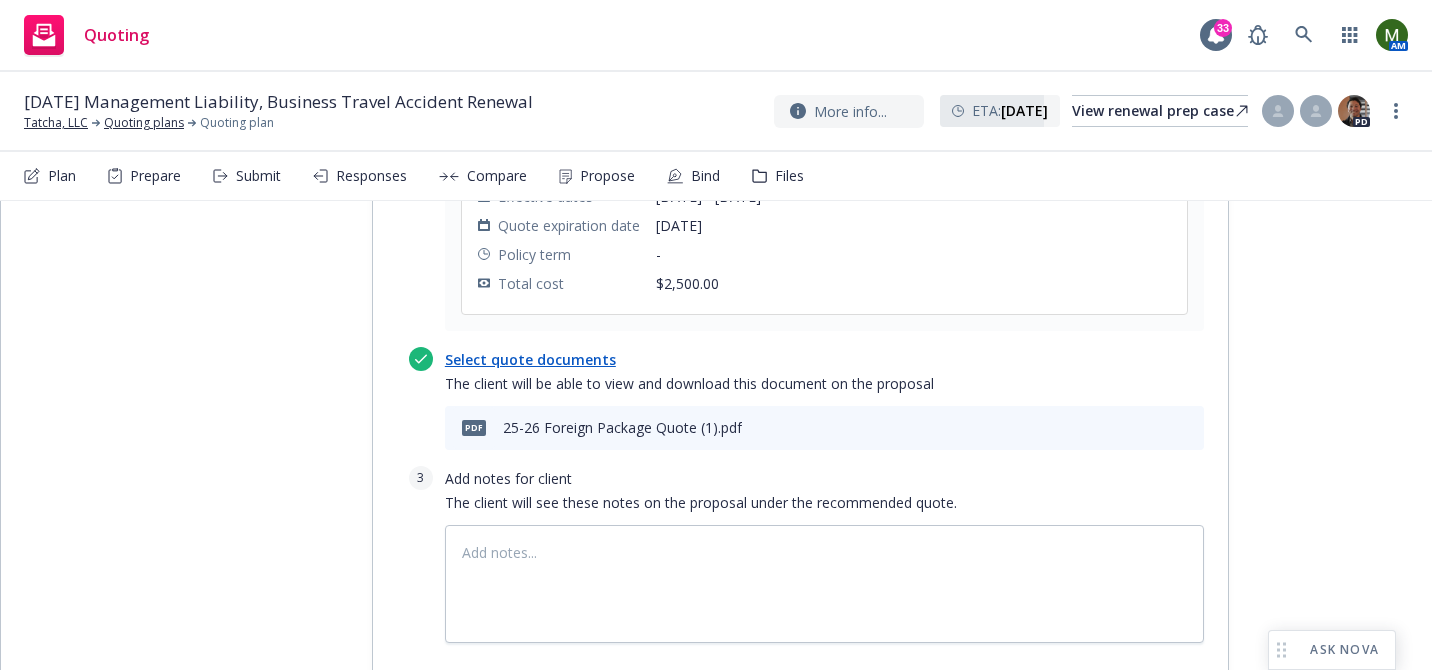 scroll, scrollTop: 3891, scrollLeft: 0, axis: vertical 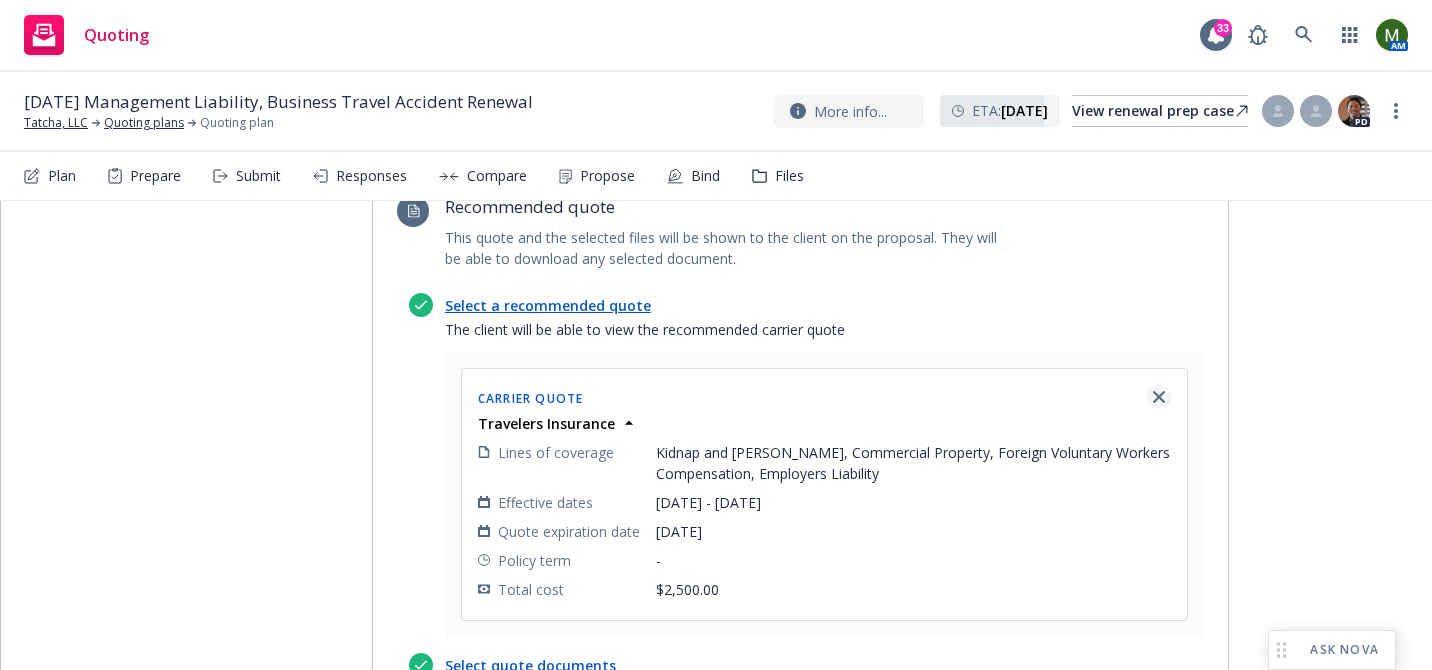 click 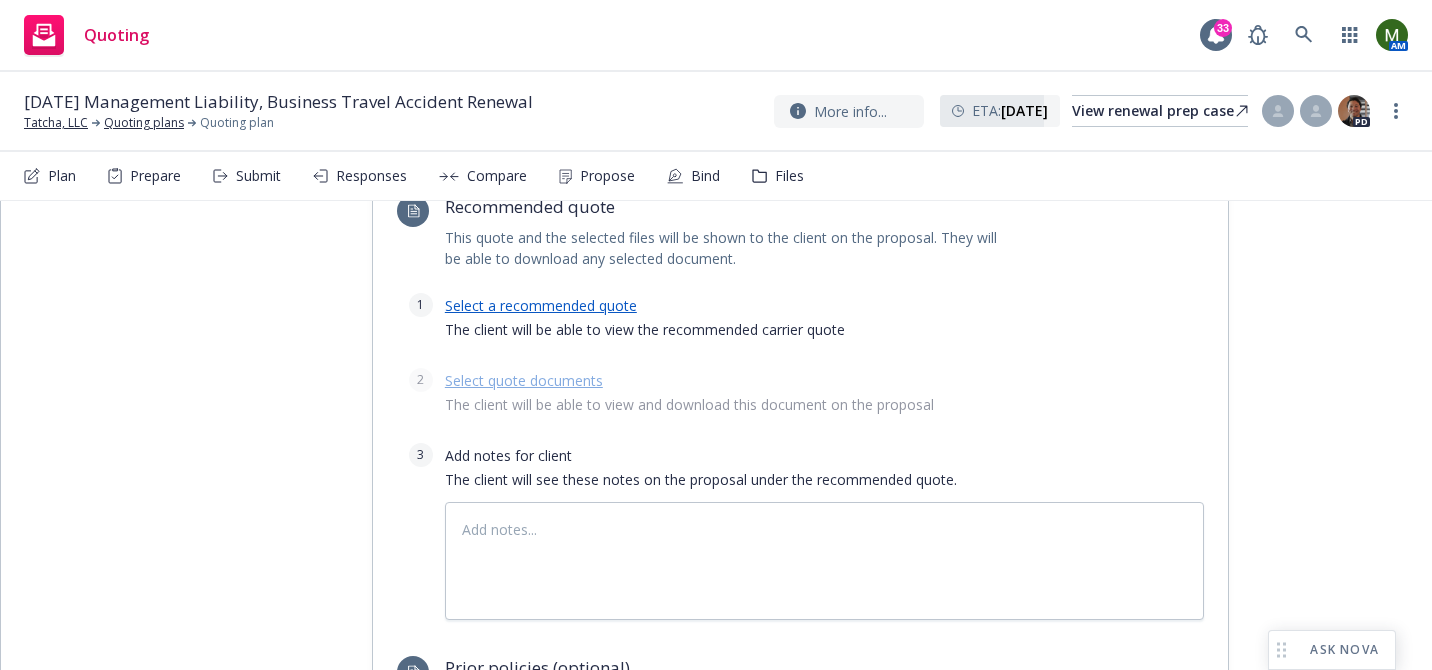 click on "Select a recommended quote" at bounding box center (541, 305) 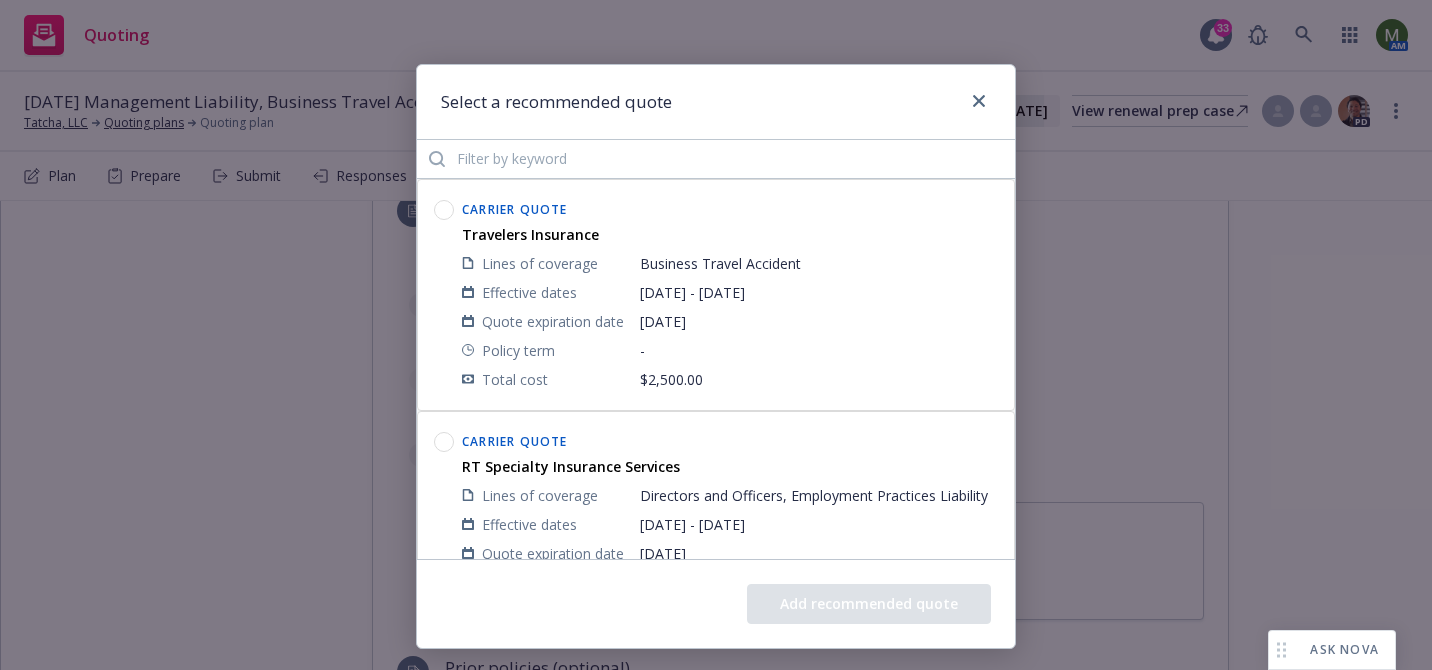 click 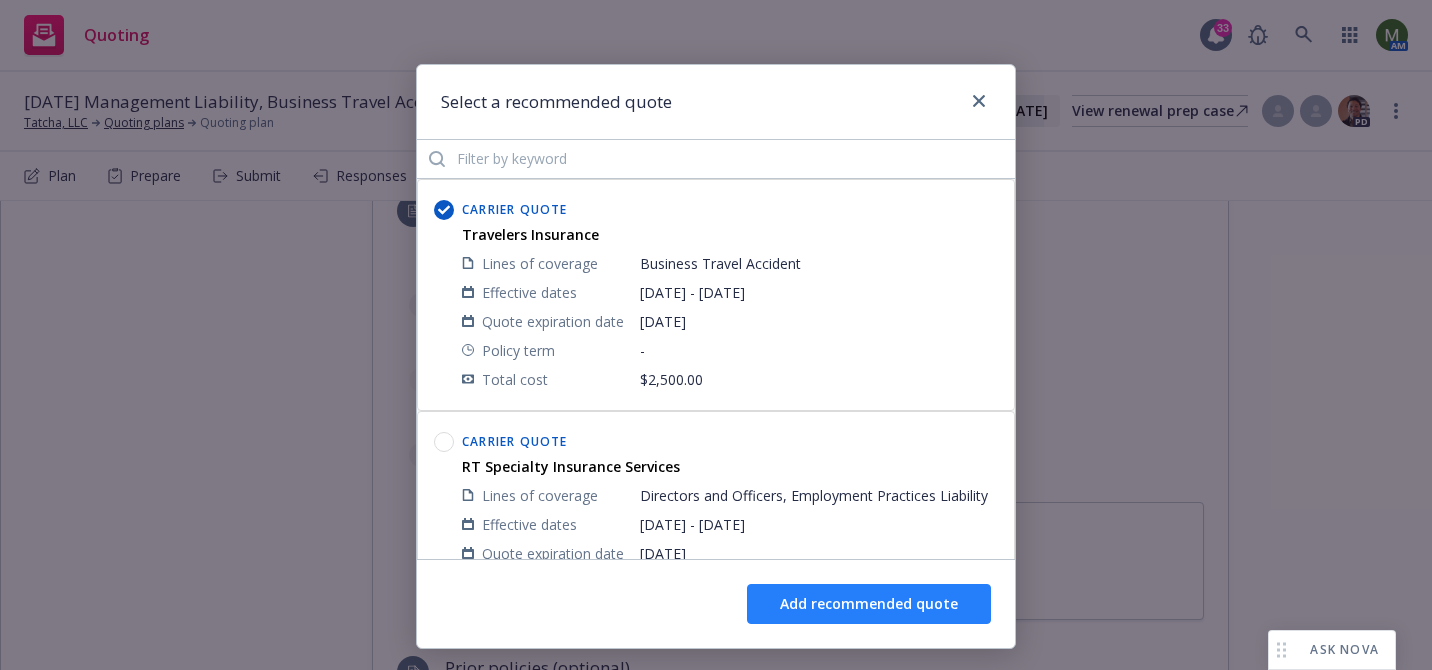 click on "Add recommended quote" at bounding box center [869, 604] 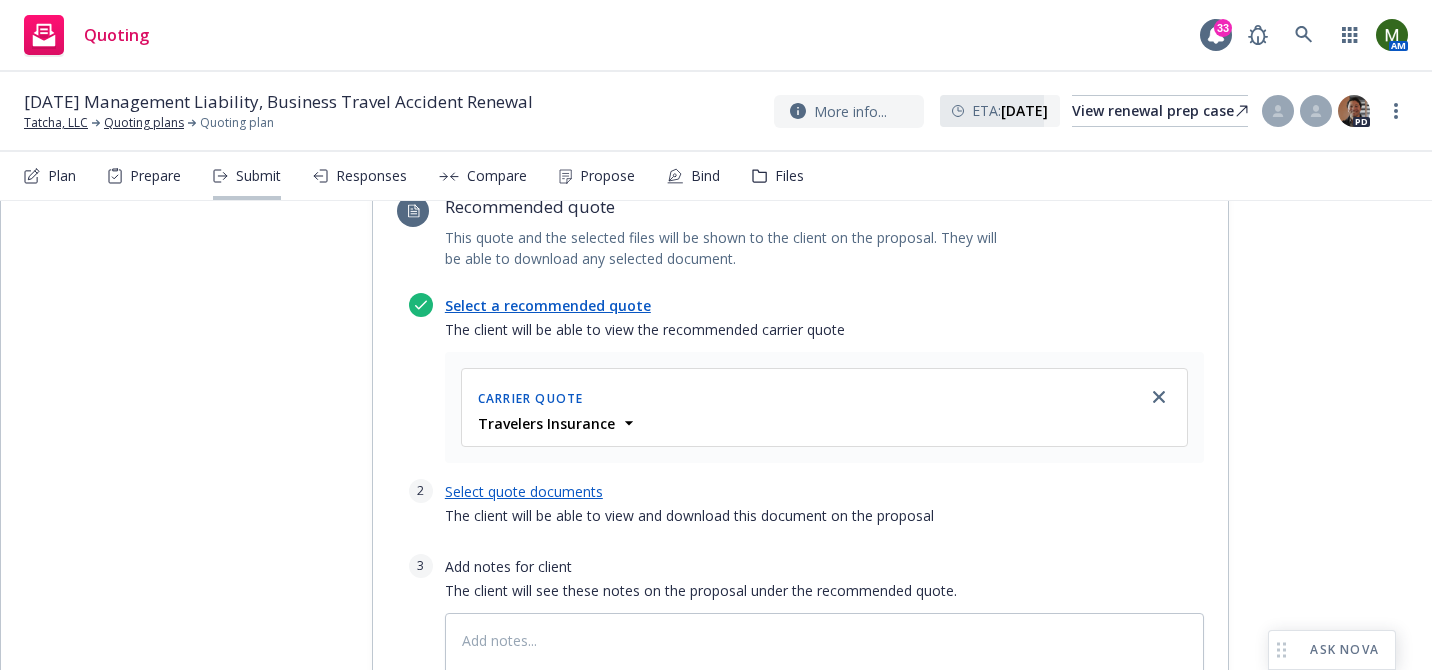 click on "Submit" at bounding box center (247, 176) 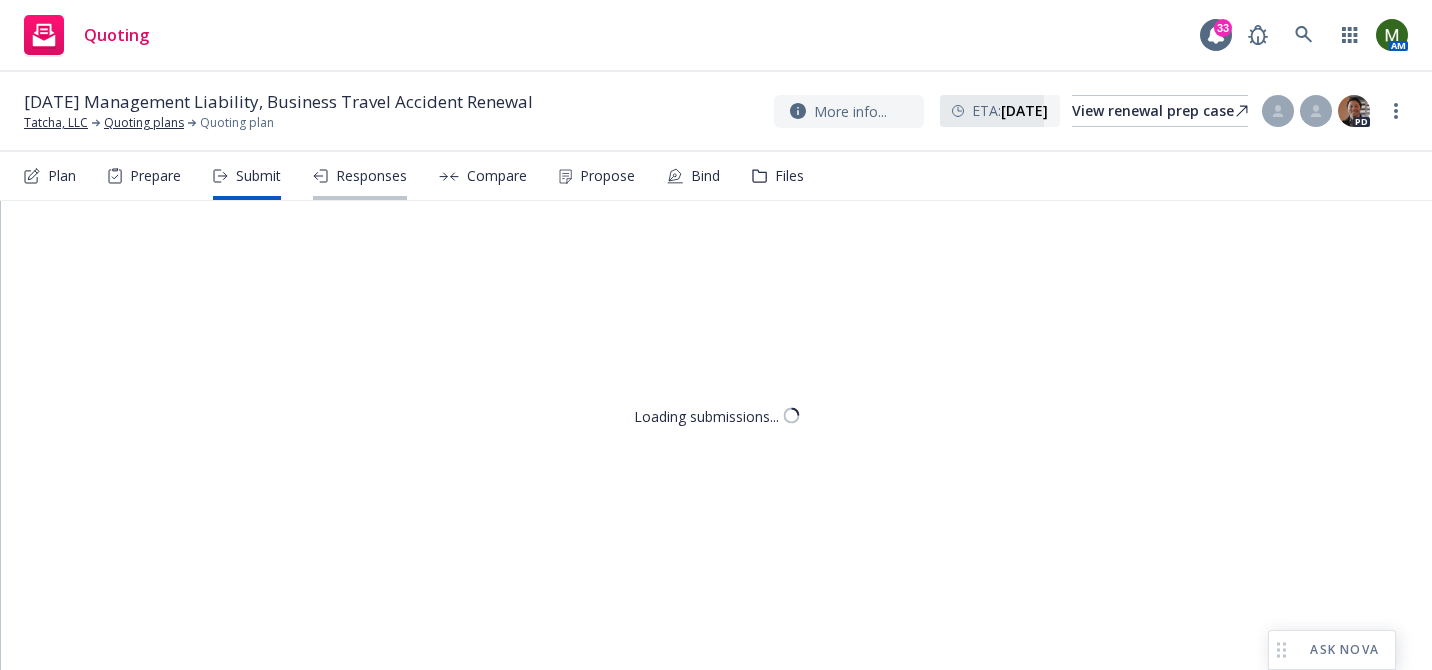 click on "Responses" at bounding box center (371, 176) 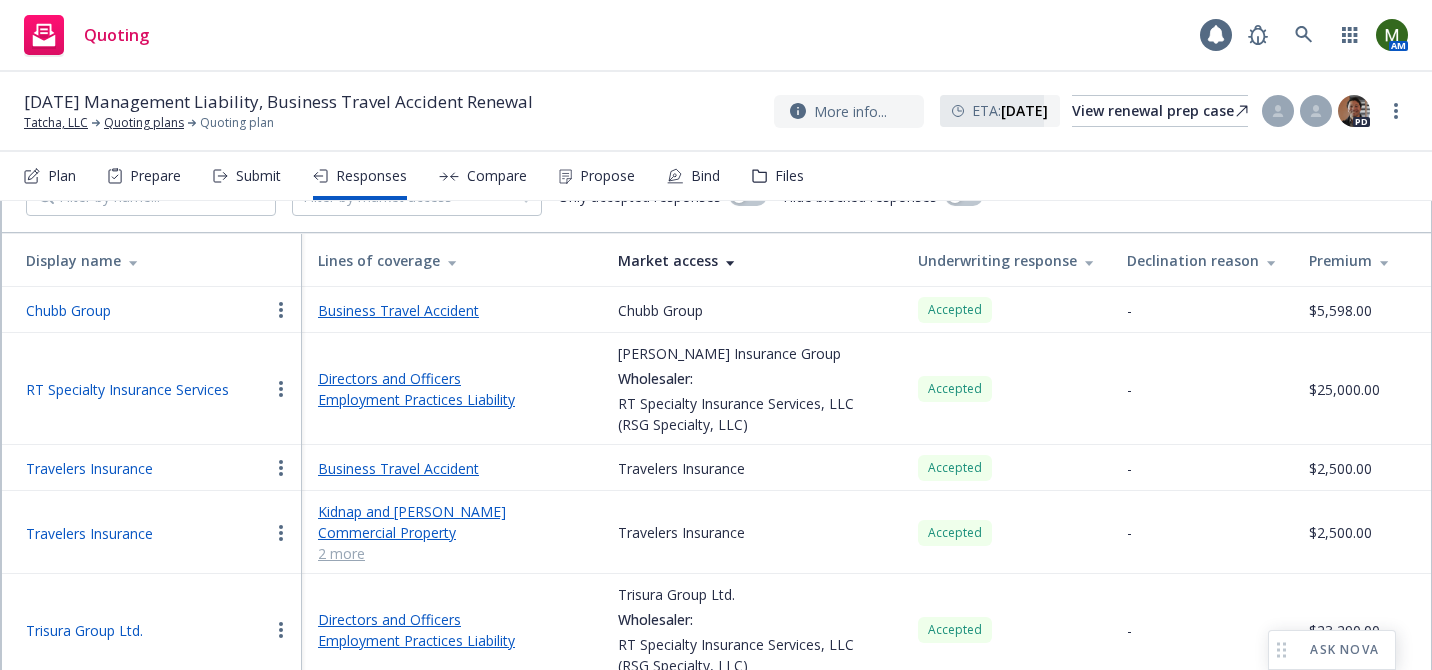 scroll, scrollTop: 156, scrollLeft: 0, axis: vertical 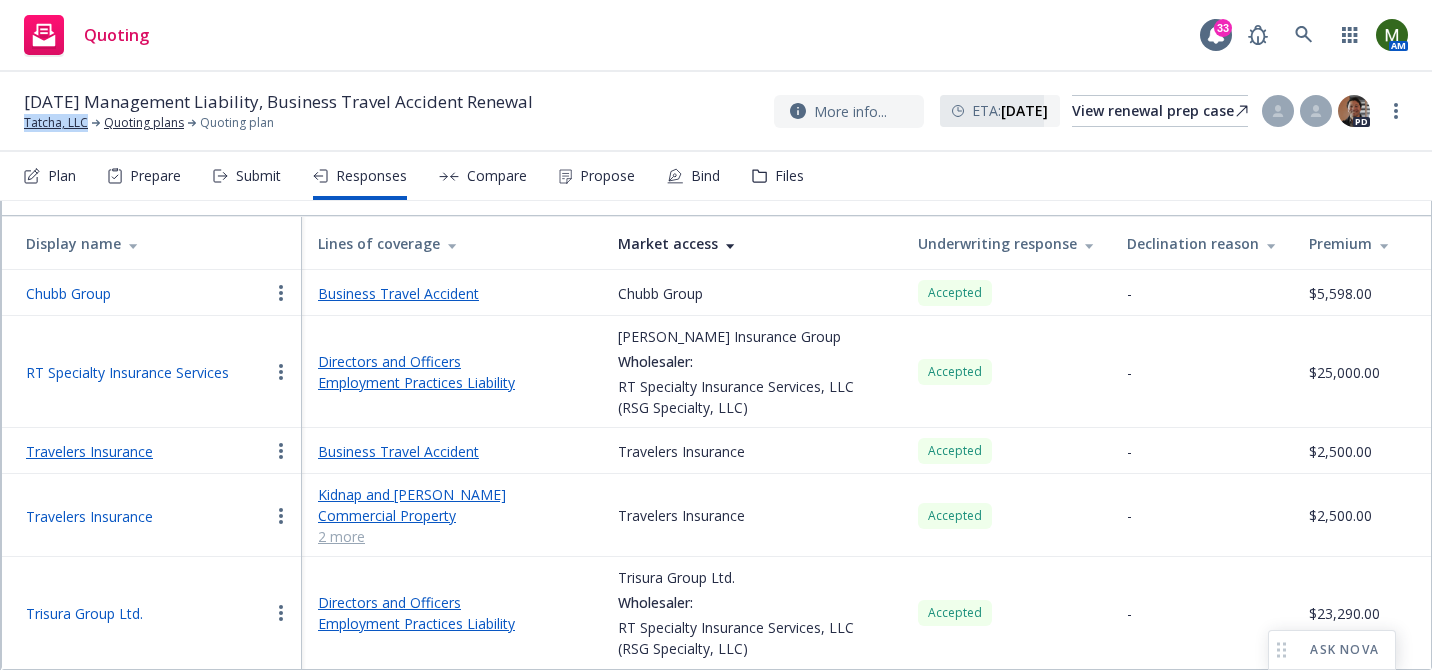 click on "Travelers Insurance" at bounding box center [89, 451] 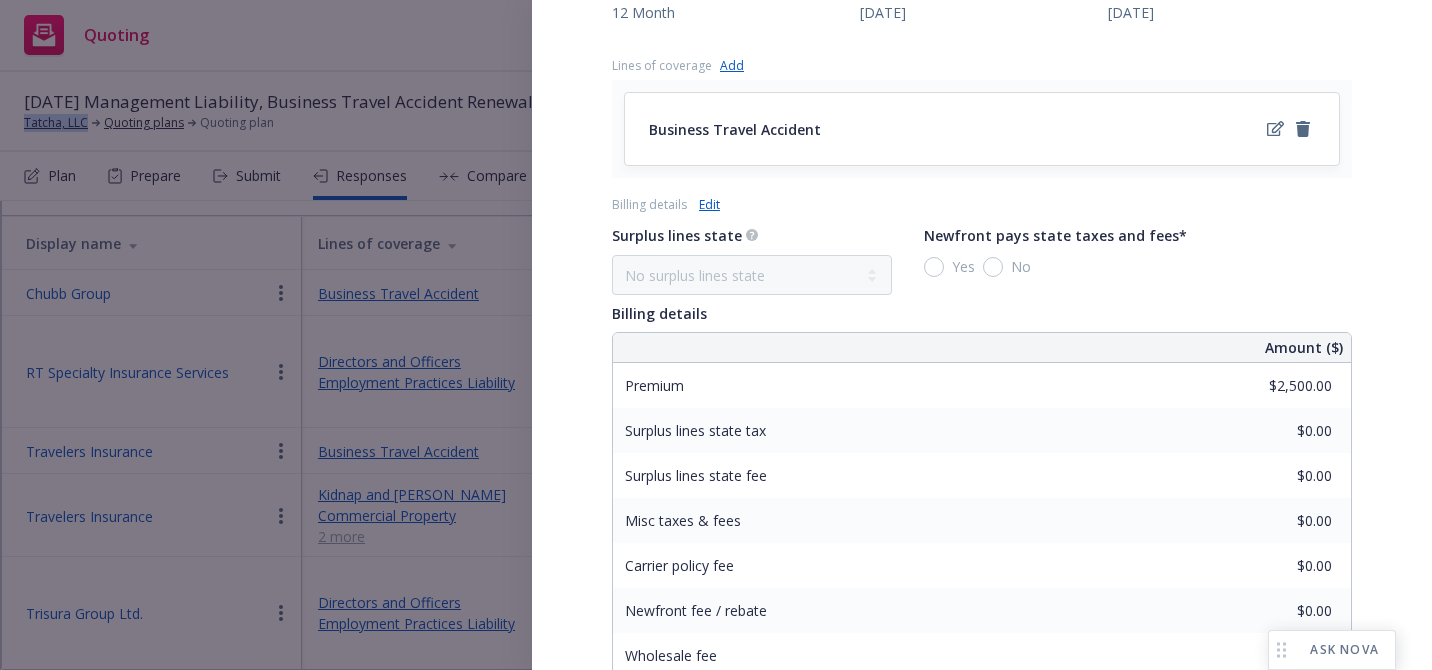 scroll, scrollTop: 891, scrollLeft: 0, axis: vertical 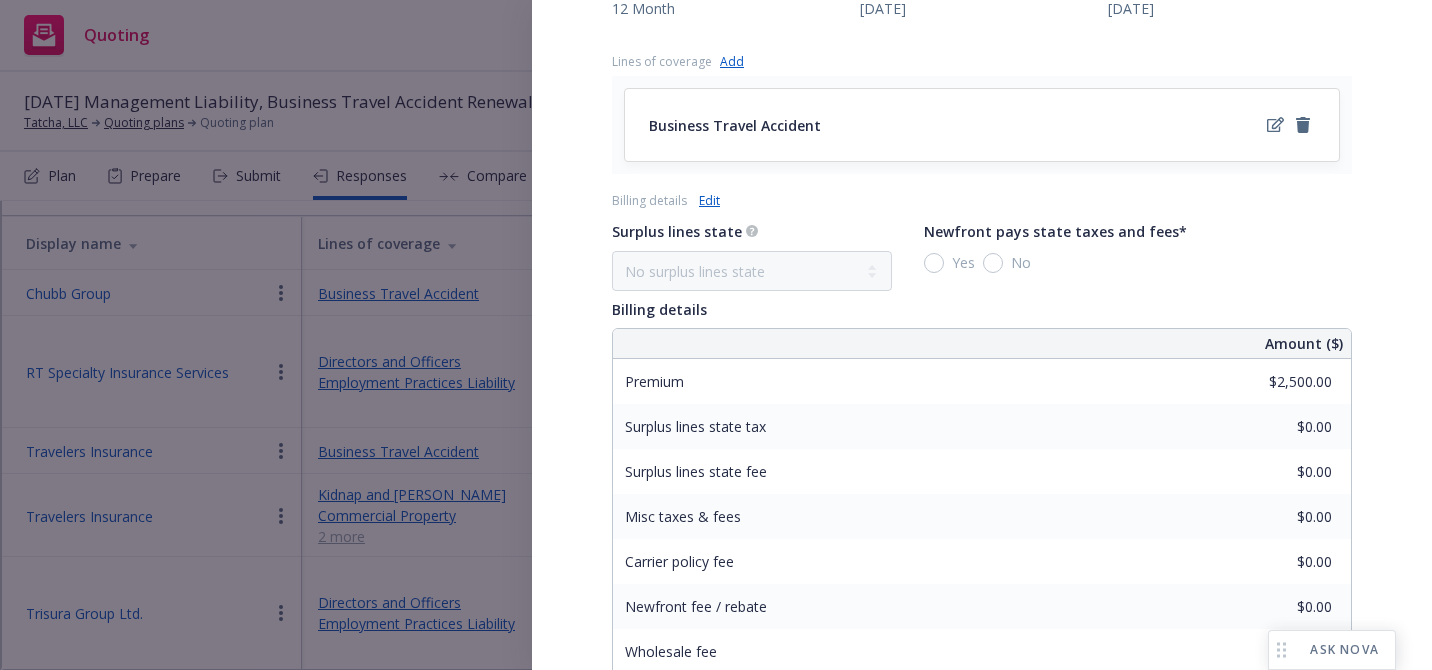 click on "Edit" at bounding box center [709, 200] 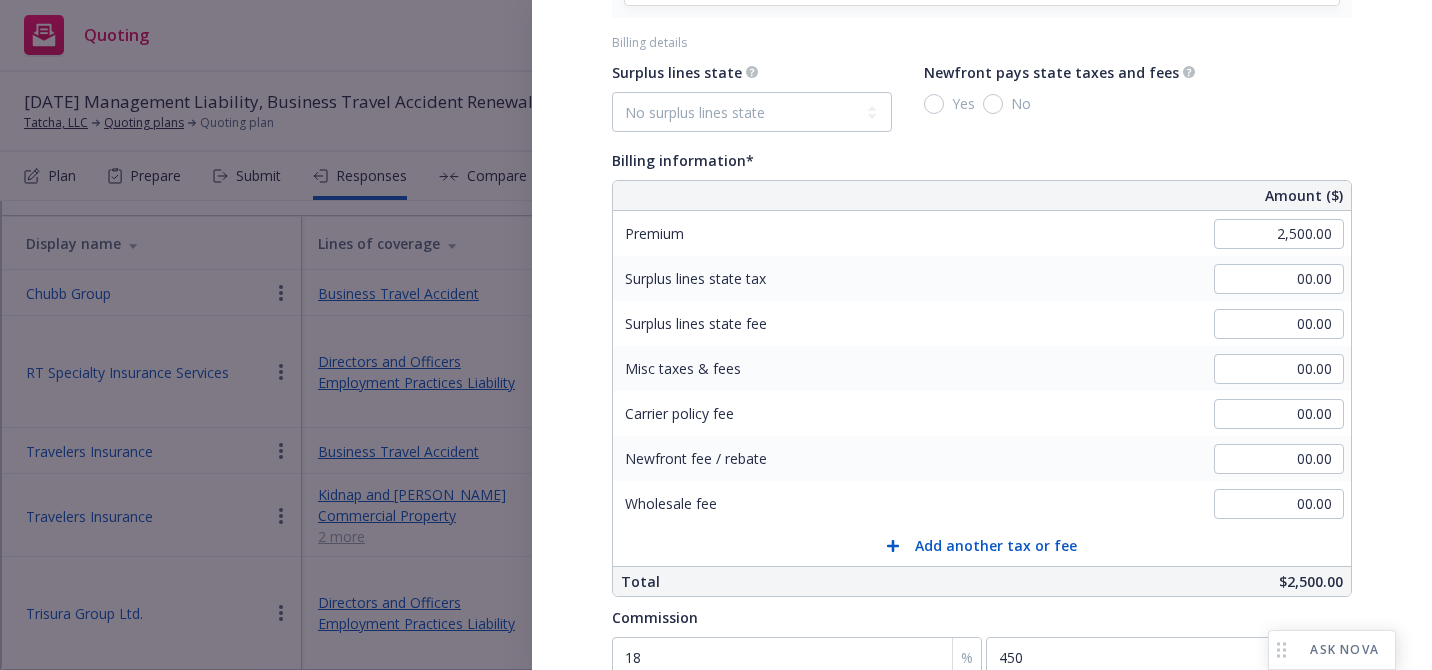 scroll, scrollTop: 1225, scrollLeft: 0, axis: vertical 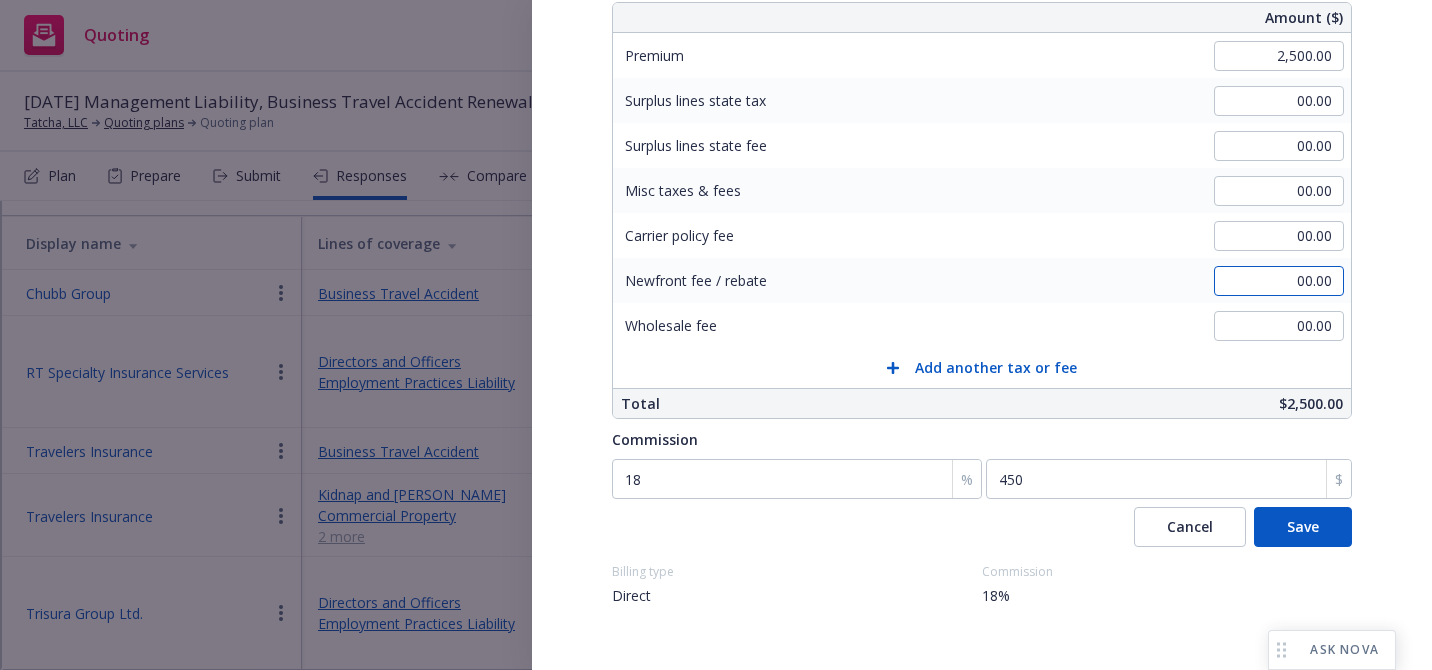 click on "00.00" at bounding box center [1279, 281] 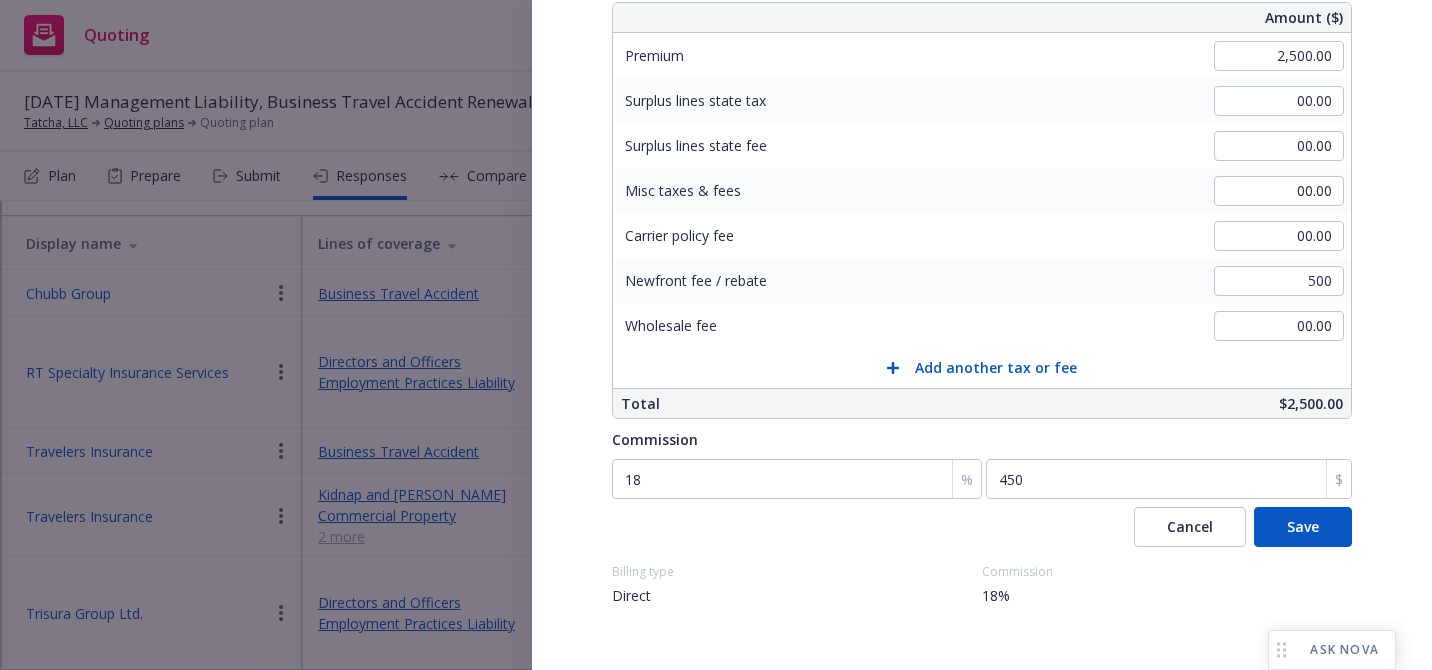 type on "500.00" 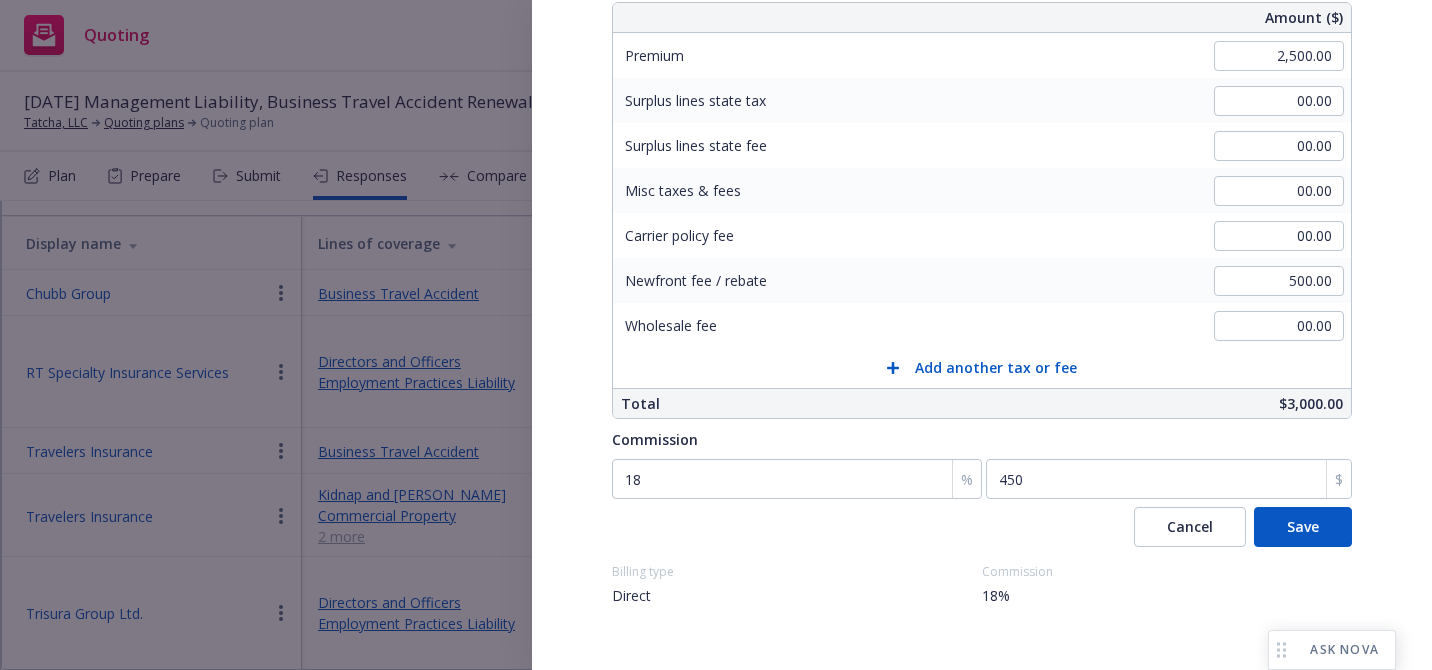 click on "Display Name Travelers Insurance Carrier Travelers Insurance Writing company The Travelers Casualty Company Wholesaler - Program administrator - Underwriting response Accepted Client response No response Documents Carrier quote files Quote Tatcha LLC 2025 Global Renewal.pdf View all Original submission files pdf Premium Bill.pdf pdf Renewal Endorsement.pdf pdf Tatcha LLC 2025 Global Renewal.pdf View all Notes Quote expiration date 08/19/2025 Policy term 12 Month Coverage effective date 07/19/2025 Coverage expiration date 07/19/2026 Lines of coverage Add Business Travel Accident Billing details Surplus lines state No surplus lines state Alaska Alabama Arkansas Arizona California Colorado Connecticut District Of Columbia Delaware Florida Georgia Hawaii Iowa Idaho Illinois Indiana Kansas Kentucky Louisiana Massachusetts Maryland Maine Michigan Minnesota Missouri Mississippi Montana North Carolina North Dakota Nebraska New Hampshire New Jersey New Mexico Nevada New York Ohio Oklahoma Oregon Pennsylvania Tennessee" at bounding box center [982, -234] 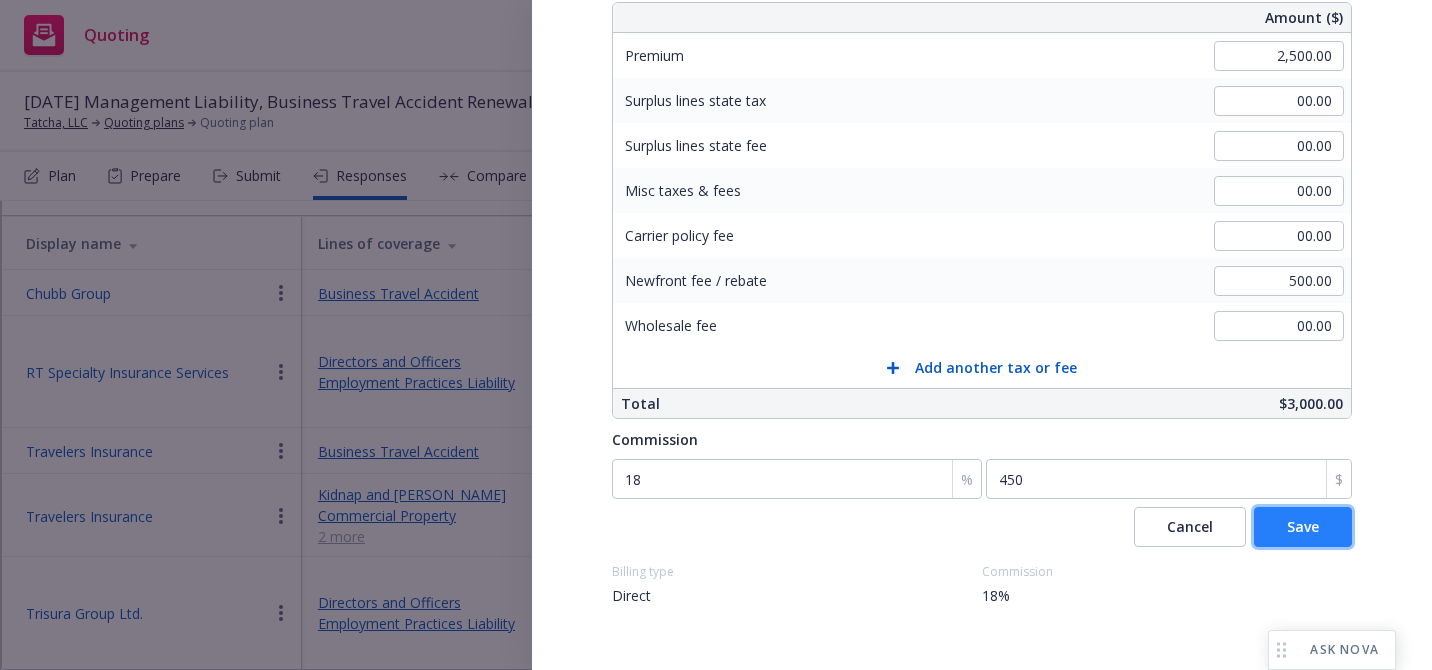 click on "Save" at bounding box center (1303, 526) 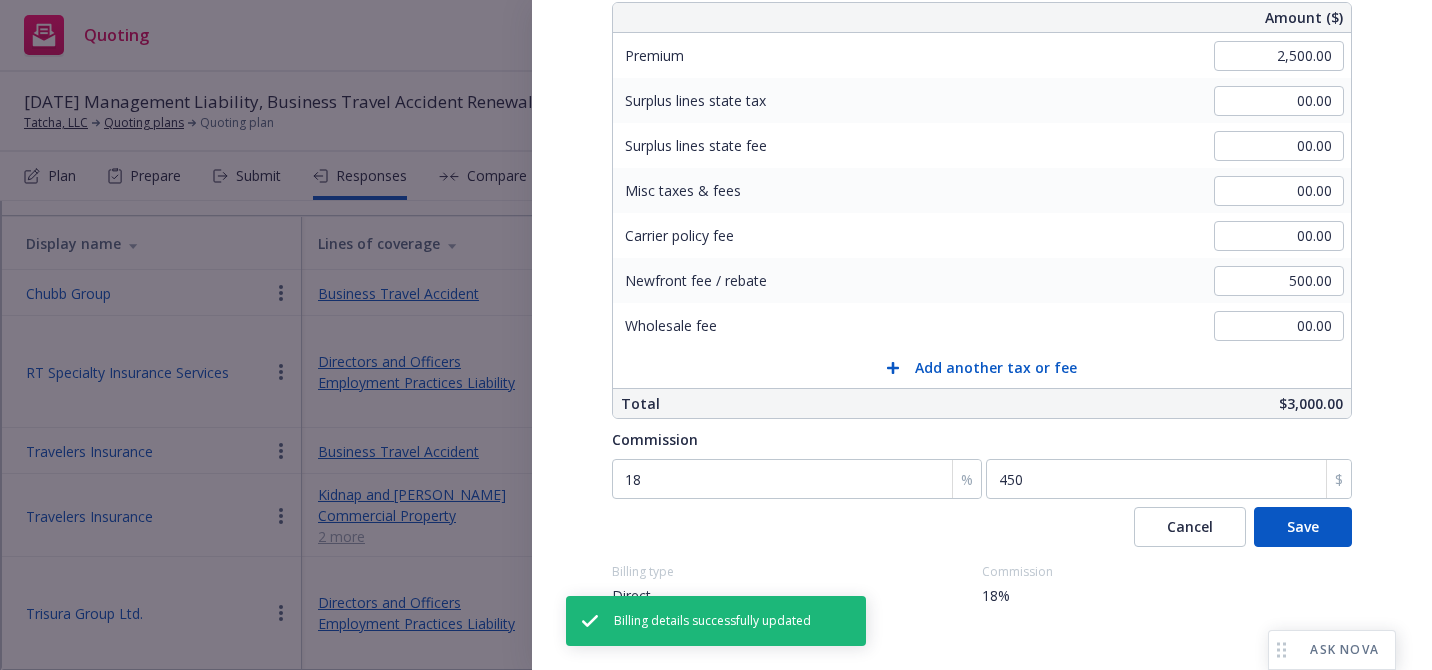 scroll, scrollTop: 1081, scrollLeft: 0, axis: vertical 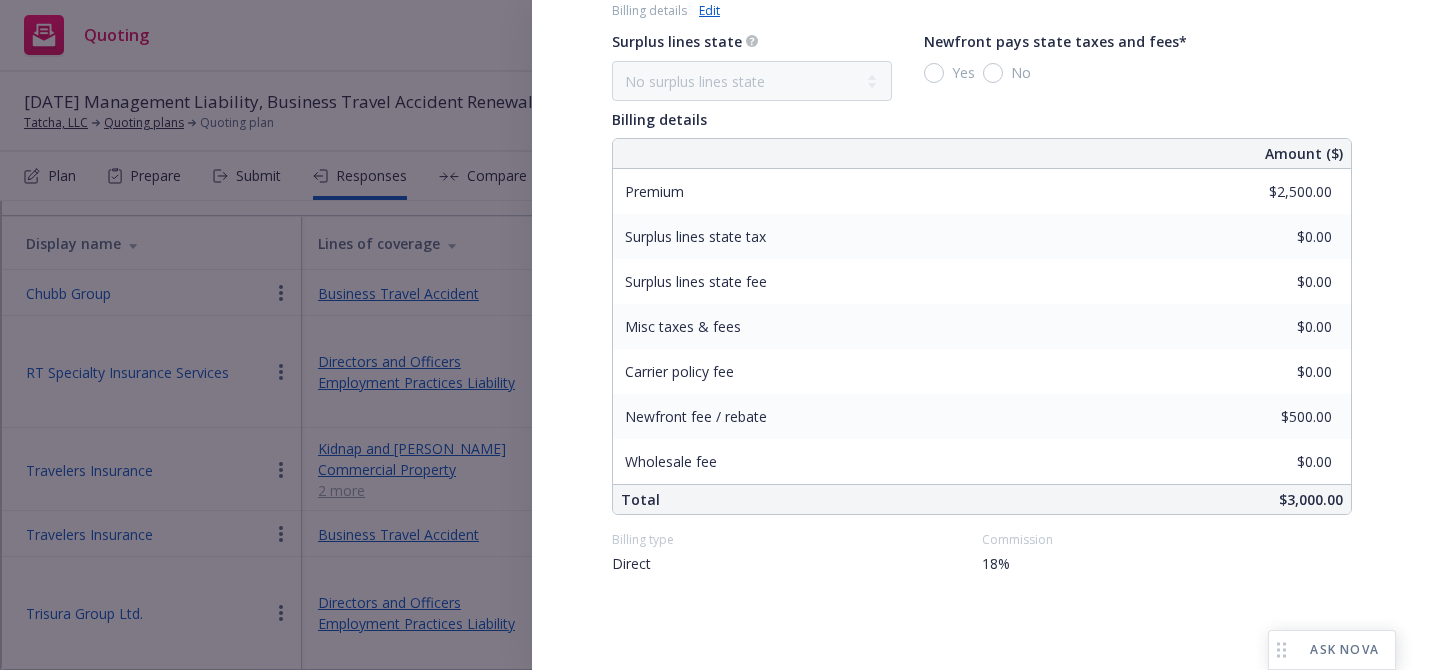 click on "Edit" at bounding box center [709, 10] 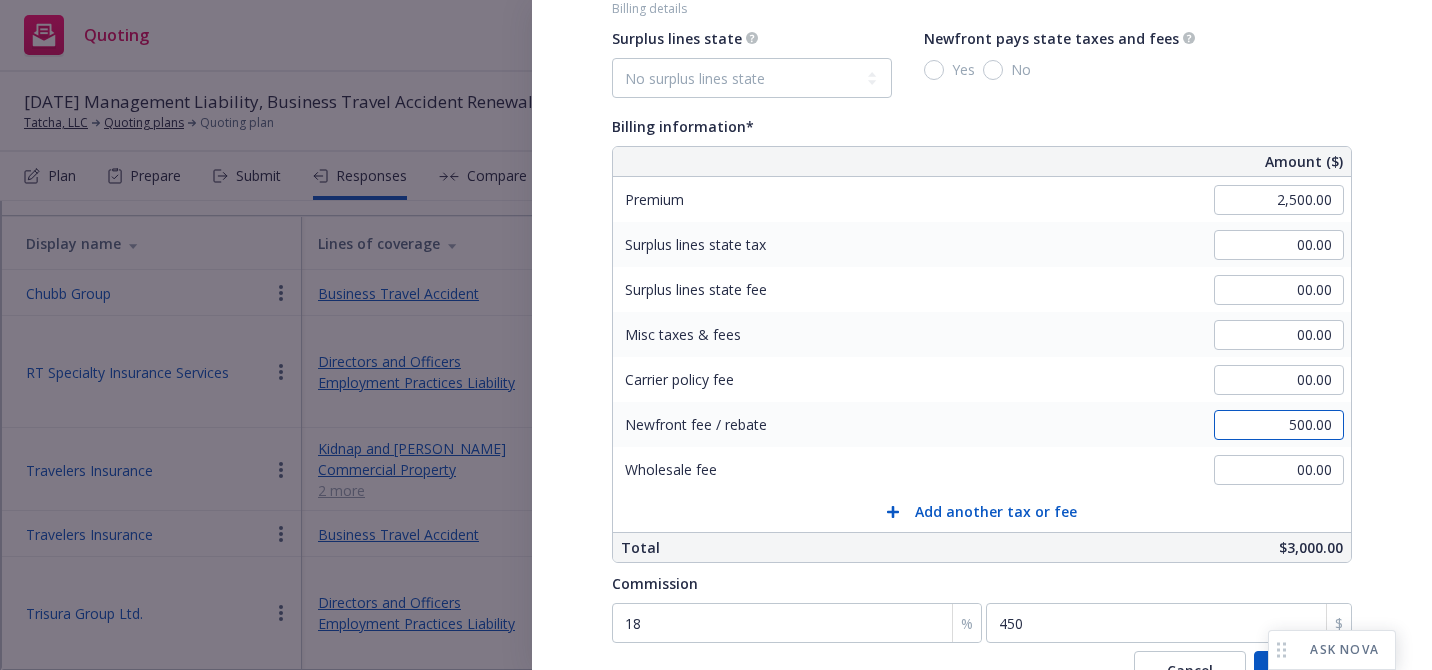 click on "500.00" at bounding box center [1279, 425] 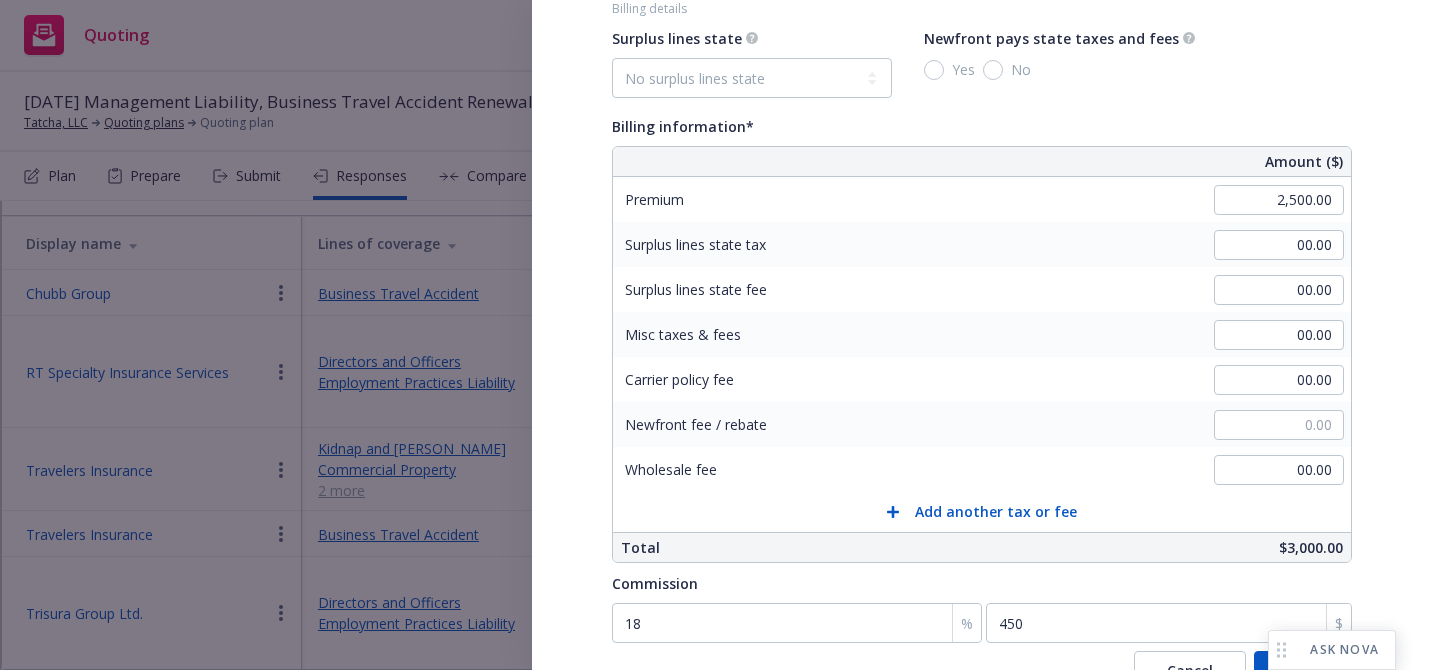 type on "00.00" 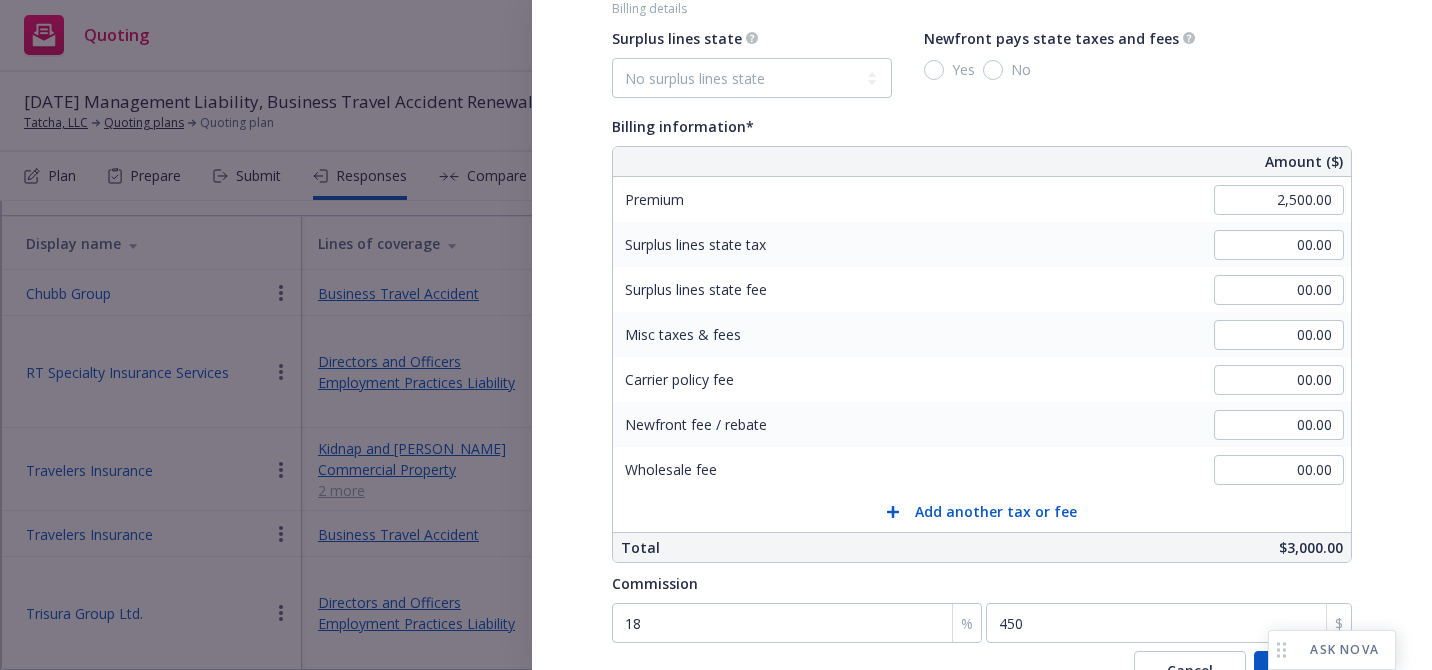 click on "Display Name Travelers Insurance Carrier Travelers Insurance Writing company The Travelers Casualty Company Wholesaler - Program administrator - Underwriting response Accepted Client response No response Documents Carrier quote files Quote Tatcha LLC 2025 Global Renewal.pdf View all Original submission files pdf Premium Bill.pdf pdf Renewal Endorsement.pdf pdf Tatcha LLC 2025 Global Renewal.pdf View all Notes Quote expiration date 08/19/2025 Policy term 12 Month Coverage effective date 07/19/2025 Coverage expiration date 07/19/2026 Lines of coverage Add Business Travel Accident Billing details Surplus lines state No surplus lines state Alaska Alabama Arkansas Arizona California Colorado Connecticut District Of Columbia Delaware Florida Georgia Hawaii Iowa Idaho Illinois Indiana Kansas Kentucky Louisiana Massachusetts Maryland Maine Michigan Minnesota Missouri Mississippi Montana North Carolina North Dakota Nebraska New Hampshire New Jersey New Mexico Nevada New York Ohio Oklahoma Oregon Pennsylvania Tennessee" at bounding box center [982, -90] 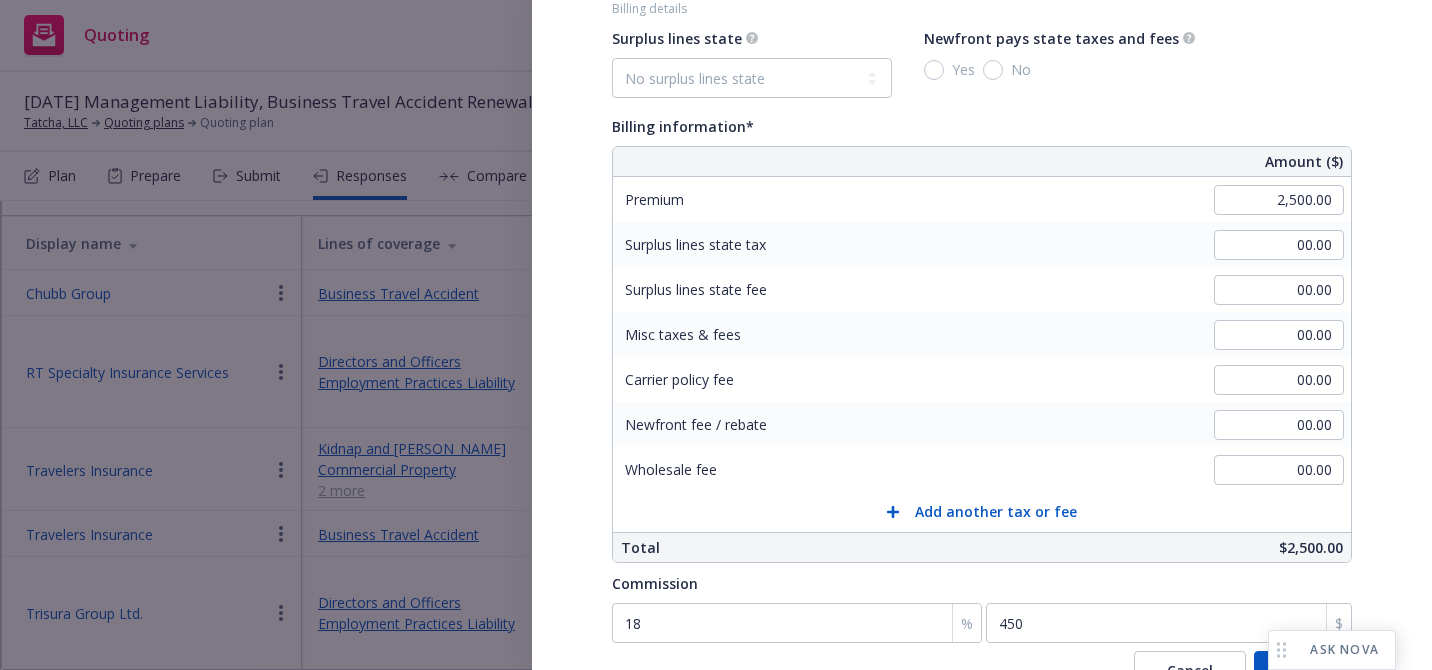 scroll, scrollTop: 1257, scrollLeft: 0, axis: vertical 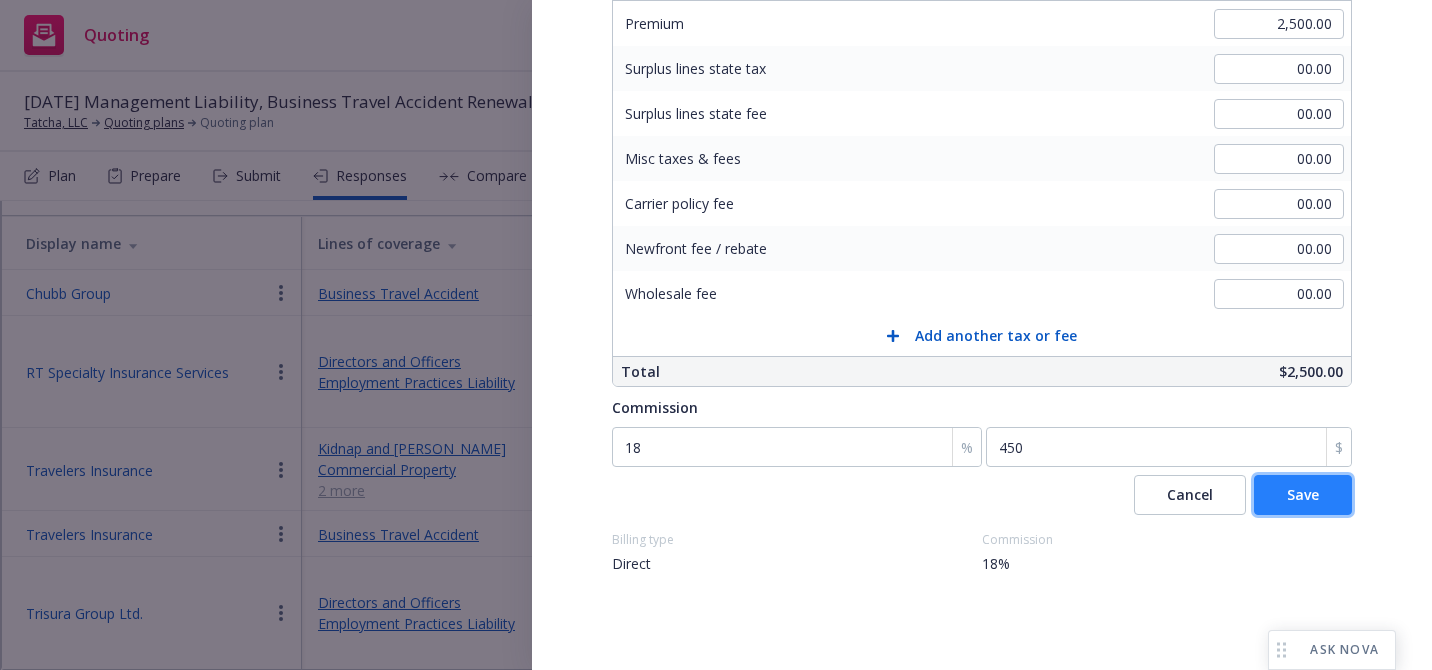 click on "Save" at bounding box center (1303, 495) 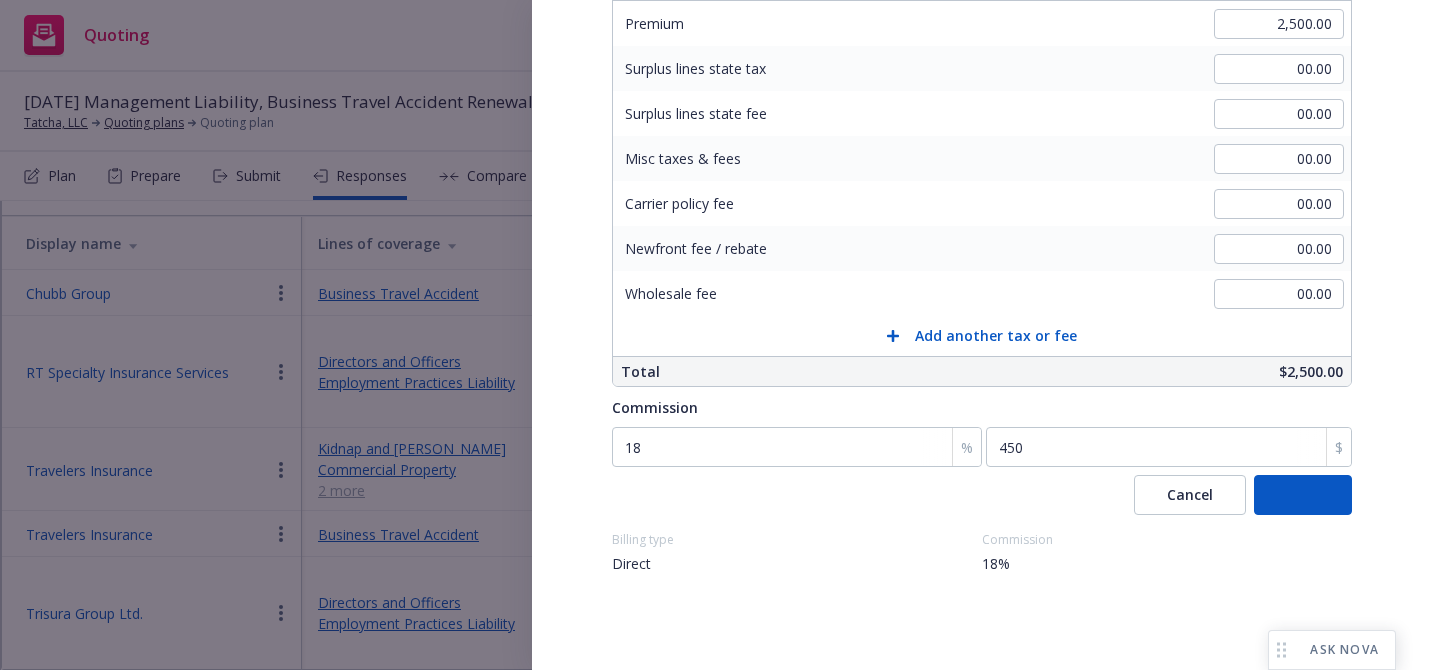 scroll, scrollTop: 0, scrollLeft: 0, axis: both 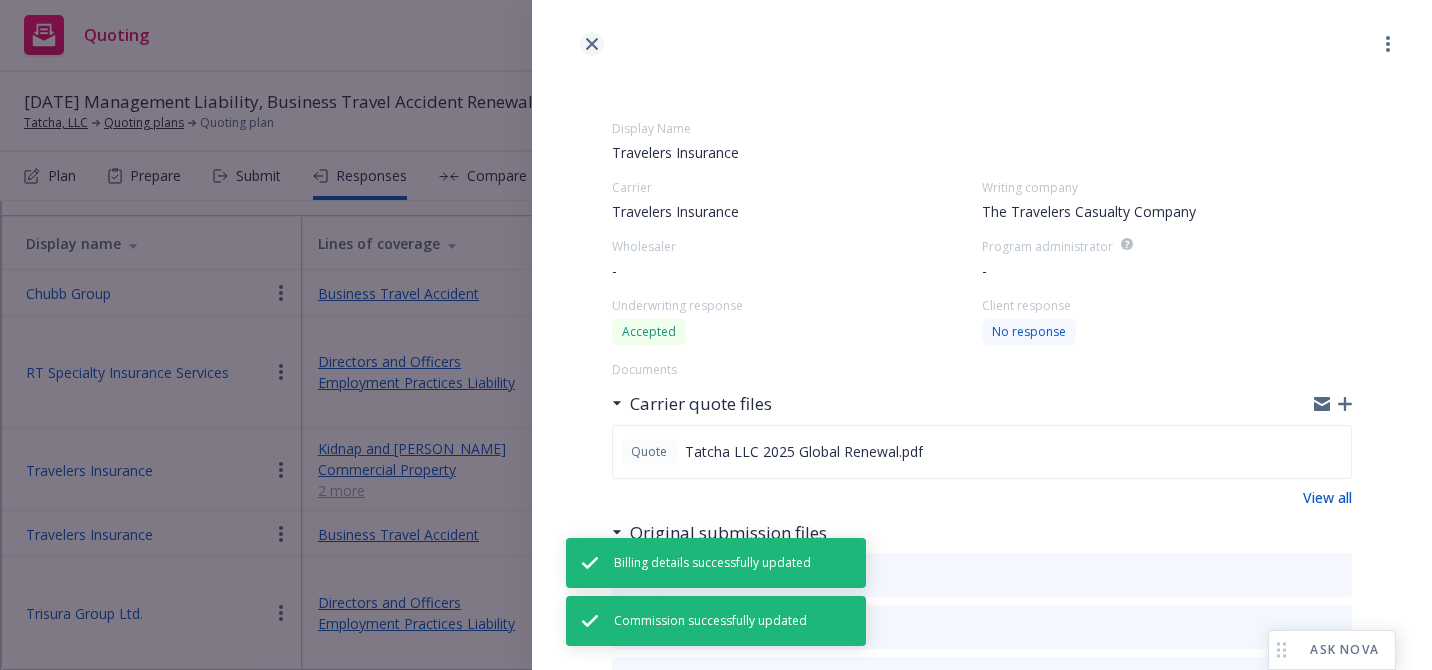 click 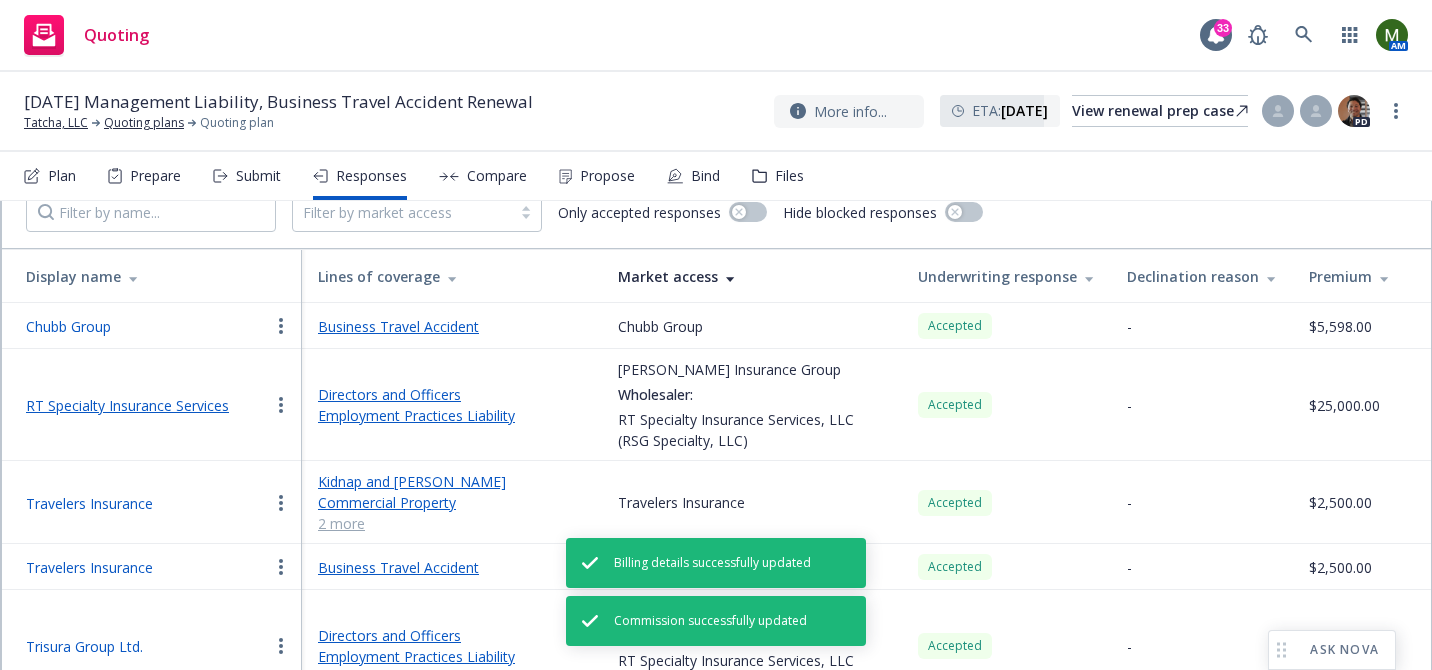 scroll, scrollTop: 156, scrollLeft: 0, axis: vertical 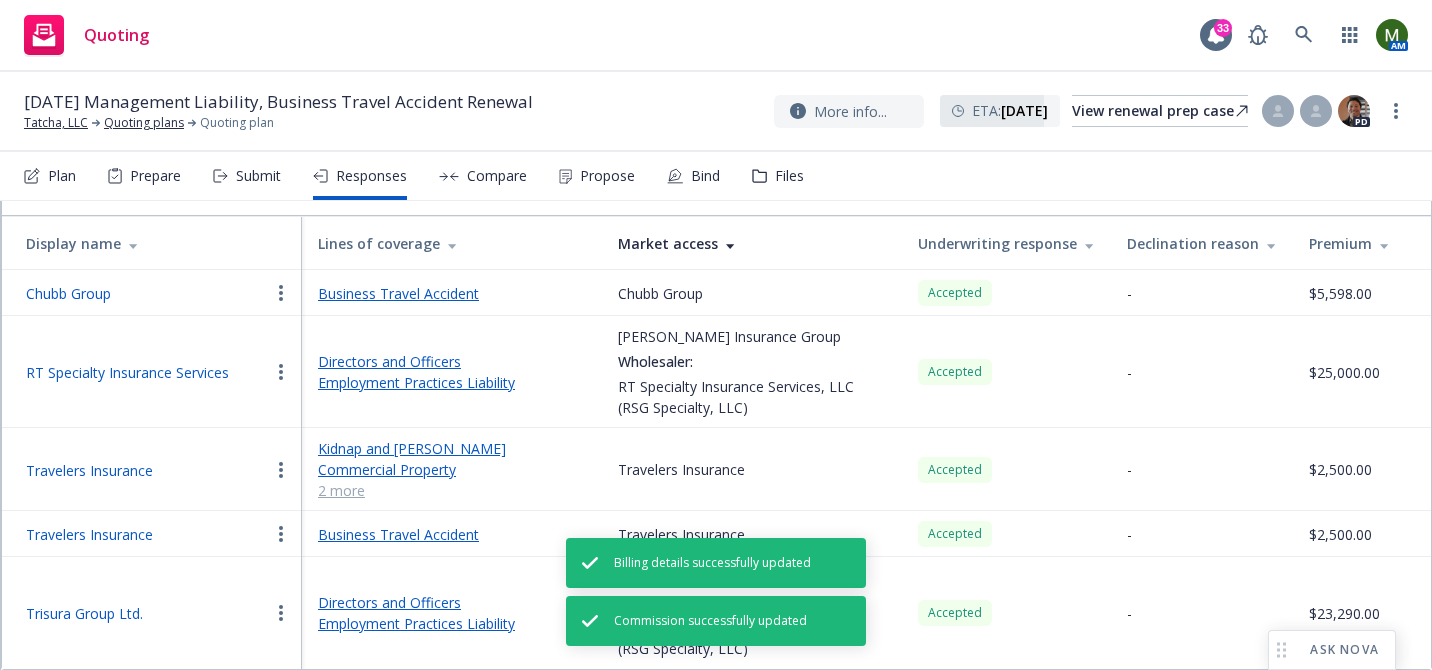click on "Travelers Insurance" at bounding box center [752, 469] 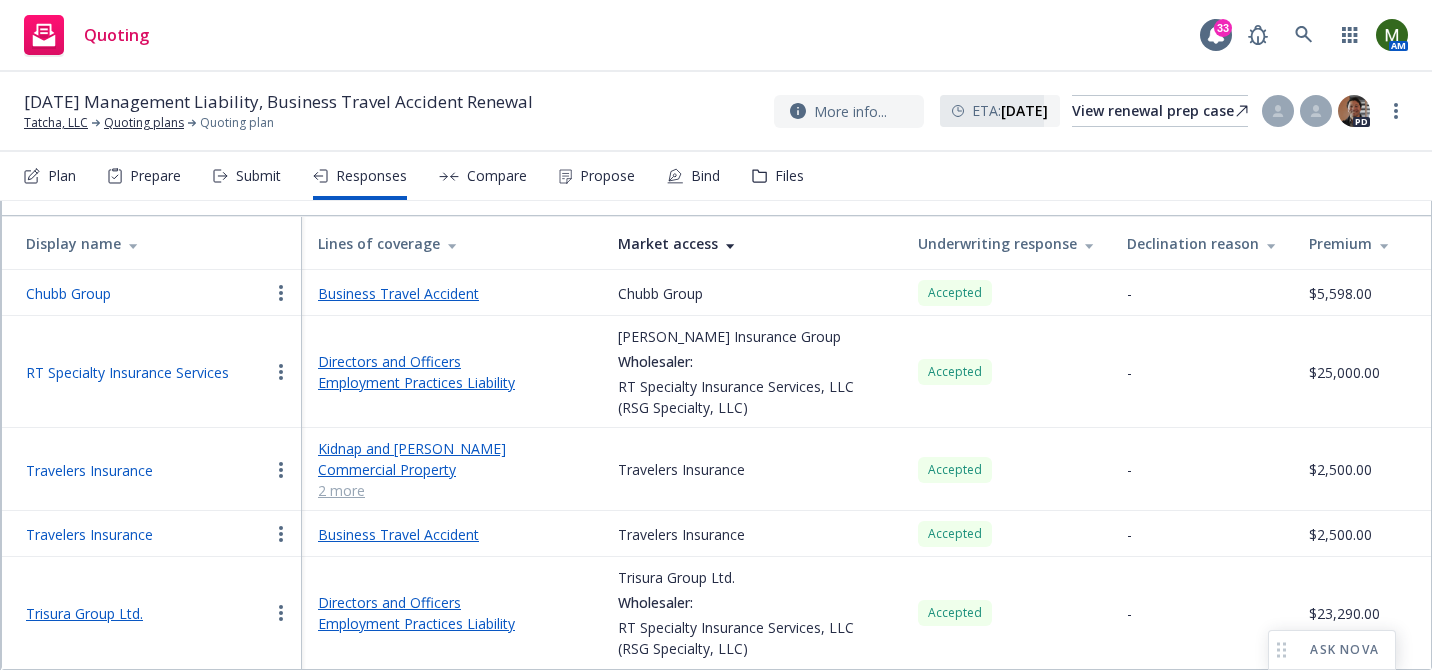 click on "Trisura Group Ltd." at bounding box center [84, 613] 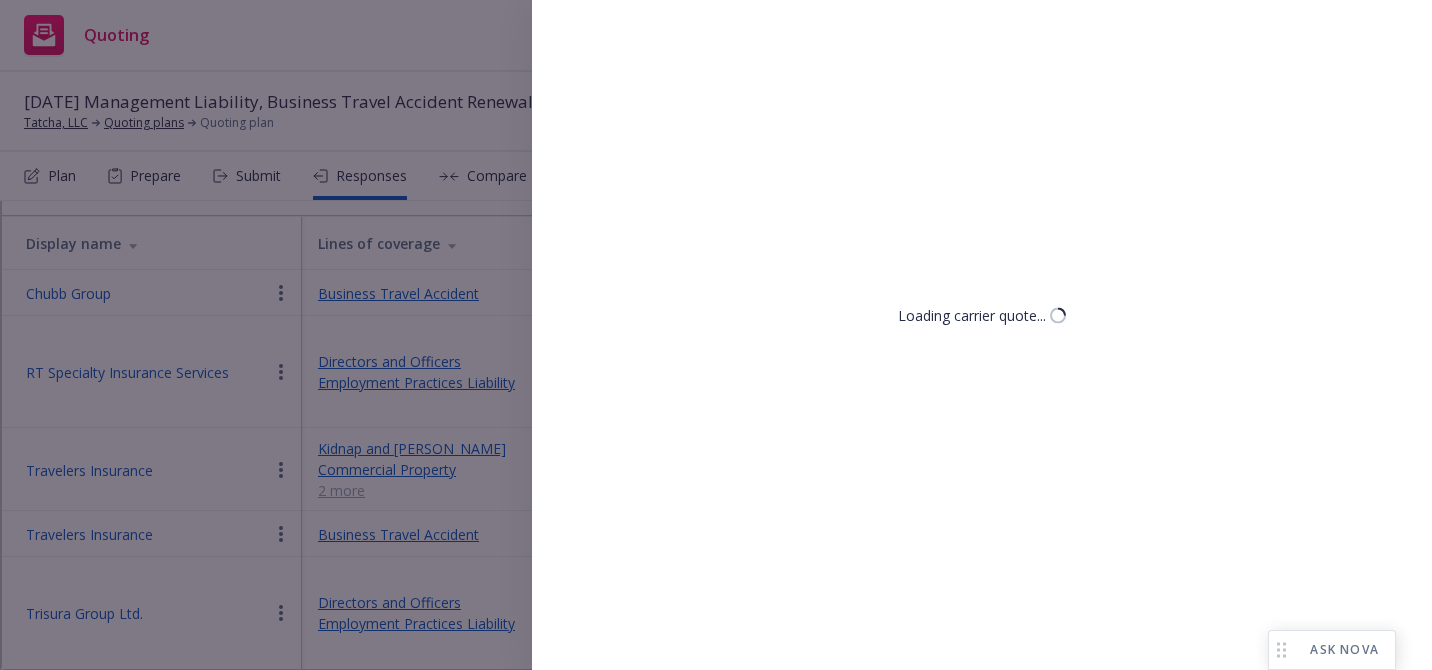 select on "CA" 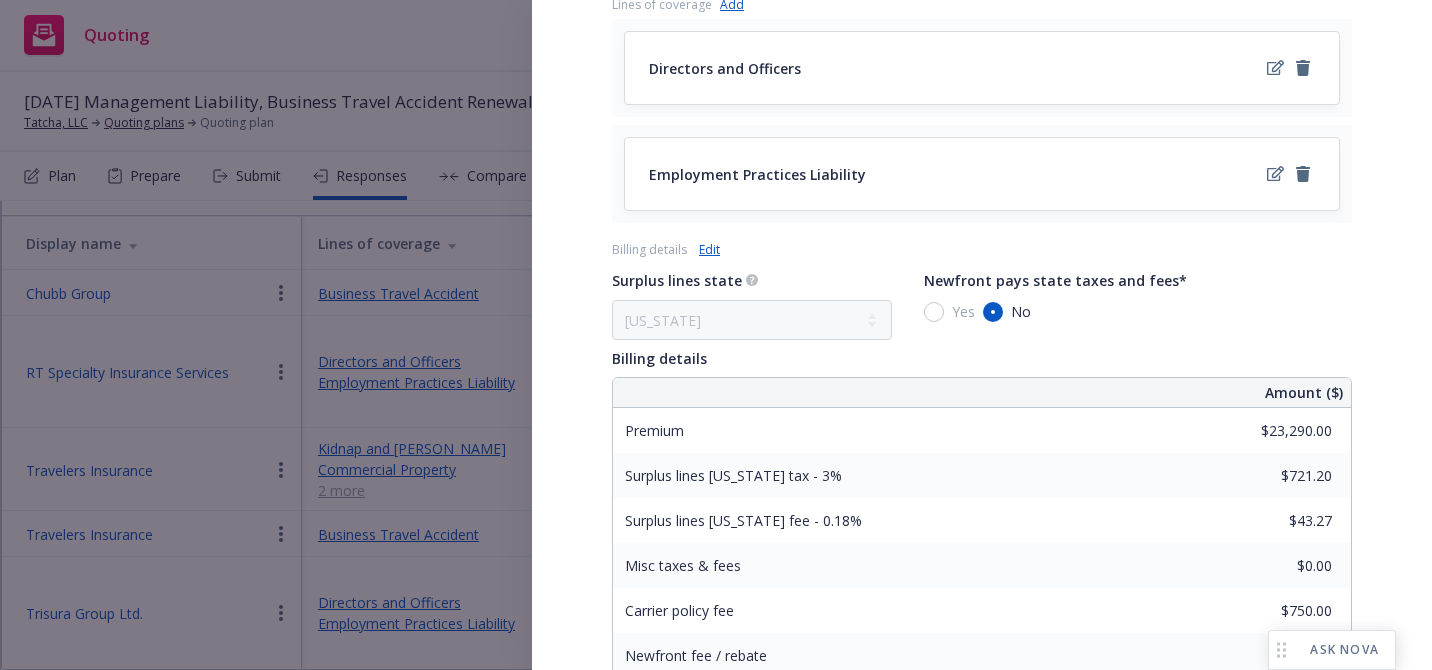 scroll, scrollTop: 848, scrollLeft: 0, axis: vertical 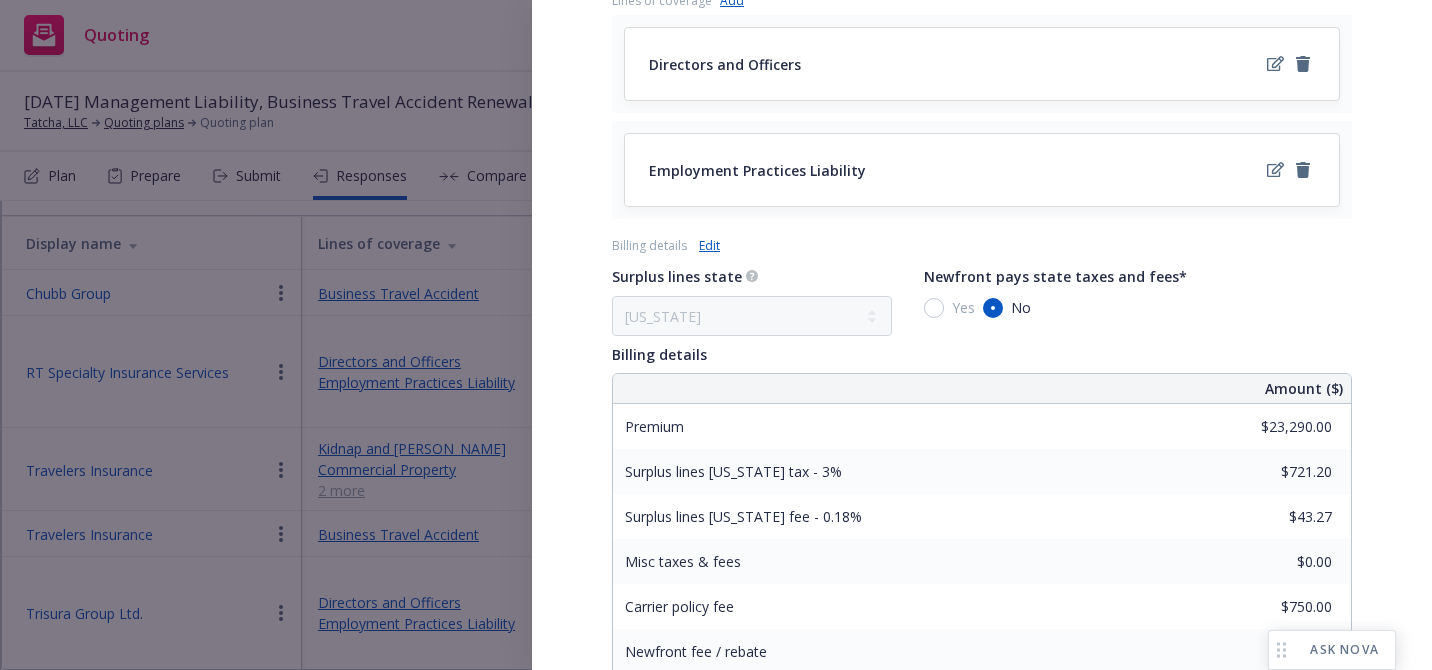 click on "Edit" at bounding box center [709, 245] 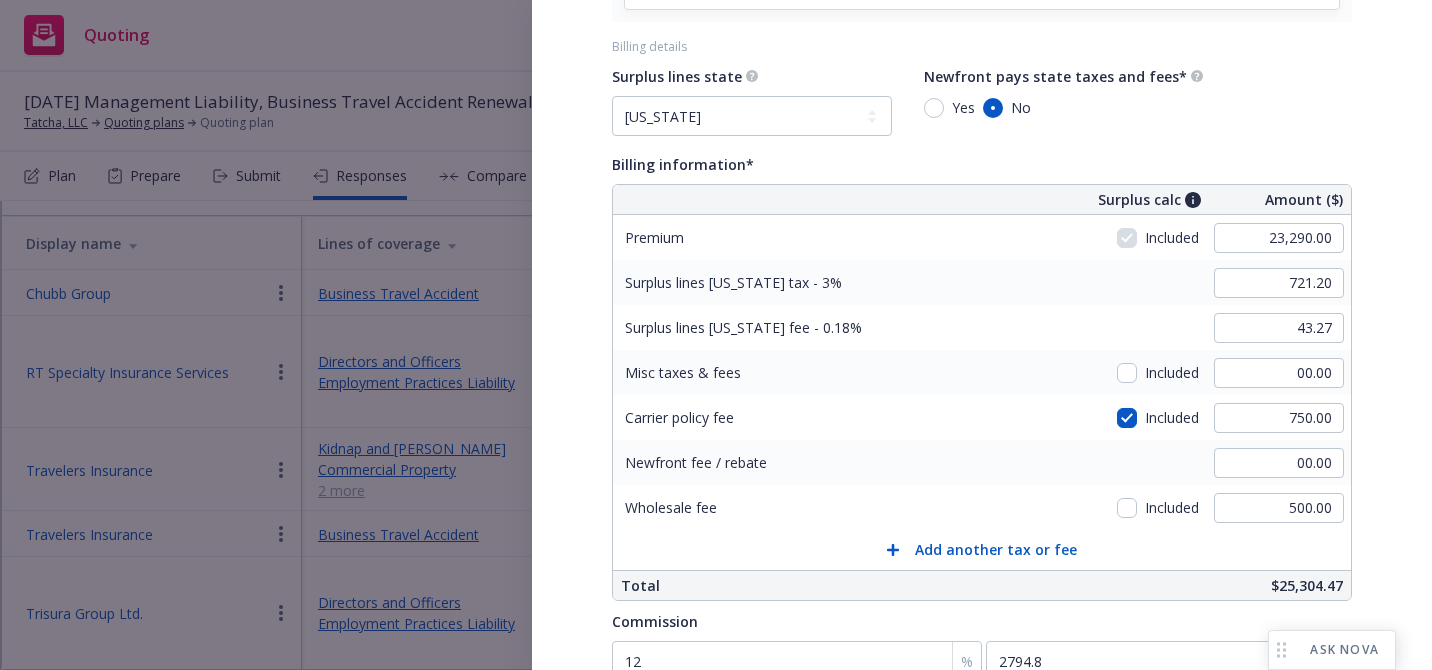 scroll, scrollTop: 1063, scrollLeft: 0, axis: vertical 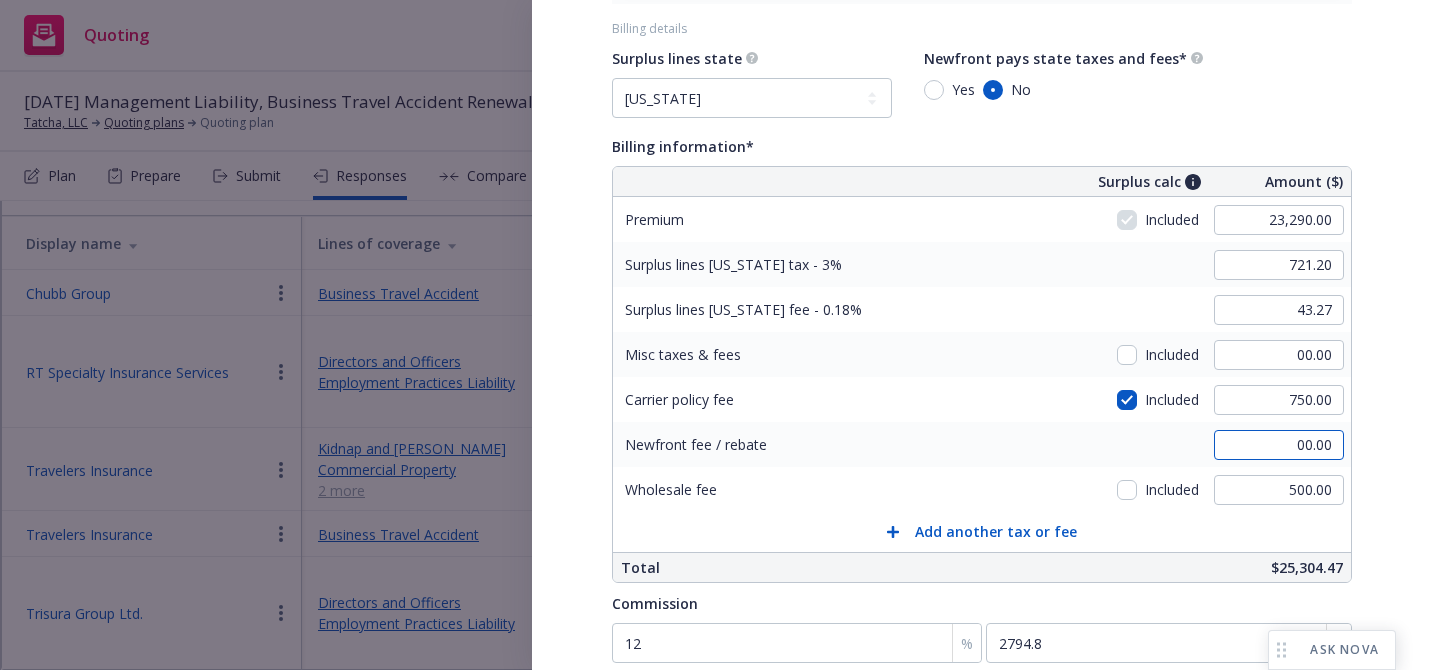 click on "00.00" at bounding box center [1279, 445] 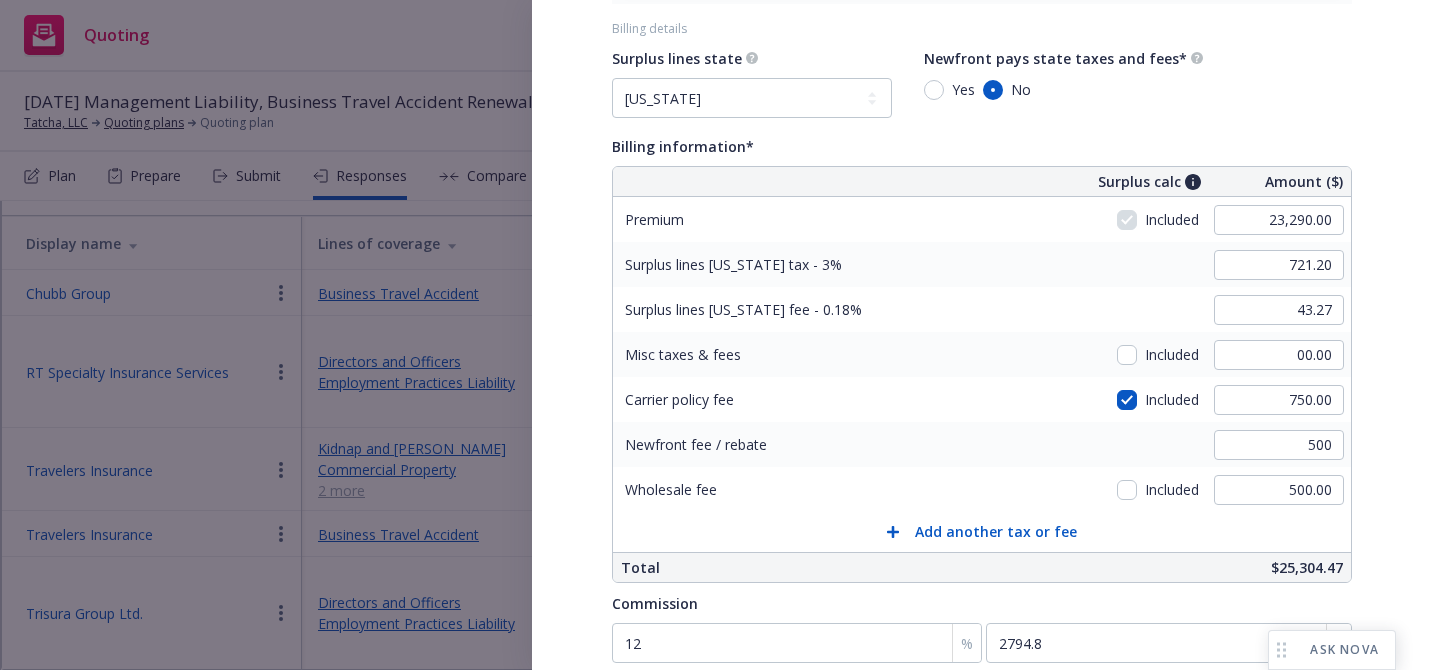 type on "500.00" 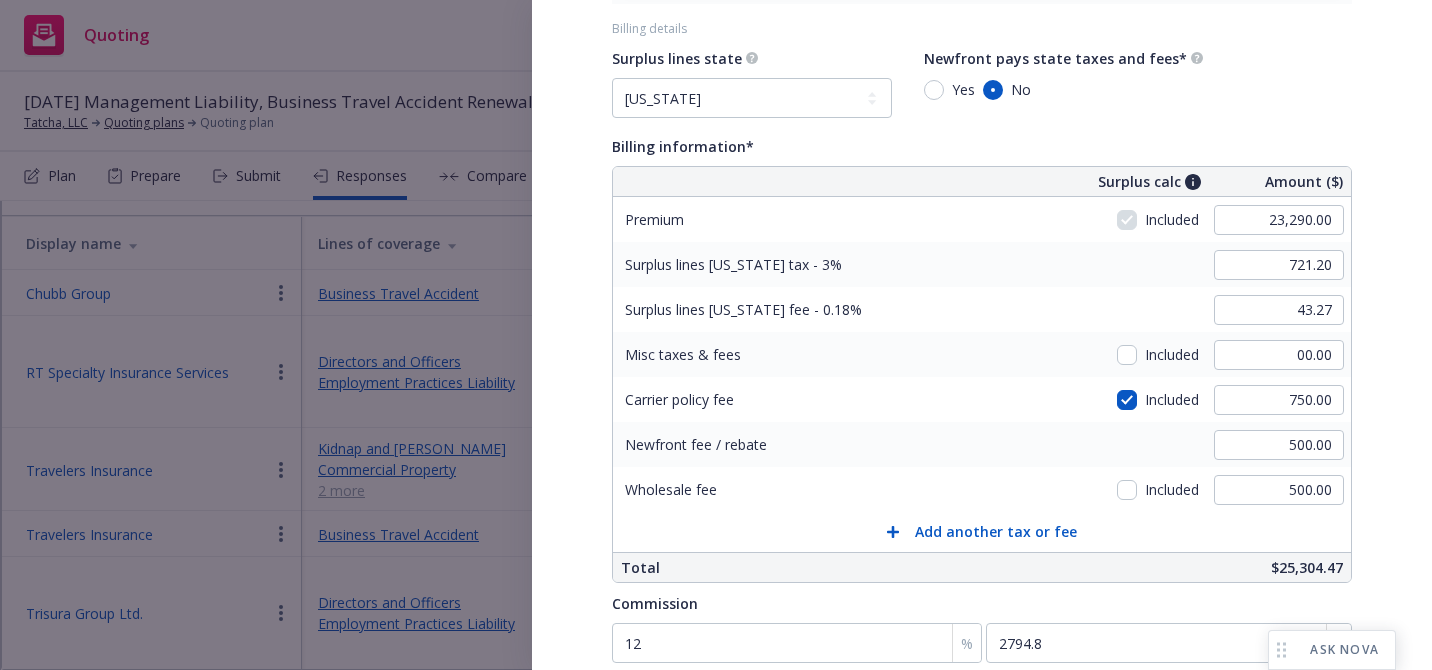 click on "Display Name Trisura Group Ltd. Carrier Trisura Group Ltd. Writing company Trisura Specialty Insurance Company Wholesaler RT Specialty Insurance Services, LLC (RSG Specialty, LLC) Program administrator - Underwriting response Accepted Client response No response Documents Carrier quote files Quote Tatcha LLC - Quote (MSI).pdf View all Original submission files pdf Tatcha LLC - Quote (MSI).pdf View all Notes Quote expiration date 08/19/2025 Policy term 12 Month Coverage effective date 07/19/2025 Coverage expiration date 07/19/2026 Lines of coverage Add Directors and Officers Employment Practices Liability Billing details Surplus lines state No surplus lines state Alaska Alabama Arkansas Arizona California Colorado Connecticut District Of Columbia Delaware Florida Georgia Hawaii Iowa Idaho Illinois Indiana Kansas Kentucky Louisiana Massachusetts Maryland Maine Michigan Minnesota Missouri Mississippi Montana North Carolina North Dakota Nebraska New Hampshire New Jersey New Mexico Nevada New York Ohio Oklahoma No" at bounding box center [982, -71] 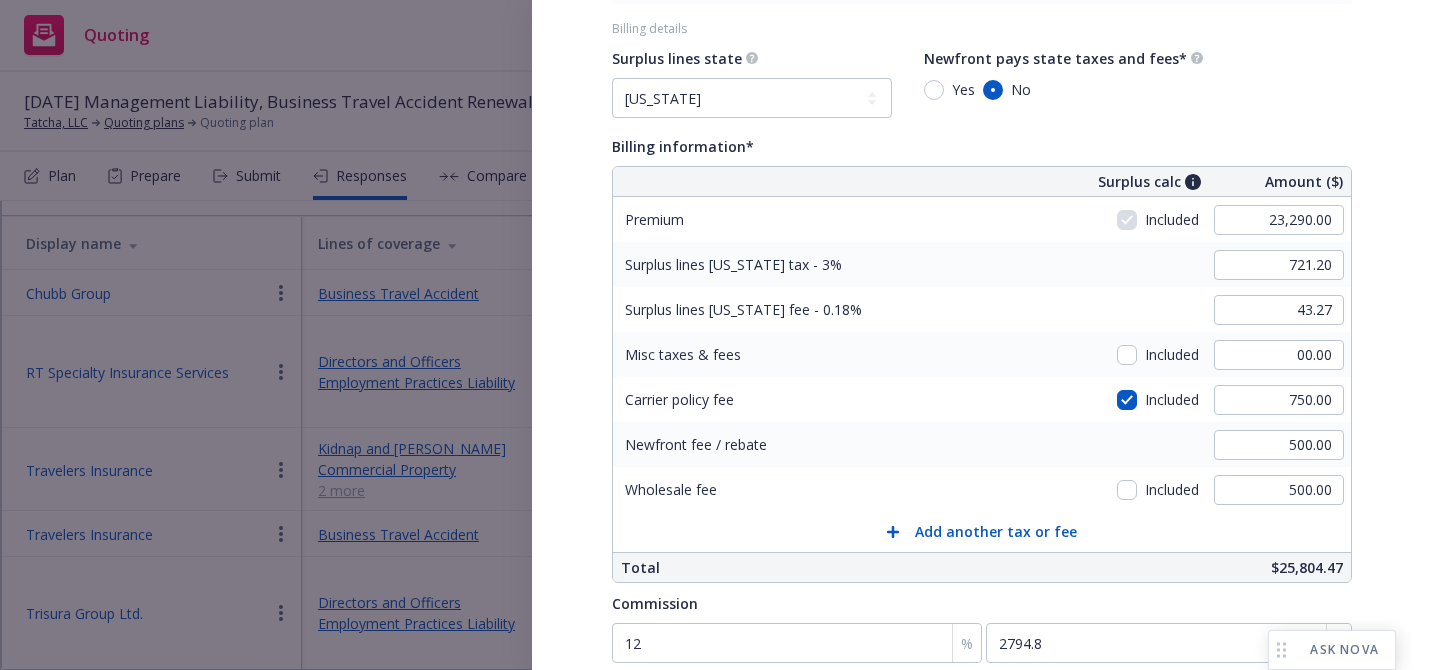 scroll, scrollTop: 1259, scrollLeft: 0, axis: vertical 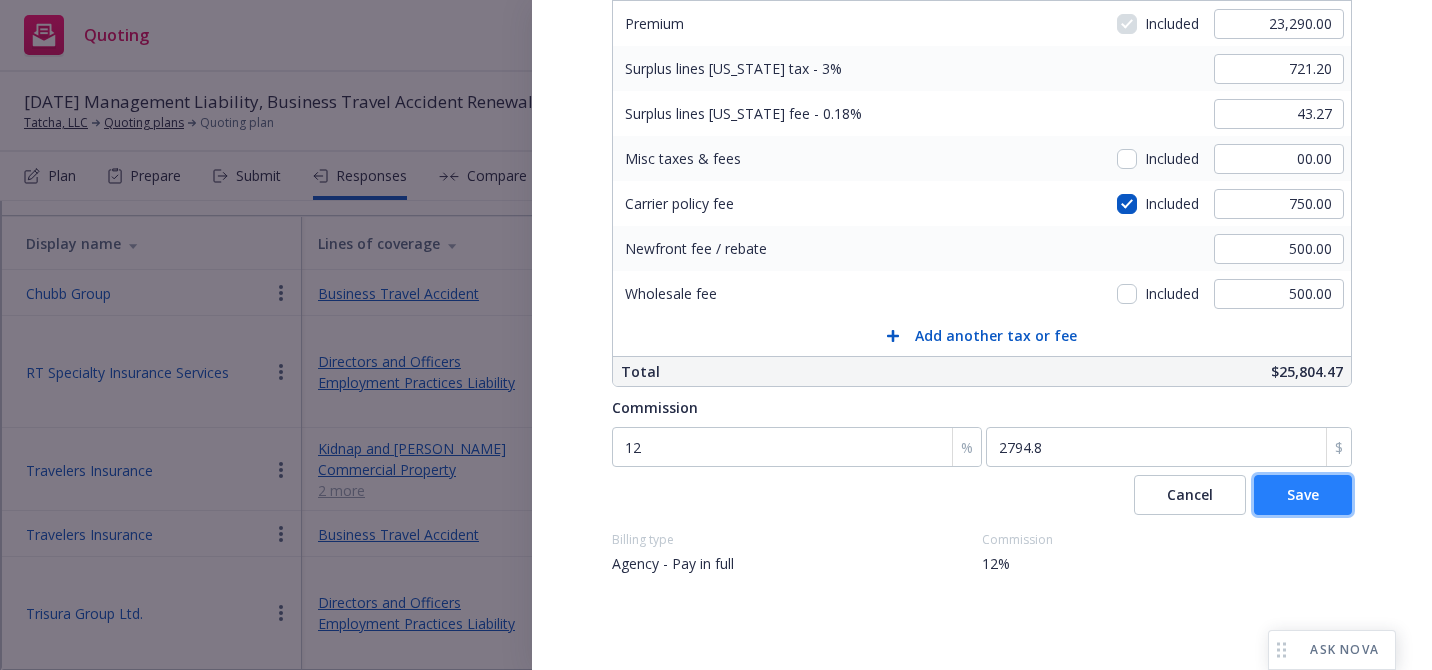 click on "Save" at bounding box center (1303, 495) 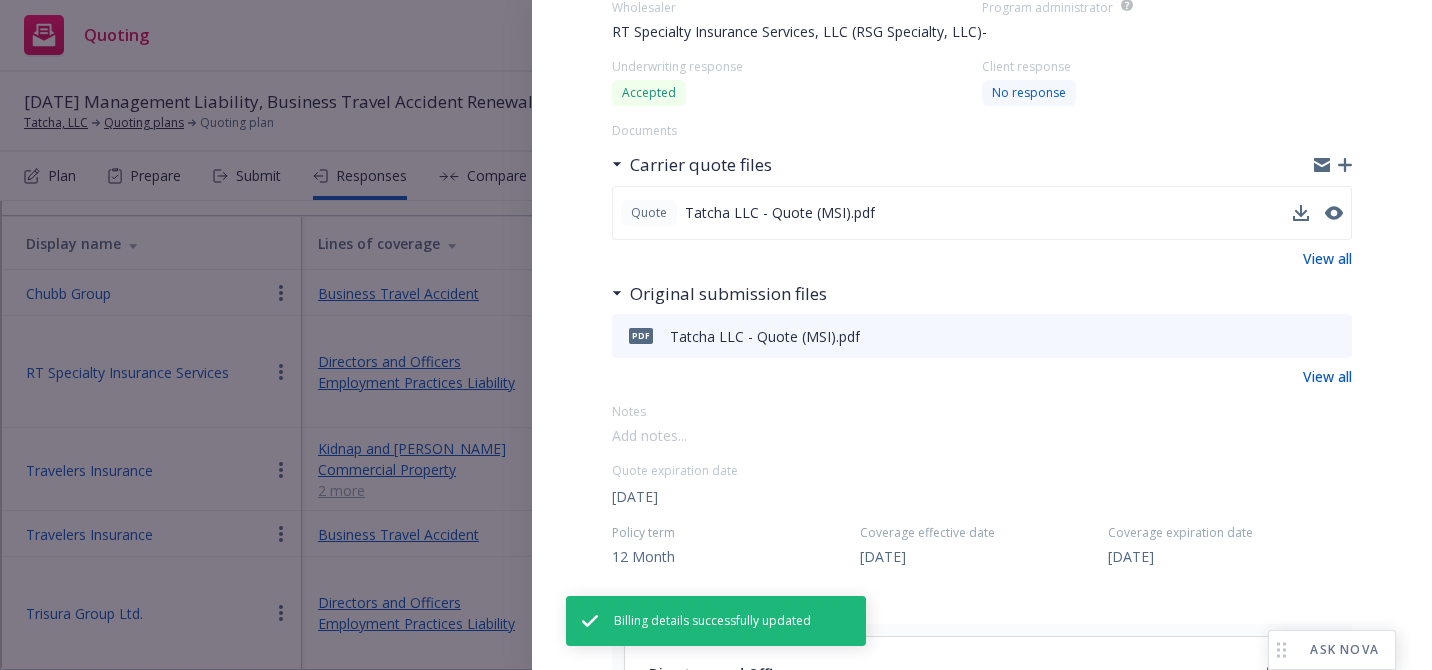 select on "CA" 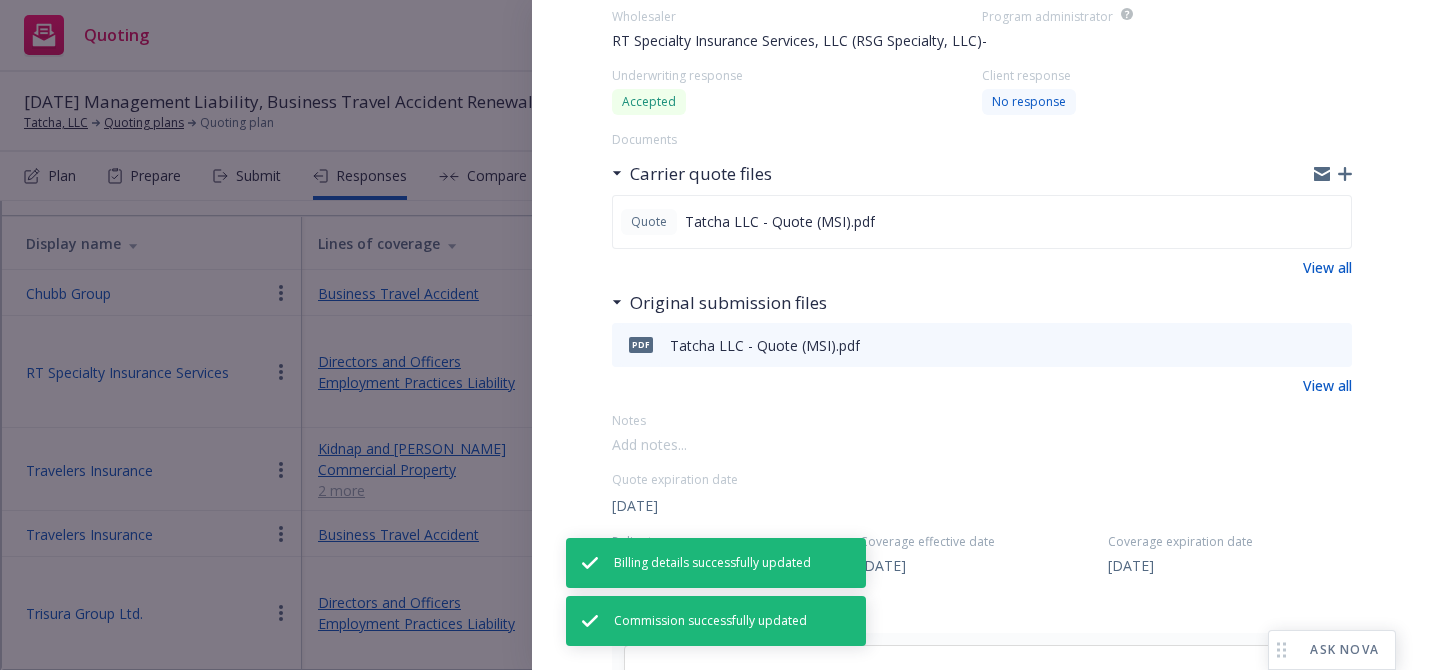 scroll, scrollTop: 229, scrollLeft: 0, axis: vertical 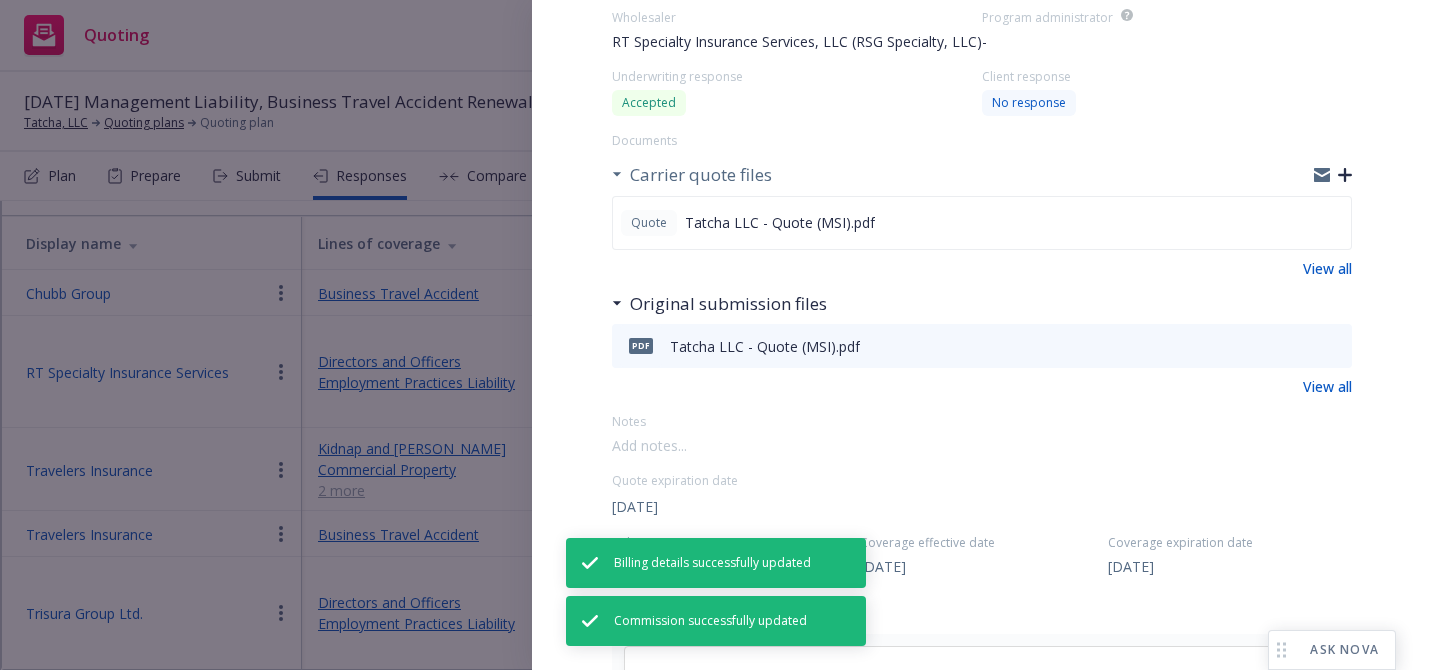 click 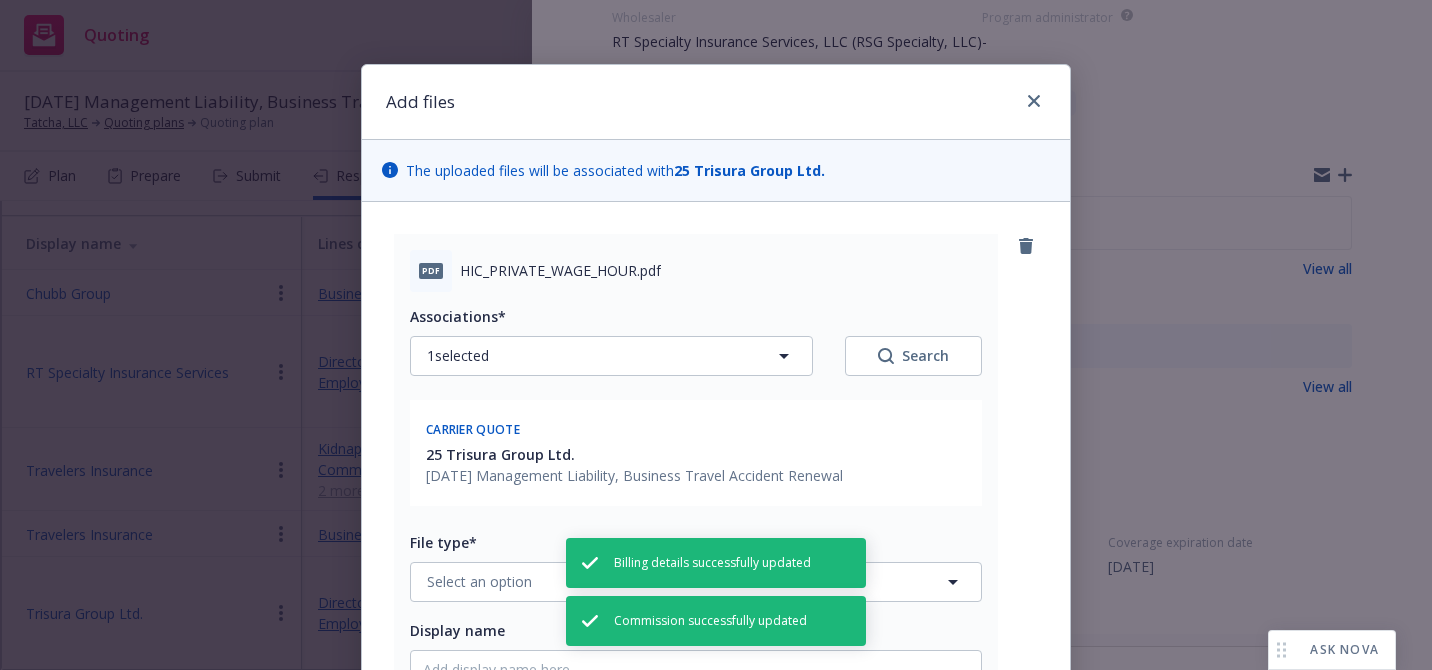 scroll, scrollTop: 398, scrollLeft: 0, axis: vertical 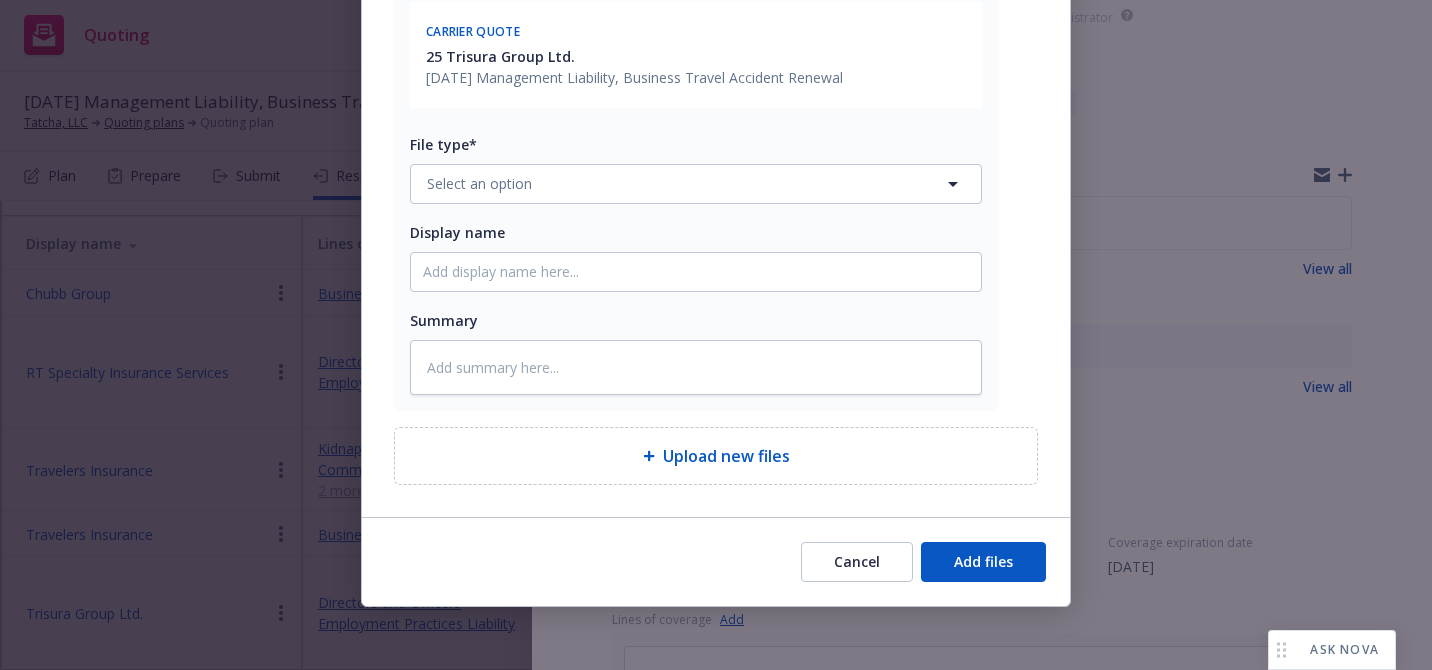 type on "x" 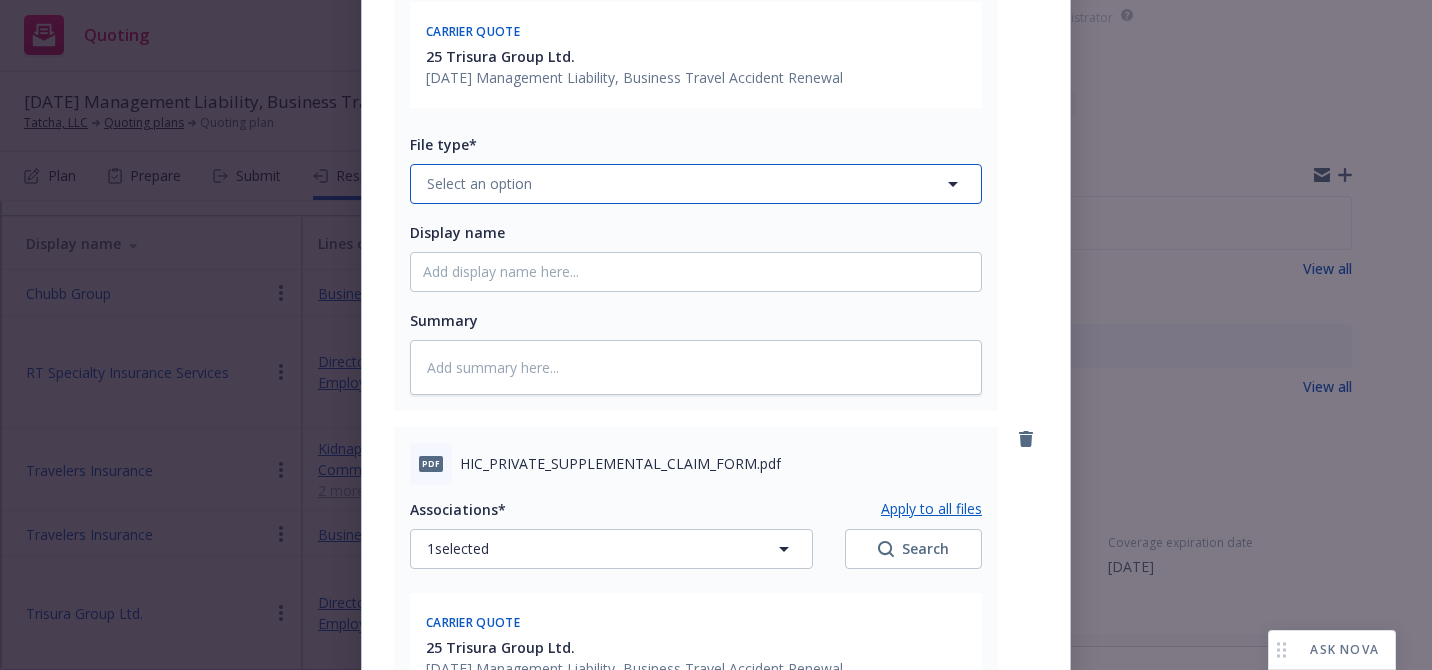 click on "Select an option" at bounding box center [696, 184] 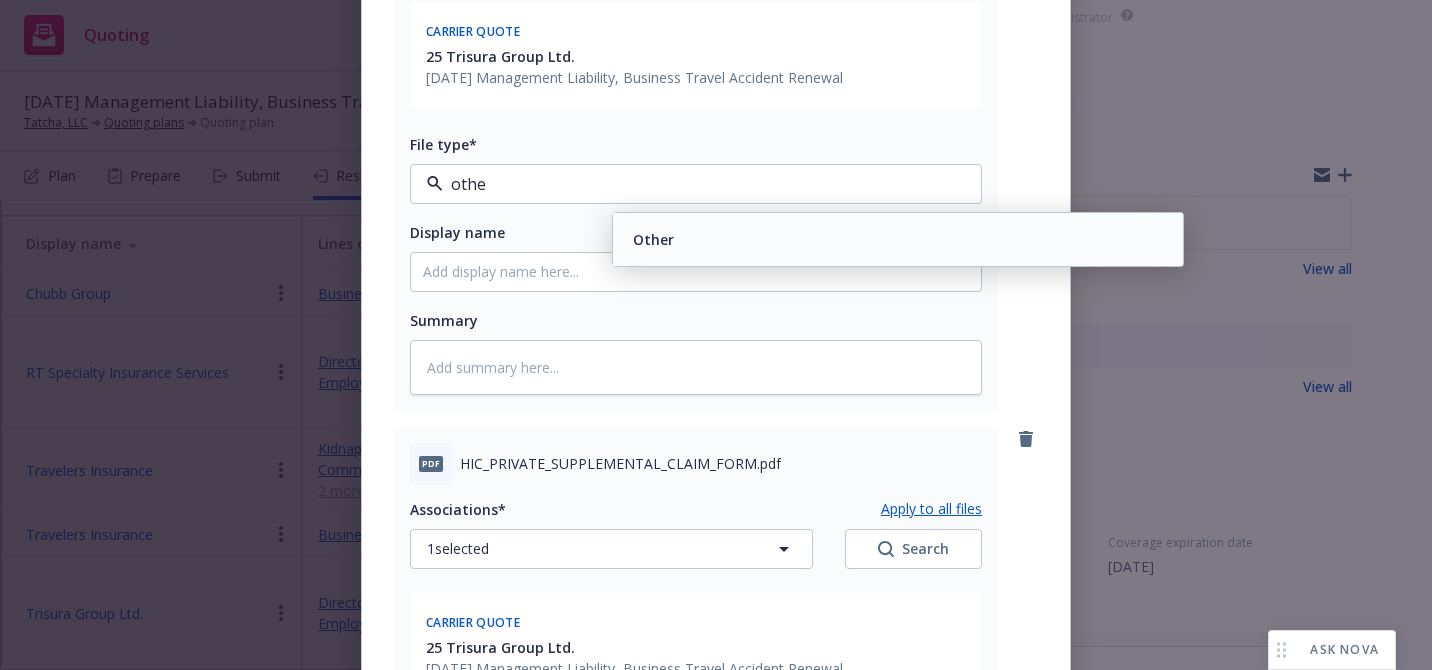 type on "other" 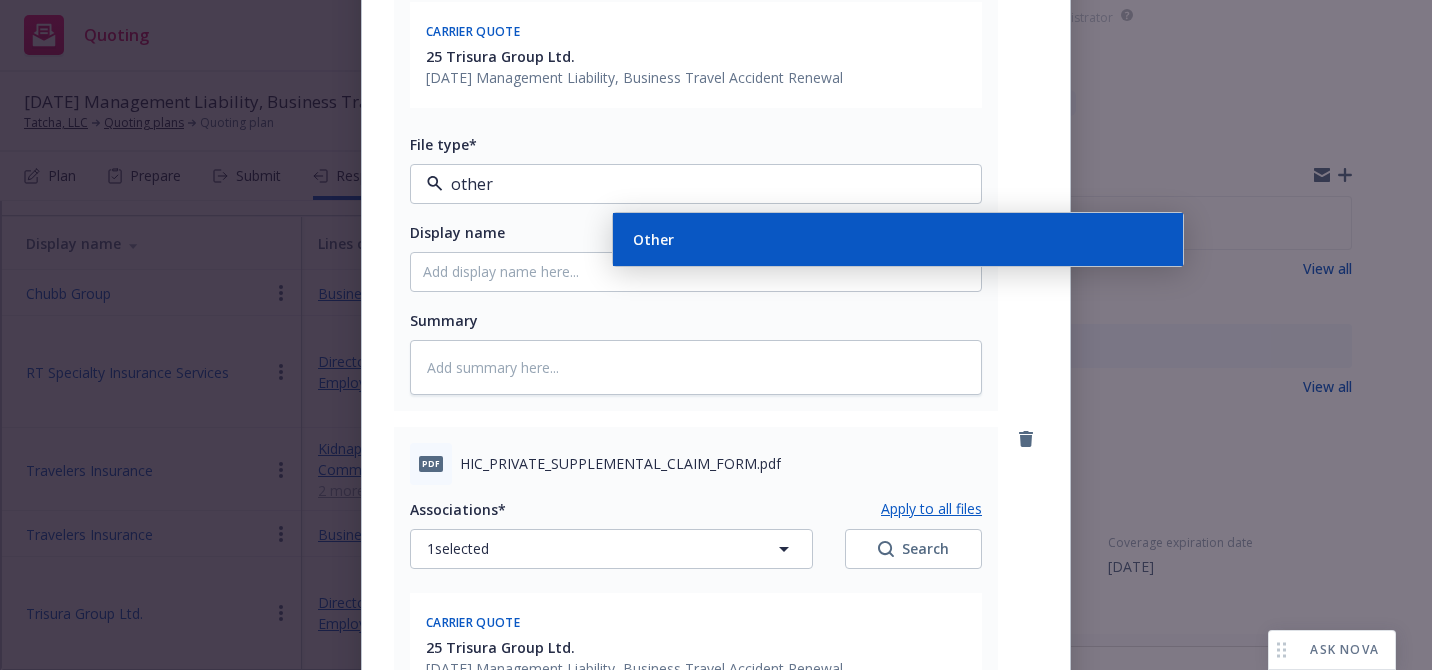 click on "Other" at bounding box center (653, 239) 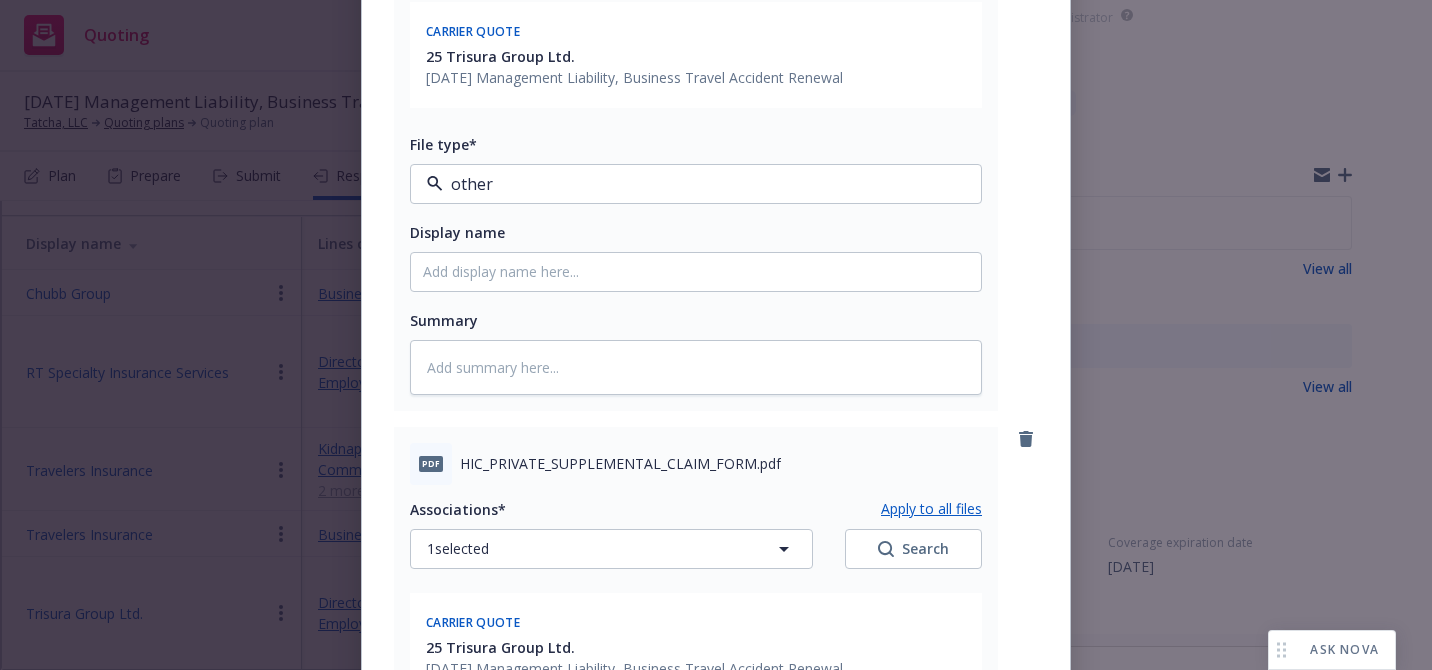 type on "x" 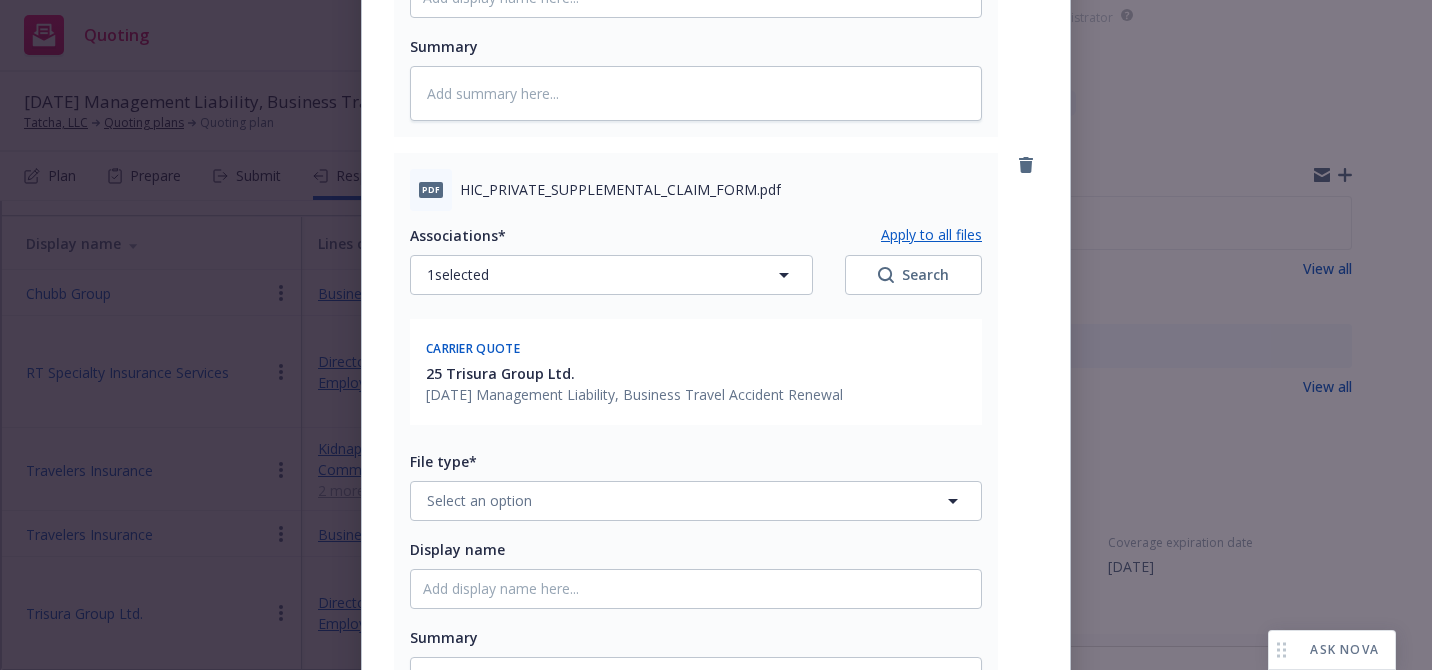 scroll, scrollTop: 674, scrollLeft: 0, axis: vertical 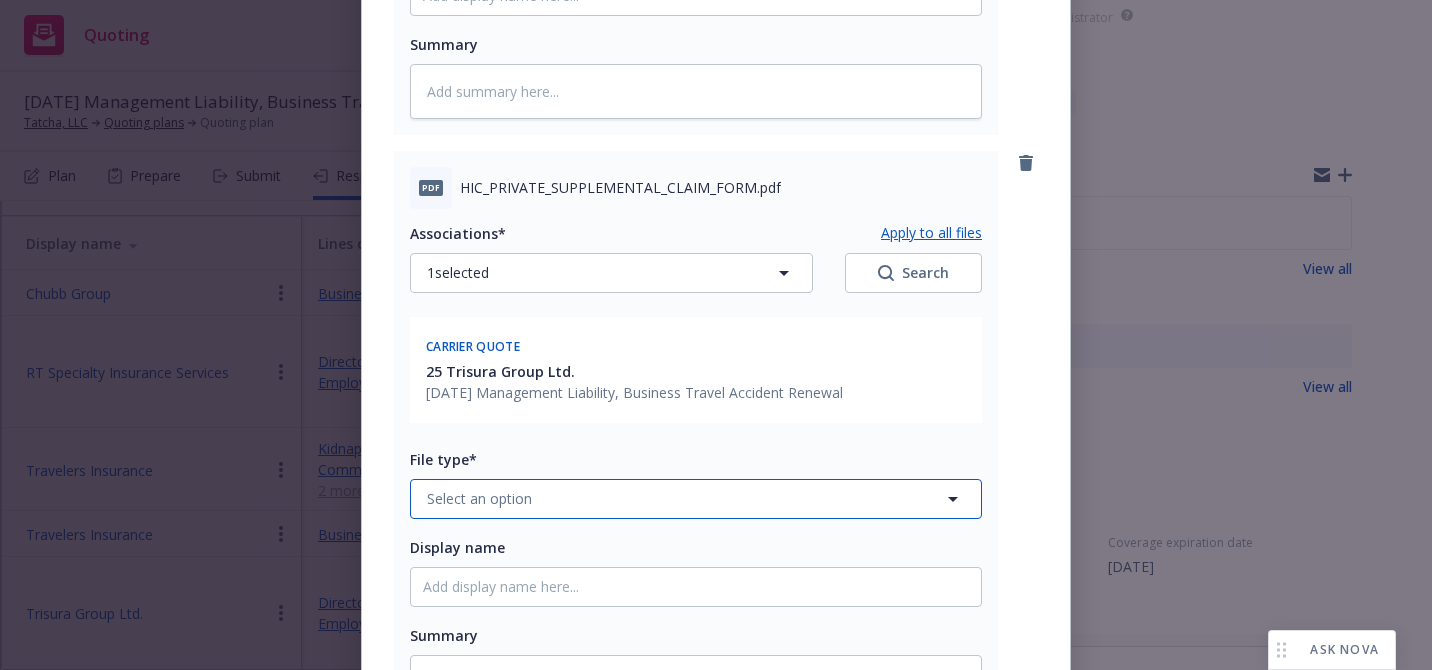 click on "Select an option" at bounding box center (696, 499) 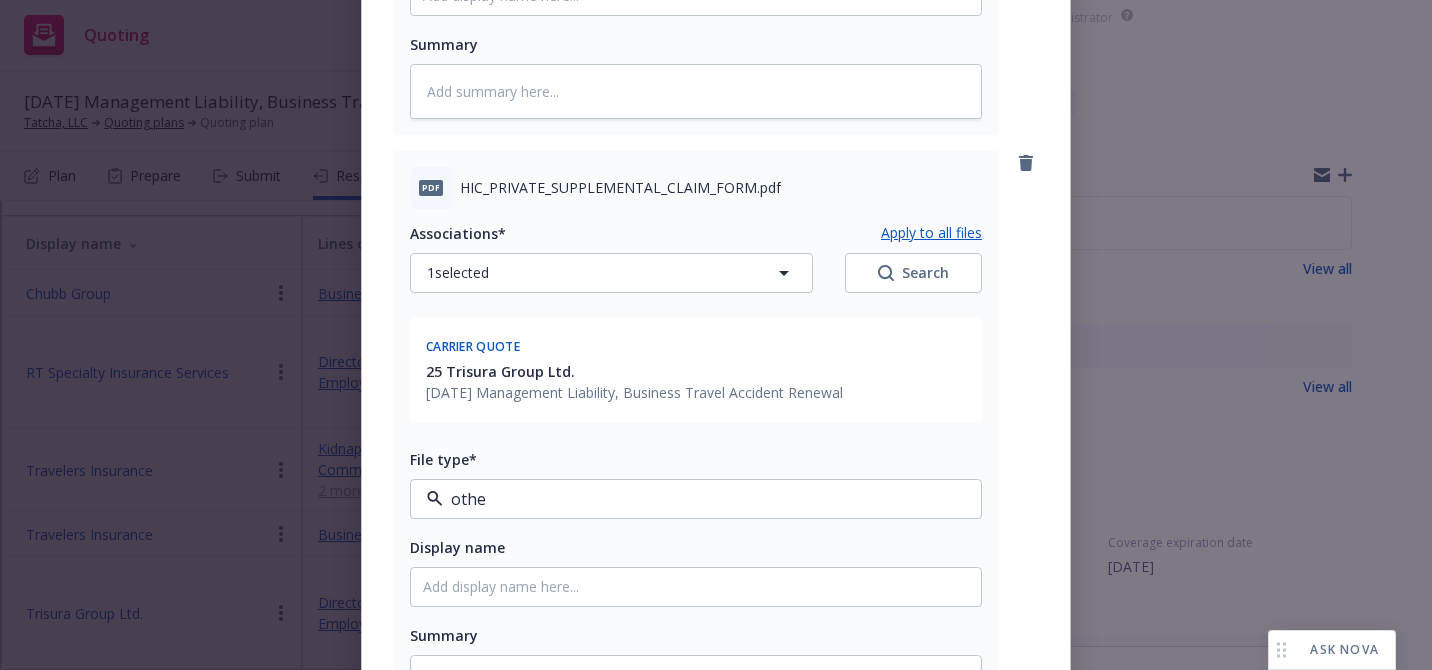 type on "other" 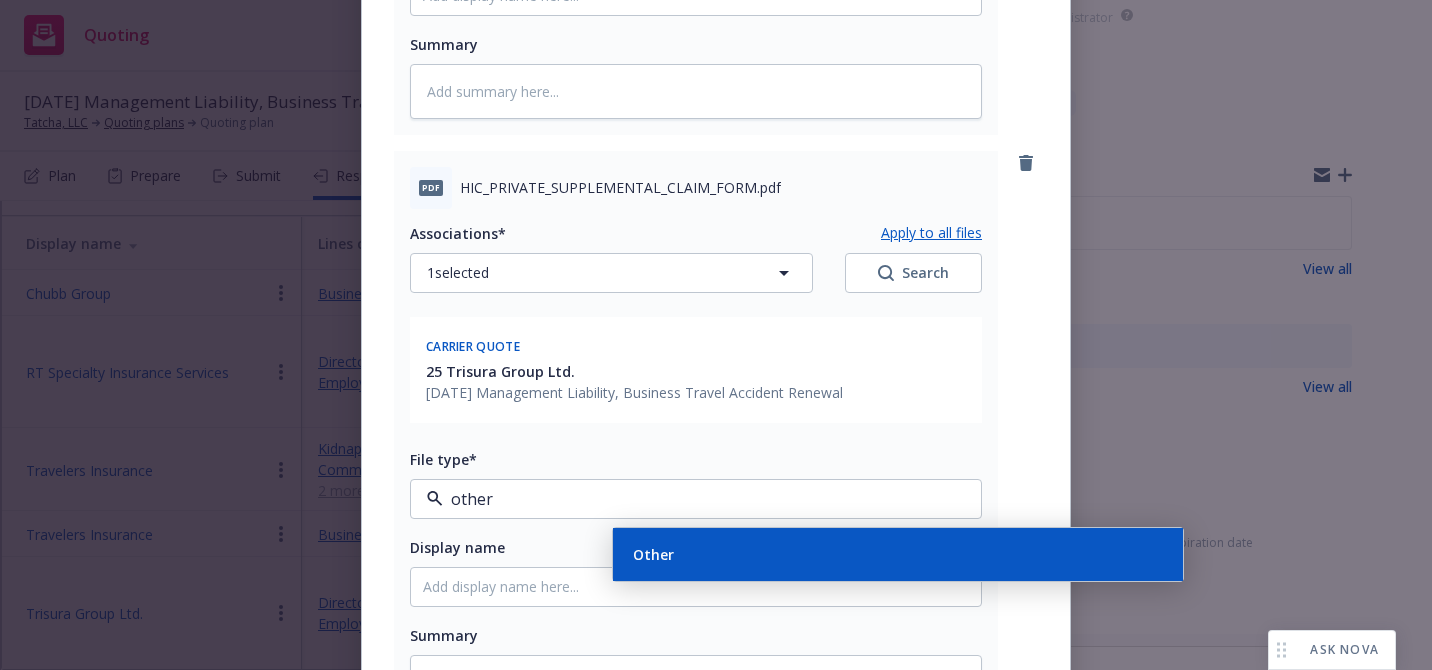 click on "Other" at bounding box center [898, 554] 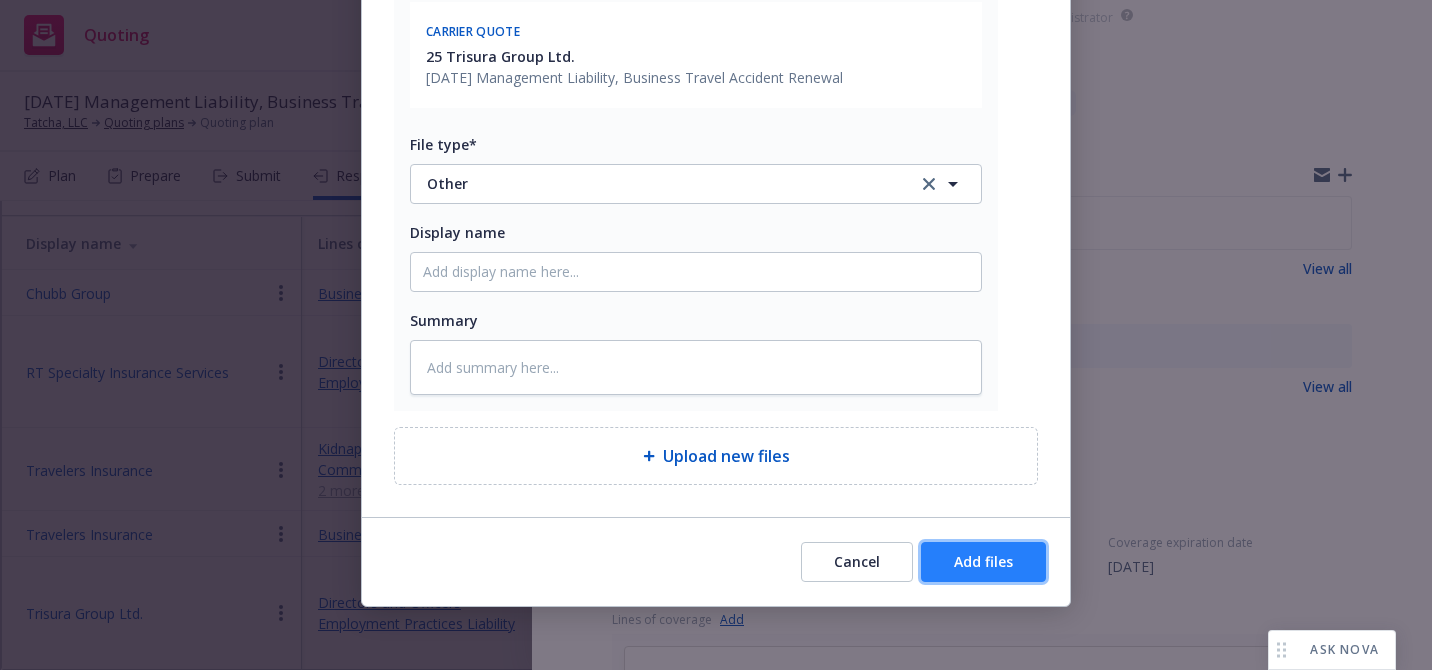 click on "Add files" at bounding box center [983, 562] 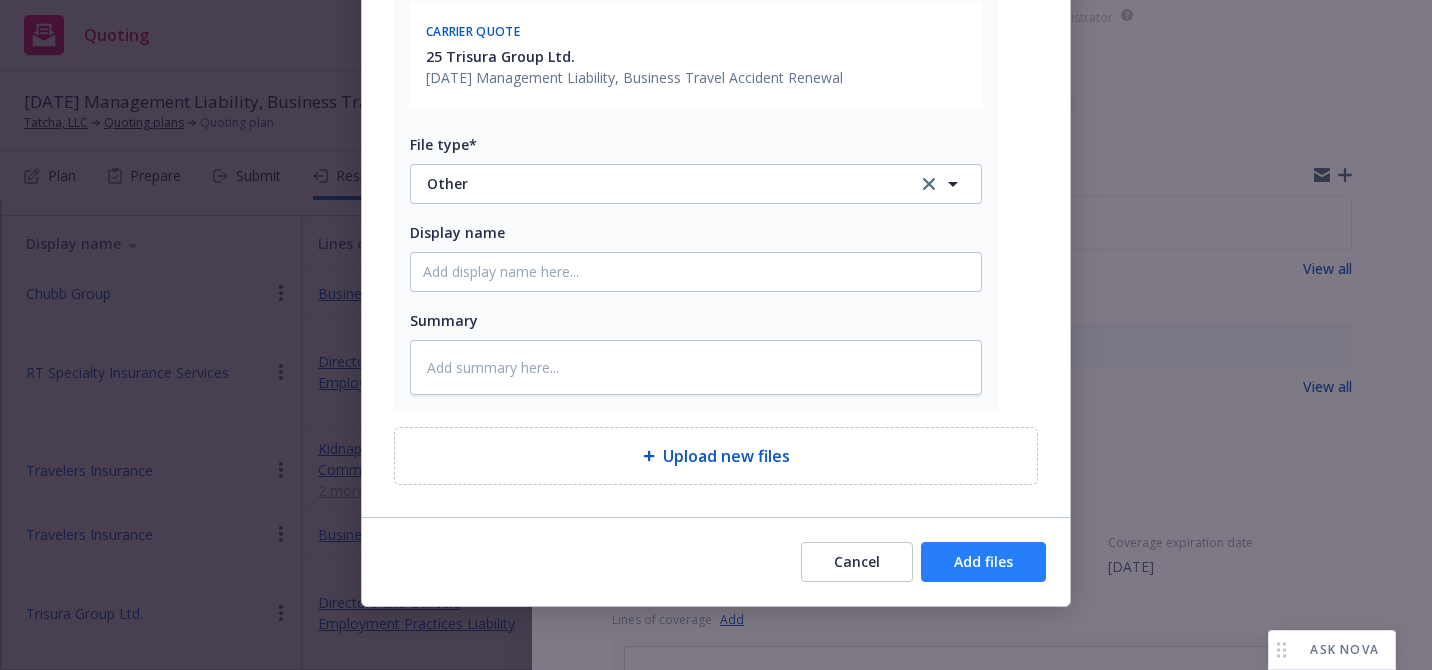 scroll, scrollTop: 915, scrollLeft: 0, axis: vertical 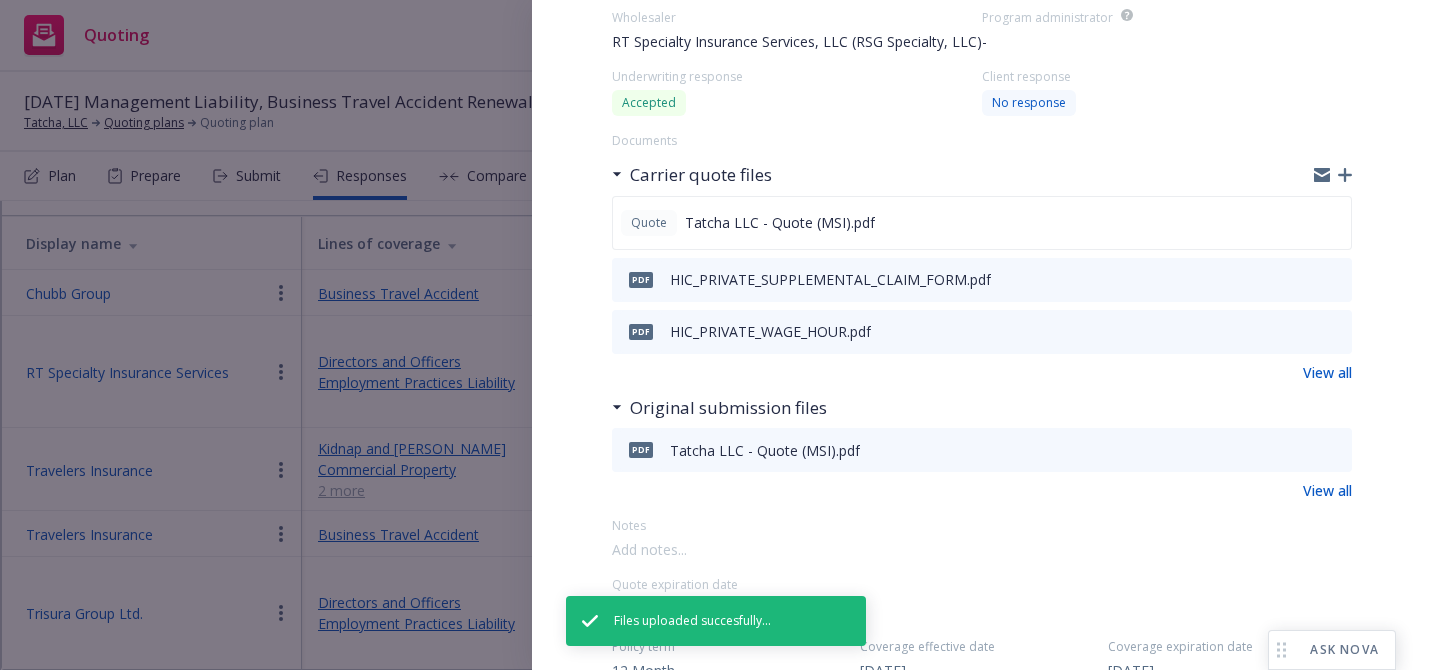 click on "Display Name Trisura Group Ltd. Carrier Trisura Group Ltd. Writing company Trisura Specialty Insurance Company Wholesaler RT Specialty Insurance Services, LLC (RSG Specialty, LLC) Program administrator - Underwriting response Accepted Client response No response Documents Carrier quote files Quote Tatcha LLC - Quote (MSI).pdf pdf HIC_PRIVATE_SUPPLEMENTAL_CLAIM_FORM.pdf pdf HIC_PRIVATE_WAGE_HOUR.pdf View all Original submission files pdf Tatcha LLC - Quote (MSI).pdf View all Notes Quote expiration date 08/19/2025 Policy term 12 Month Coverage effective date 07/19/2025 Coverage expiration date 07/19/2026 Lines of coverage Add Directors and Officers Employment Practices Liability Billing details Edit Surplus lines state No surplus lines state Alaska Alabama Arkansas Arizona California Colorado Connecticut District Of Columbia Delaware Florida Georgia Hawaii Iowa Idaho Illinois Indiana Kansas Kentucky Louisiana Massachusetts Maryland Maine Michigan Minnesota Missouri Mississippi Montana North Carolina Nebraska No" at bounding box center [716, 335] 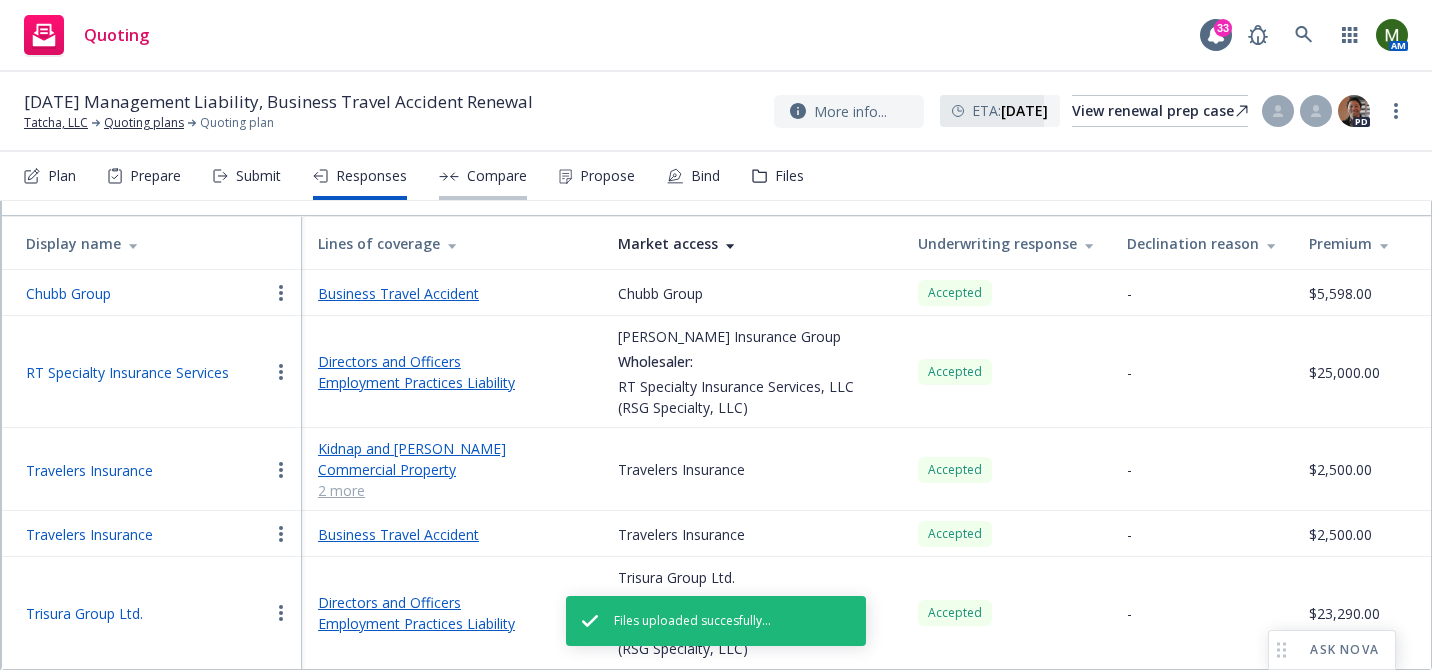 click on "Compare" at bounding box center [497, 176] 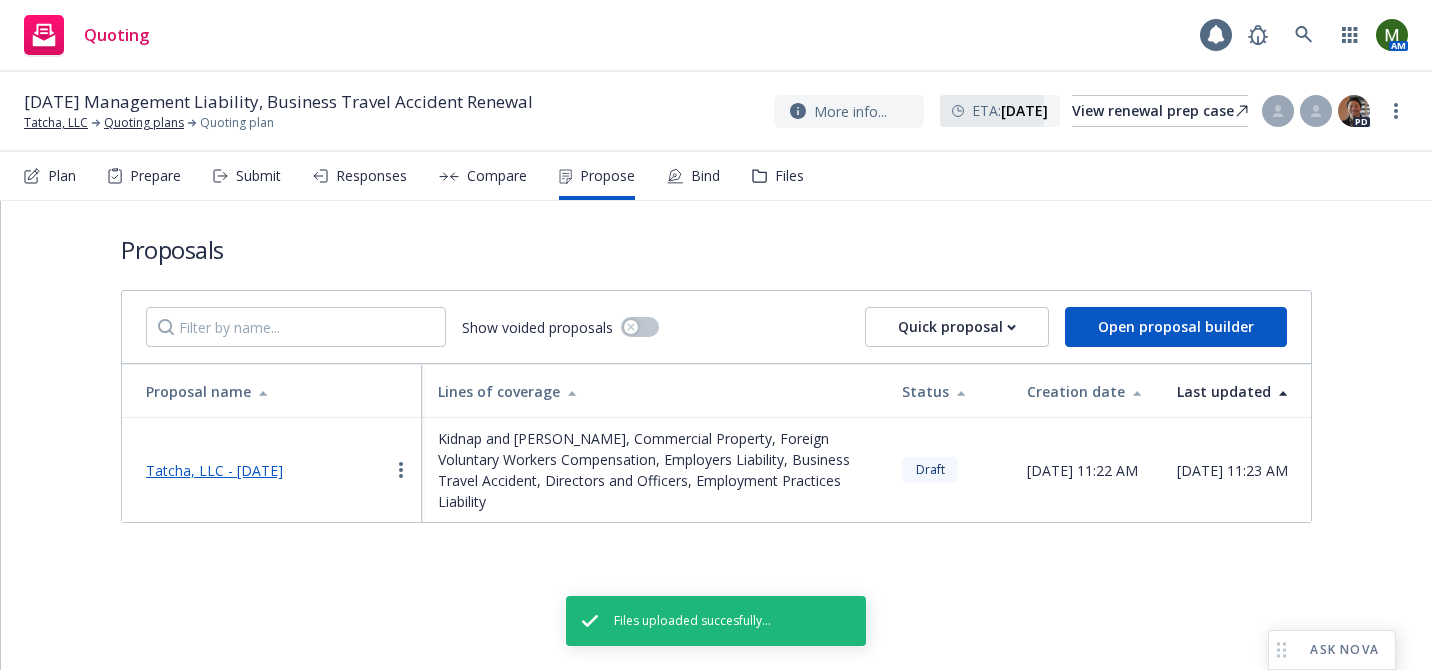 click on "Tatcha, LLC - July 2025" at bounding box center [214, 470] 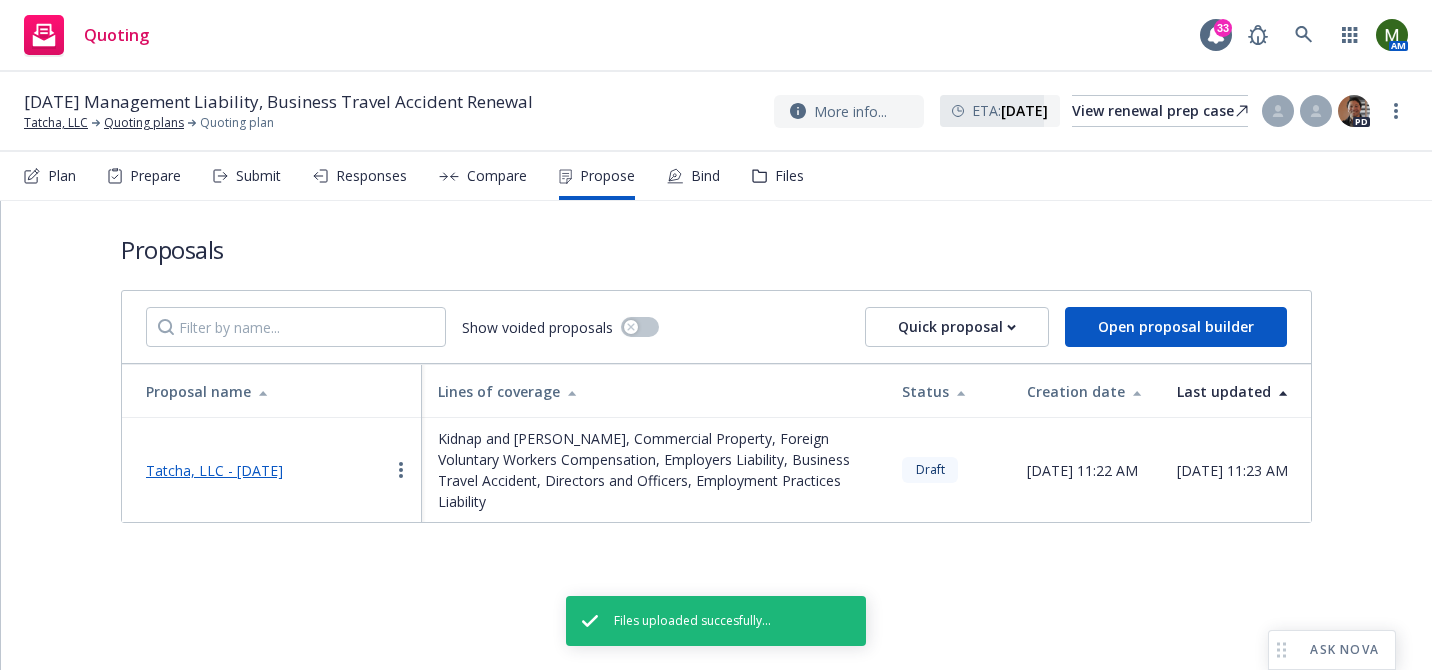 click on "Tatcha, LLC - July 2025" at bounding box center (214, 470) 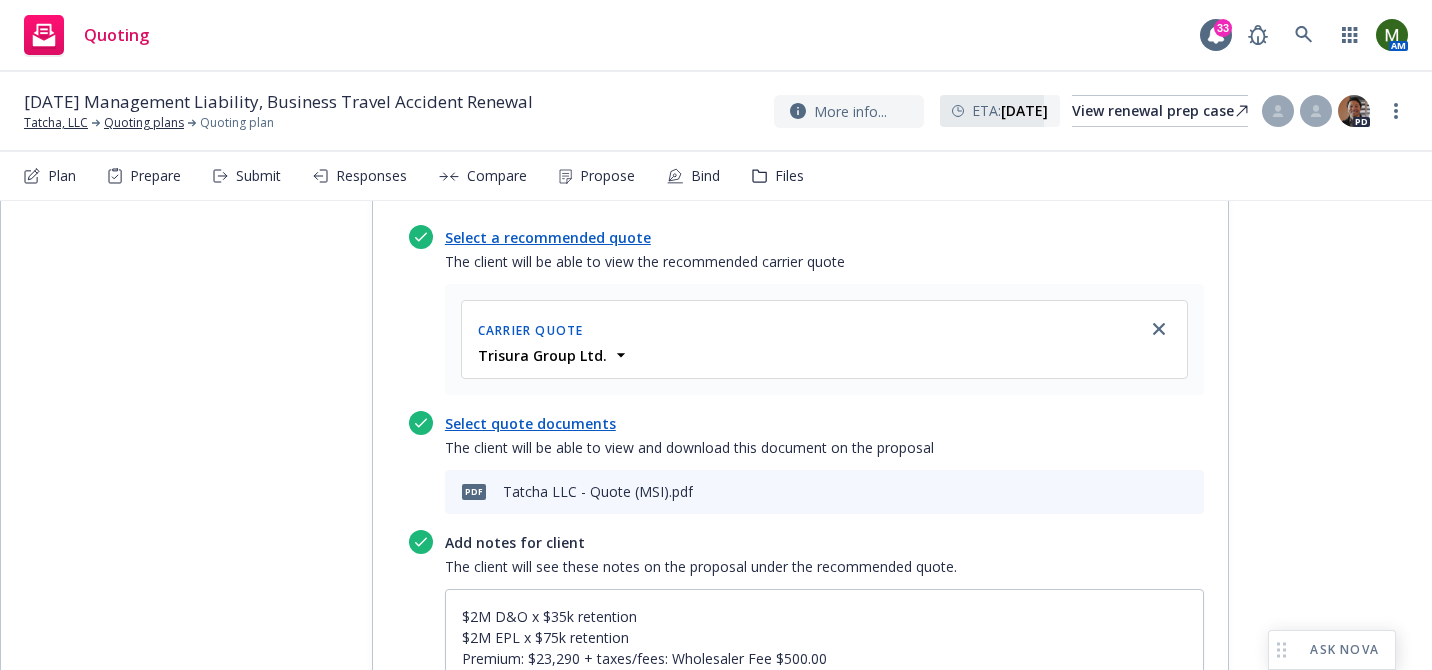 scroll, scrollTop: 741, scrollLeft: 0, axis: vertical 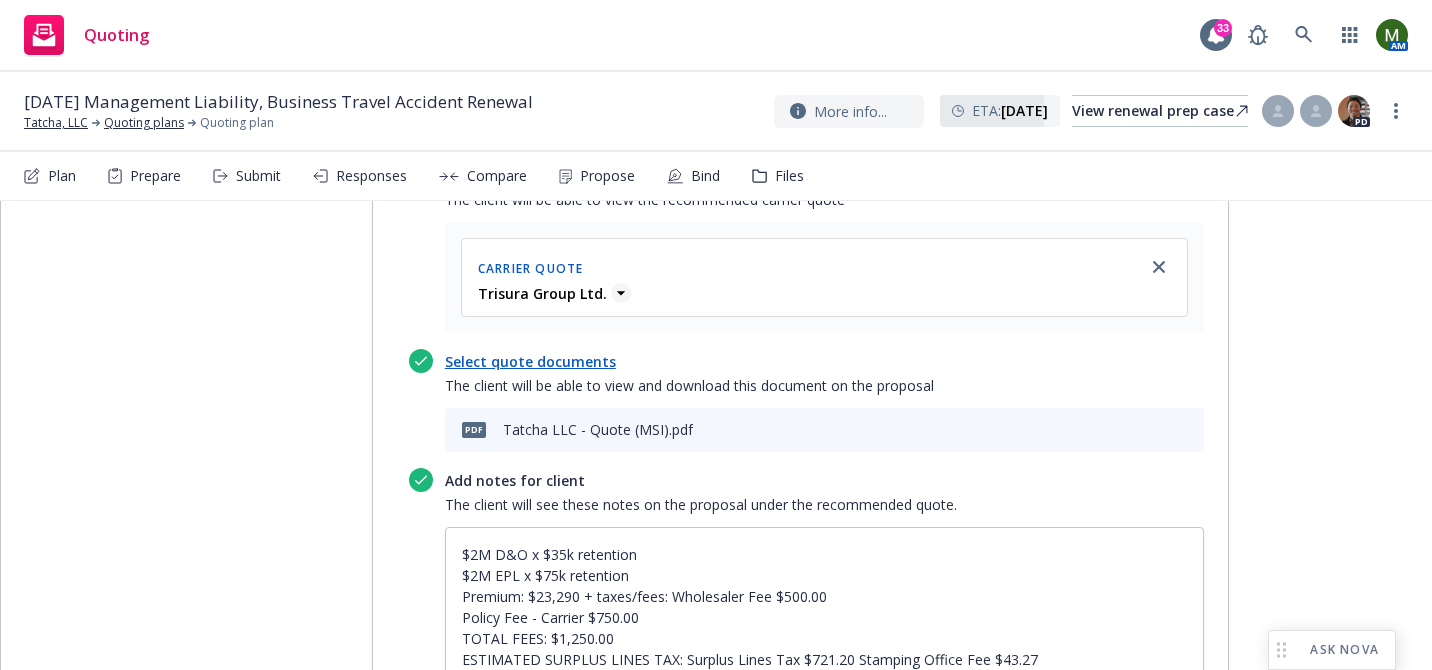 click 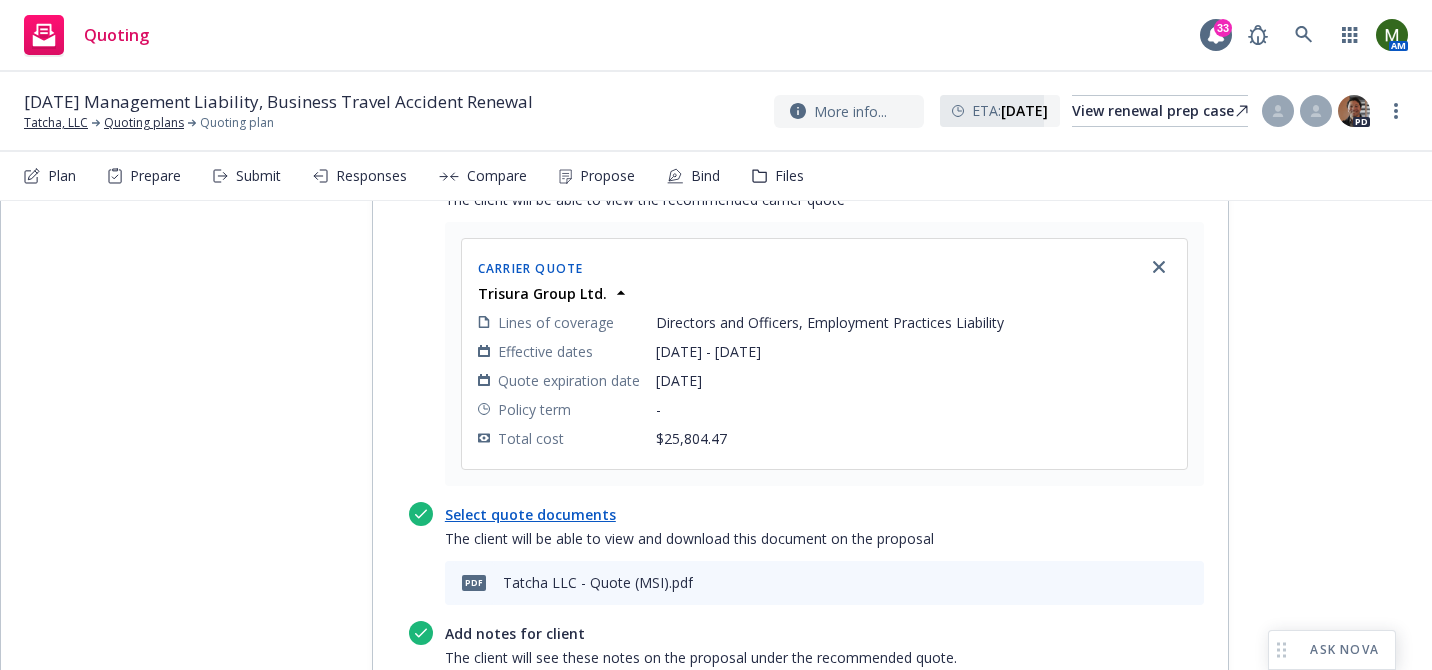scroll, scrollTop: 0, scrollLeft: 0, axis: both 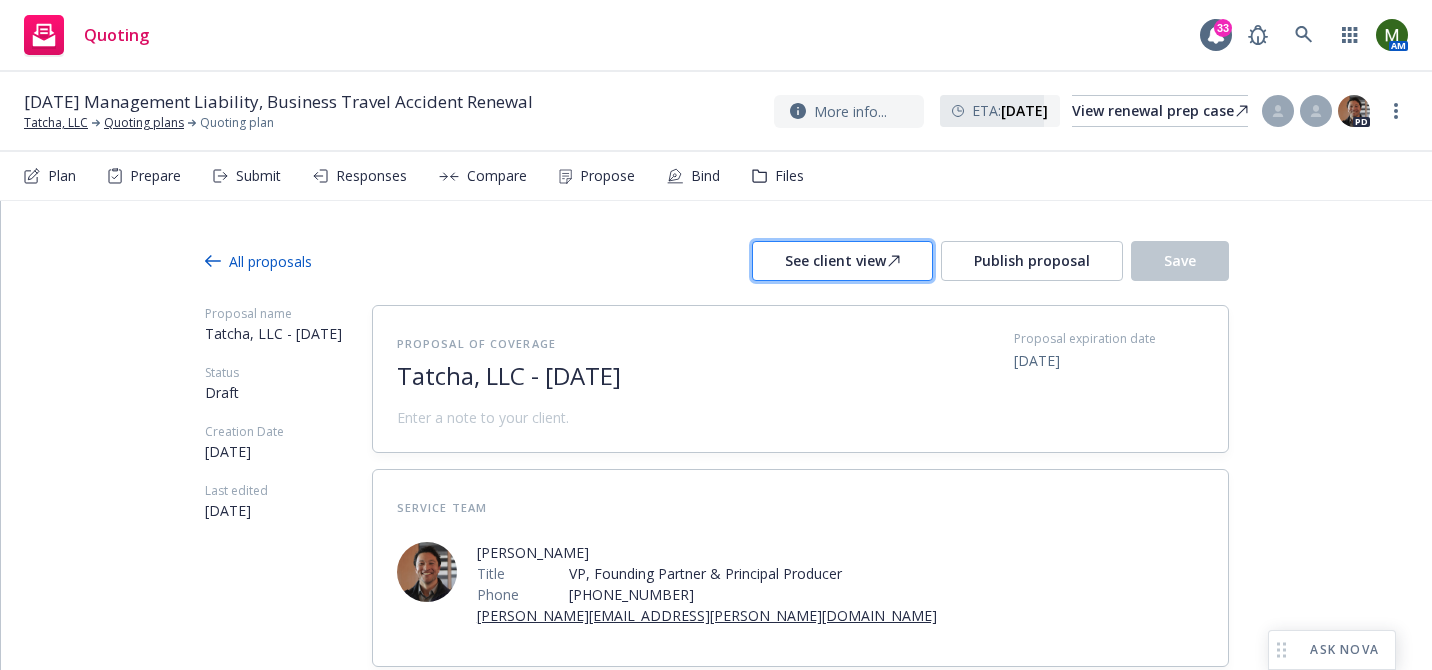 click on "See client view" at bounding box center (842, 261) 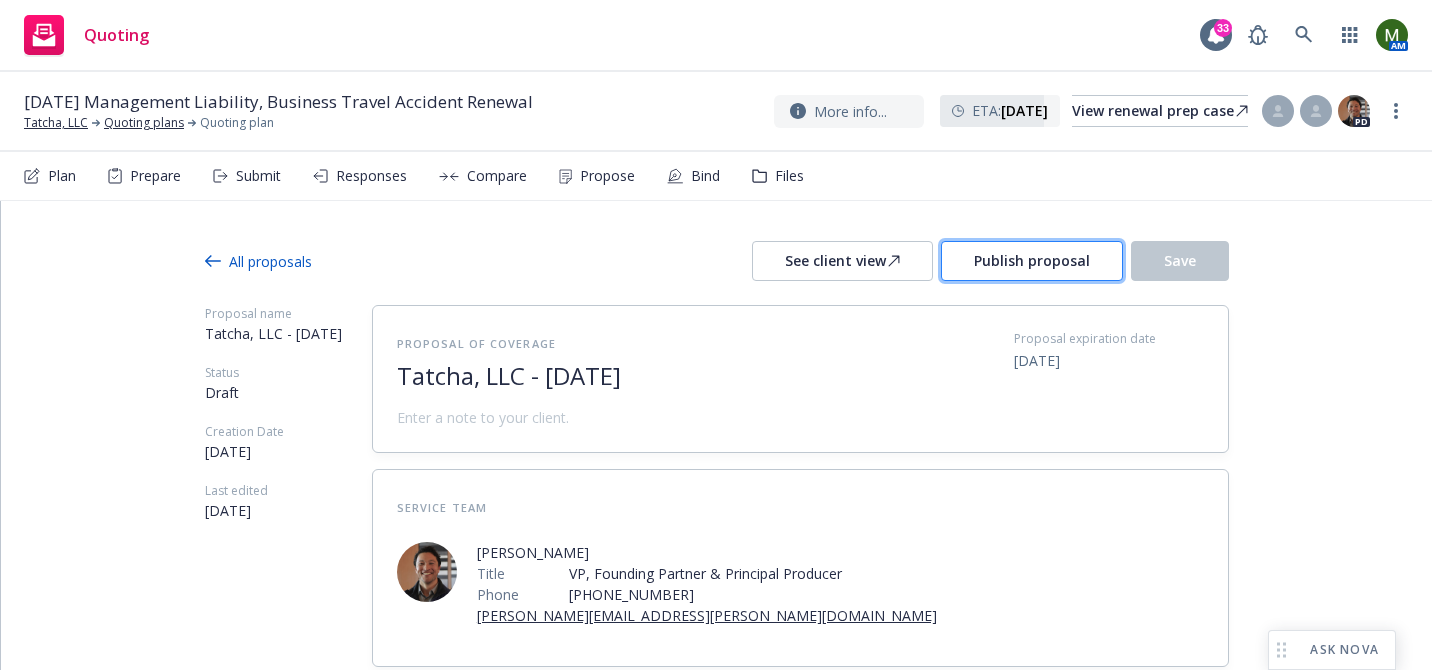 click on "Publish proposal" at bounding box center [1032, 261] 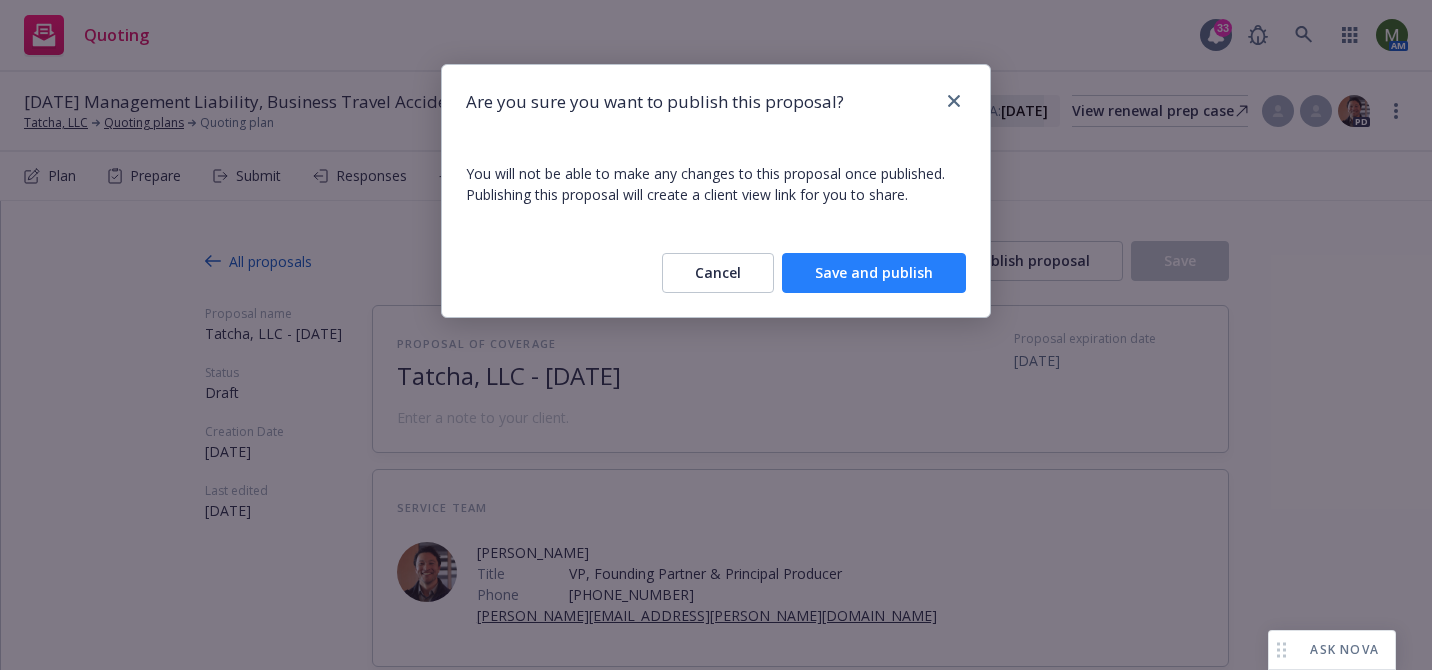 click on "Save and publish" at bounding box center (874, 273) 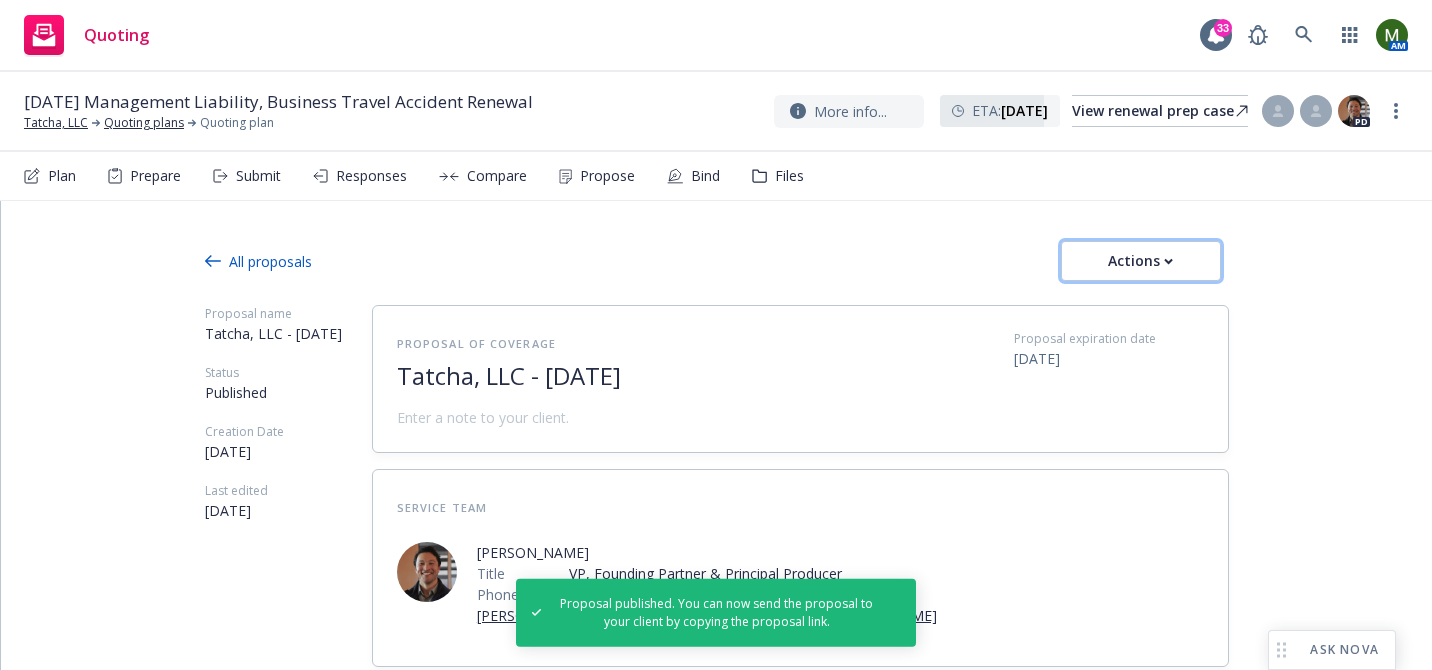 click on "Actions" at bounding box center (1141, 261) 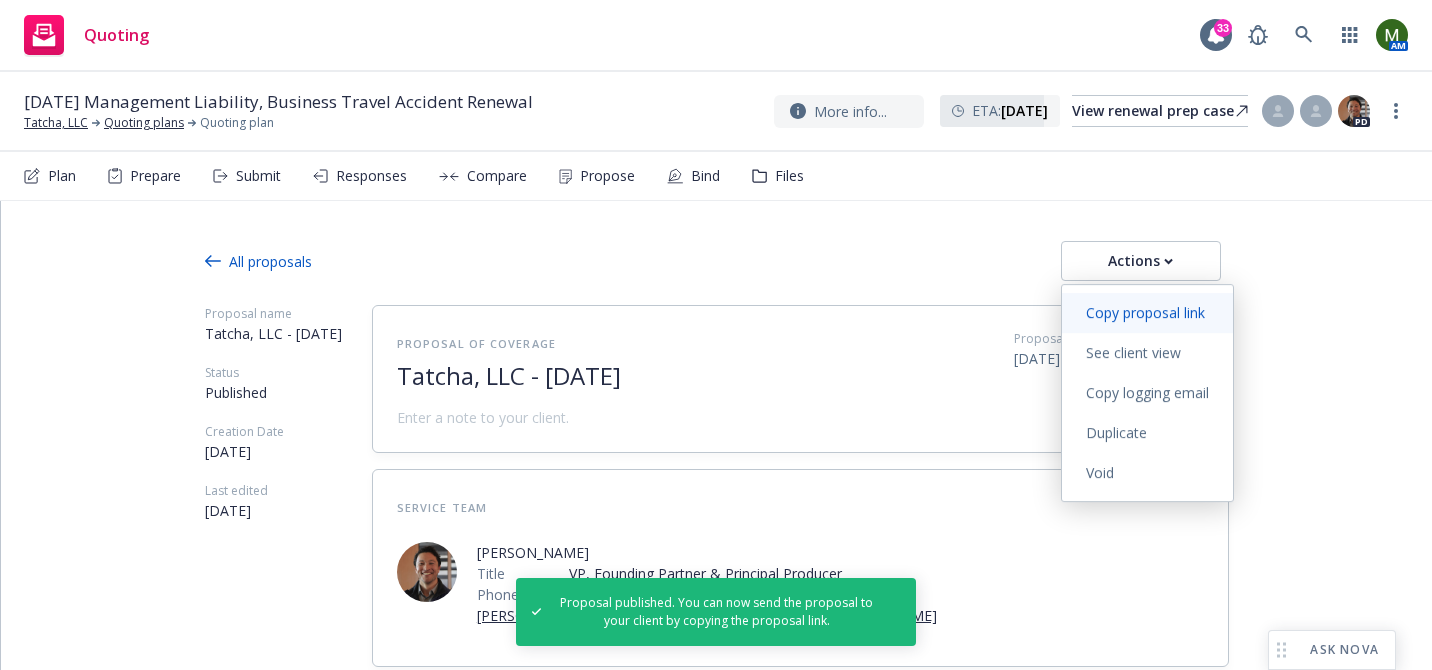 click on "Copy proposal link" at bounding box center (1147, 313) 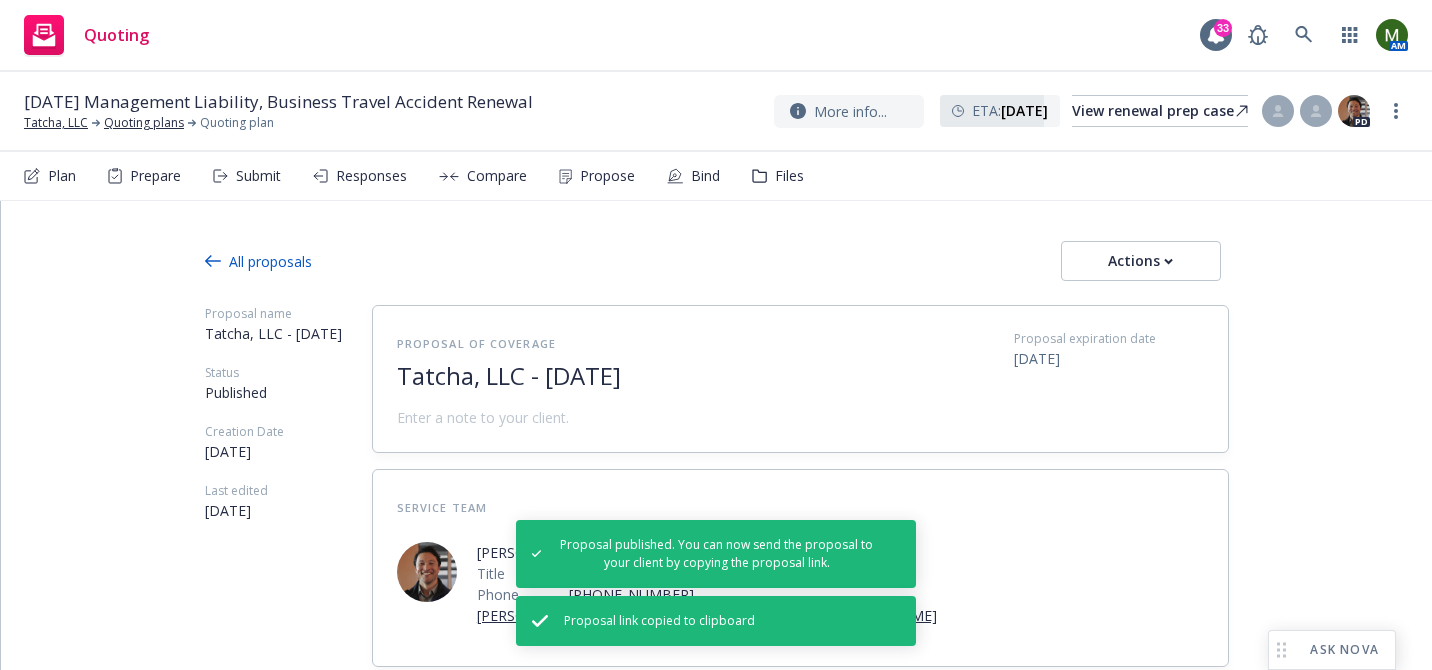 type on "x" 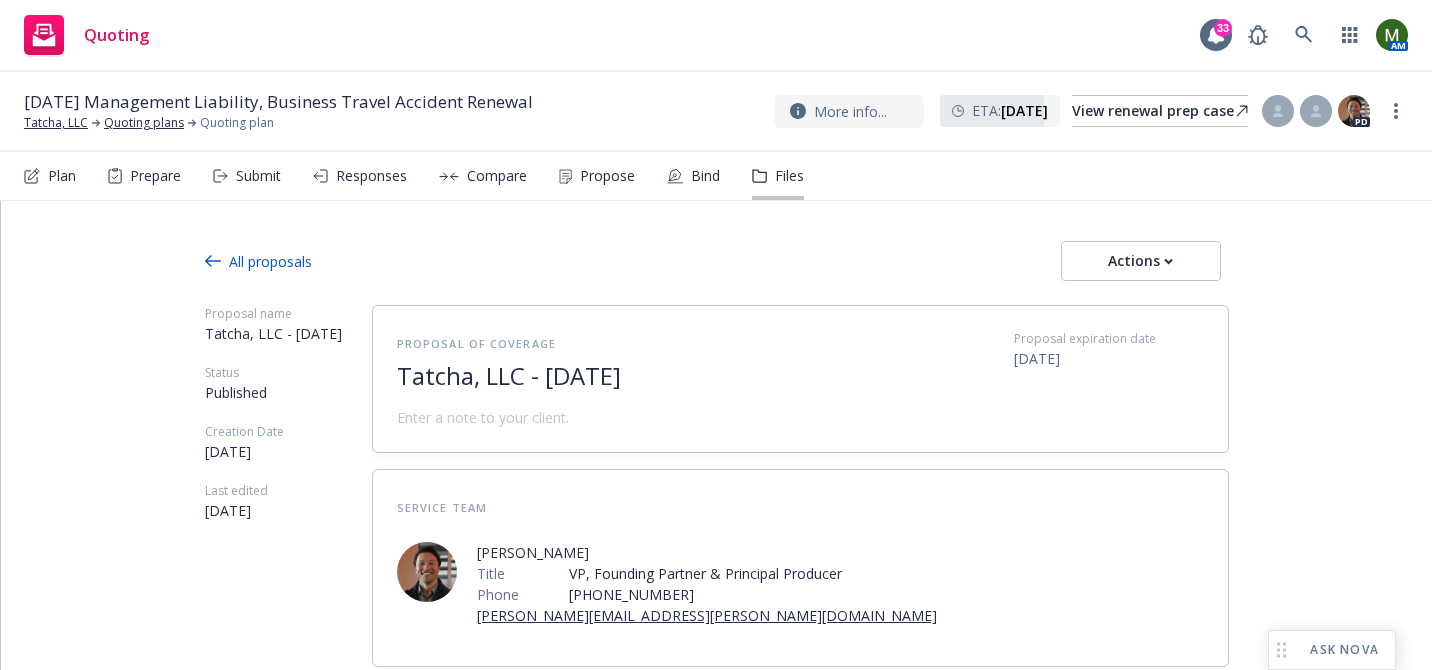 click on "Files" at bounding box center [778, 176] 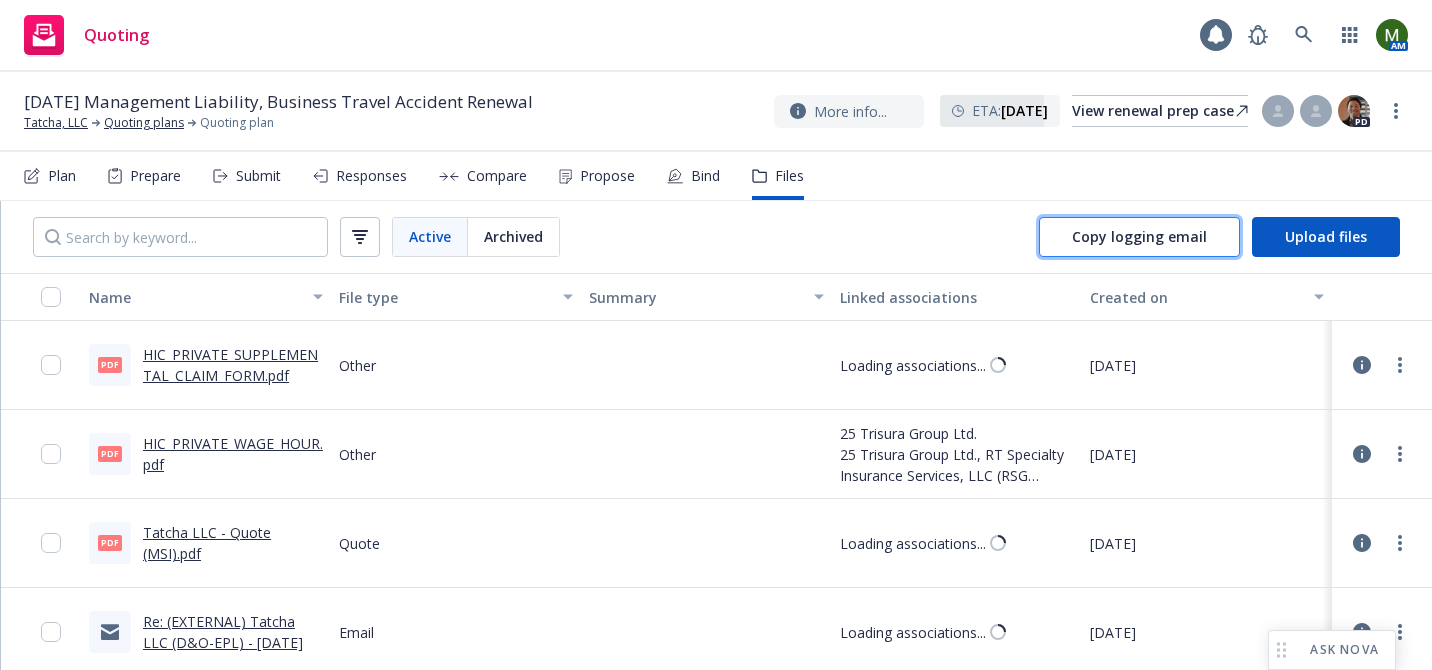 click on "Copy logging email" at bounding box center (1139, 237) 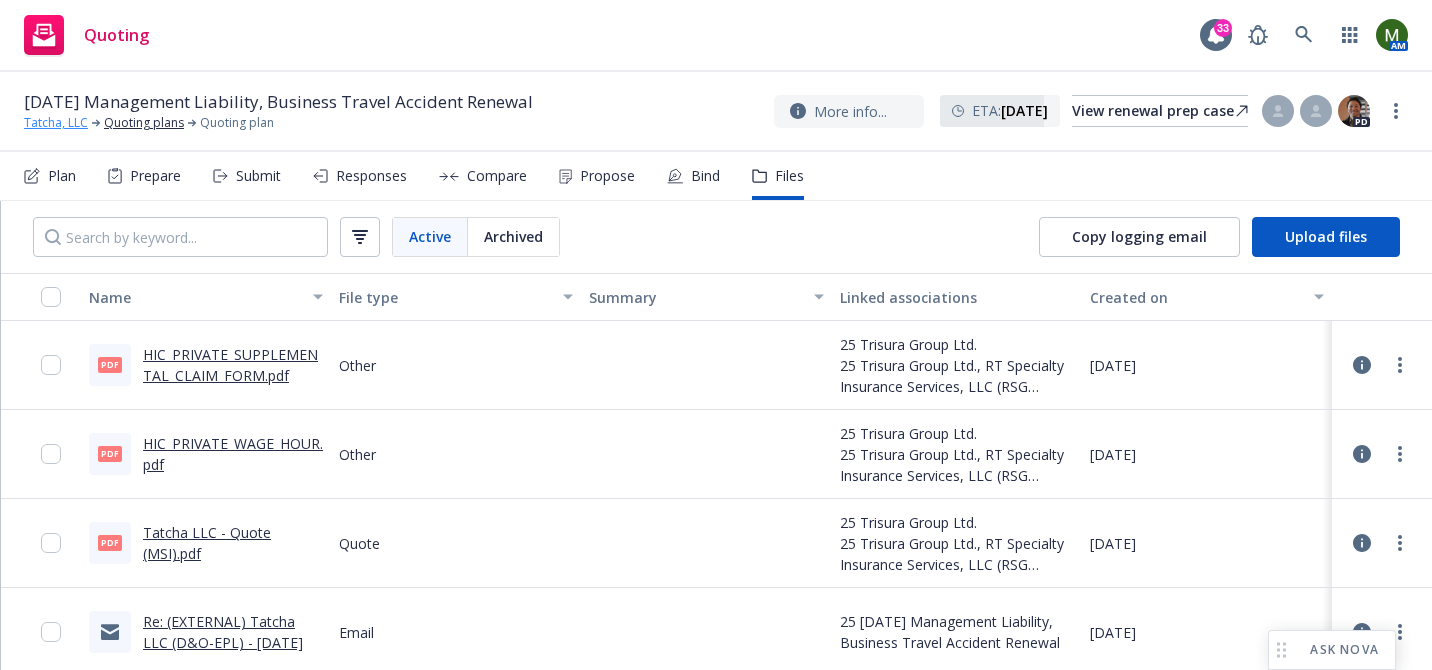 click on "Tatcha, LLC" at bounding box center (56, 123) 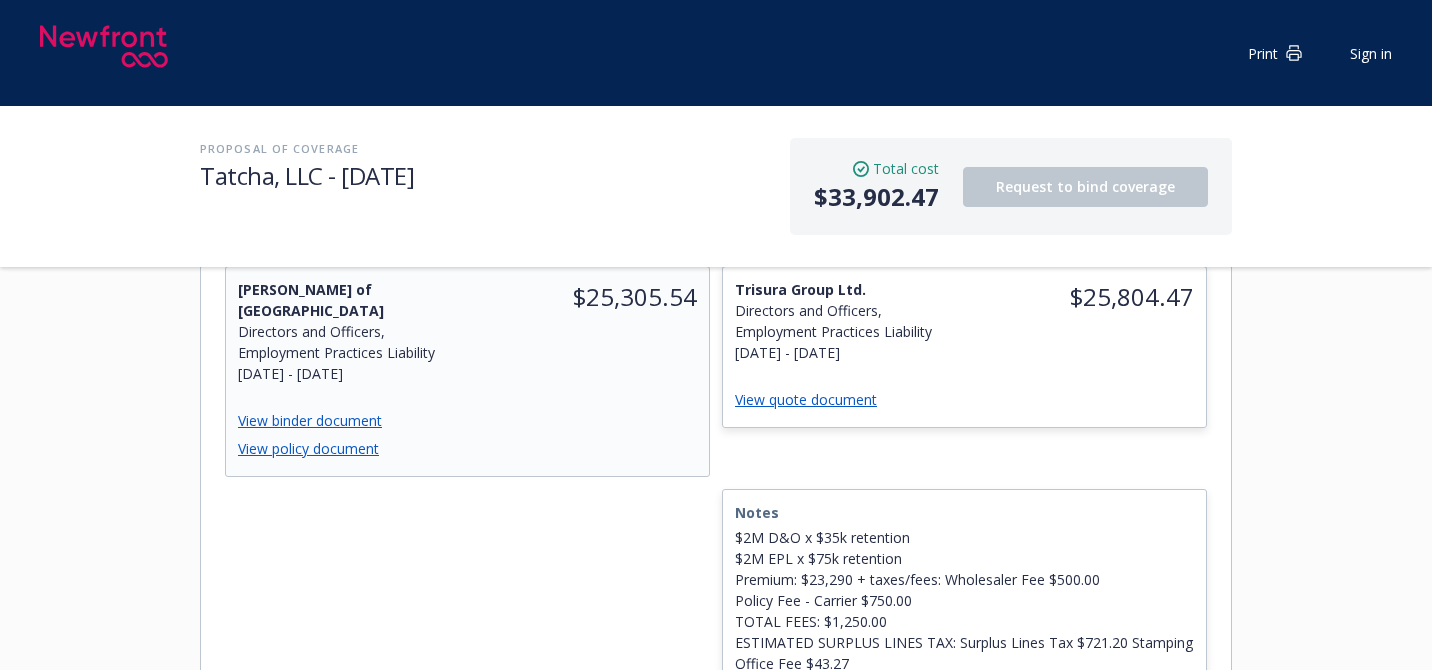 scroll, scrollTop: 784, scrollLeft: 0, axis: vertical 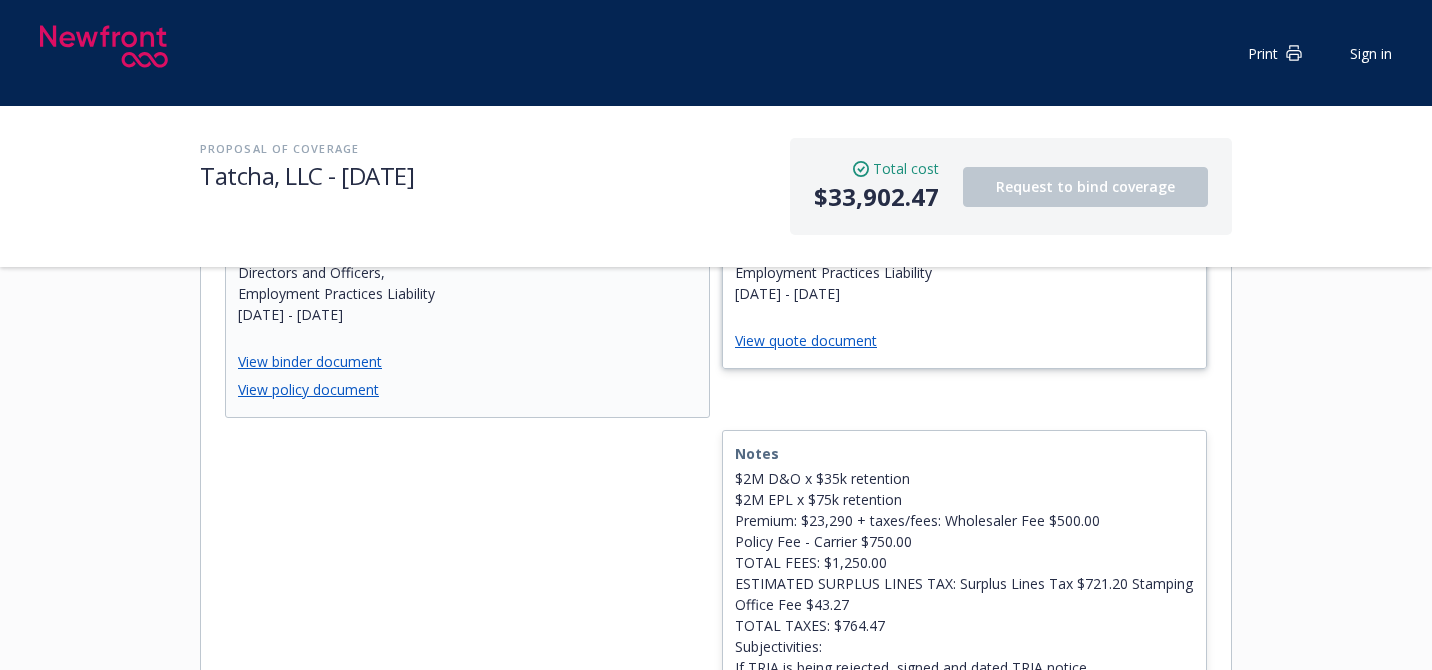 click on "View quote document" at bounding box center [964, 342] 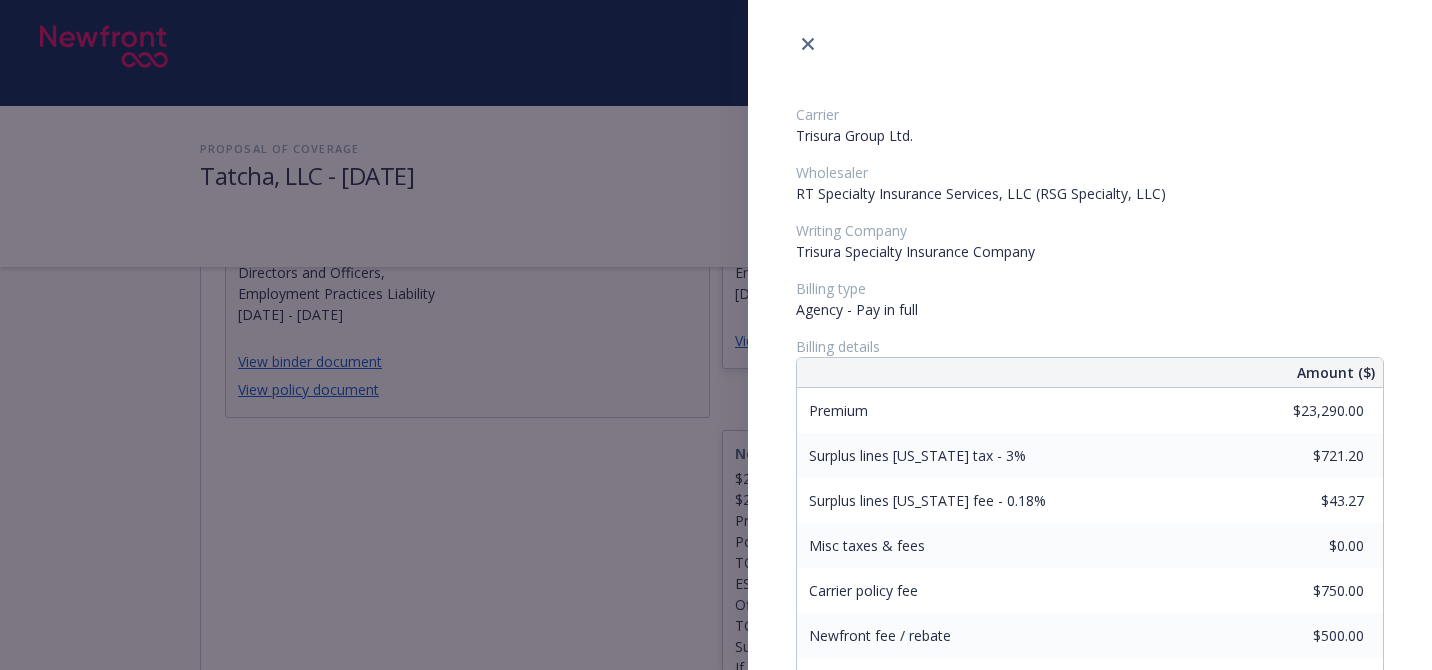 scroll, scrollTop: 191, scrollLeft: 0, axis: vertical 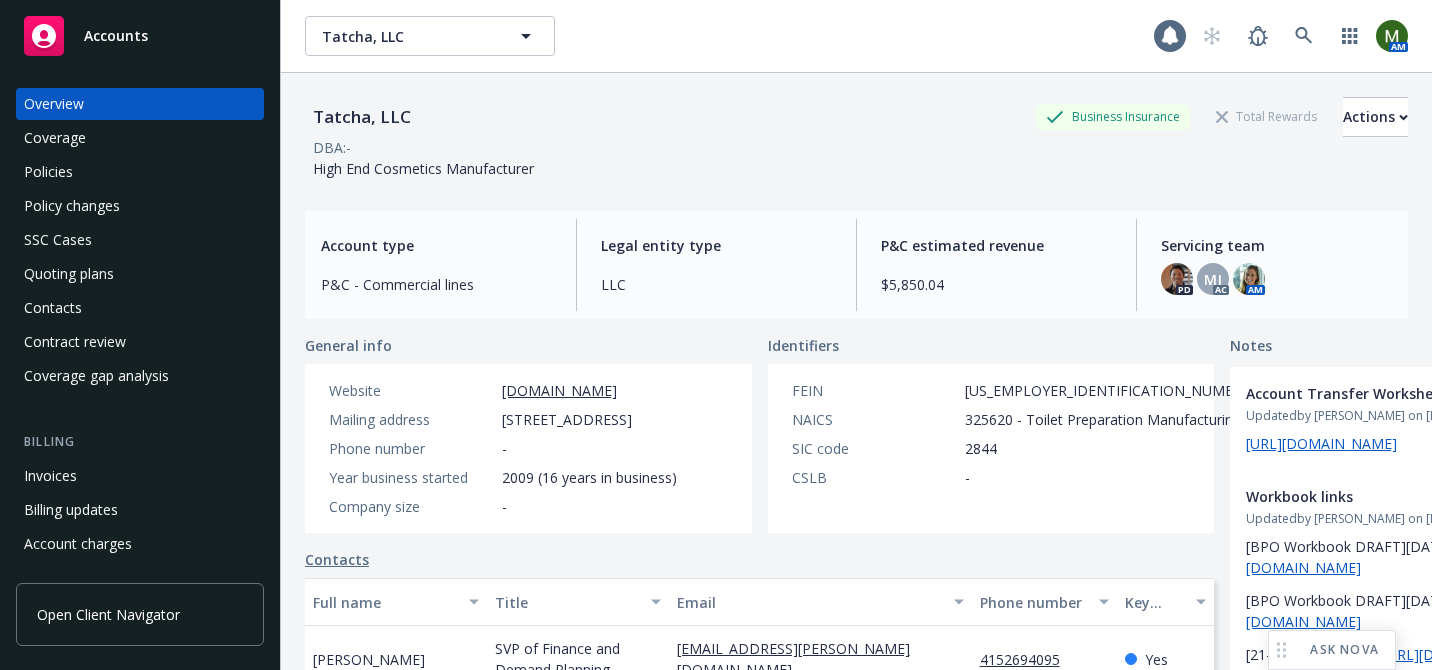 click on "Policies" at bounding box center (140, 172) 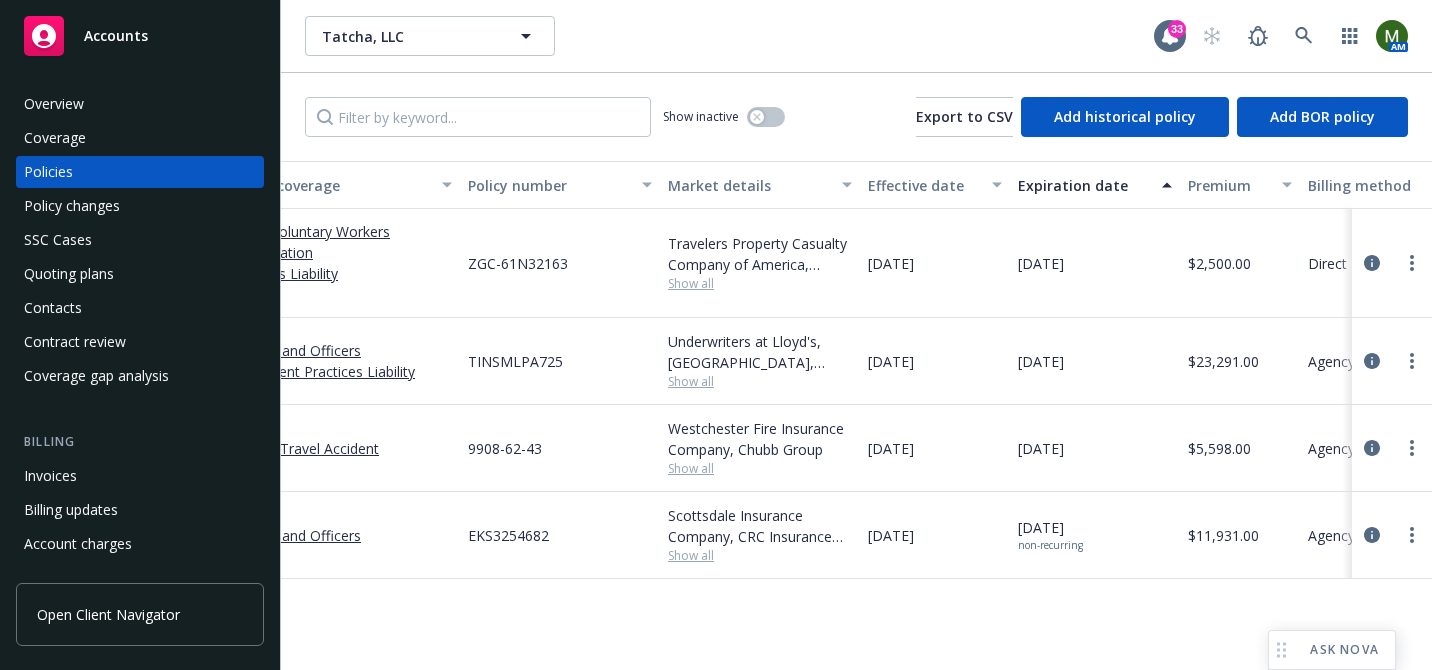 scroll, scrollTop: 0, scrollLeft: 0, axis: both 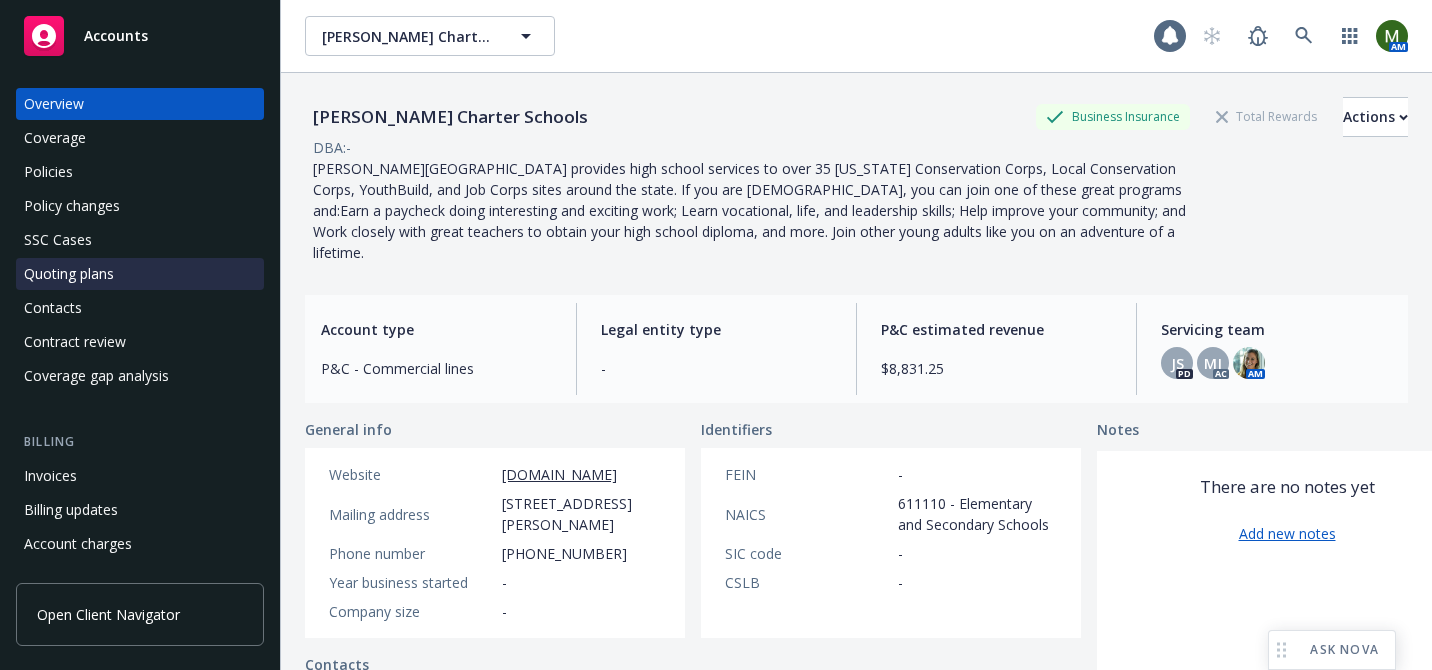 click on "Quoting plans" at bounding box center (140, 274) 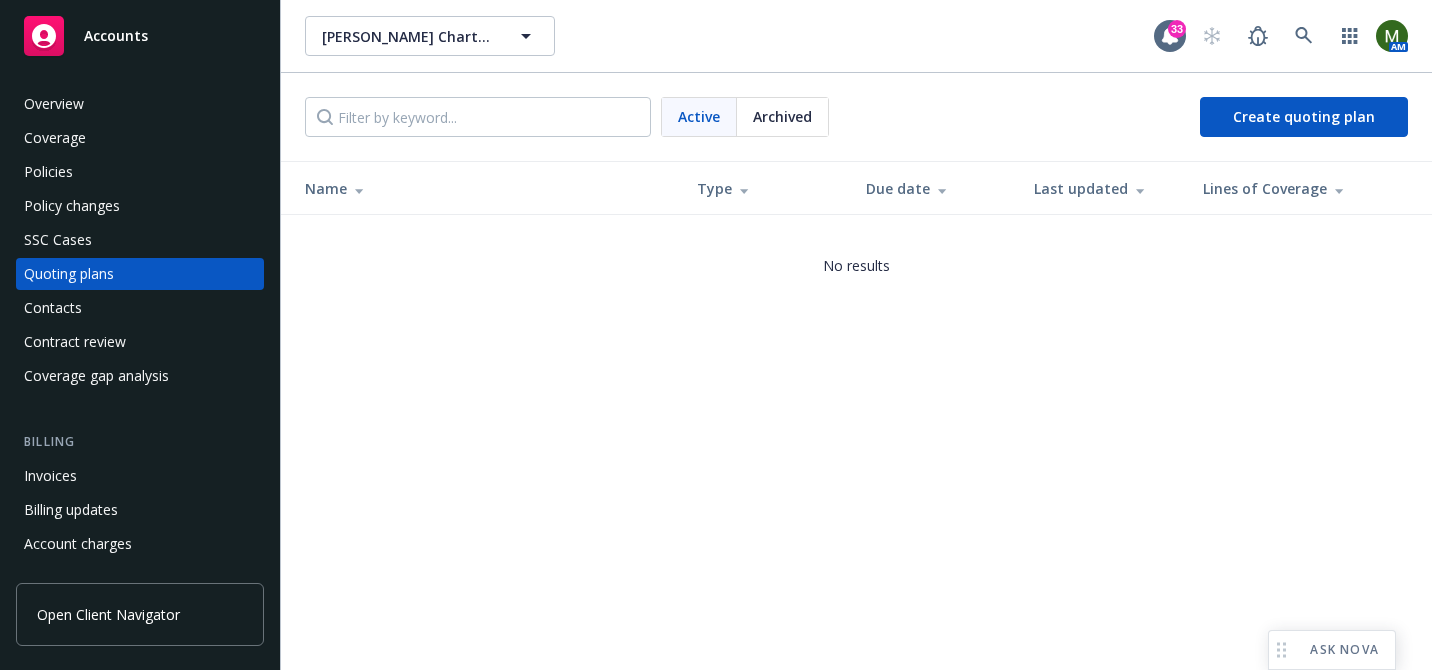 click on "Archived" at bounding box center [782, 117] 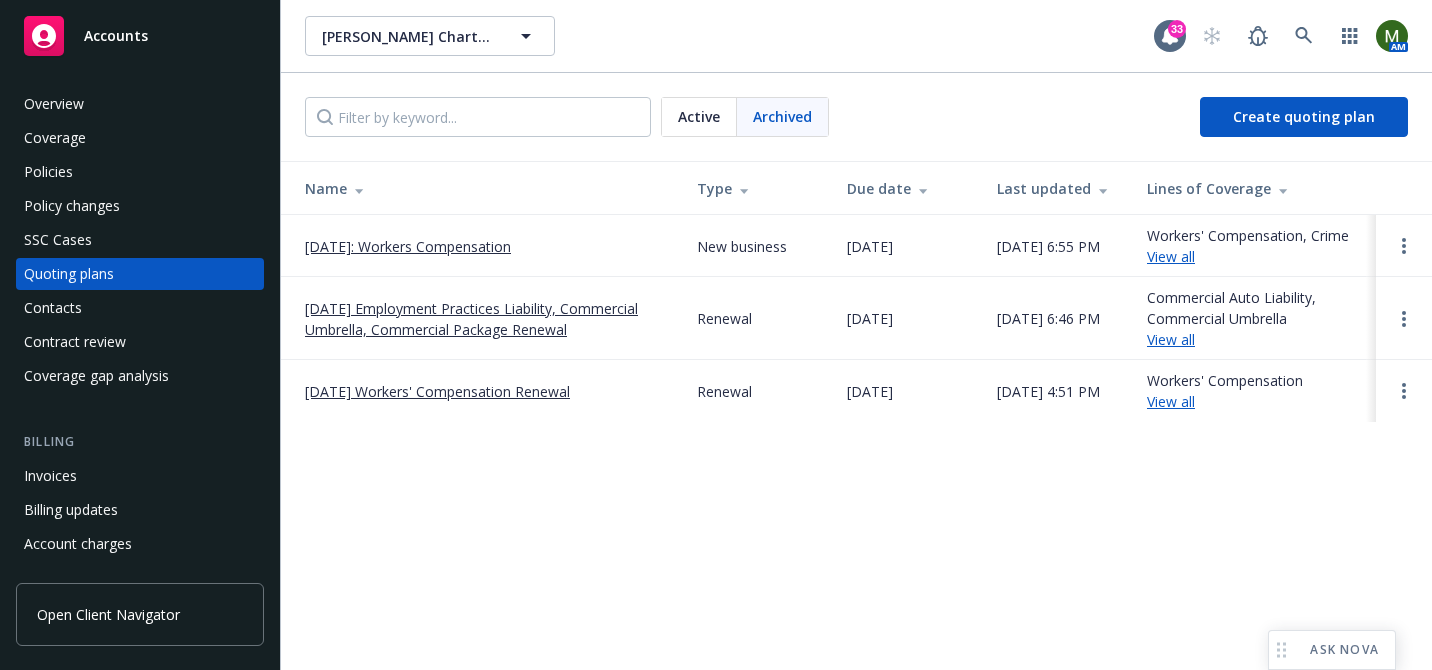 click on "[DATE] Employment Practices Liability, Commercial Umbrella, Commercial Package Renewal" at bounding box center [485, 319] 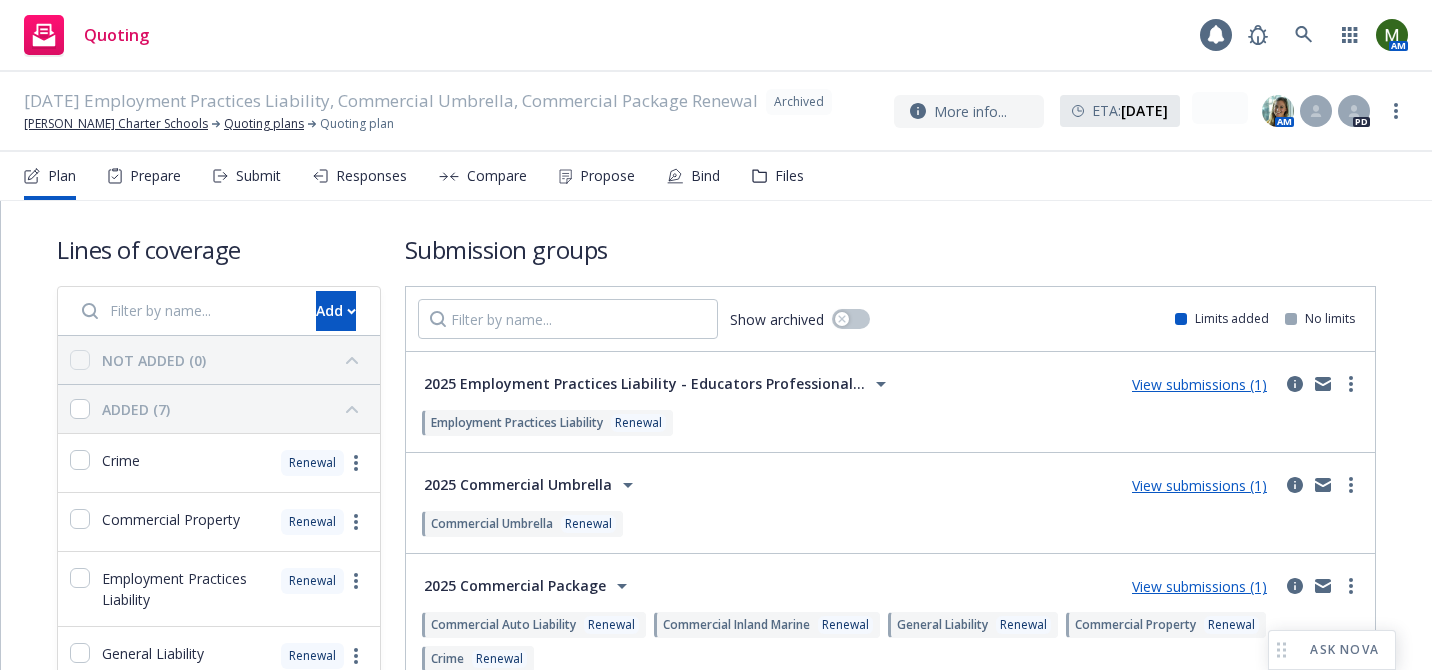 scroll, scrollTop: 0, scrollLeft: 0, axis: both 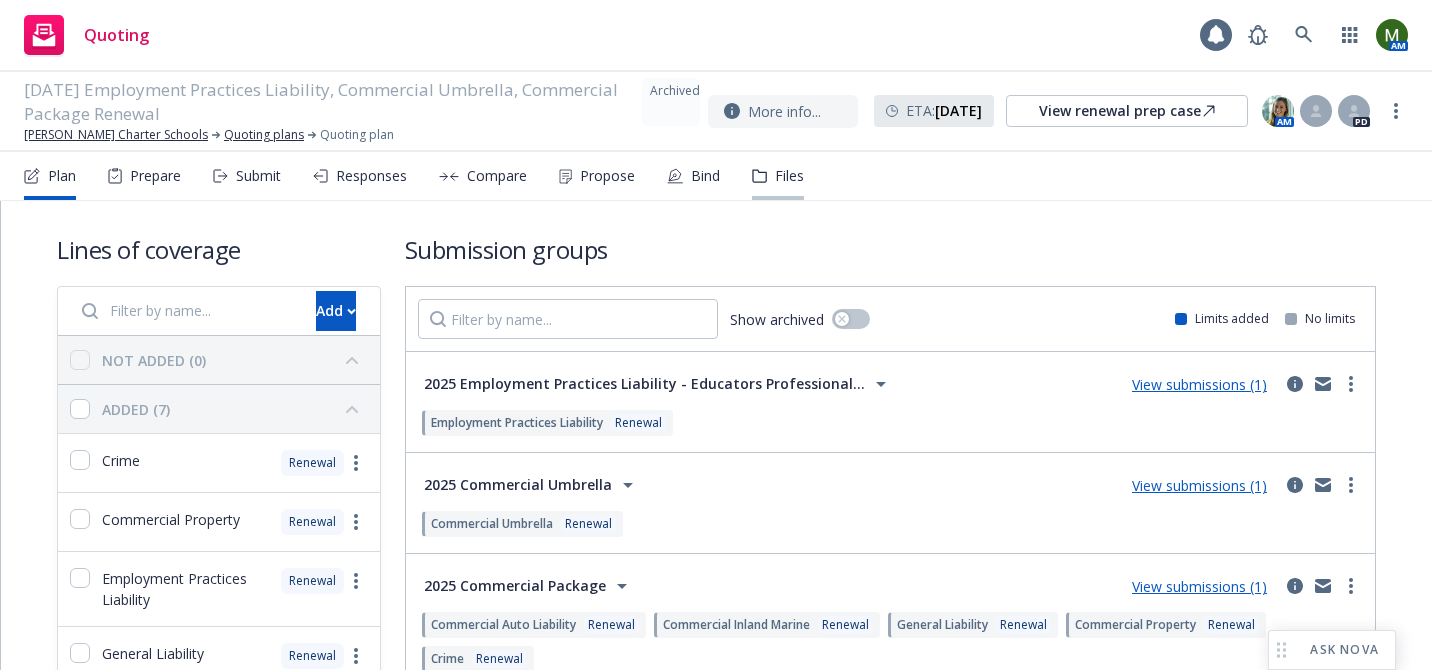 click on "Files" at bounding box center [789, 176] 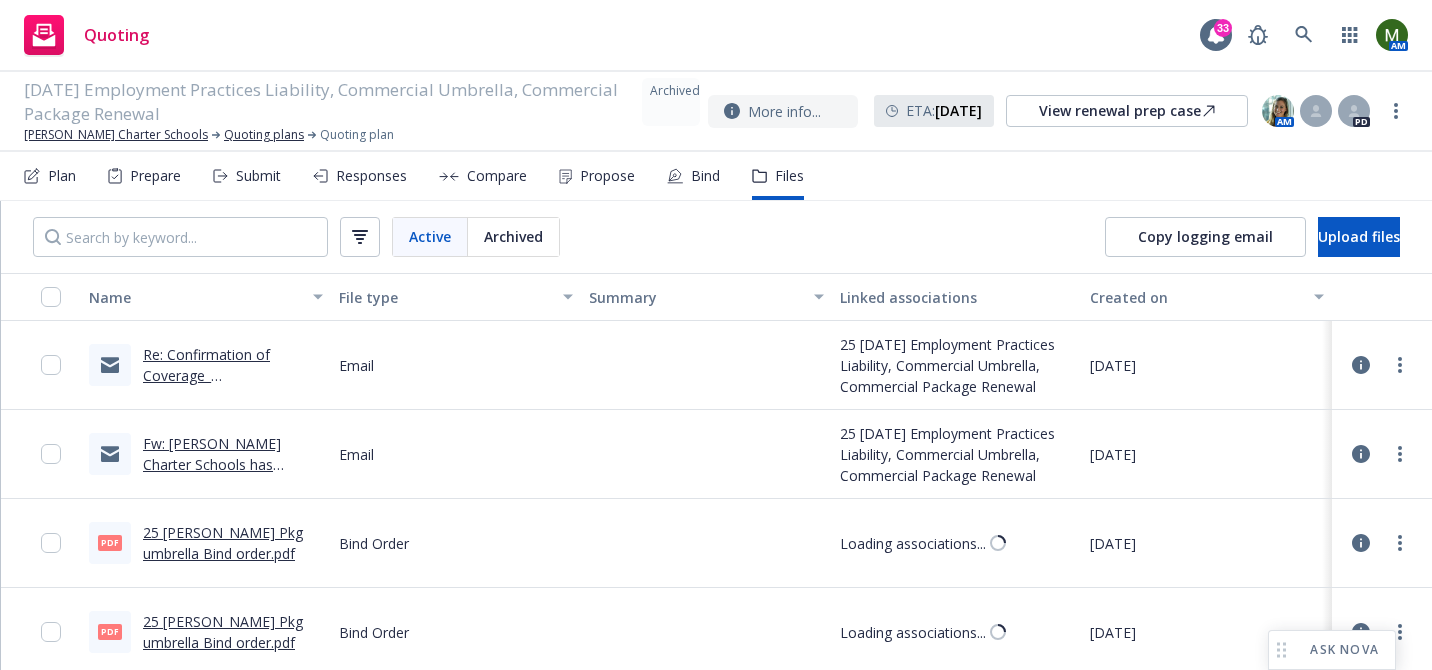 click on "Copy logging email Upload files" at bounding box center [1252, 237] 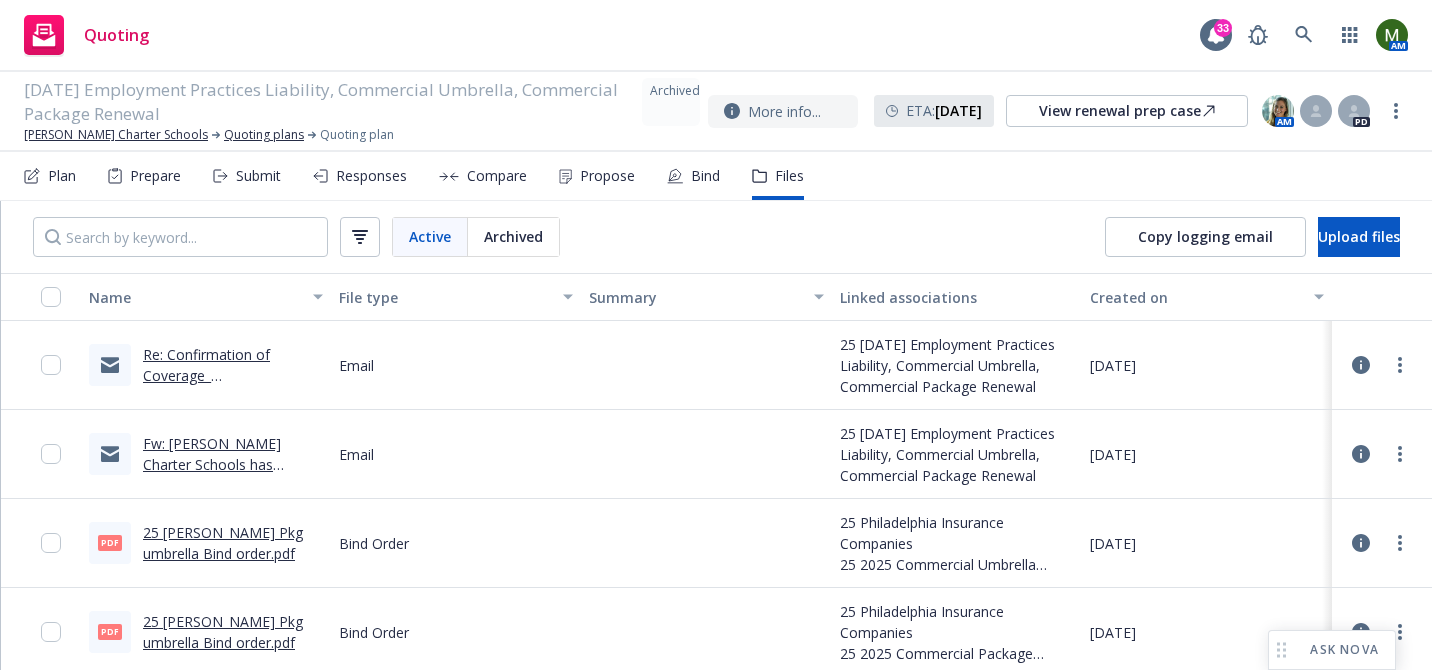 click on "Copy logging email Upload files" at bounding box center [1252, 237] 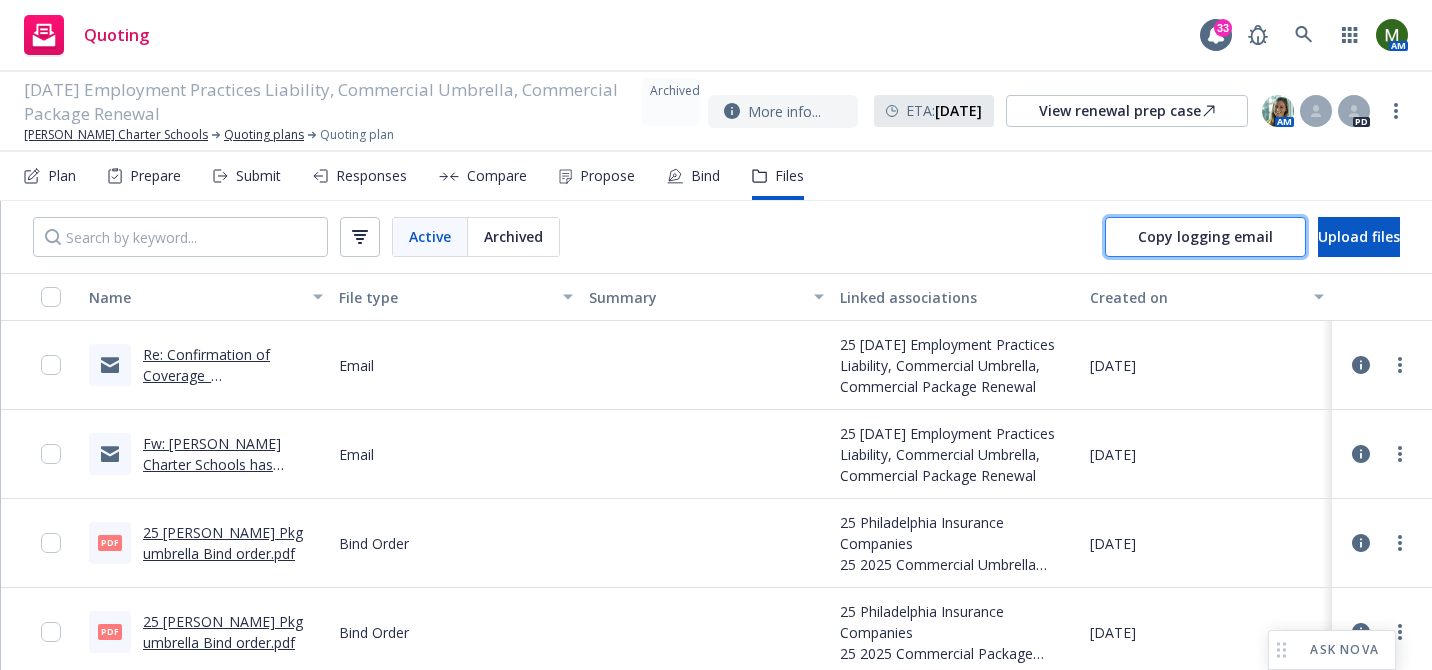 click on "Copy logging email" at bounding box center (1205, 237) 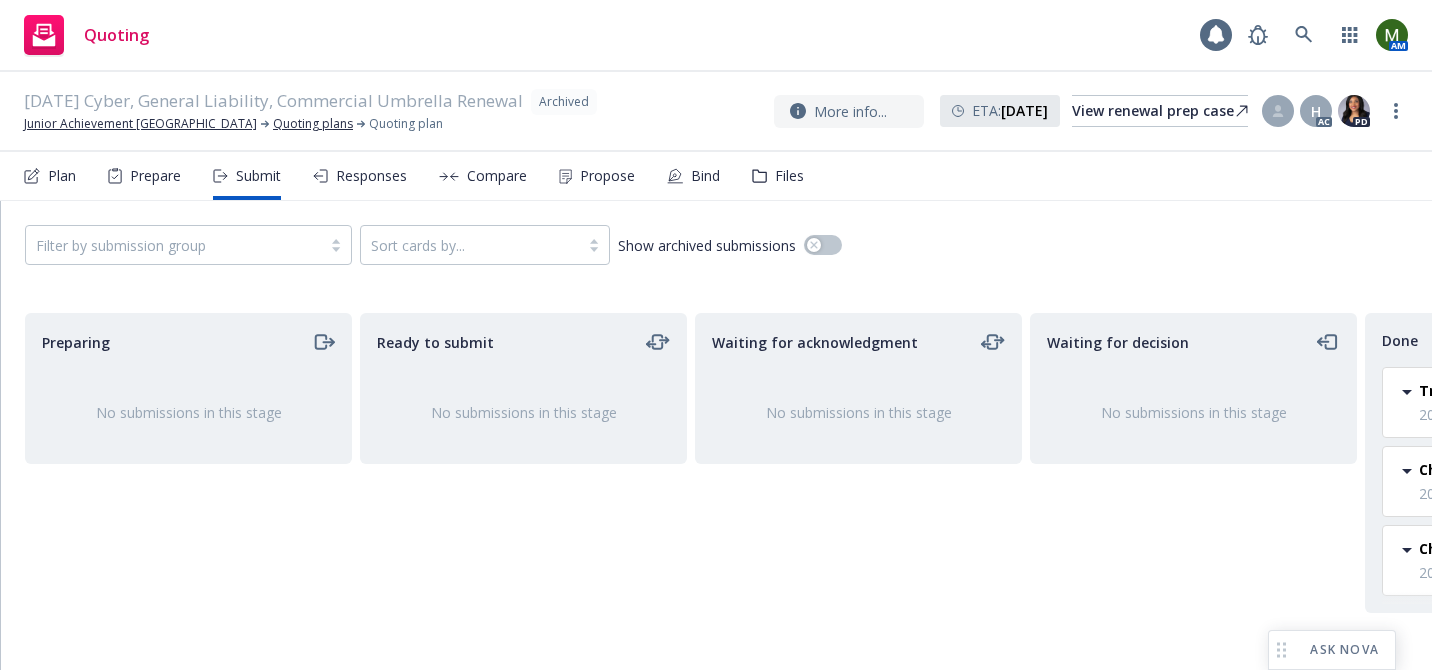scroll, scrollTop: 0, scrollLeft: 0, axis: both 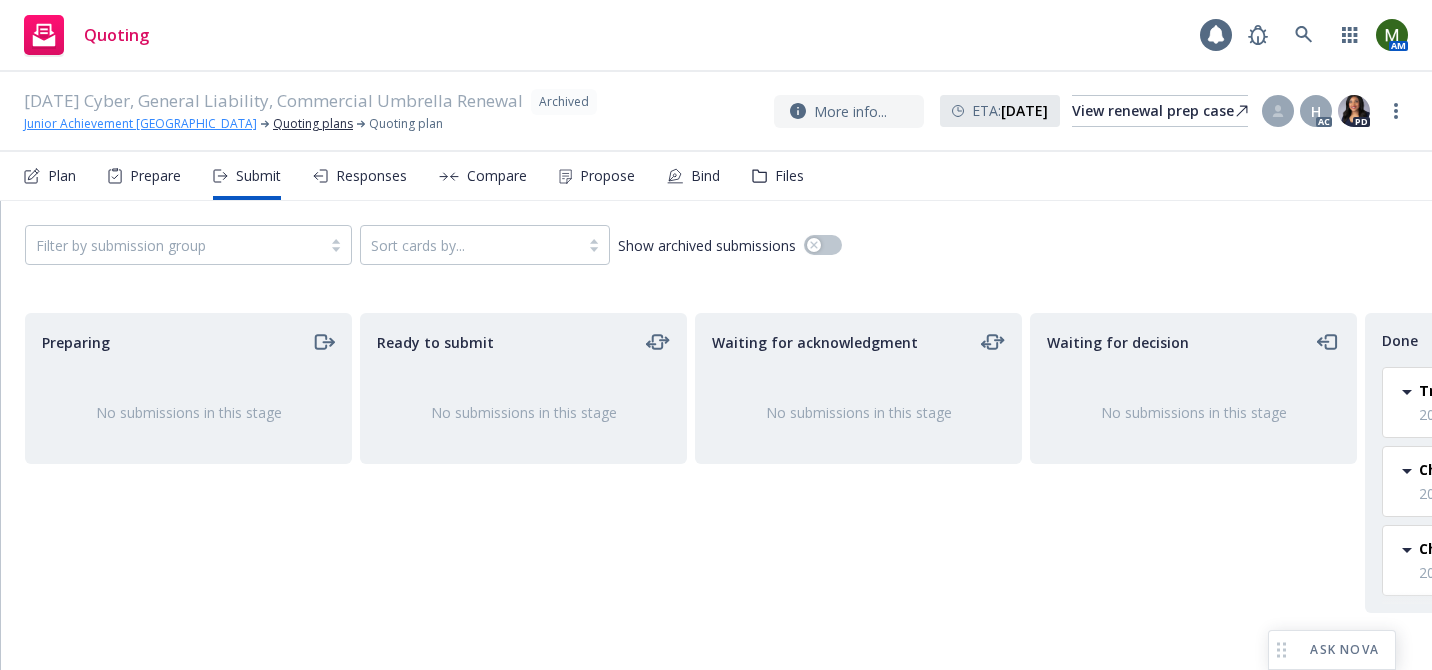 click on "Junior Achievement [GEOGRAPHIC_DATA]" at bounding box center [140, 124] 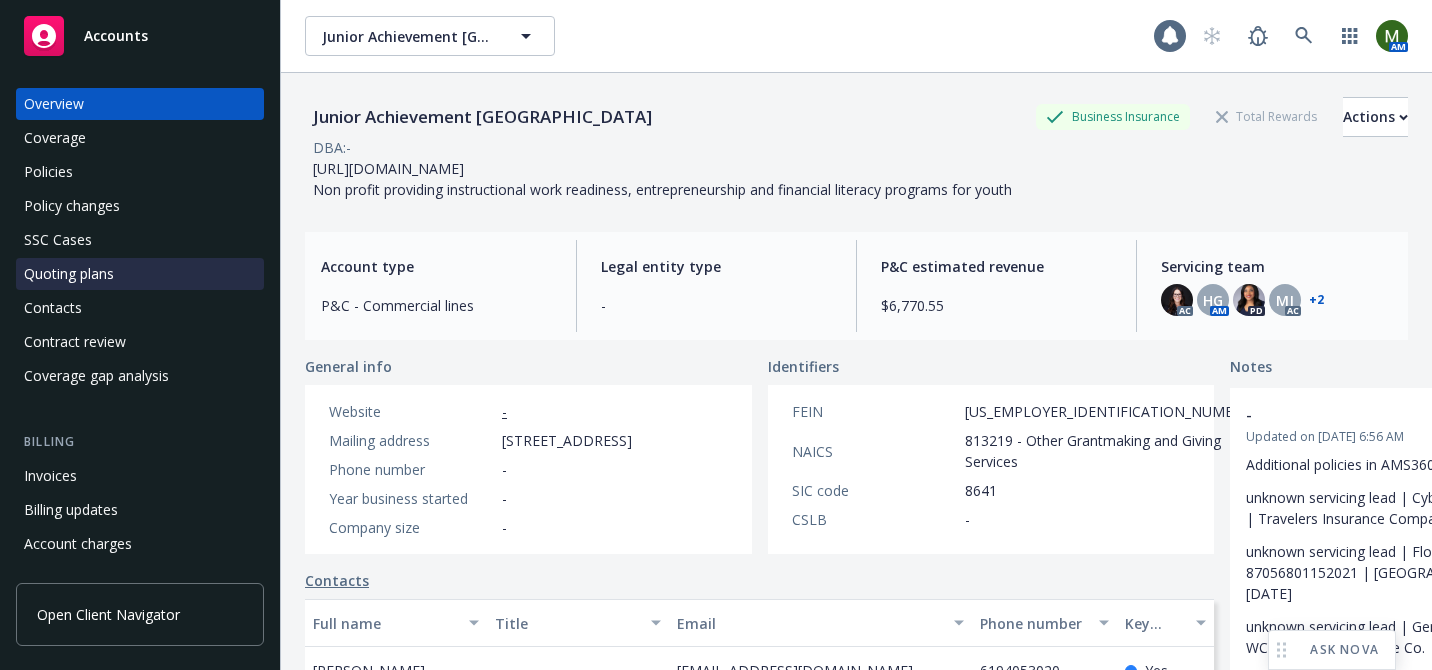 scroll, scrollTop: 0, scrollLeft: 0, axis: both 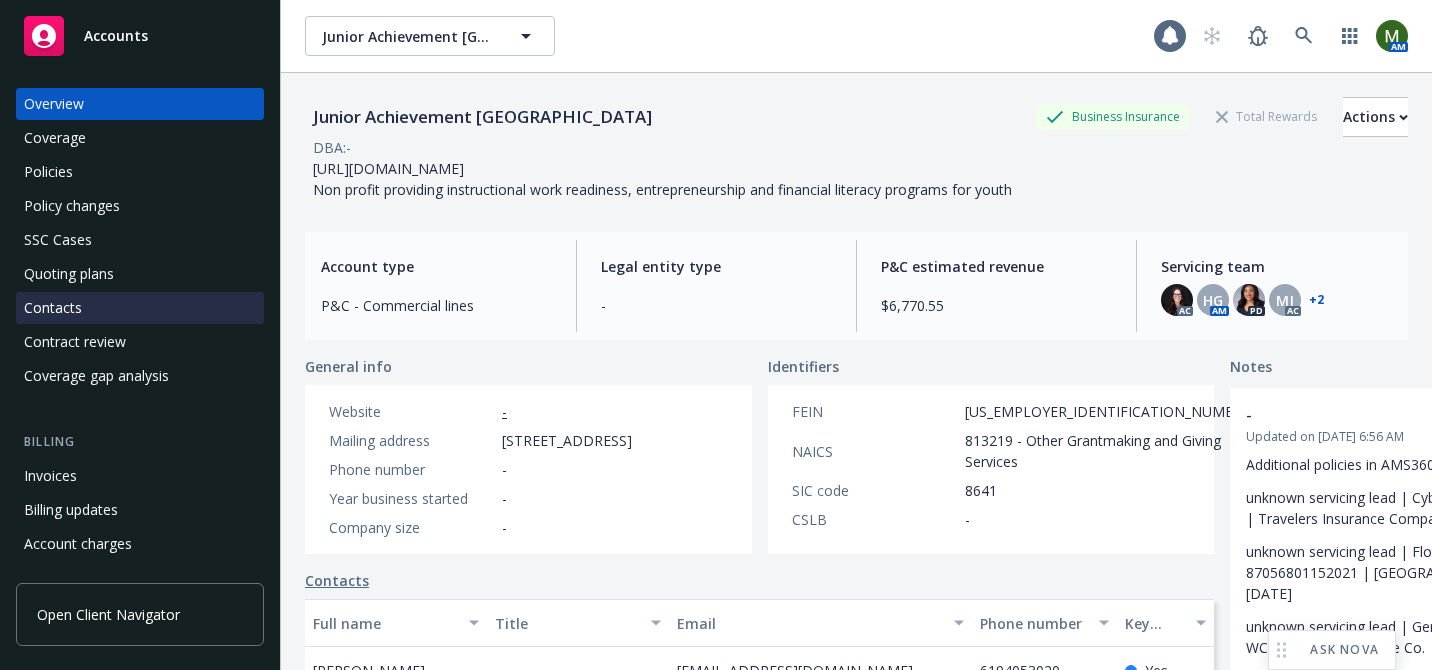 click on "Contacts" at bounding box center (140, 308) 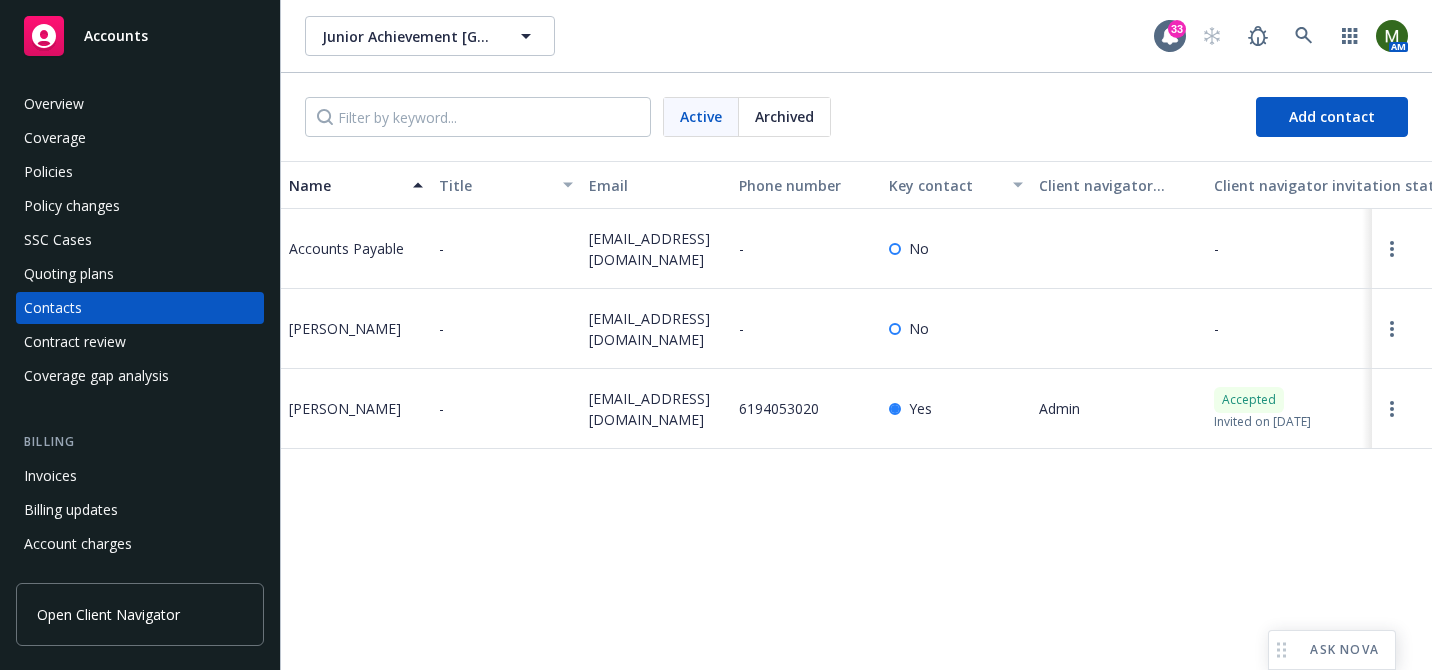 click on "[EMAIL_ADDRESS][DOMAIN_NAME]" at bounding box center [656, 409] 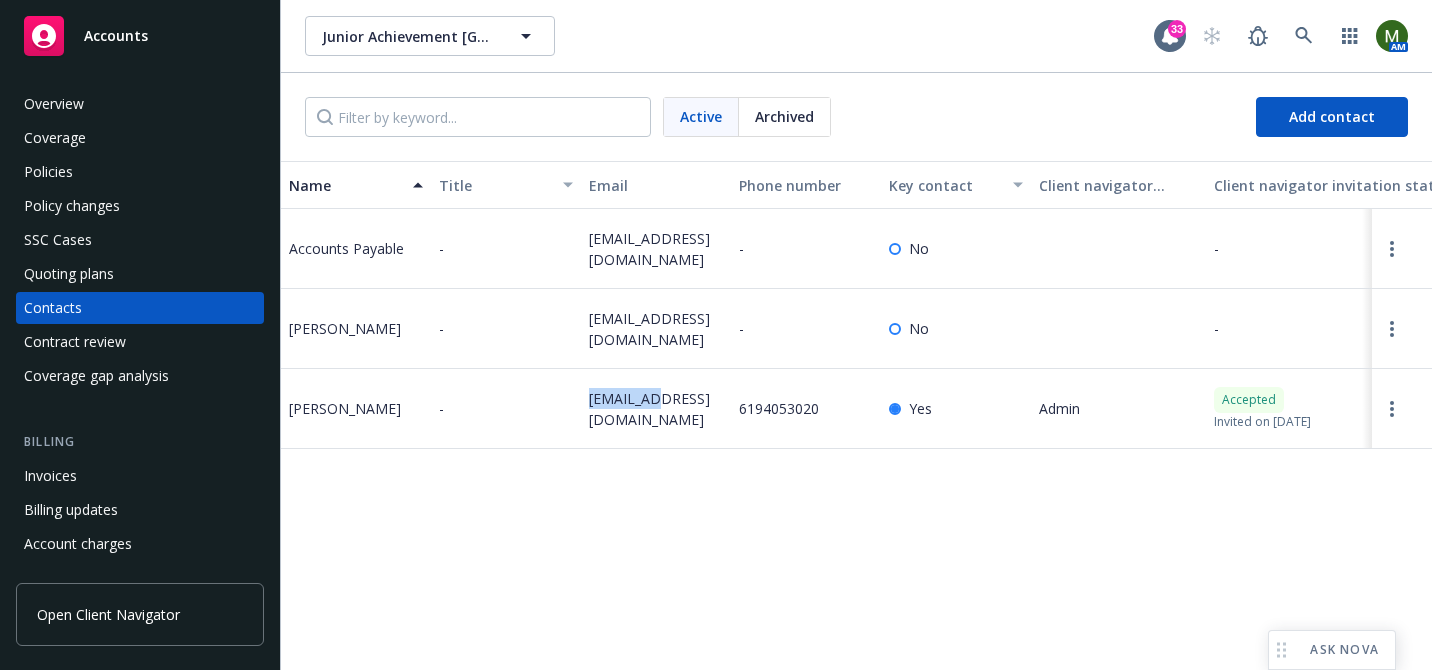 click on "loconnell@jasandiego.org" at bounding box center [656, 409] 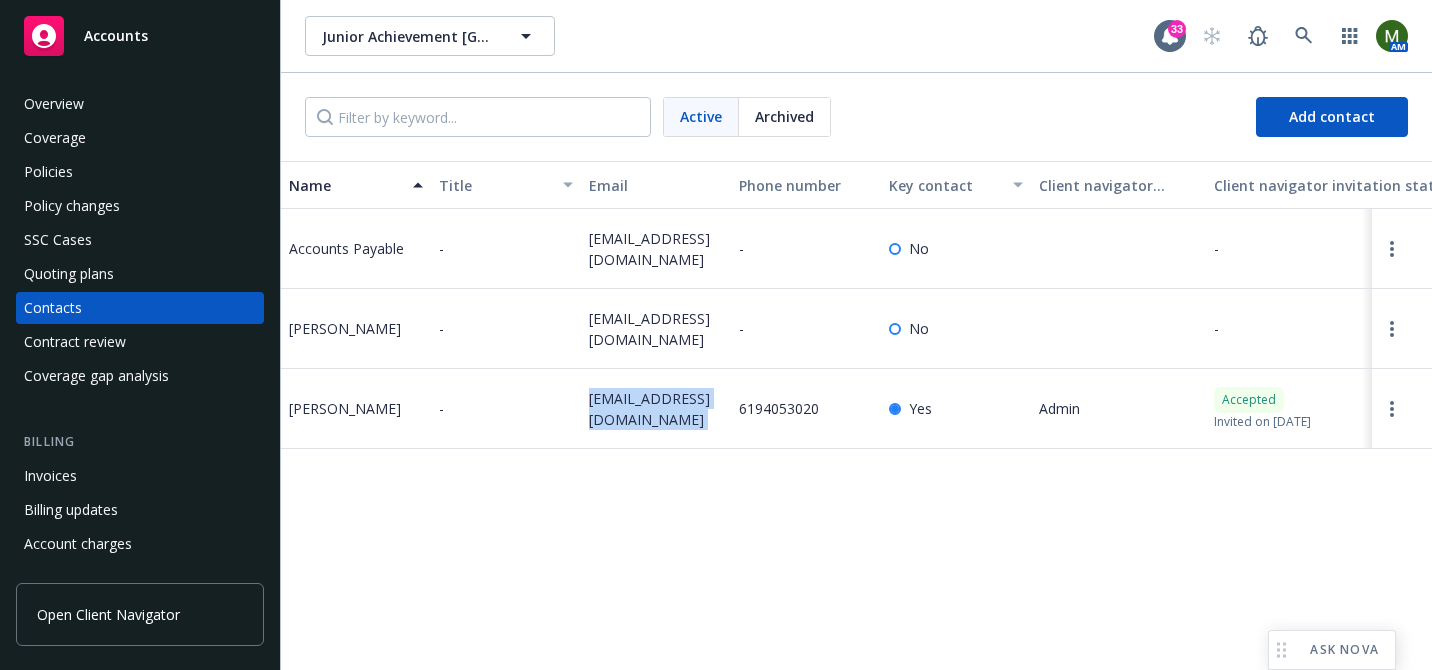 click on "loconnell@jasandiego.org" at bounding box center [656, 409] 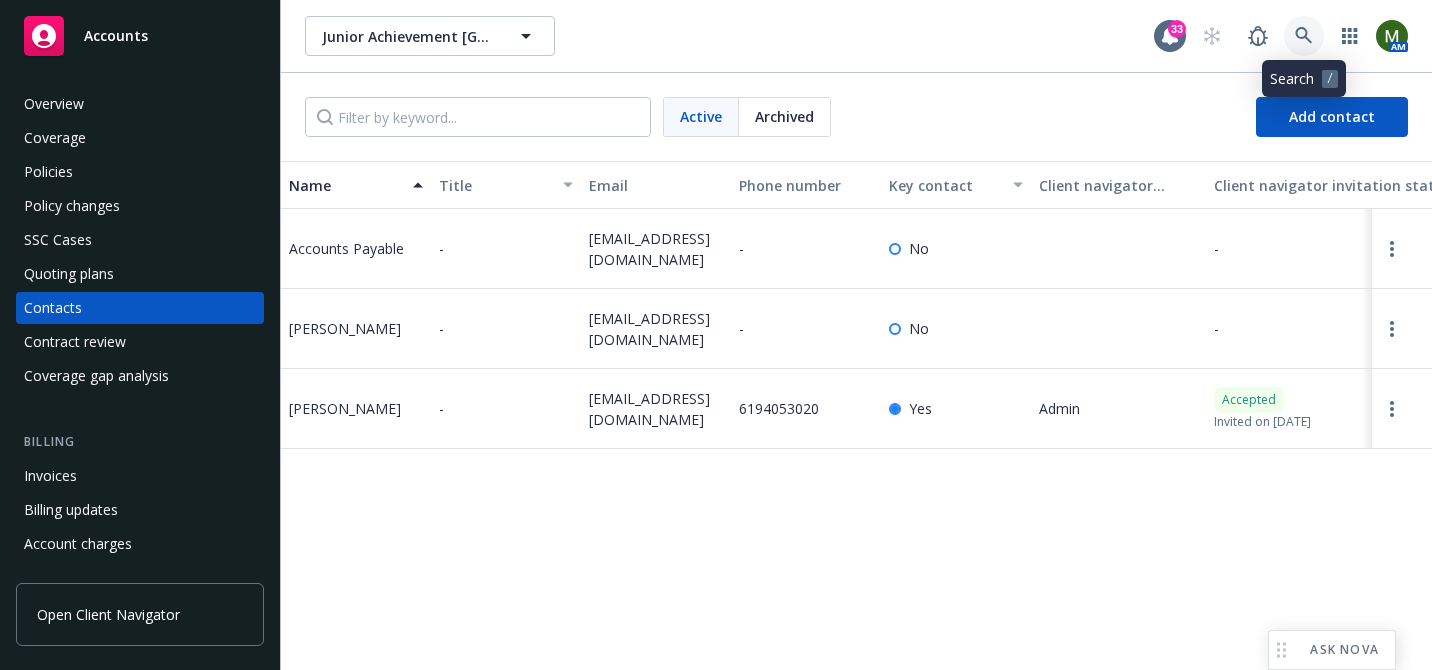 click at bounding box center (1304, 36) 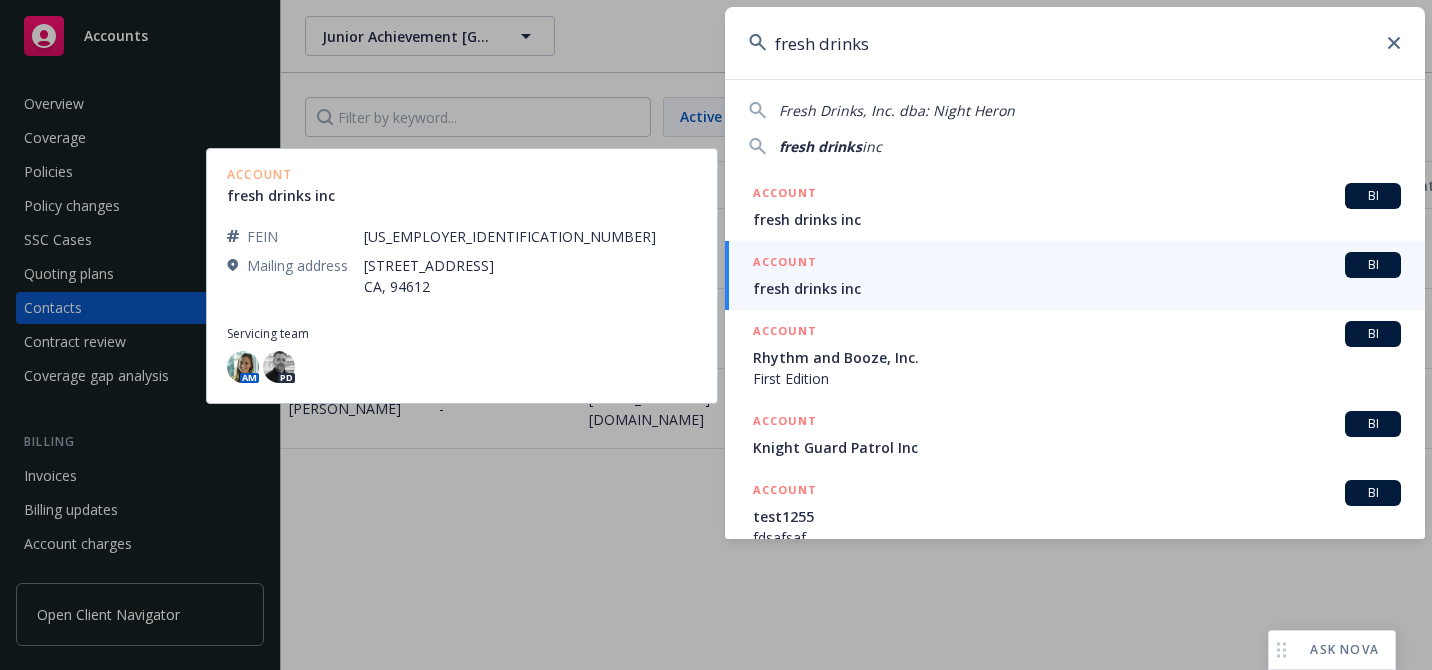 type on "fresh drinks" 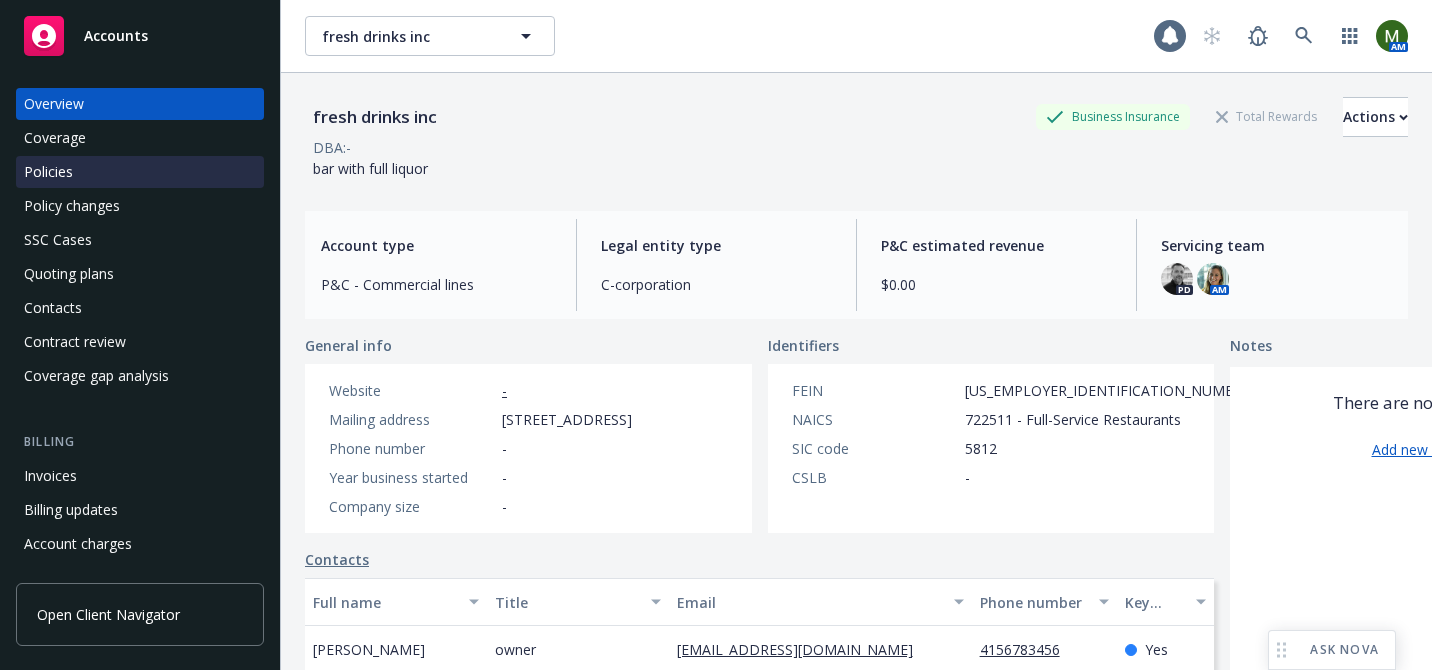 click on "Policies" at bounding box center [140, 172] 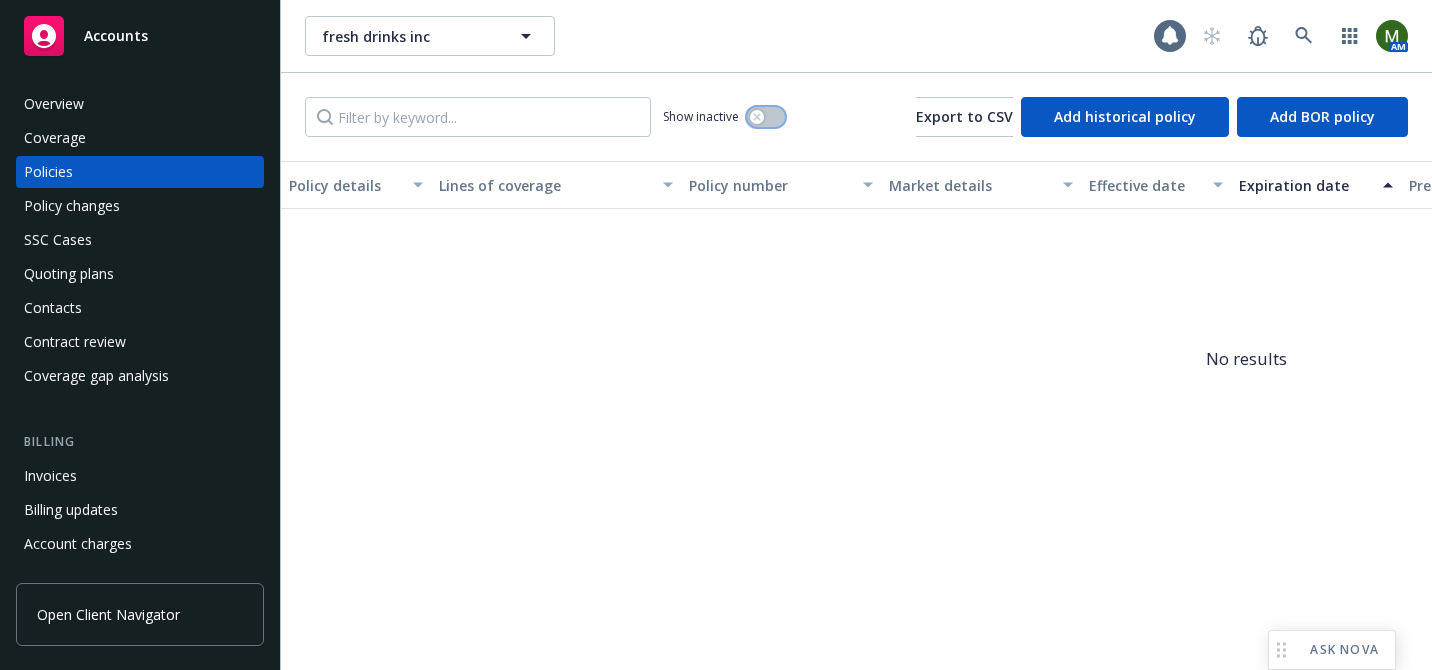 click at bounding box center (766, 117) 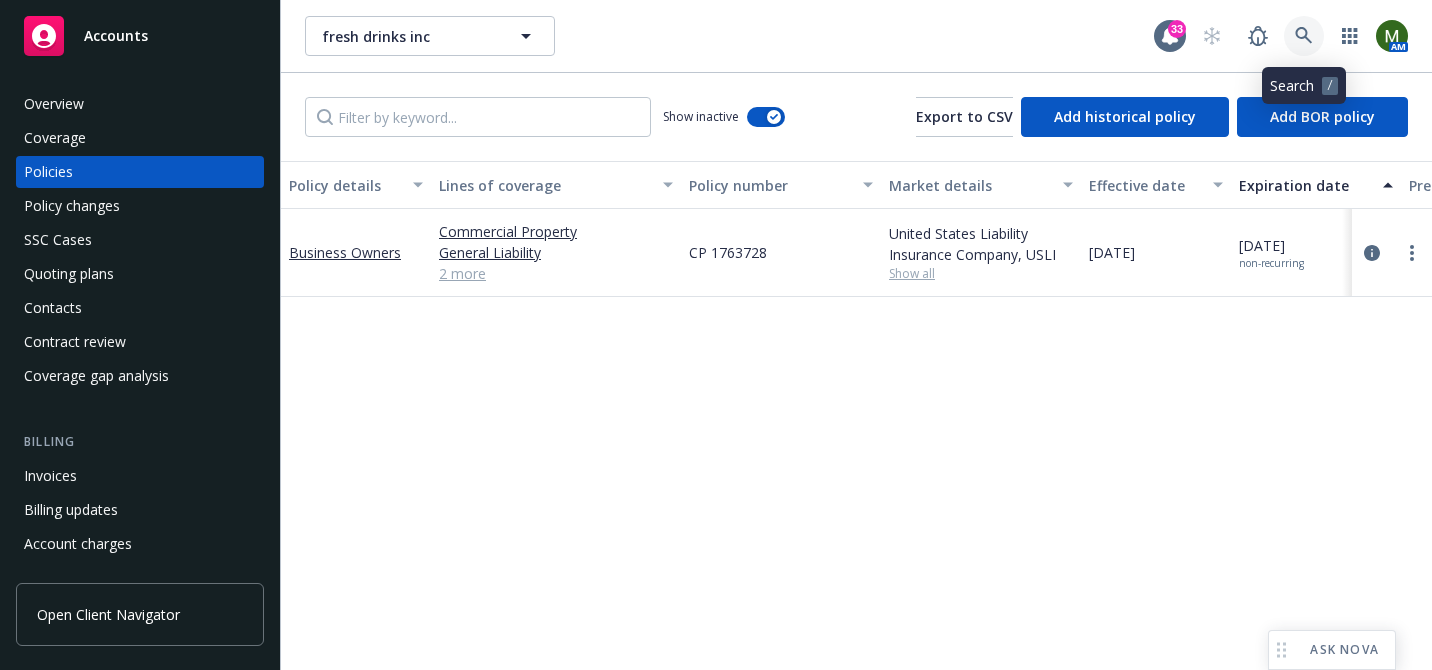 click 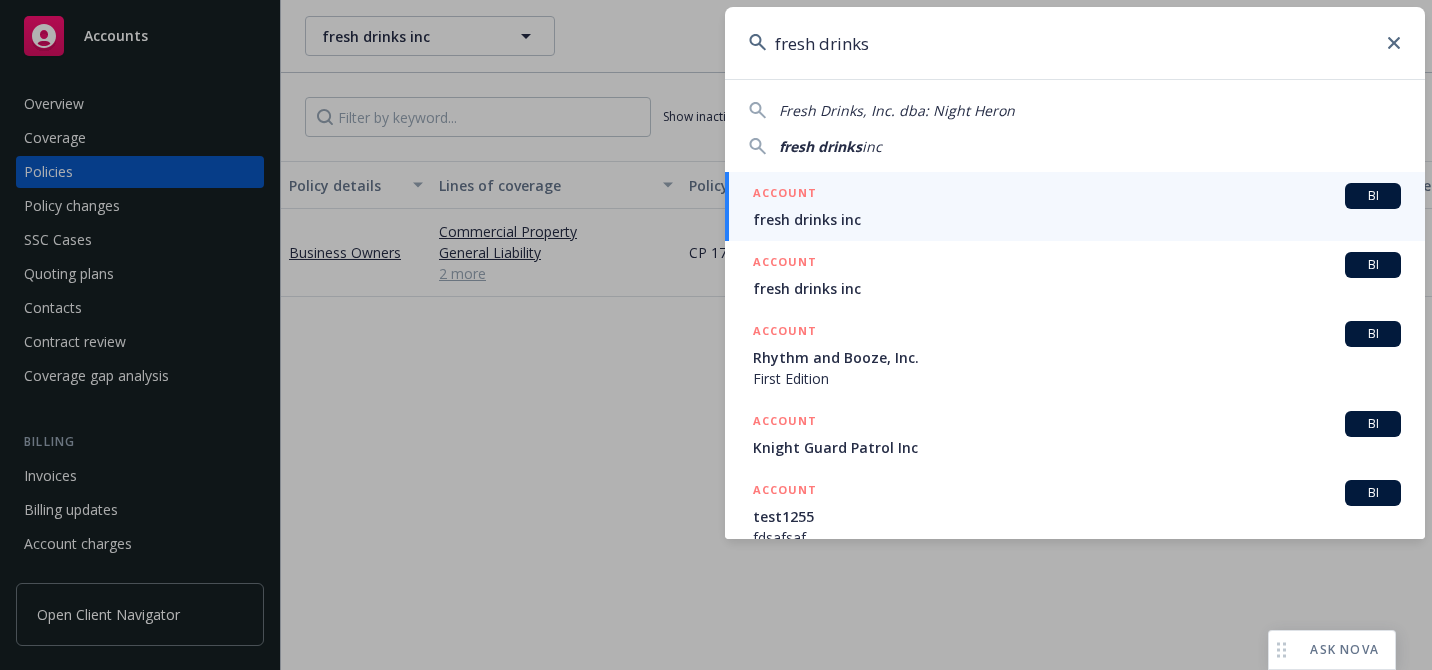 type on "fresh drinks" 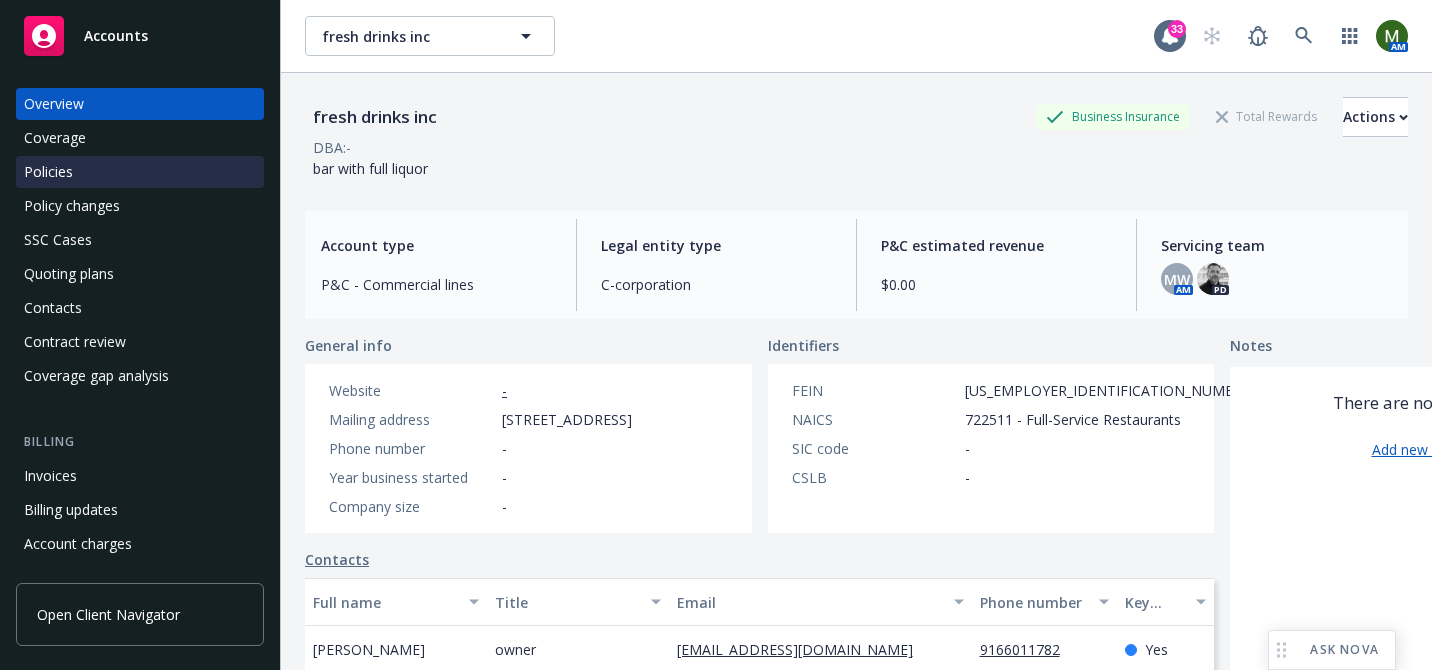 click on "Policies" at bounding box center [140, 172] 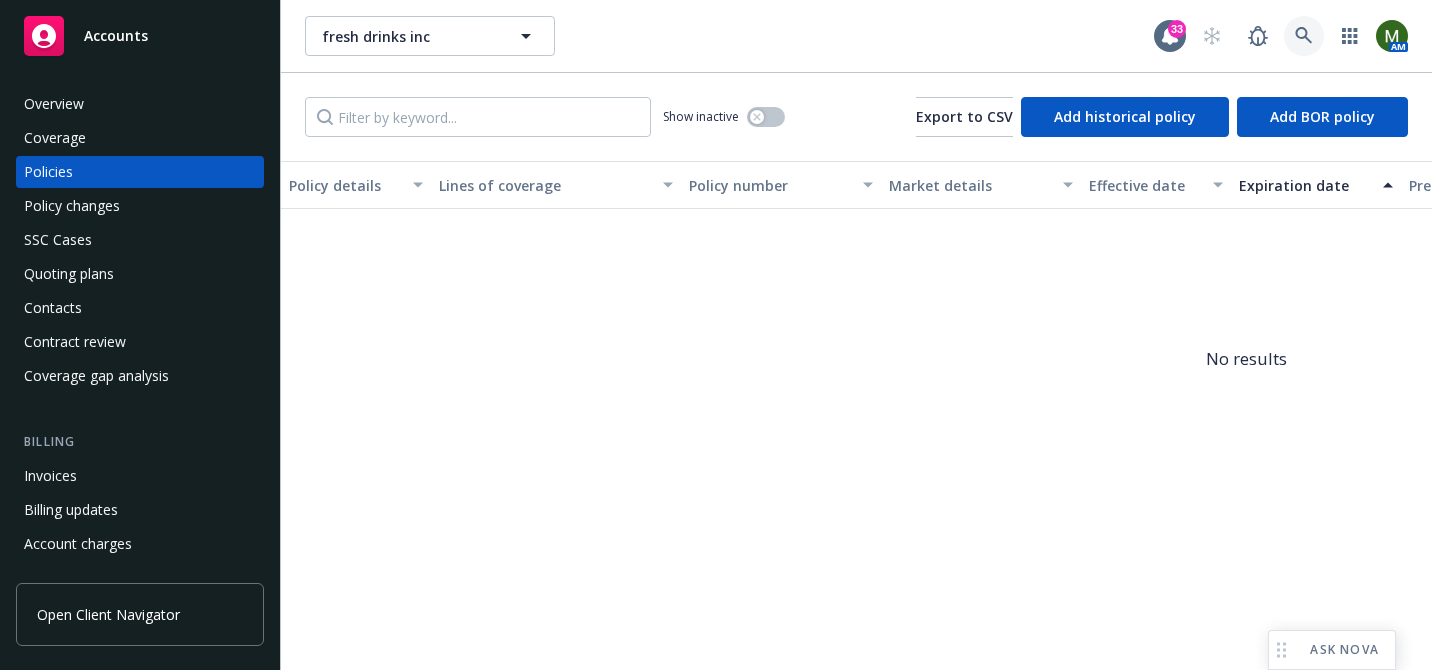 click 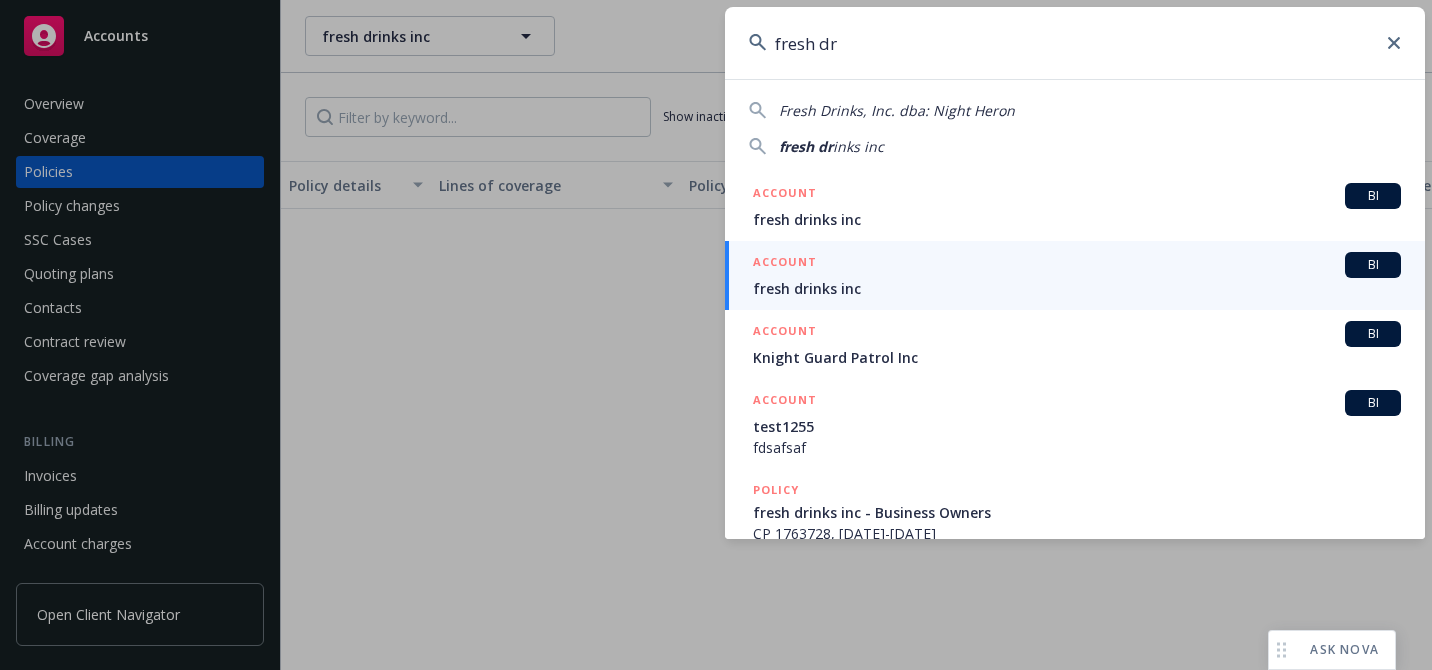 type on "fresh dr" 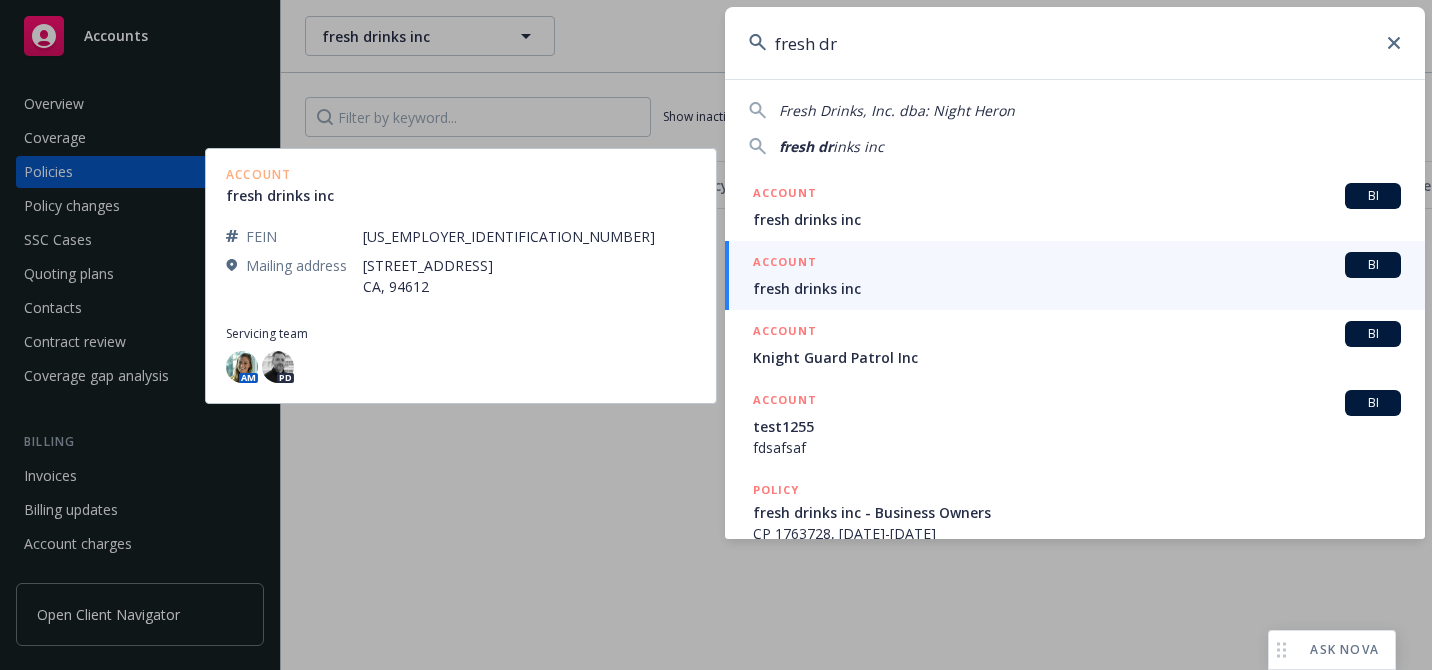 click on "ACCOUNT BI" at bounding box center (1077, 265) 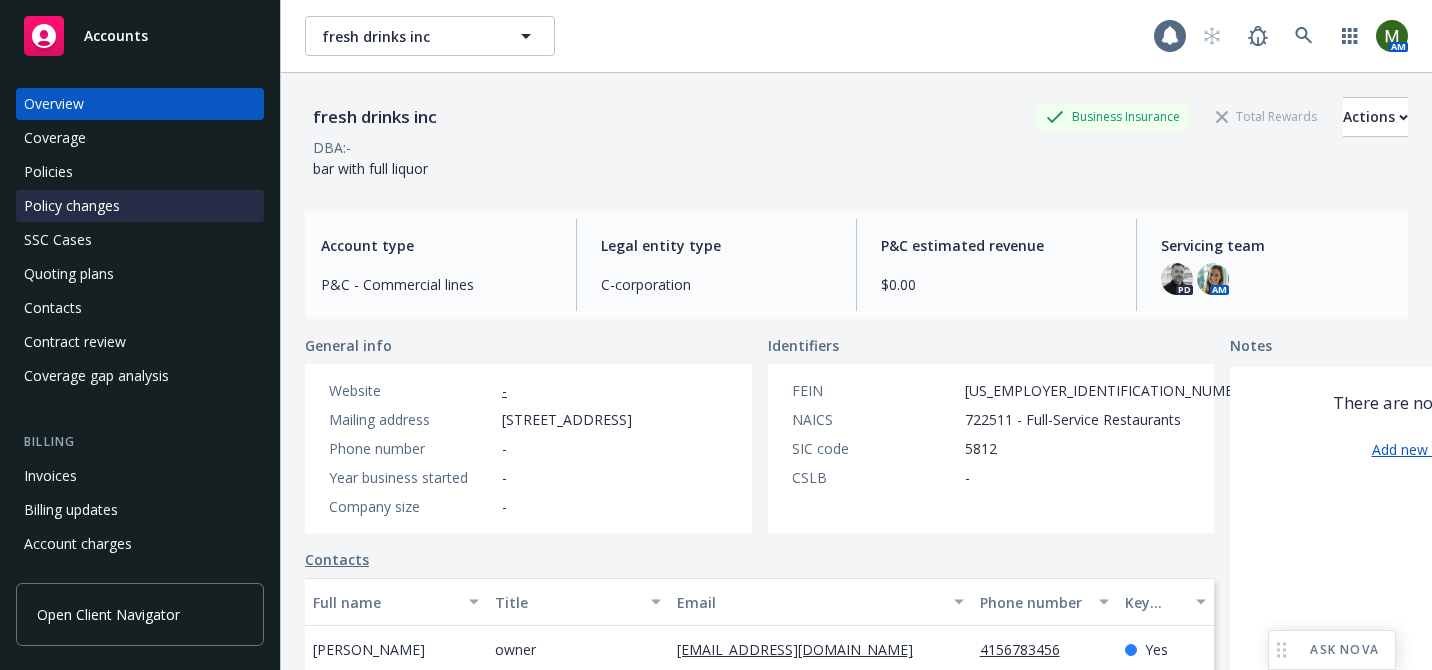 click on "Policy changes" at bounding box center [140, 206] 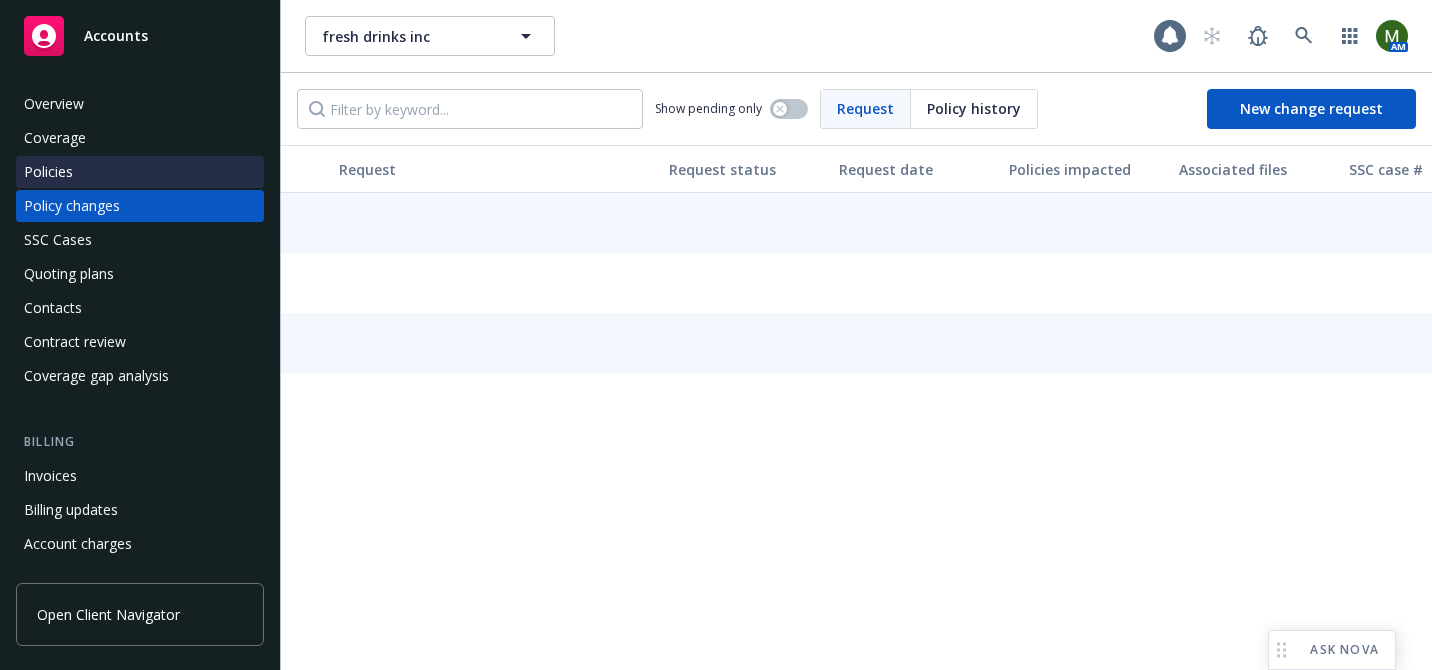 click on "Policies" at bounding box center [140, 172] 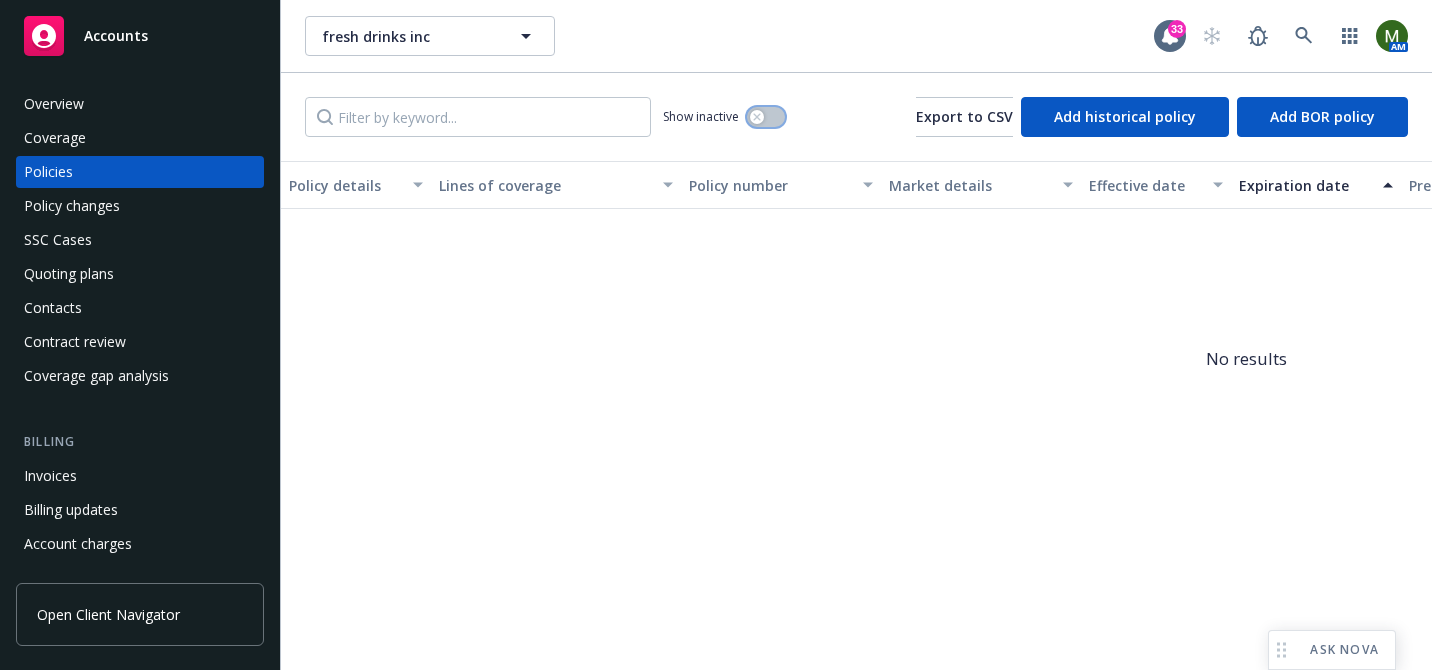 click at bounding box center (766, 117) 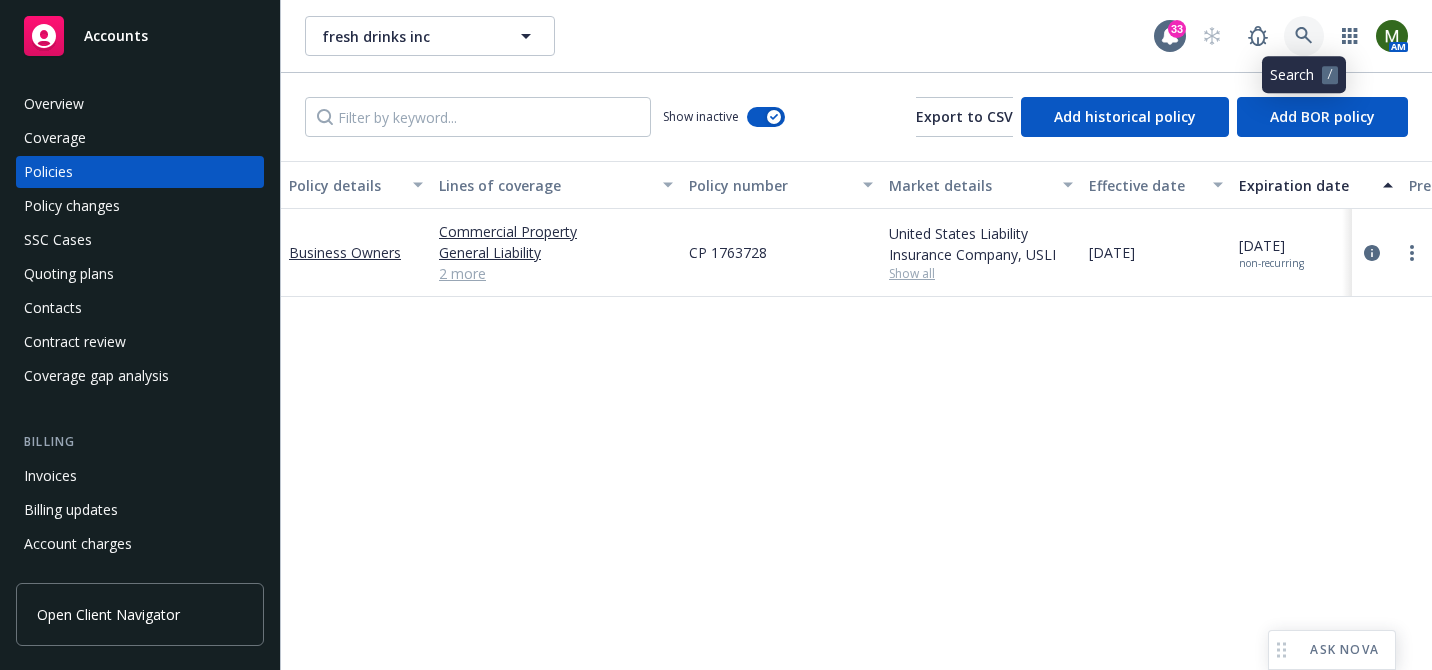 click 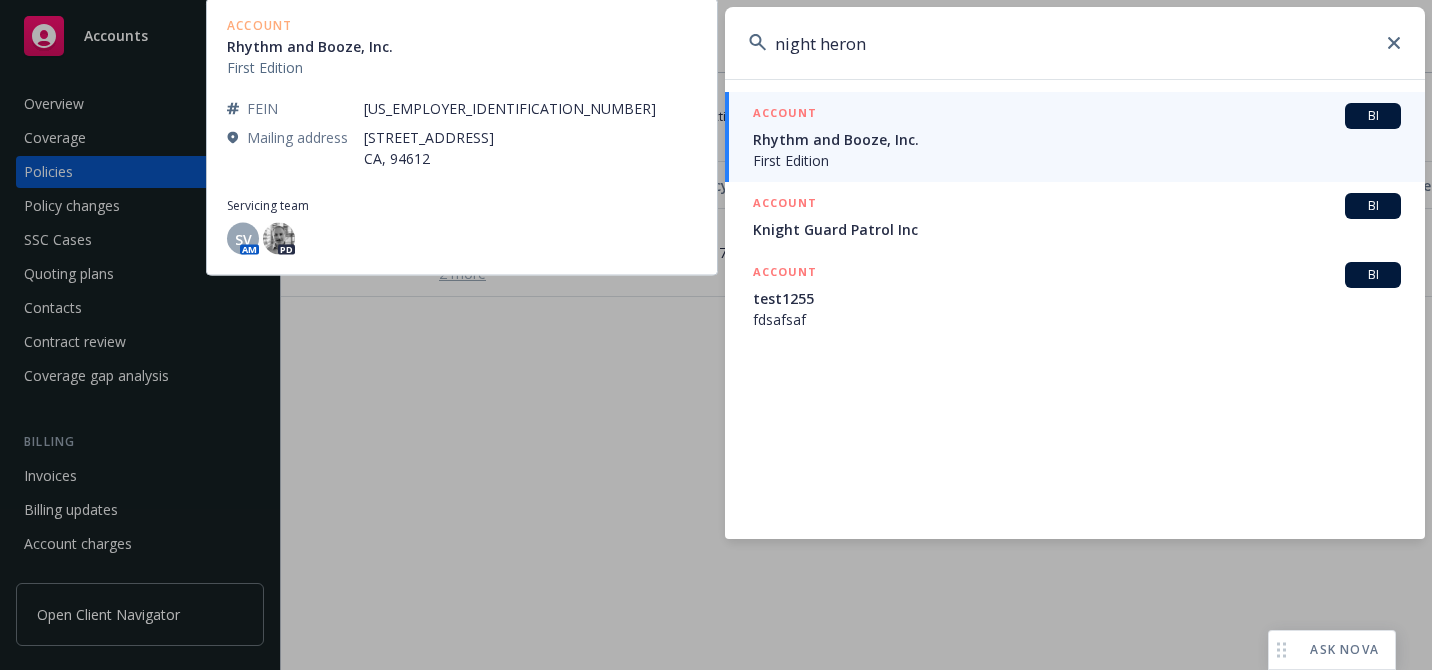 type on "night heron" 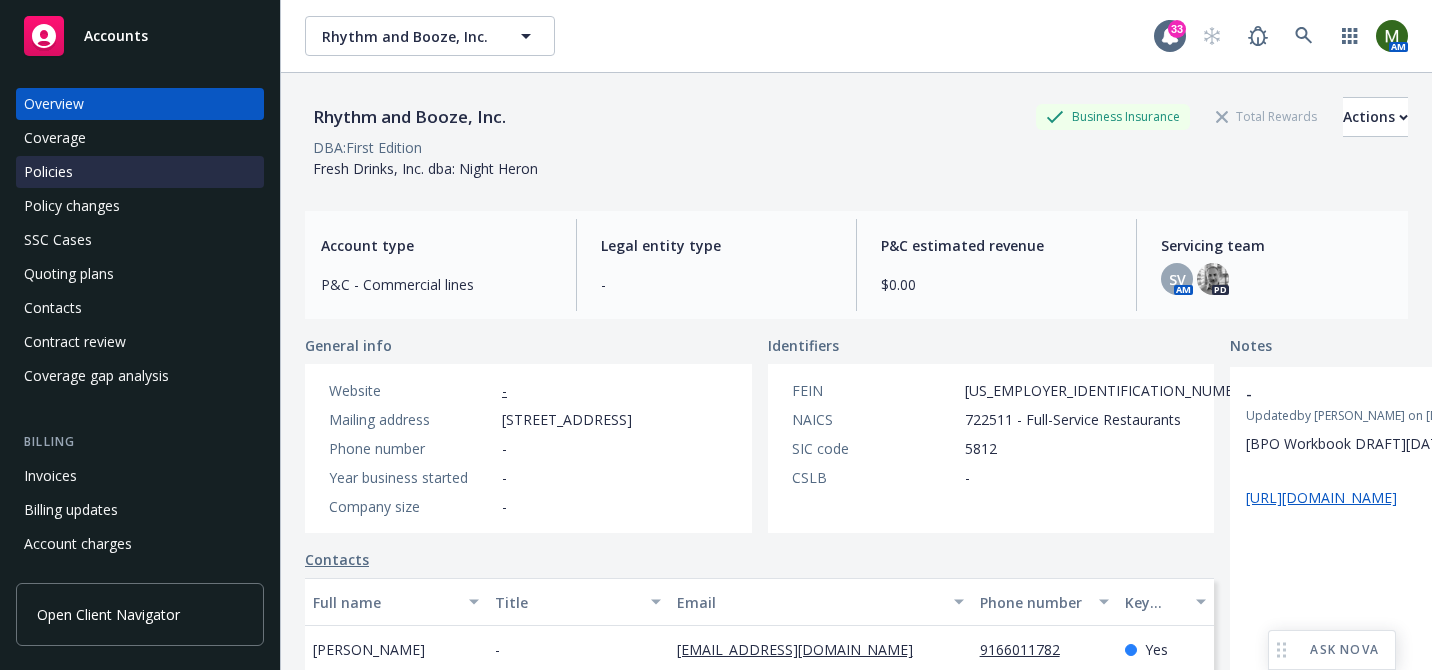click on "Policies" at bounding box center (140, 172) 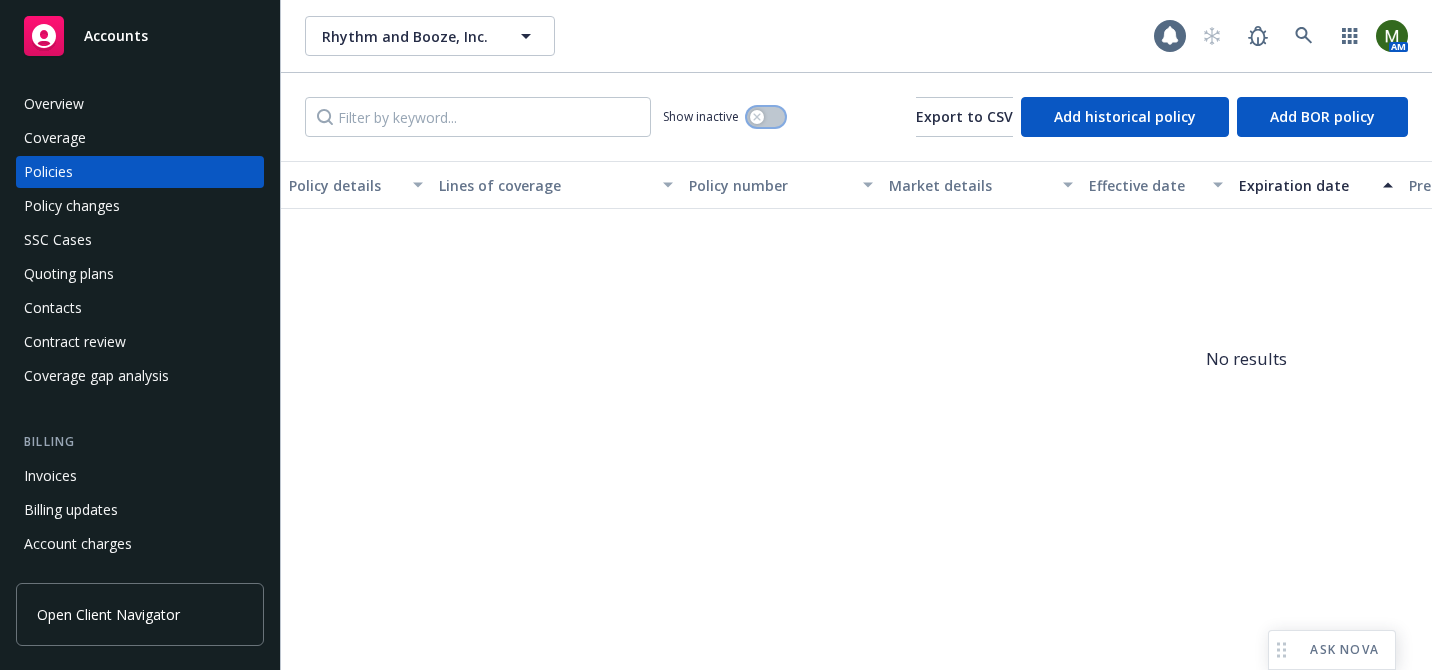 click at bounding box center [766, 117] 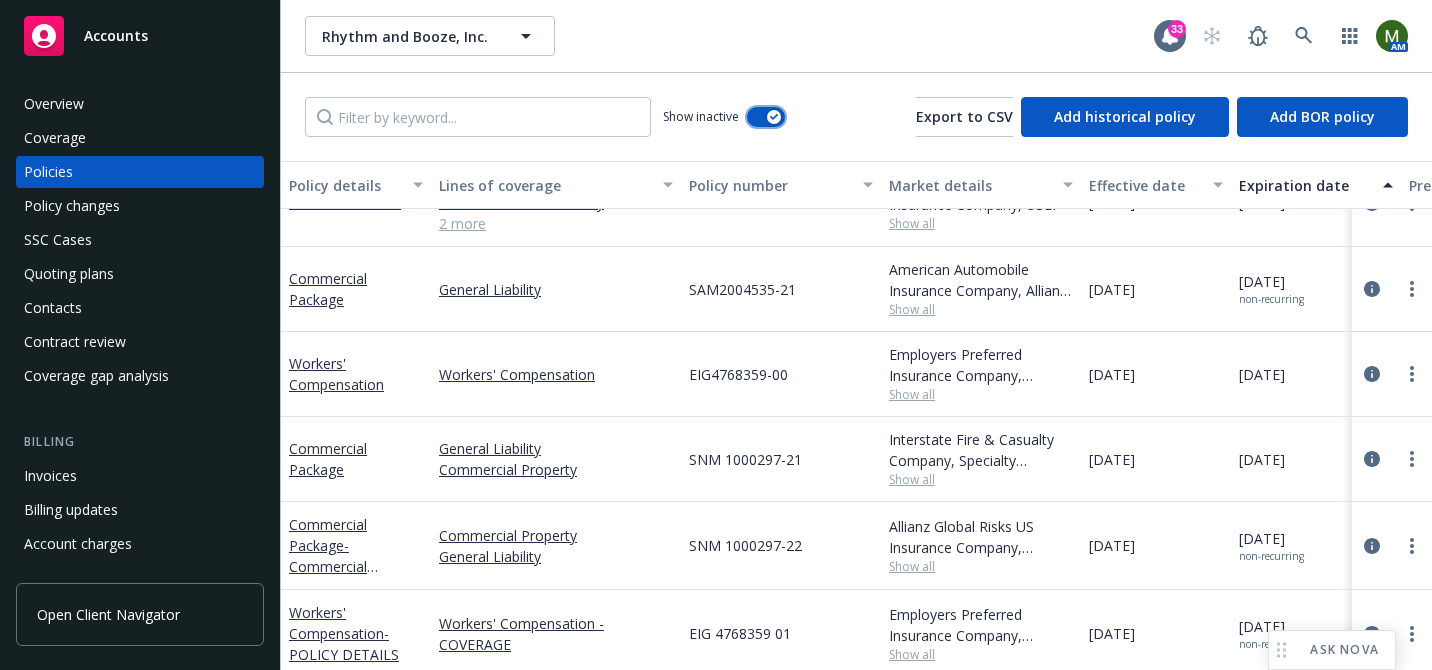 scroll, scrollTop: 0, scrollLeft: 0, axis: both 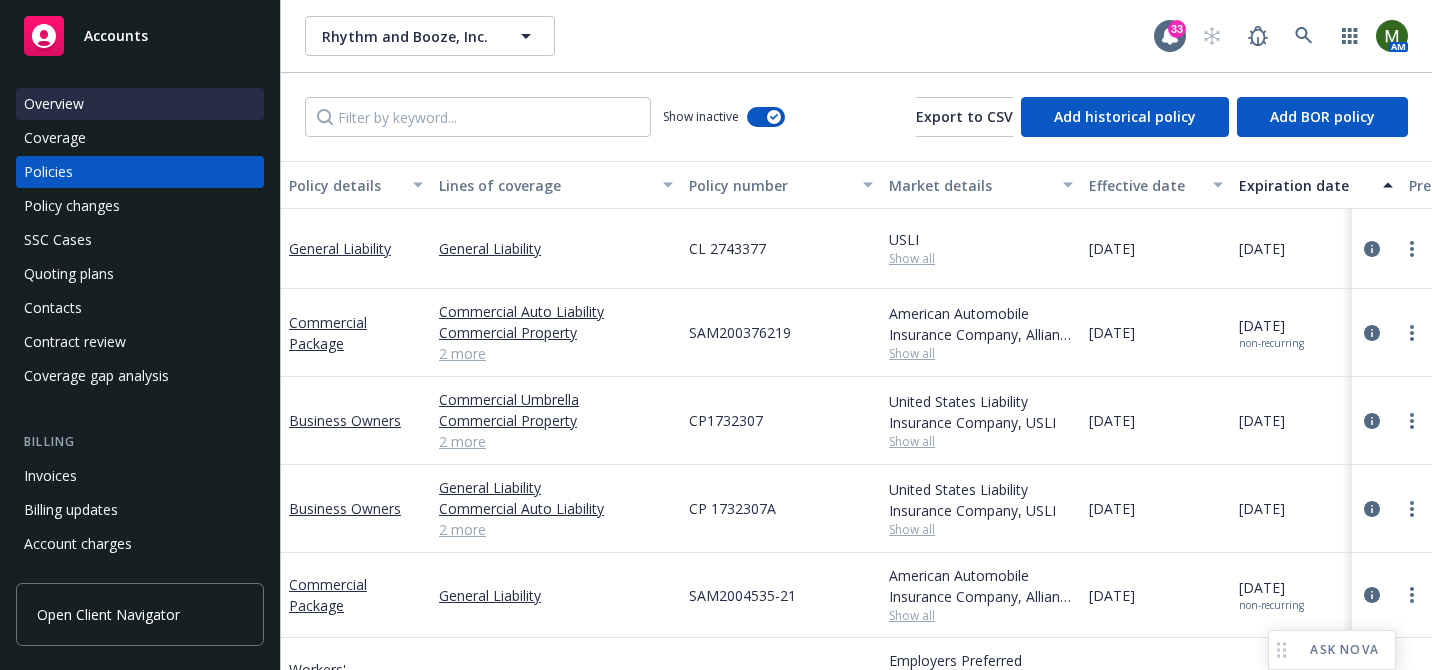 click on "Overview" at bounding box center (54, 104) 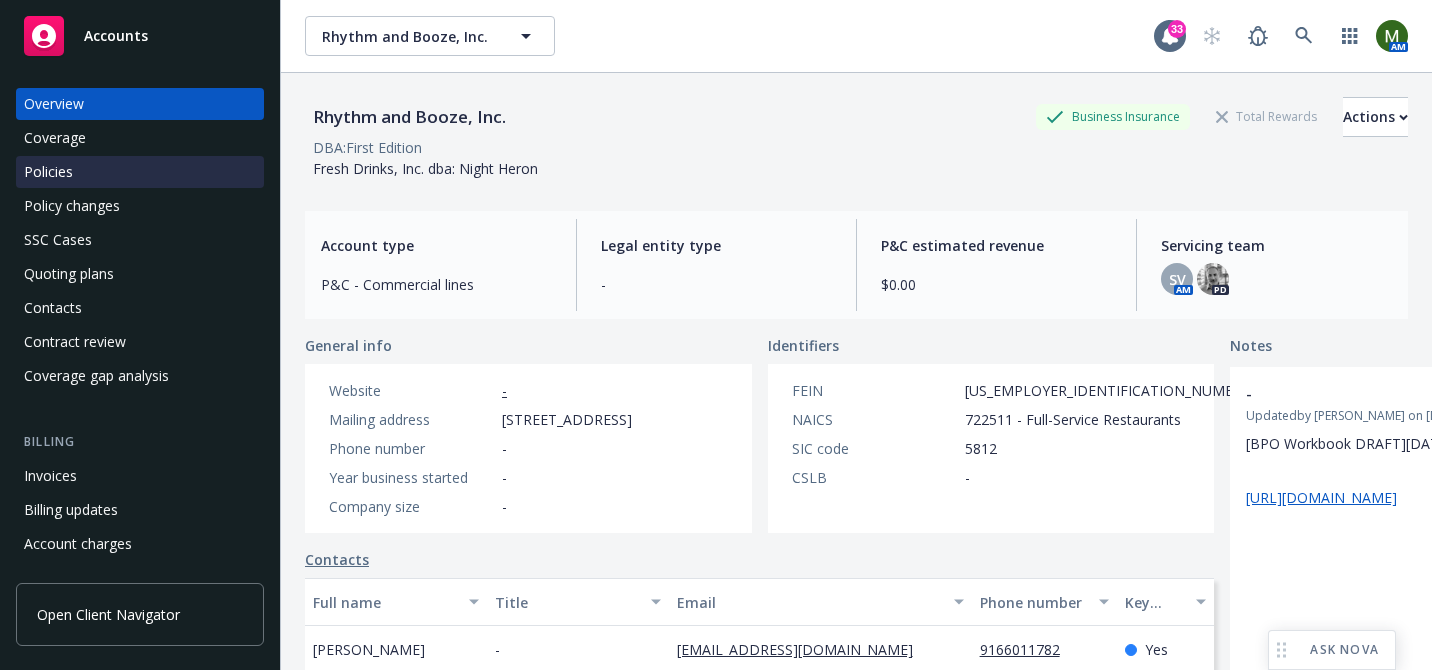 click on "Policies" at bounding box center [48, 172] 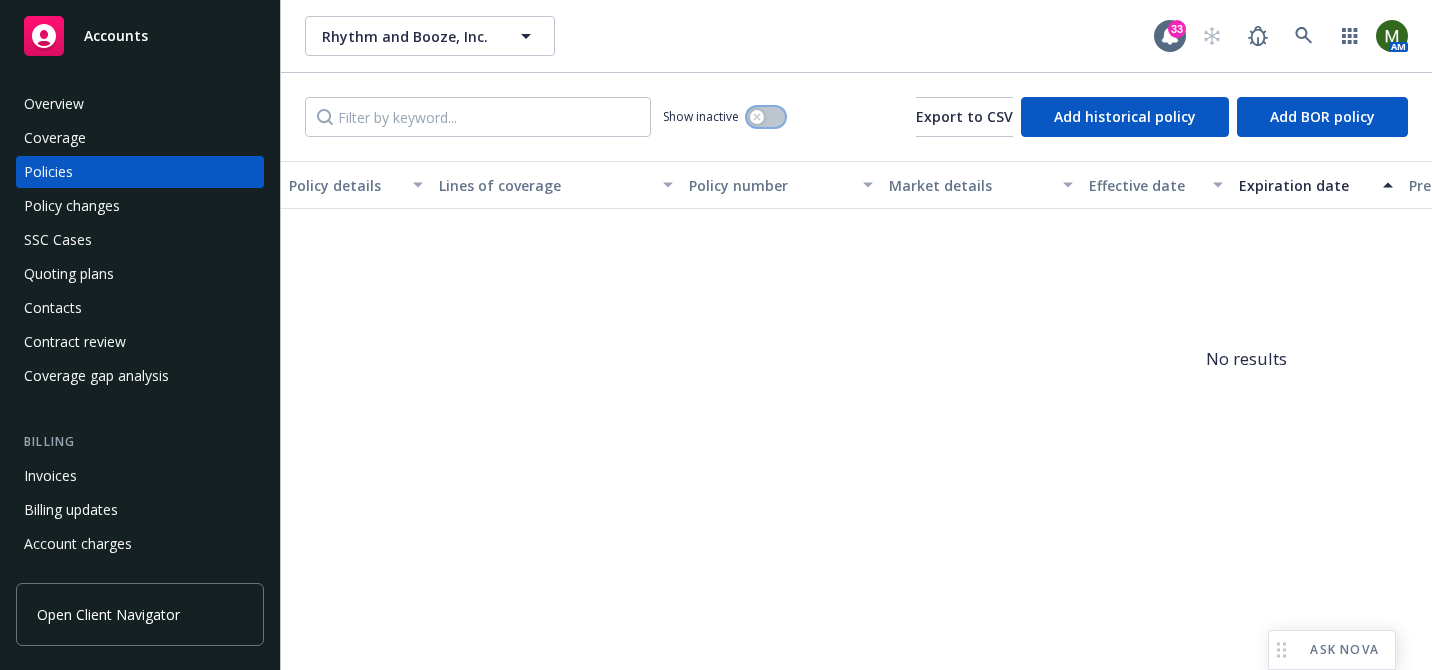 click at bounding box center [766, 117] 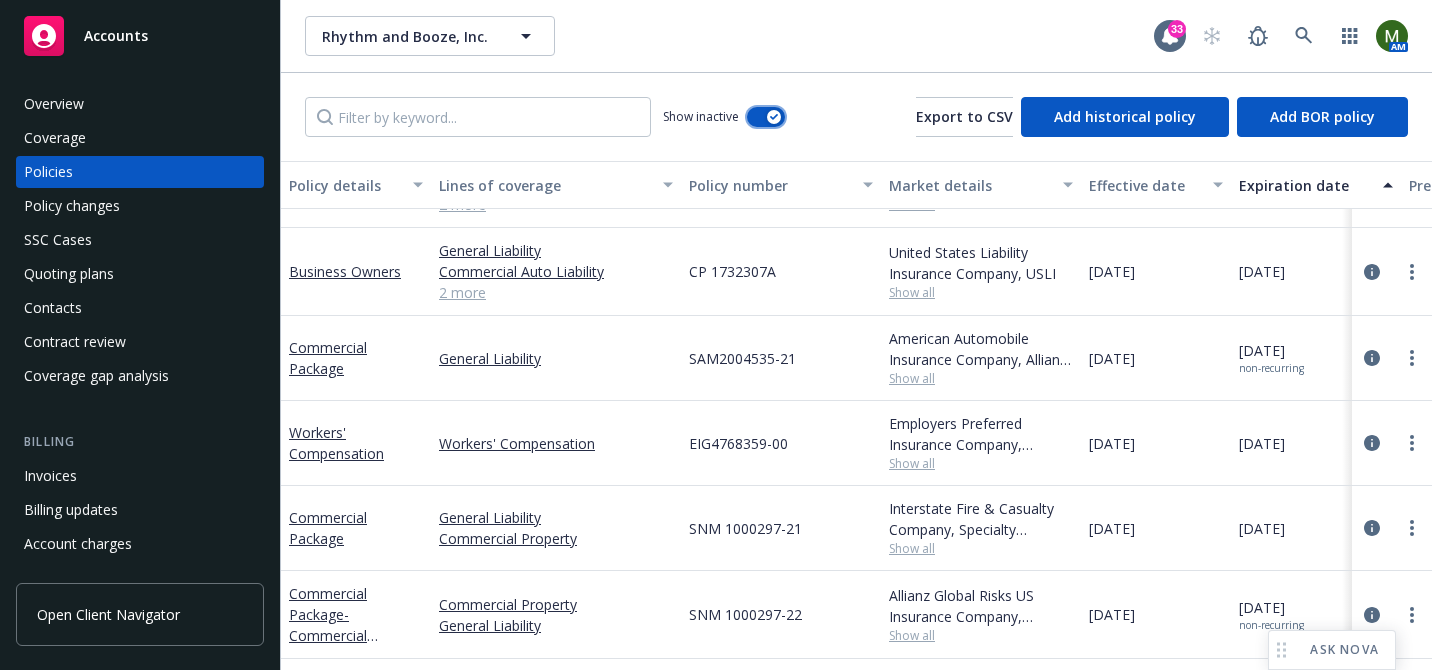 scroll, scrollTop: 306, scrollLeft: 0, axis: vertical 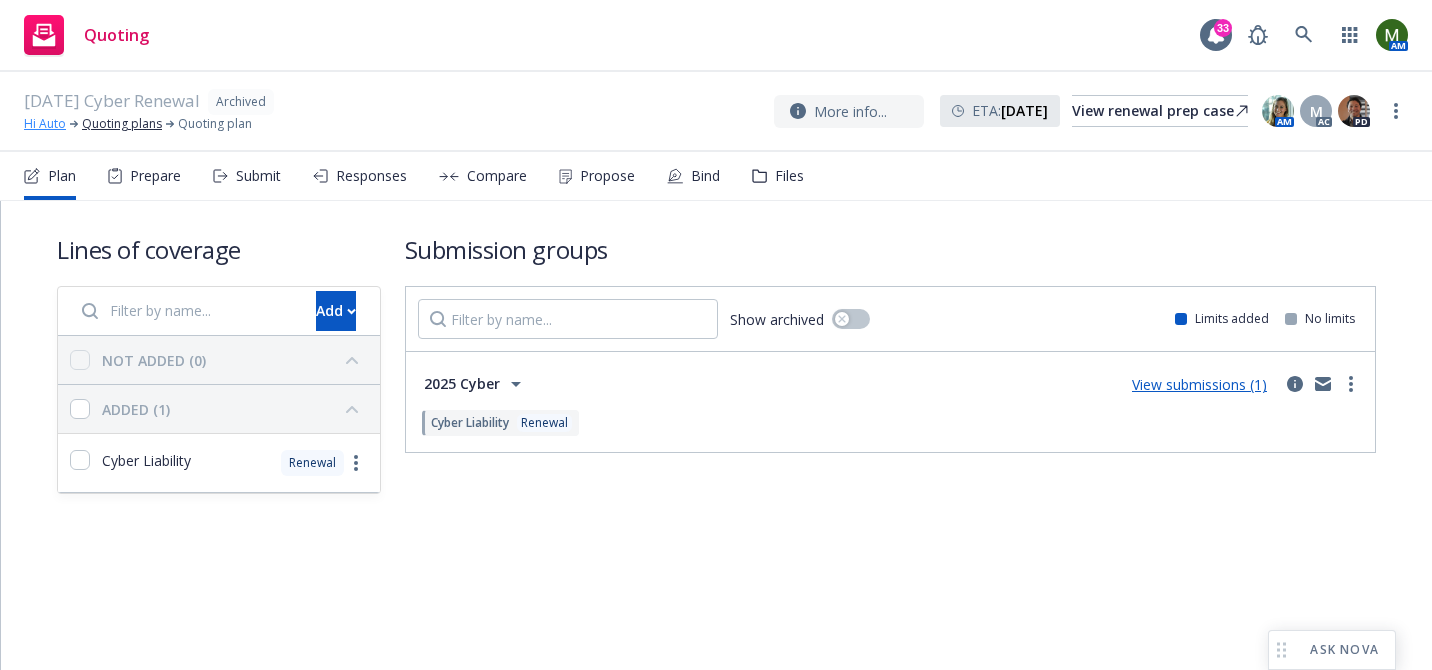 click on "Hi Auto" at bounding box center [45, 124] 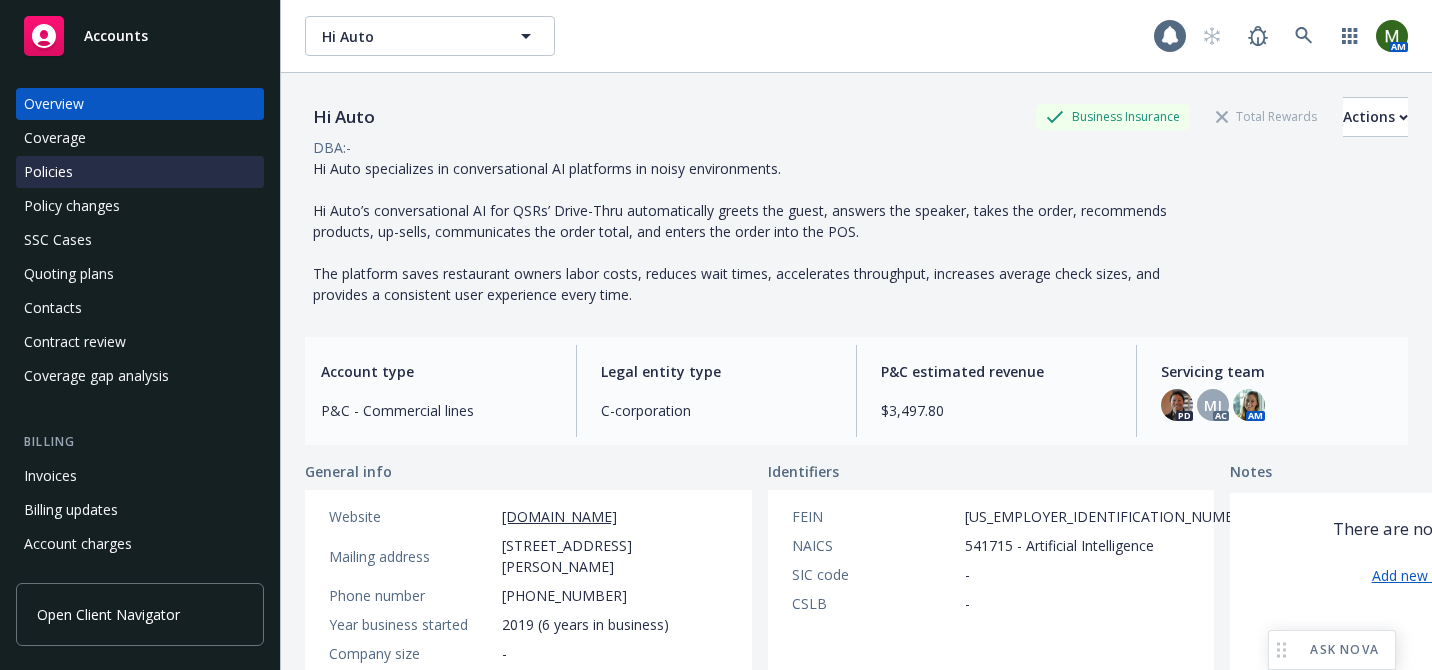 scroll, scrollTop: 0, scrollLeft: 0, axis: both 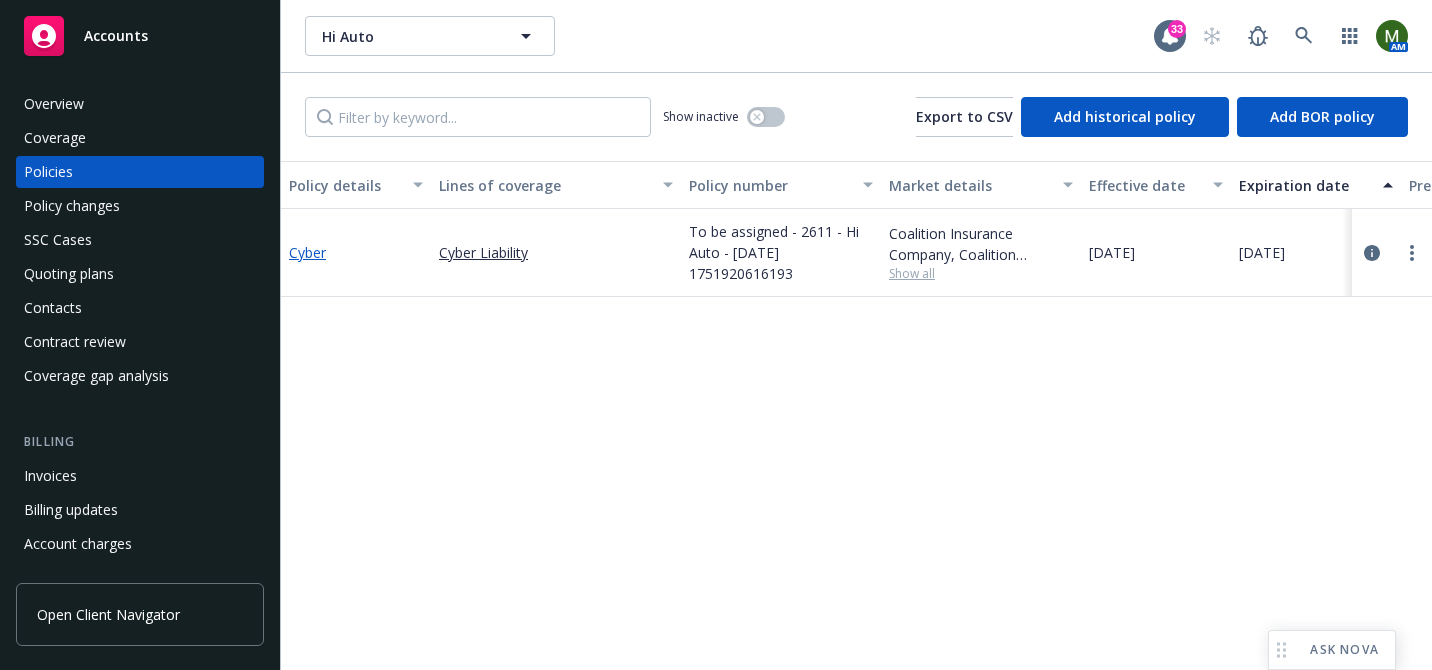 click on "Cyber" at bounding box center [307, 252] 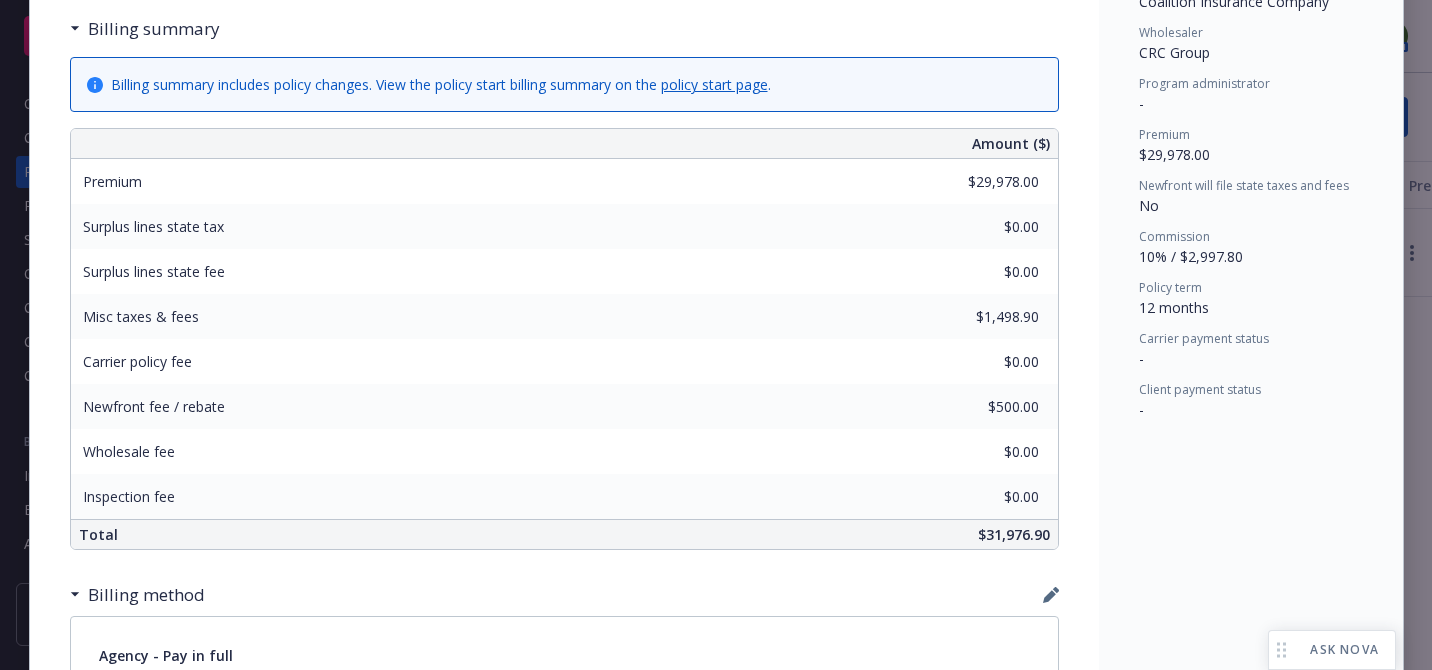 scroll, scrollTop: 0, scrollLeft: 0, axis: both 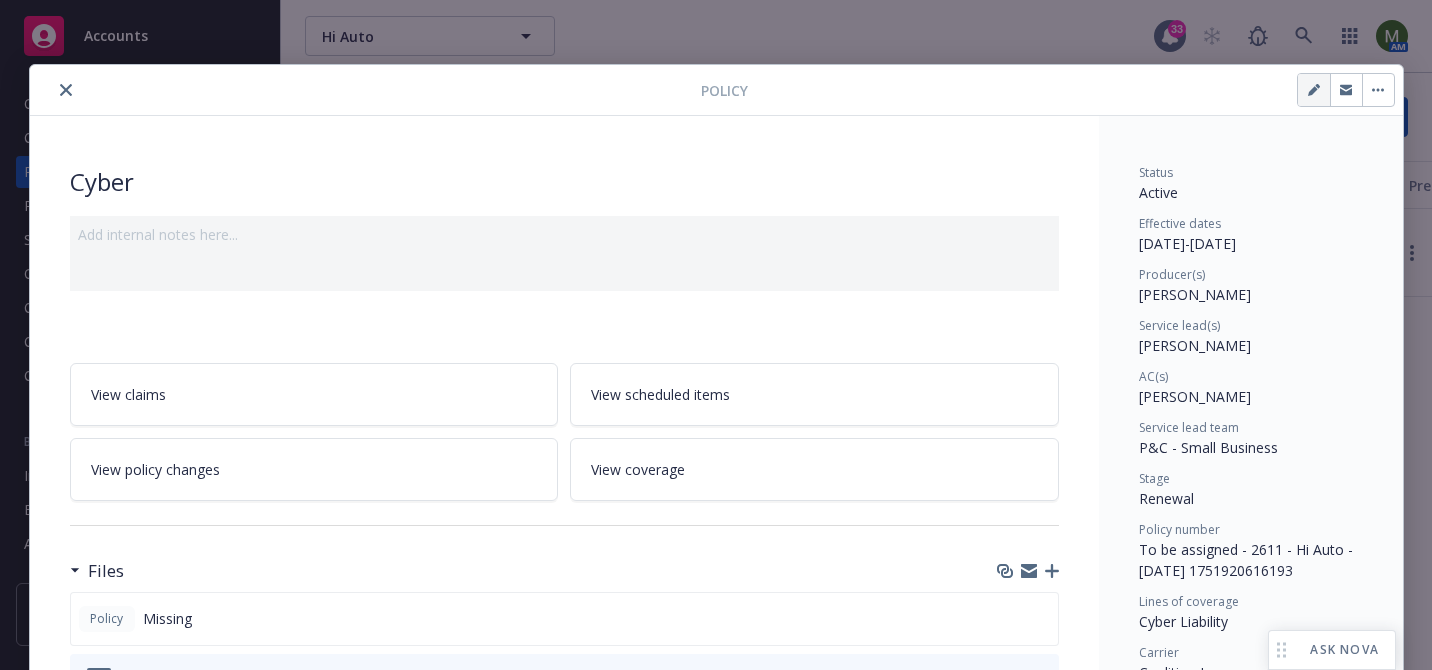 click 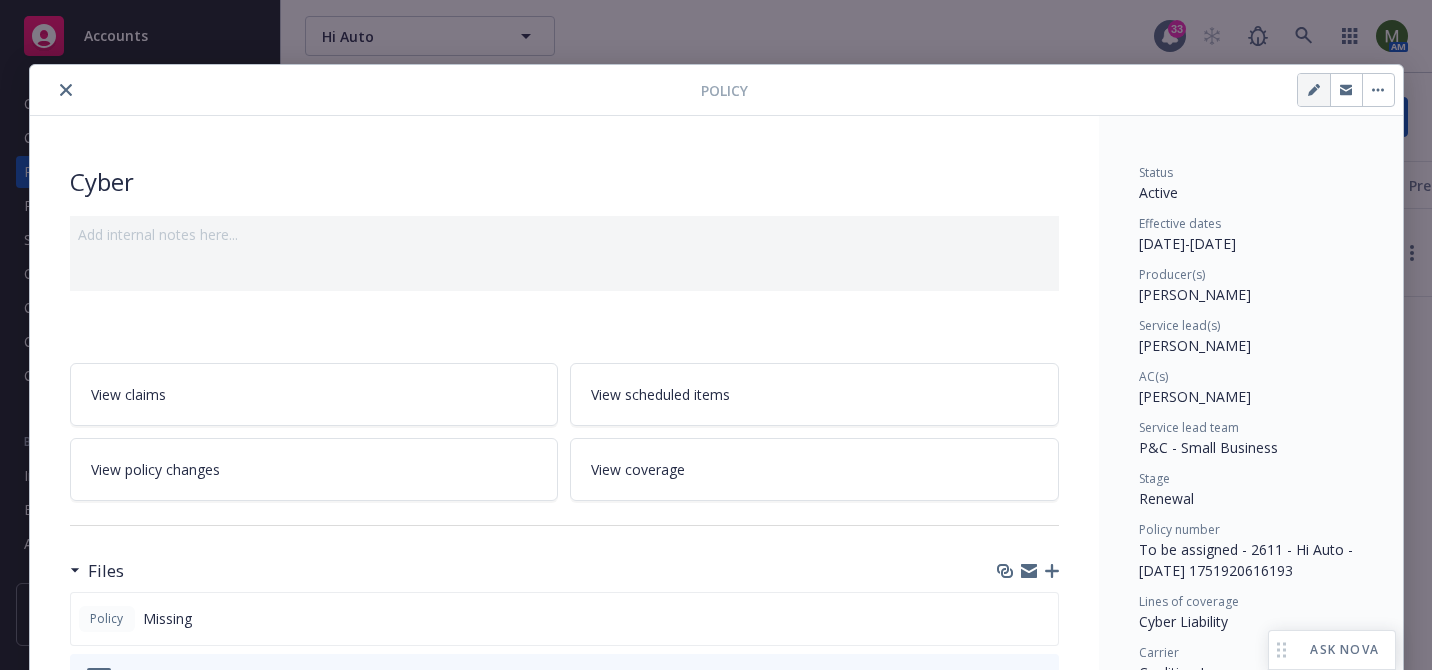 select on "RENEWAL" 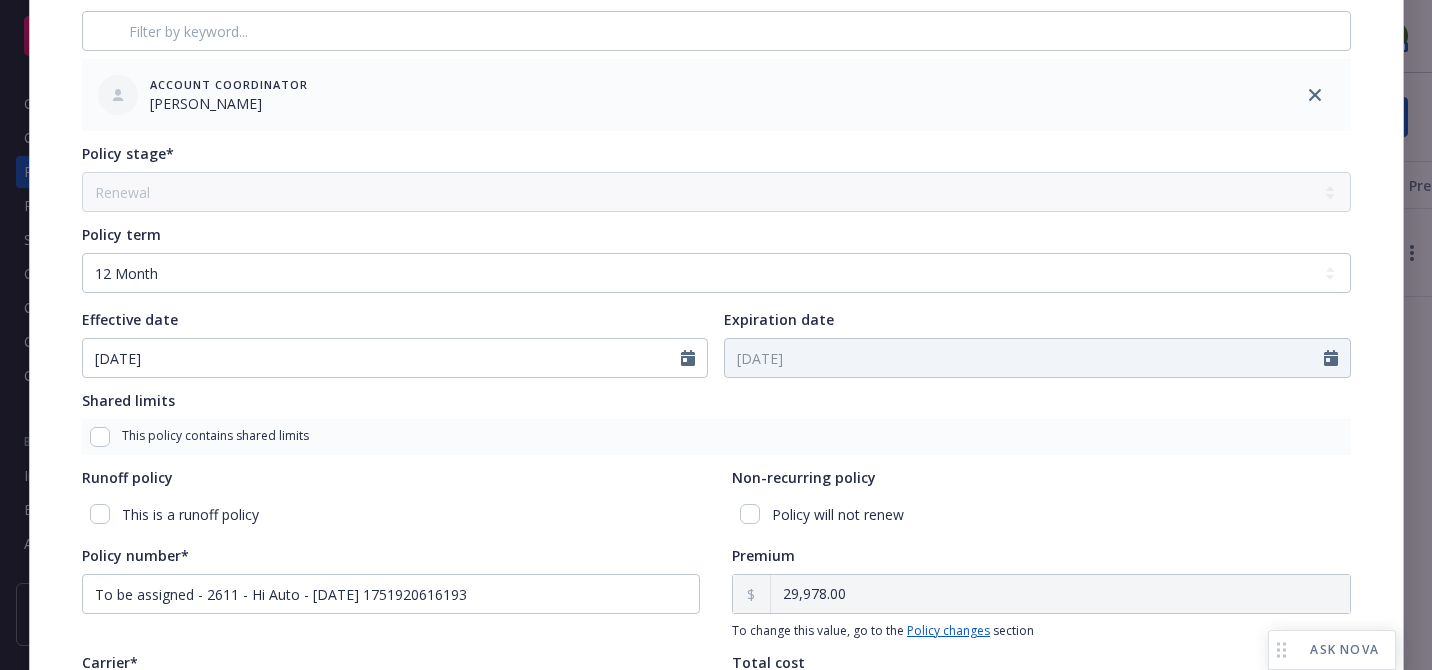 scroll, scrollTop: 740, scrollLeft: 0, axis: vertical 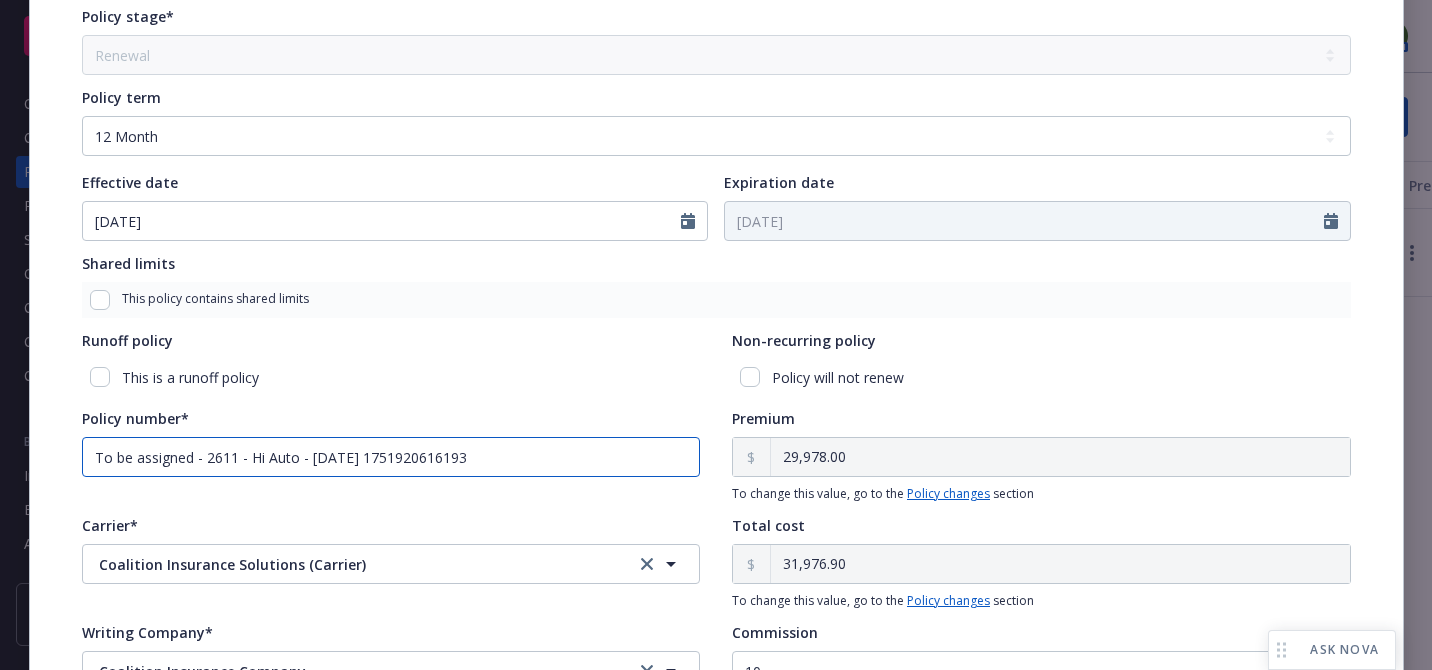 click on "To be assigned - 2611 - Hi Auto - [DATE] 1751920616193" at bounding box center [391, 457] 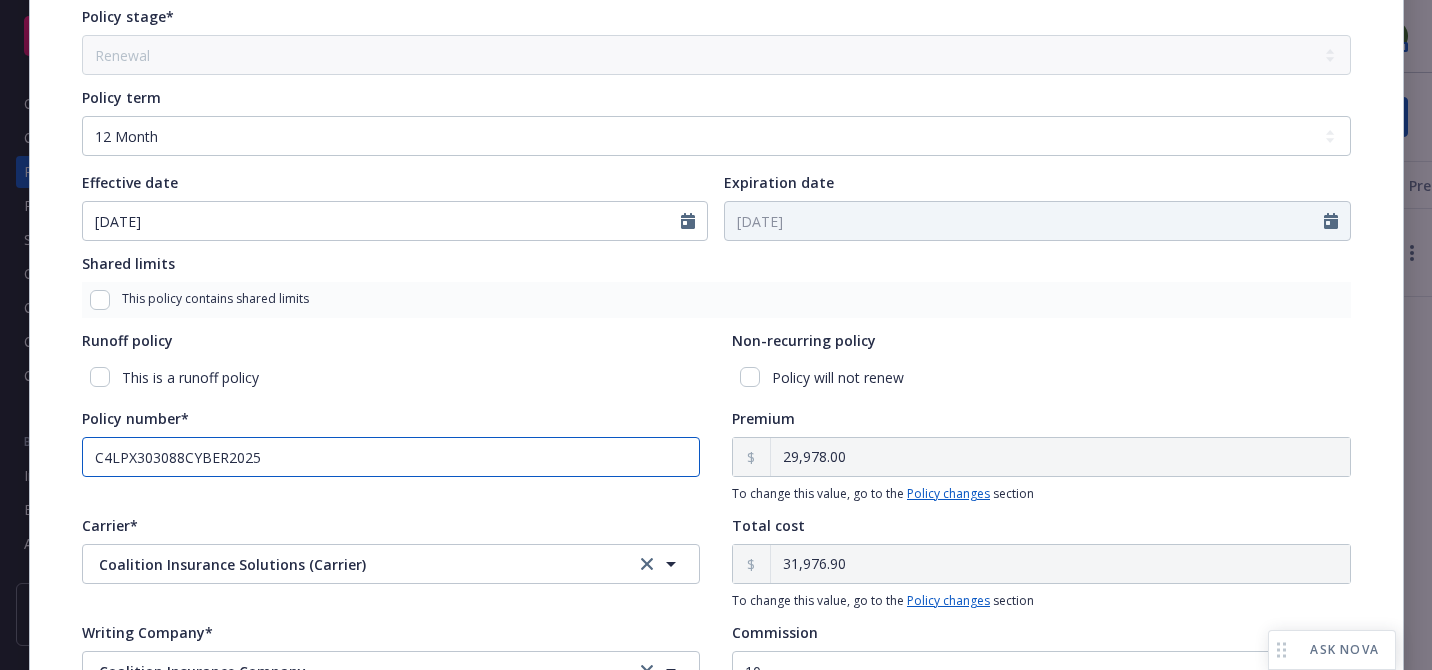 scroll, scrollTop: 0, scrollLeft: 0, axis: both 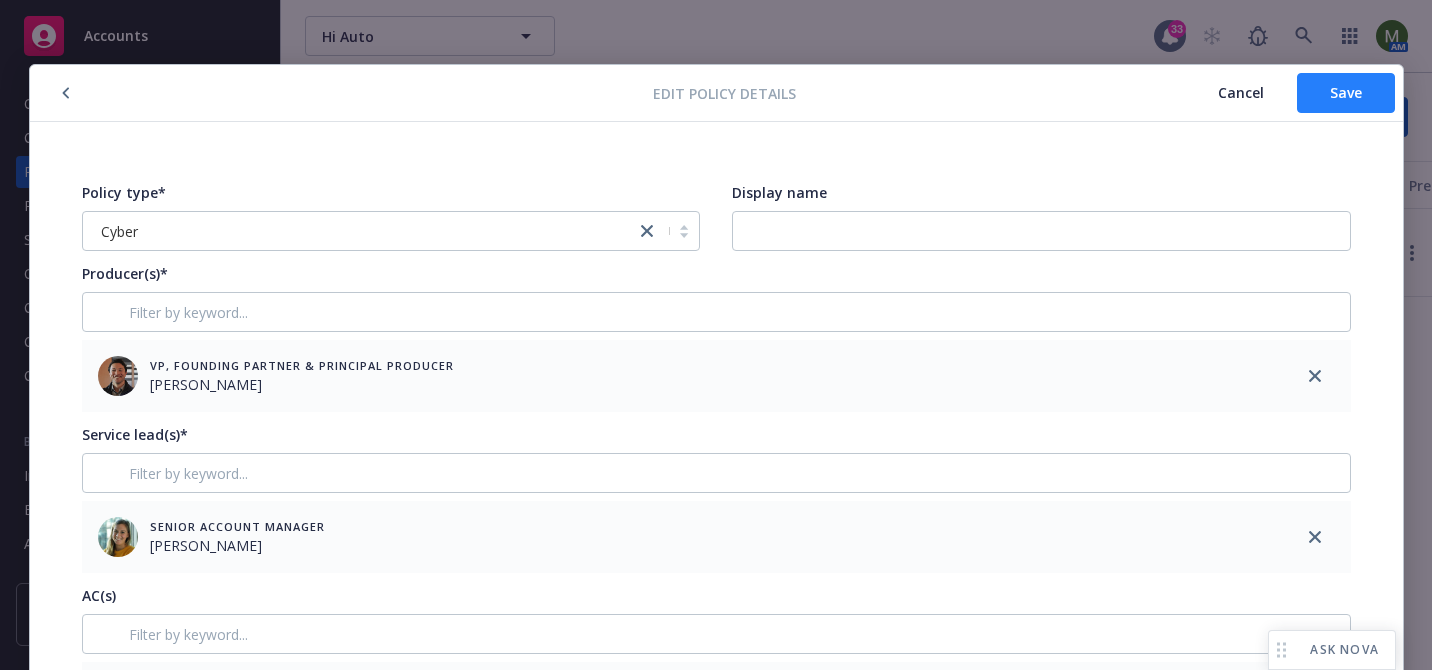 type on "C4LPX303088CYBER2025" 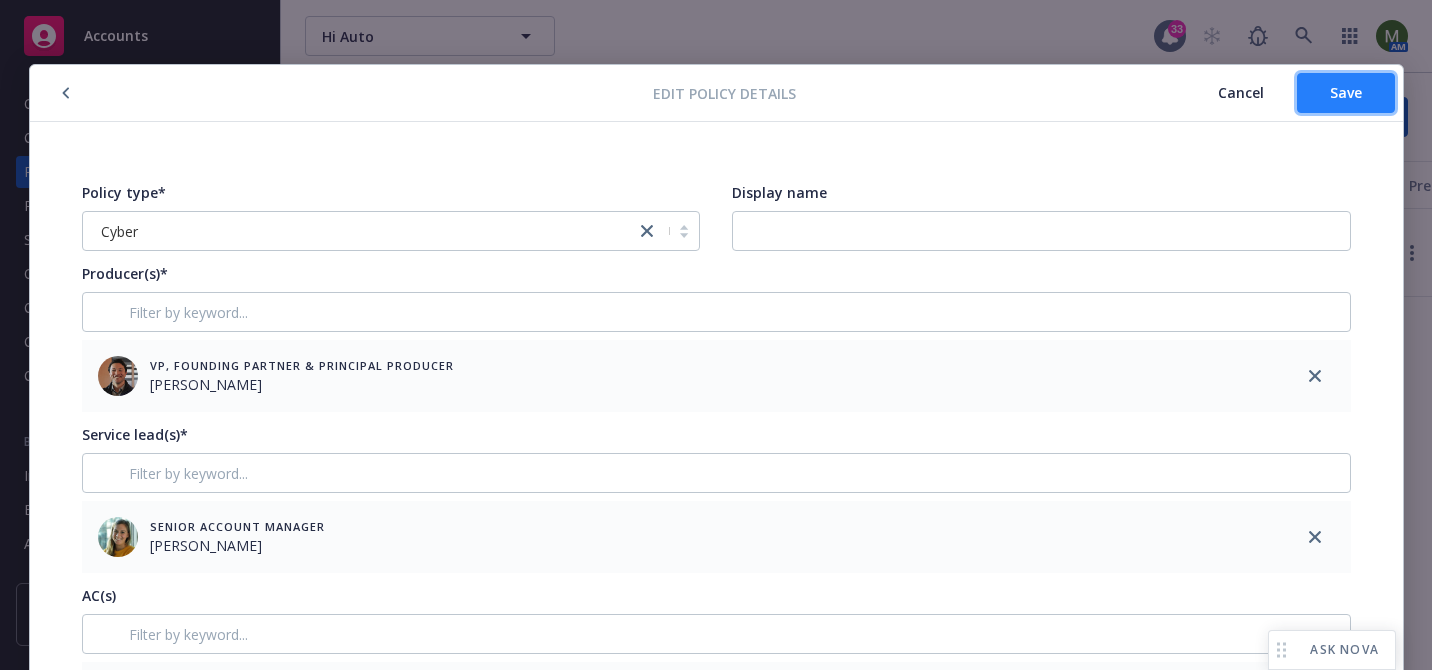 click on "Save" at bounding box center (1346, 92) 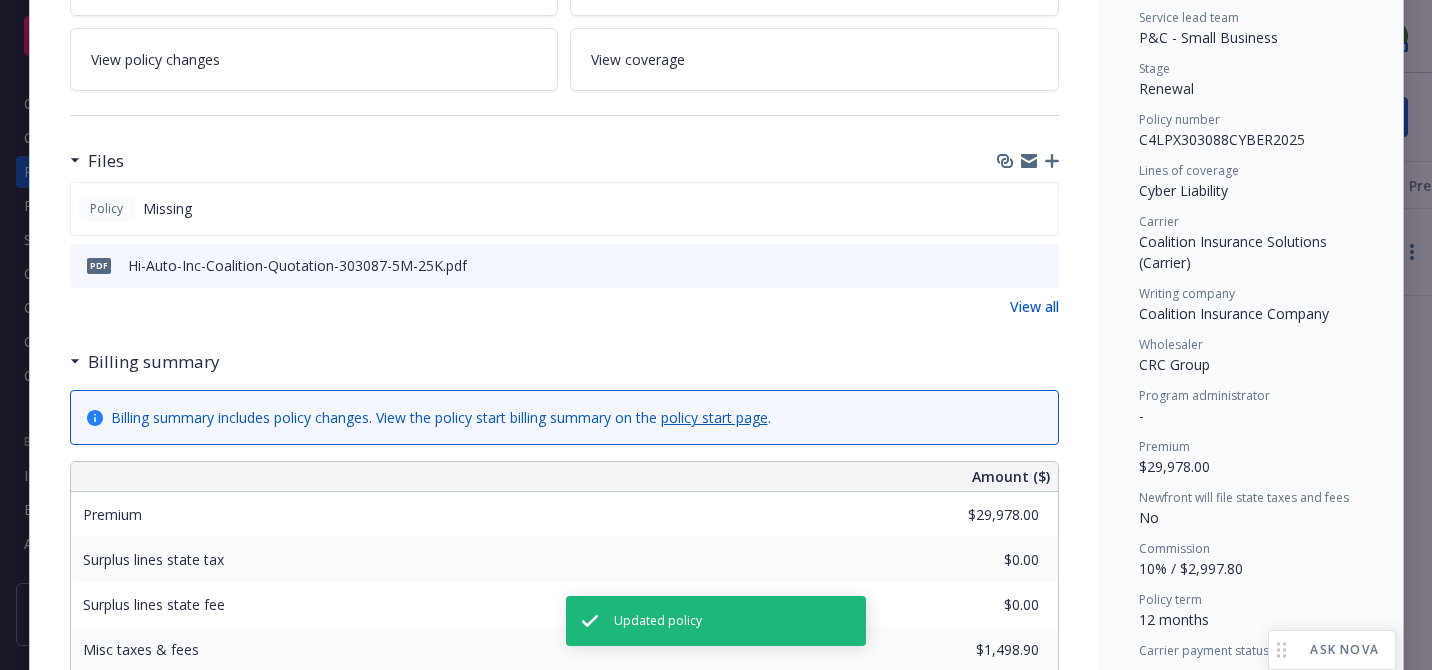 scroll, scrollTop: 407, scrollLeft: 0, axis: vertical 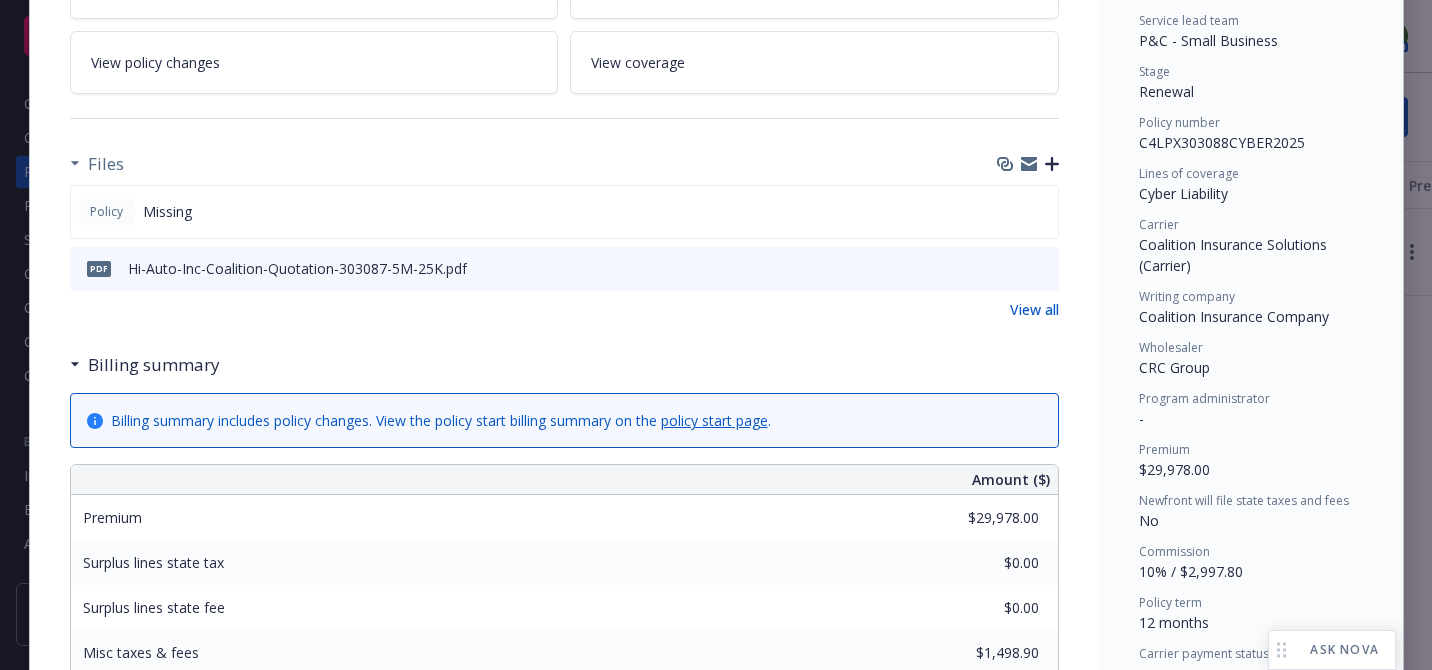 click 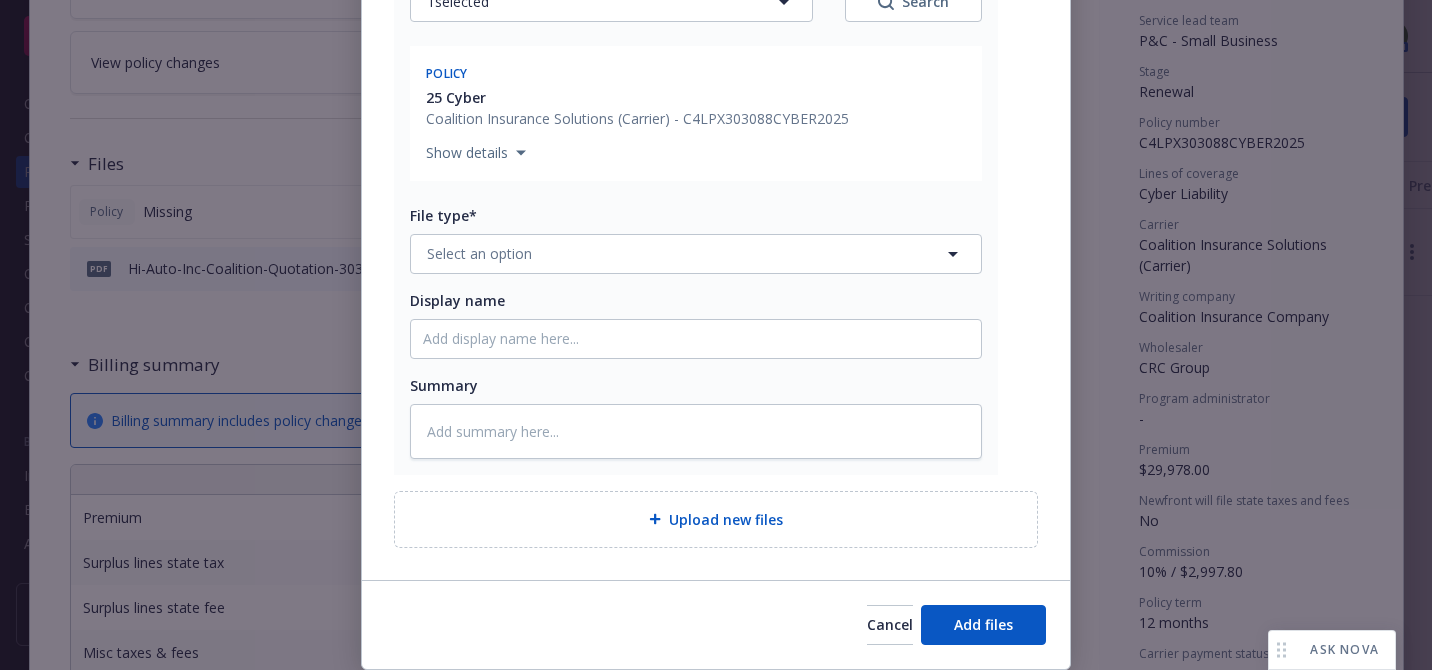 scroll, scrollTop: 414, scrollLeft: 0, axis: vertical 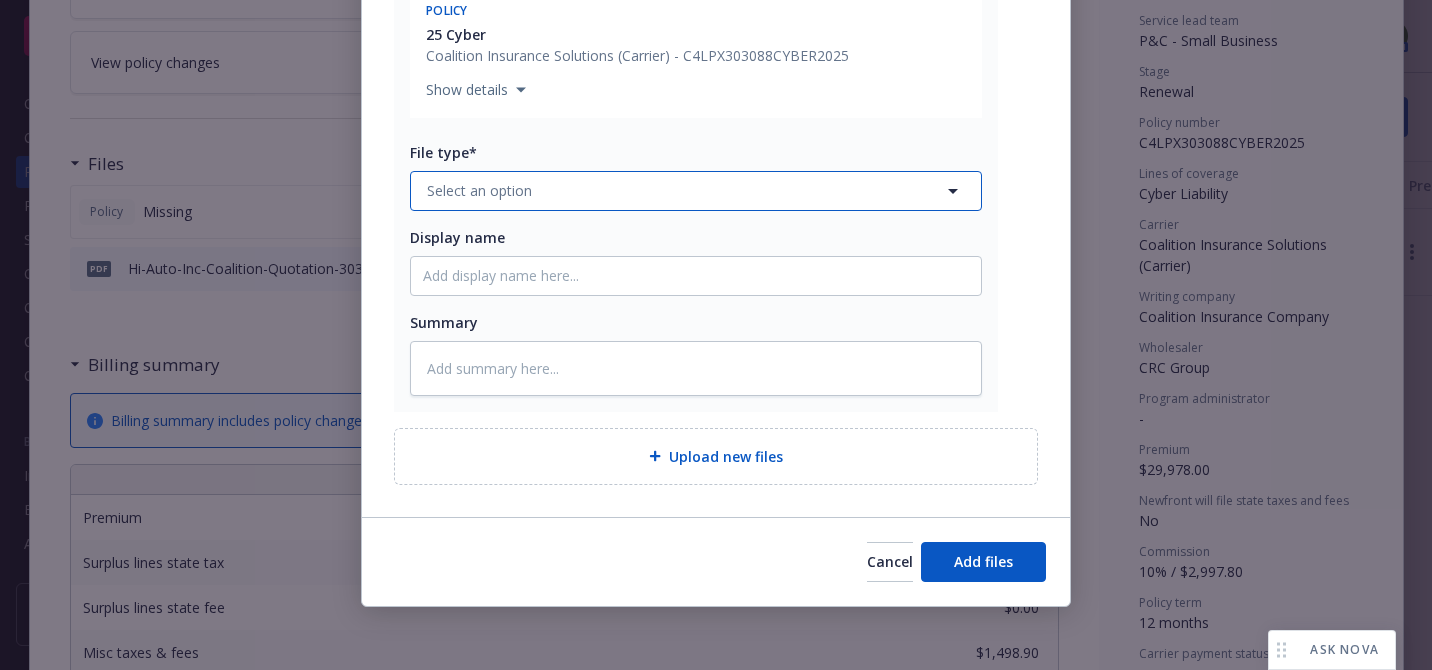click on "Select an option" at bounding box center (696, 191) 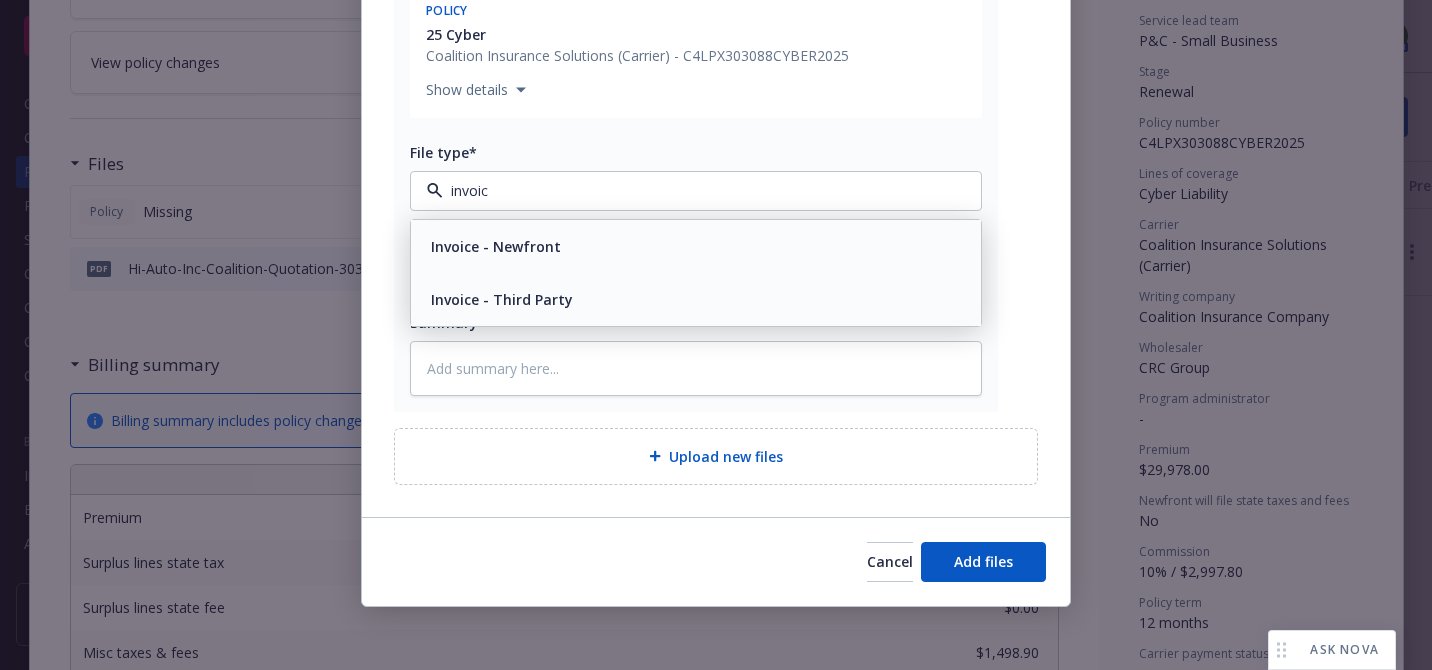 type on "invoice" 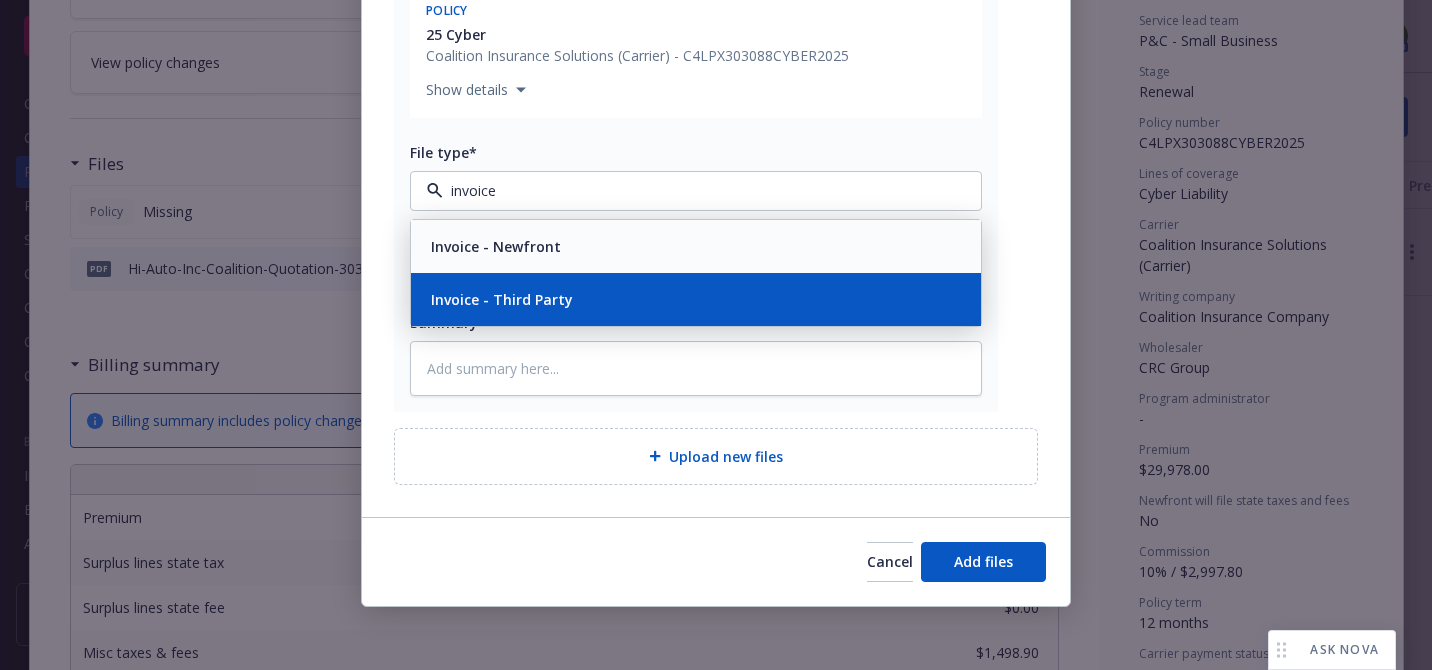 click on "Invoice - Third Party" at bounding box center (696, 299) 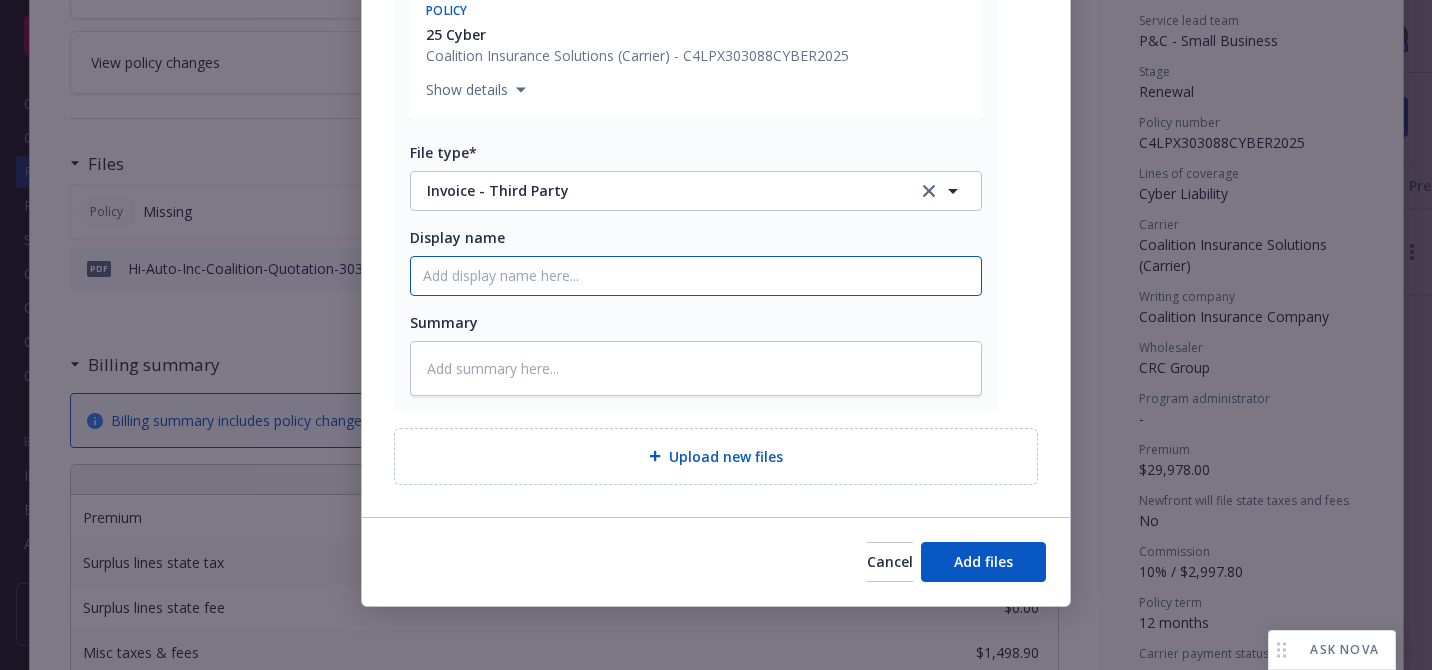 click on "Display name" at bounding box center (696, 276) 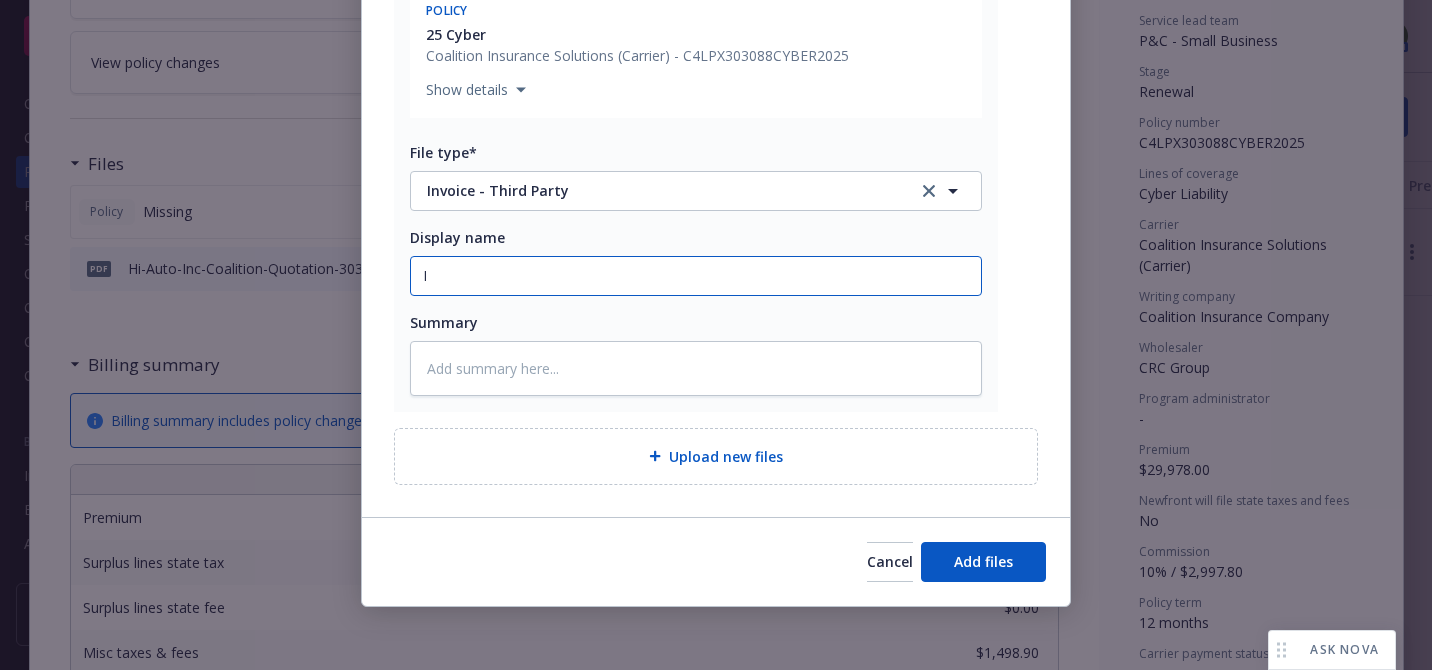 type on "x" 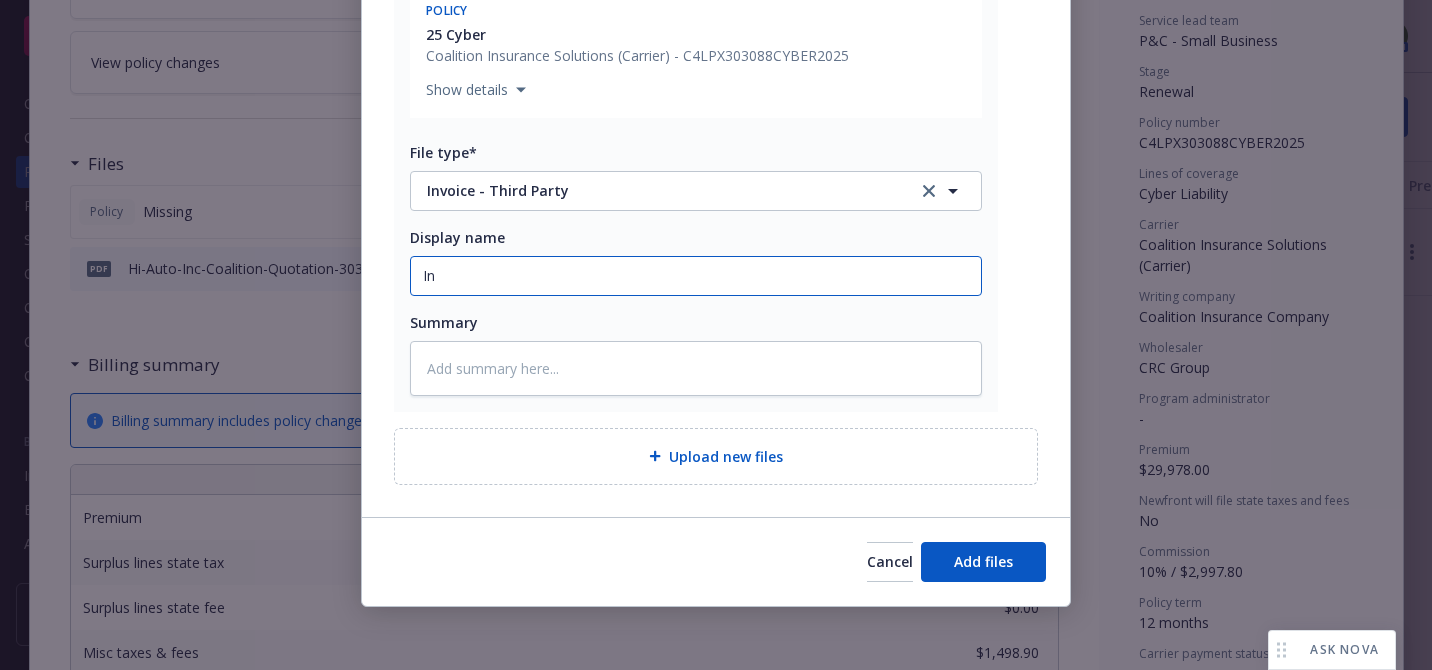 type on "Inv" 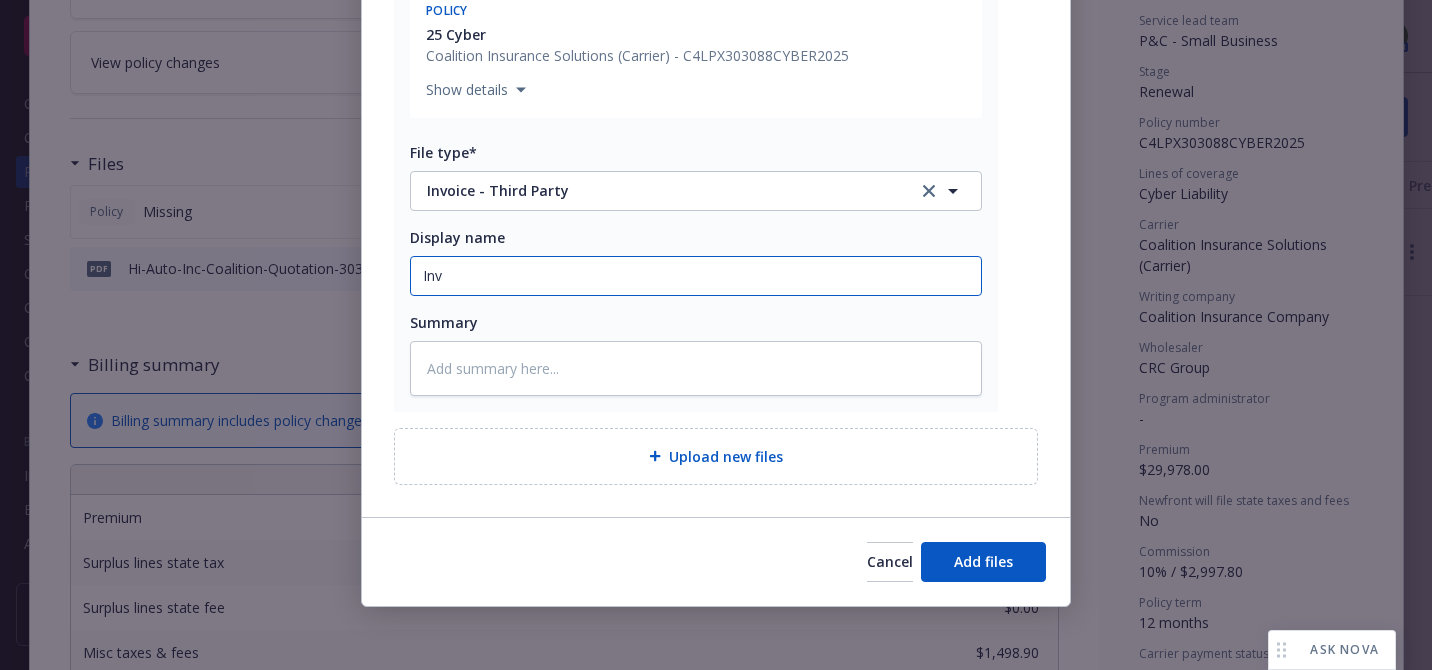 type on "x" 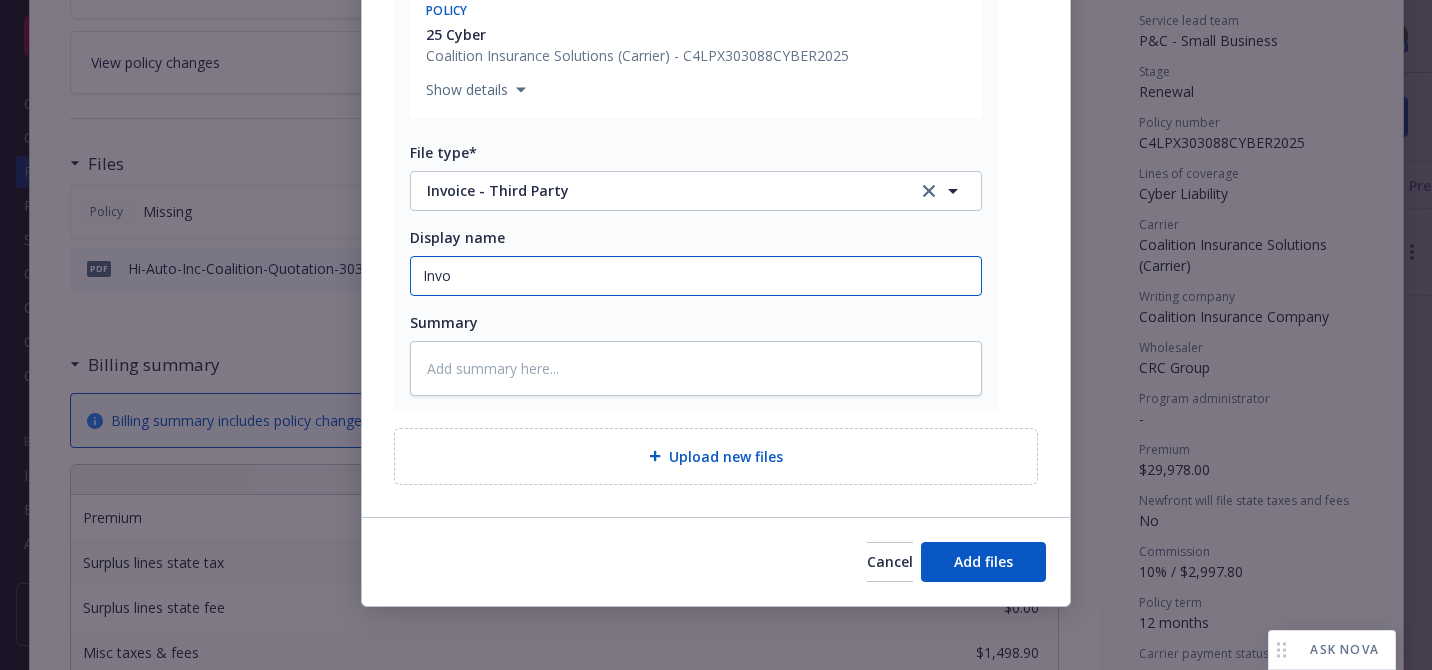 type on "x" 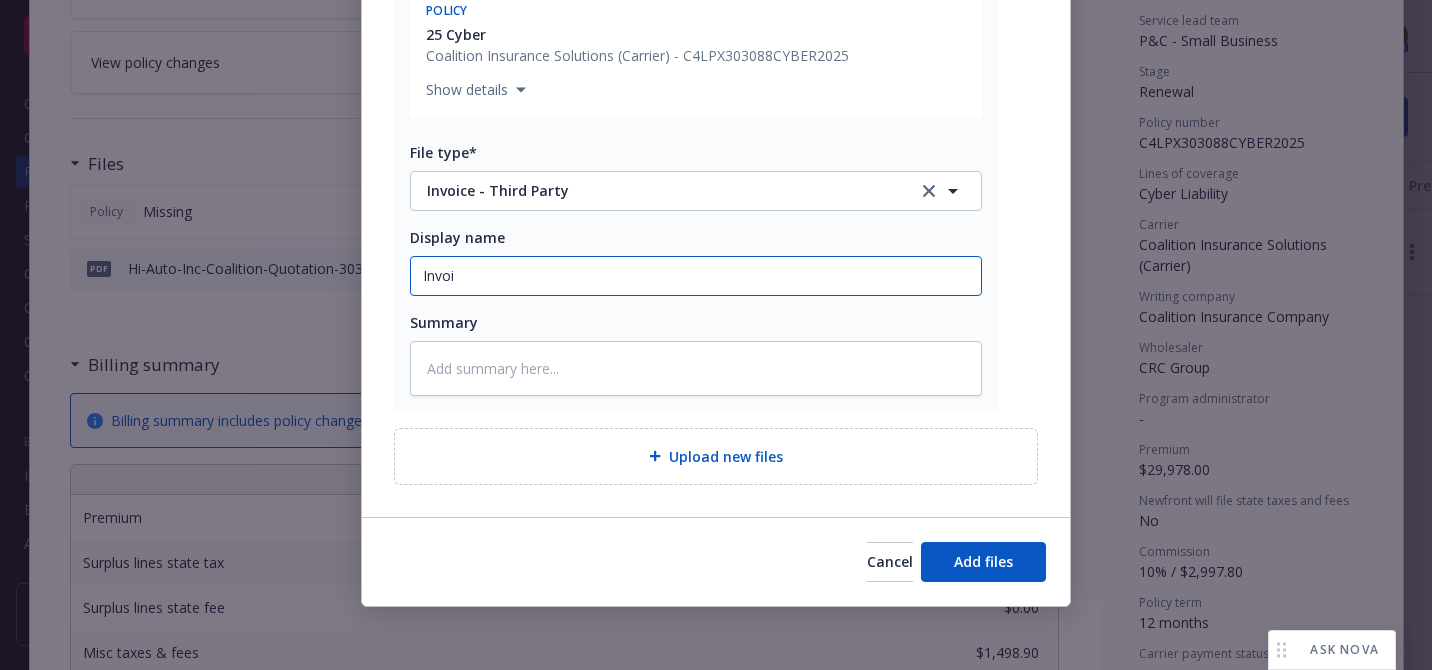 type on "x" 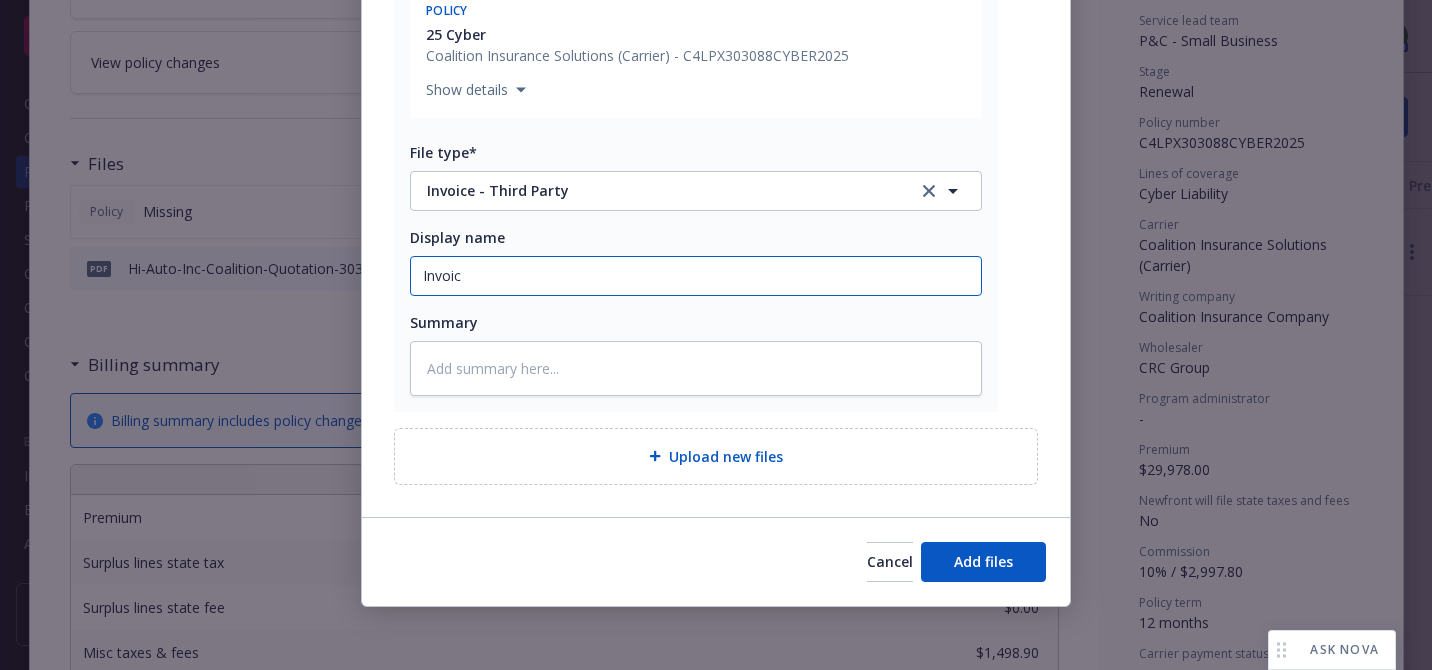 type on "x" 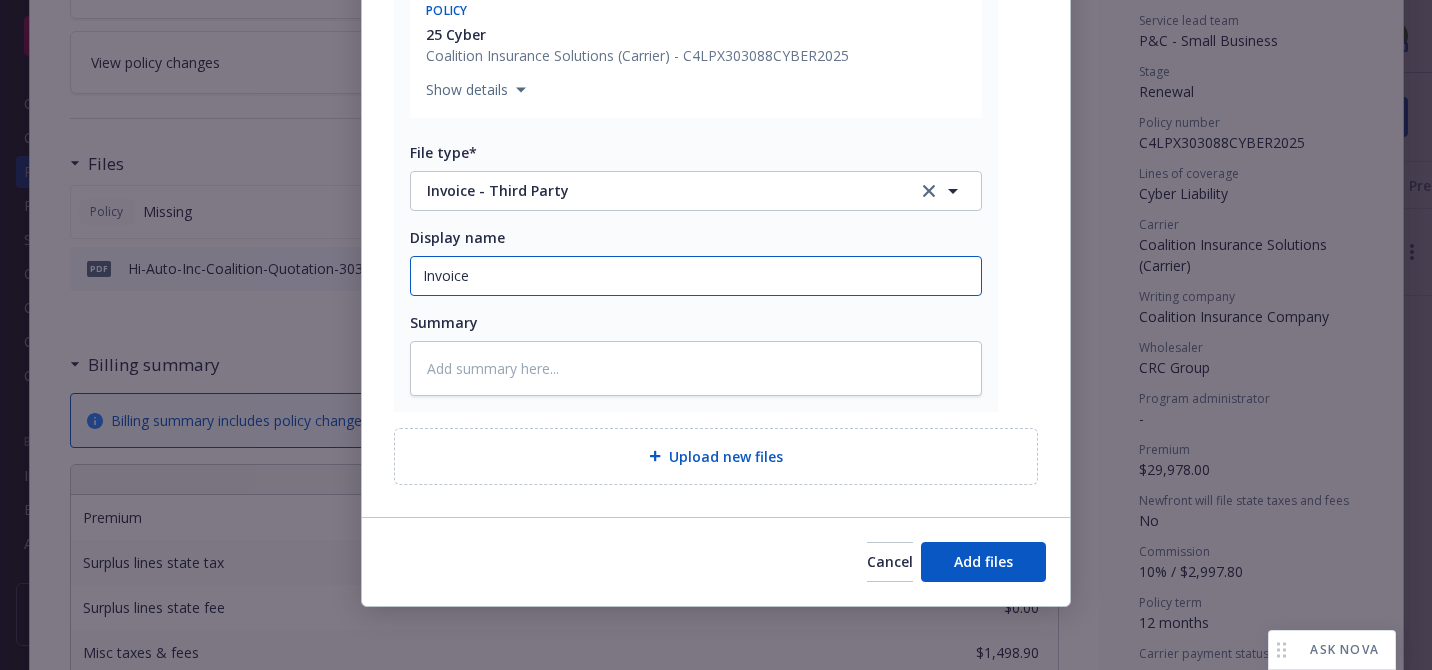 type on "x" 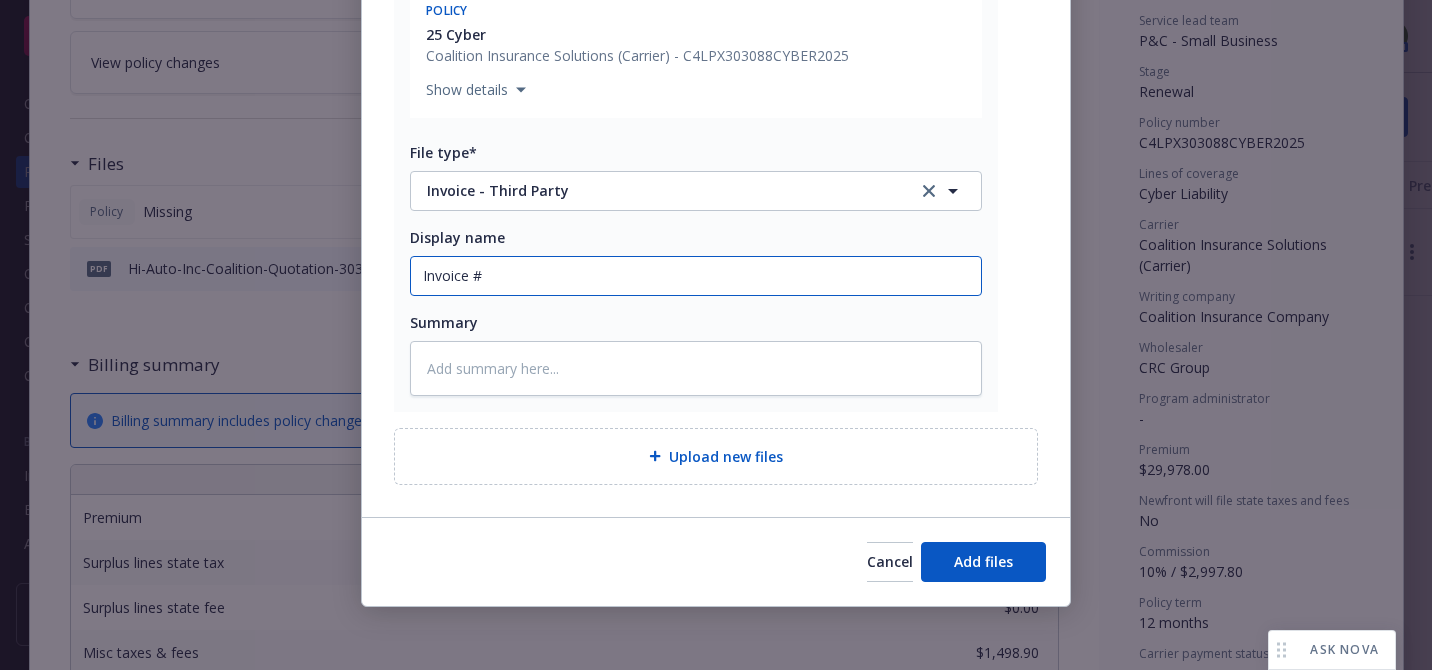 paste on "C4LPX303088CYBER2025" 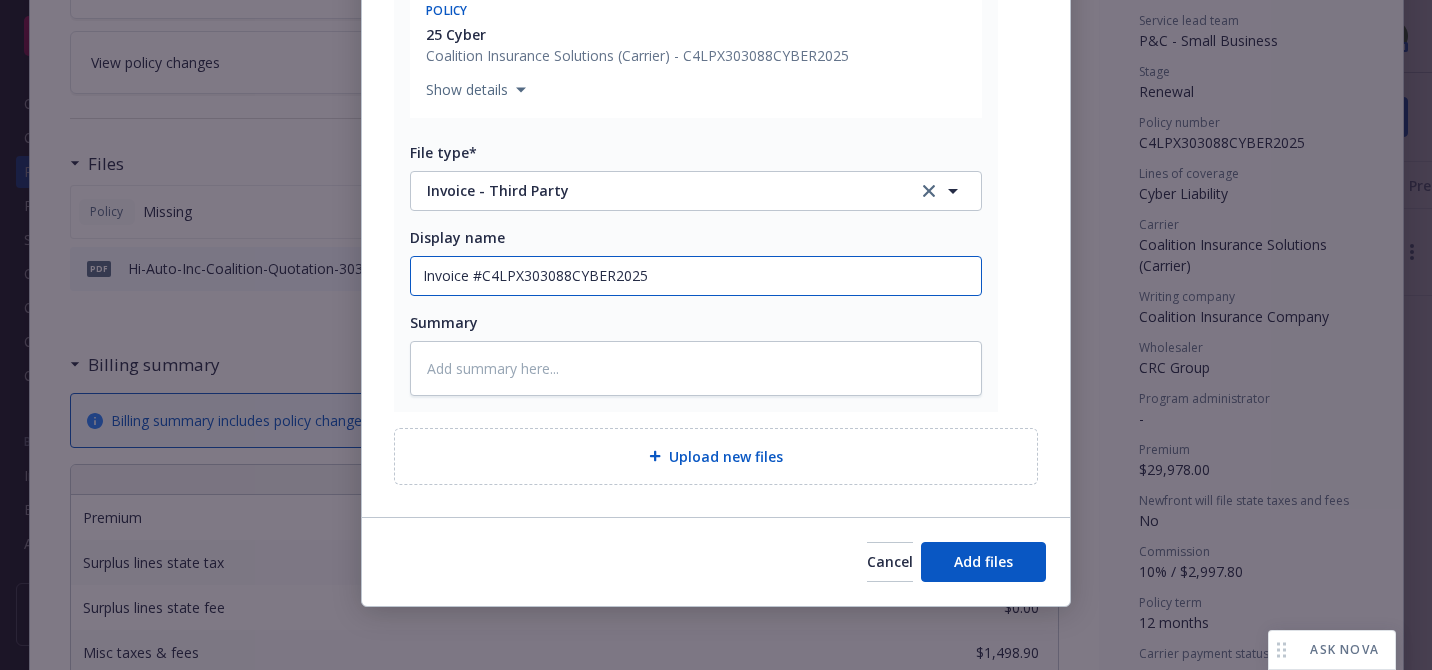 type on "Invoice #C4LPX303088CYBER2025" 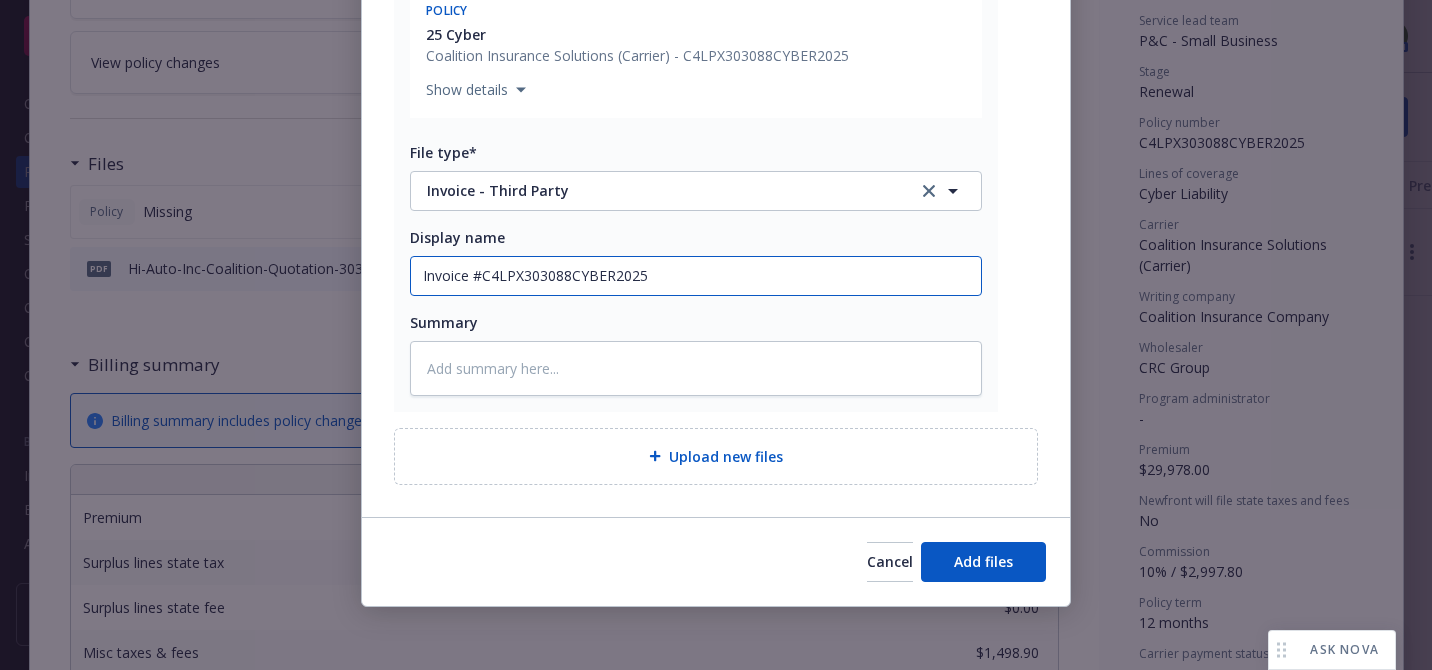 type on "x" 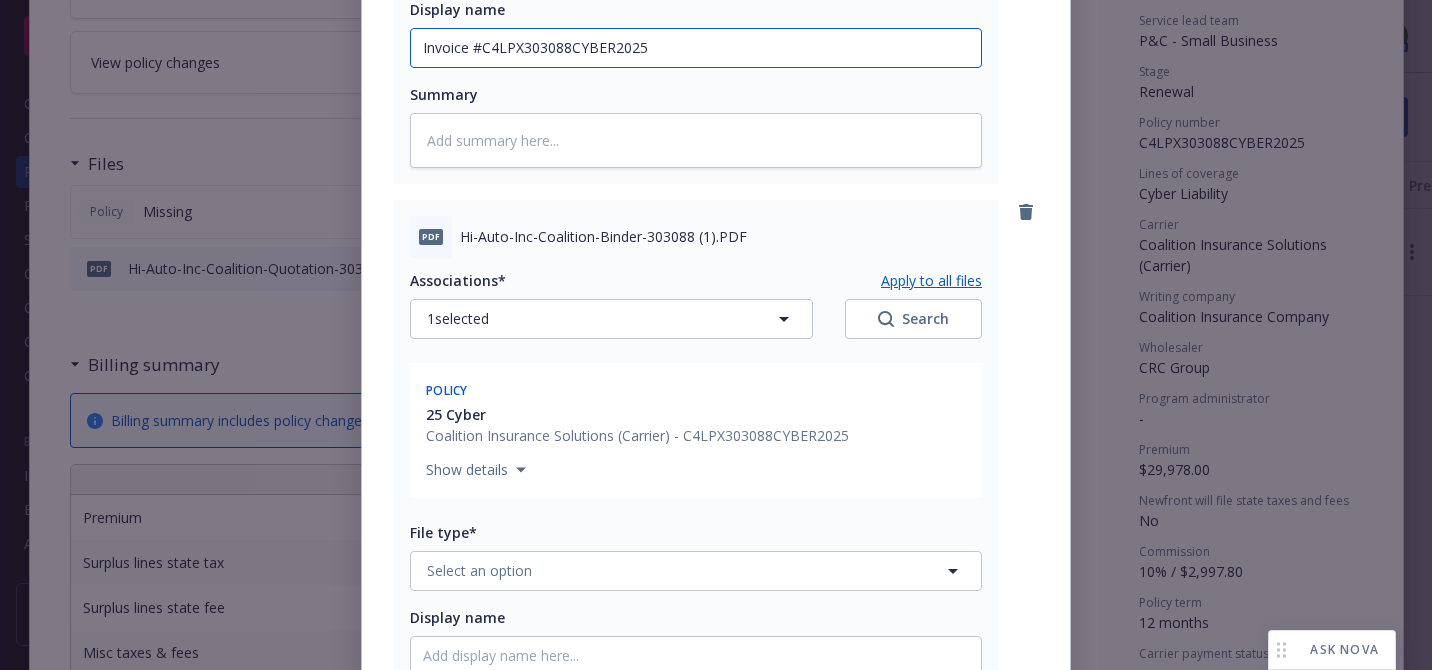 scroll, scrollTop: 692, scrollLeft: 0, axis: vertical 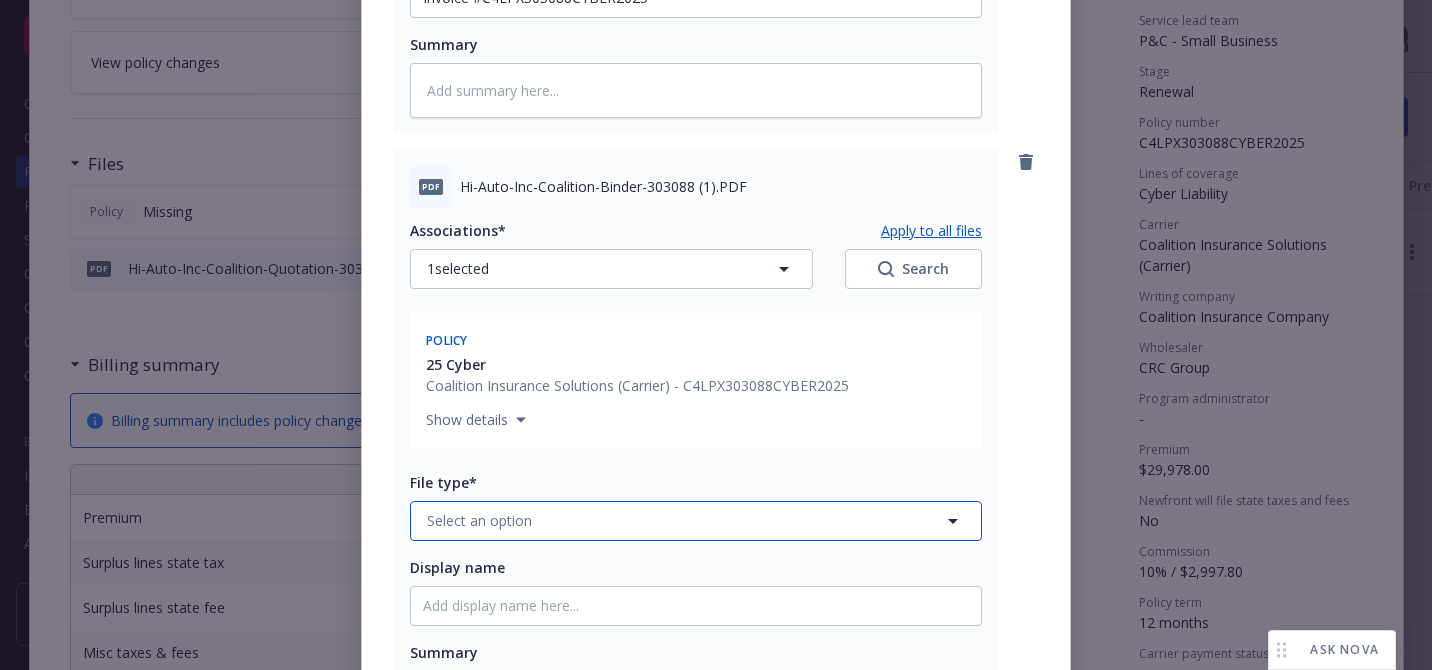 click on "Select an option" at bounding box center (696, 521) 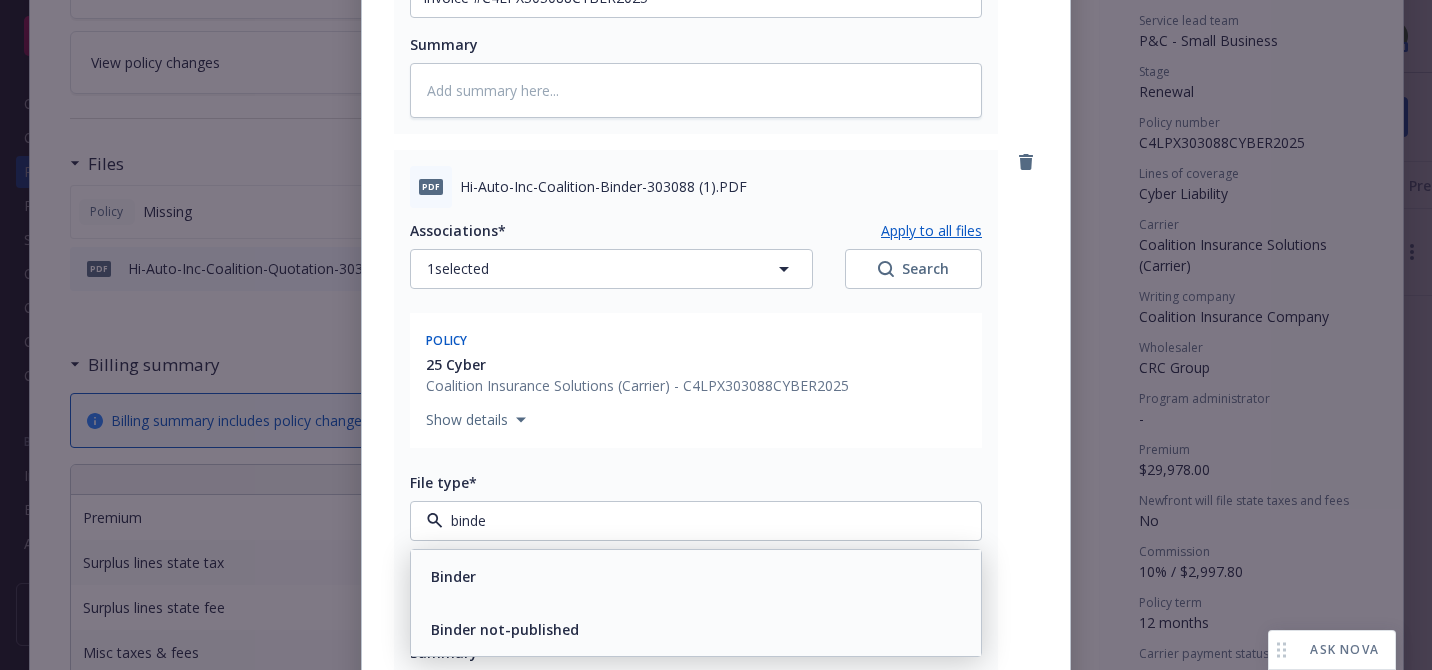 type on "binder" 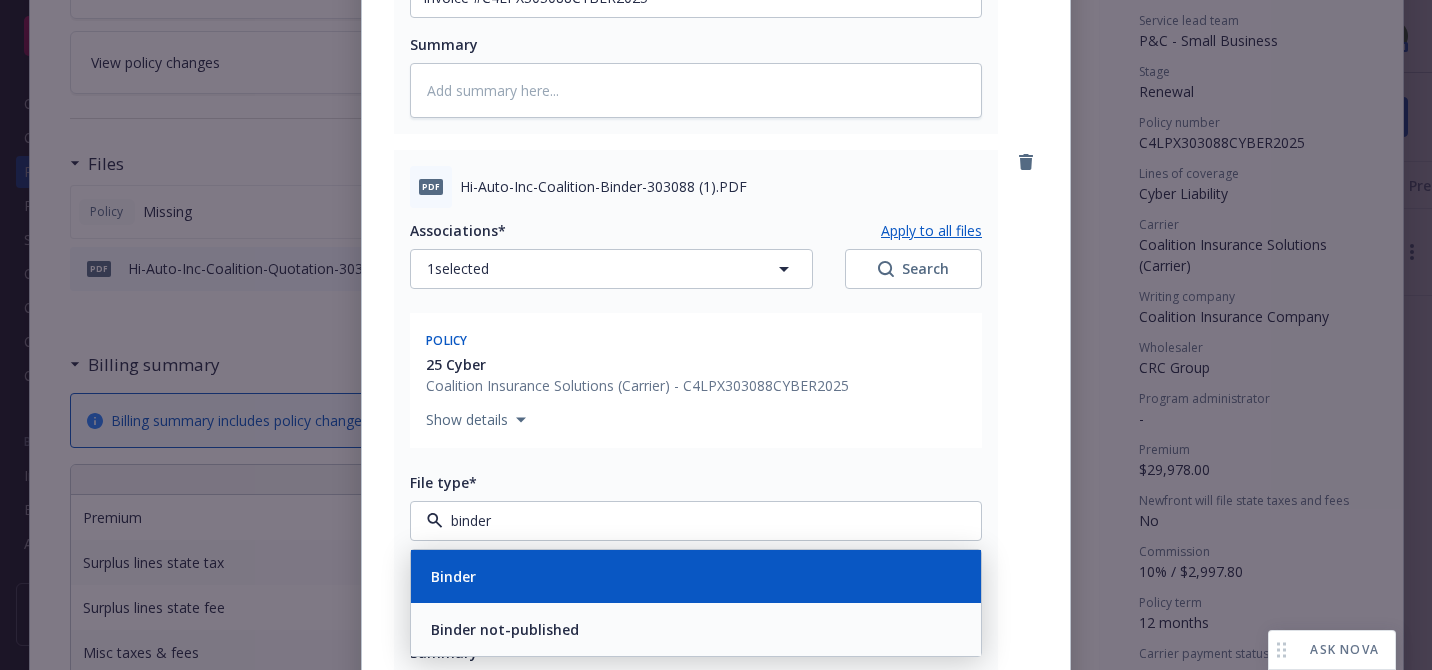 click on "Binder" at bounding box center [696, 576] 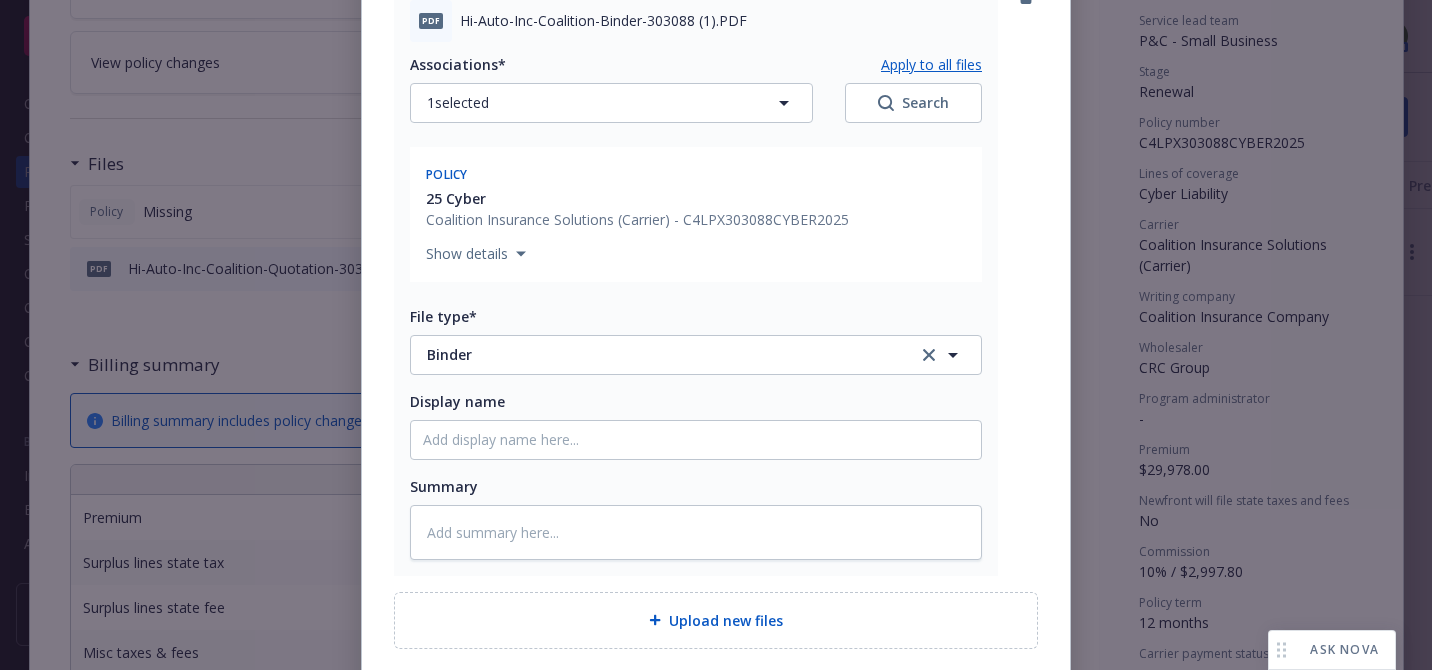 scroll, scrollTop: 870, scrollLeft: 0, axis: vertical 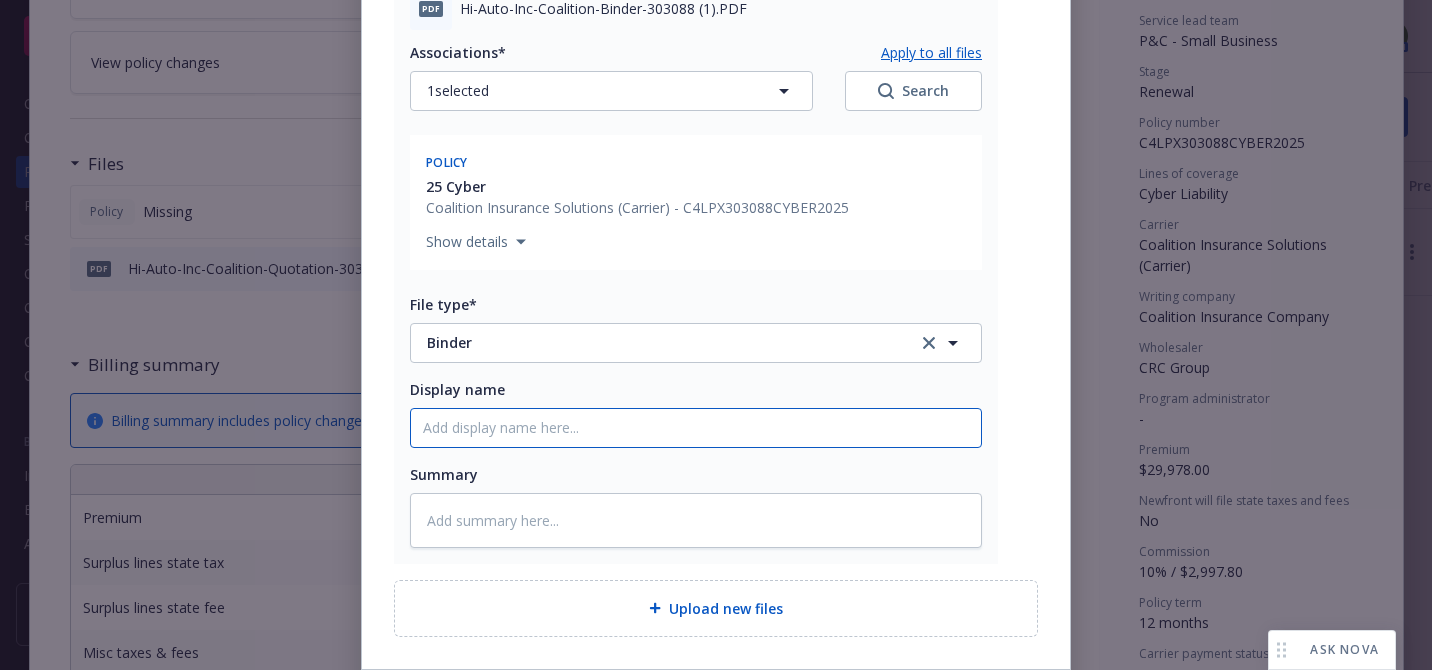 click on "Display name" at bounding box center (696, -180) 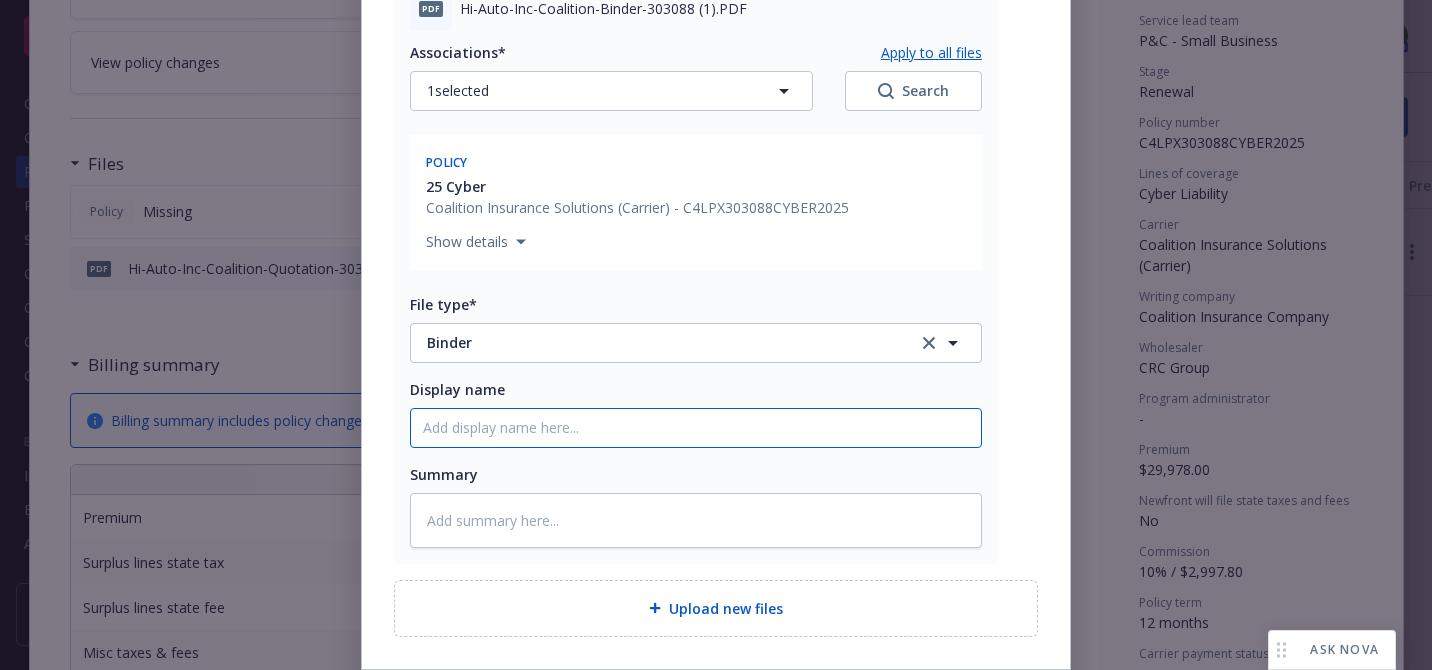 type on "x" 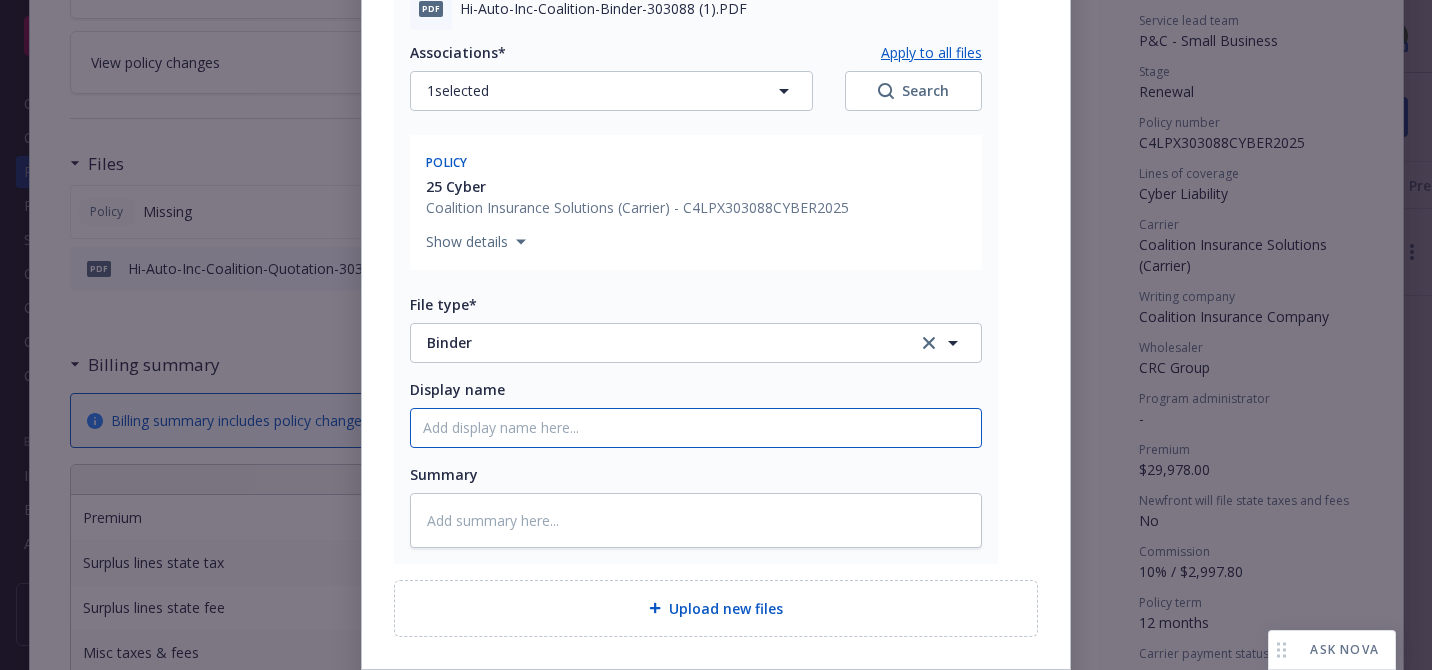 type on "C" 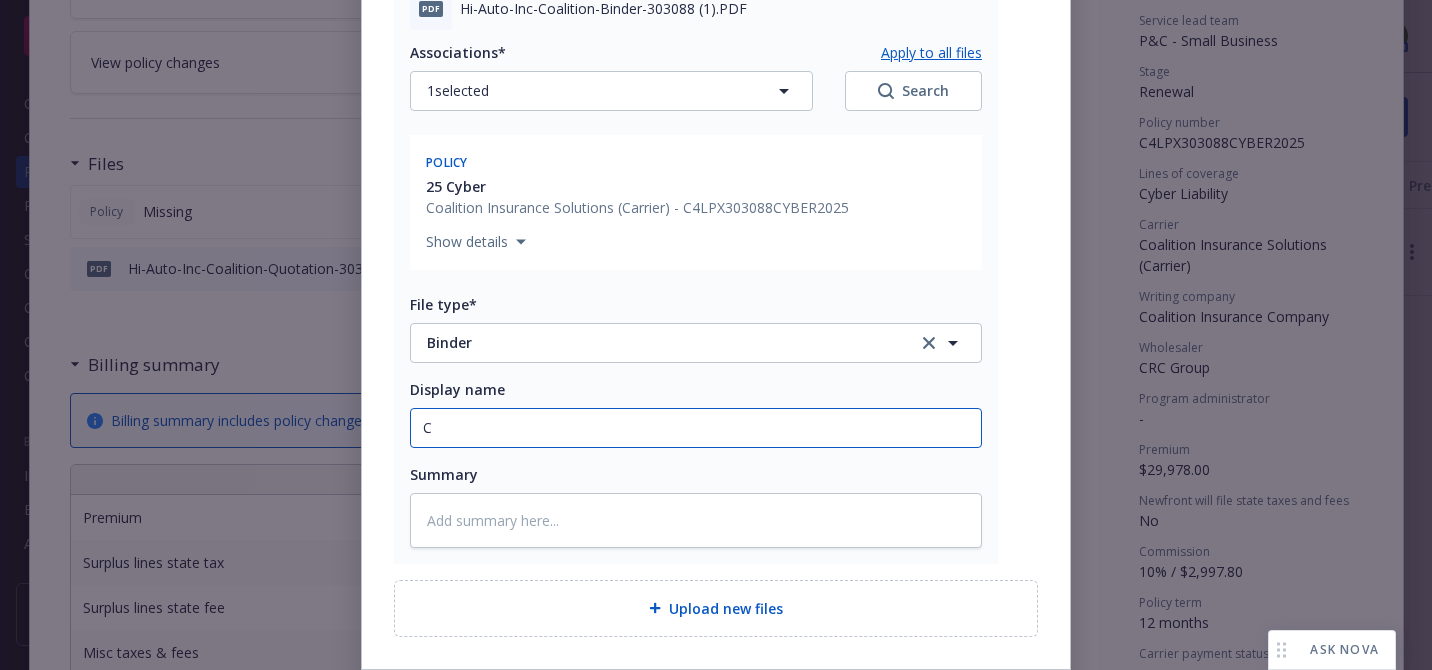 type on "x" 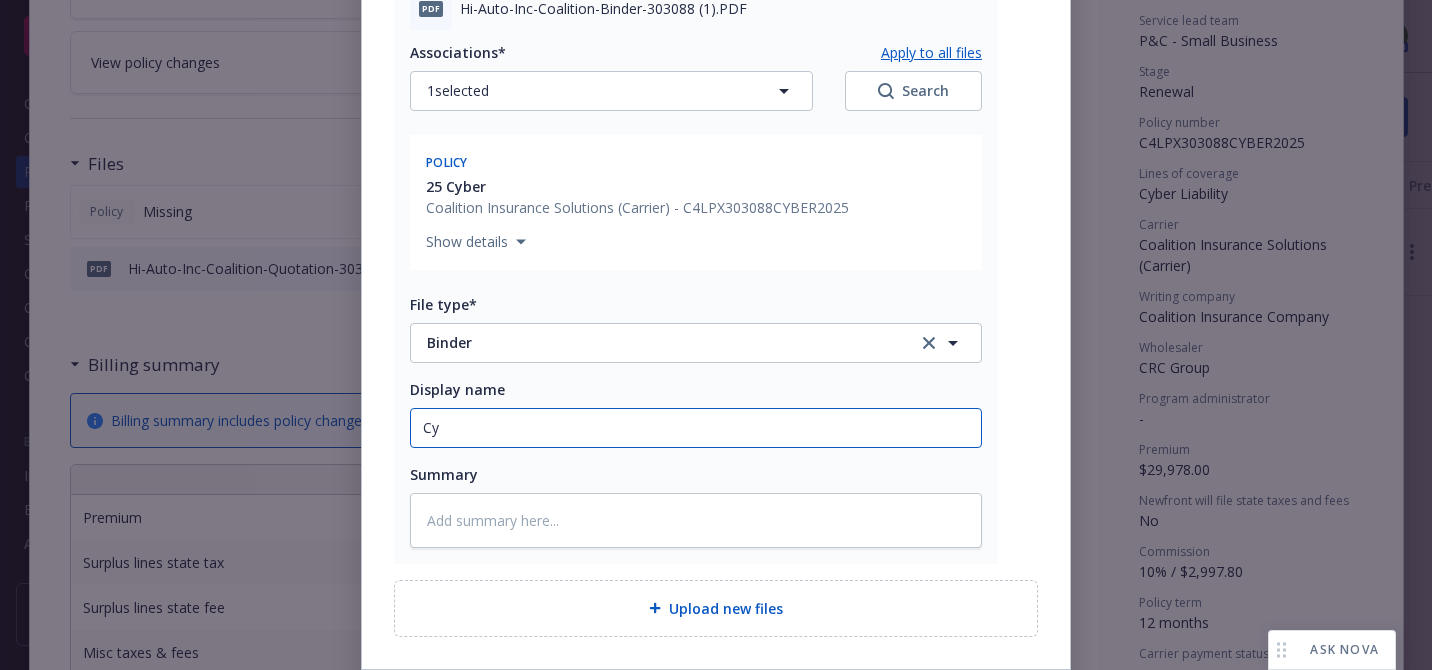 type on "x" 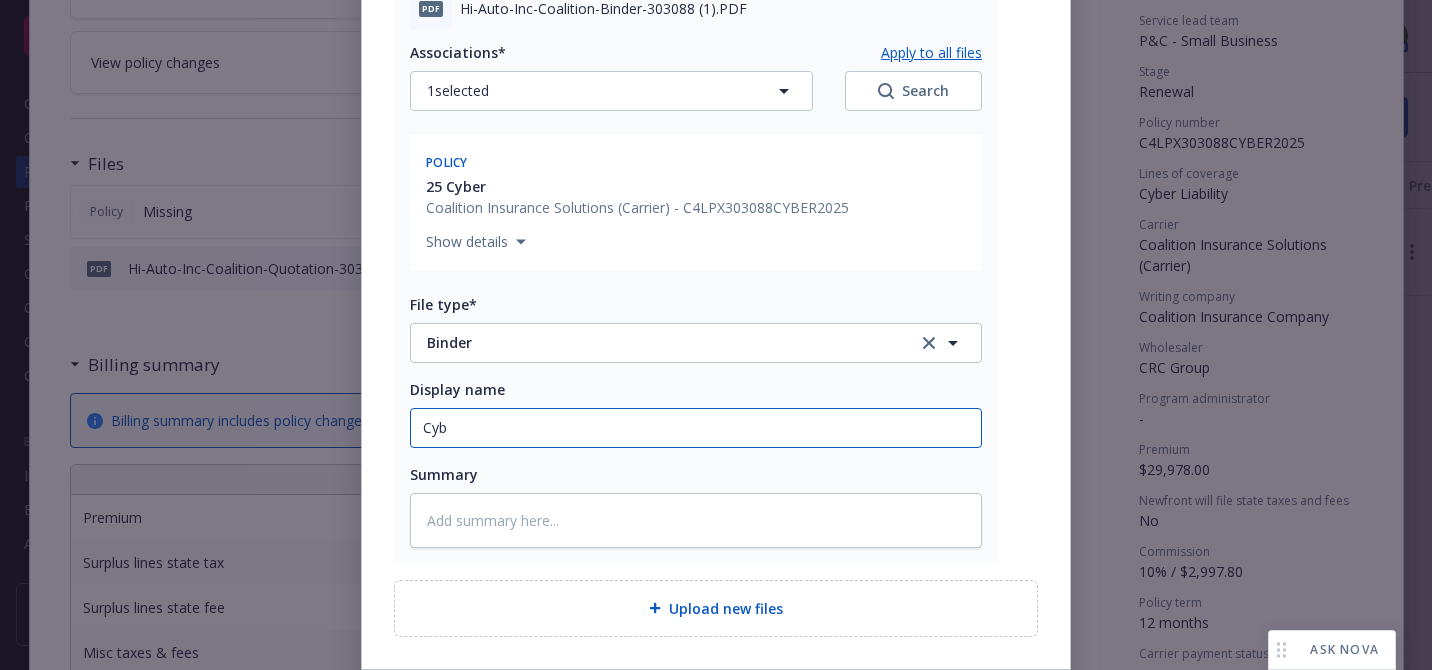 type on "x" 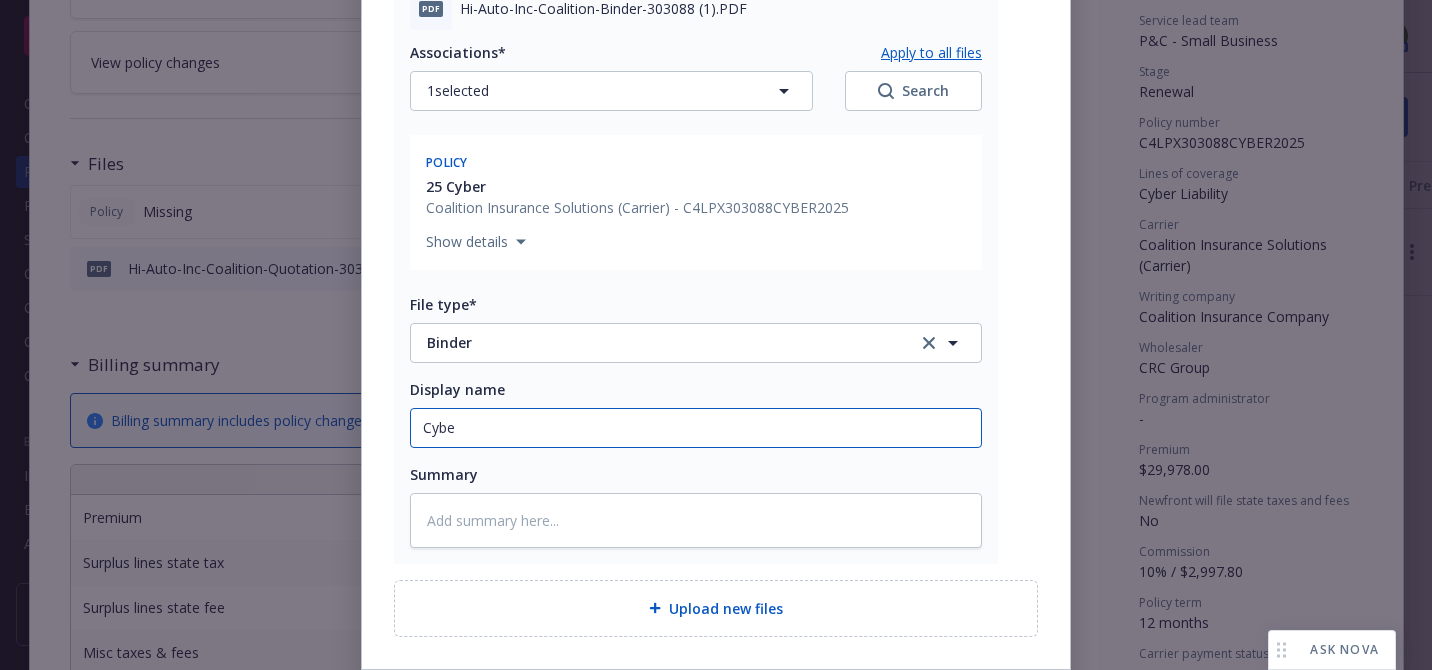 type on "x" 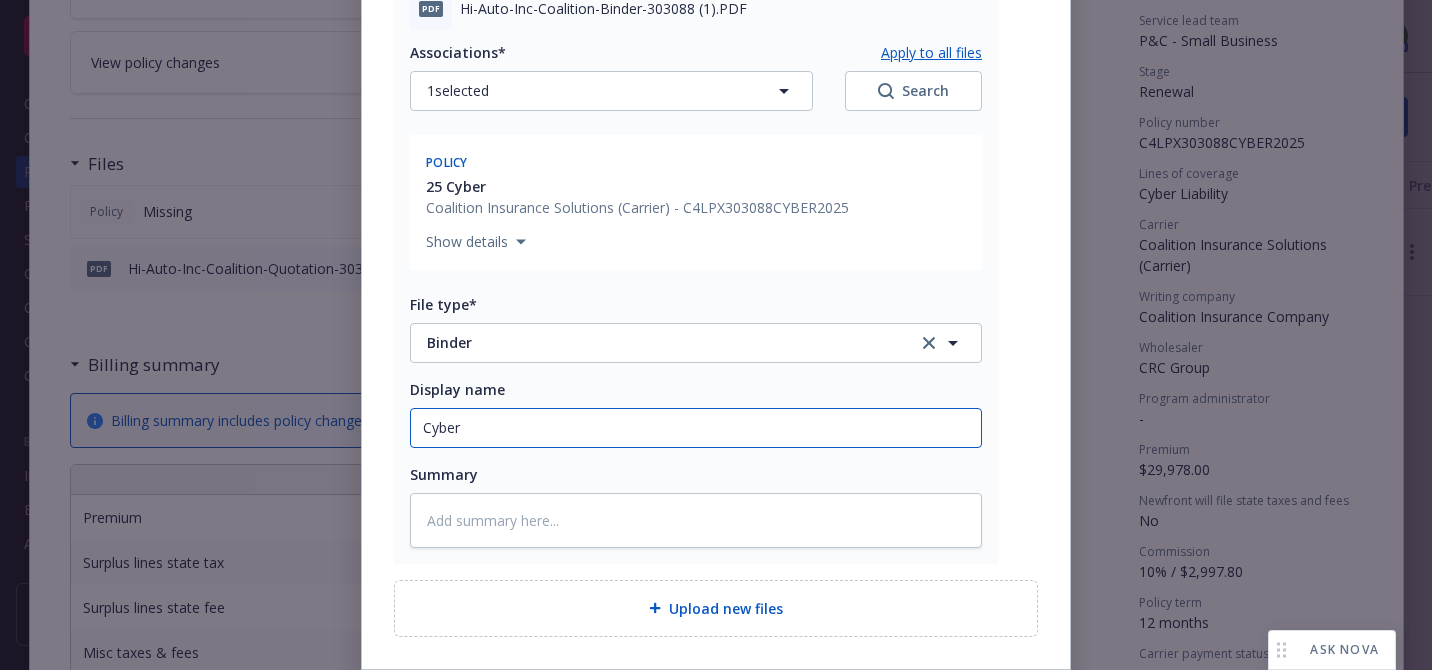 type on "Cyber" 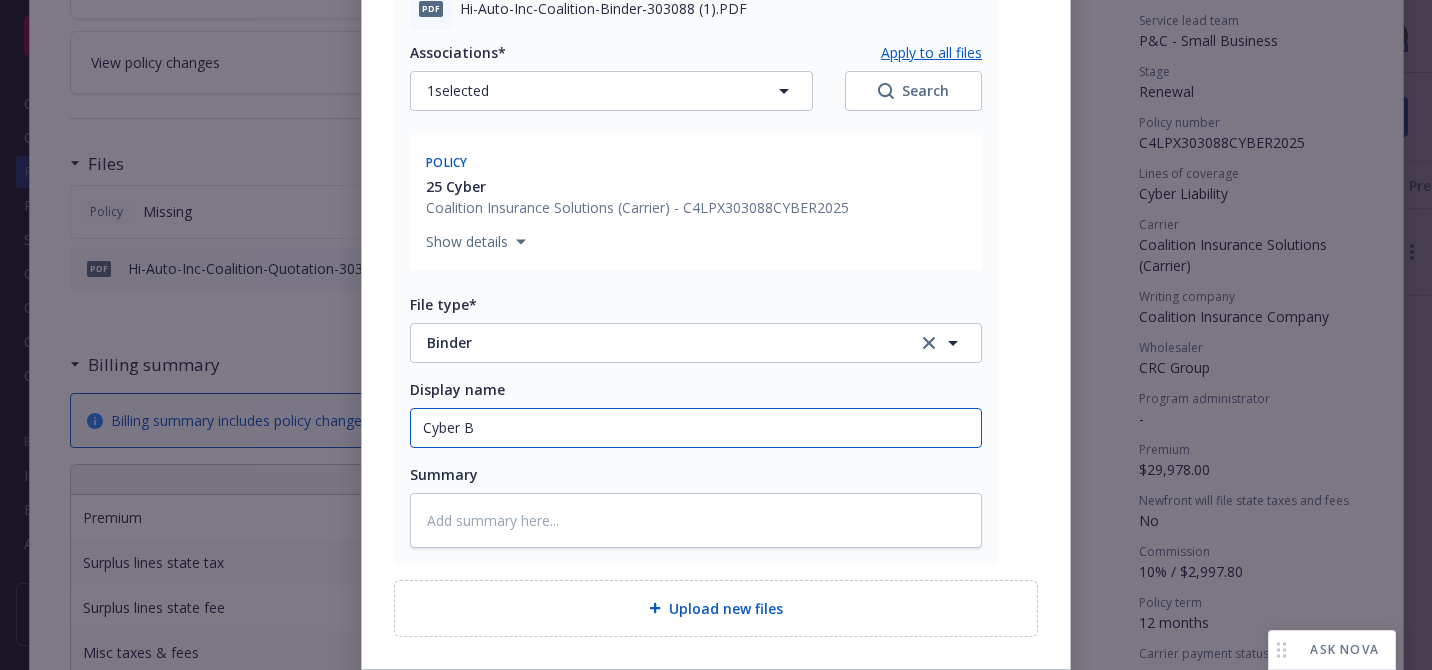 type on "x" 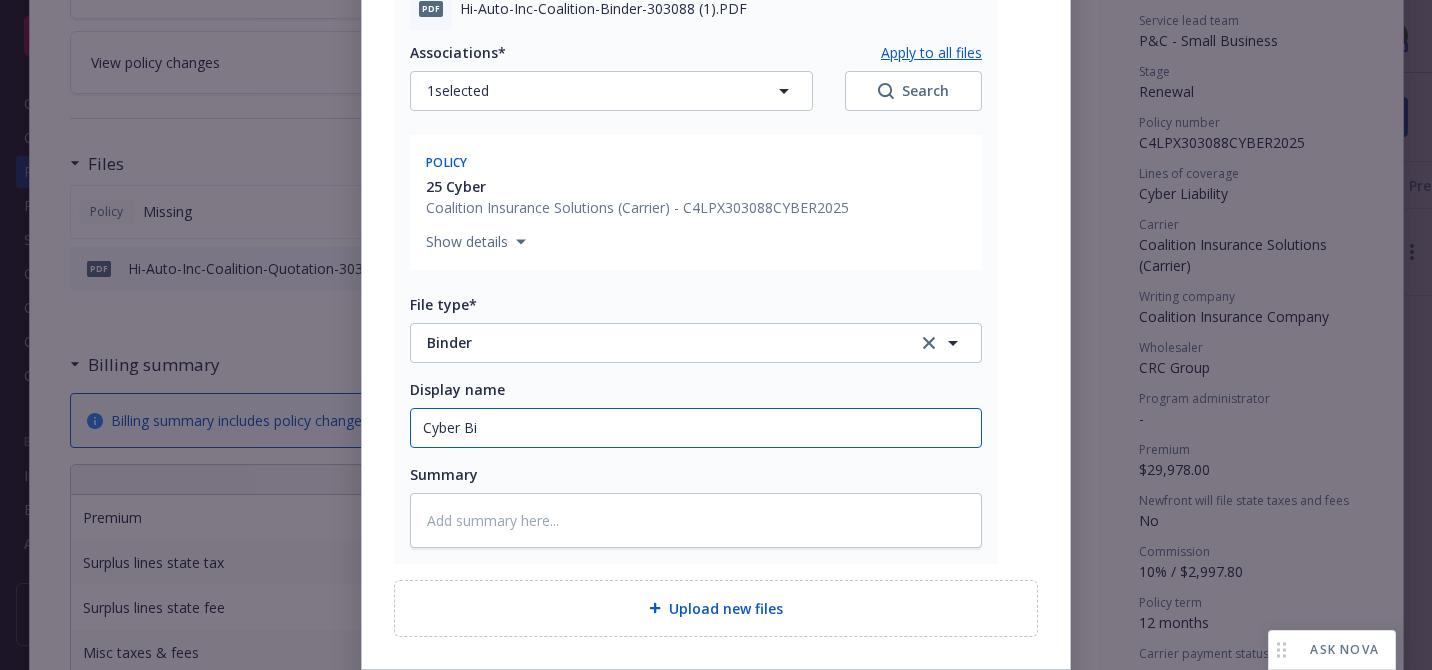 type on "x" 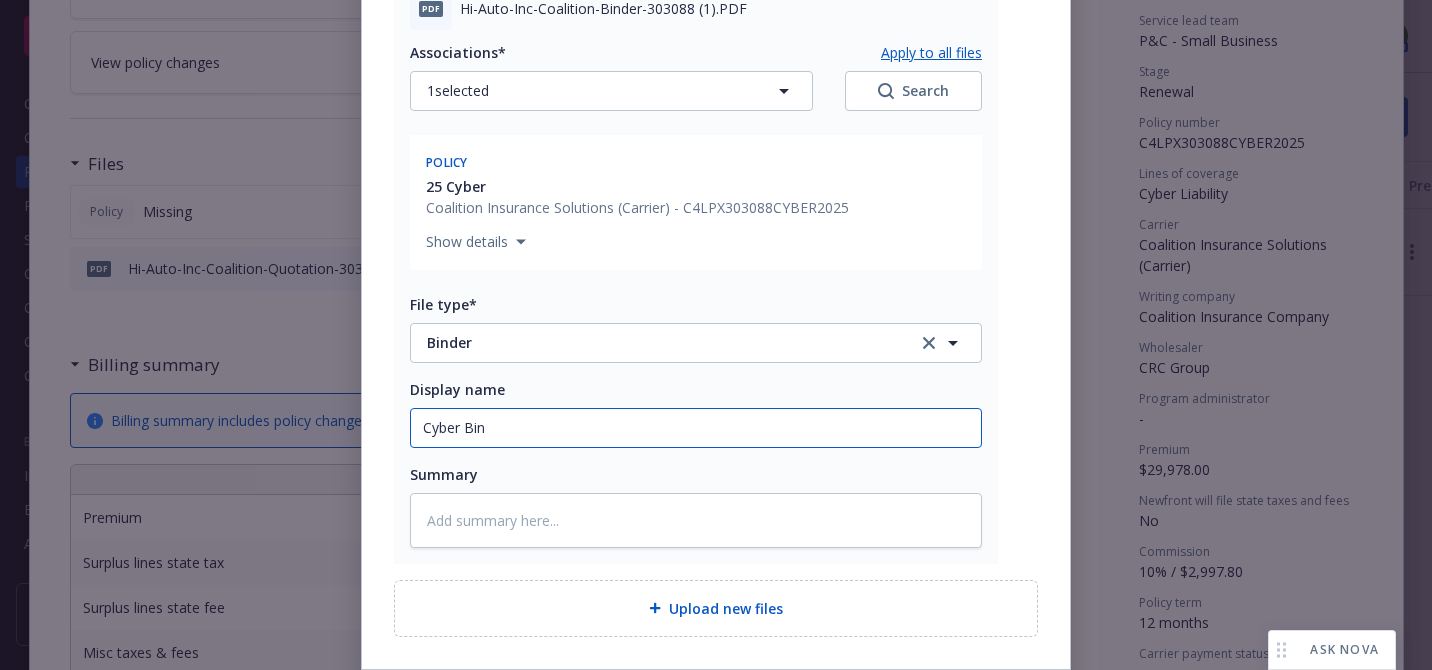 type on "x" 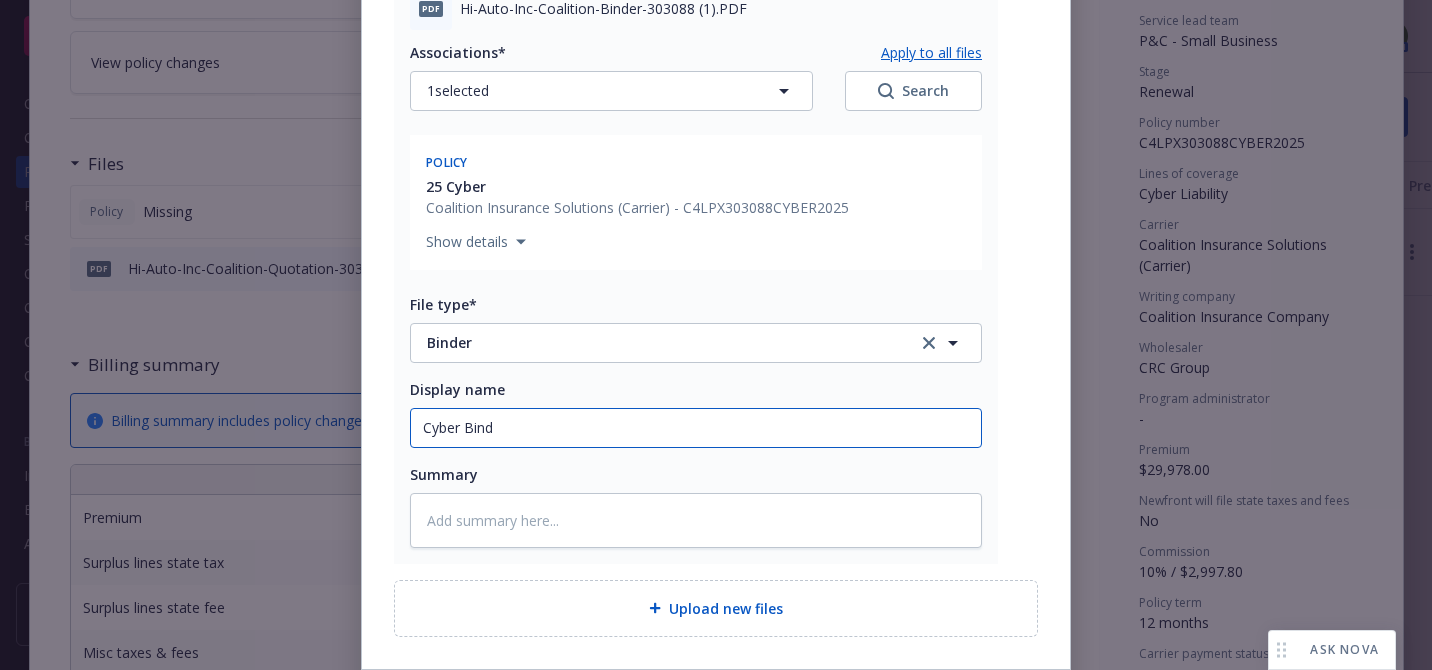 type on "x" 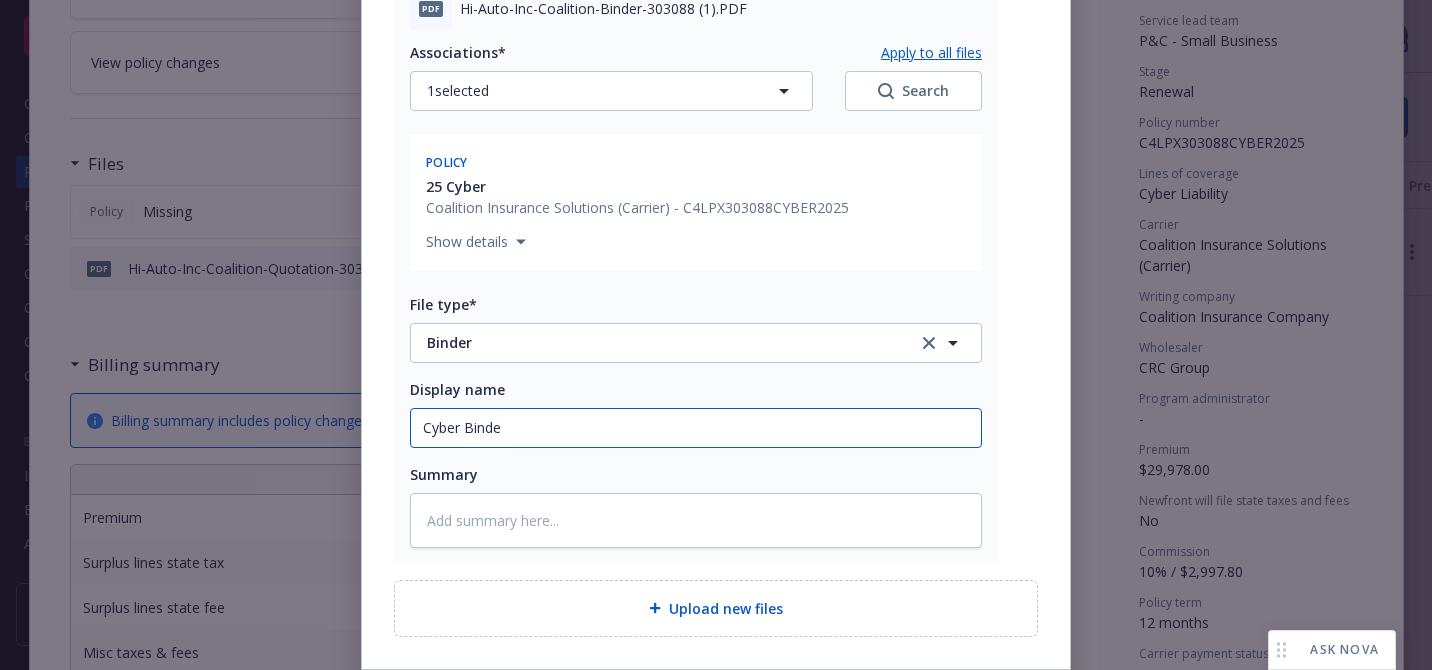 type on "x" 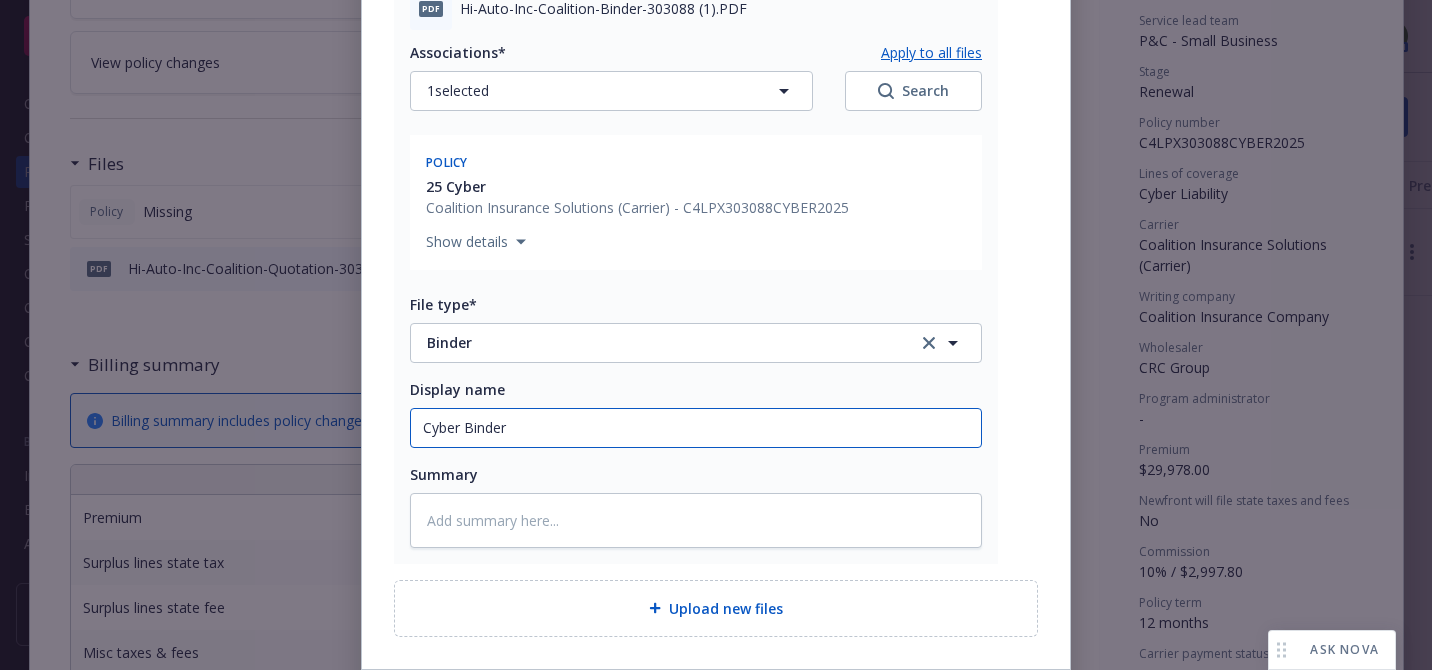 type on "x" 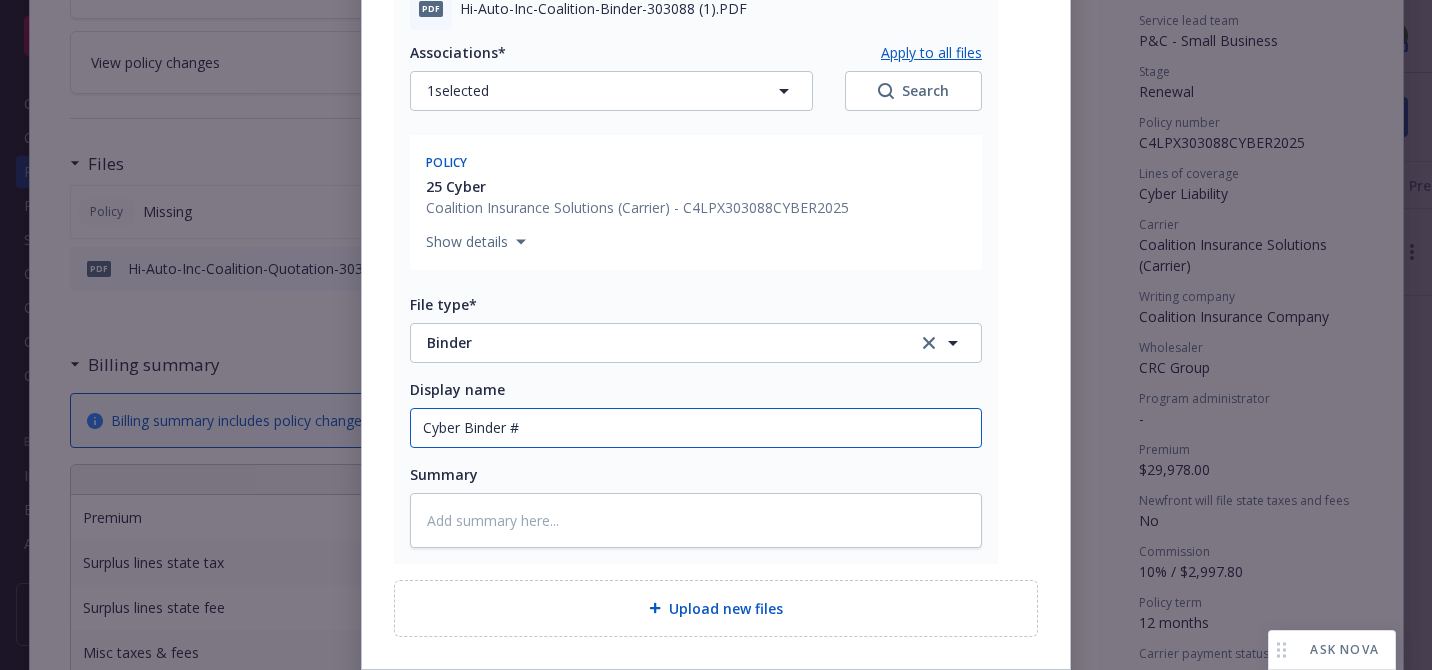 paste on "C4LPX303088CYBER2025" 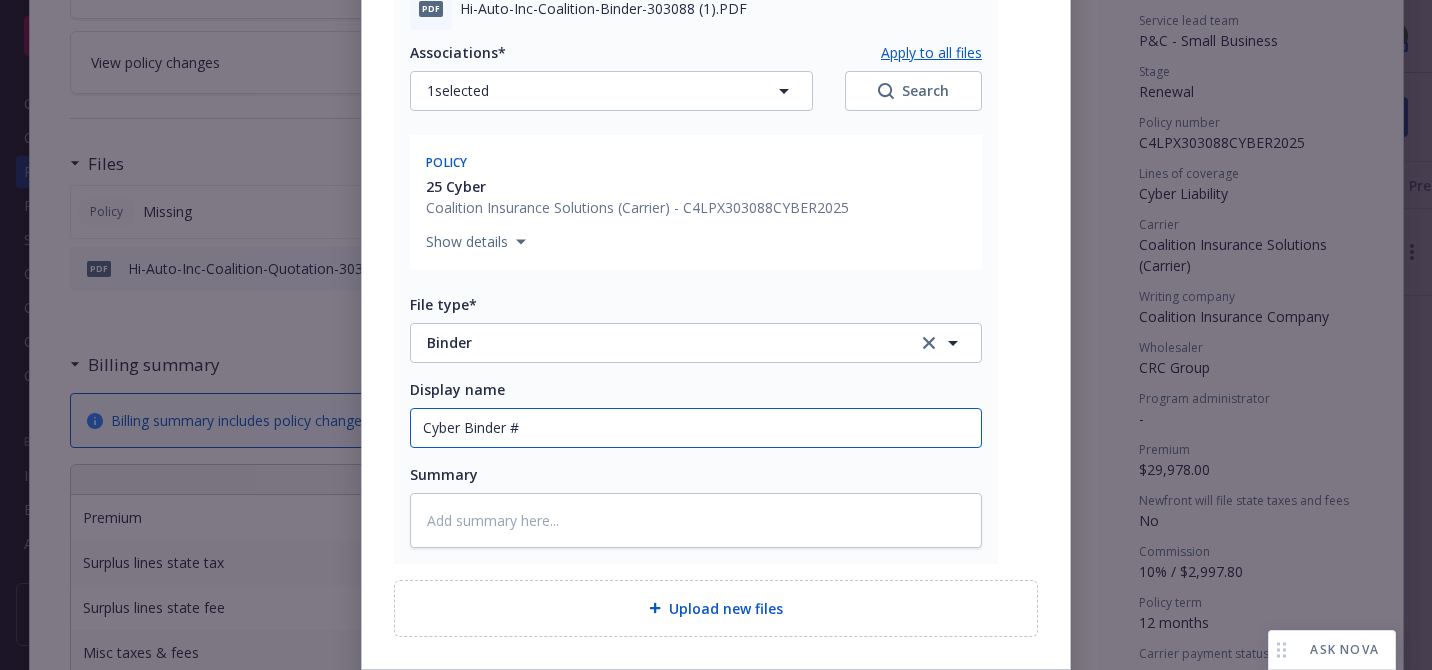 type on "x" 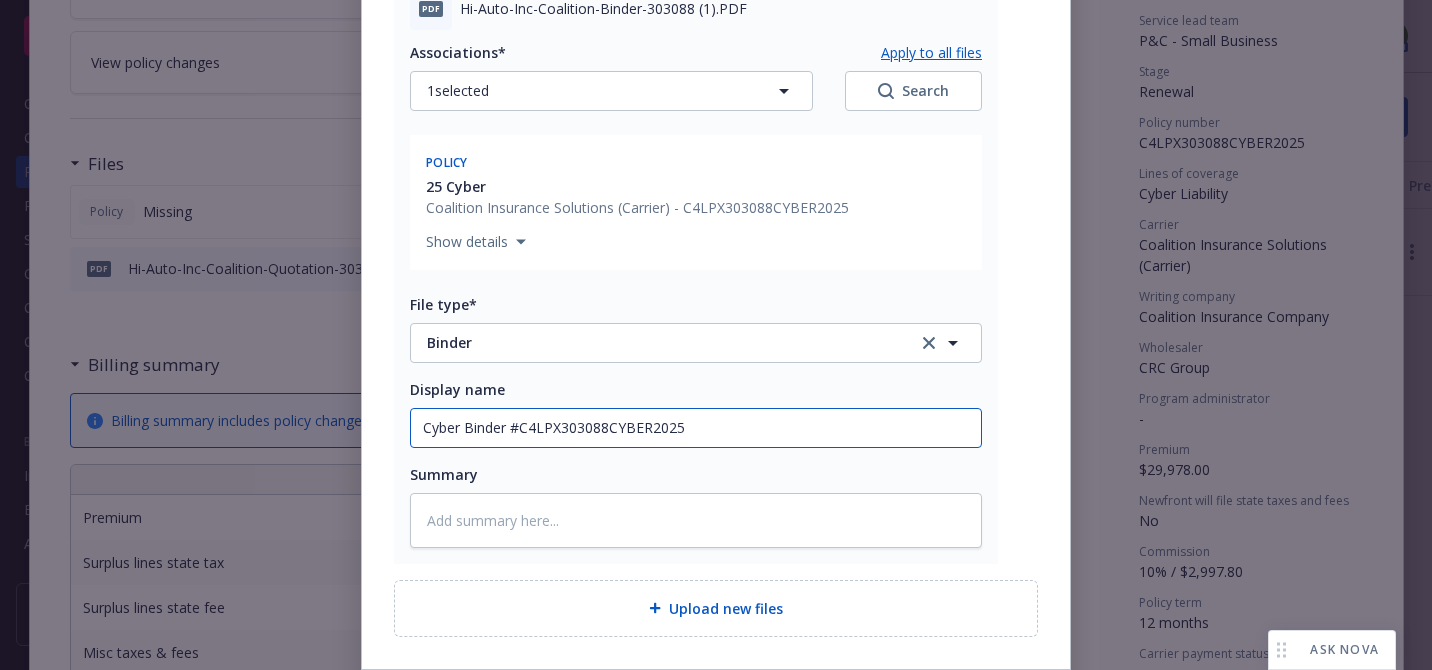 type on "Cyber Binder #C4LPX303088CYBER2025" 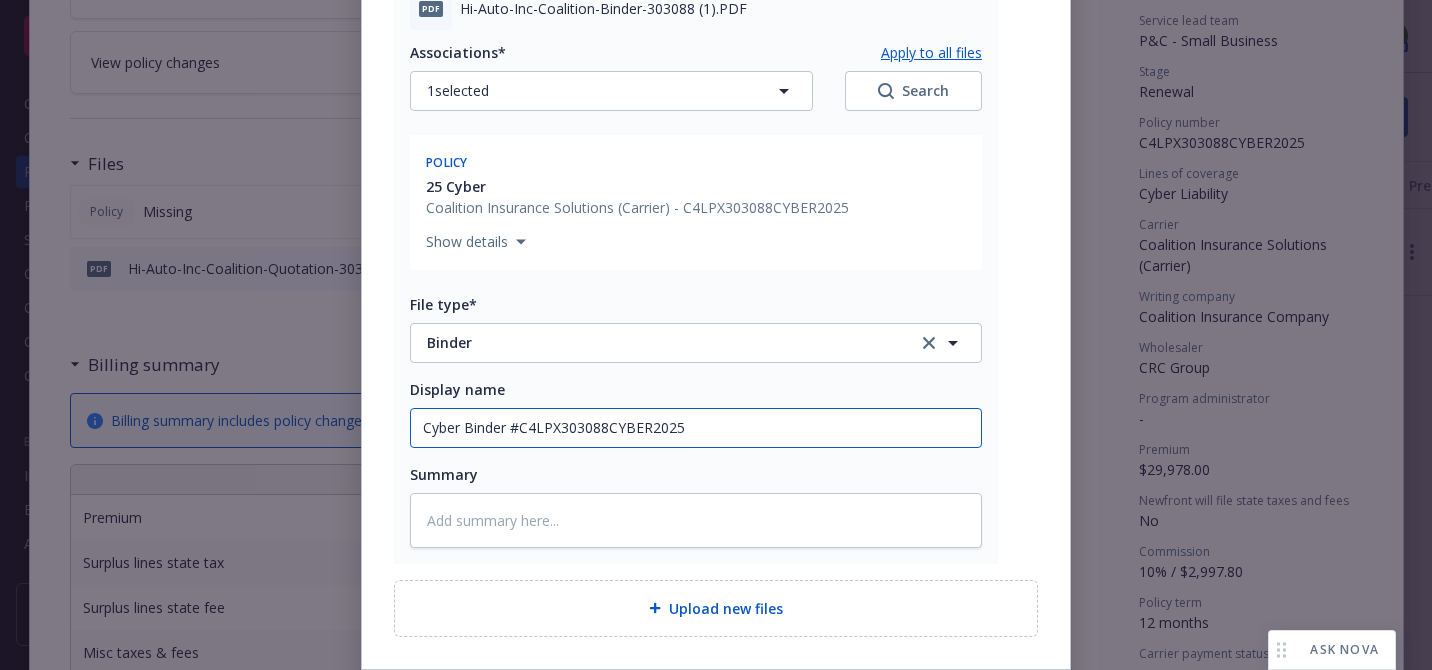 scroll, scrollTop: 1022, scrollLeft: 0, axis: vertical 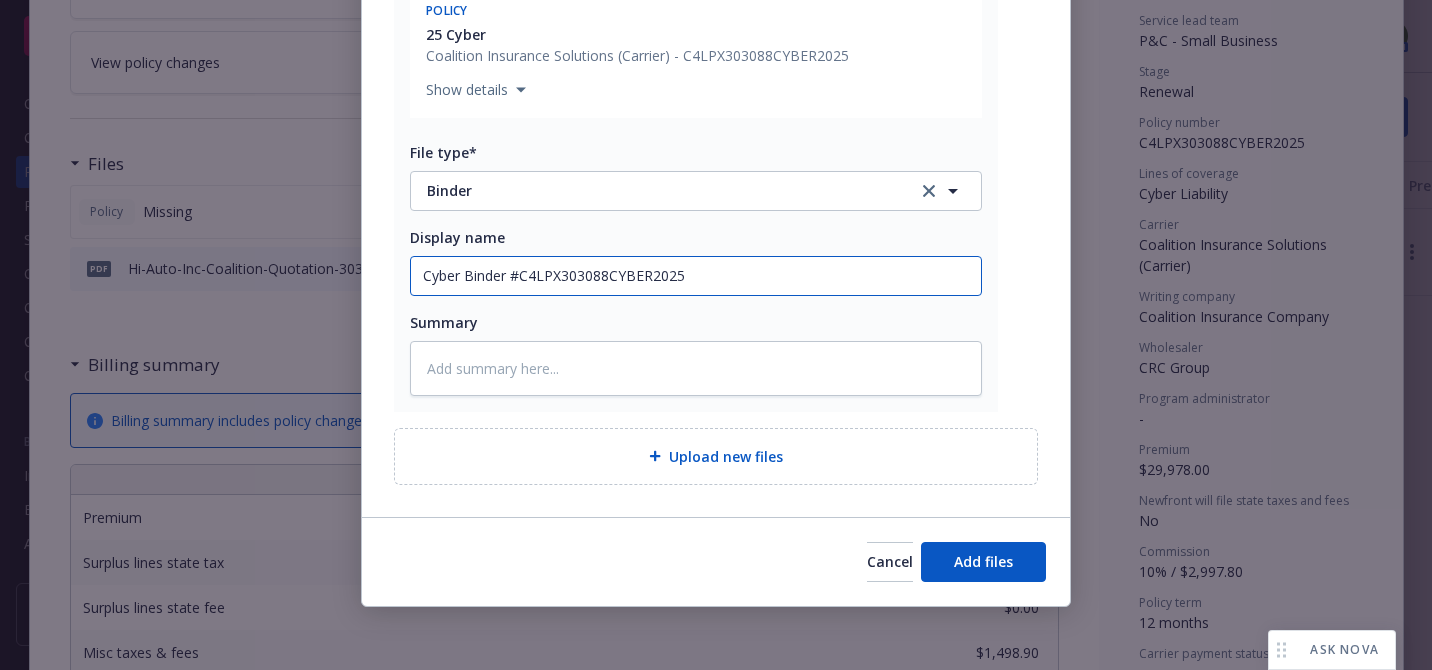 type on "x" 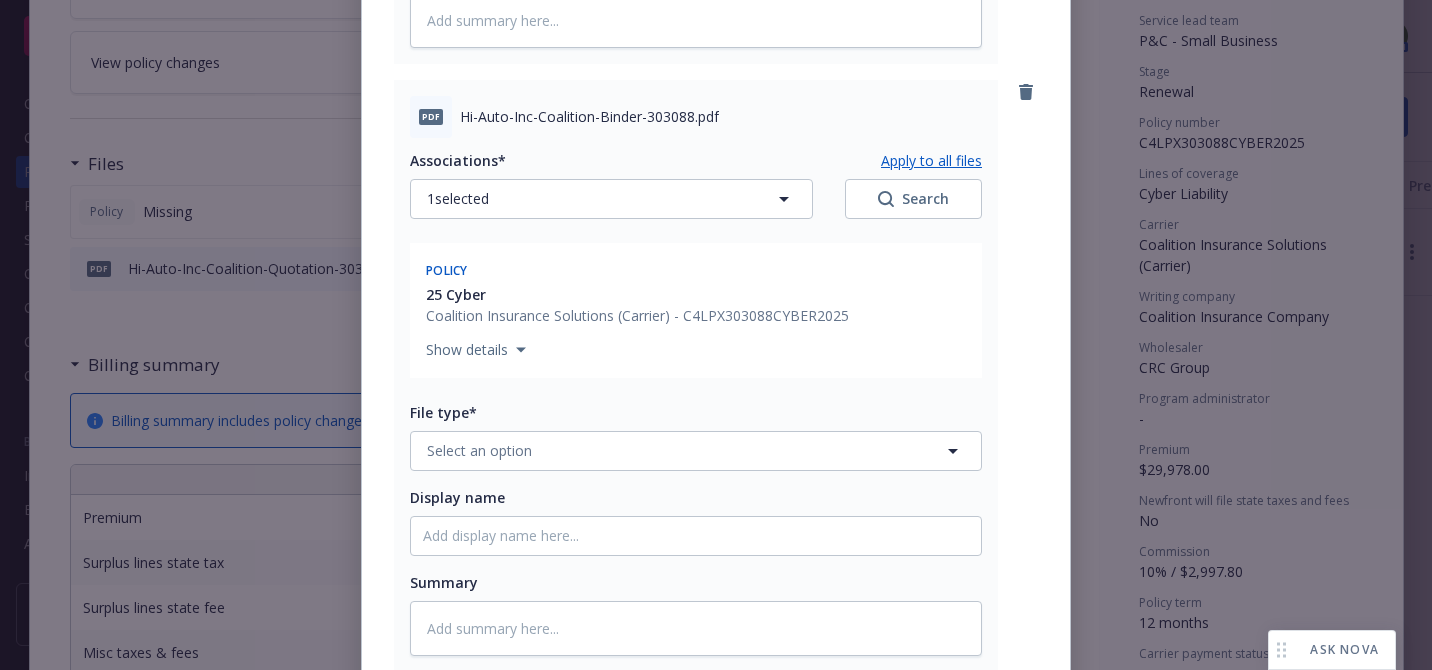 scroll, scrollTop: 1416, scrollLeft: 0, axis: vertical 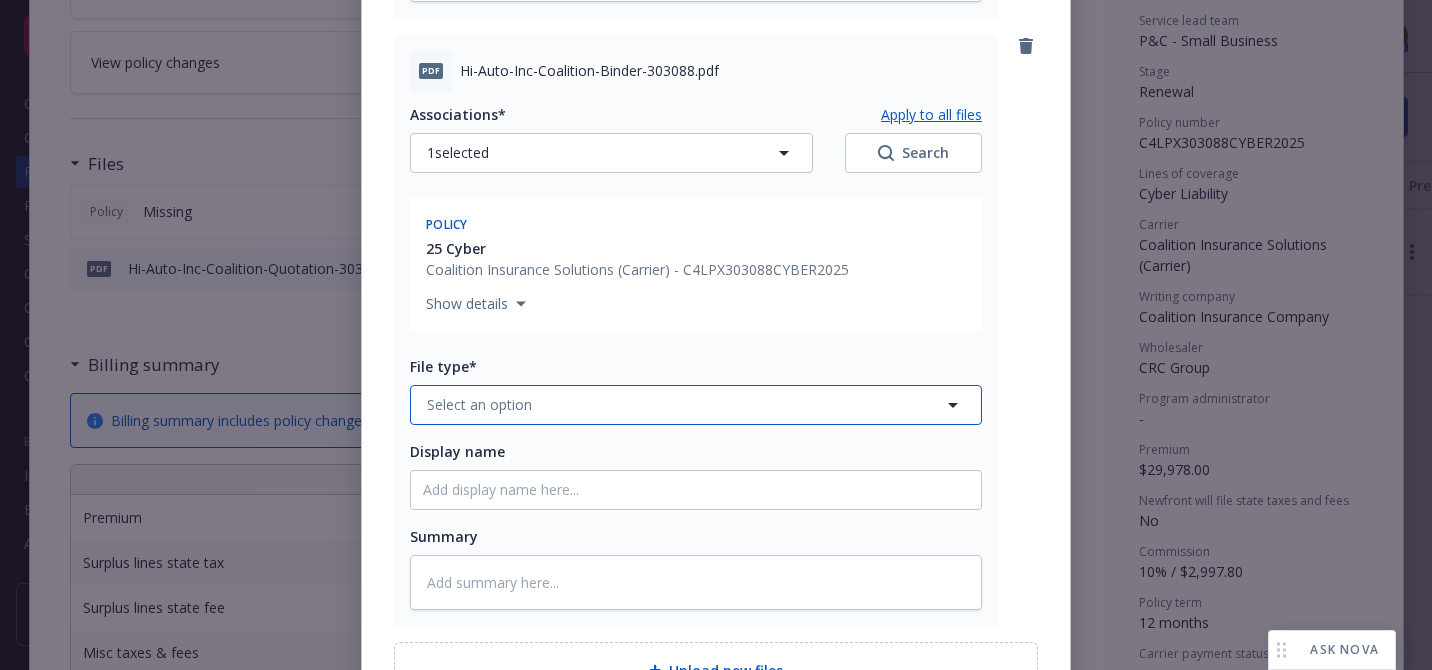 click on "Select an option" at bounding box center (696, 405) 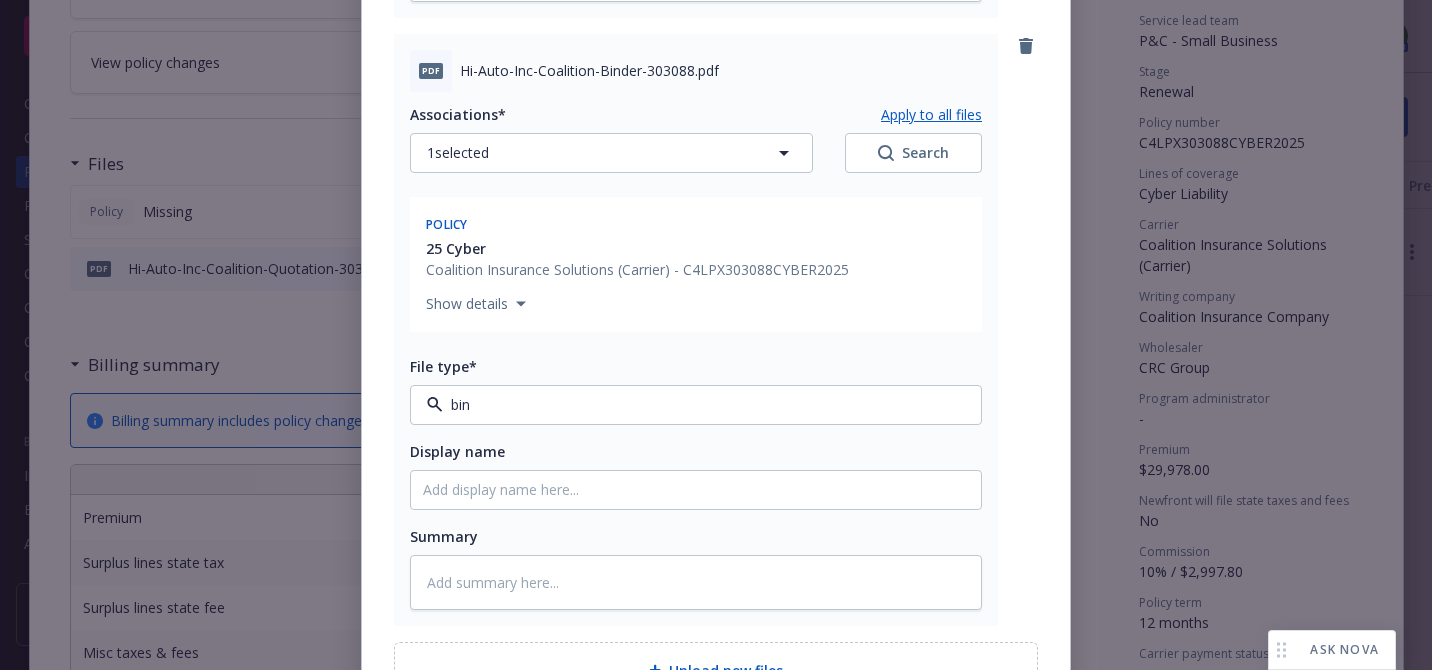 type on "bind" 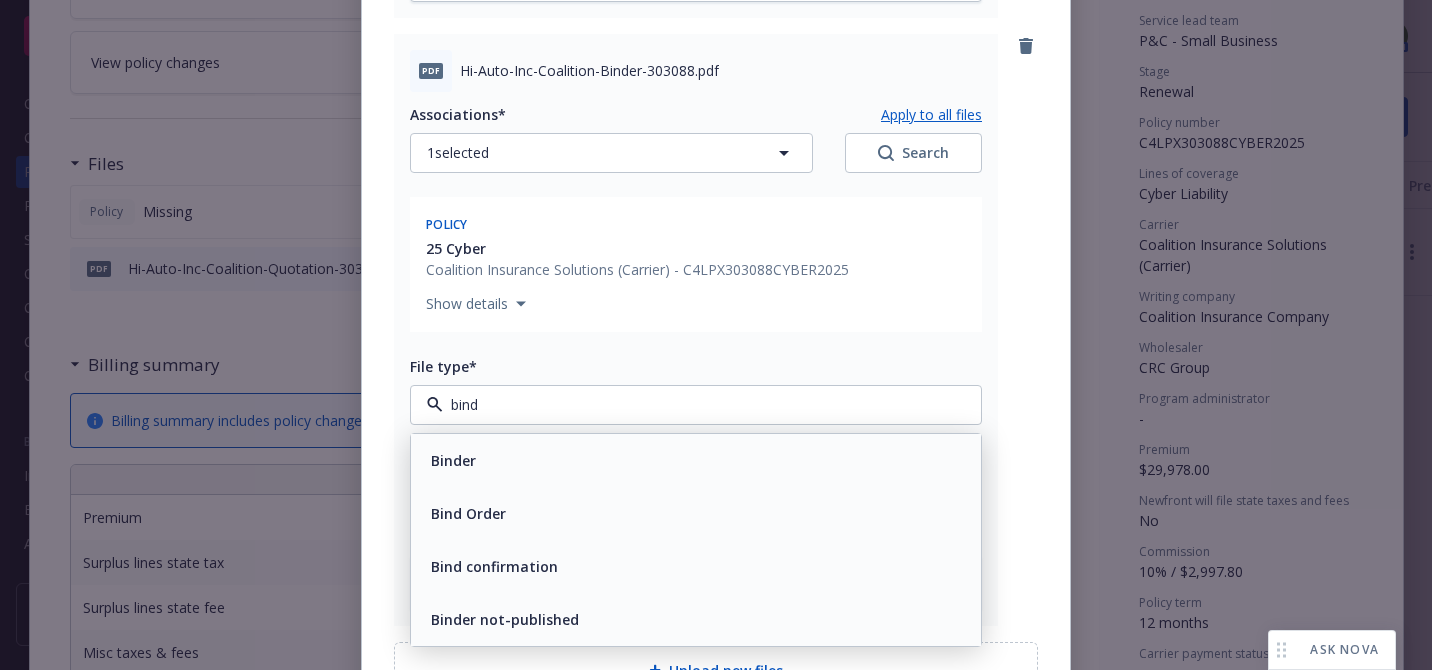 click on "Bind confirmation" at bounding box center [696, 566] 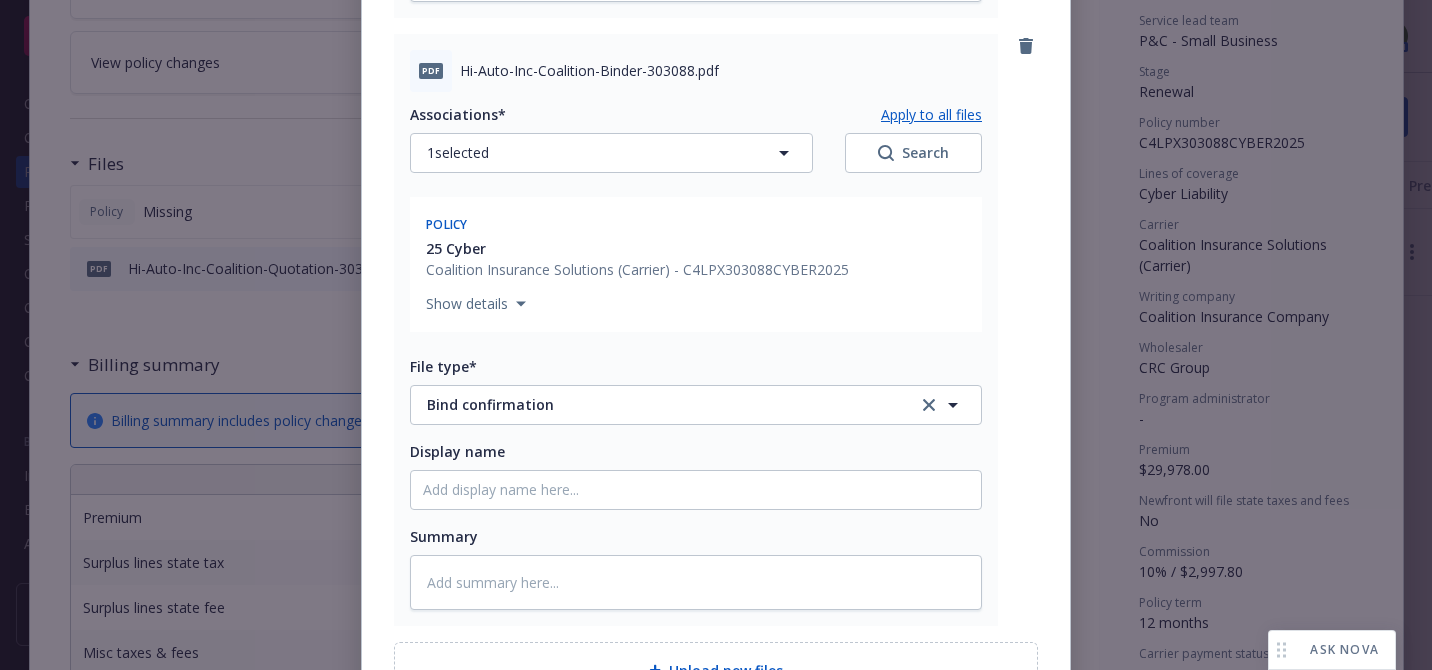 scroll, scrollTop: 1388, scrollLeft: 0, axis: vertical 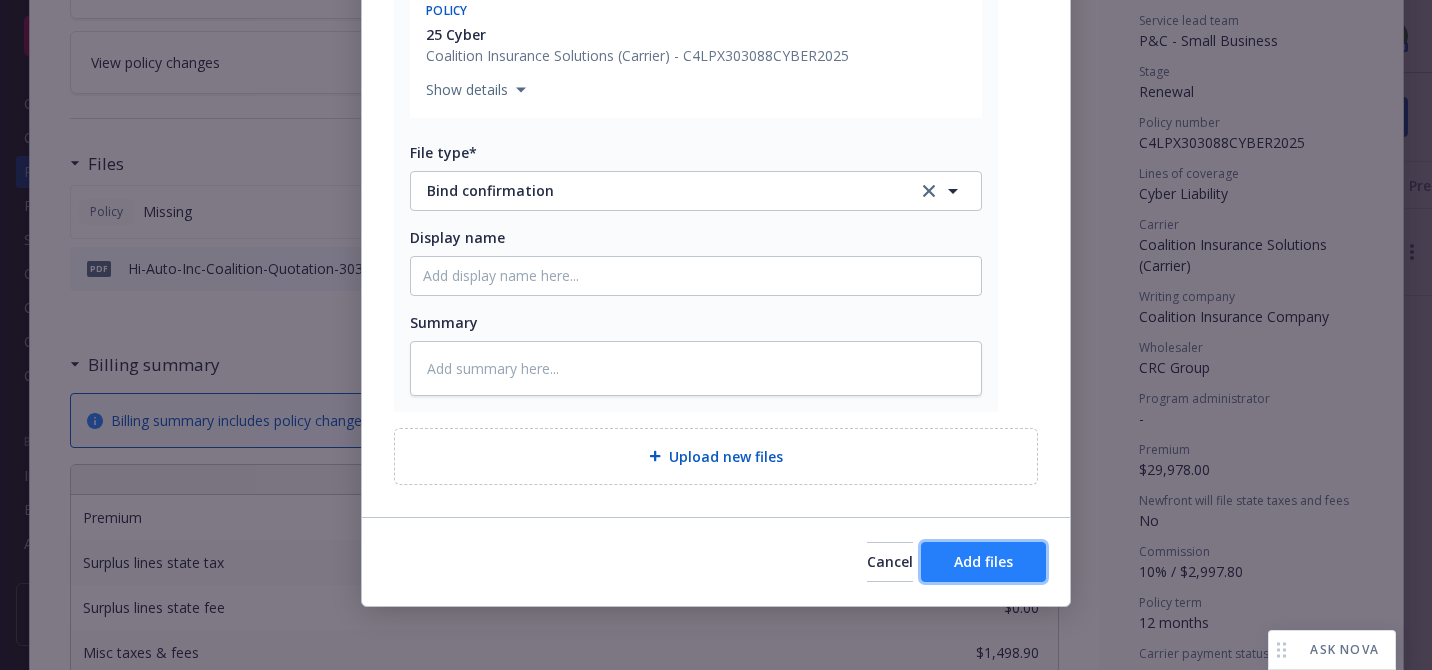 click on "Add files" at bounding box center [983, 562] 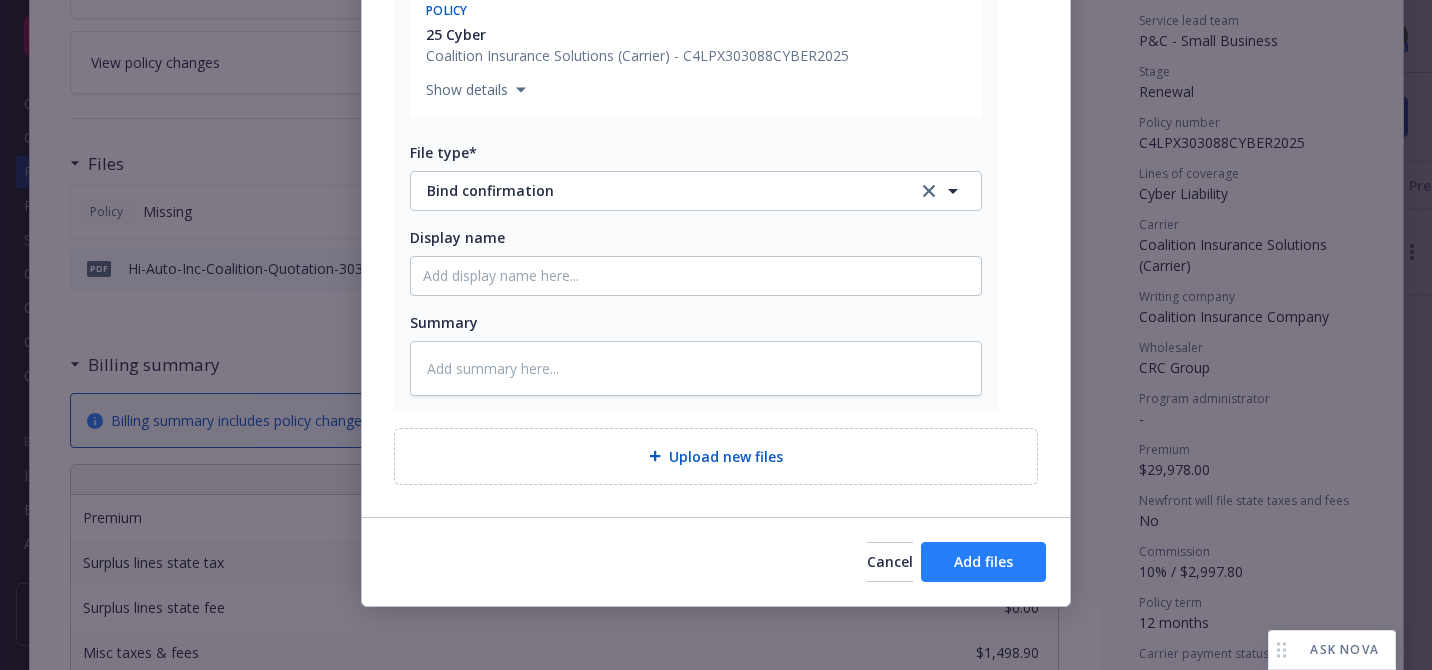 scroll, scrollTop: 1557, scrollLeft: 0, axis: vertical 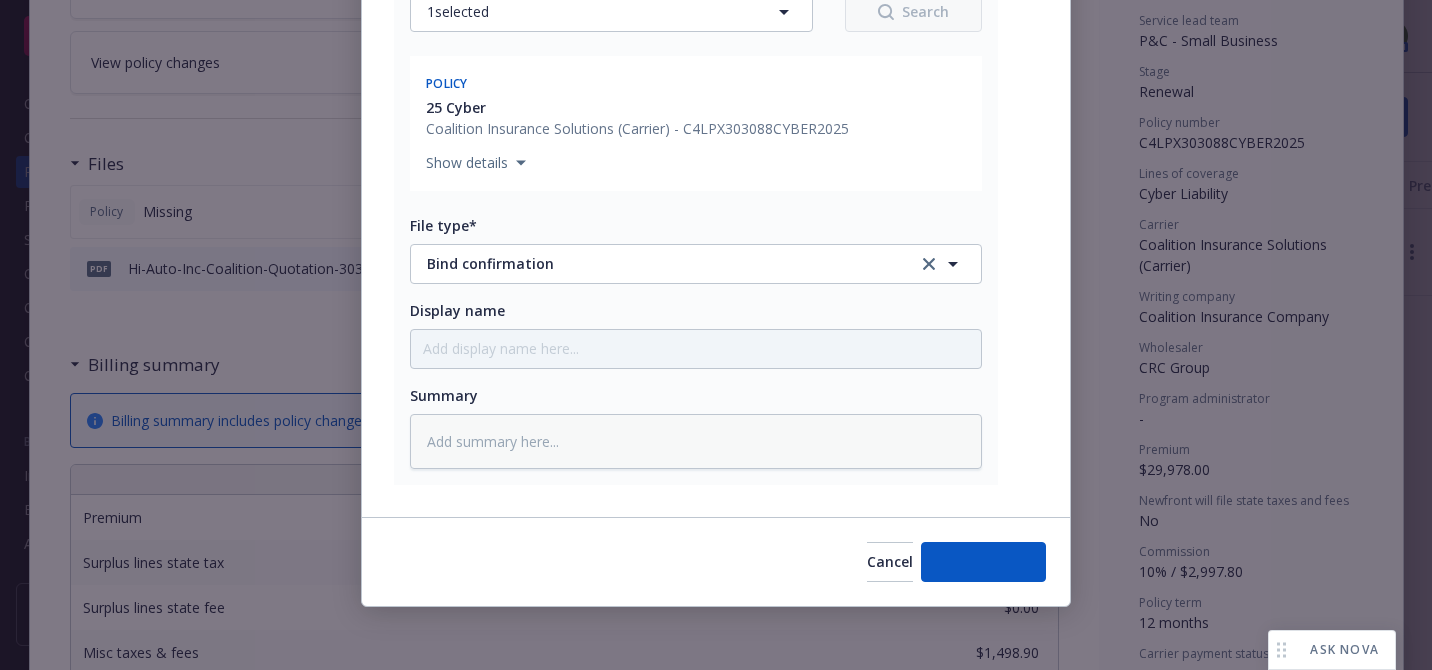 type on "x" 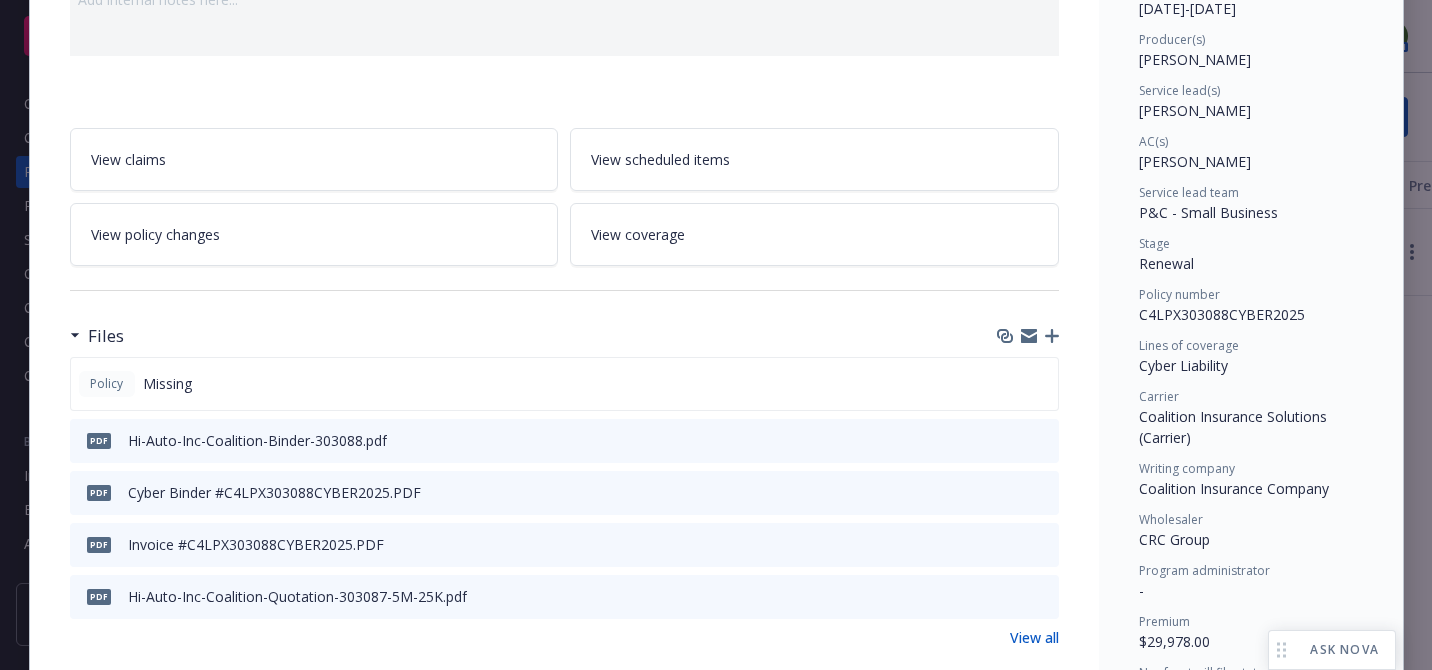 scroll, scrollTop: 267, scrollLeft: 0, axis: vertical 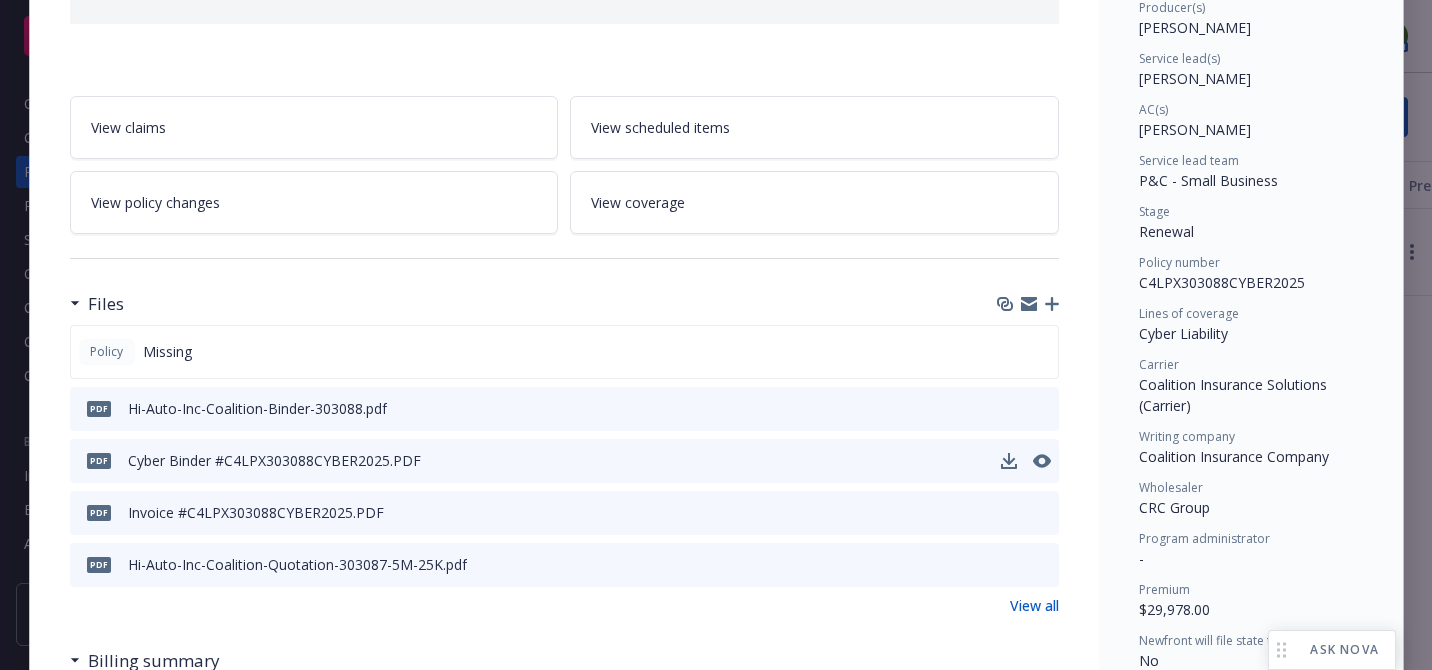 click at bounding box center (1026, 461) 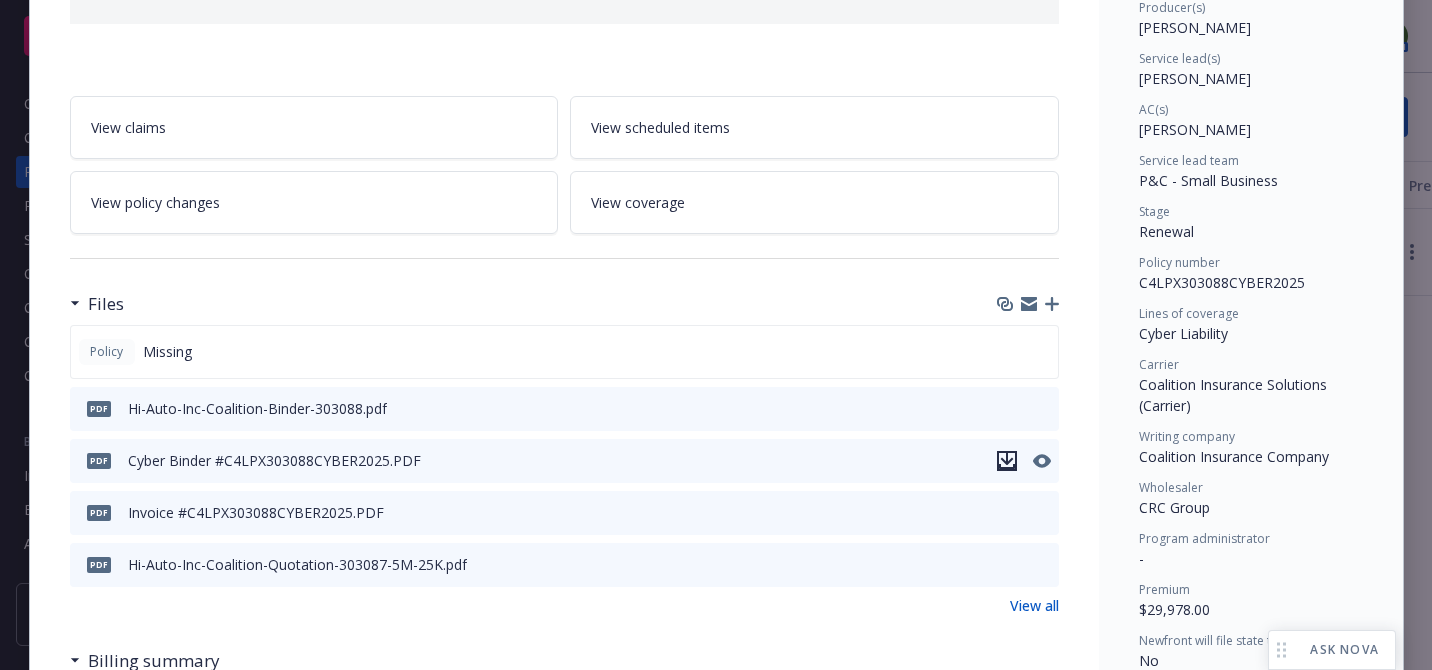 click 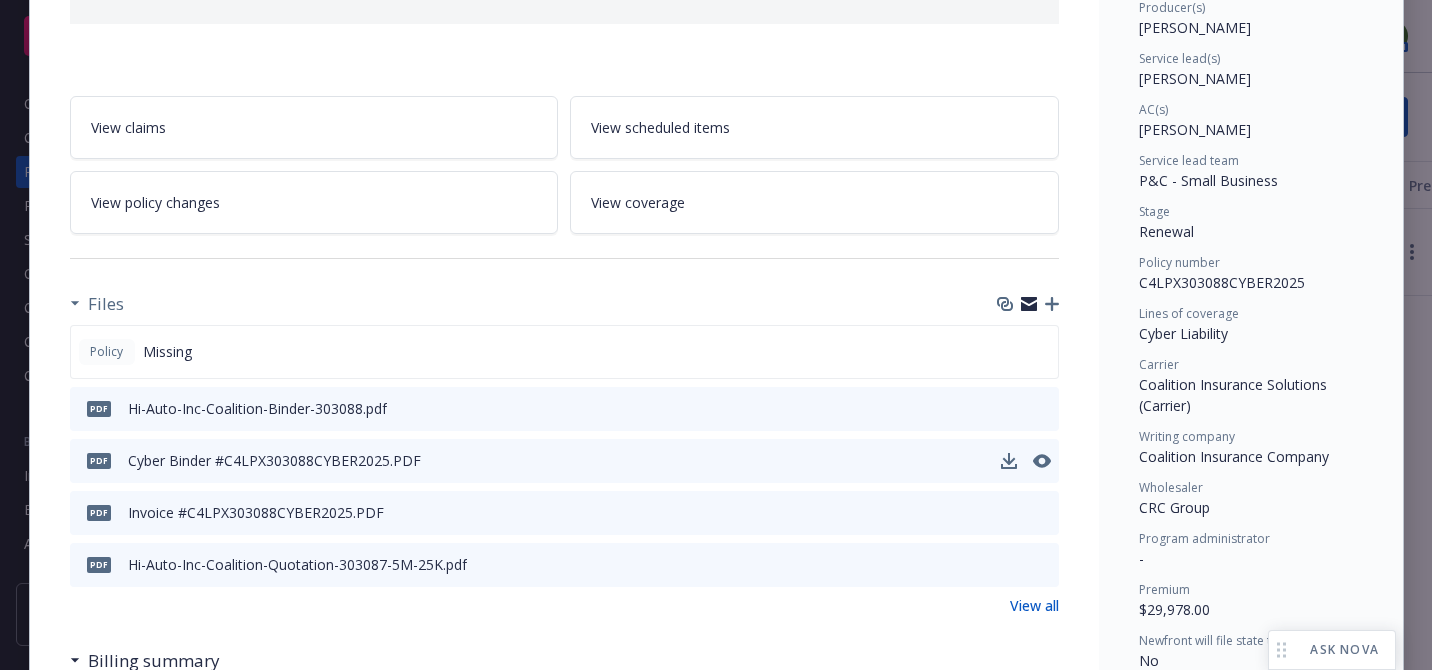 click 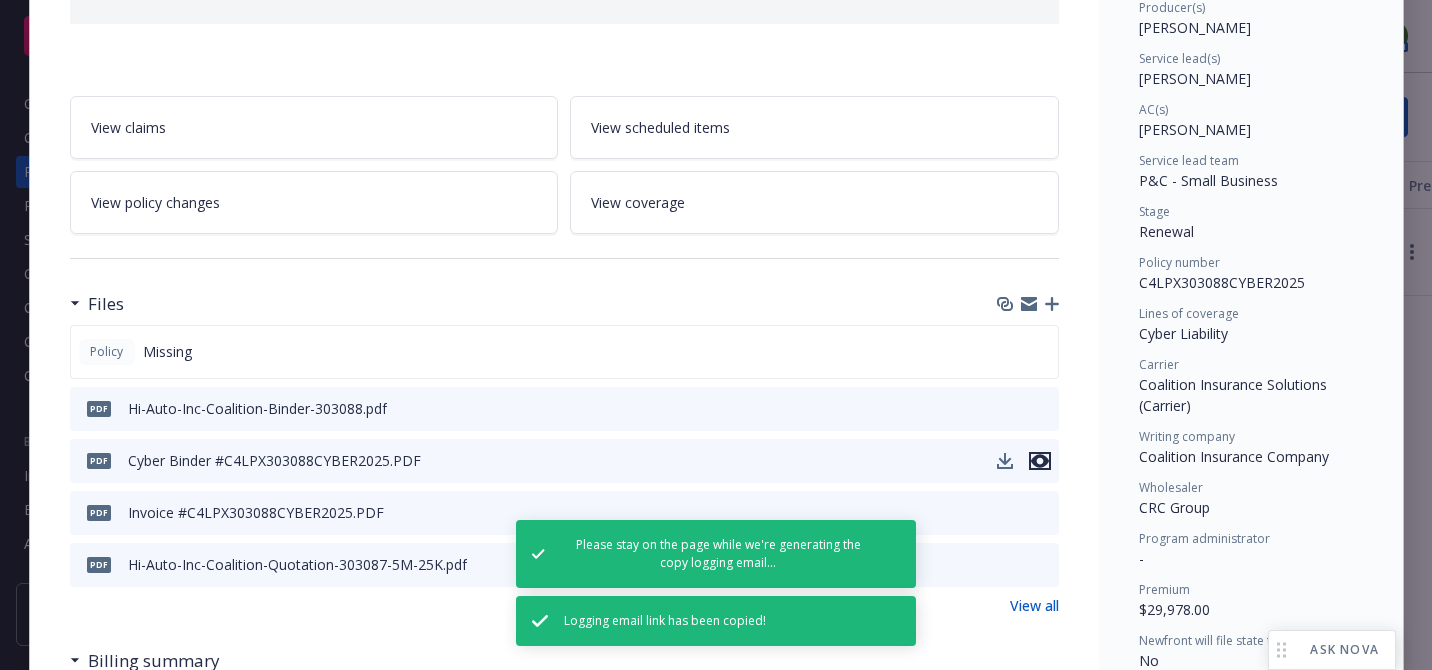 click 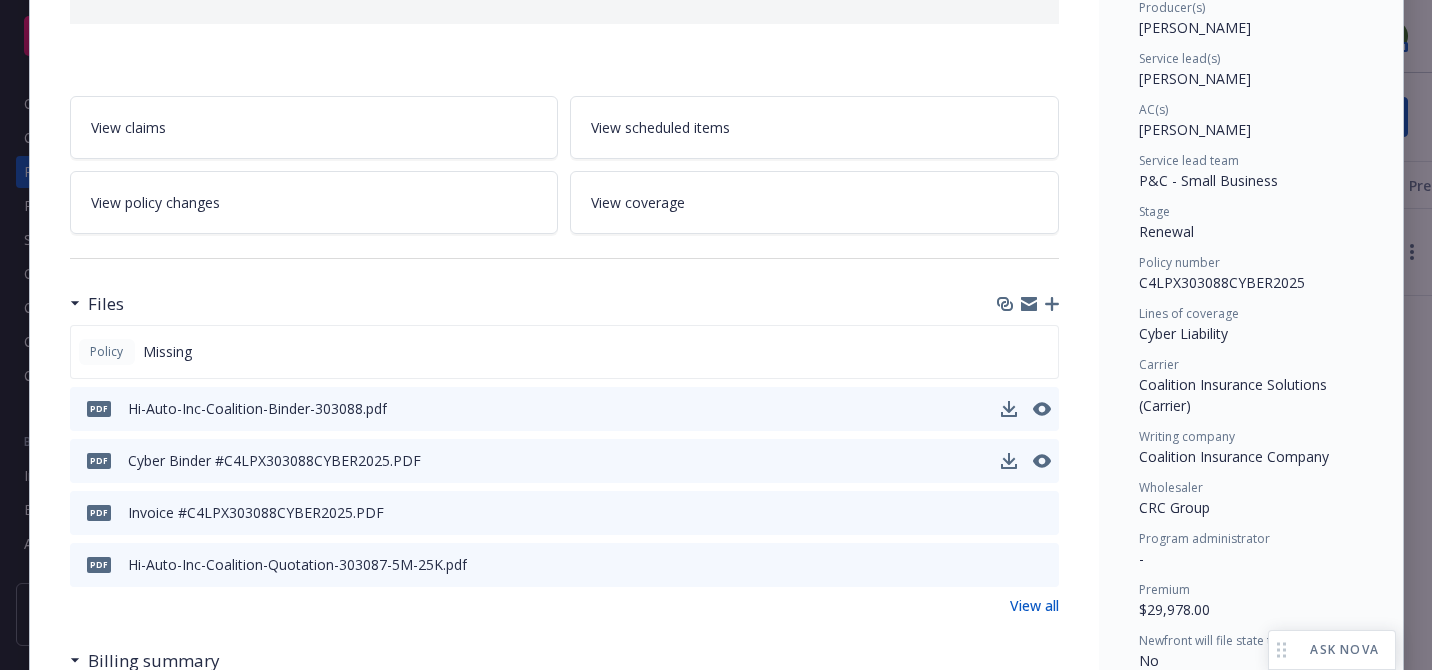 scroll, scrollTop: 0, scrollLeft: 0, axis: both 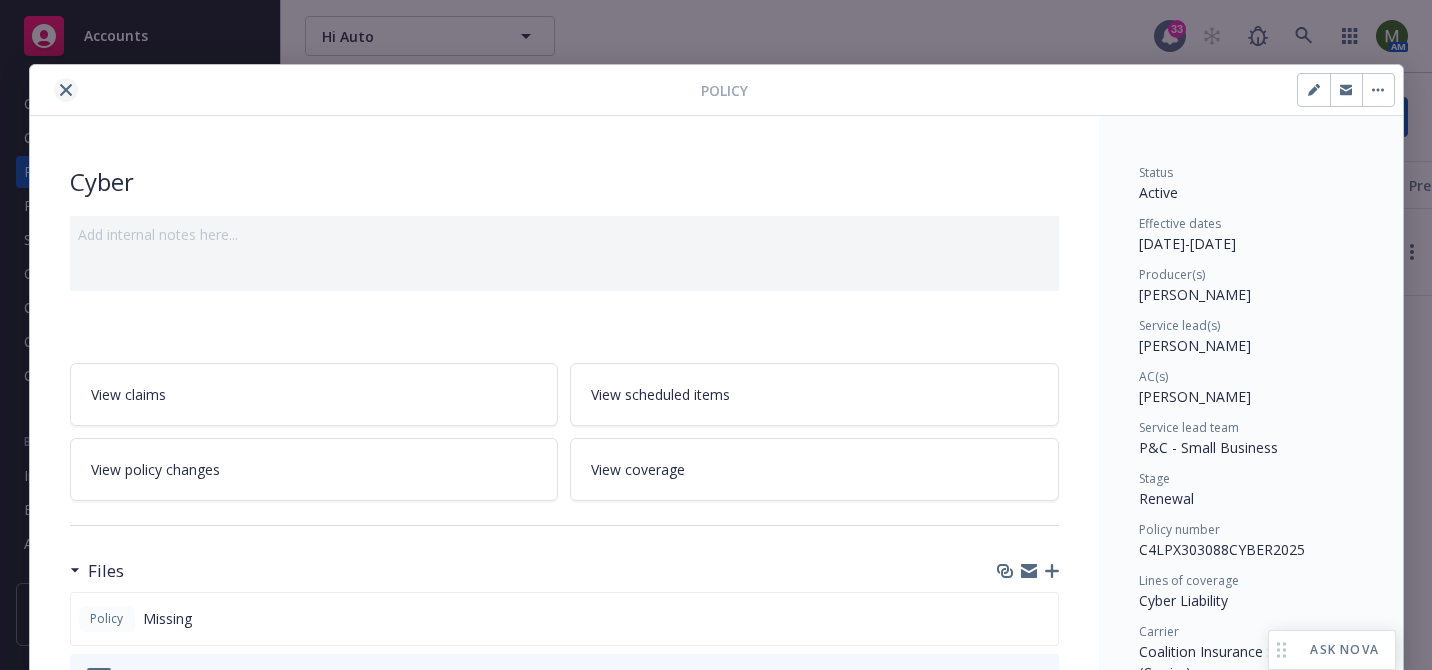 click 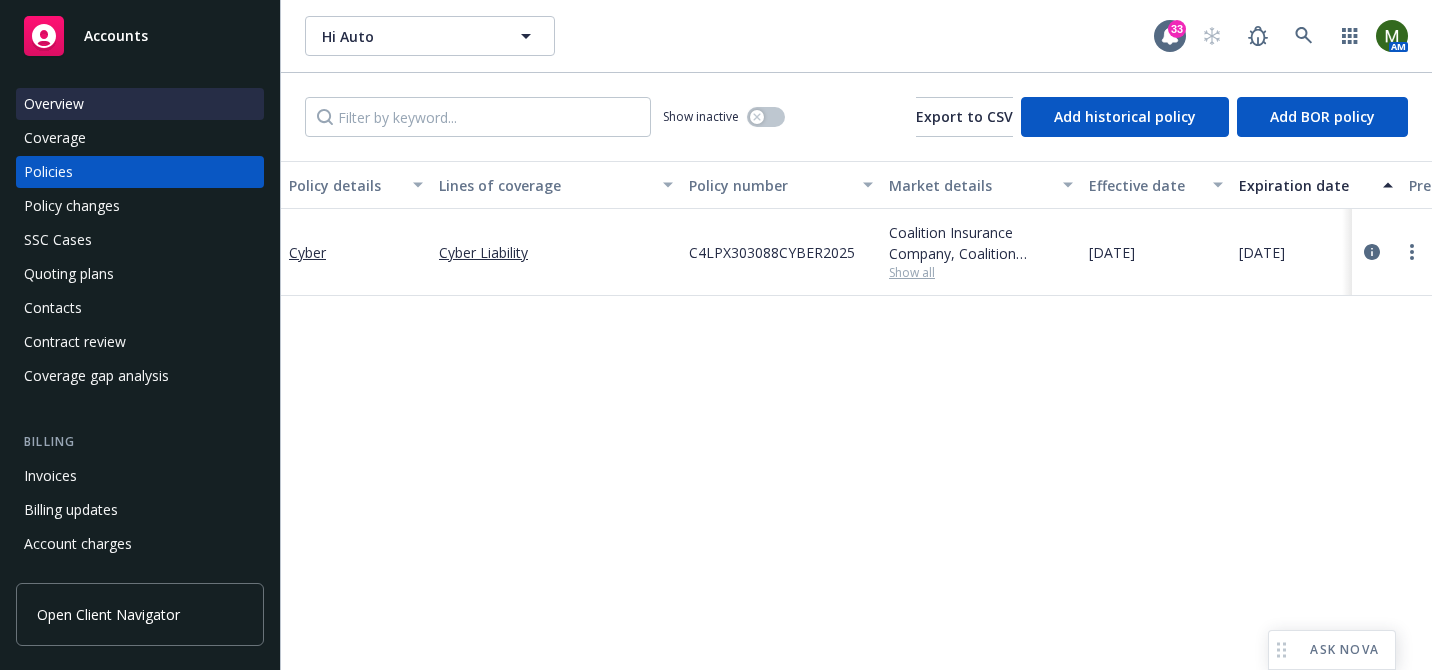click on "Overview" at bounding box center [54, 104] 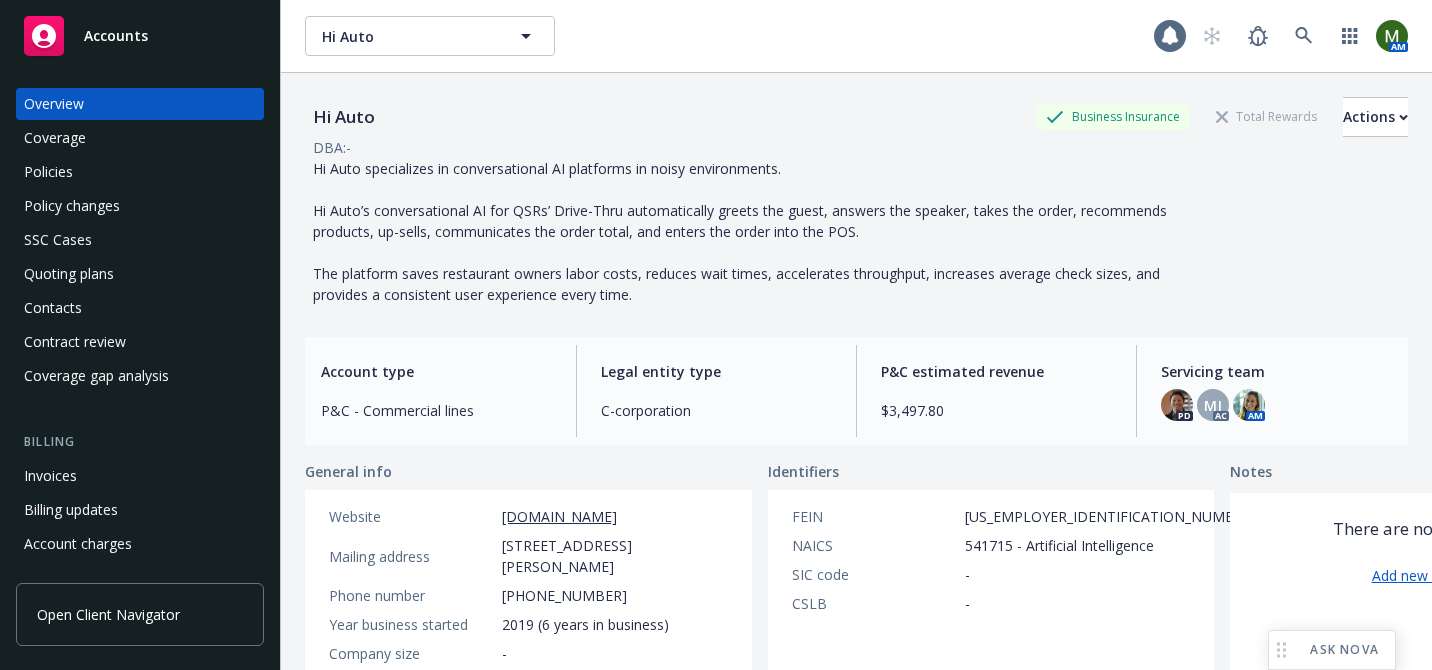 click on "Hi Auto" at bounding box center [344, 117] 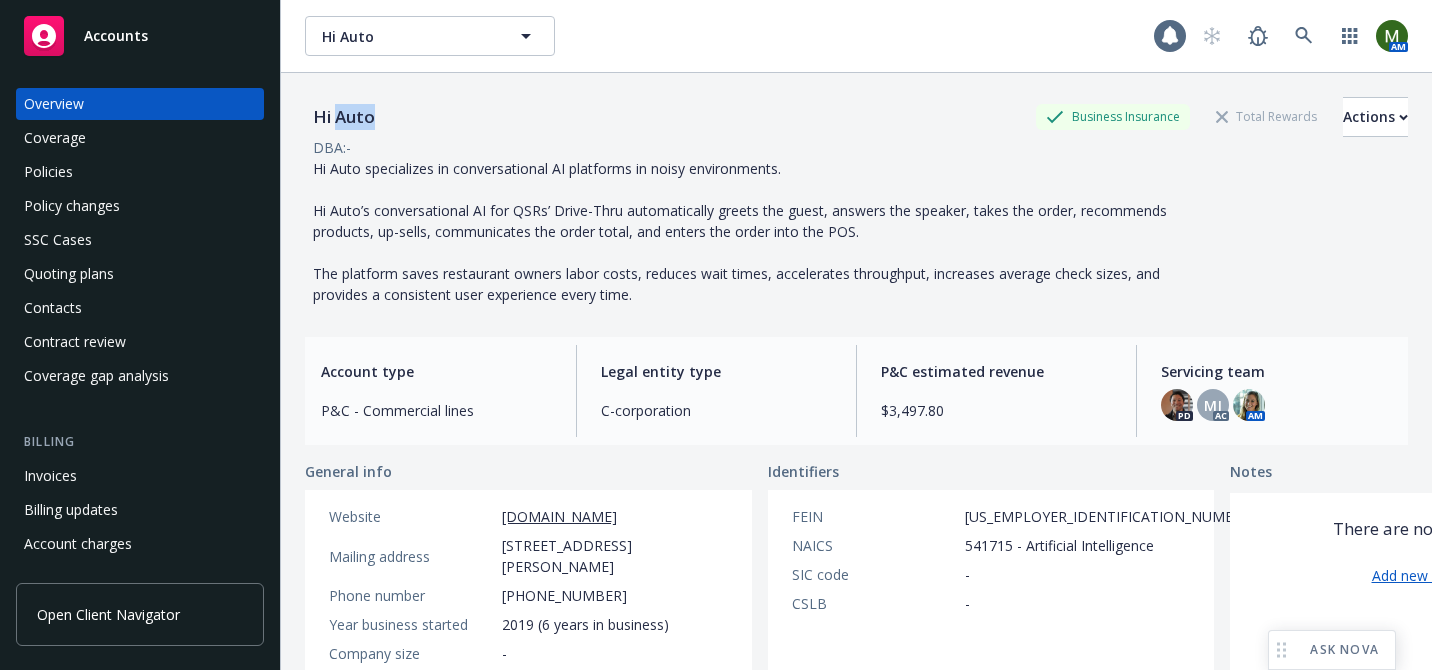 click on "Hi Auto" at bounding box center (344, 117) 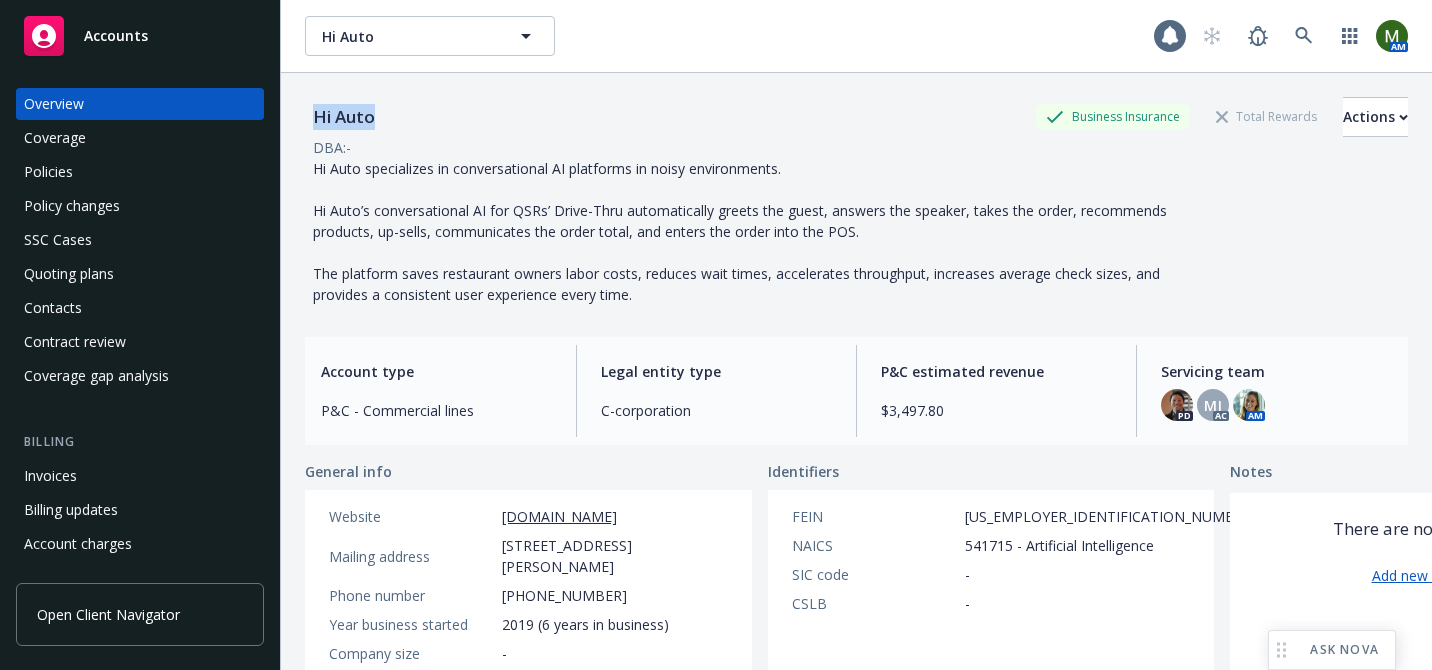 click on "Hi Auto" at bounding box center [344, 117] 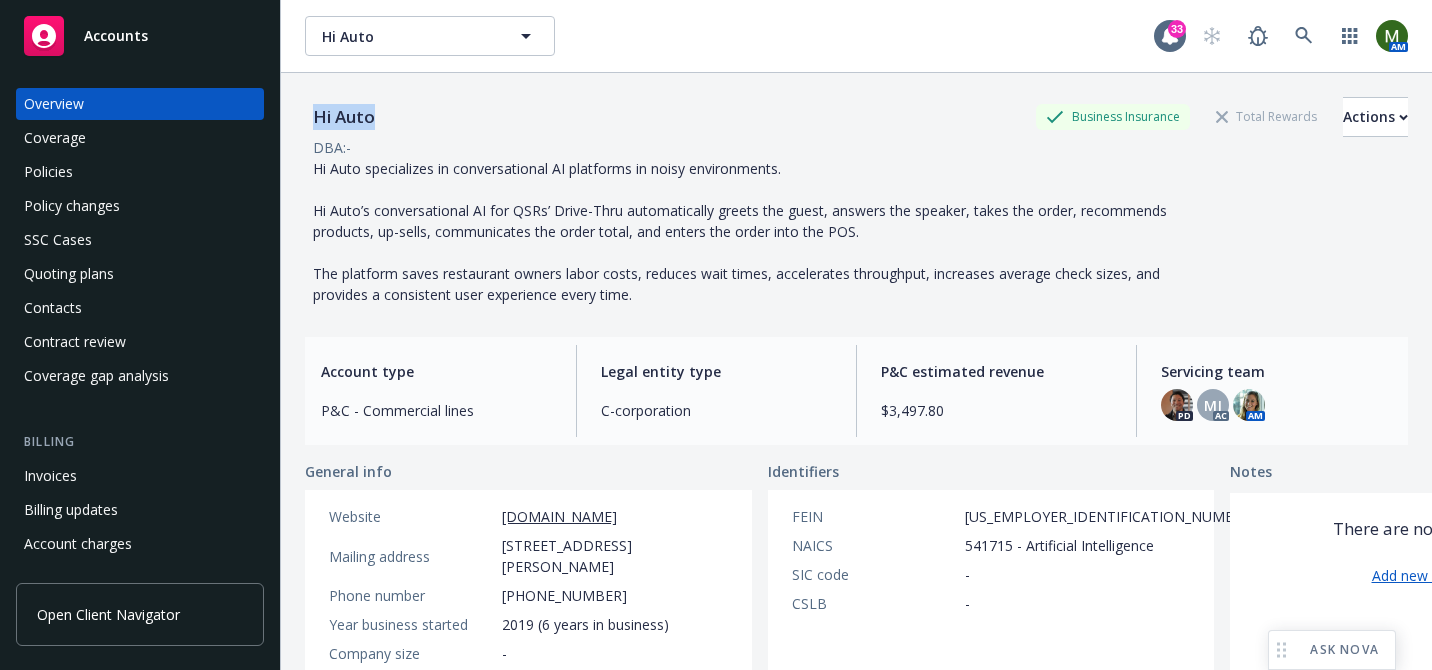 copy on "Hi Auto" 